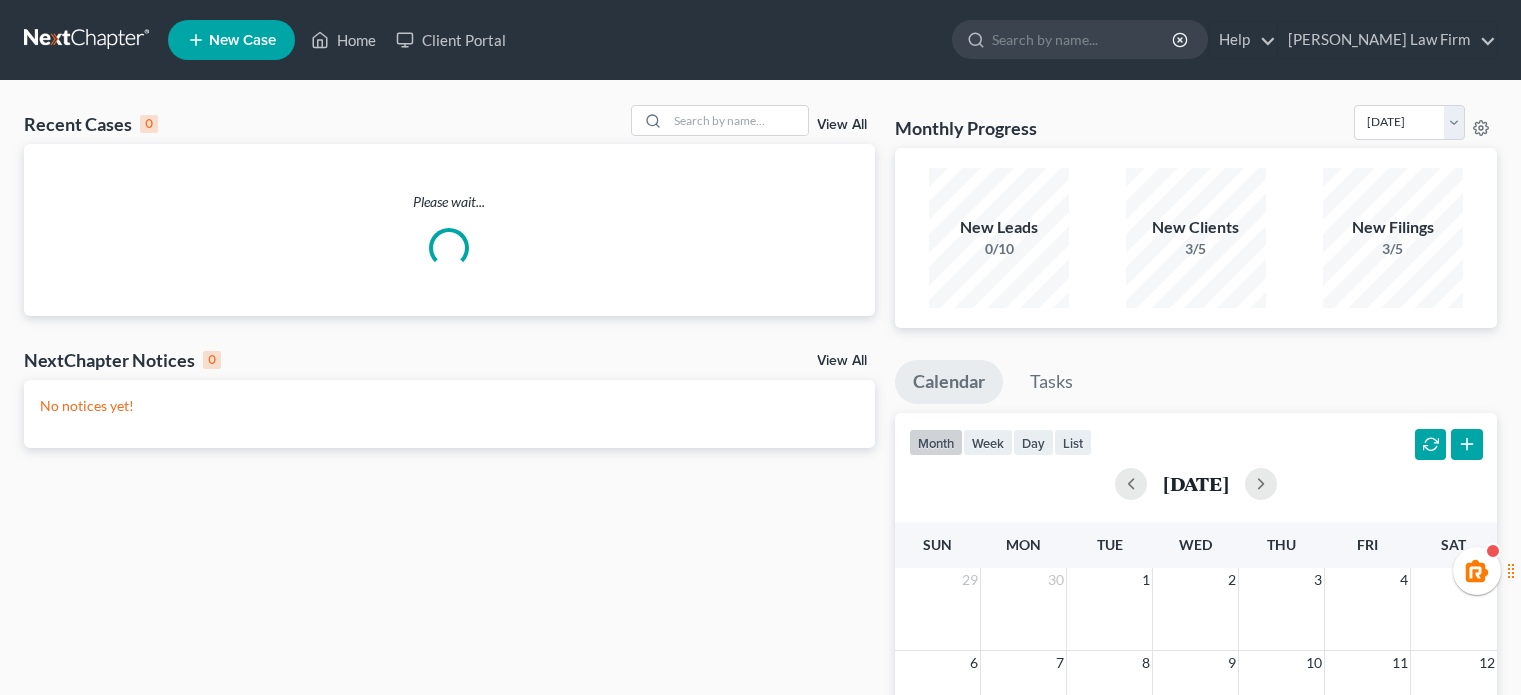 scroll, scrollTop: 0, scrollLeft: 0, axis: both 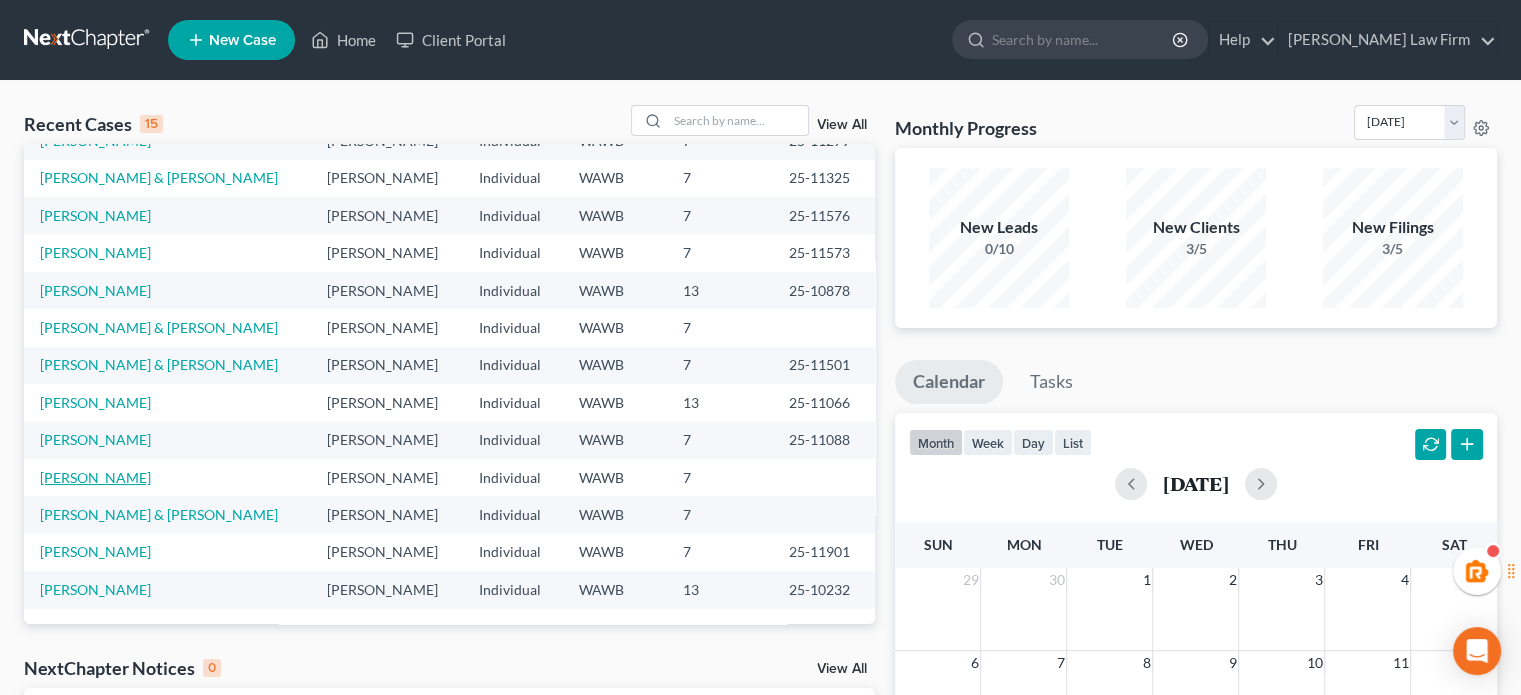click on "[PERSON_NAME]" at bounding box center (95, 477) 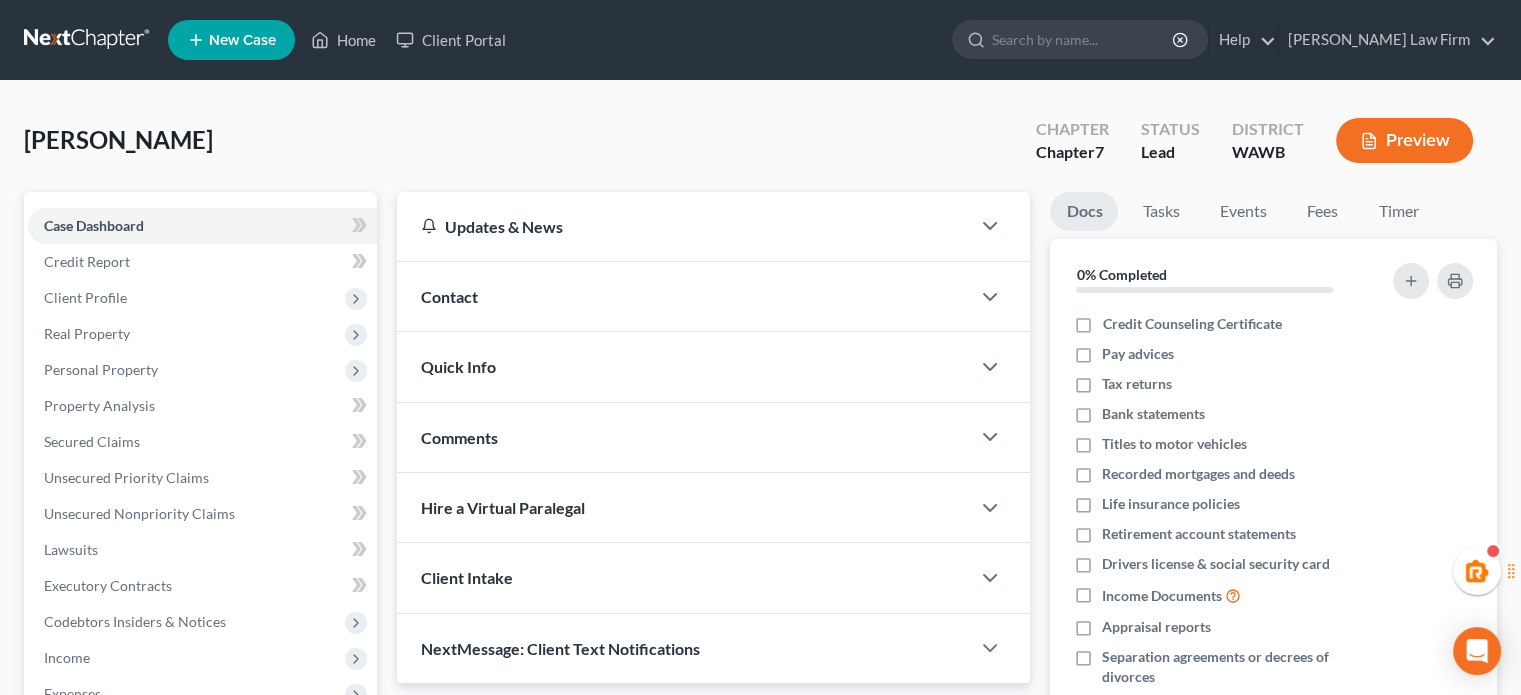 click at bounding box center [88, 40] 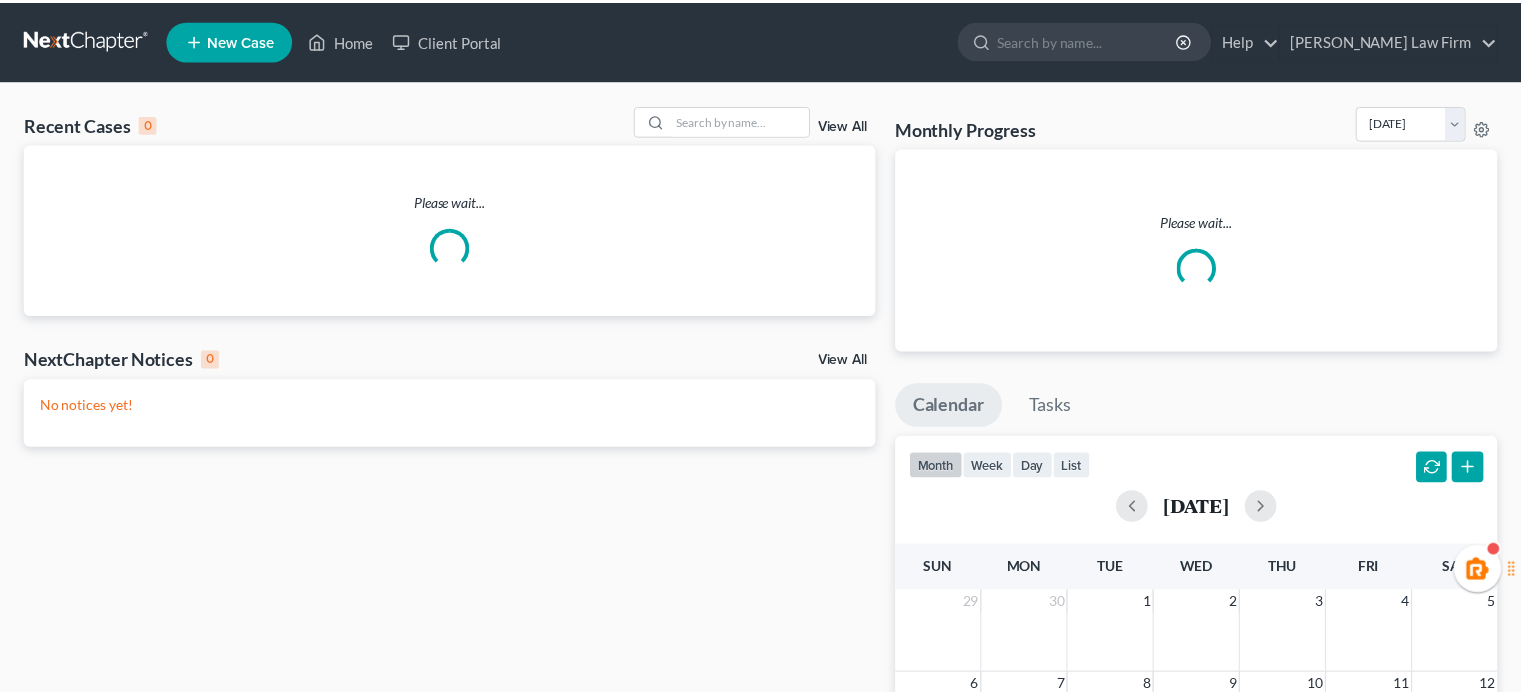 scroll, scrollTop: 0, scrollLeft: 0, axis: both 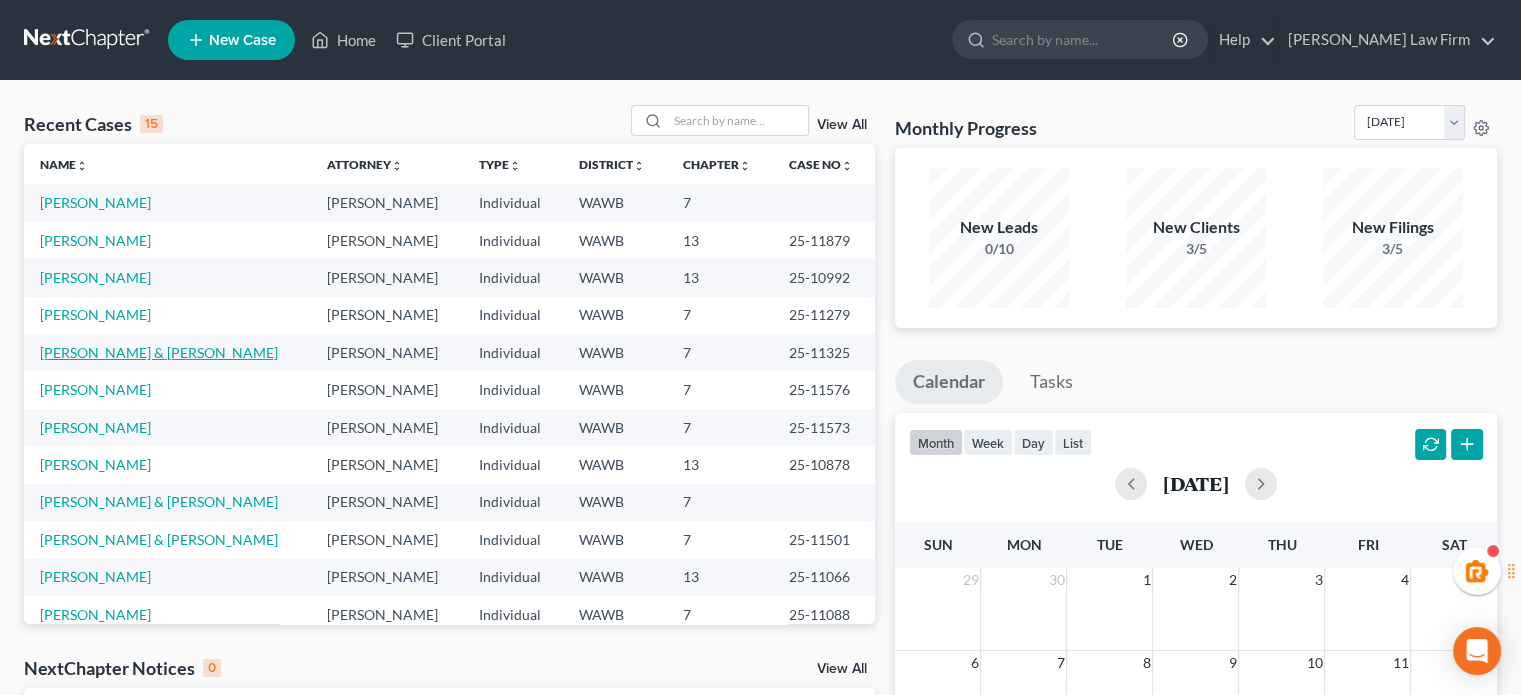 click on "[PERSON_NAME] & [PERSON_NAME]" at bounding box center [159, 352] 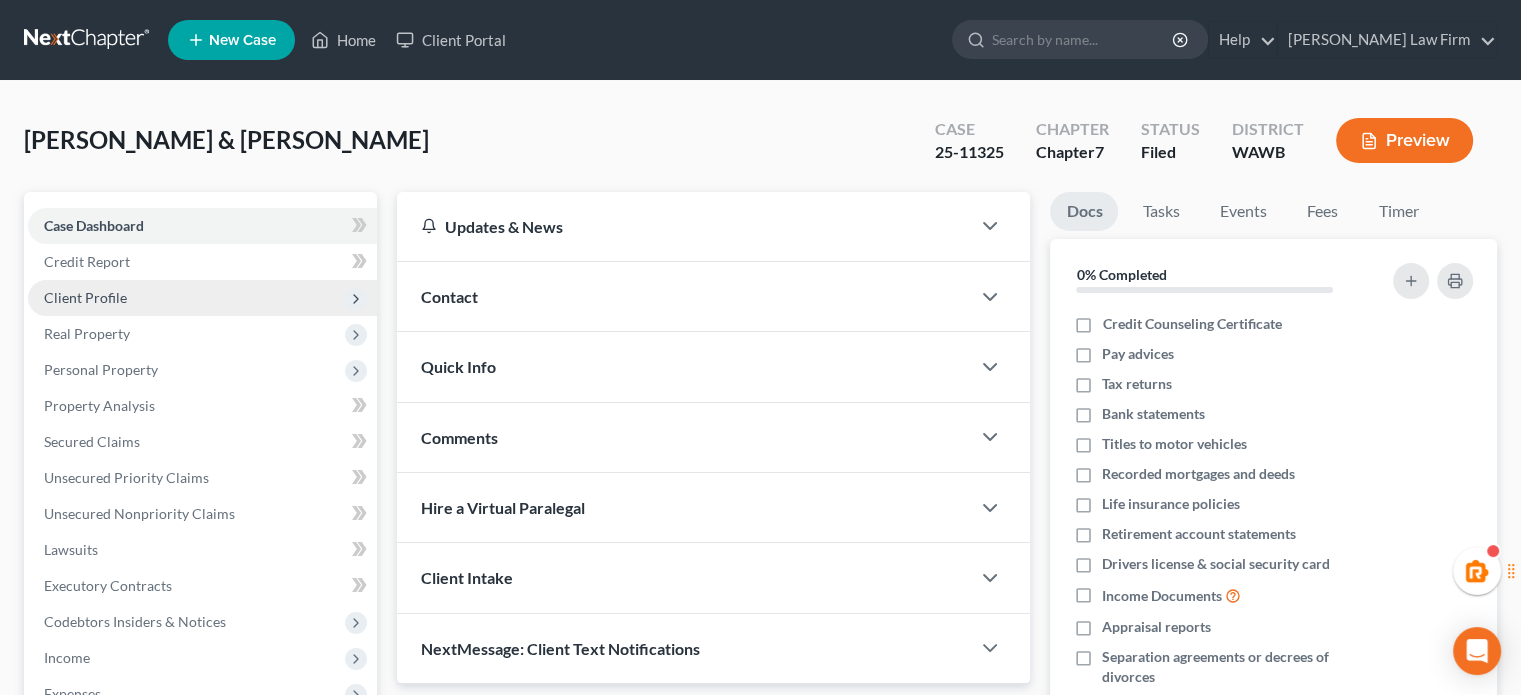 click on "Client Profile" at bounding box center (85, 297) 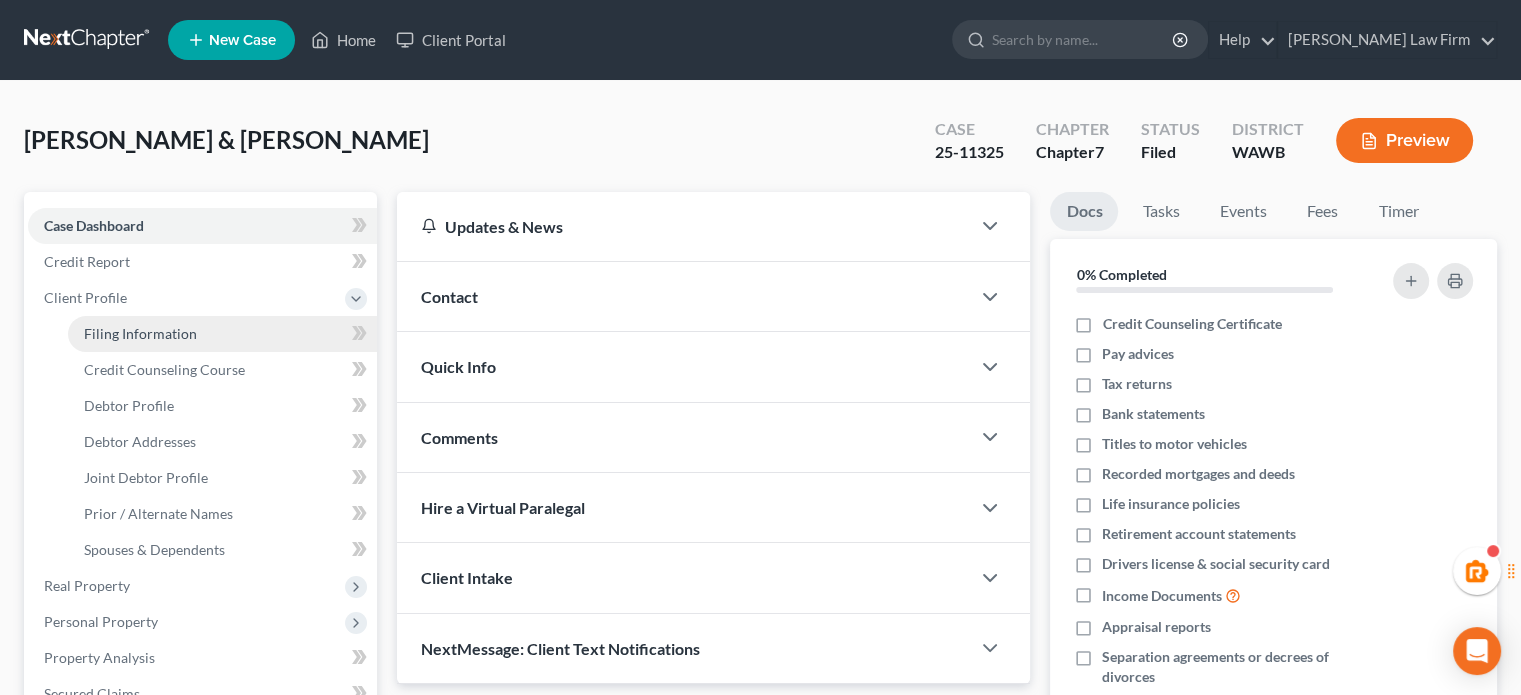 click on "Filing Information" at bounding box center [140, 333] 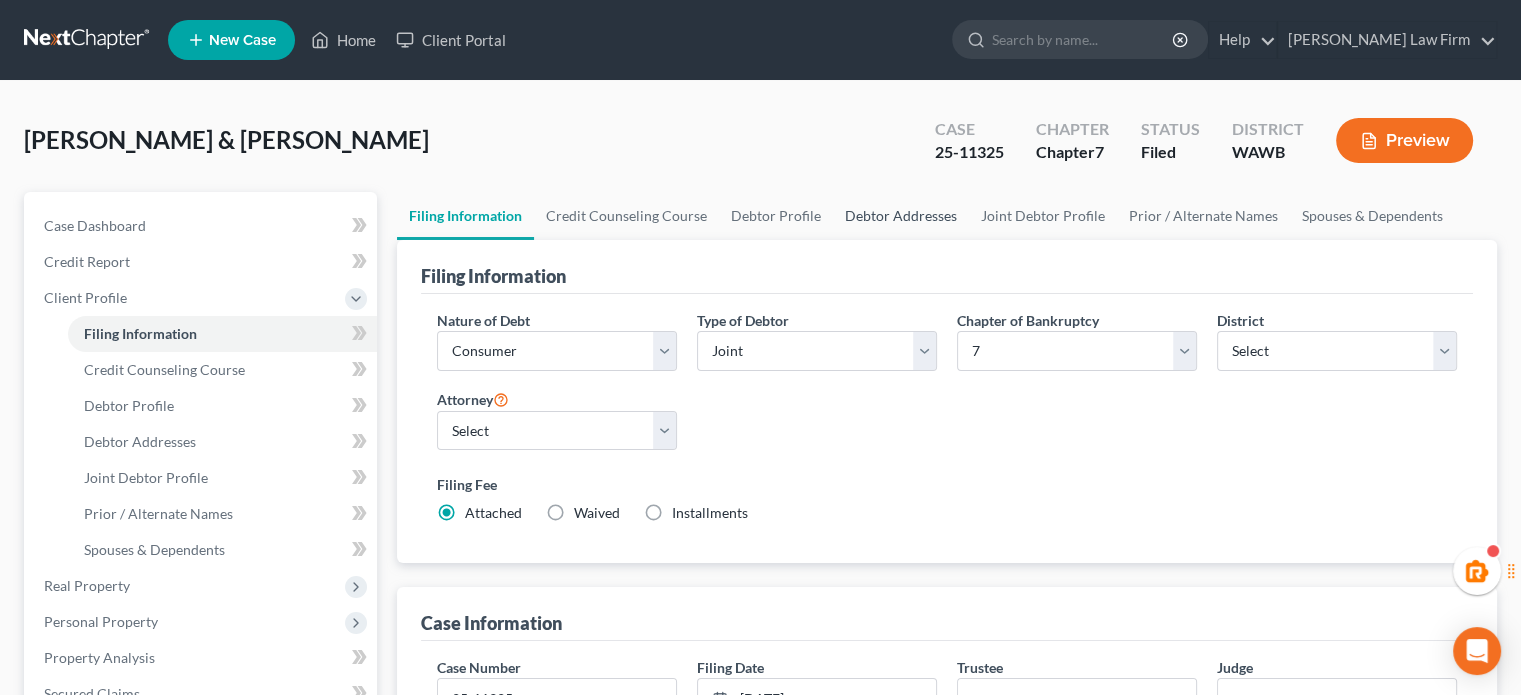 click on "Debtor Addresses" at bounding box center [901, 216] 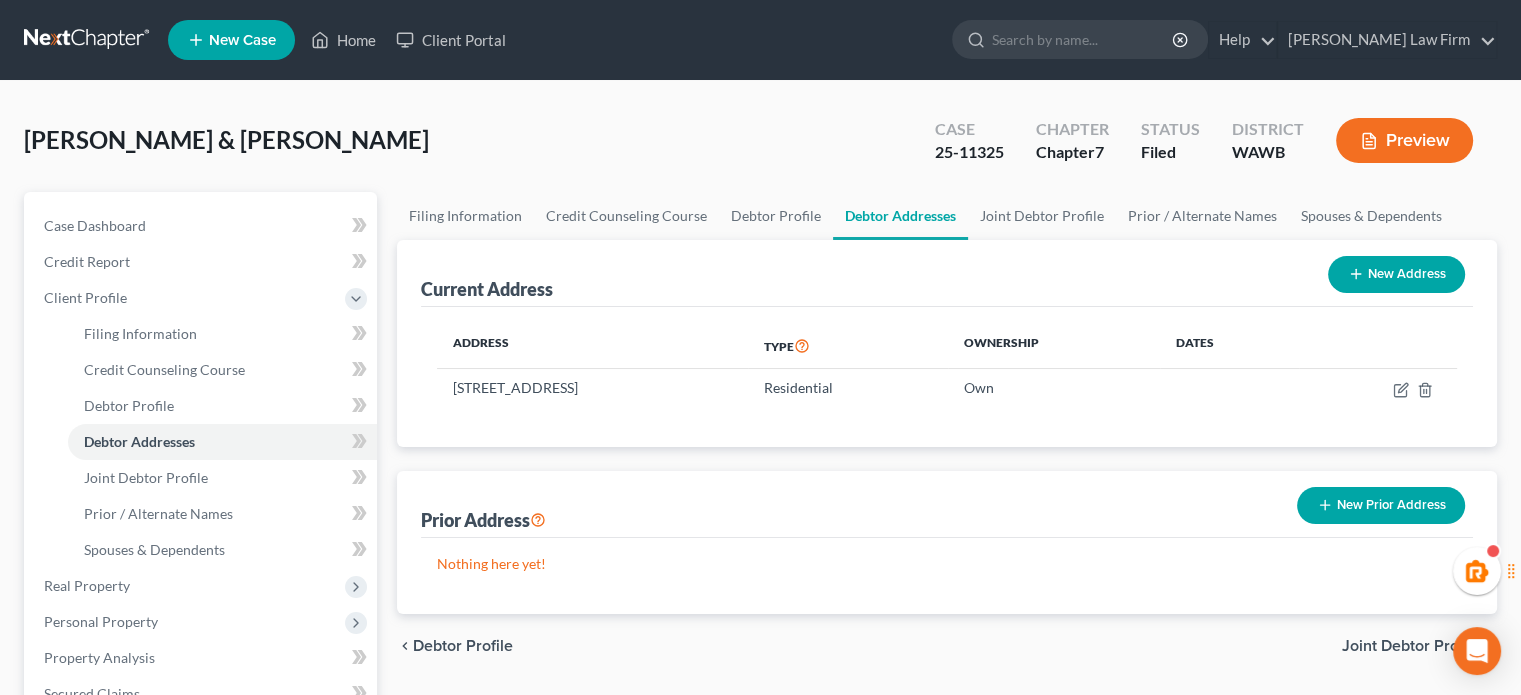 click at bounding box center (88, 40) 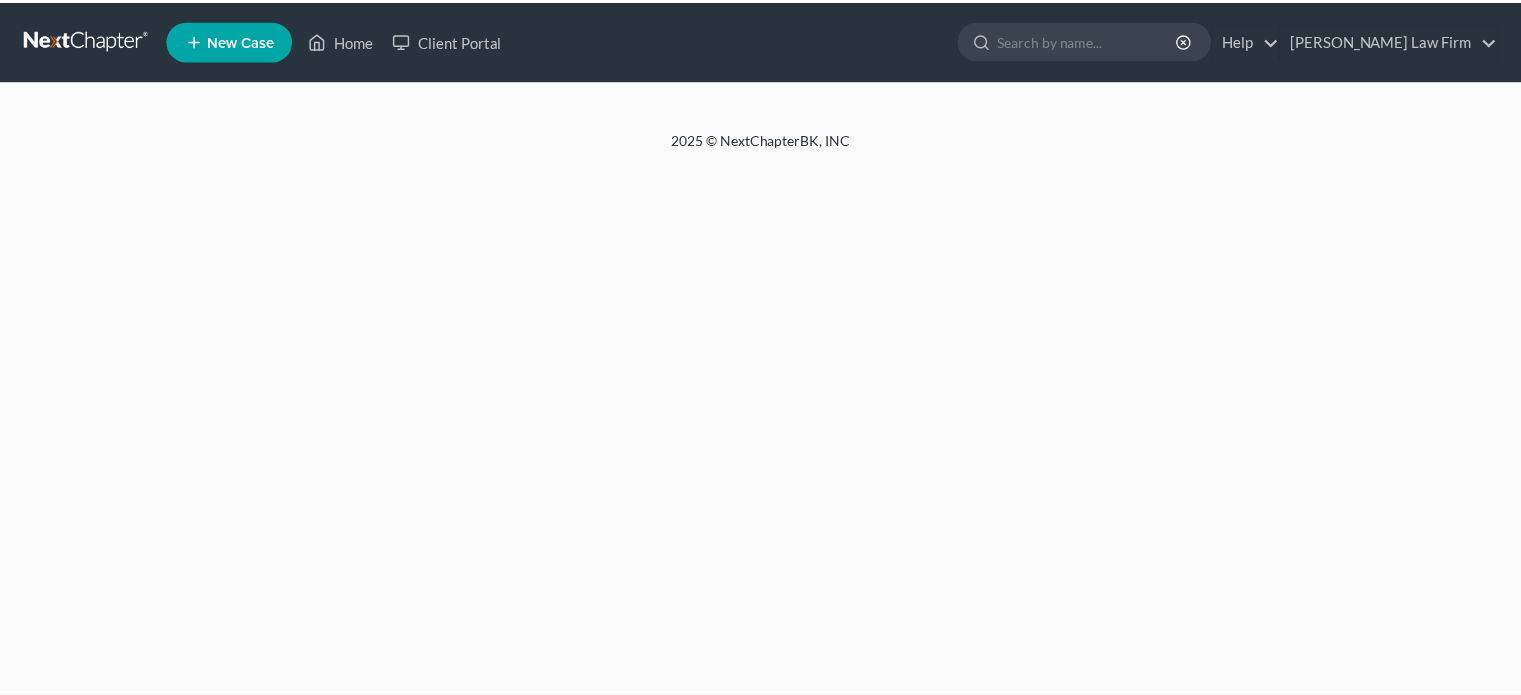 scroll, scrollTop: 0, scrollLeft: 0, axis: both 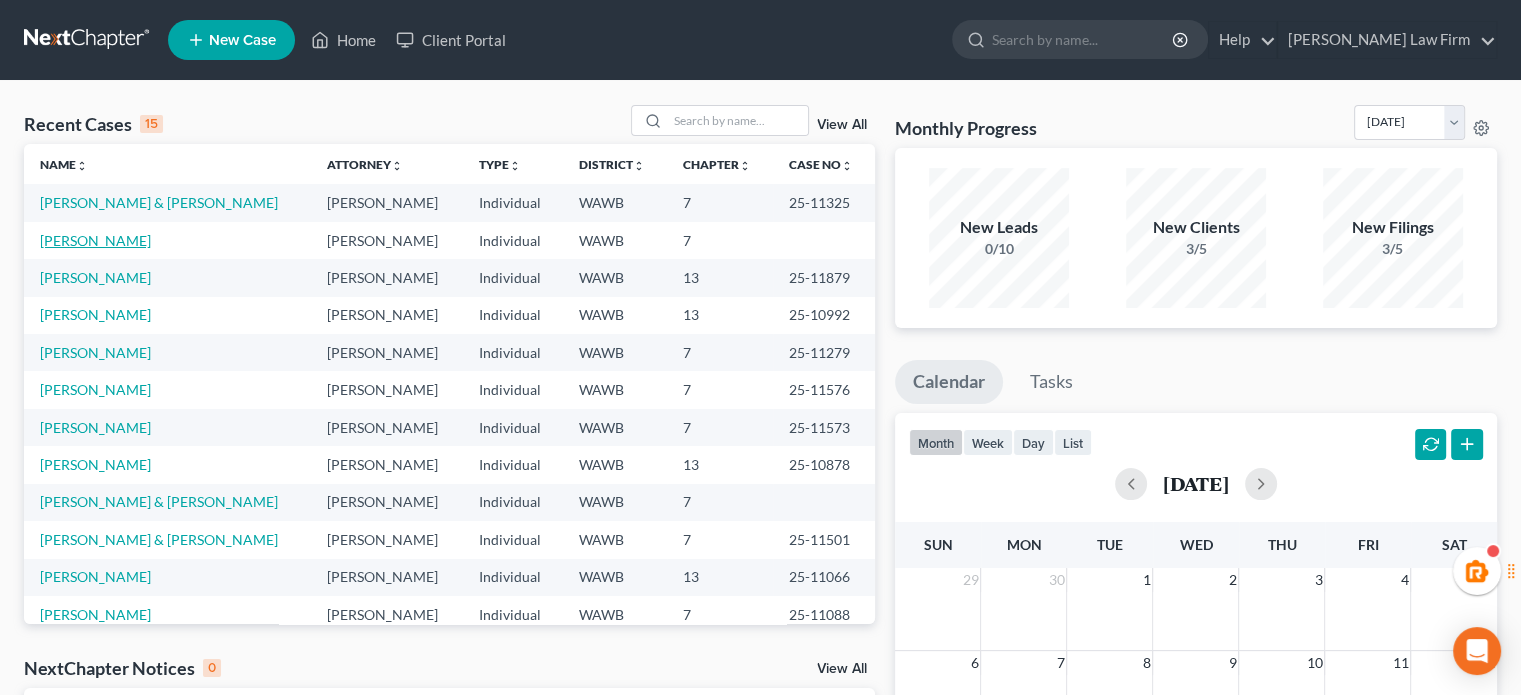 click on "[PERSON_NAME]" at bounding box center (95, 240) 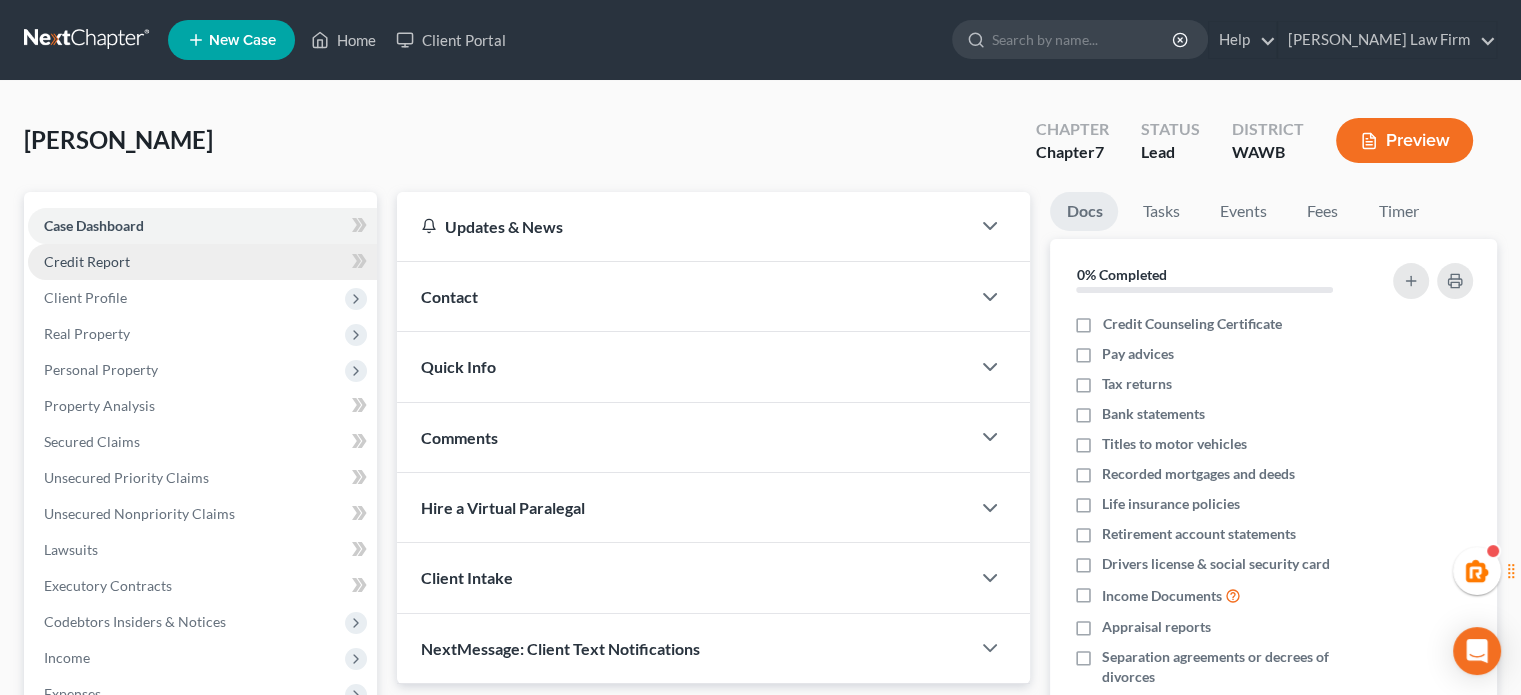 click on "Credit Report" at bounding box center [202, 262] 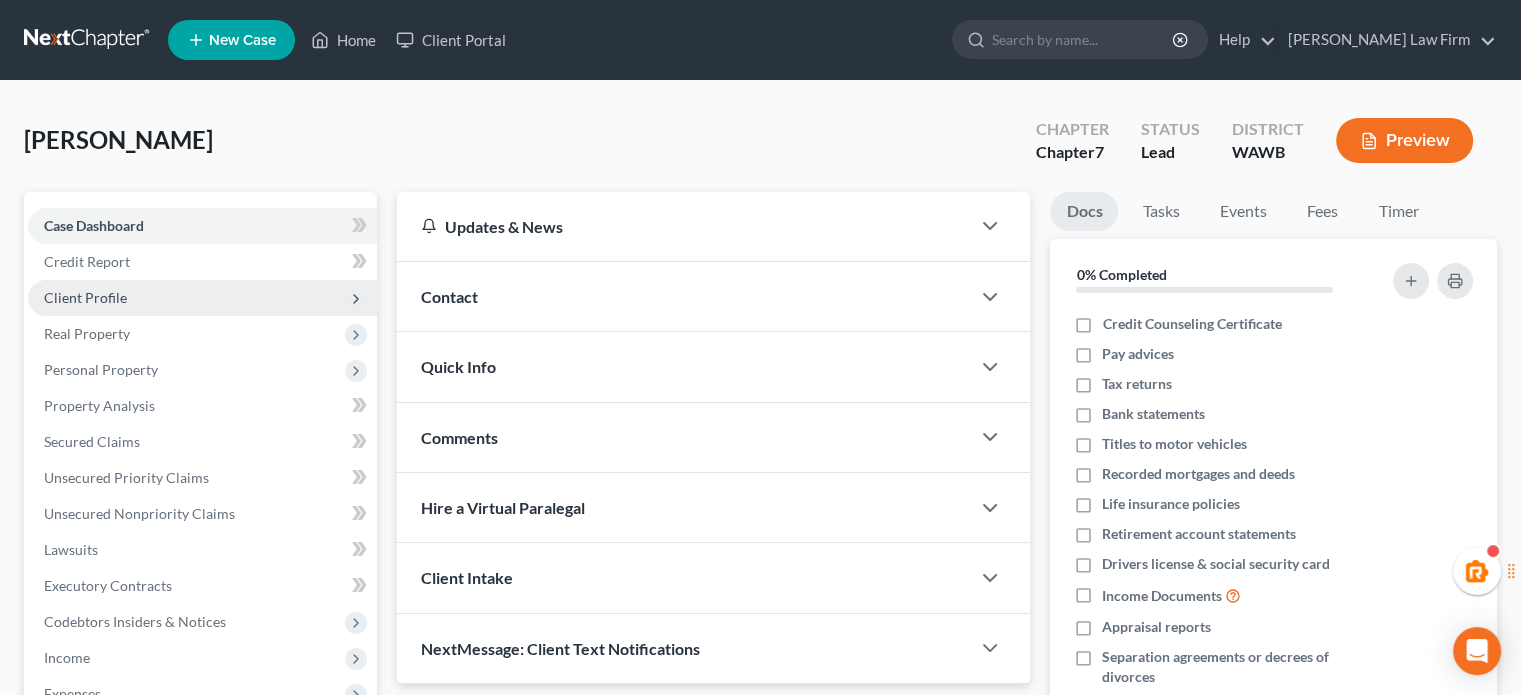click on "Client Profile" at bounding box center [202, 298] 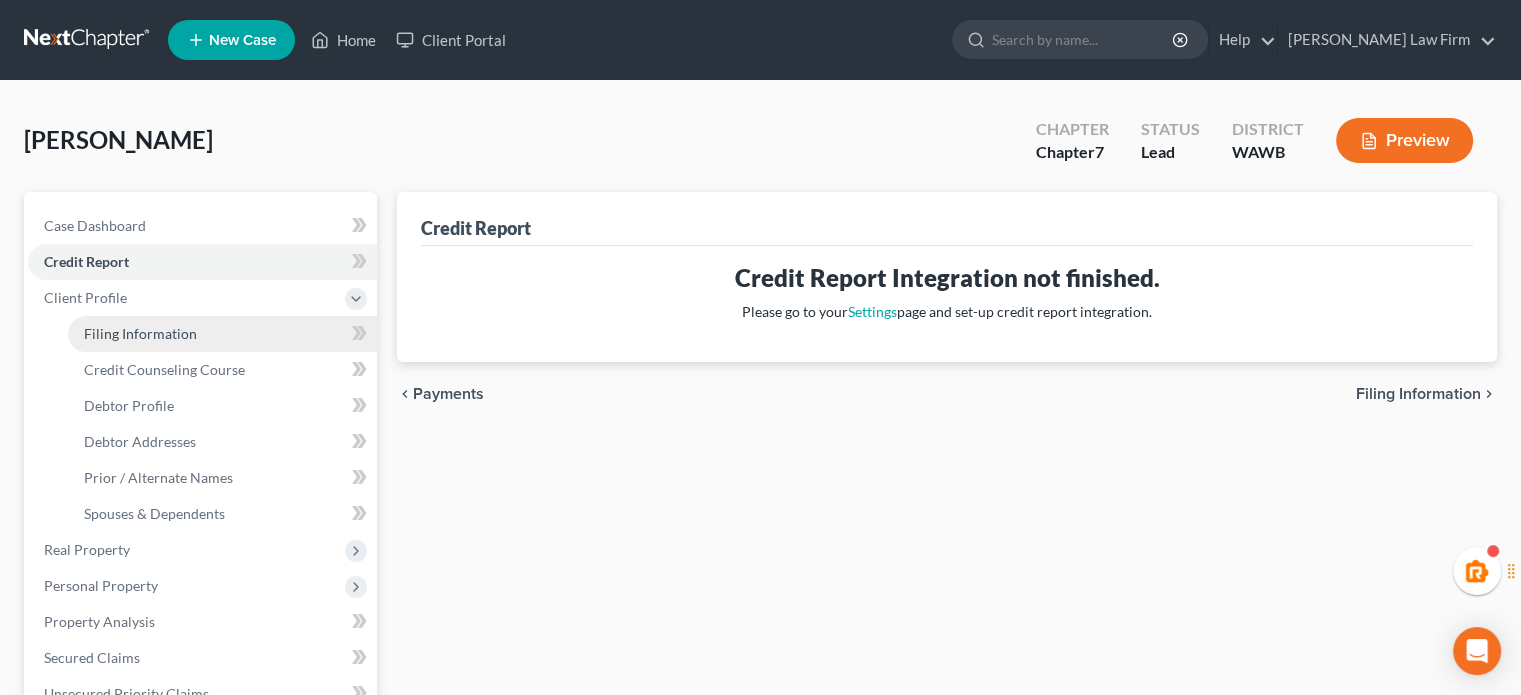 click on "Filing Information" at bounding box center [222, 334] 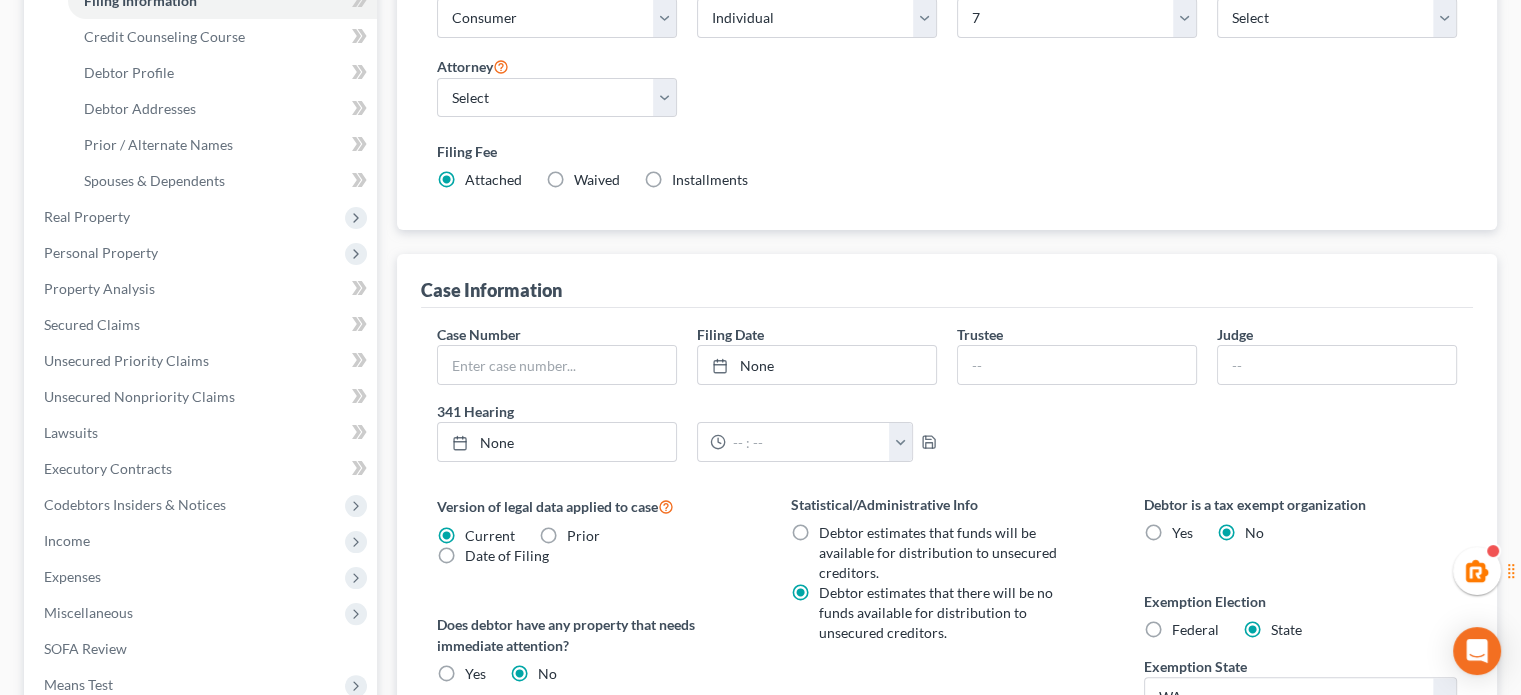 scroll, scrollTop: 0, scrollLeft: 0, axis: both 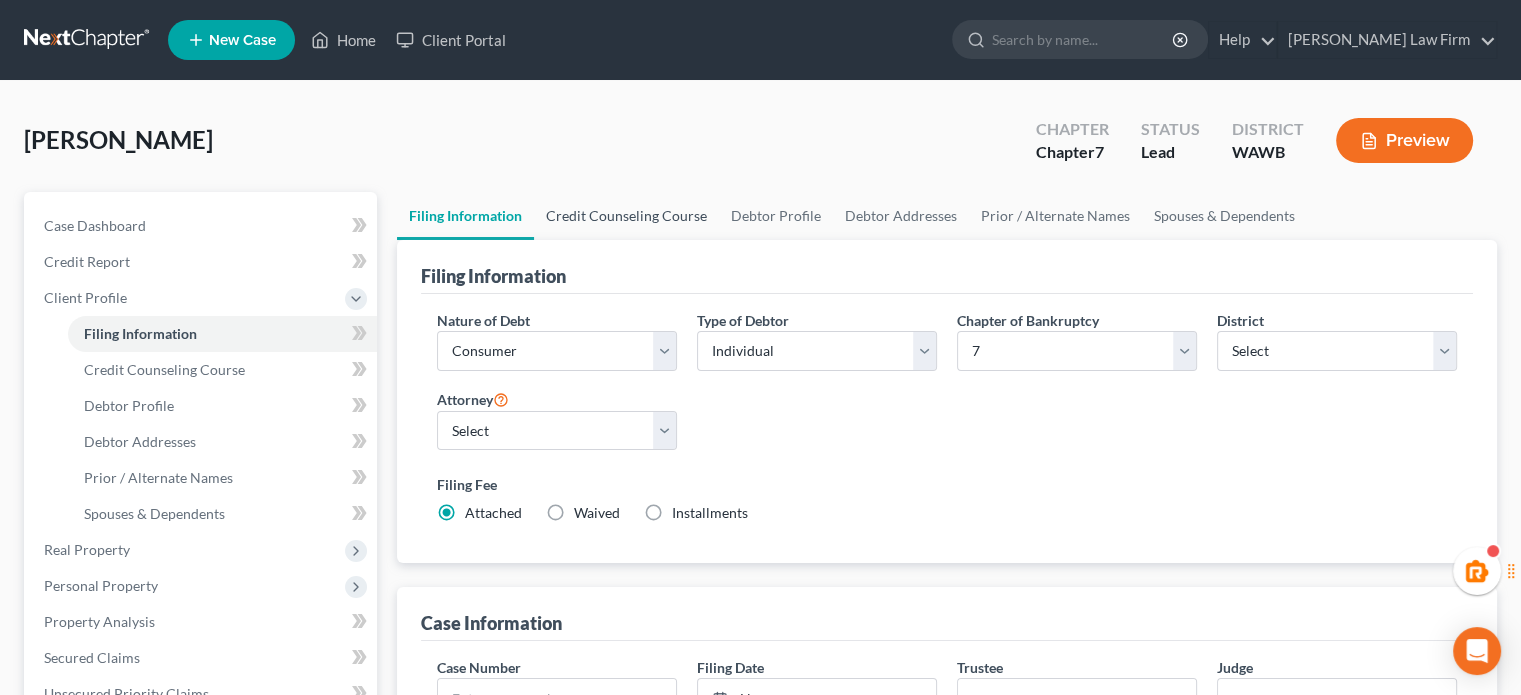 click on "Credit Counseling Course" at bounding box center (626, 216) 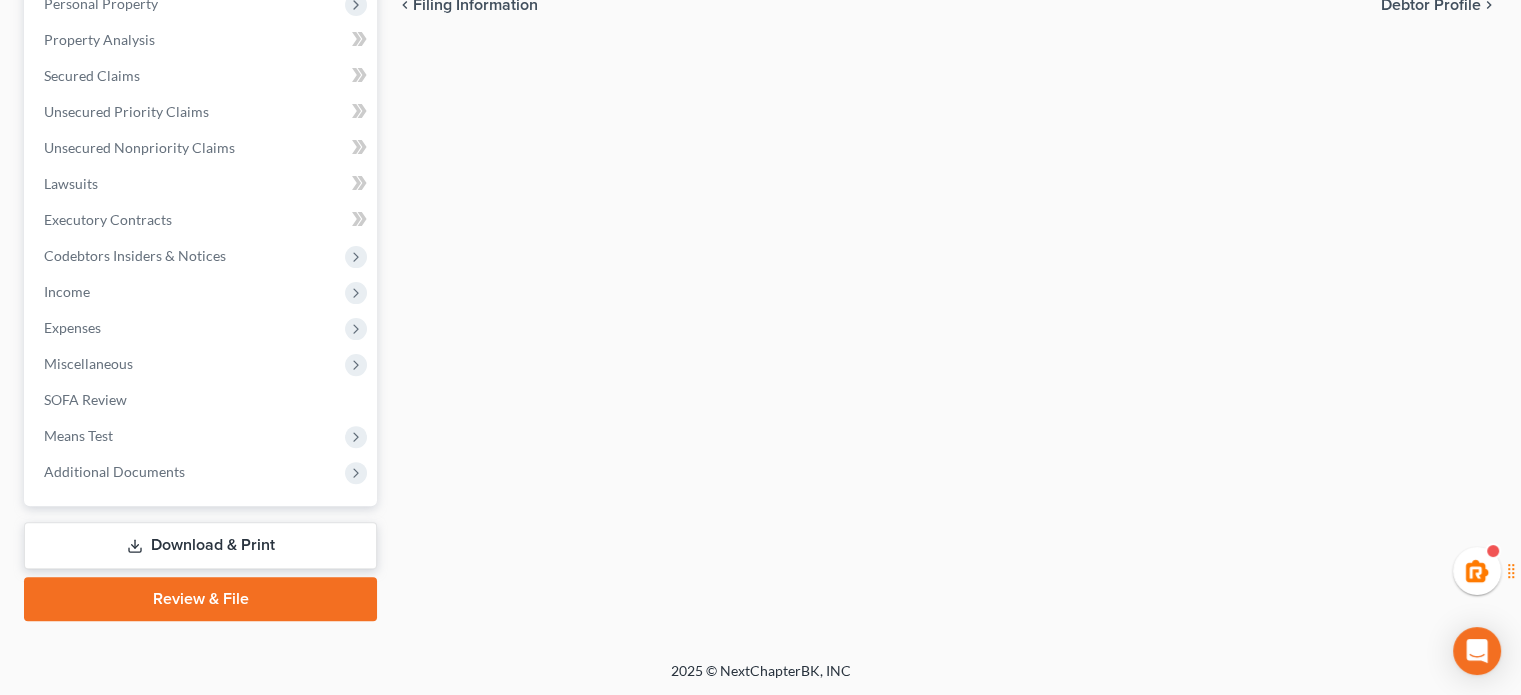 scroll, scrollTop: 0, scrollLeft: 0, axis: both 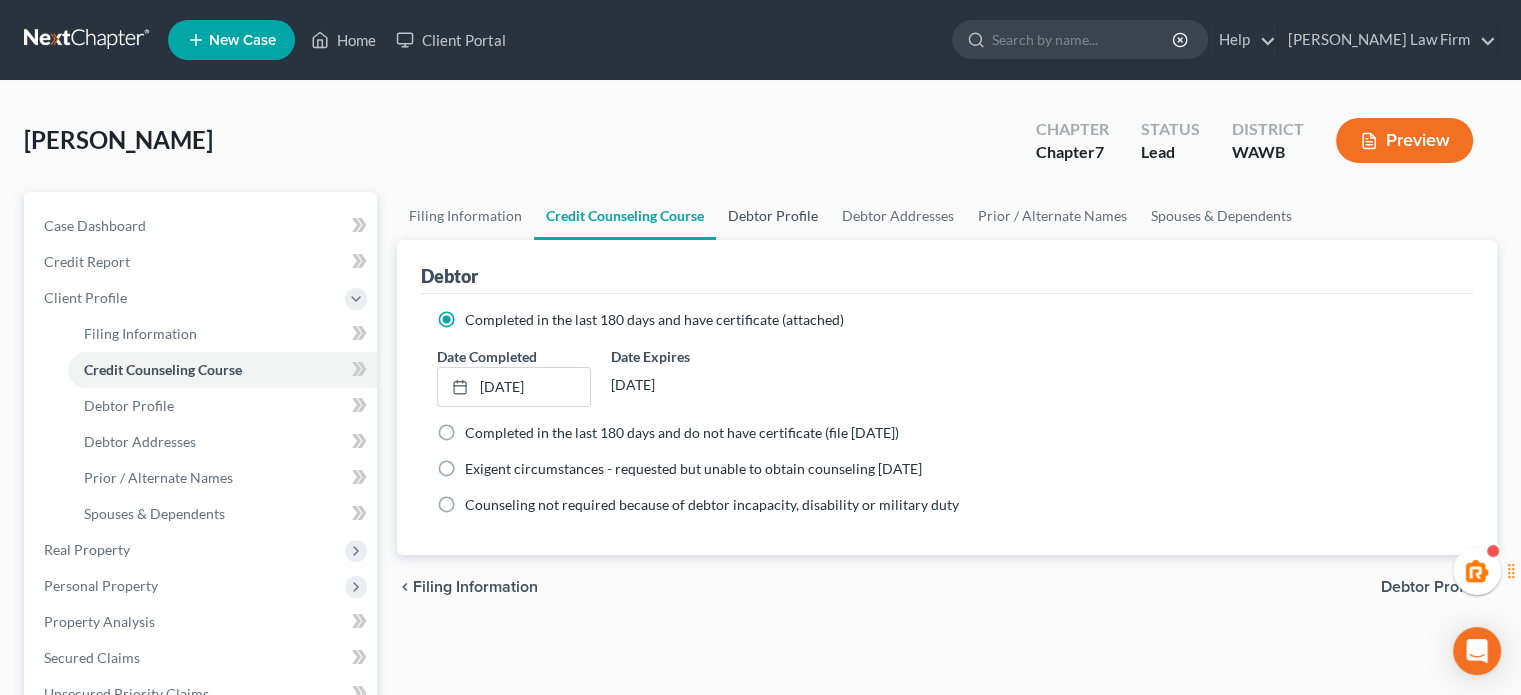 click on "Debtor Profile" at bounding box center [773, 216] 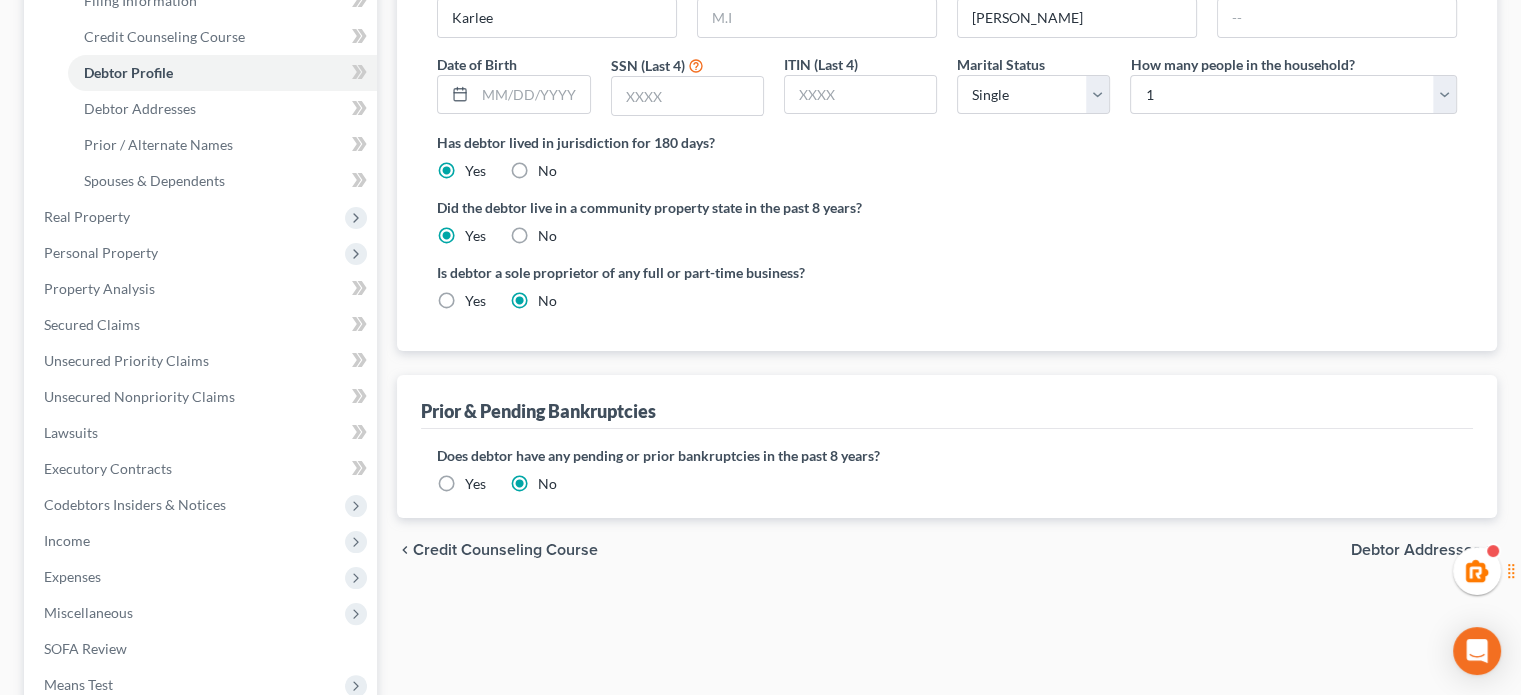 scroll, scrollTop: 0, scrollLeft: 0, axis: both 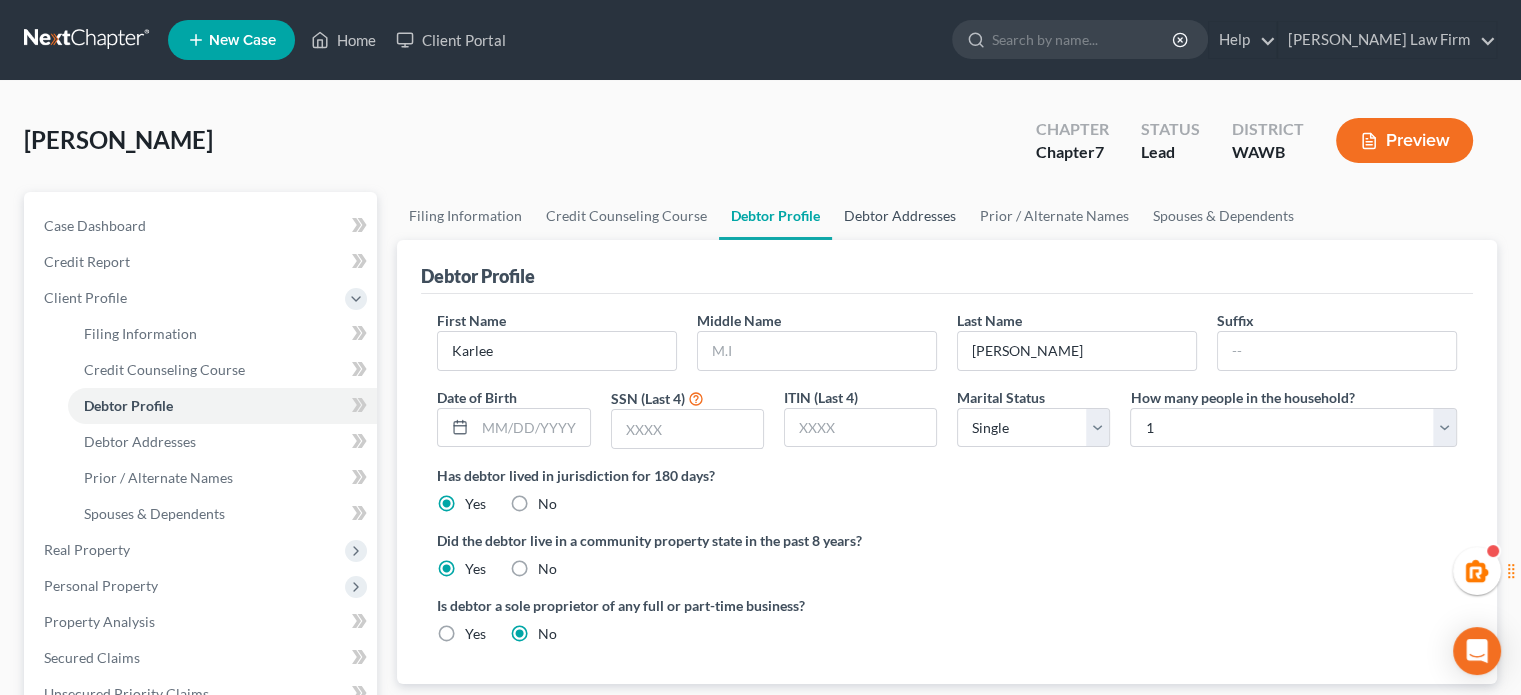 click on "Debtor Addresses" at bounding box center [900, 216] 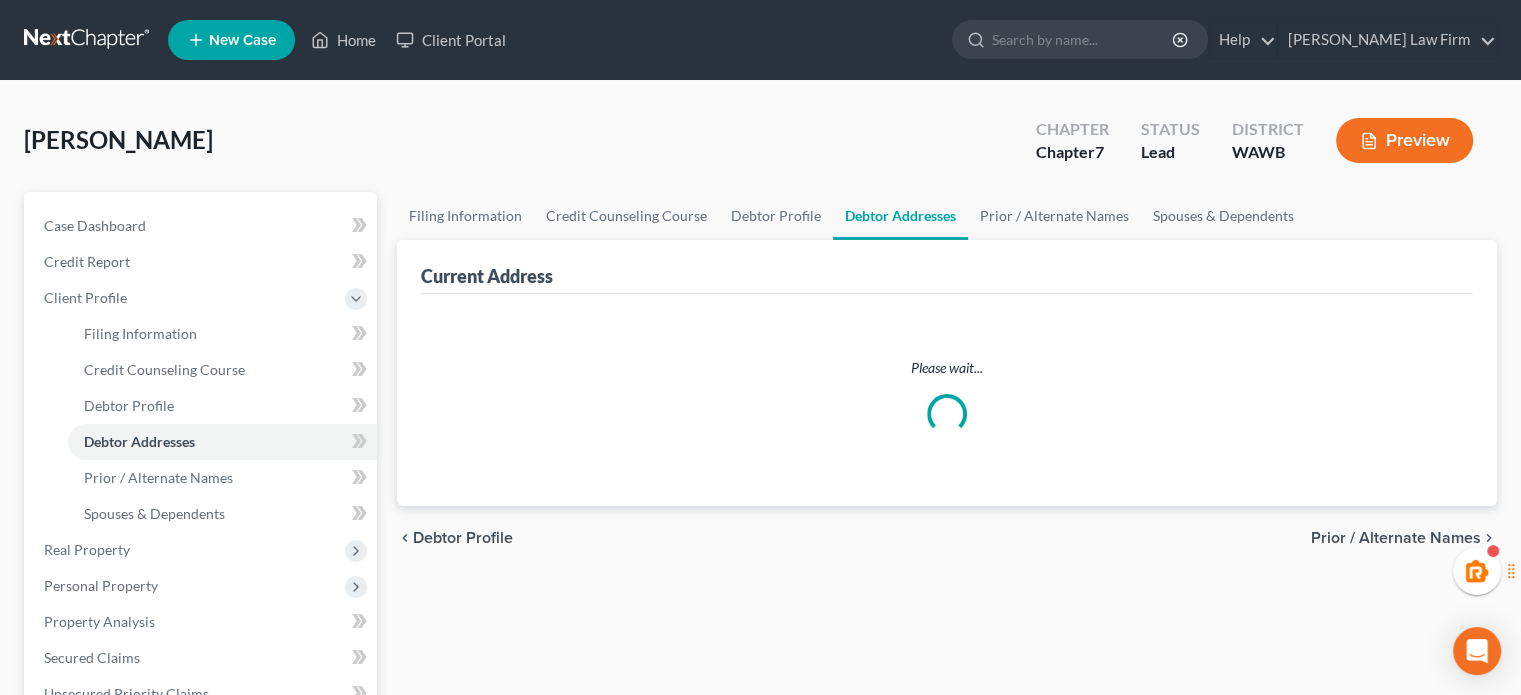 select on "0" 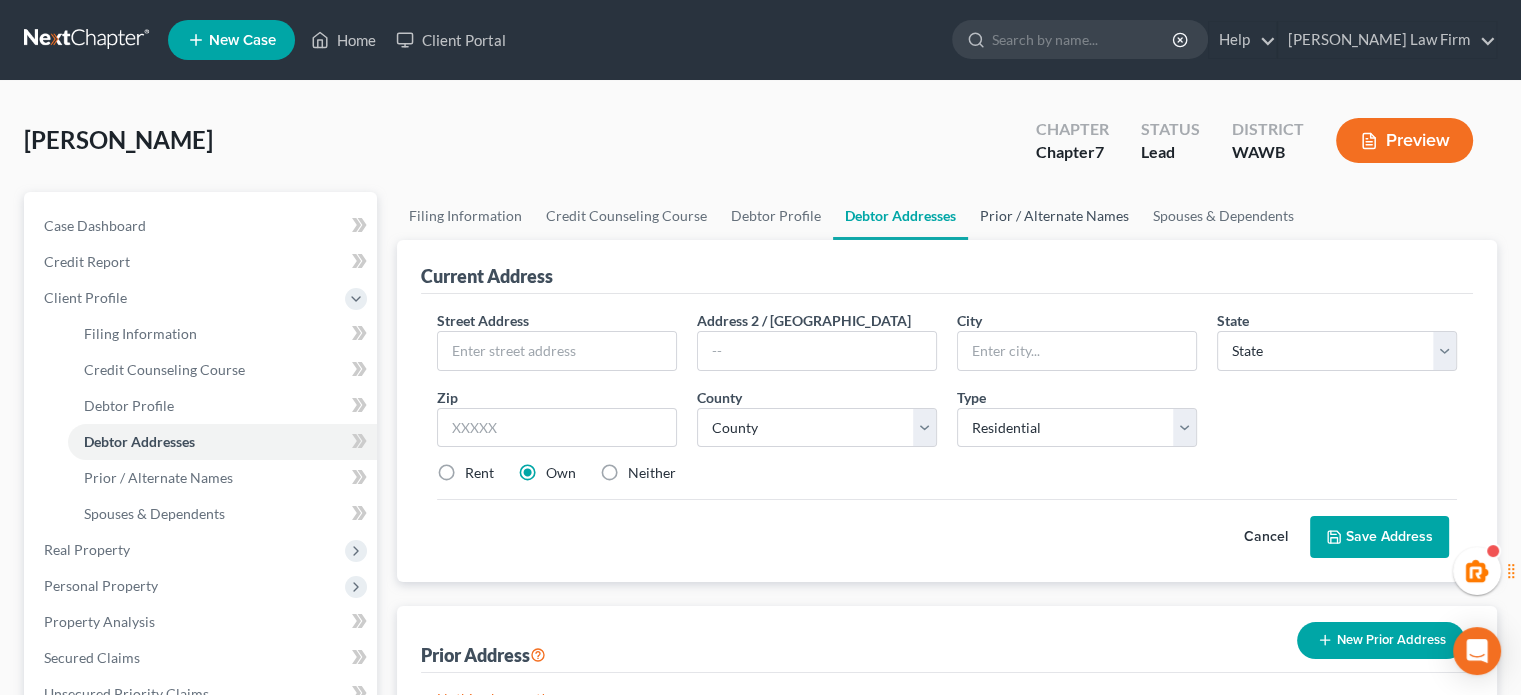 click on "Prior / Alternate Names" at bounding box center (1054, 216) 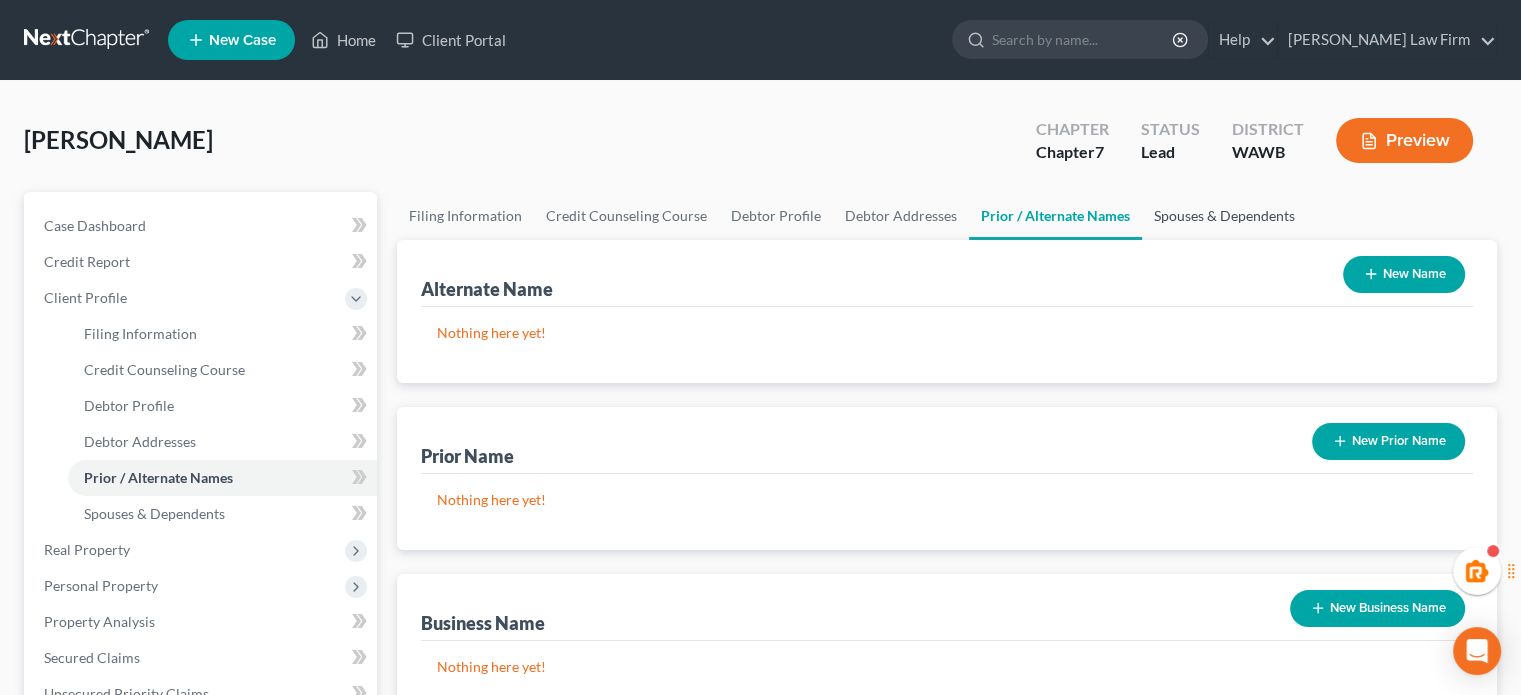 click on "Spouses & Dependents" at bounding box center (1224, 216) 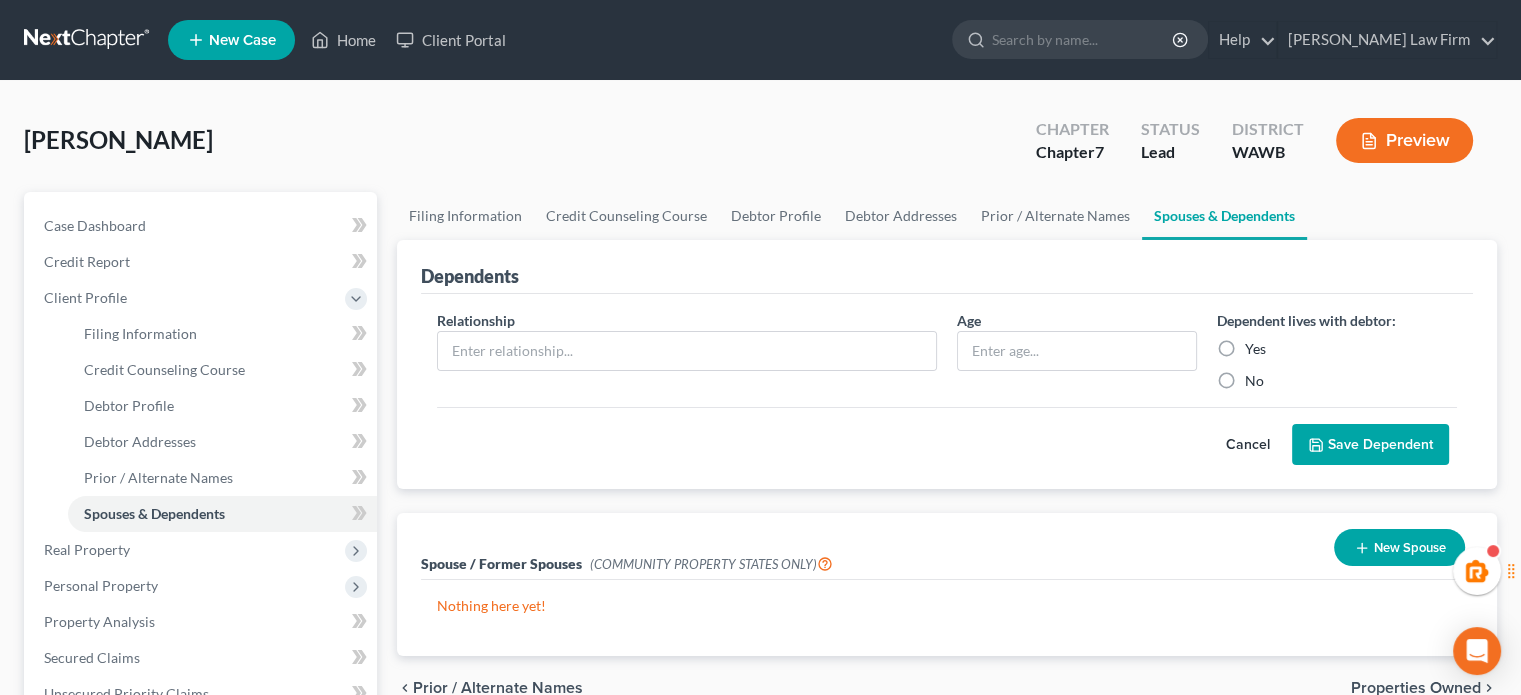 scroll, scrollTop: 333, scrollLeft: 0, axis: vertical 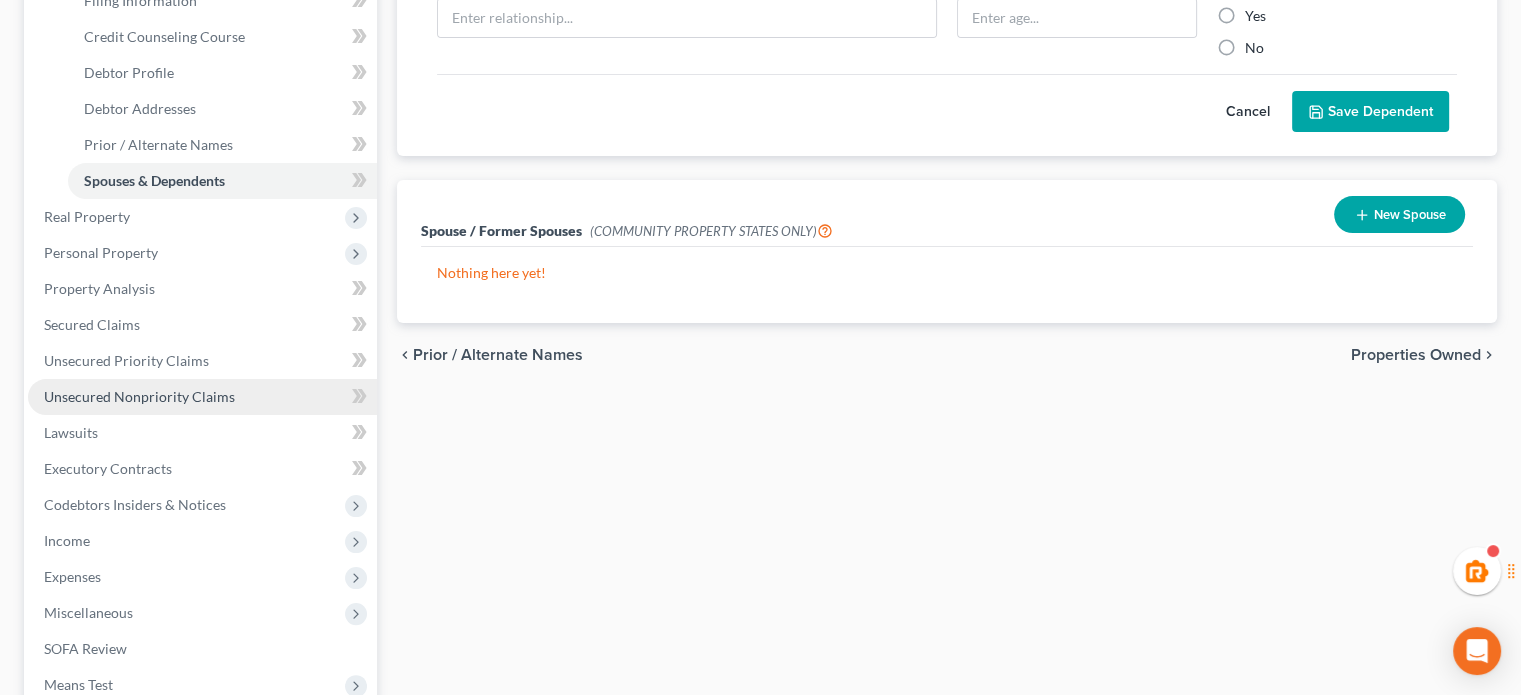 click on "Unsecured Nonpriority Claims" at bounding box center (202, 397) 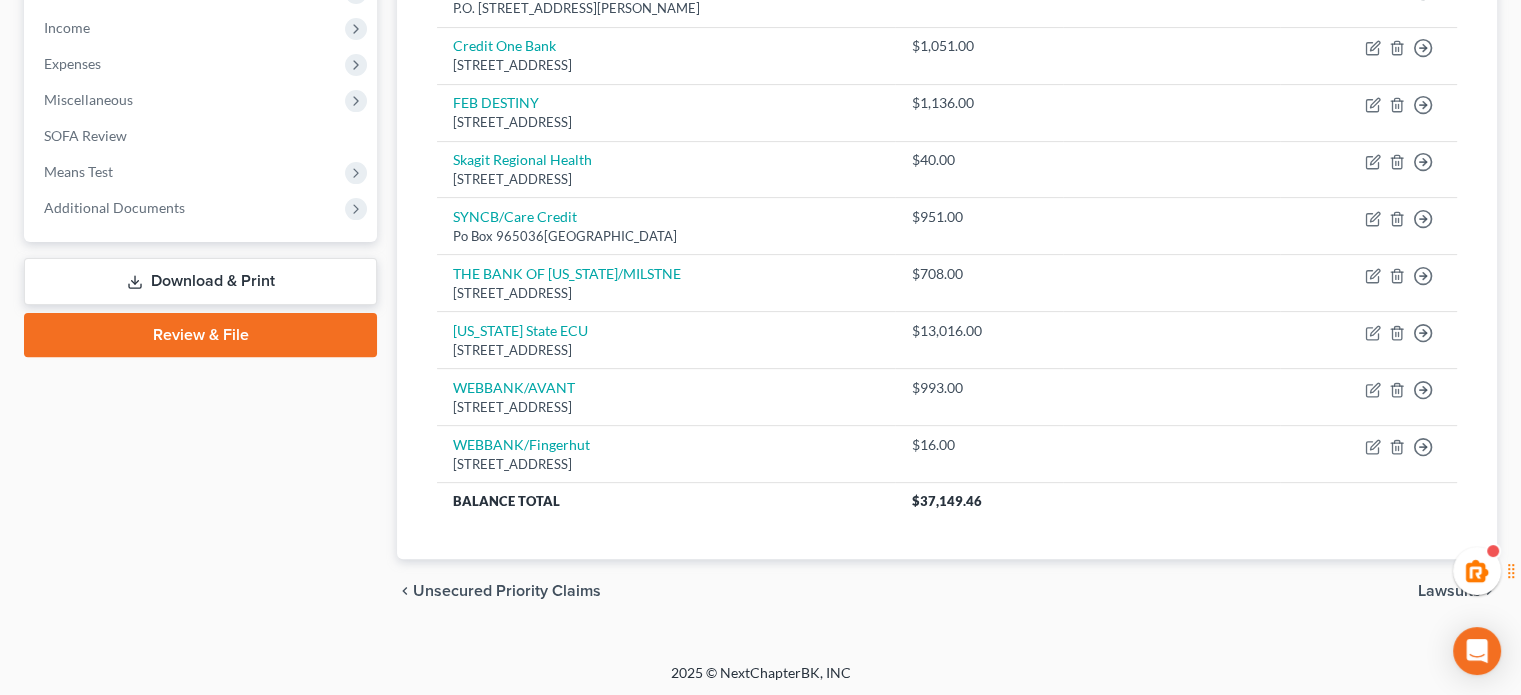 scroll, scrollTop: 296, scrollLeft: 0, axis: vertical 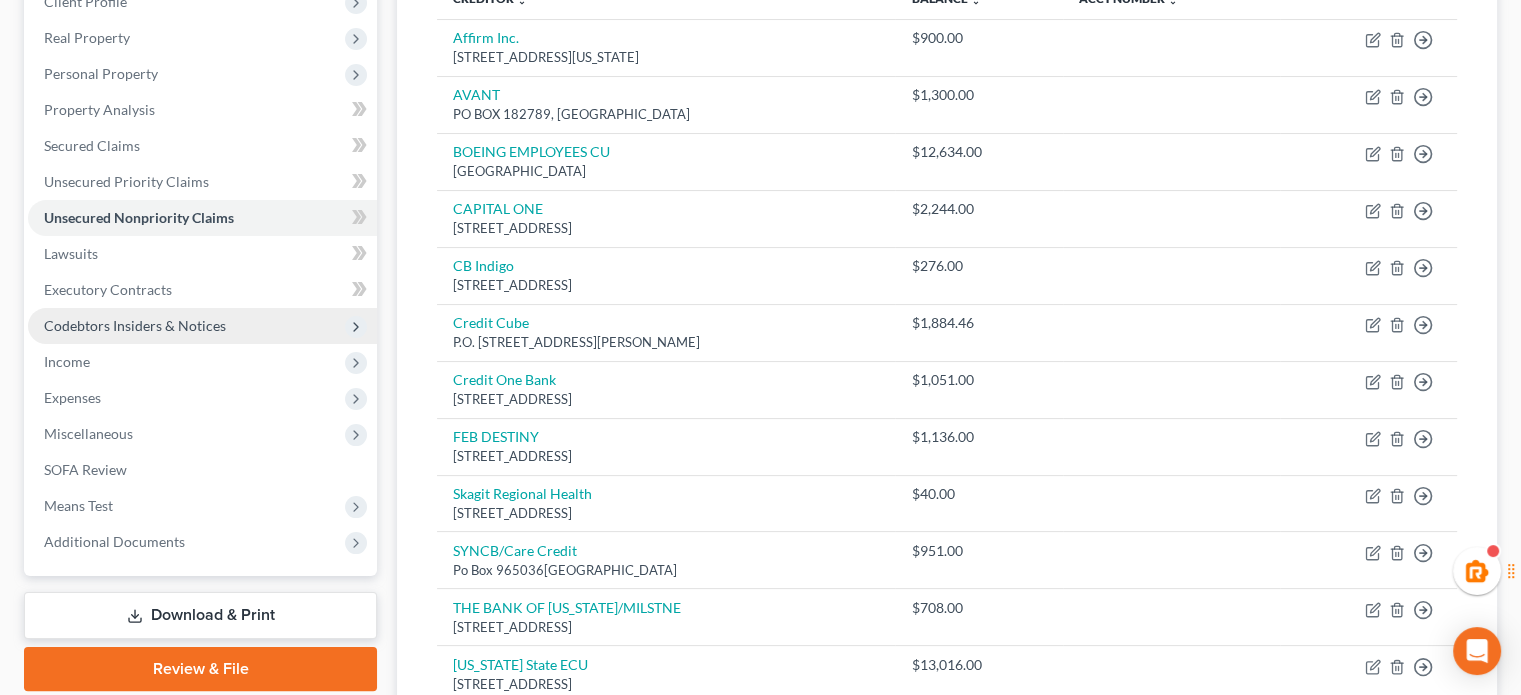 click on "Codebtors Insiders & Notices" at bounding box center (202, 326) 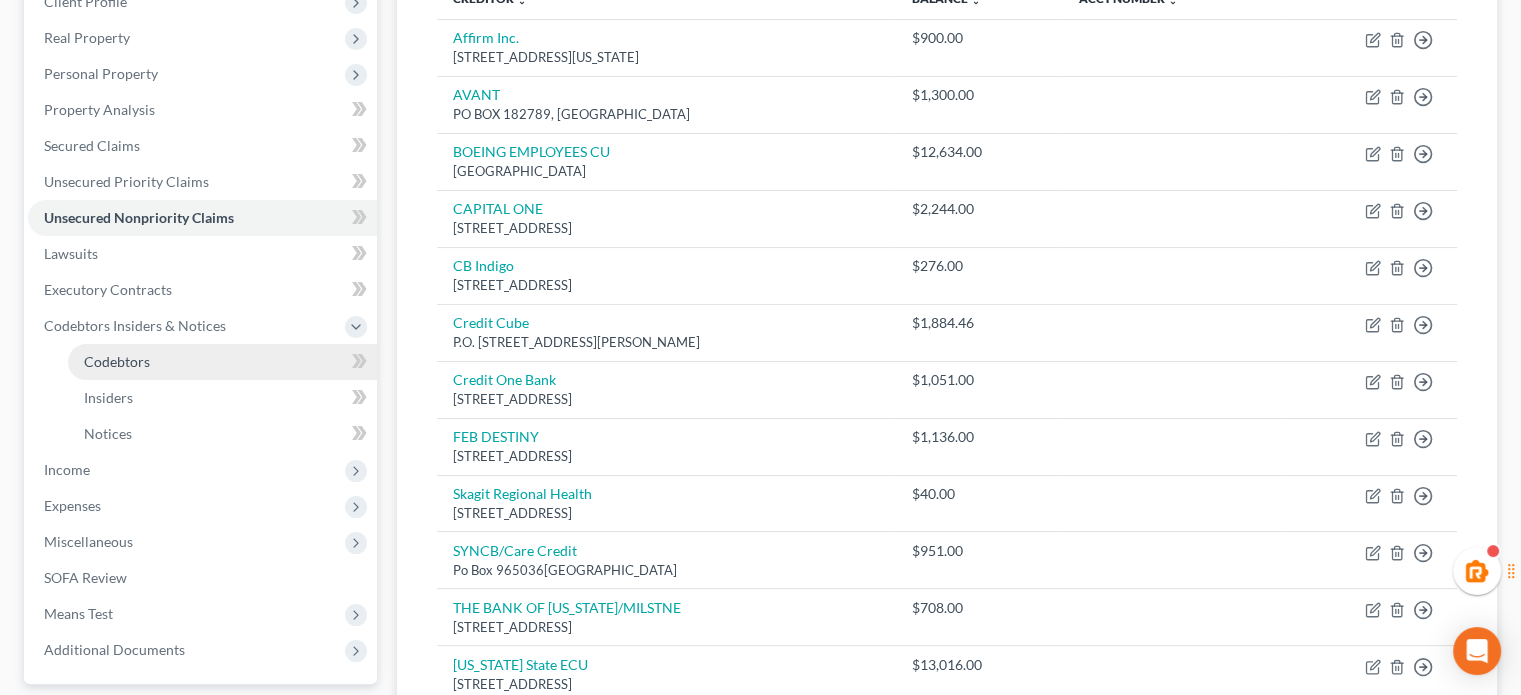 click on "Codebtors" at bounding box center (117, 361) 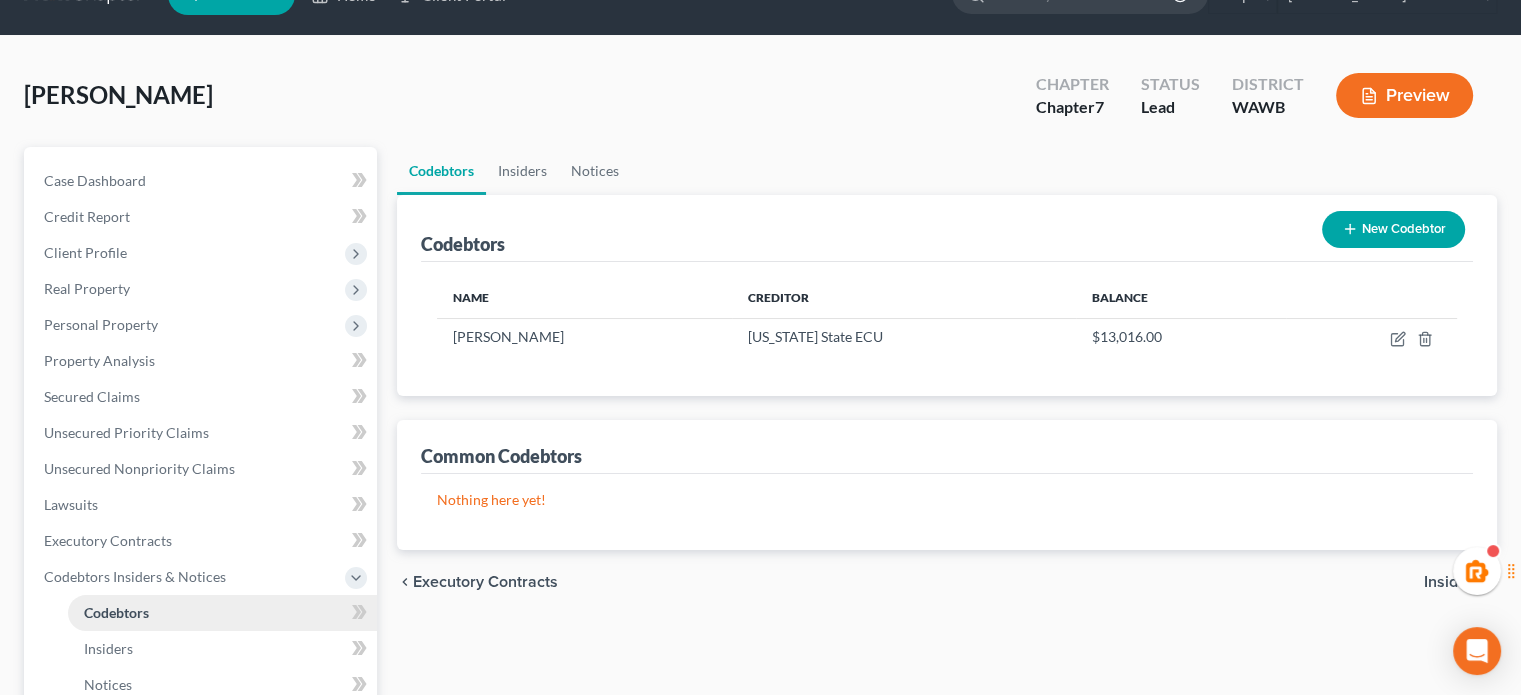 scroll, scrollTop: 0, scrollLeft: 0, axis: both 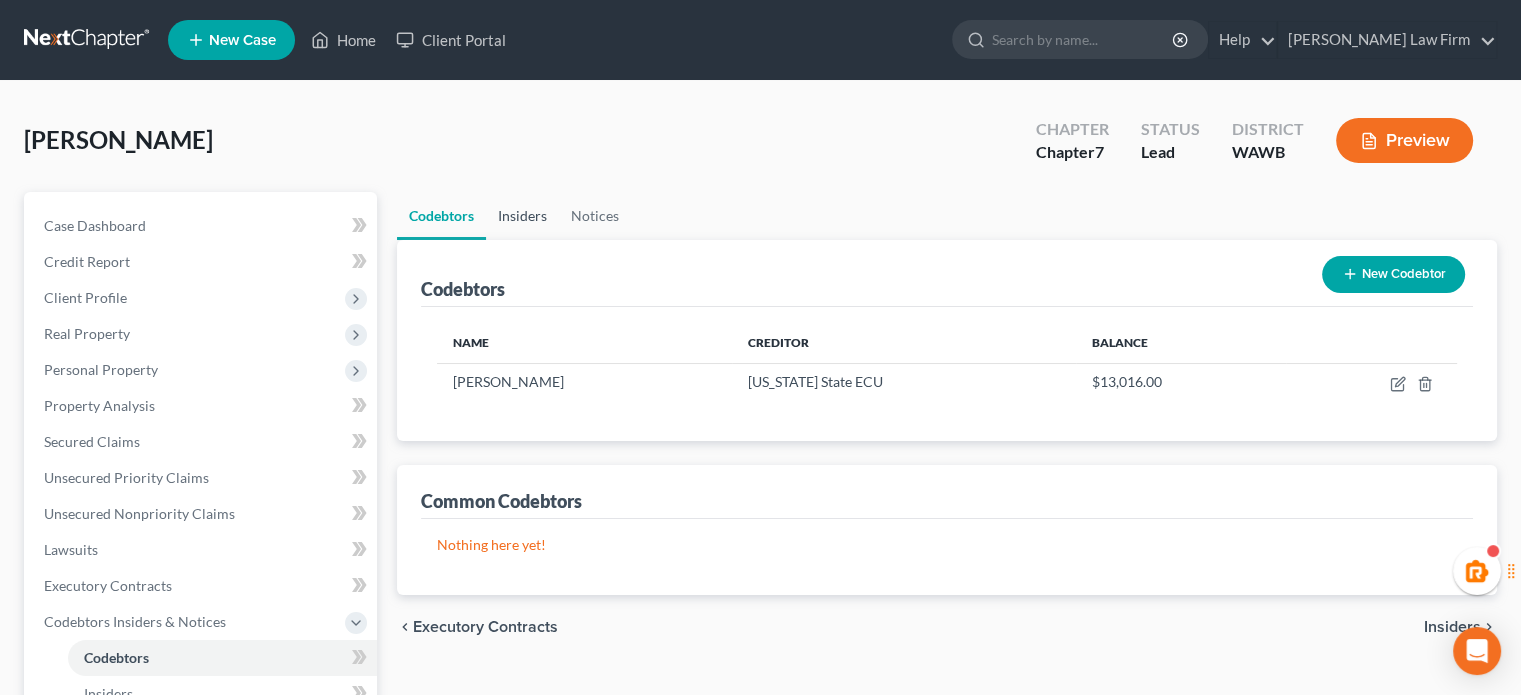 click on "Insiders" at bounding box center [522, 216] 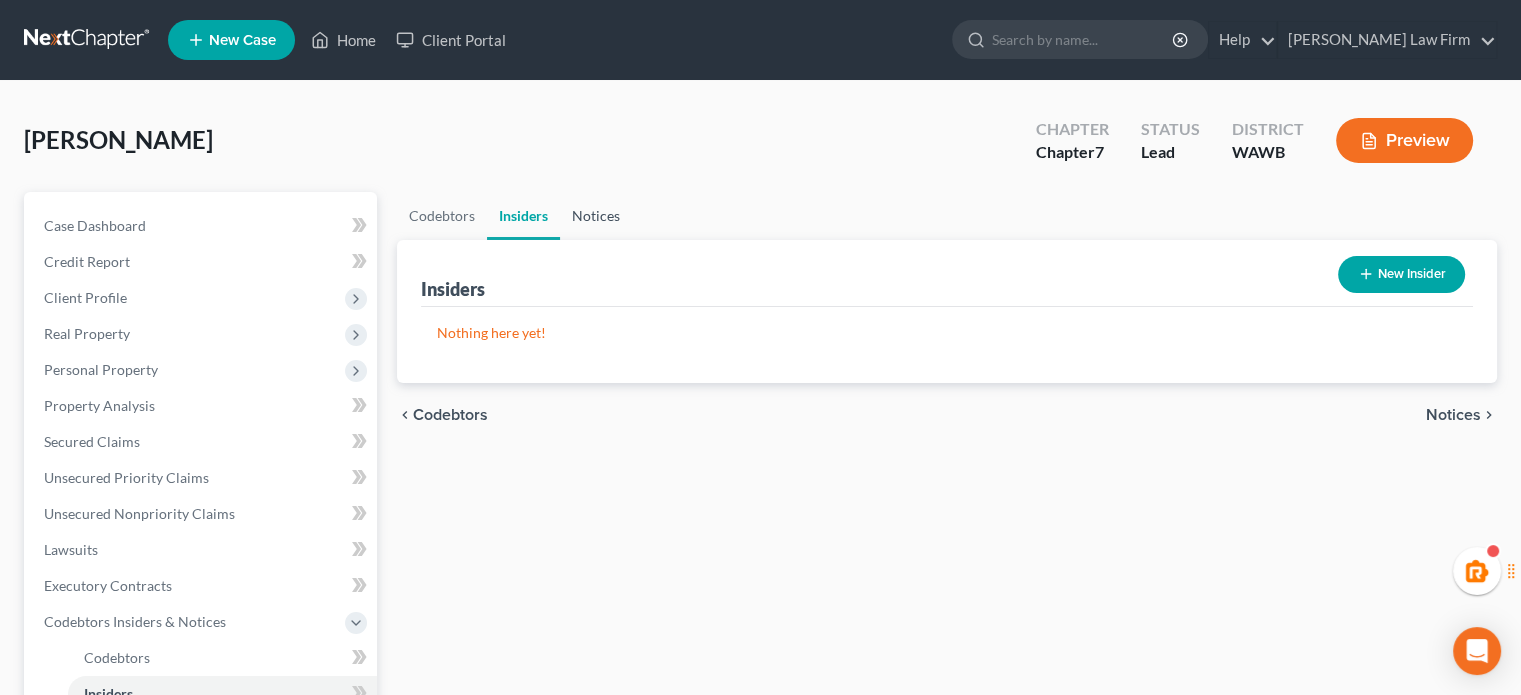 click on "Notices" at bounding box center [596, 216] 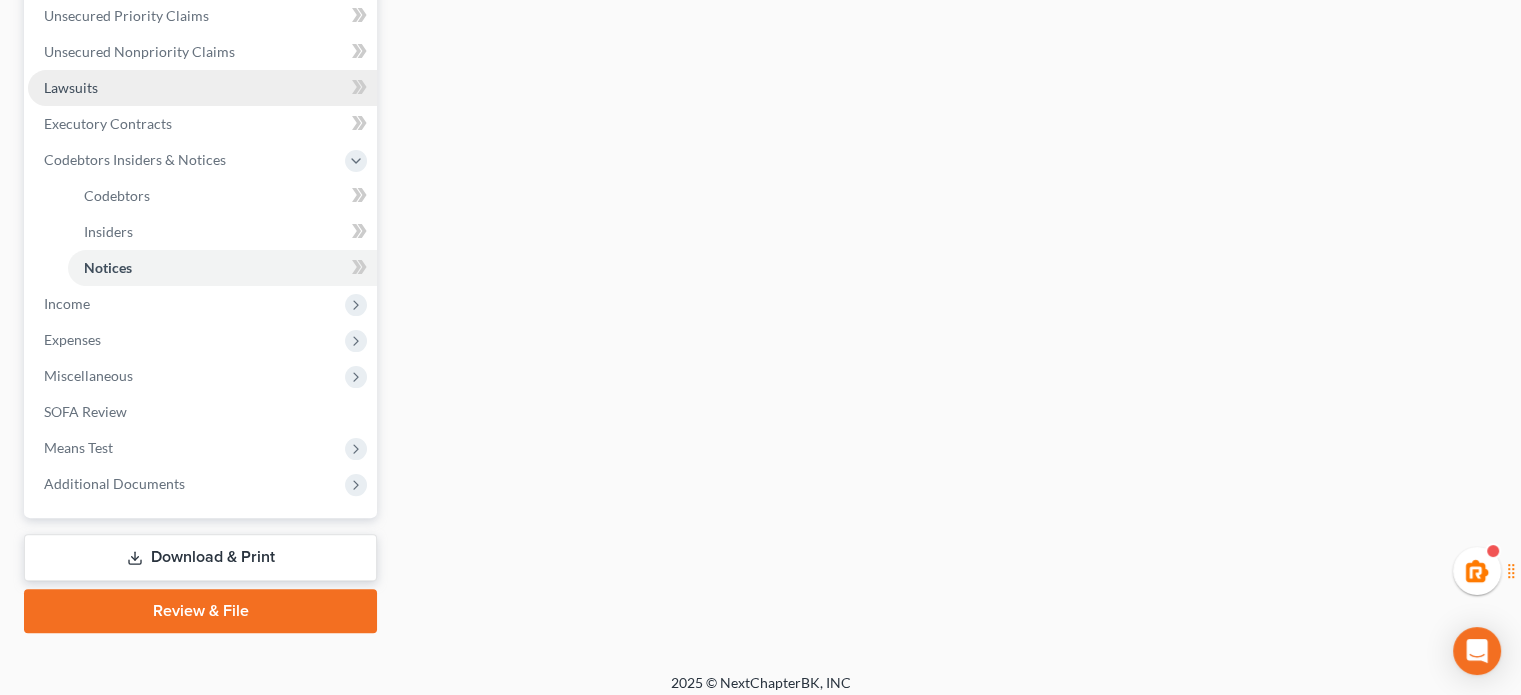 scroll, scrollTop: 474, scrollLeft: 0, axis: vertical 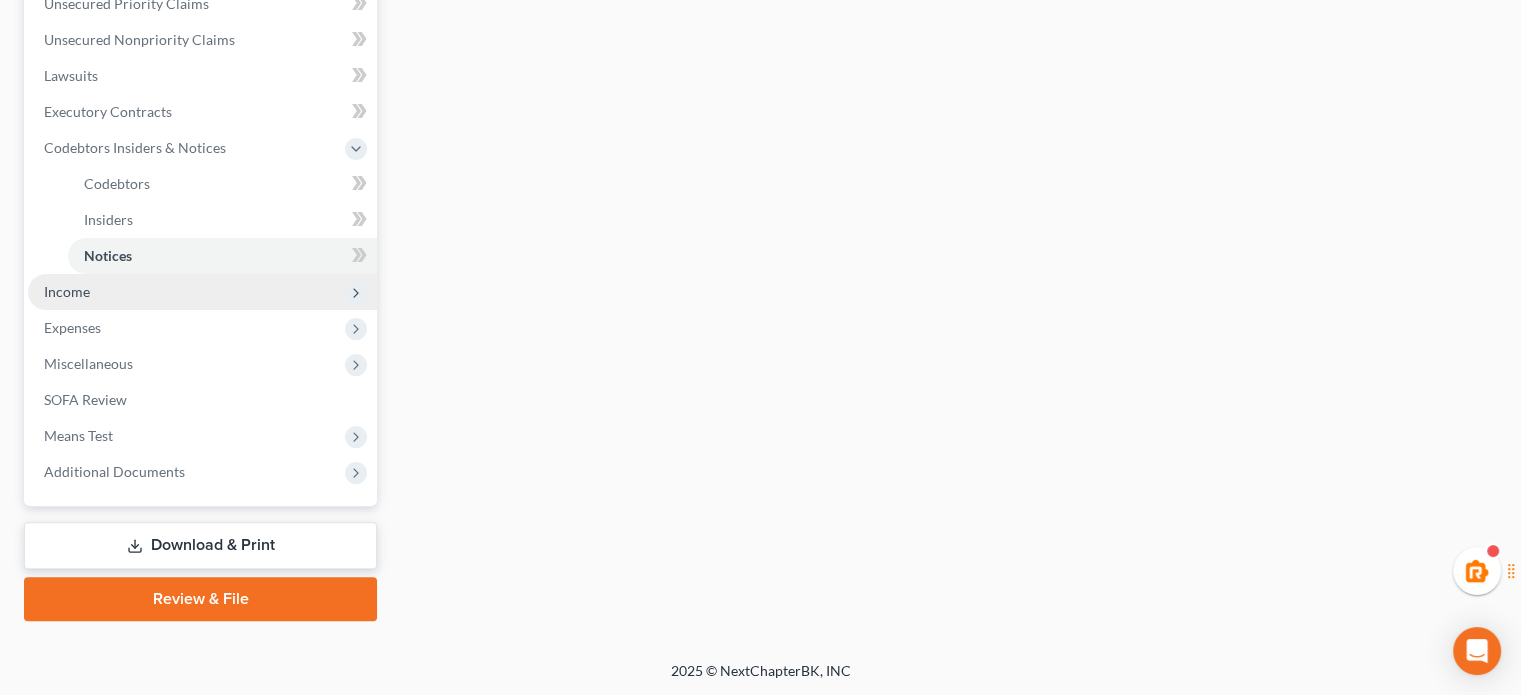 click on "Income" at bounding box center (202, 292) 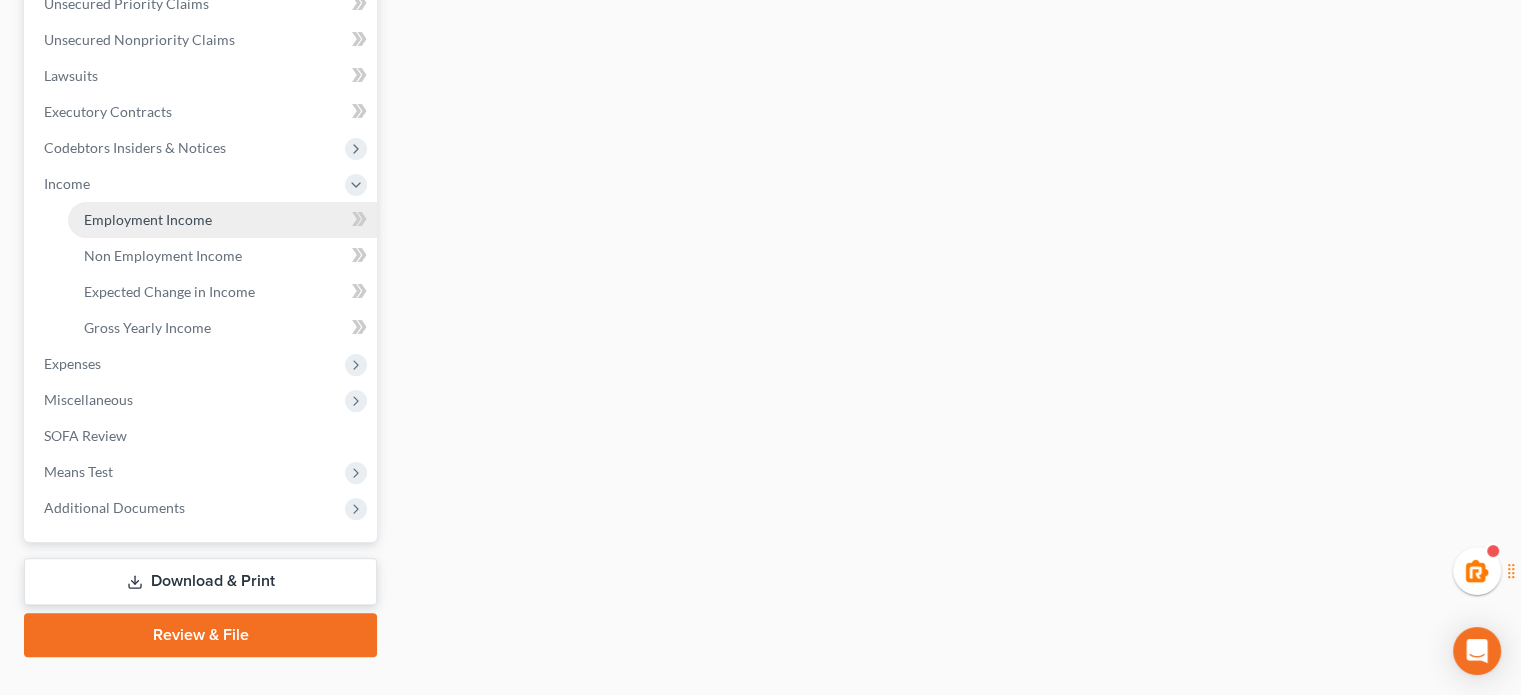 click on "Employment Income" at bounding box center [148, 219] 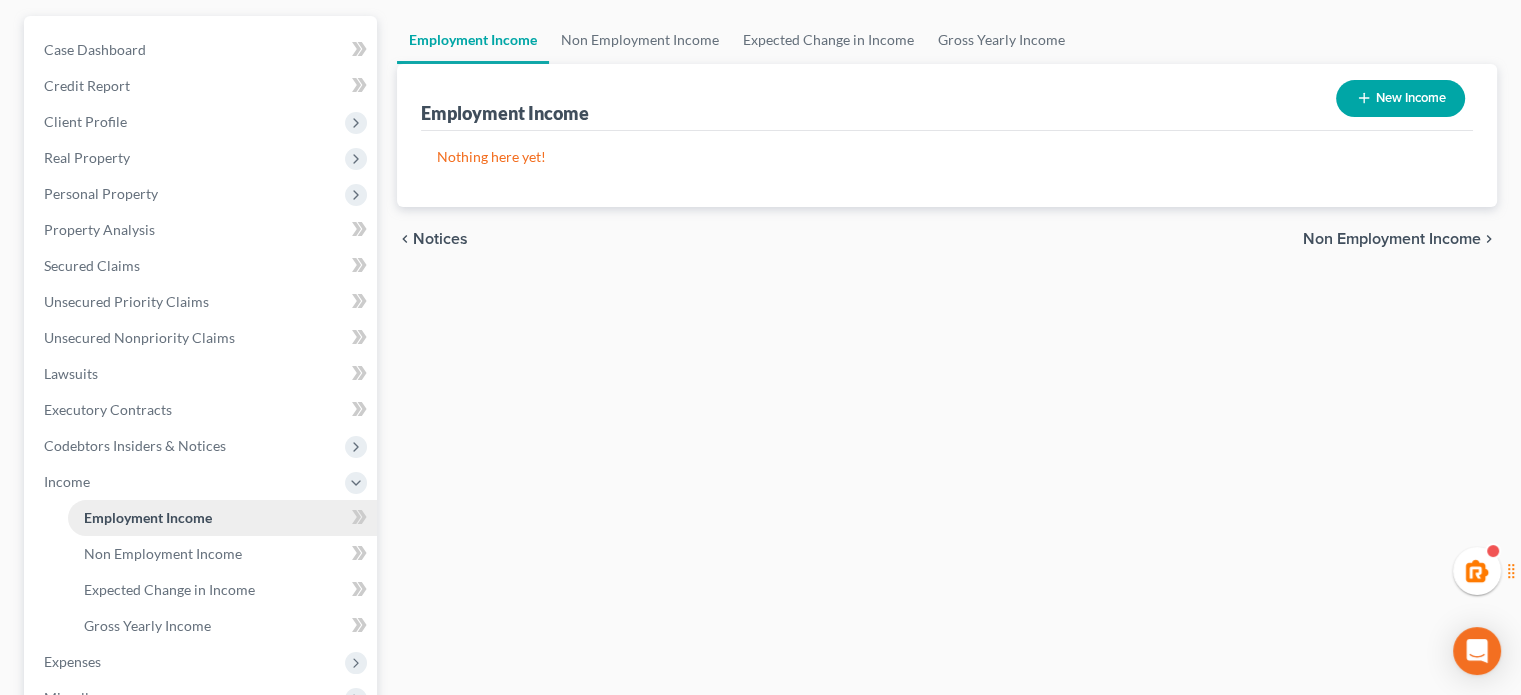 scroll, scrollTop: 0, scrollLeft: 0, axis: both 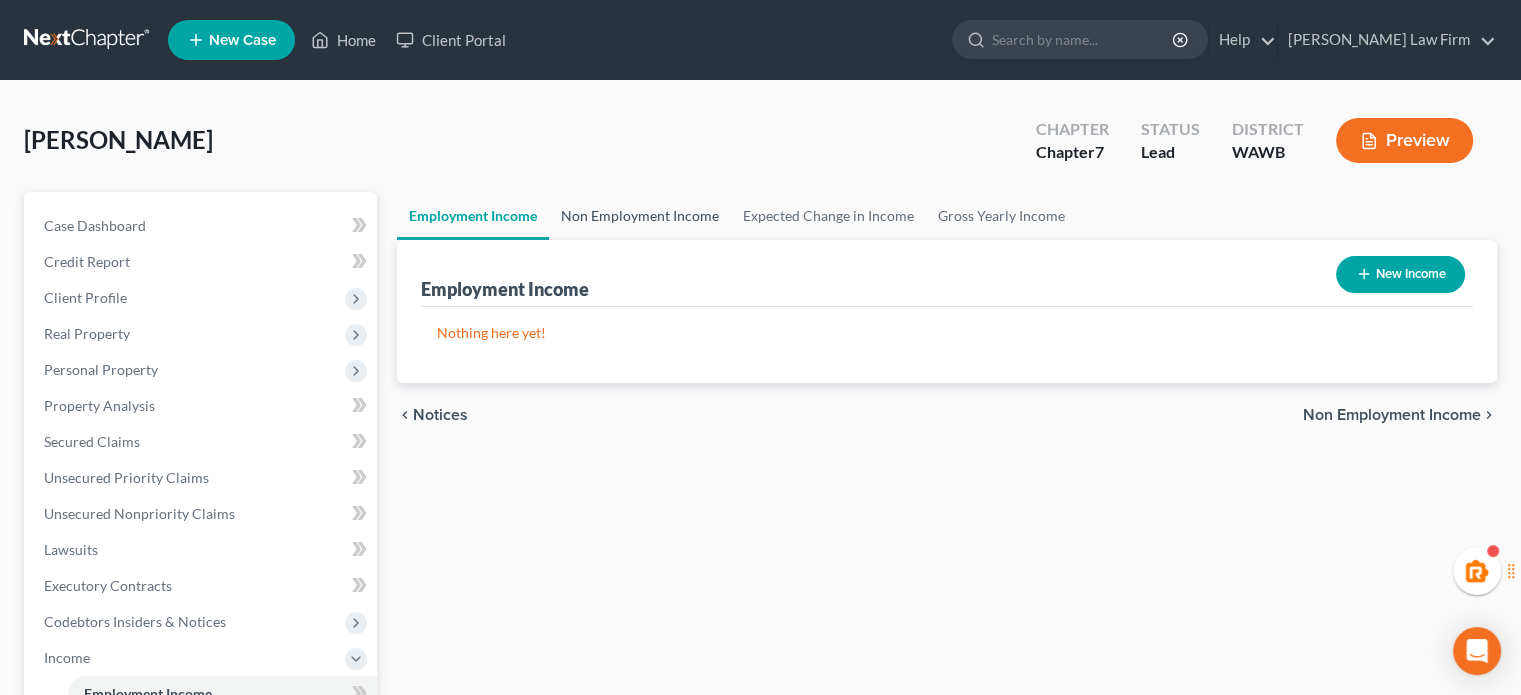 click on "Non Employment Income" at bounding box center (640, 216) 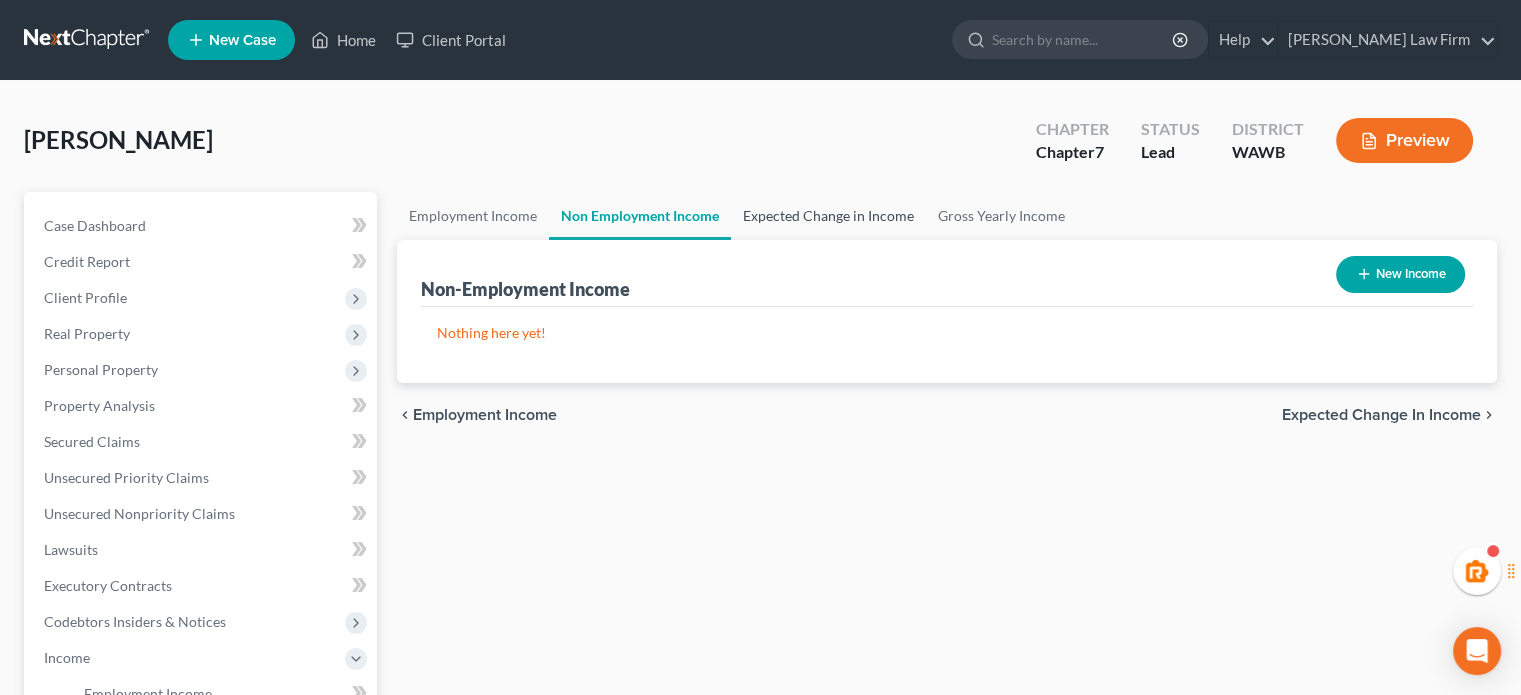 click on "Expected Change in Income" at bounding box center [828, 216] 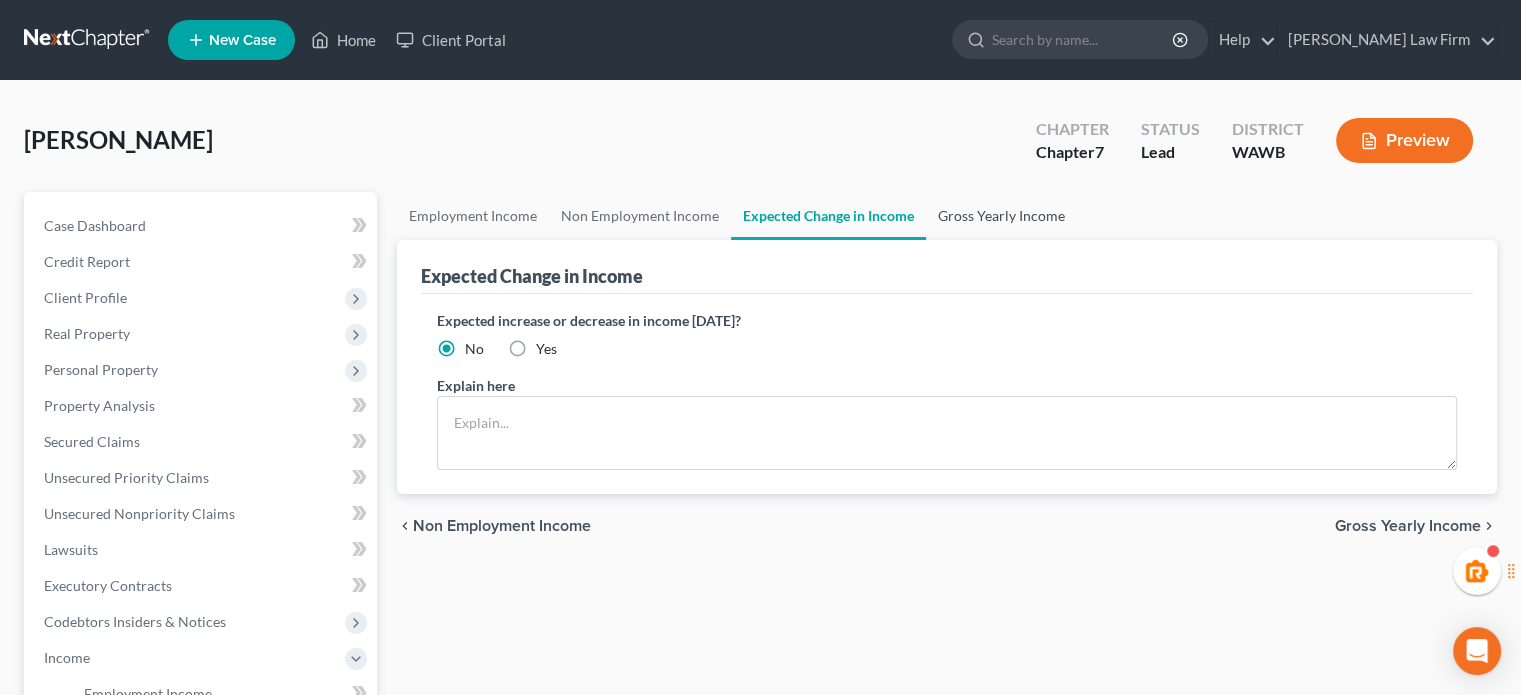 click on "Gross Yearly Income" at bounding box center [1001, 216] 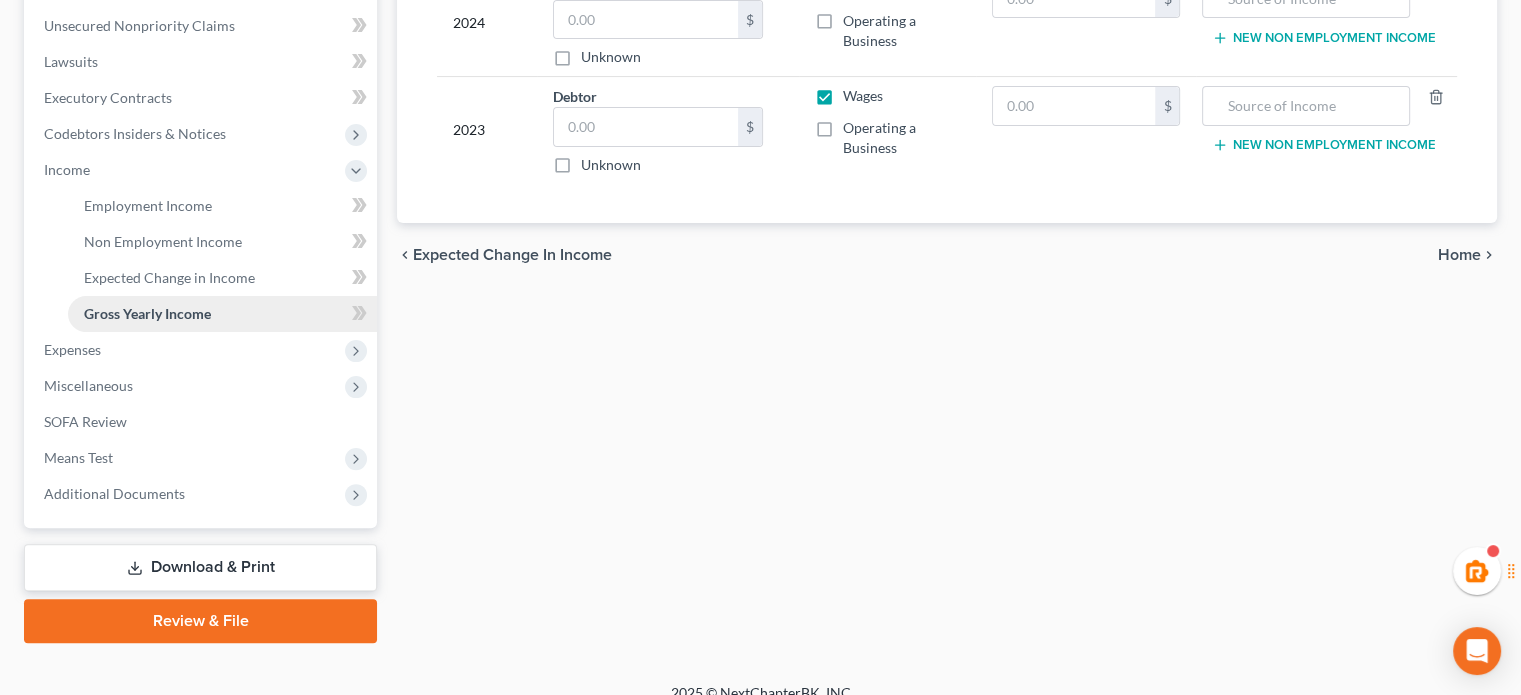 scroll, scrollTop: 510, scrollLeft: 0, axis: vertical 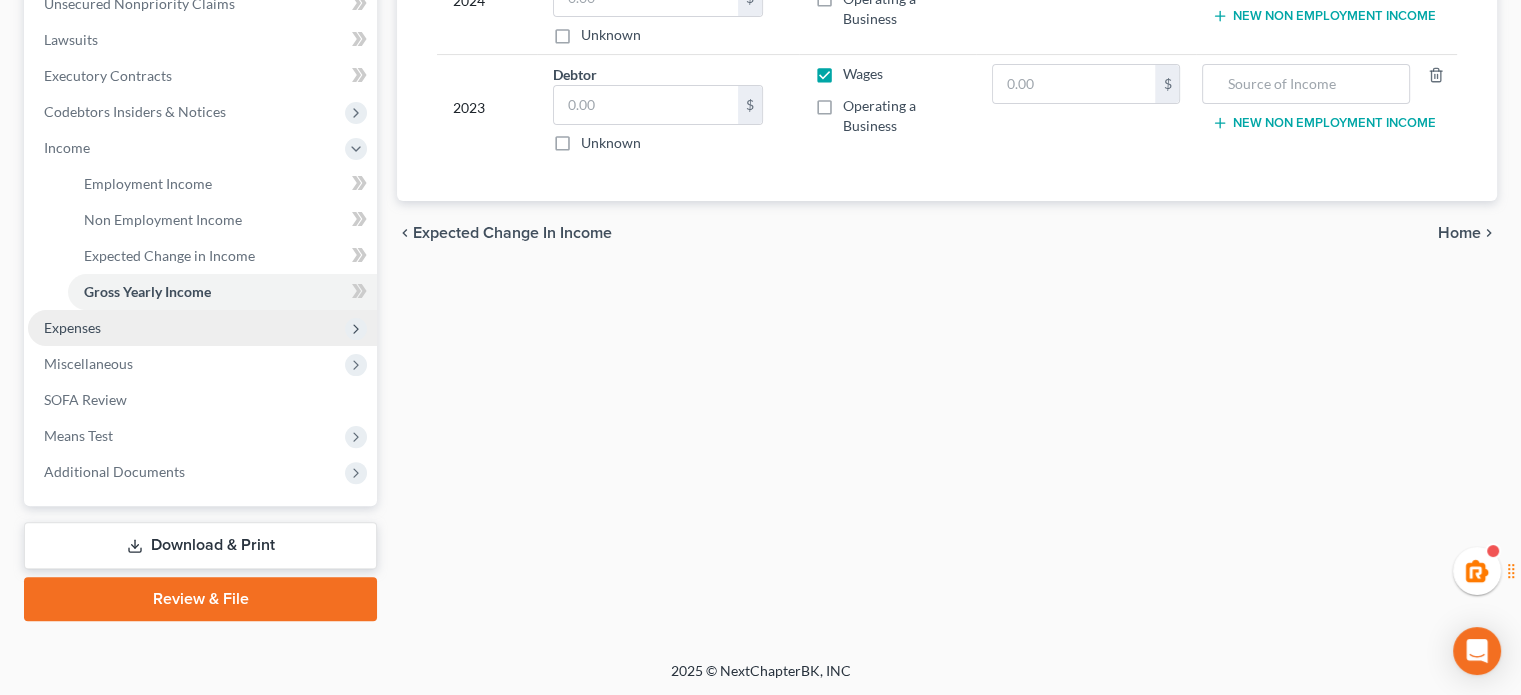 click on "Expenses" at bounding box center [202, 328] 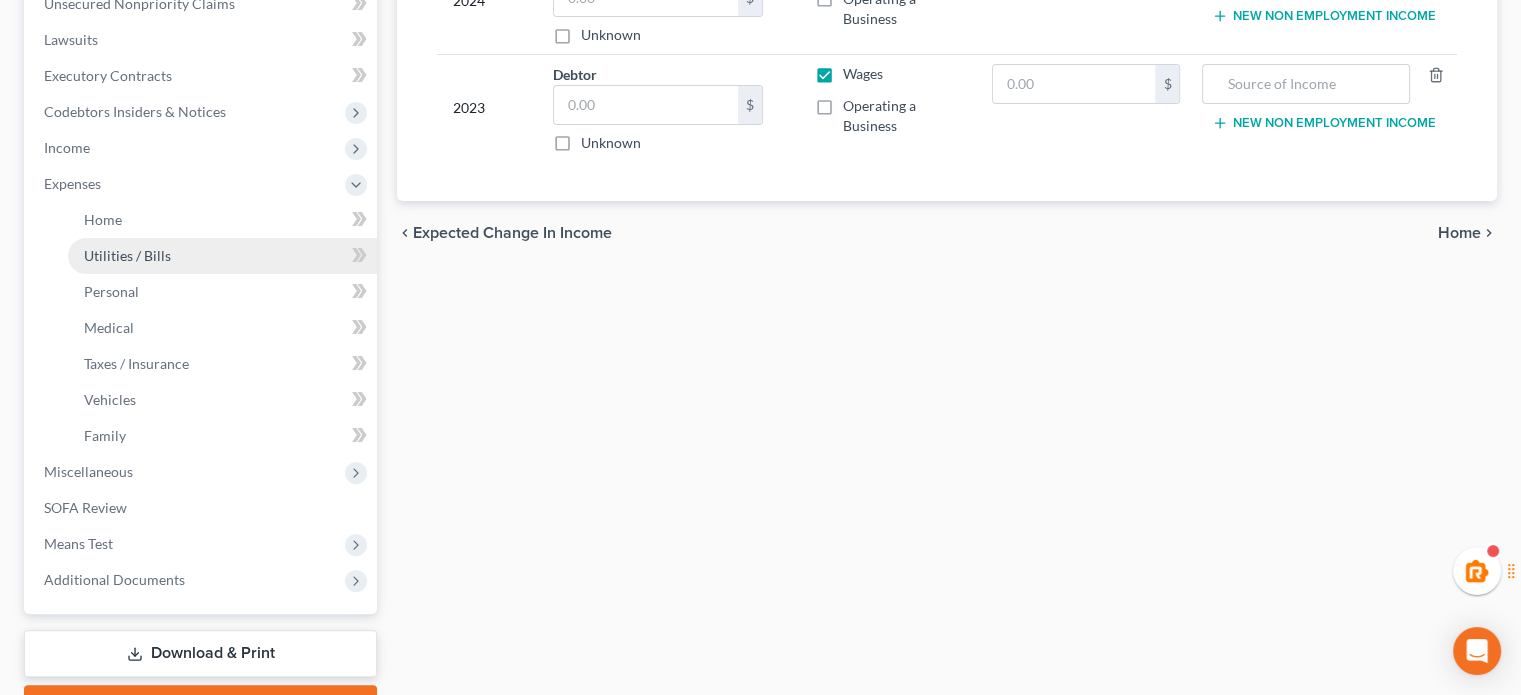 click on "Utilities / Bills" at bounding box center [222, 256] 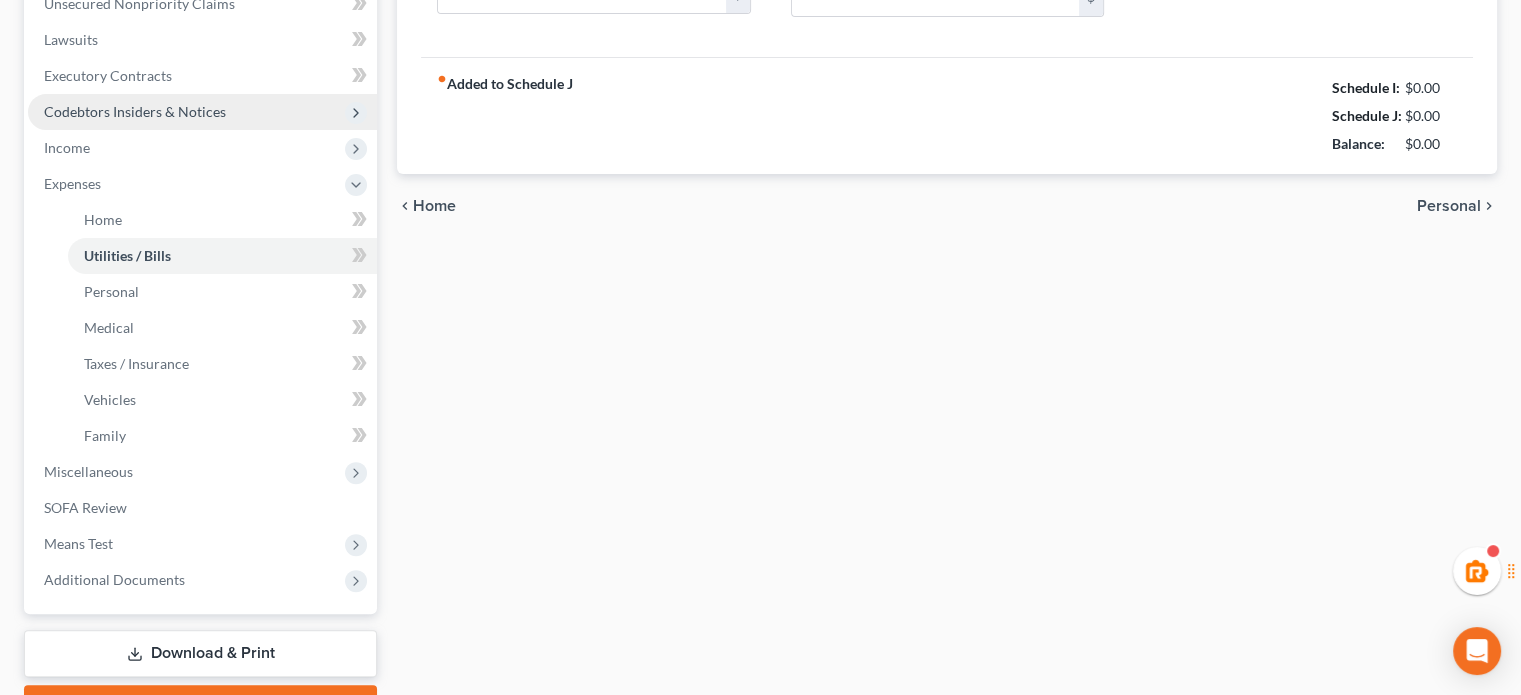 type on "0.00" 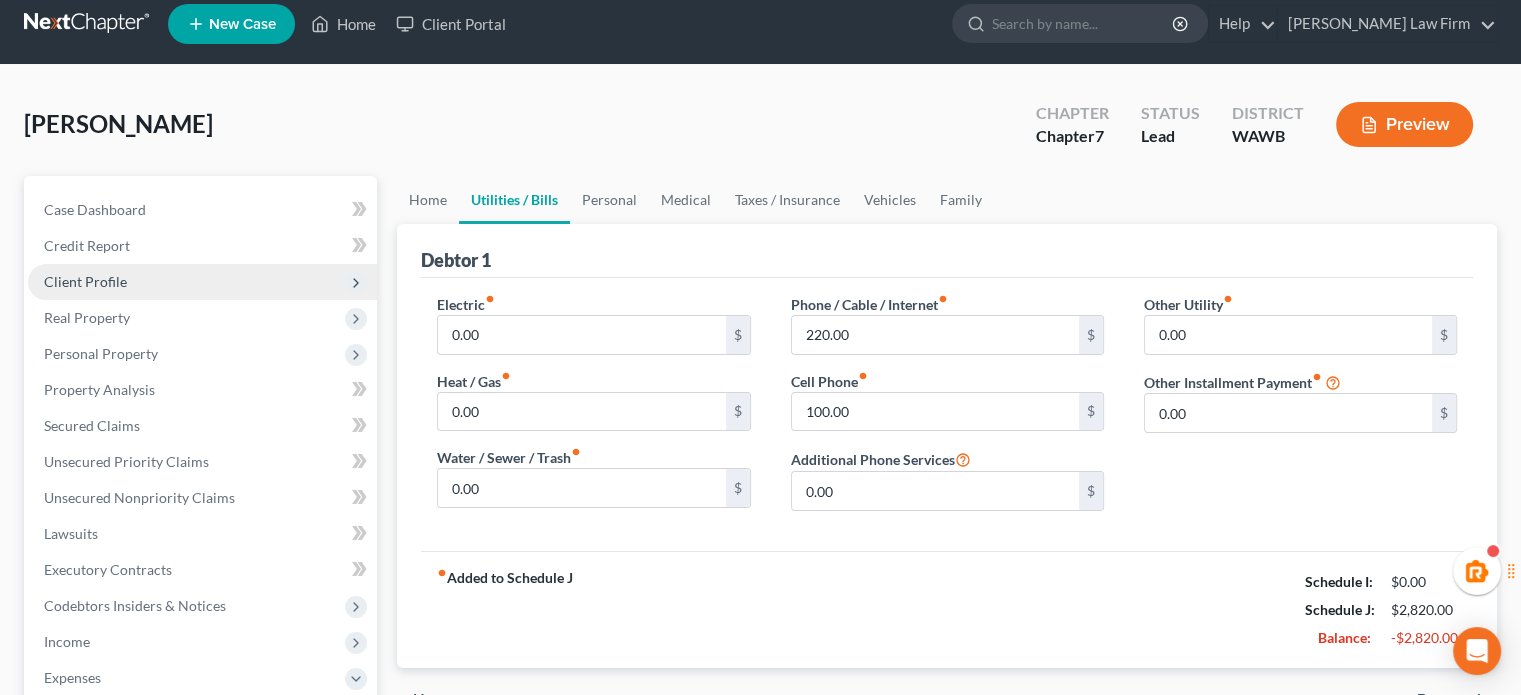 scroll, scrollTop: 0, scrollLeft: 0, axis: both 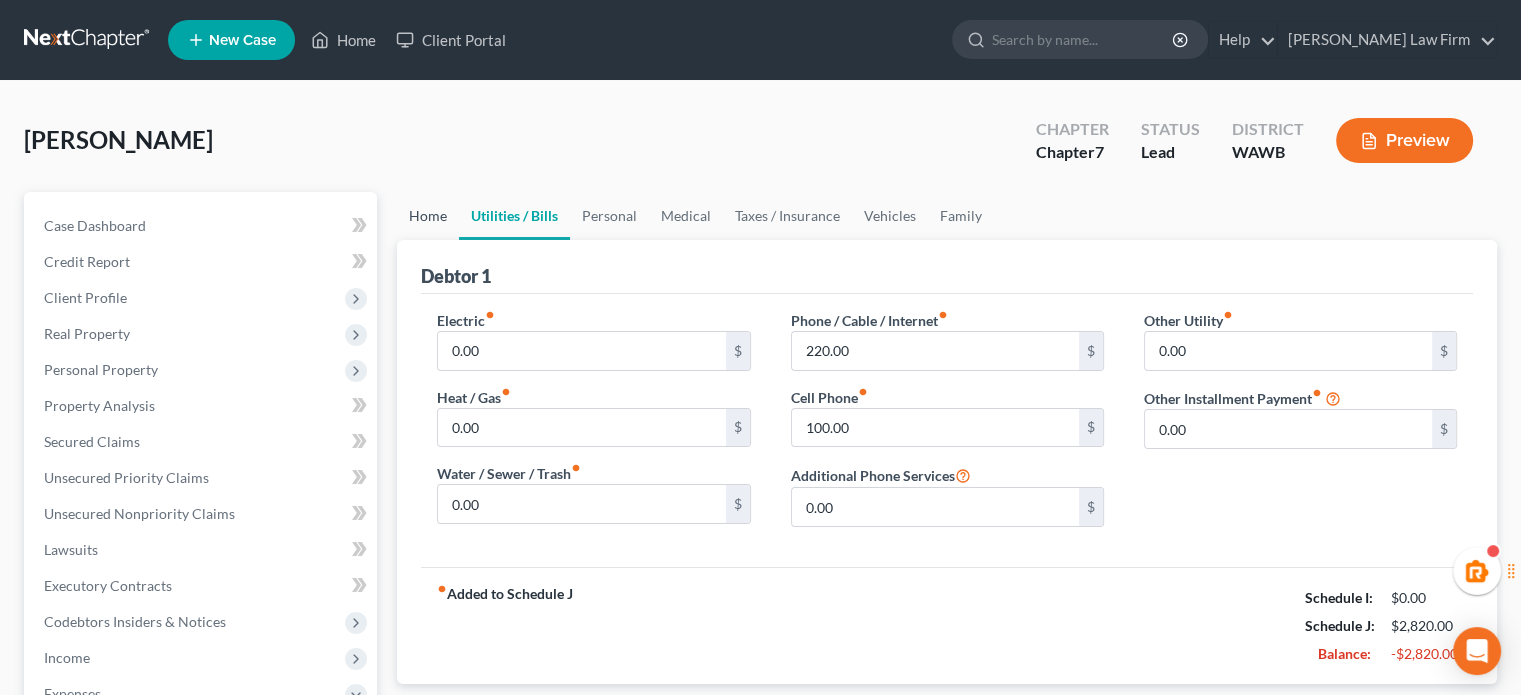 click on "Home" at bounding box center (428, 216) 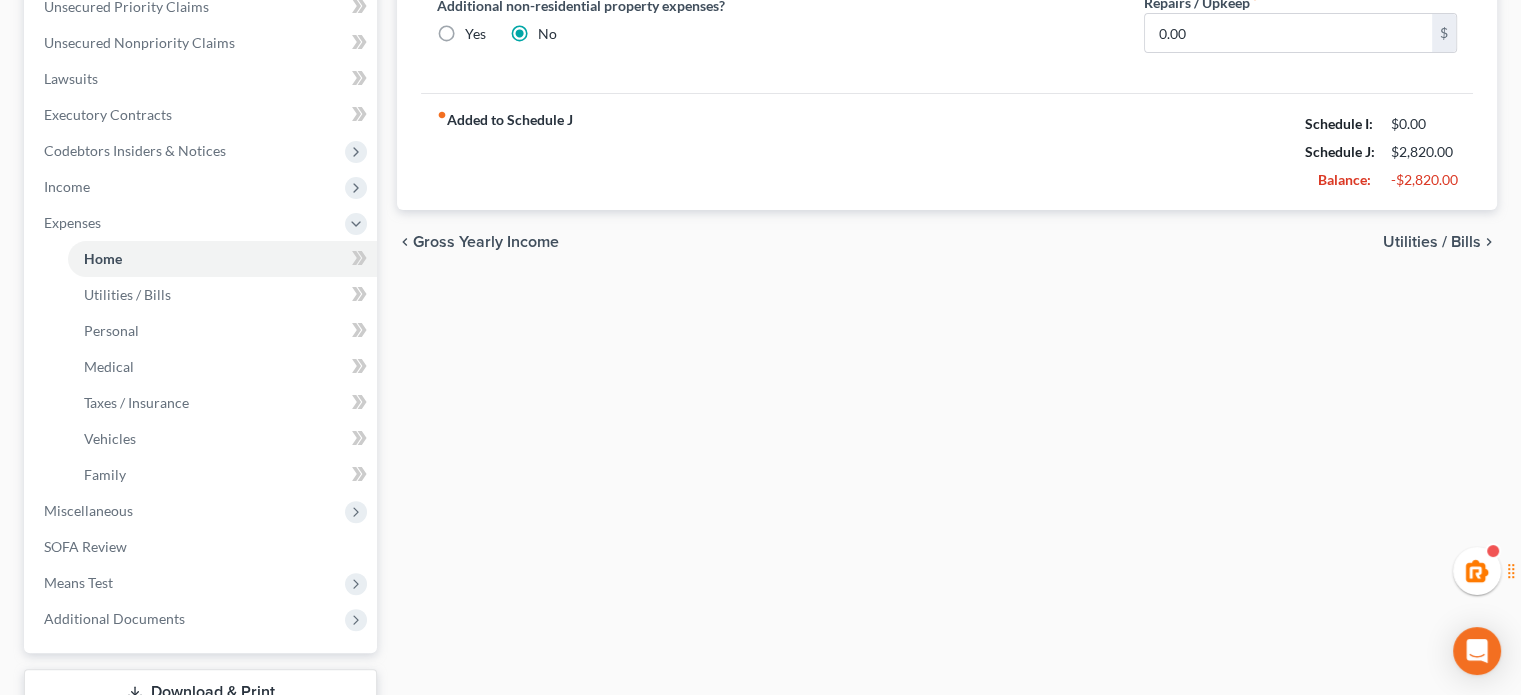 scroll, scrollTop: 618, scrollLeft: 0, axis: vertical 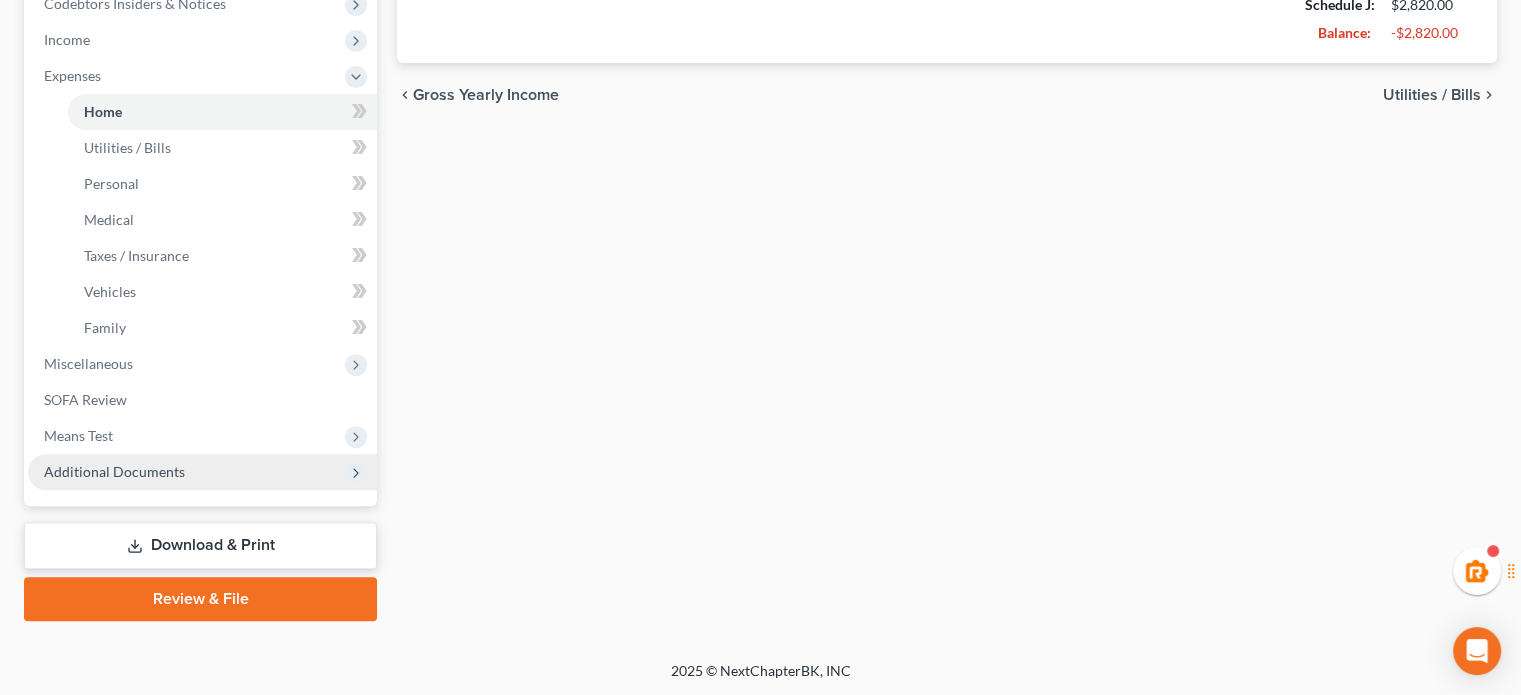 click on "Additional Documents" at bounding box center (114, 471) 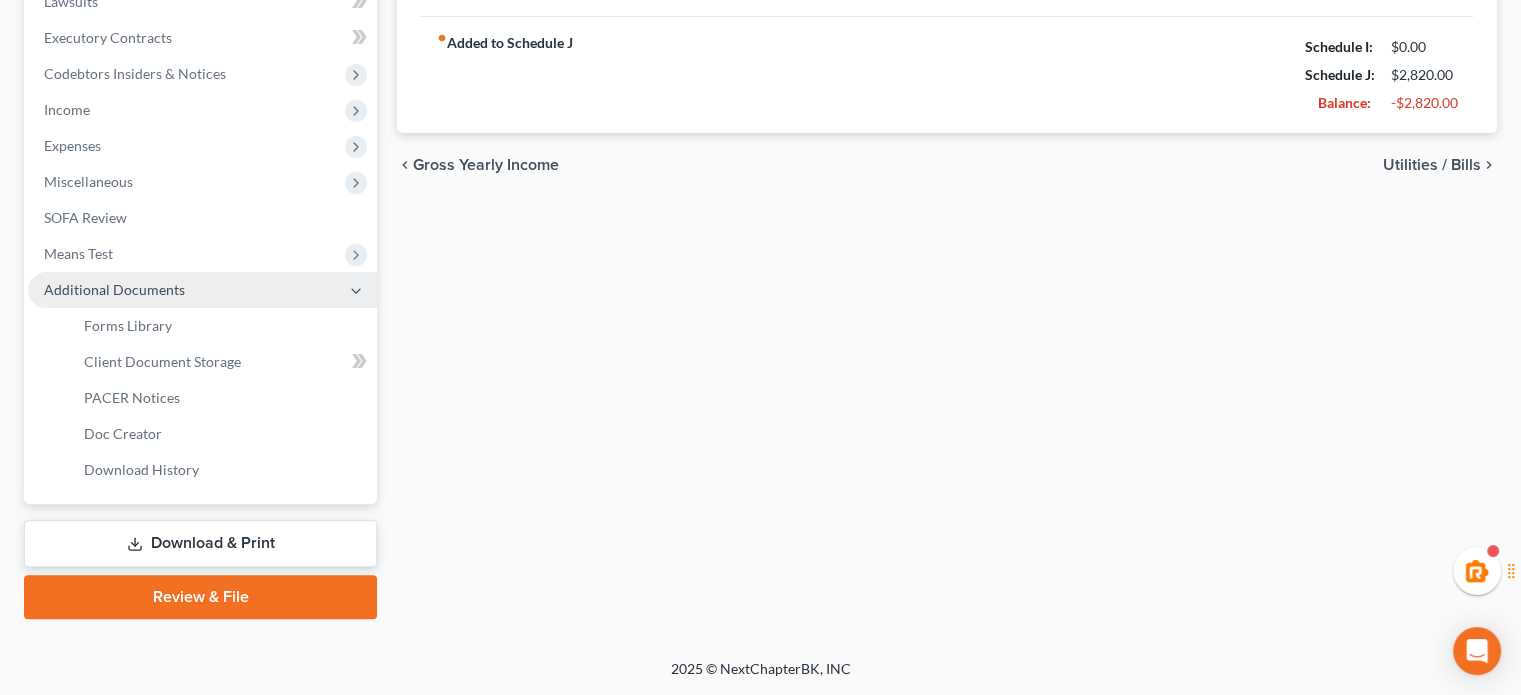 scroll, scrollTop: 546, scrollLeft: 0, axis: vertical 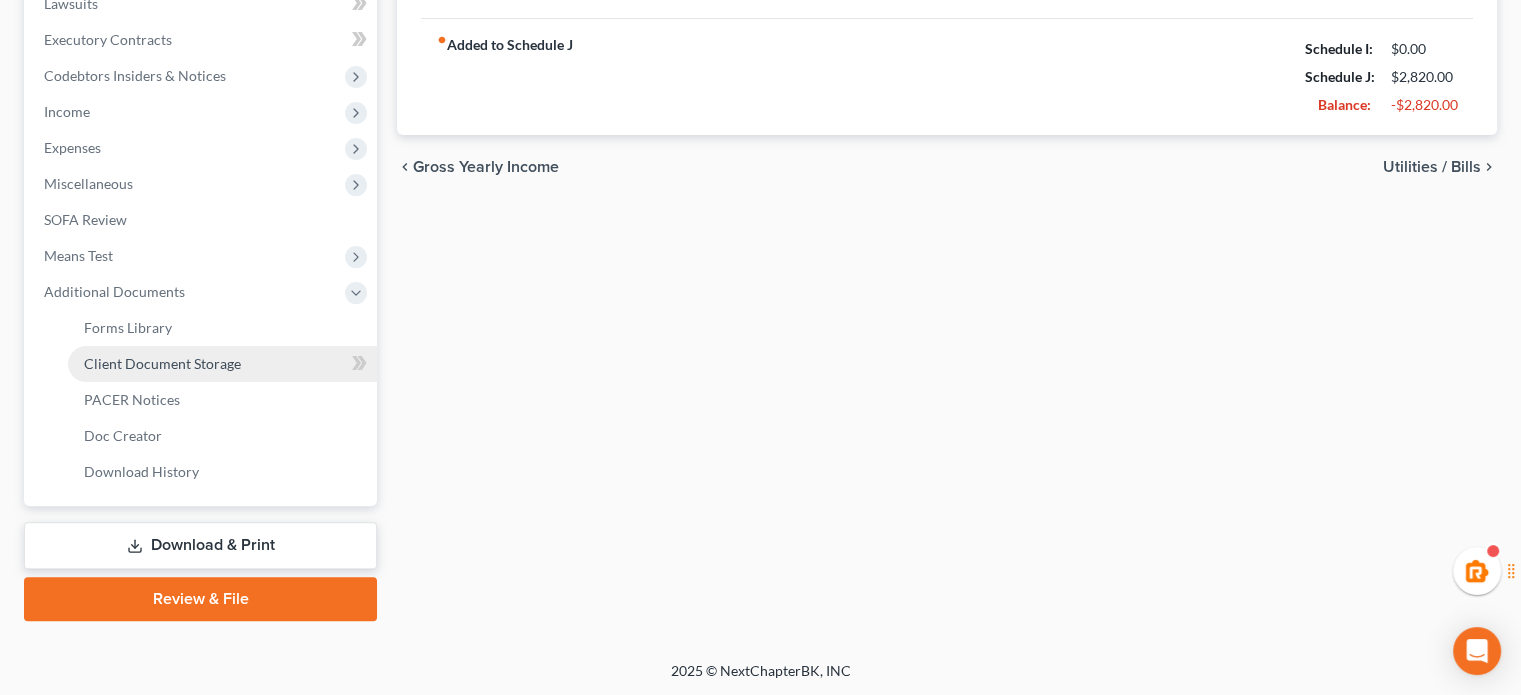 click on "Client Document Storage" at bounding box center [222, 364] 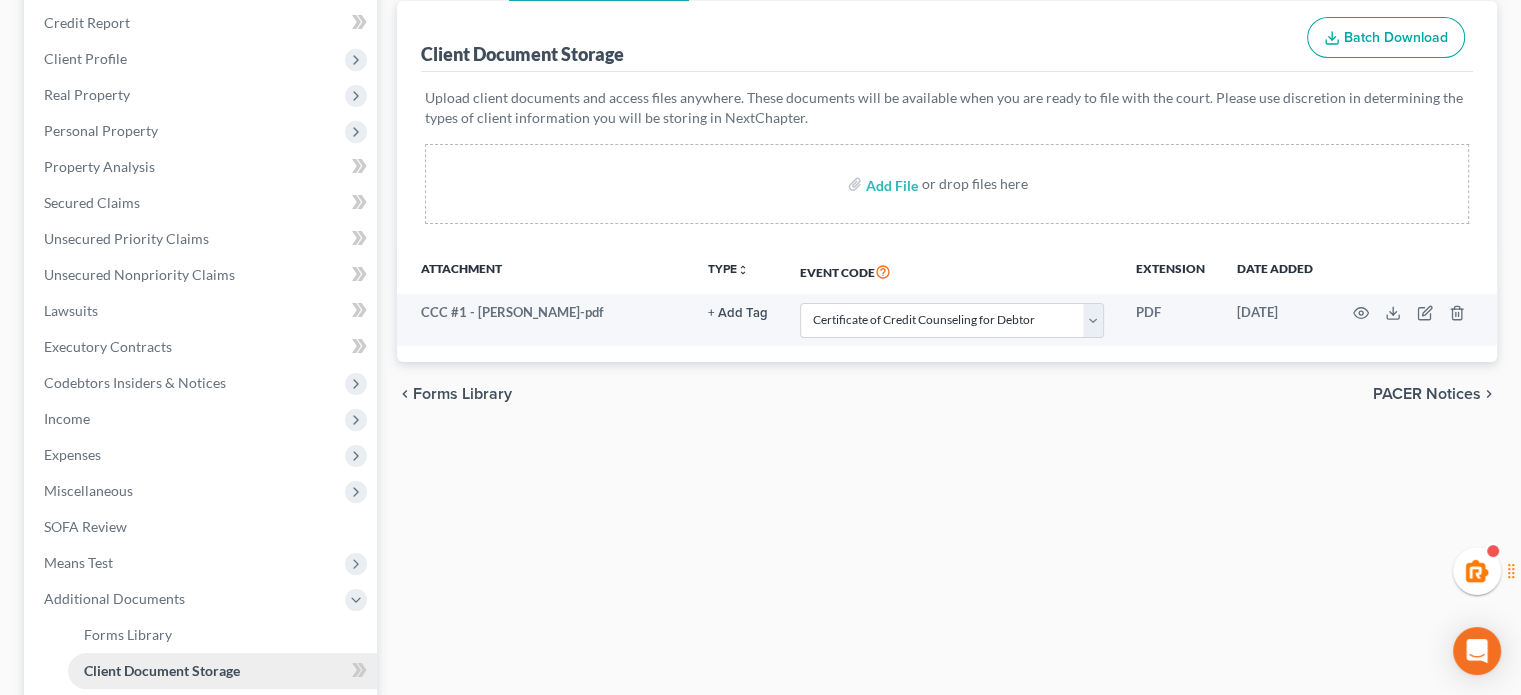 scroll, scrollTop: 0, scrollLeft: 0, axis: both 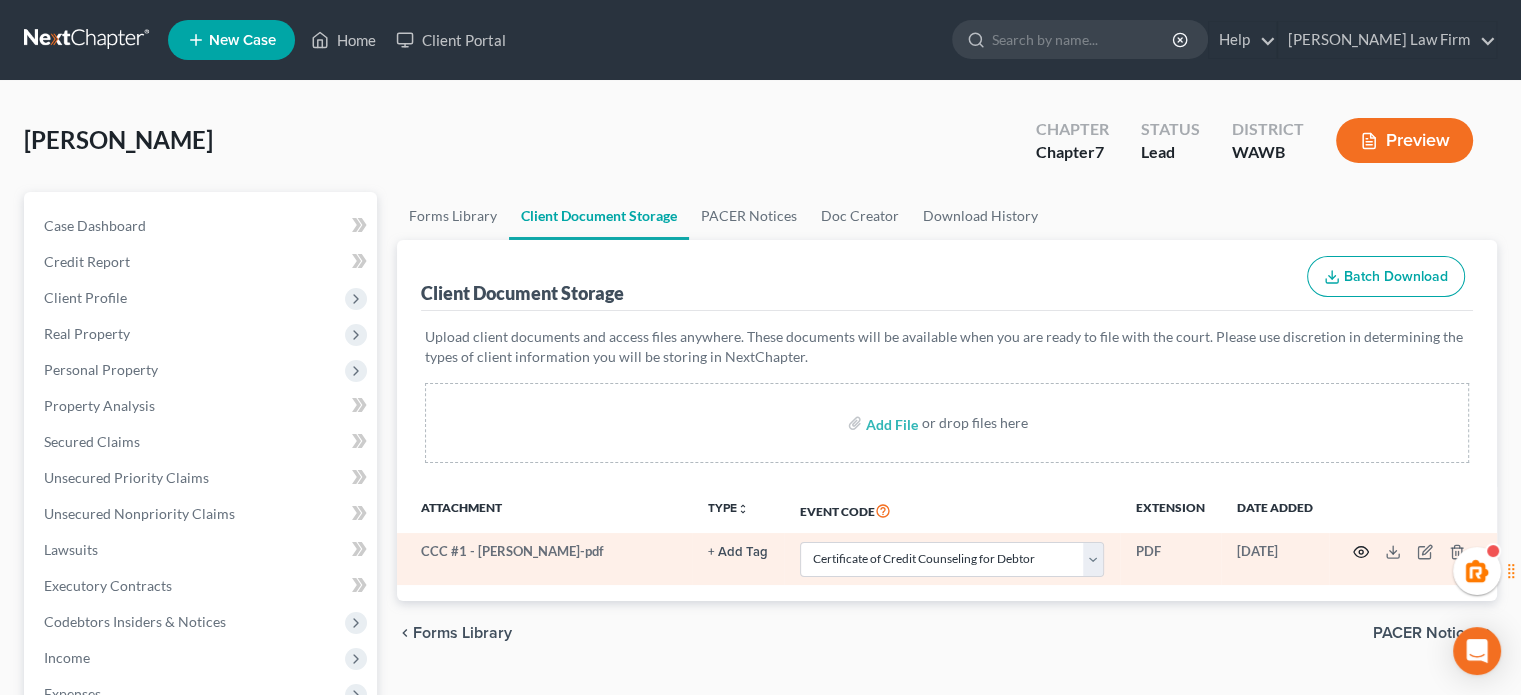 click 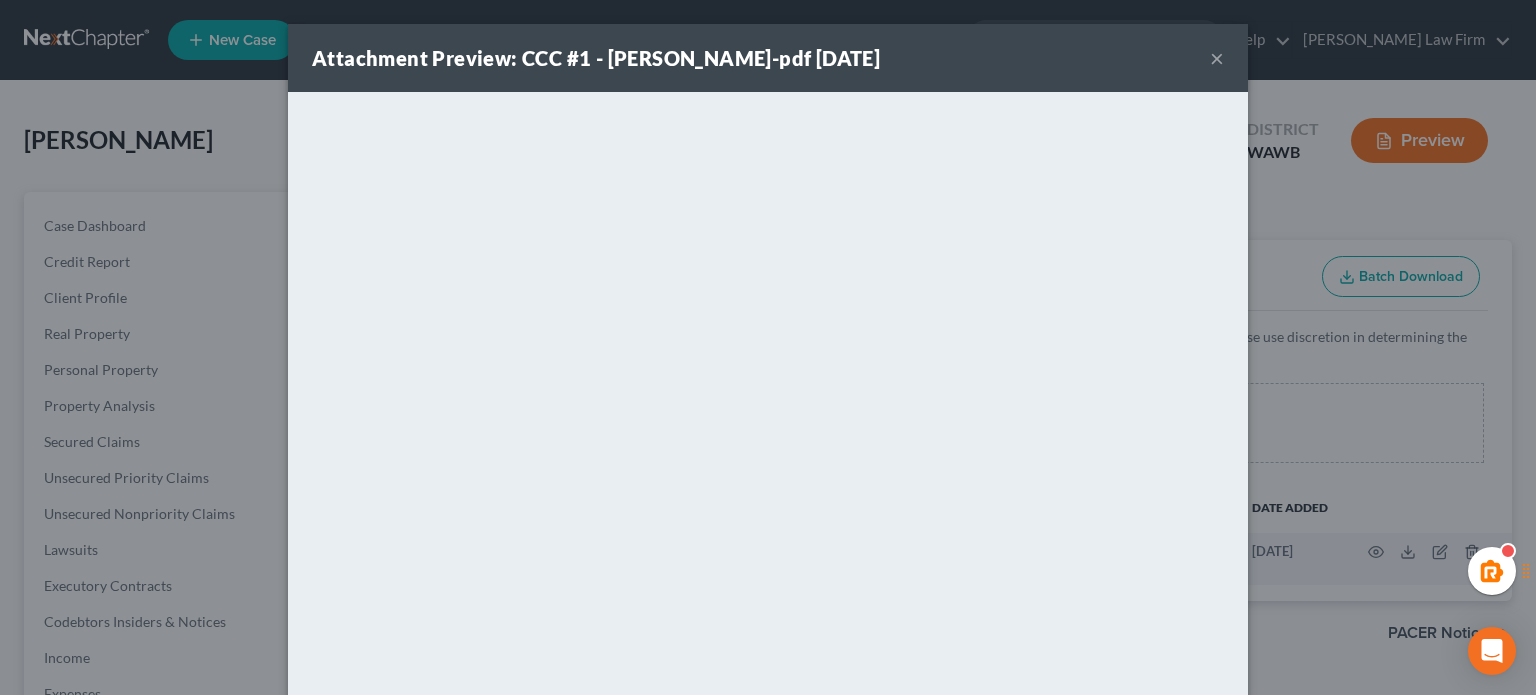 click on "×" at bounding box center [1217, 58] 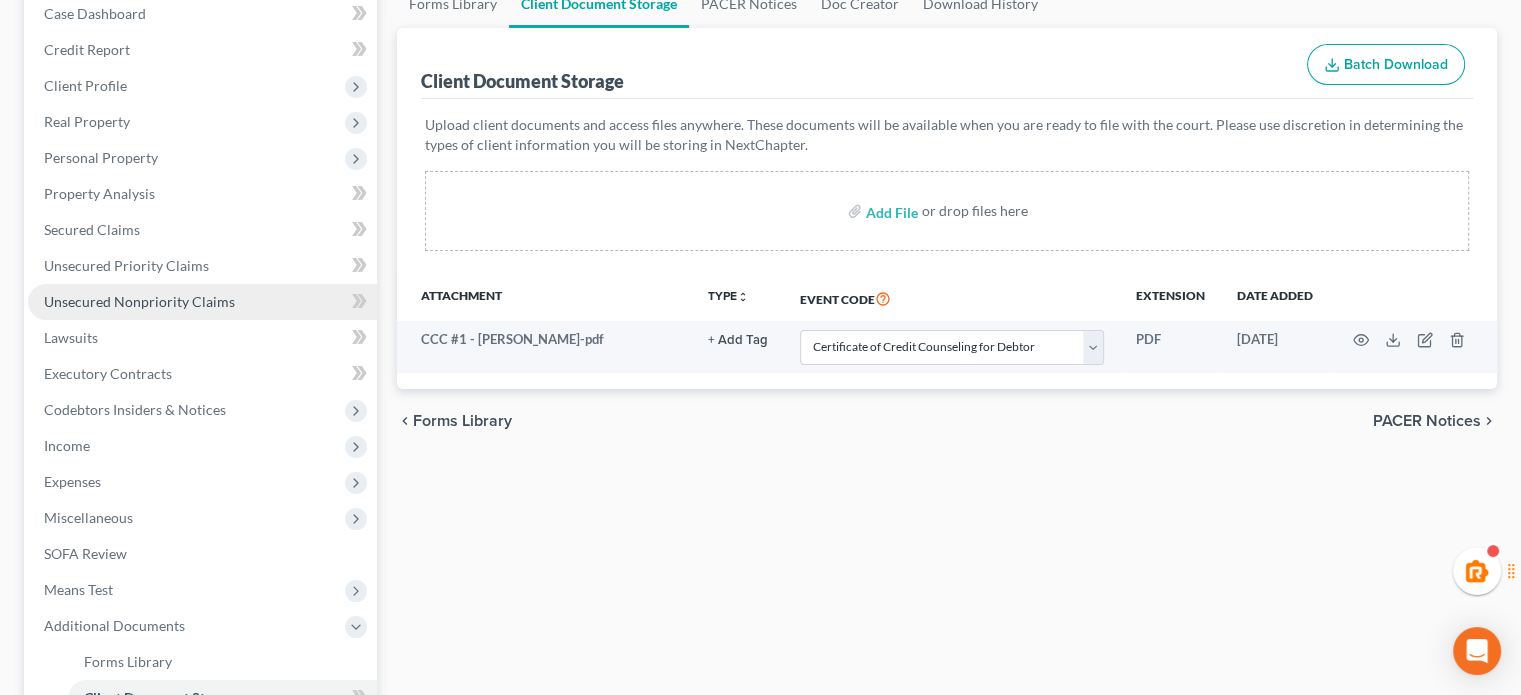 click on "Unsecured Nonpriority Claims" at bounding box center (139, 301) 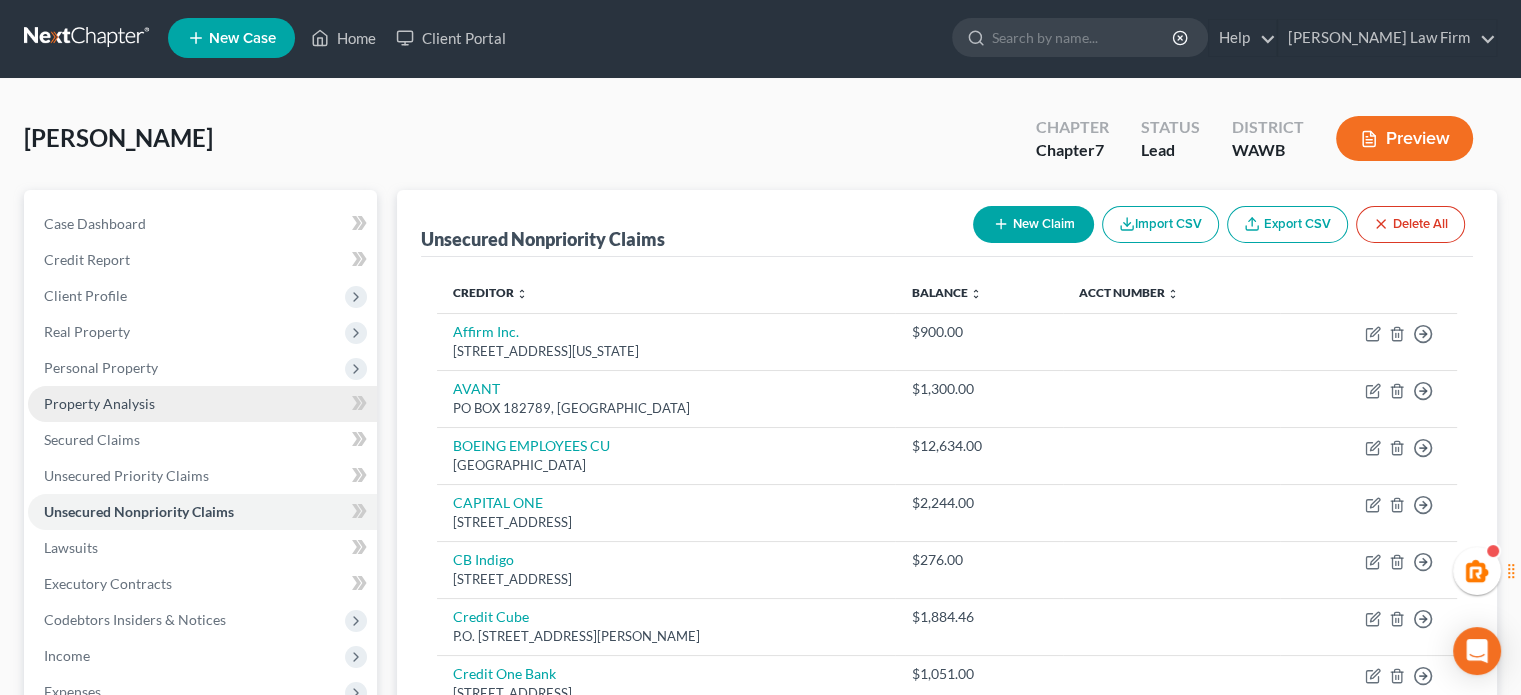scroll, scrollTop: 0, scrollLeft: 0, axis: both 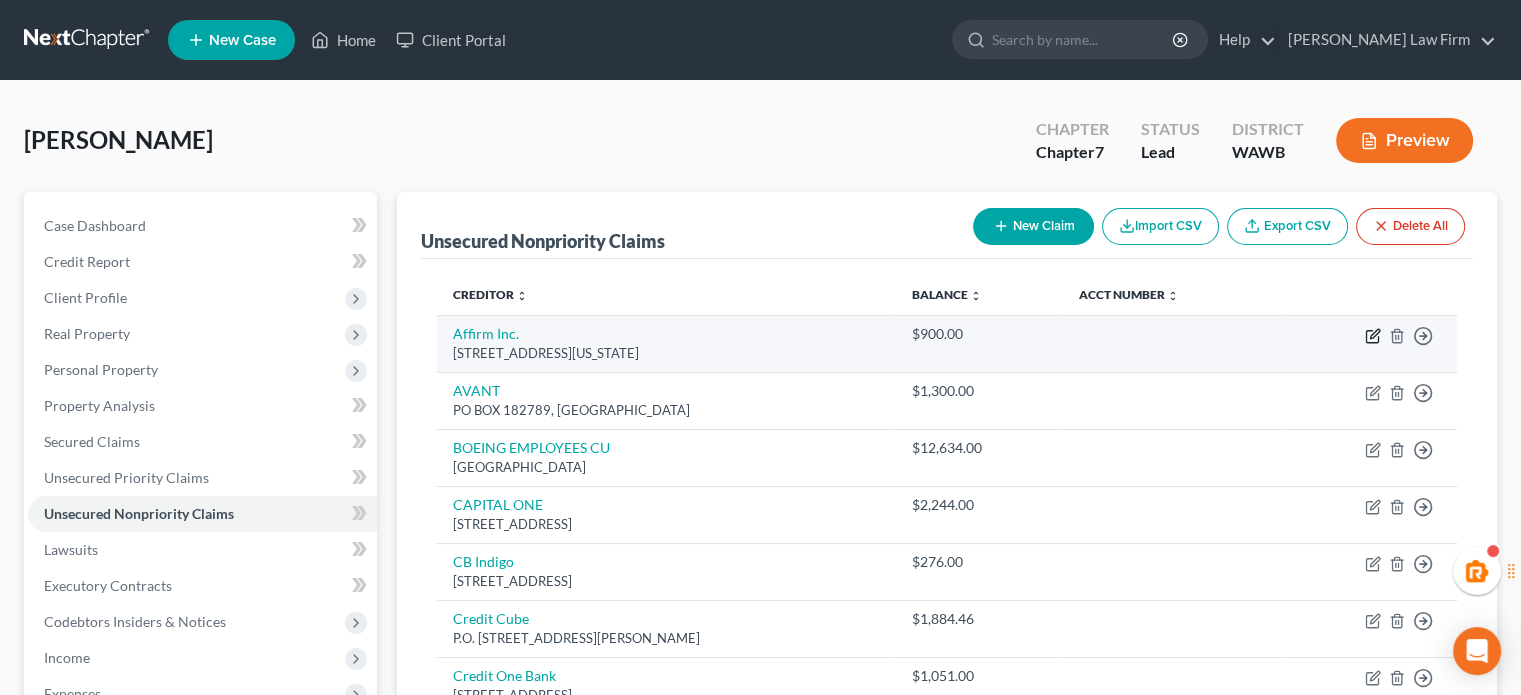 click 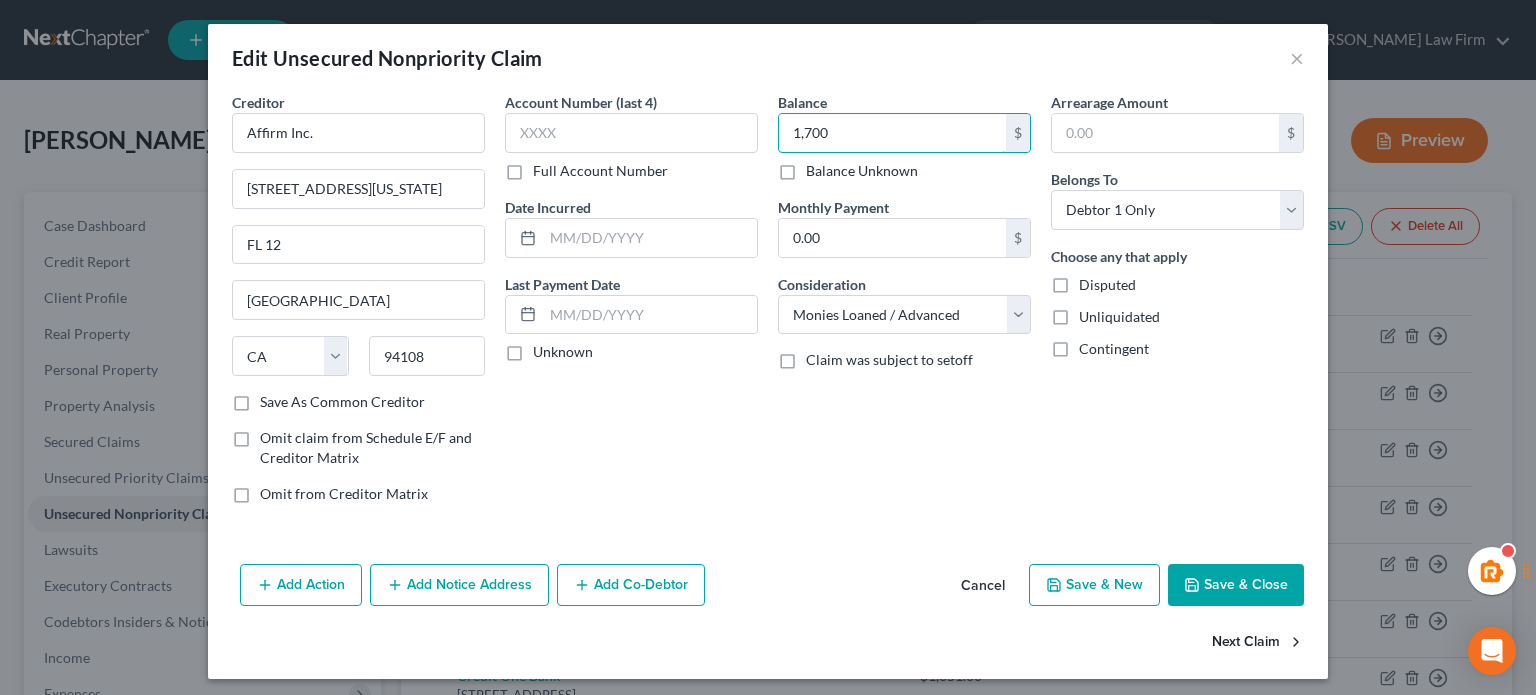 type on "1,700" 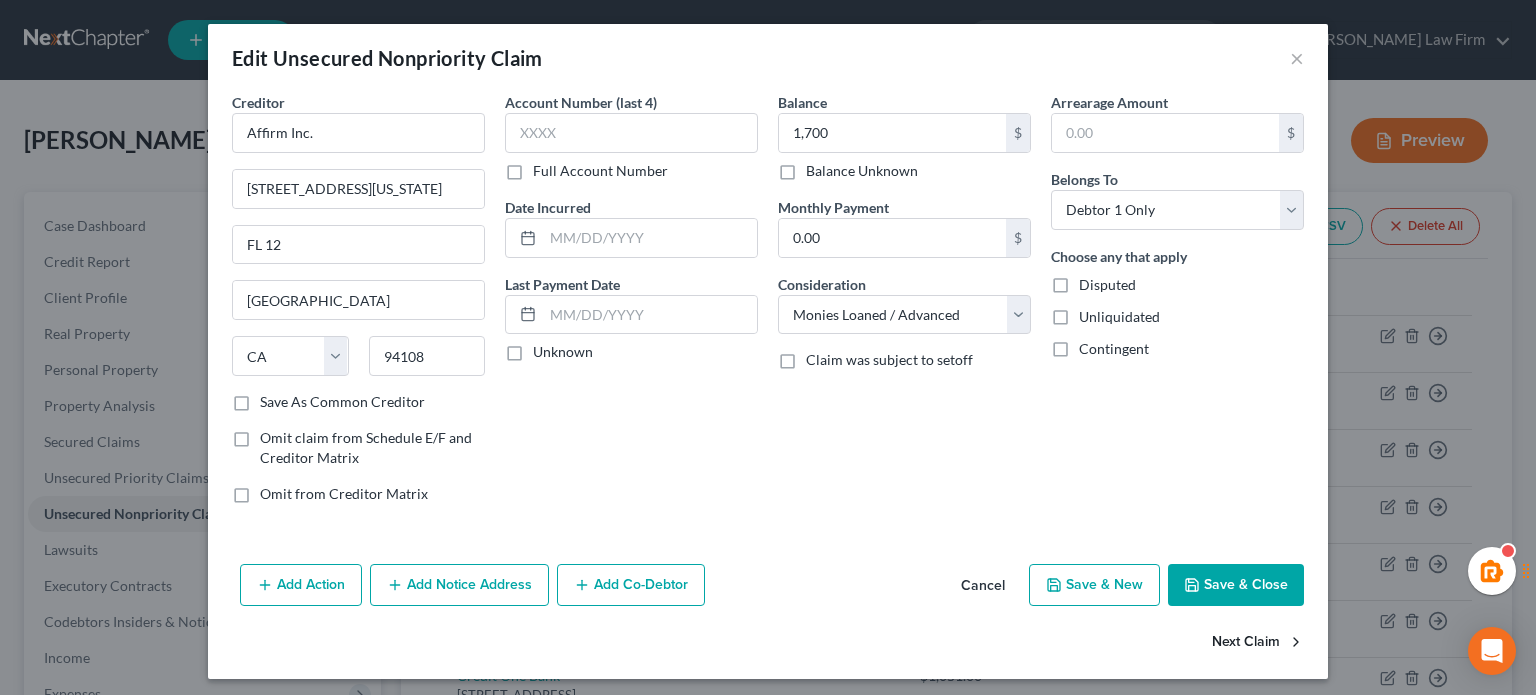 click on "Next Claim" at bounding box center [1258, 643] 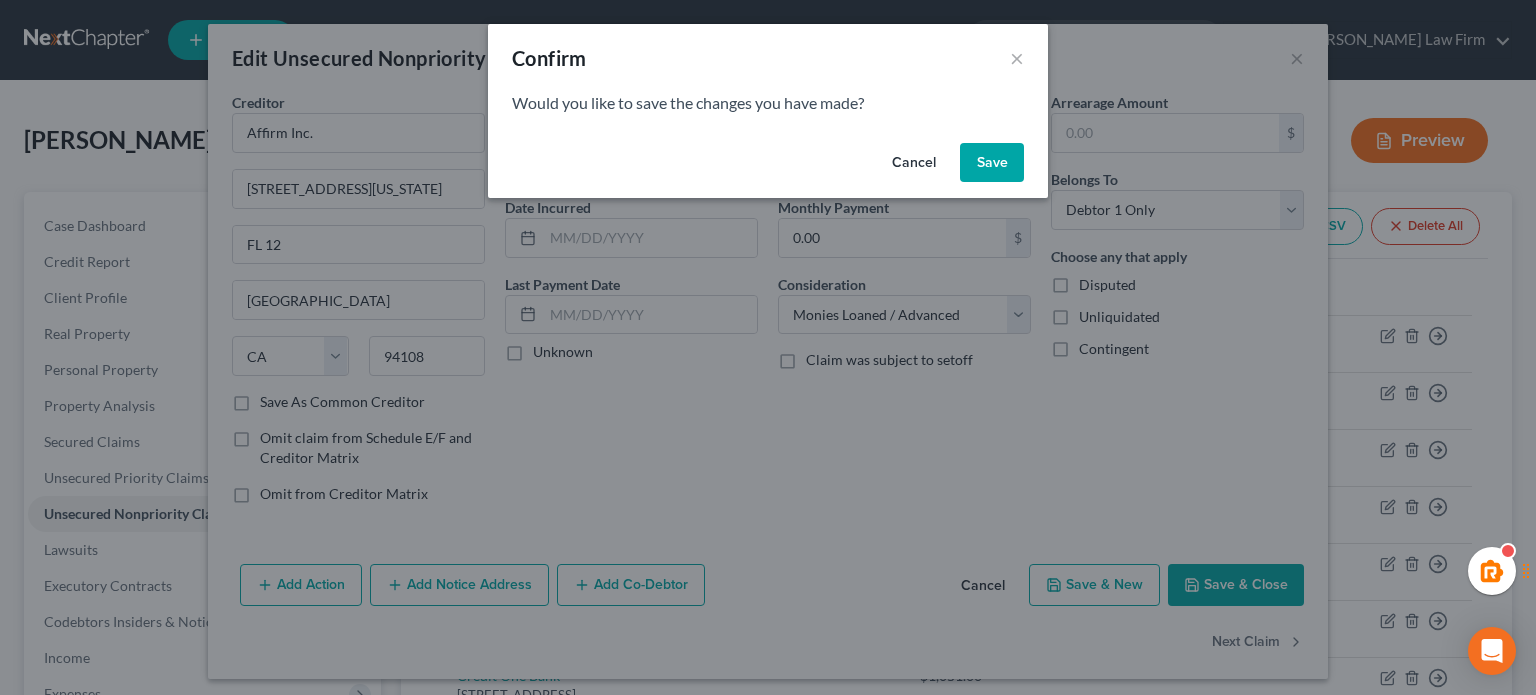 select on "36" 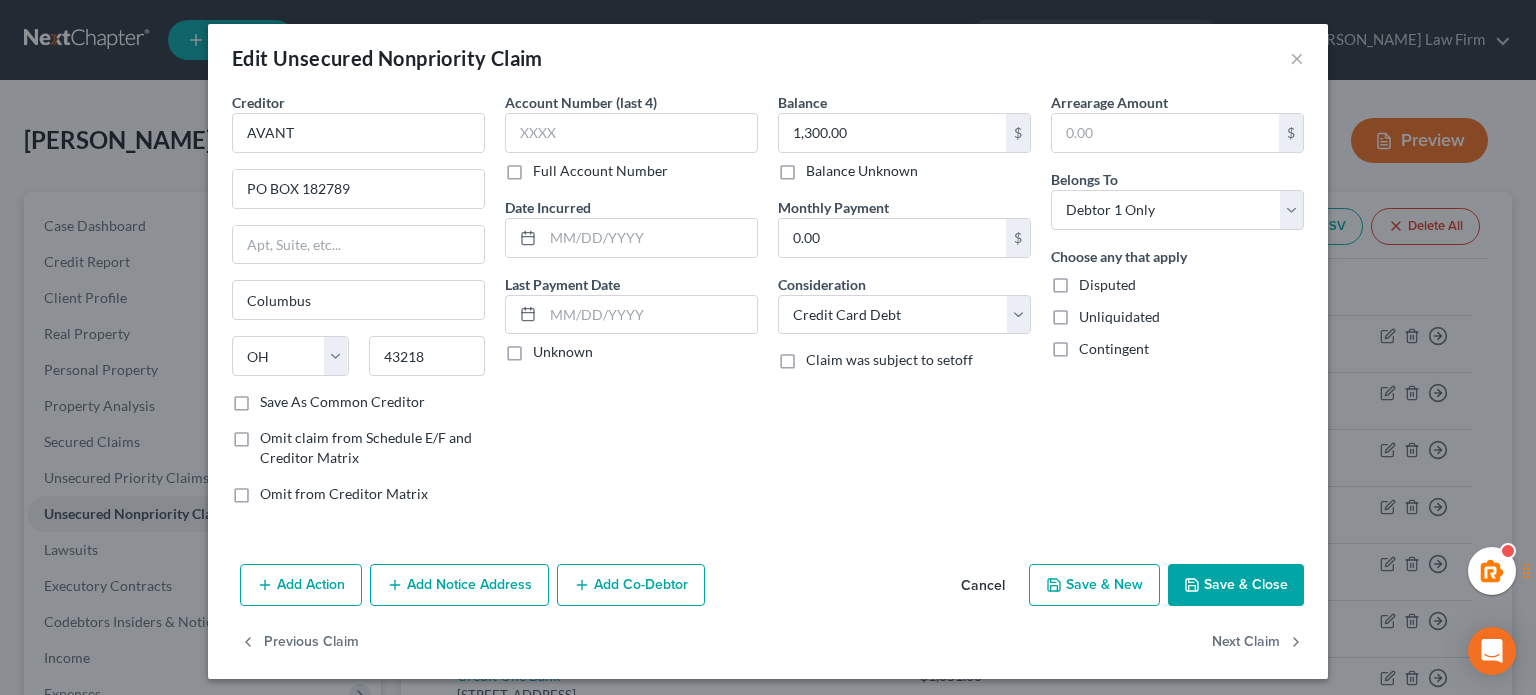 drag, startPoint x: 1217, startPoint y: 623, endPoint x: 1216, endPoint y: 598, distance: 25.019993 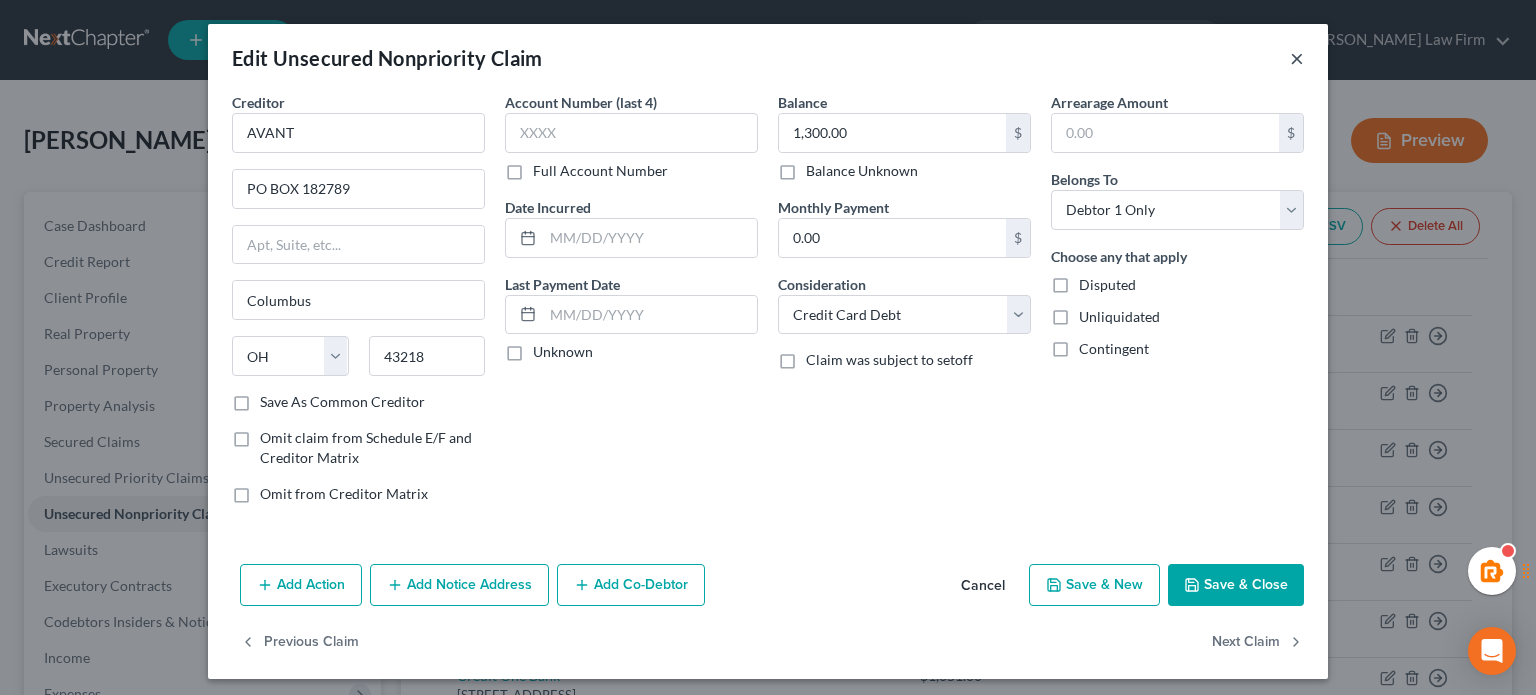 click on "×" at bounding box center [1297, 58] 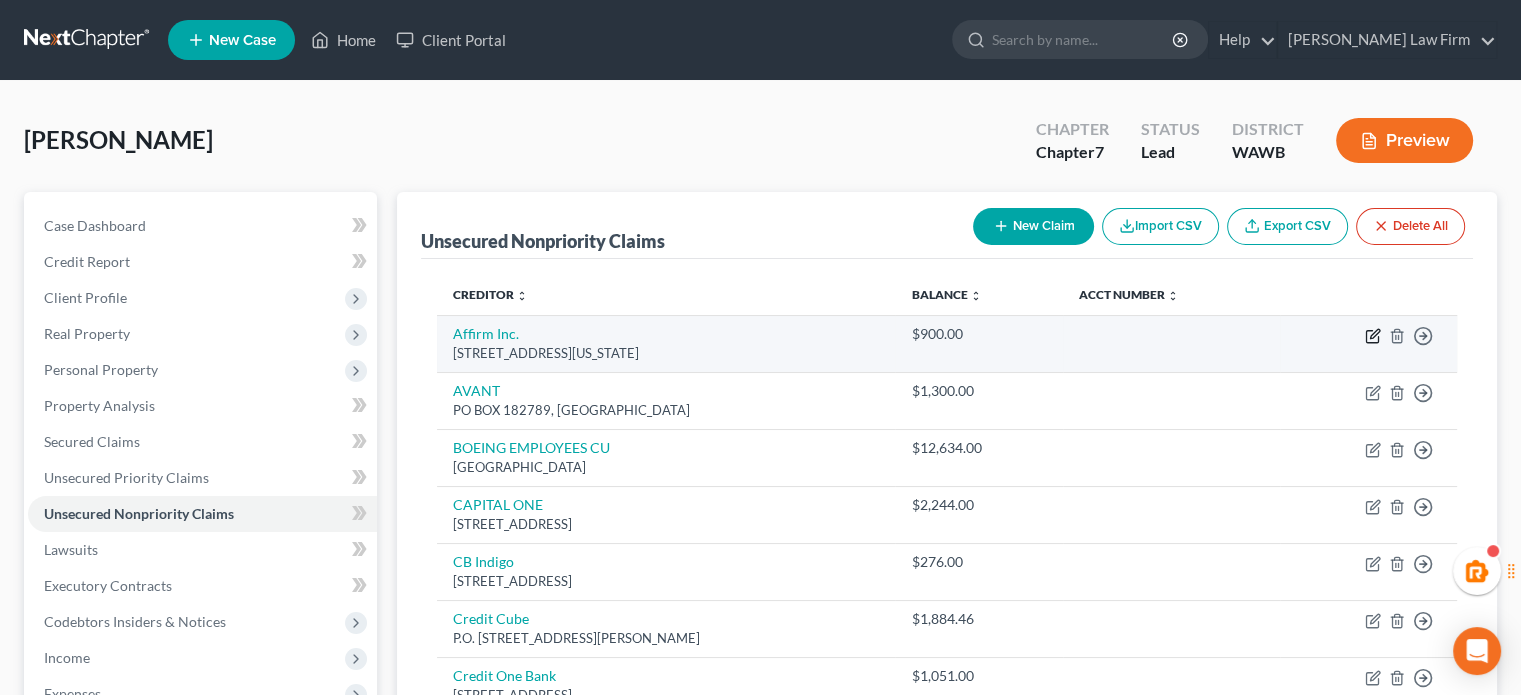 click 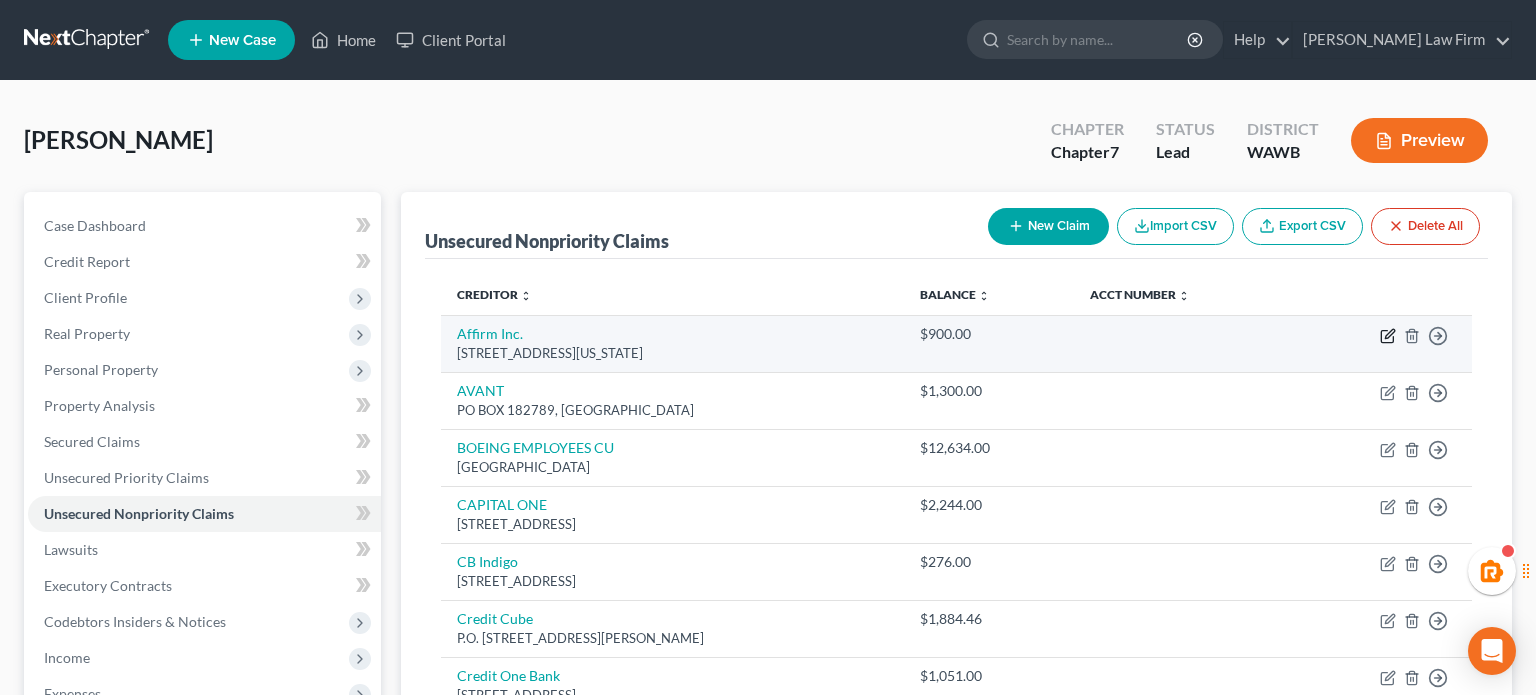 select on "4" 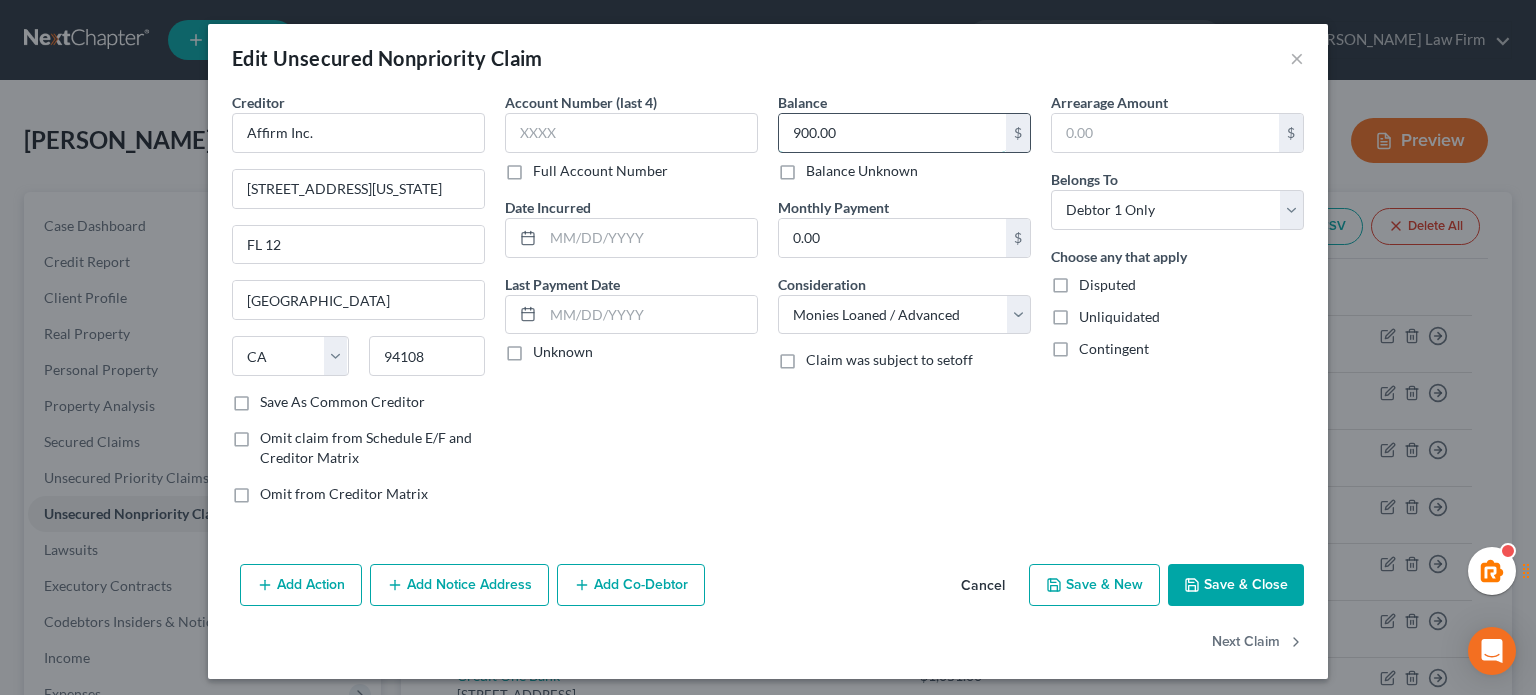 type 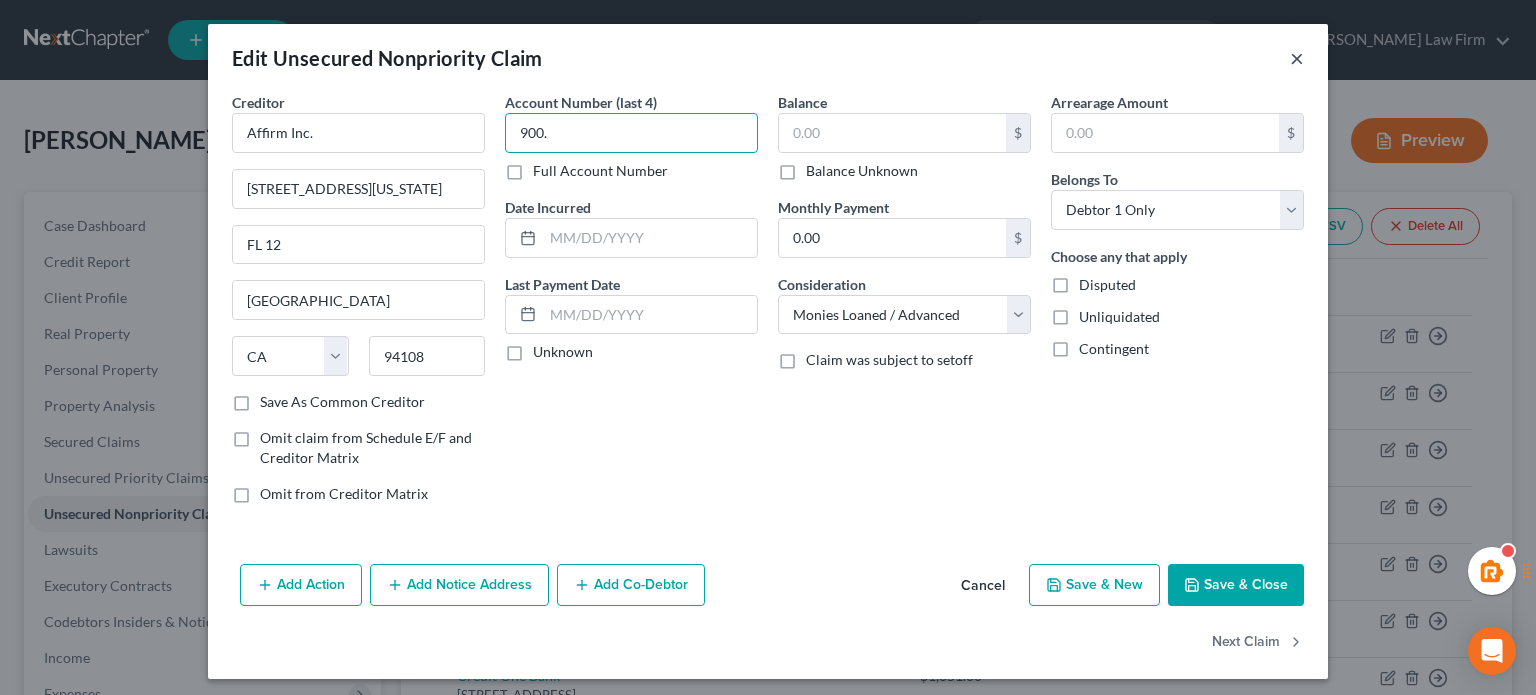 type on "900." 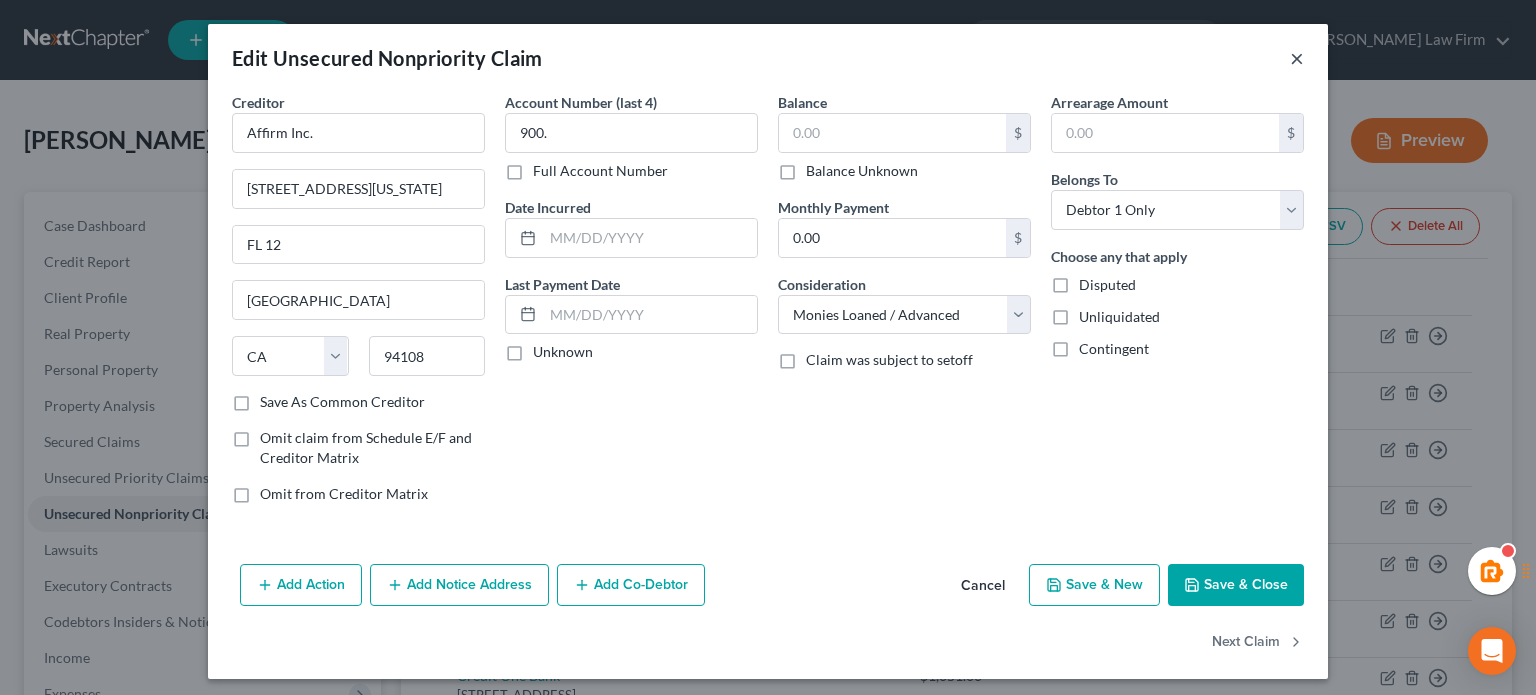 click on "×" at bounding box center (1297, 58) 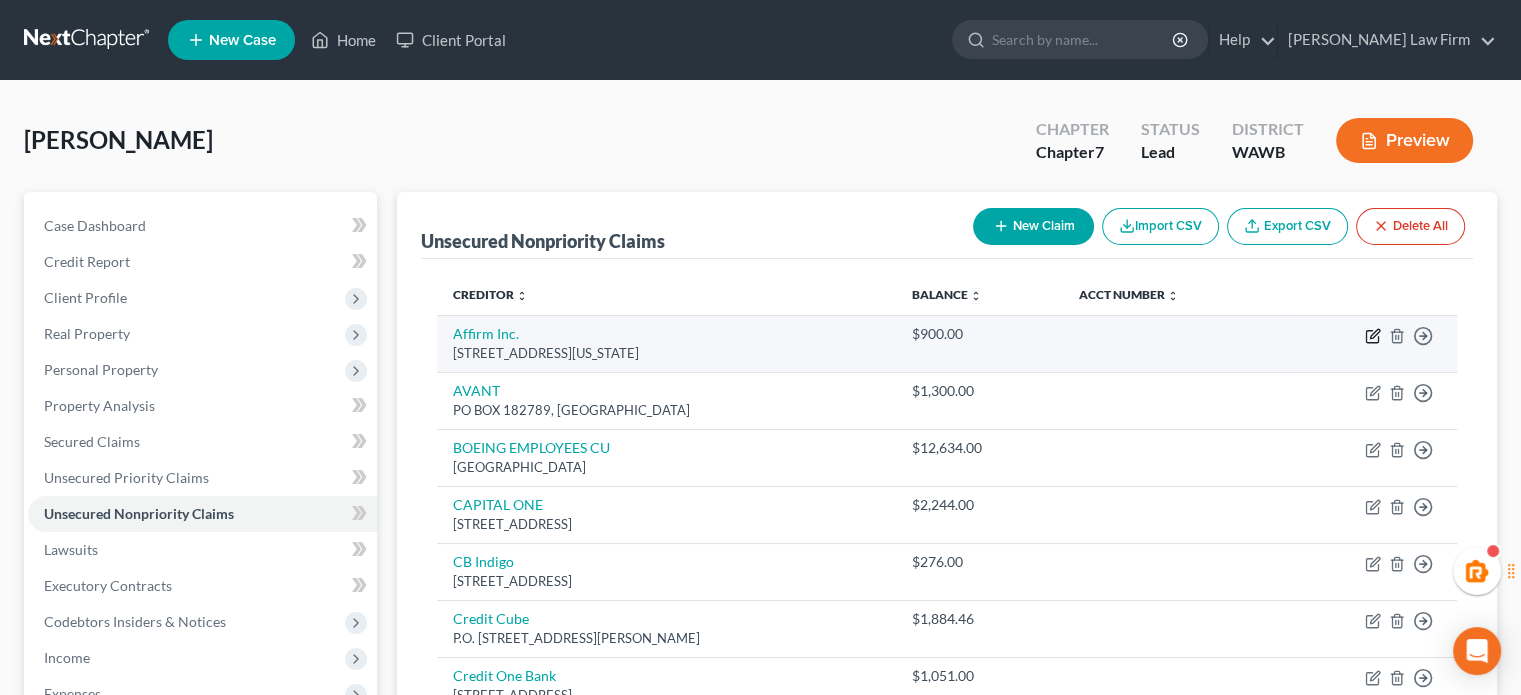 click 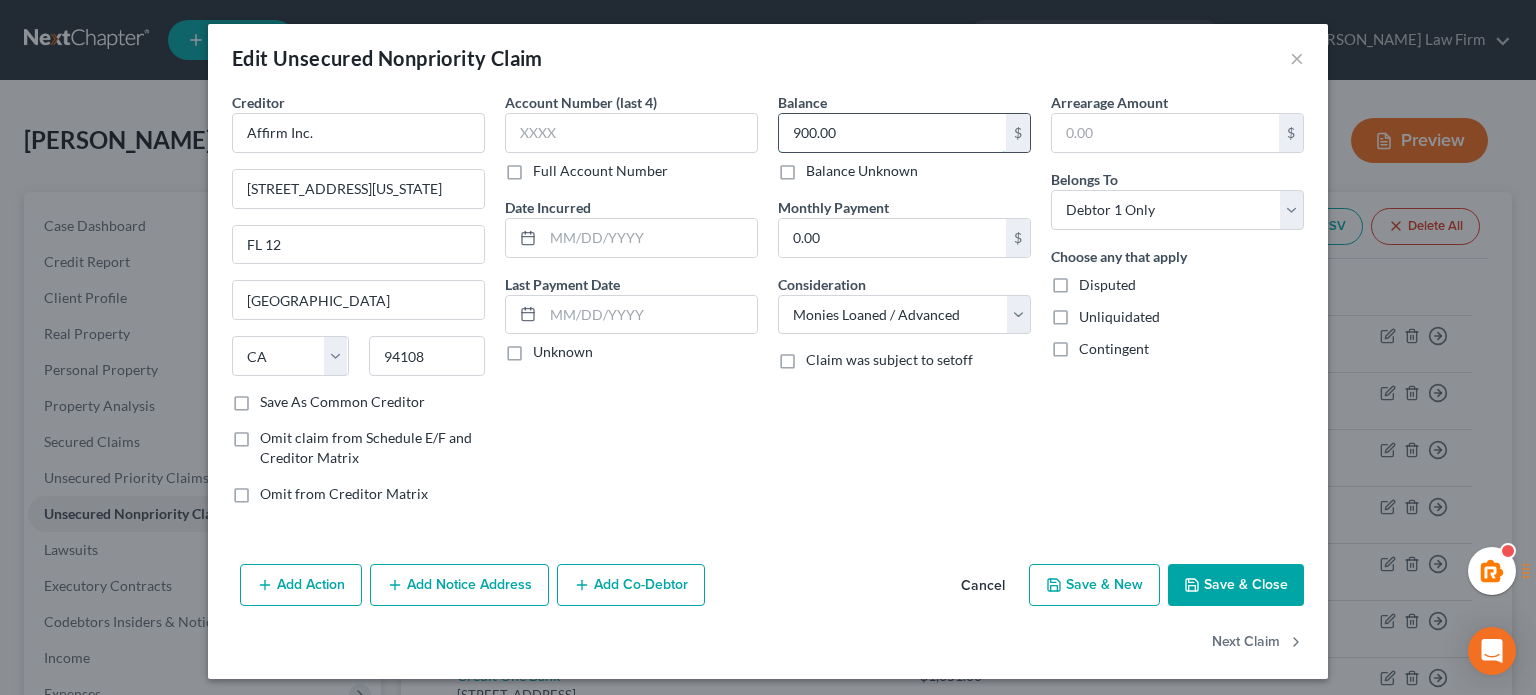 type 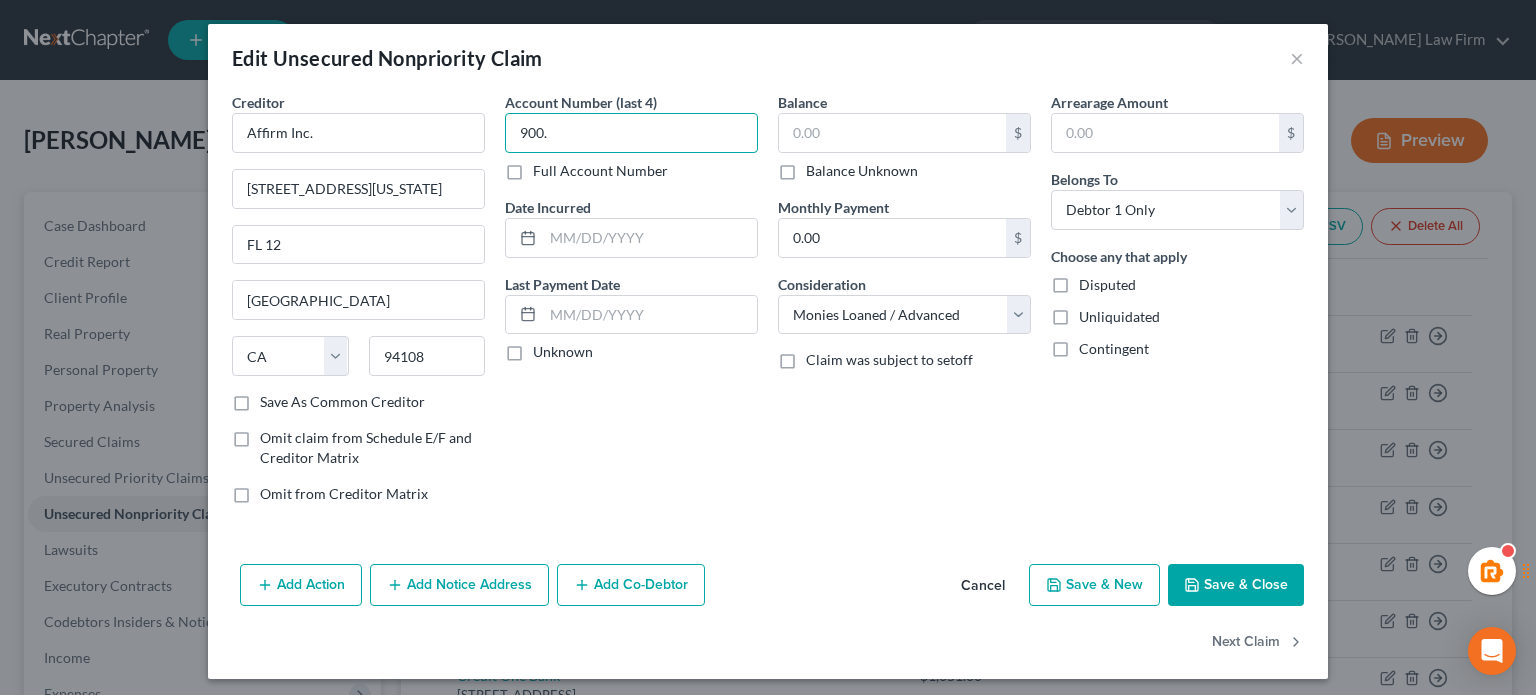 type on "900." 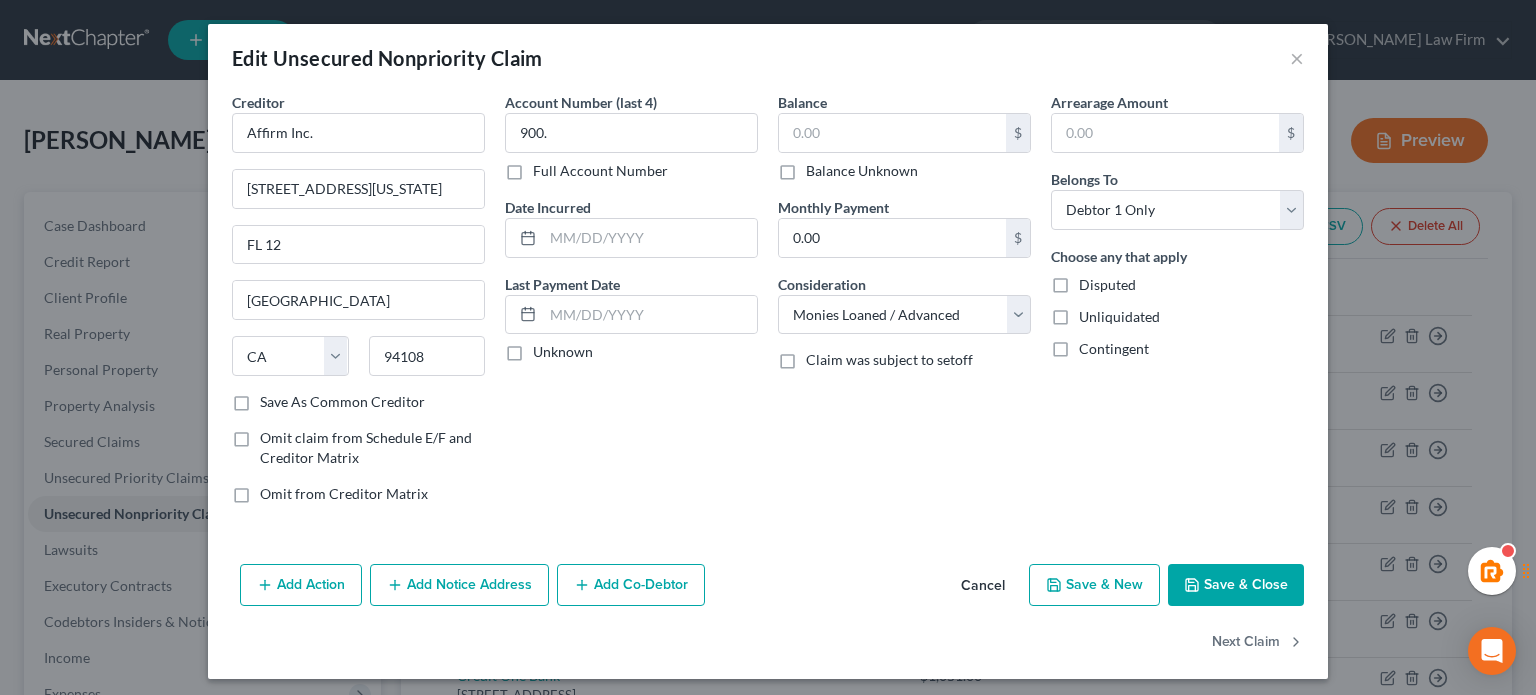 click on "Edit Unsecured Nonpriority Claim  ×" at bounding box center (768, 58) 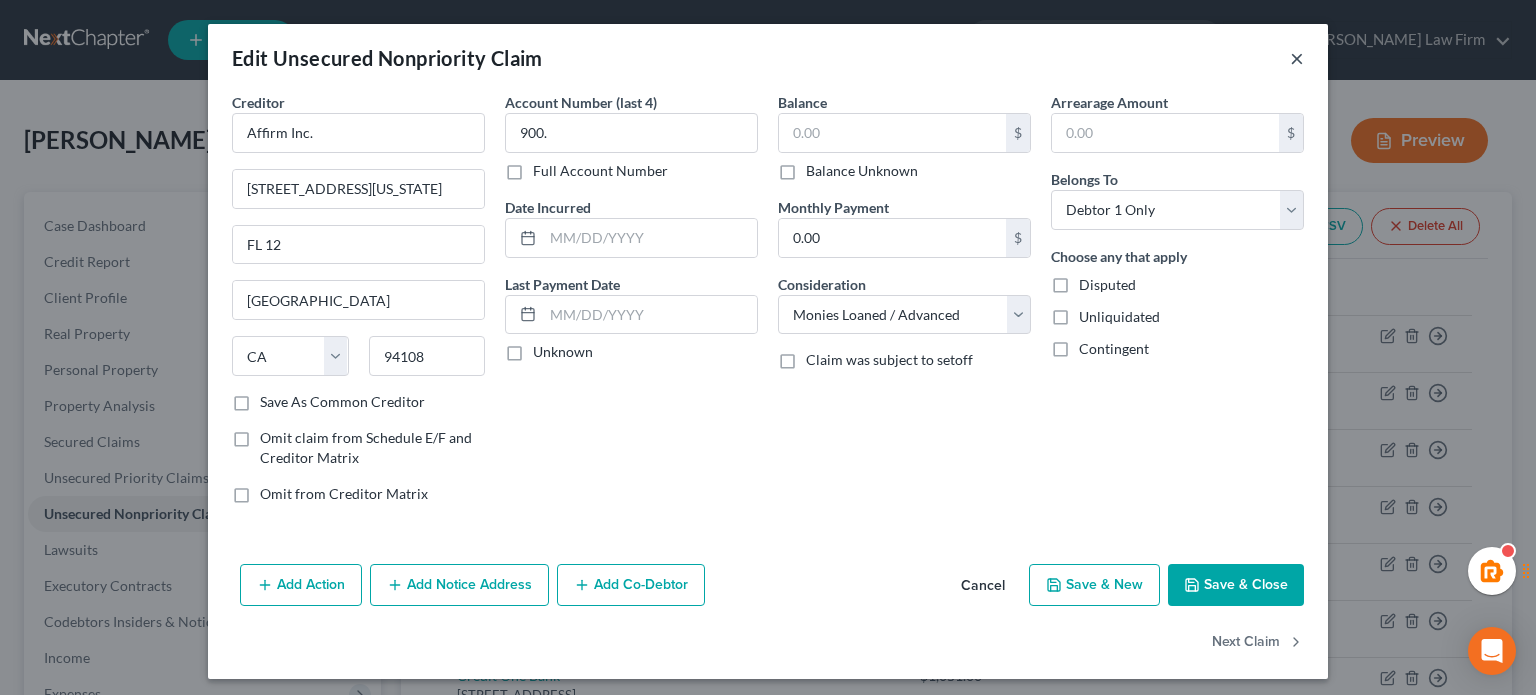 click on "×" at bounding box center (1297, 58) 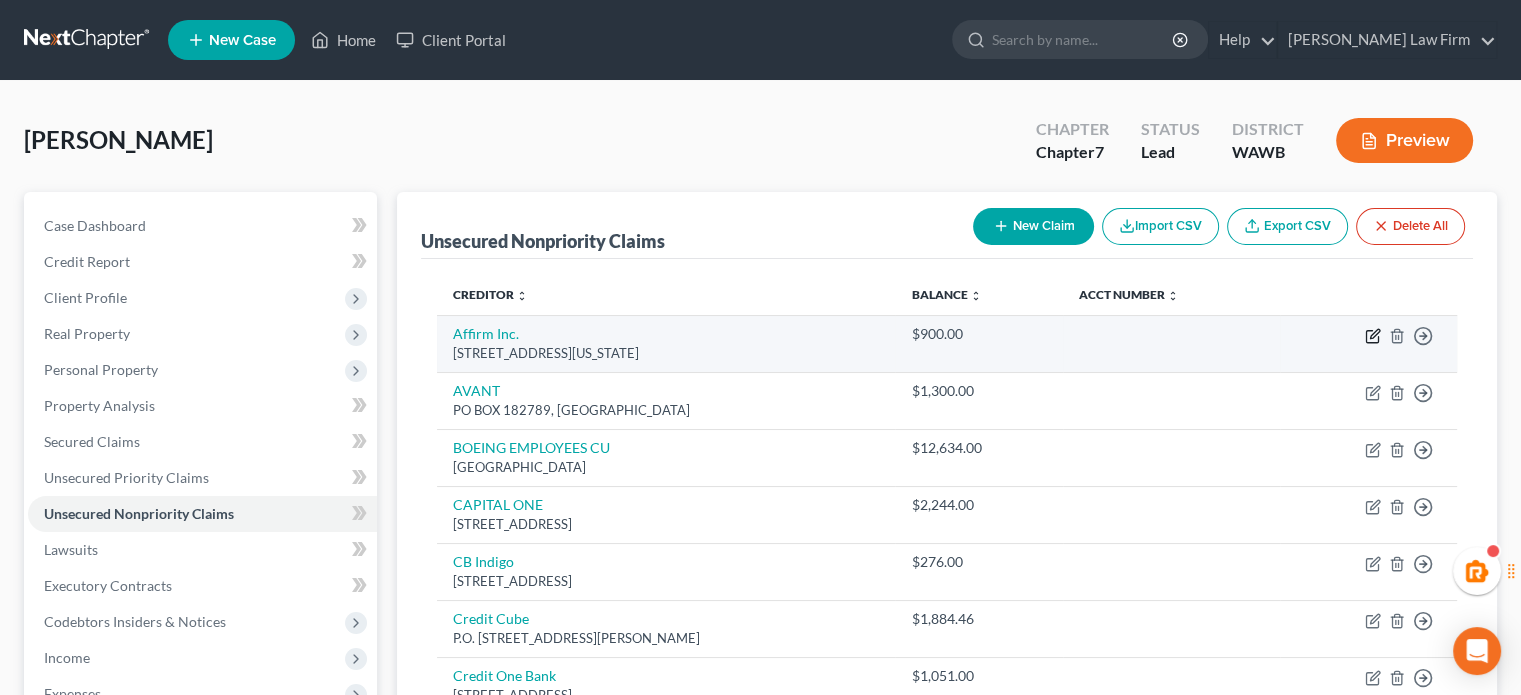 click 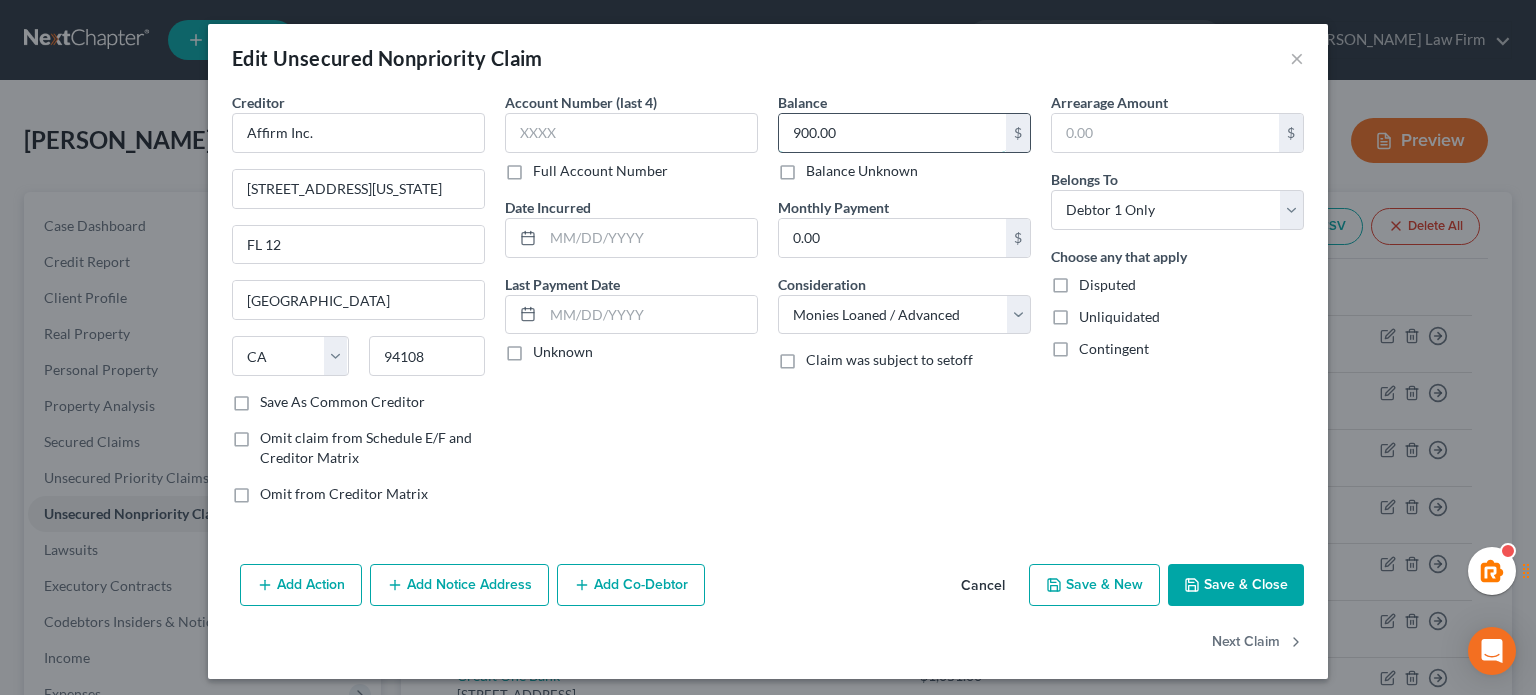 click on "900.00" at bounding box center (892, 133) 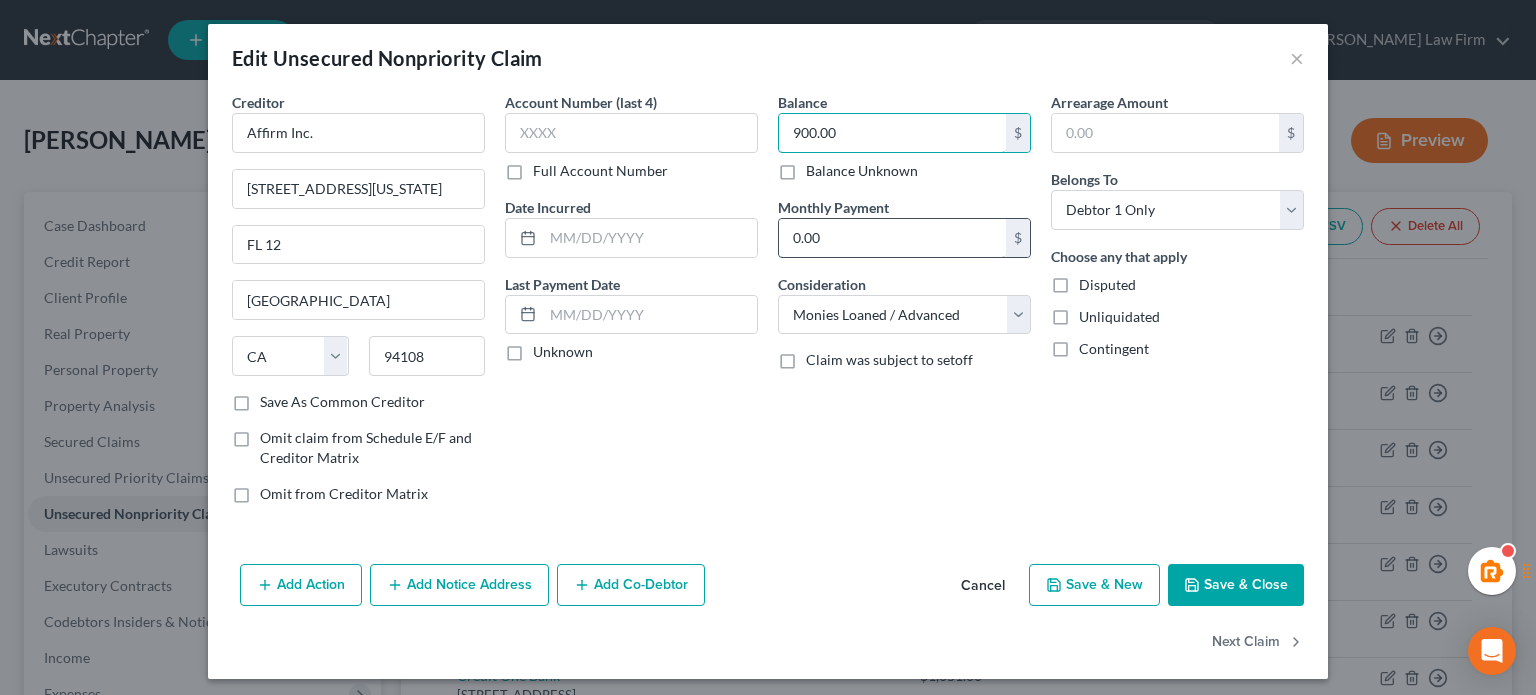 type on "2" 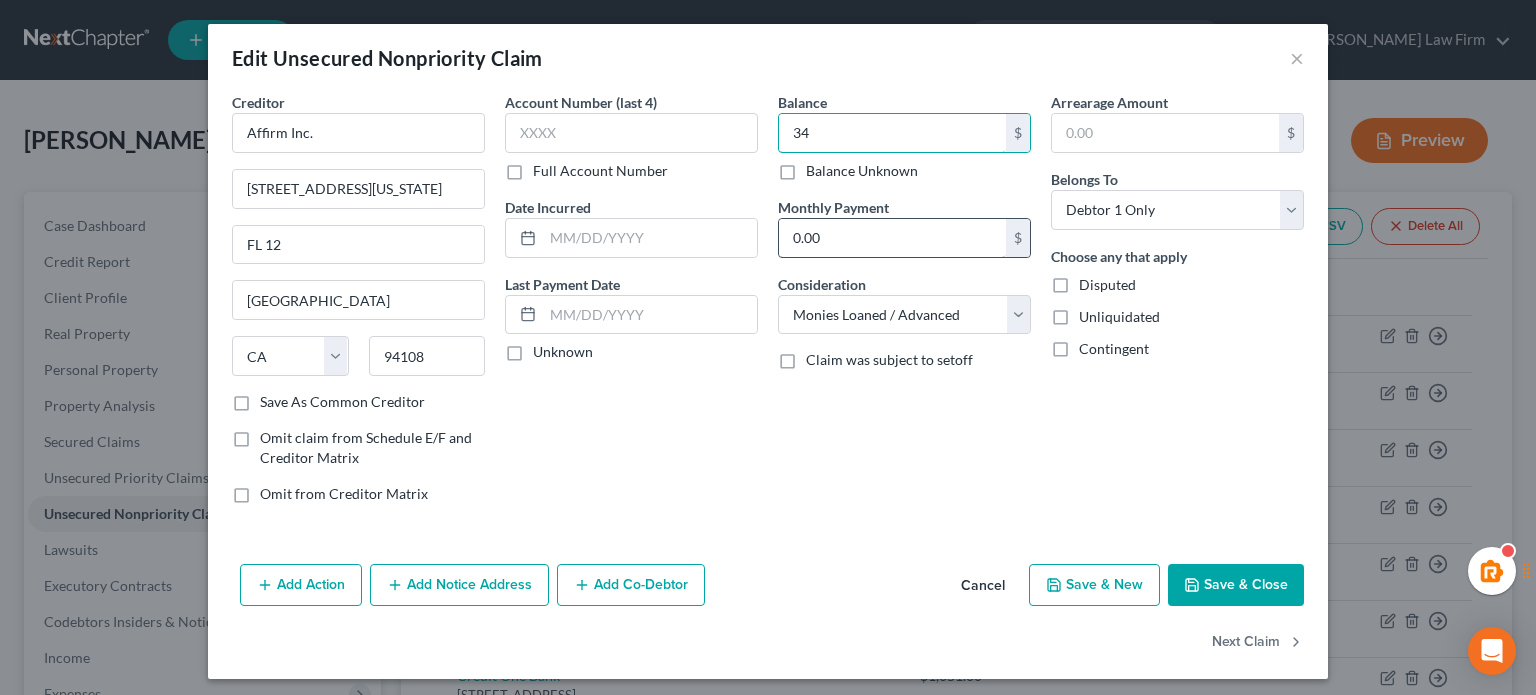 type on "3" 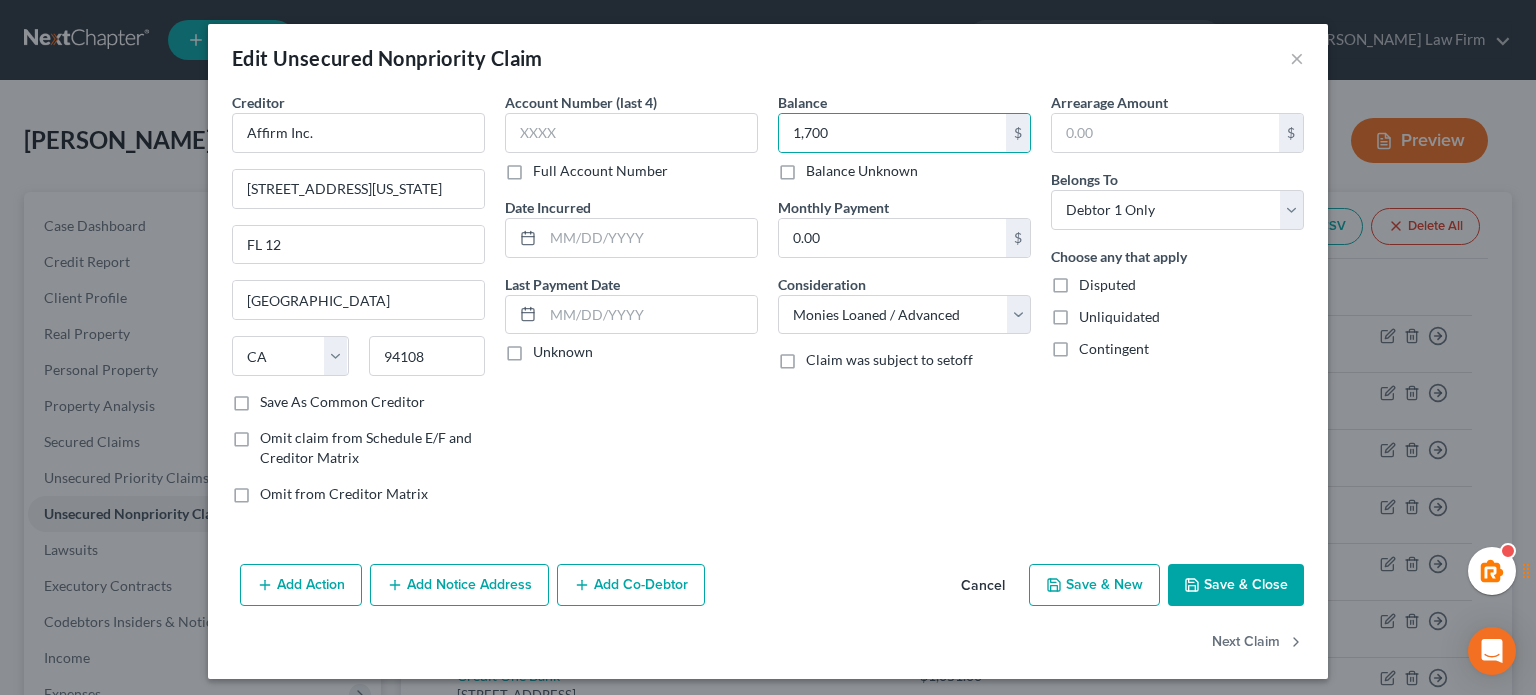 click on "Add Action Add Notice Address Add Co-Debtor Cancel Save & New Save & Close" at bounding box center [768, 589] 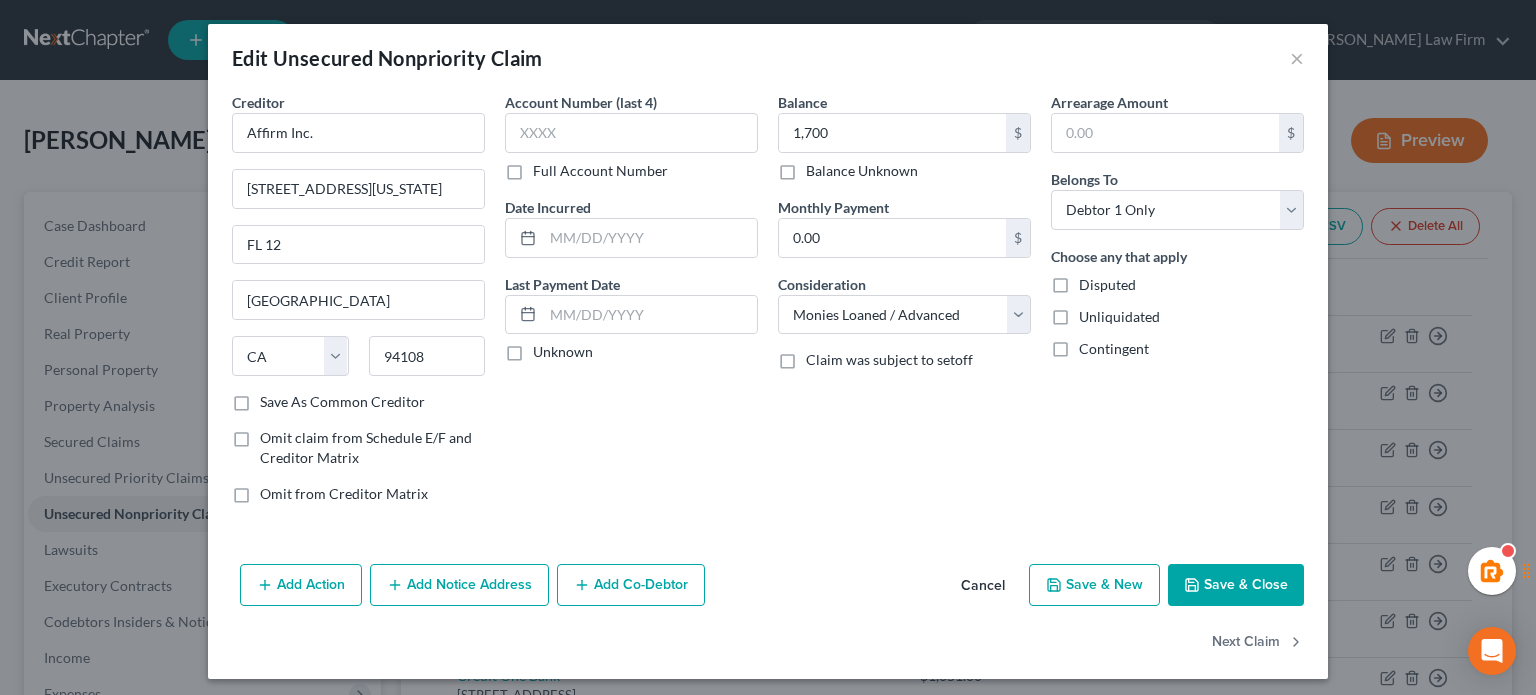 click on "Save & Close" at bounding box center (1236, 585) 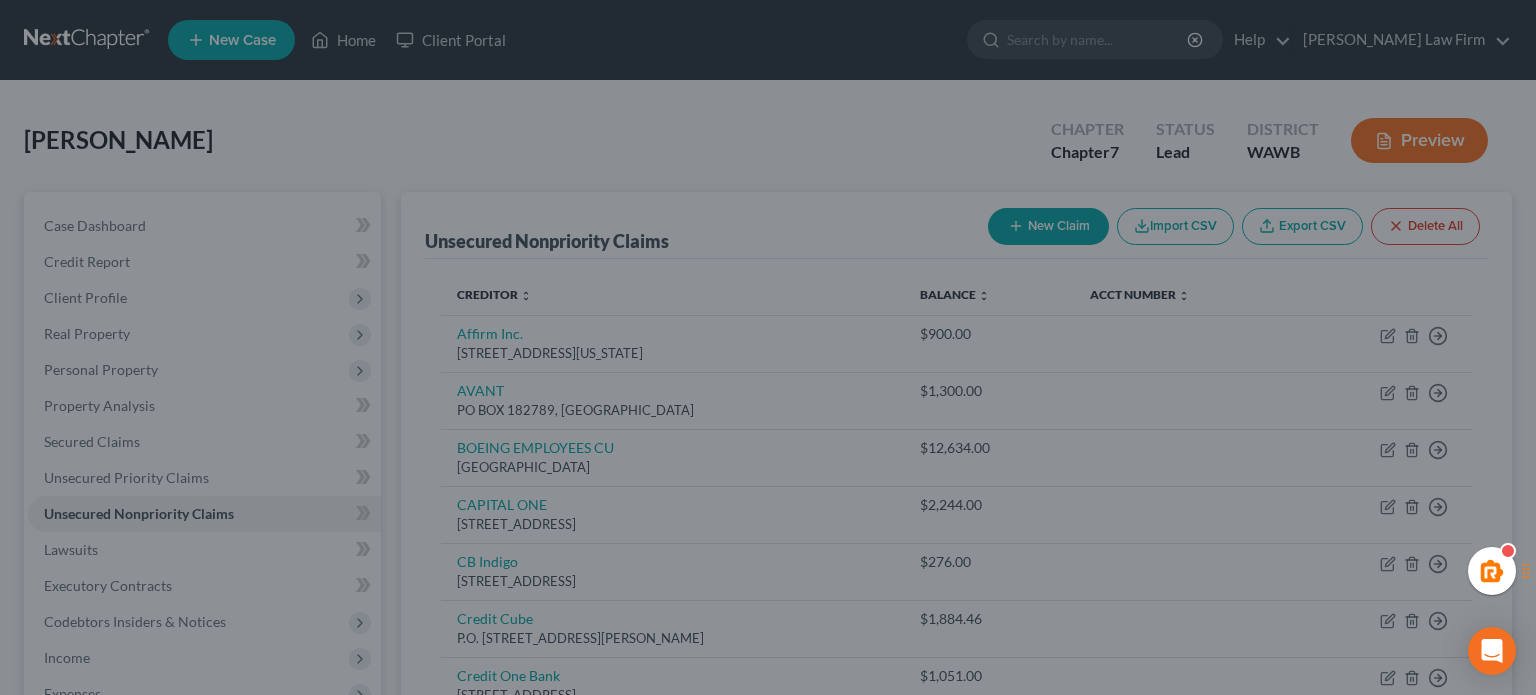 type on "1,700.00" 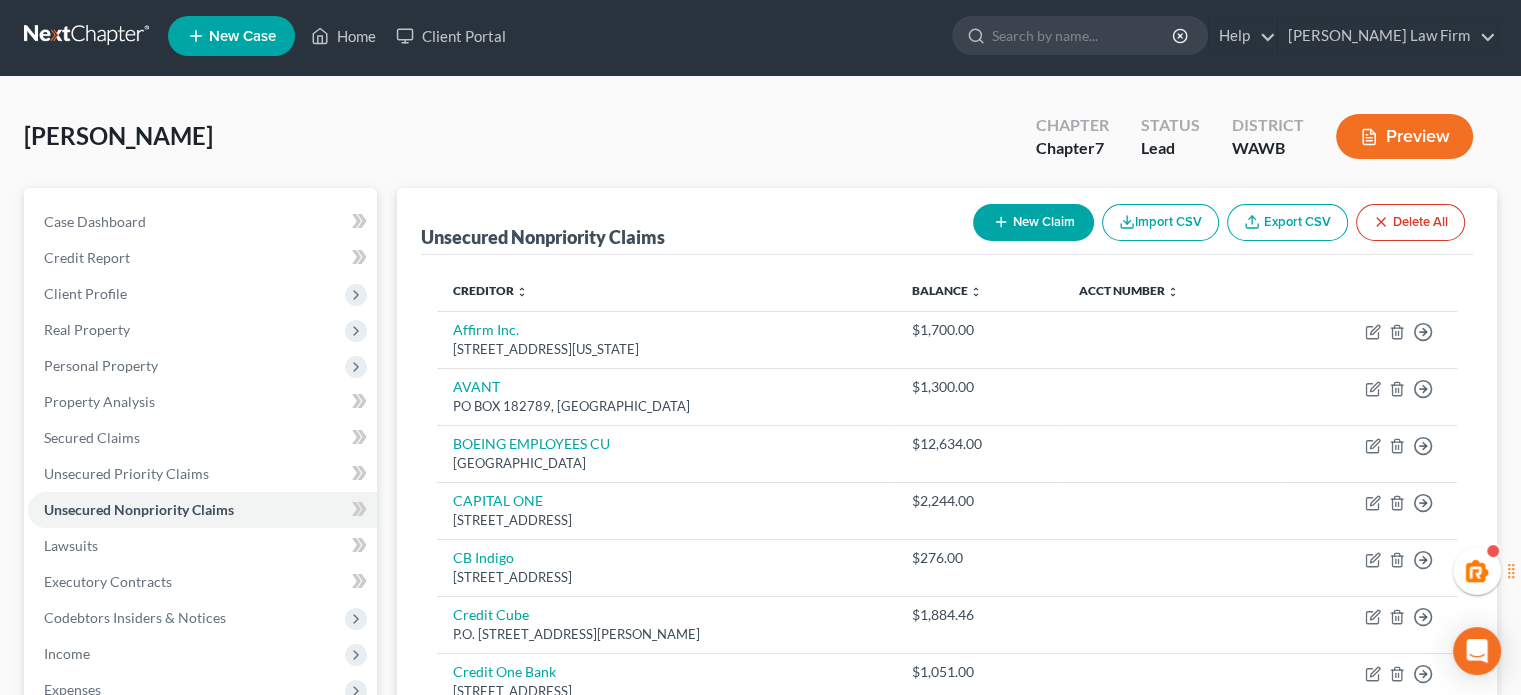 scroll, scrollTop: 0, scrollLeft: 0, axis: both 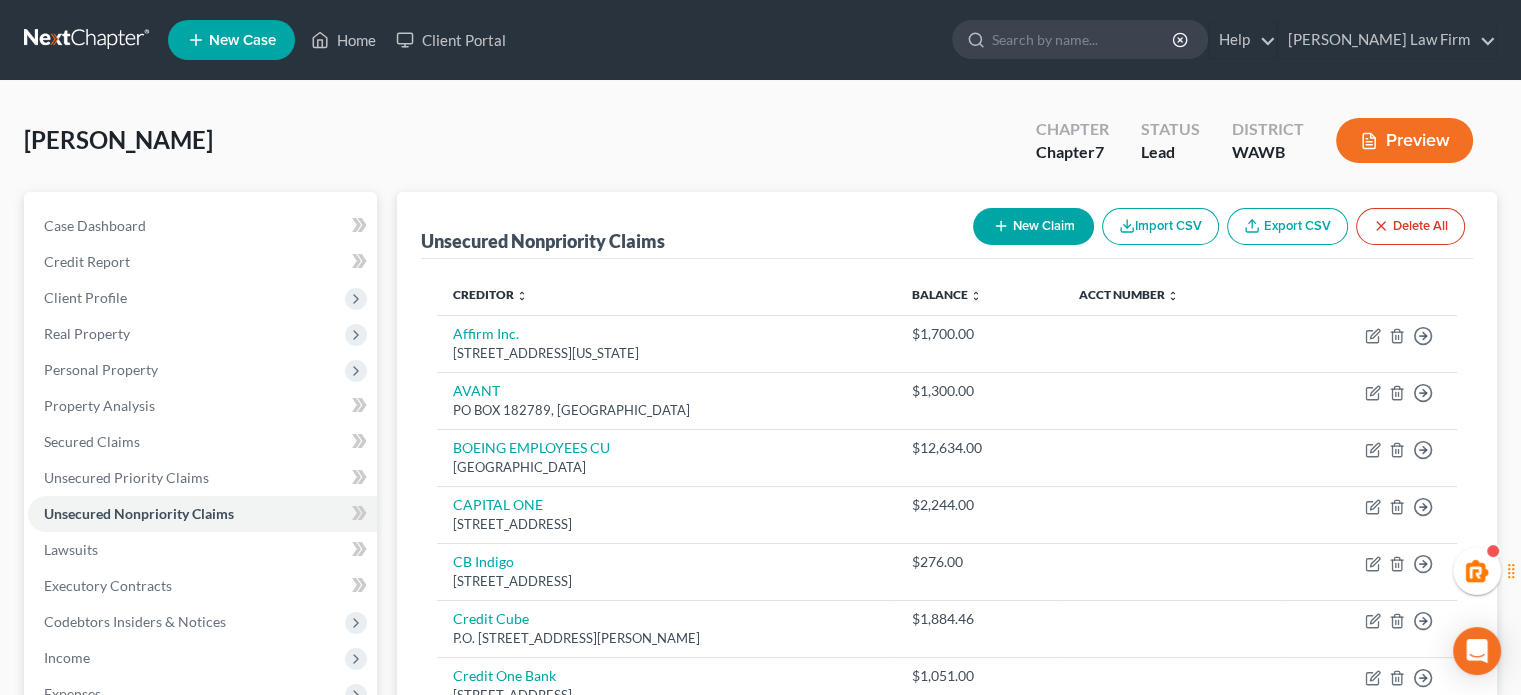 click on "New Claim" at bounding box center (1033, 226) 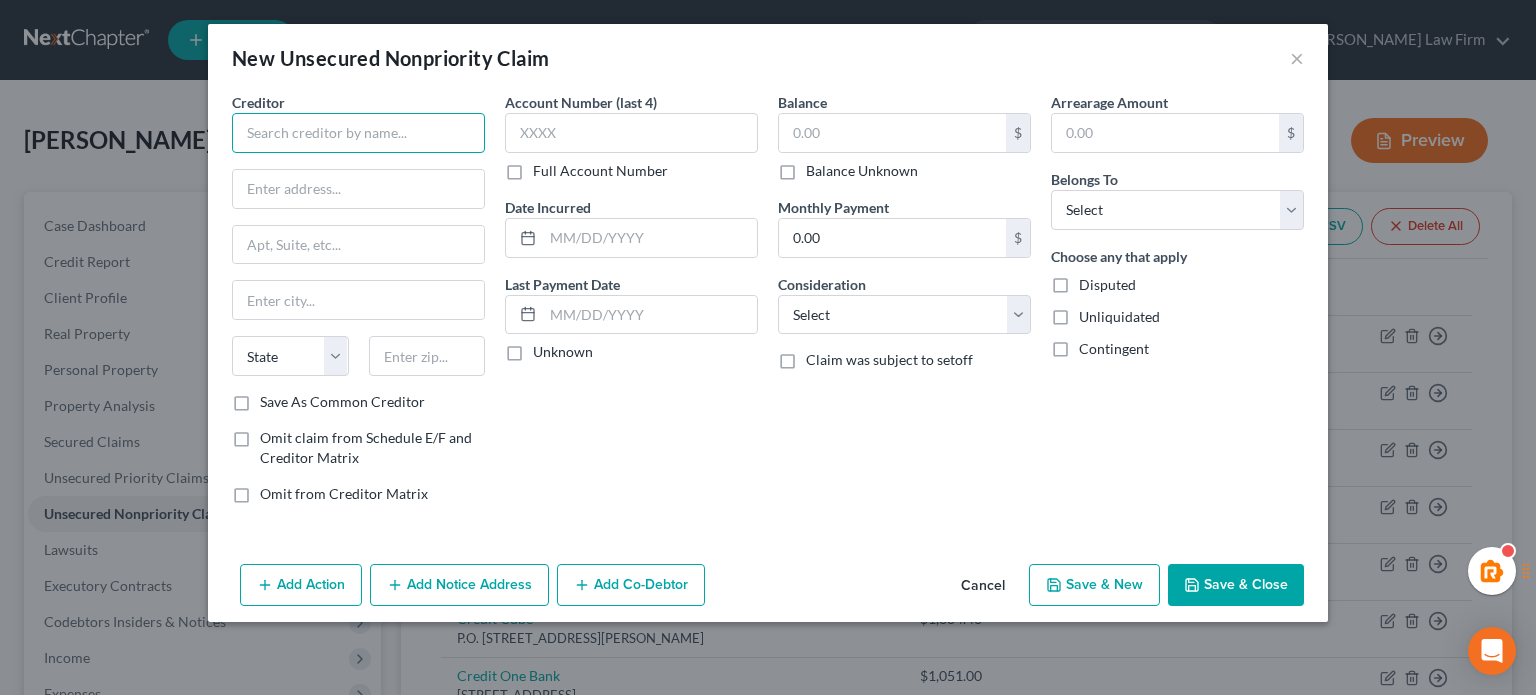 click at bounding box center [358, 133] 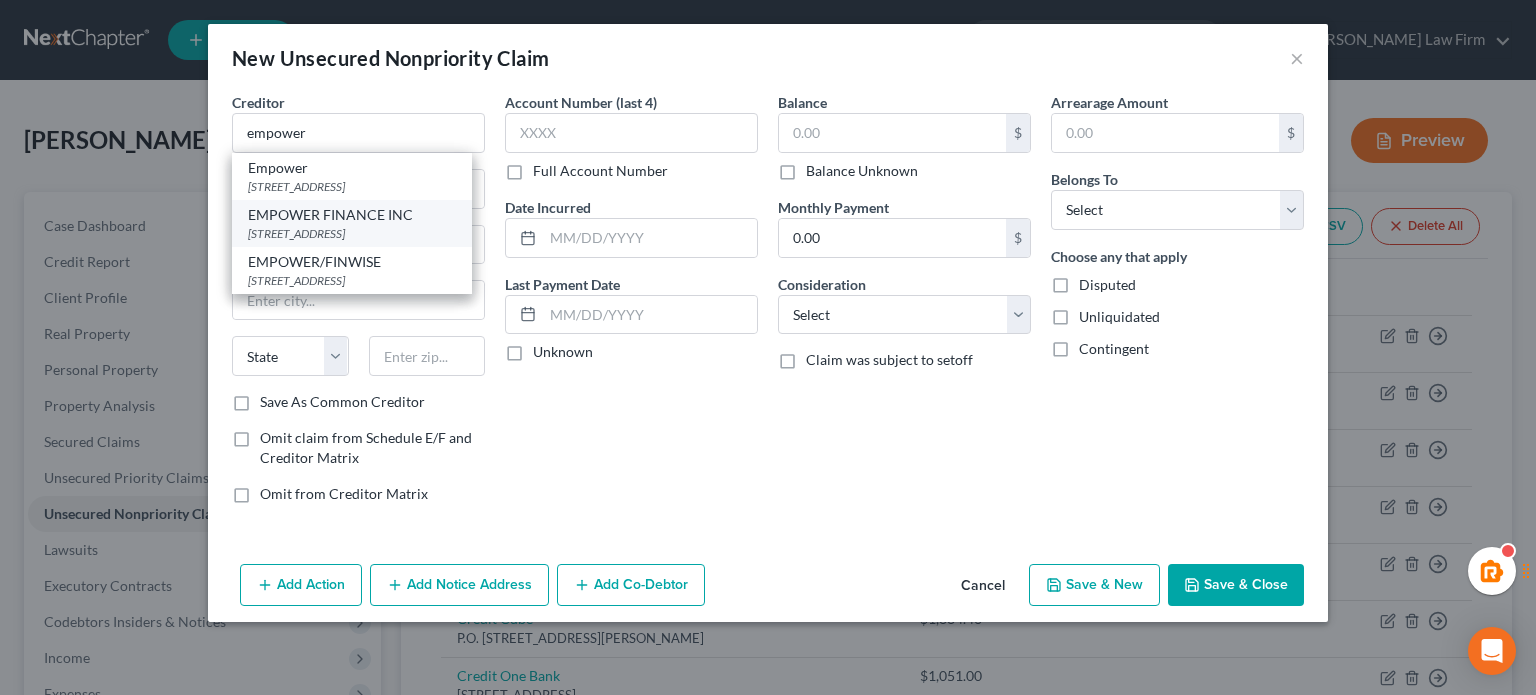click on "EMPOWER FINANCE INC" at bounding box center (352, 215) 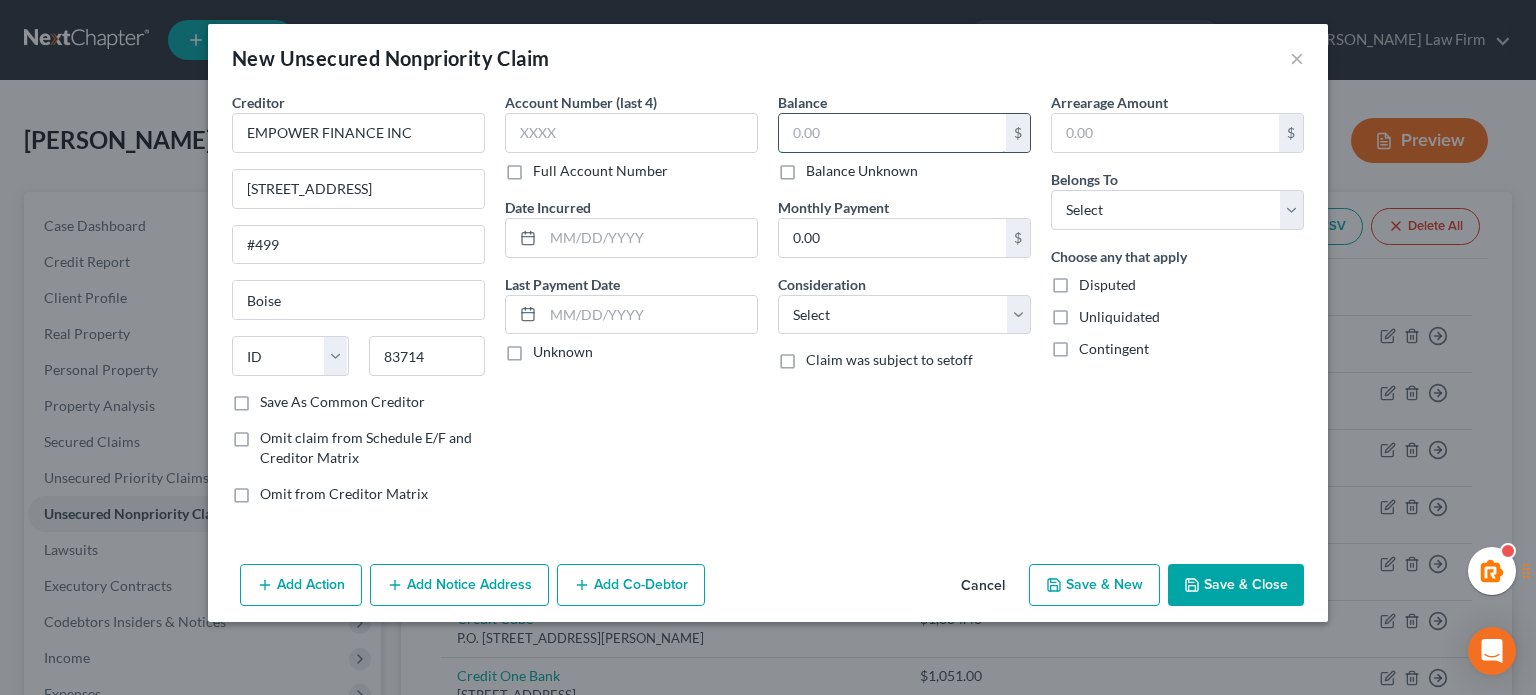 click at bounding box center [892, 133] 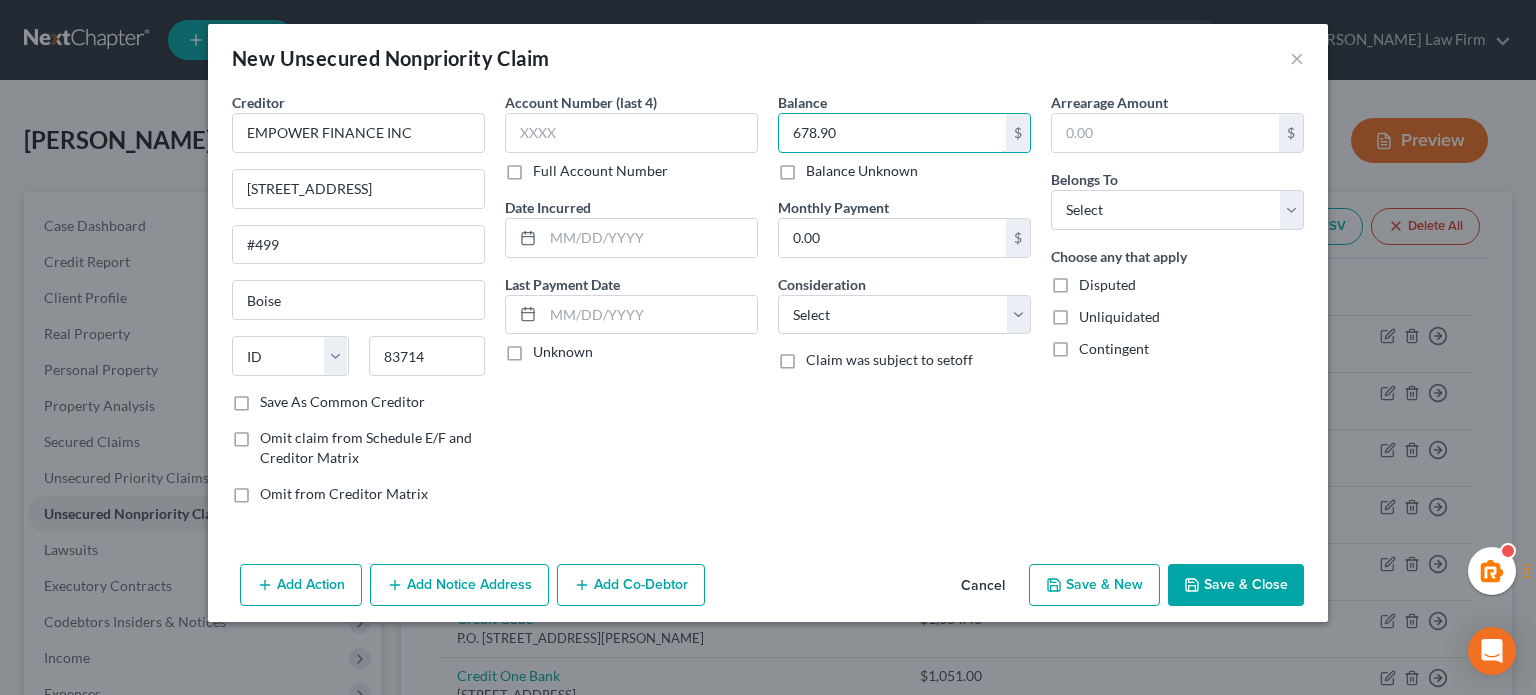 type on "678.90" 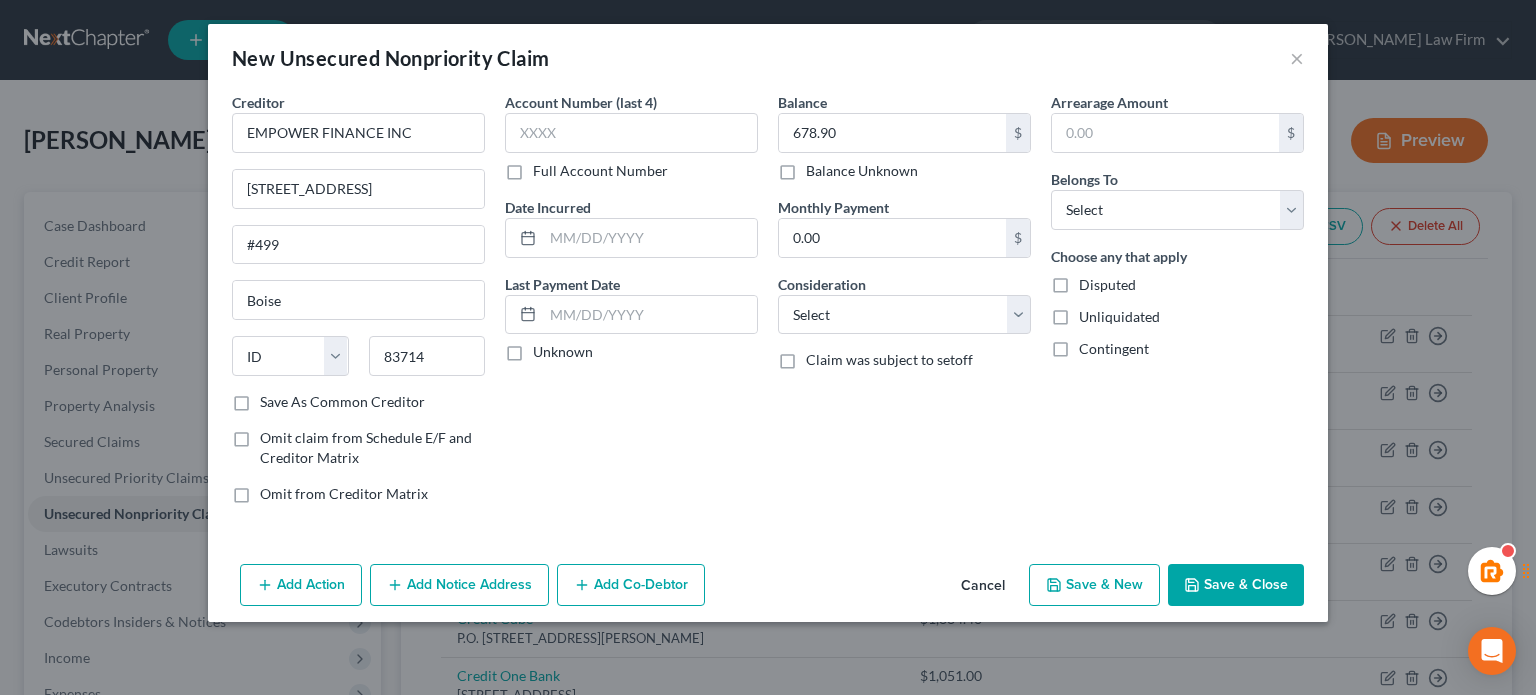 click on "Save & Close" at bounding box center (1236, 585) 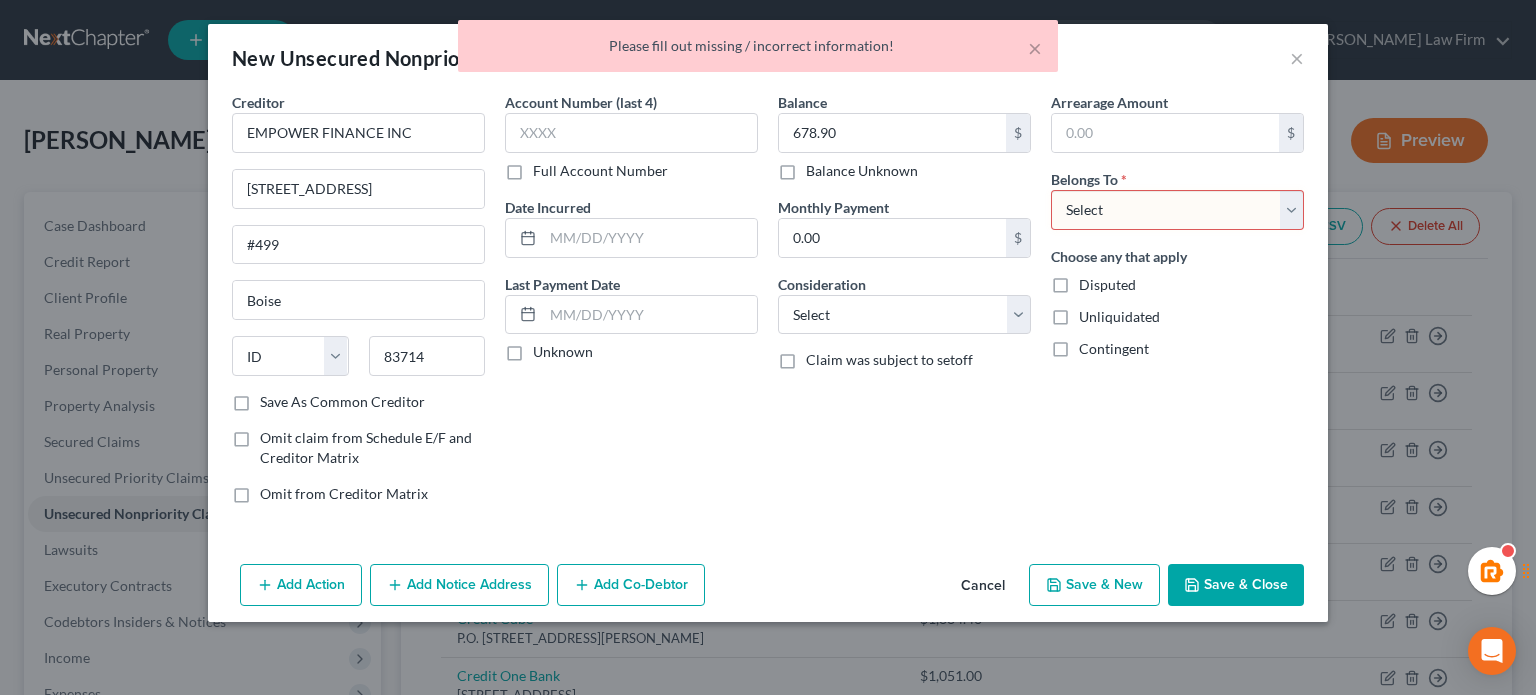 drag, startPoint x: 1146, startPoint y: 214, endPoint x: 1140, endPoint y: 223, distance: 10.816654 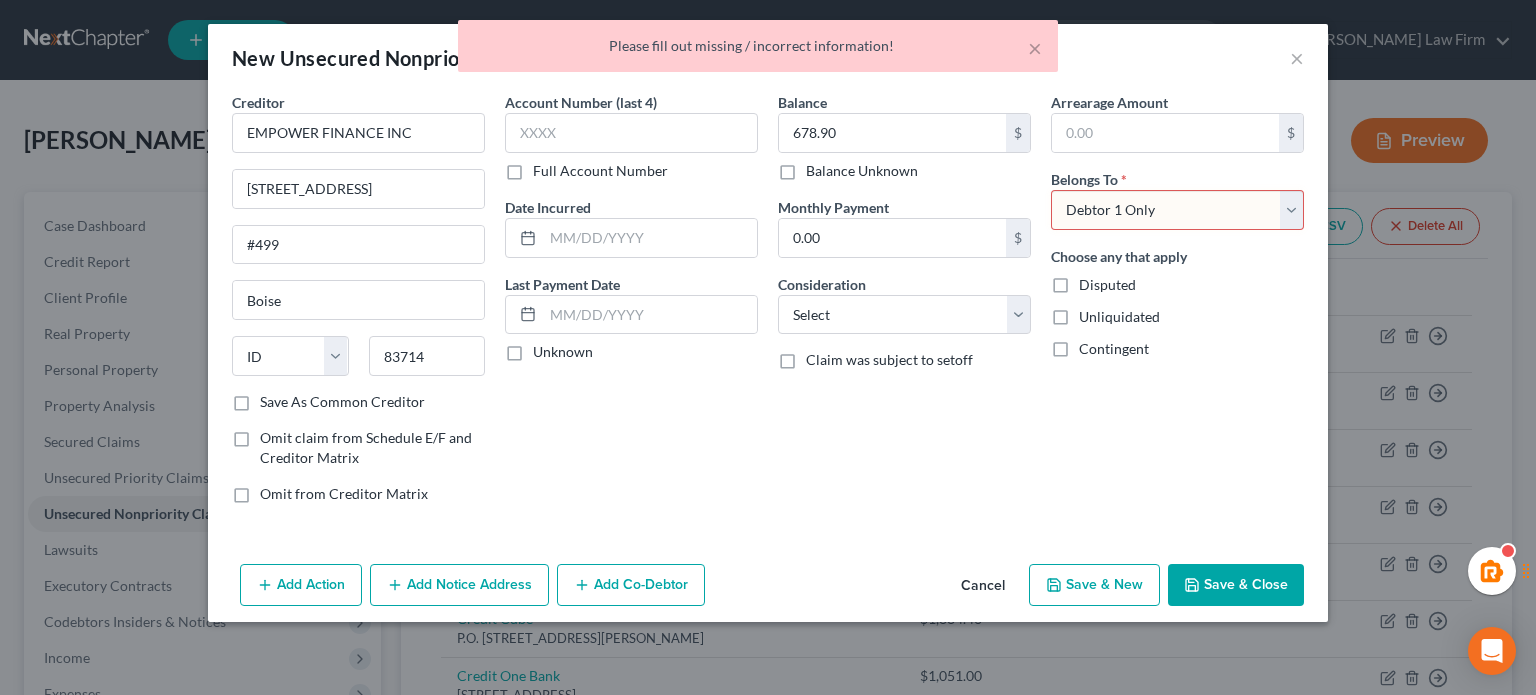 click on "Select Debtor 1 Only Debtor 2 Only Debtor 1 And Debtor 2 Only At Least One Of The Debtors And Another Community Property" at bounding box center [1177, 210] 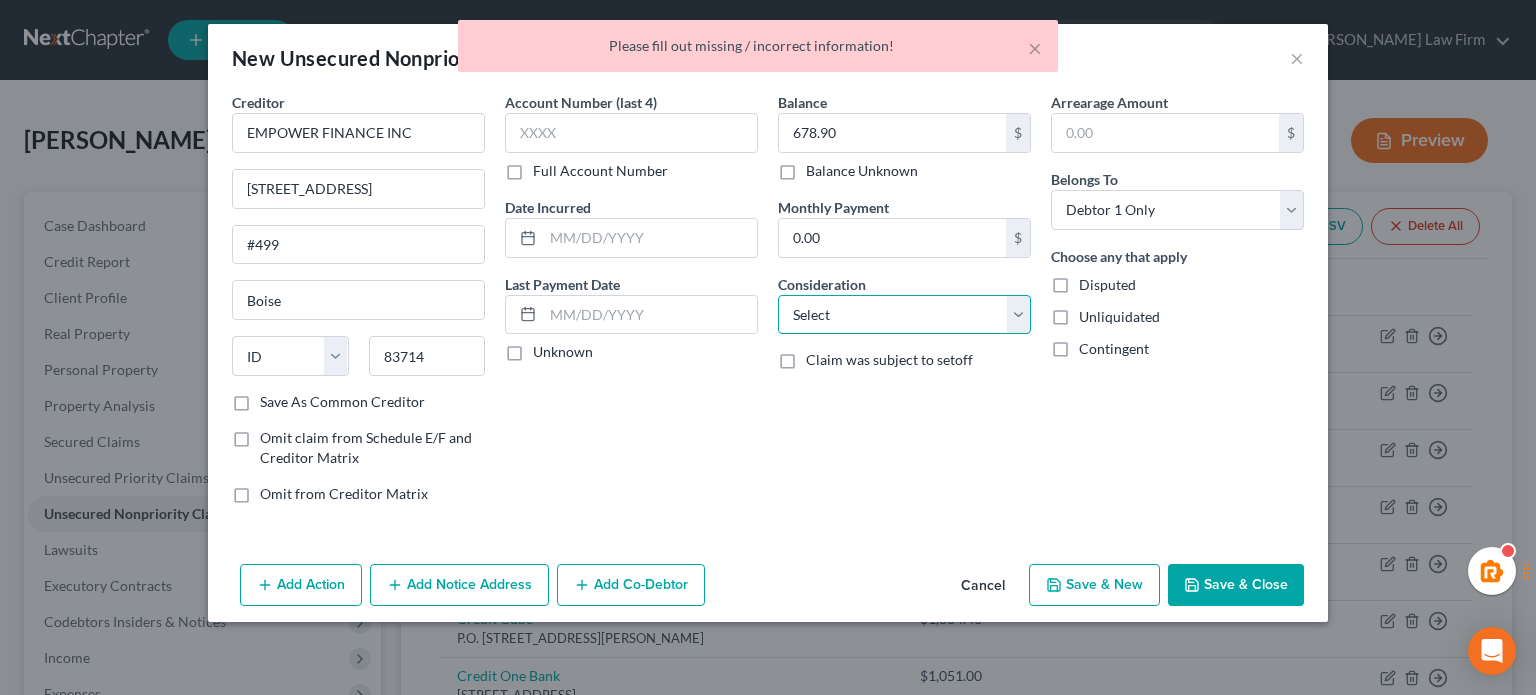 click on "Select Cable / Satellite Services Collection Agency Credit Card Debt Debt Counseling / Attorneys Deficiency Balance Domestic Support Obligations Home / Car Repairs Income Taxes Judgment Liens Medical Services Monies Loaned / Advanced Mortgage Obligation From Divorce Or Separation Obligation To Pensions Other Overdrawn Bank Account Promised To Help Pay Creditors Student Loans Suppliers And Vendors Telephone / Internet Services Utility Services" at bounding box center [904, 315] 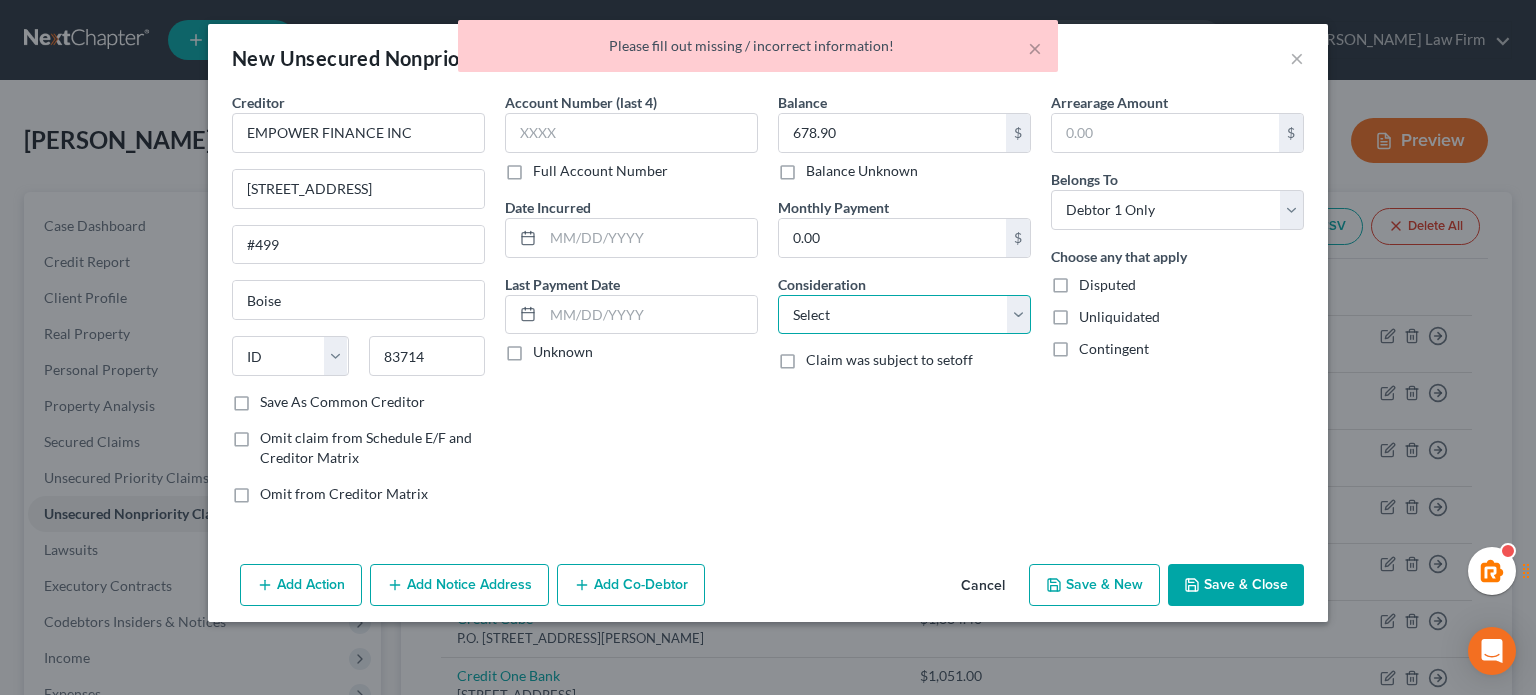 select on "10" 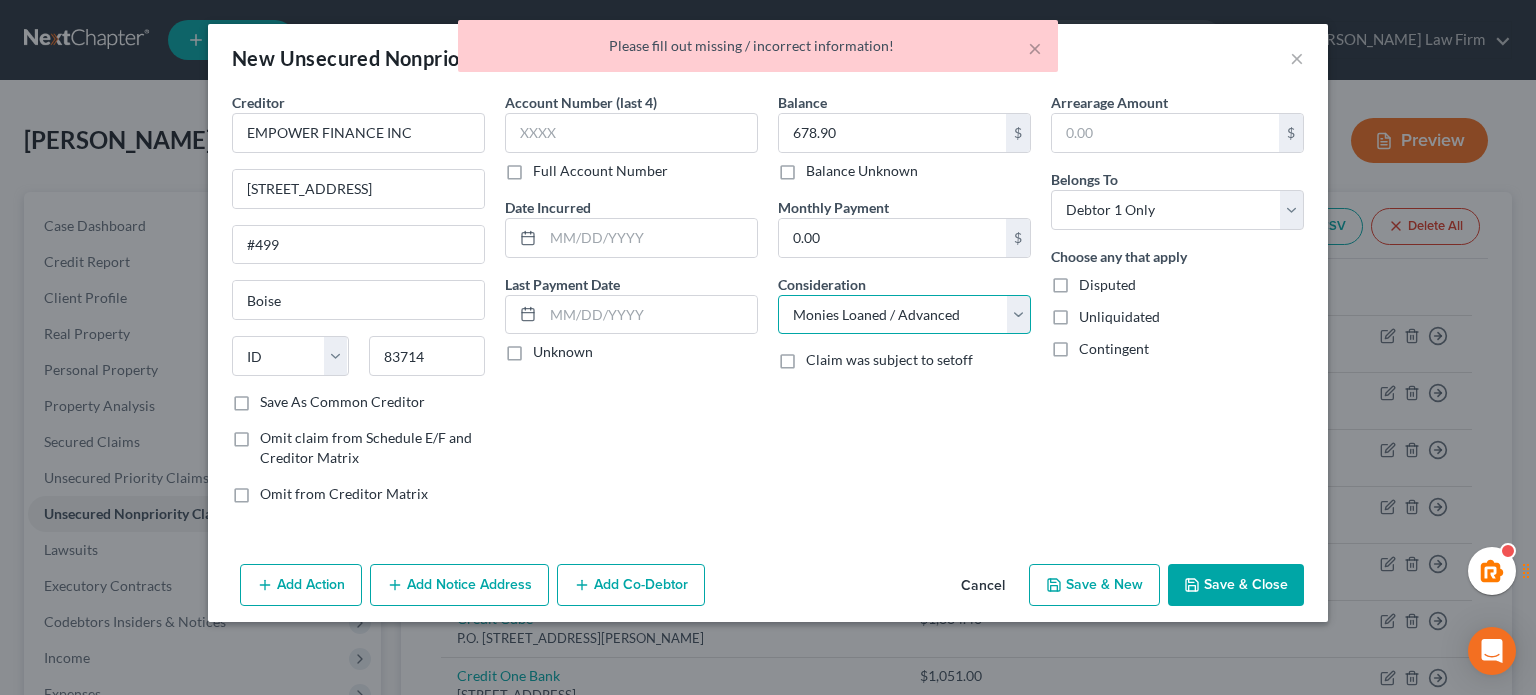 click on "Select Cable / Satellite Services Collection Agency Credit Card Debt Debt Counseling / Attorneys Deficiency Balance Domestic Support Obligations Home / Car Repairs Income Taxes Judgment Liens Medical Services Monies Loaned / Advanced Mortgage Obligation From Divorce Or Separation Obligation To Pensions Other Overdrawn Bank Account Promised To Help Pay Creditors Student Loans Suppliers And Vendors Telephone / Internet Services Utility Services" at bounding box center [904, 315] 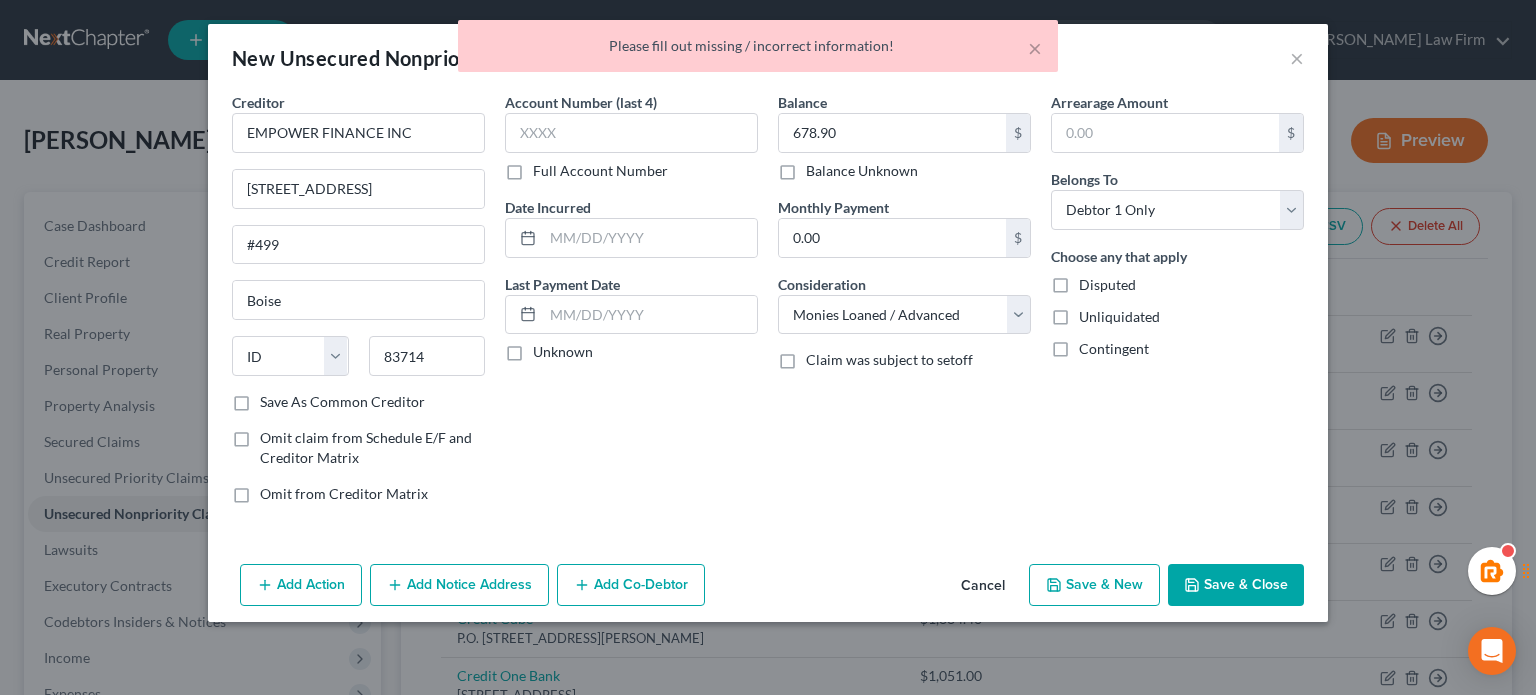 click on "Save & Close" at bounding box center [1236, 585] 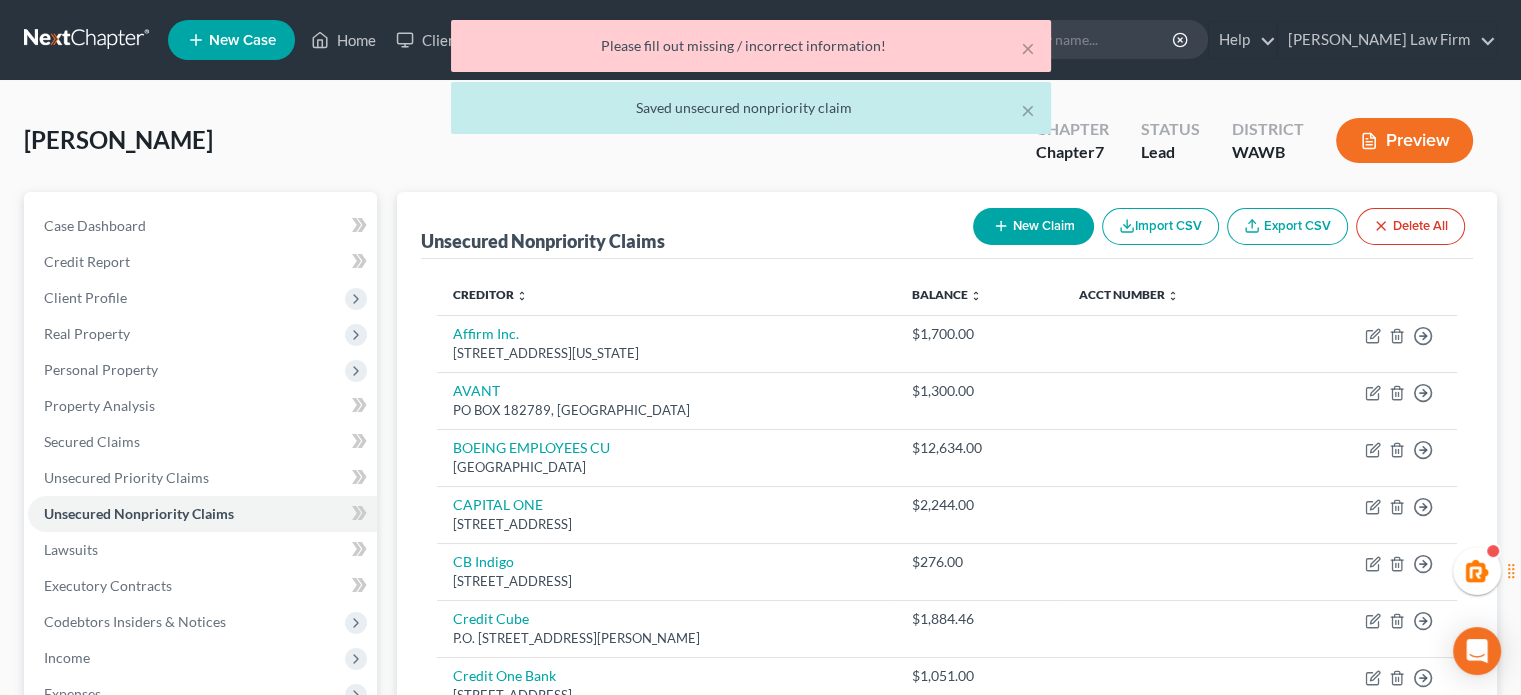 click on "New Claim" at bounding box center (1033, 226) 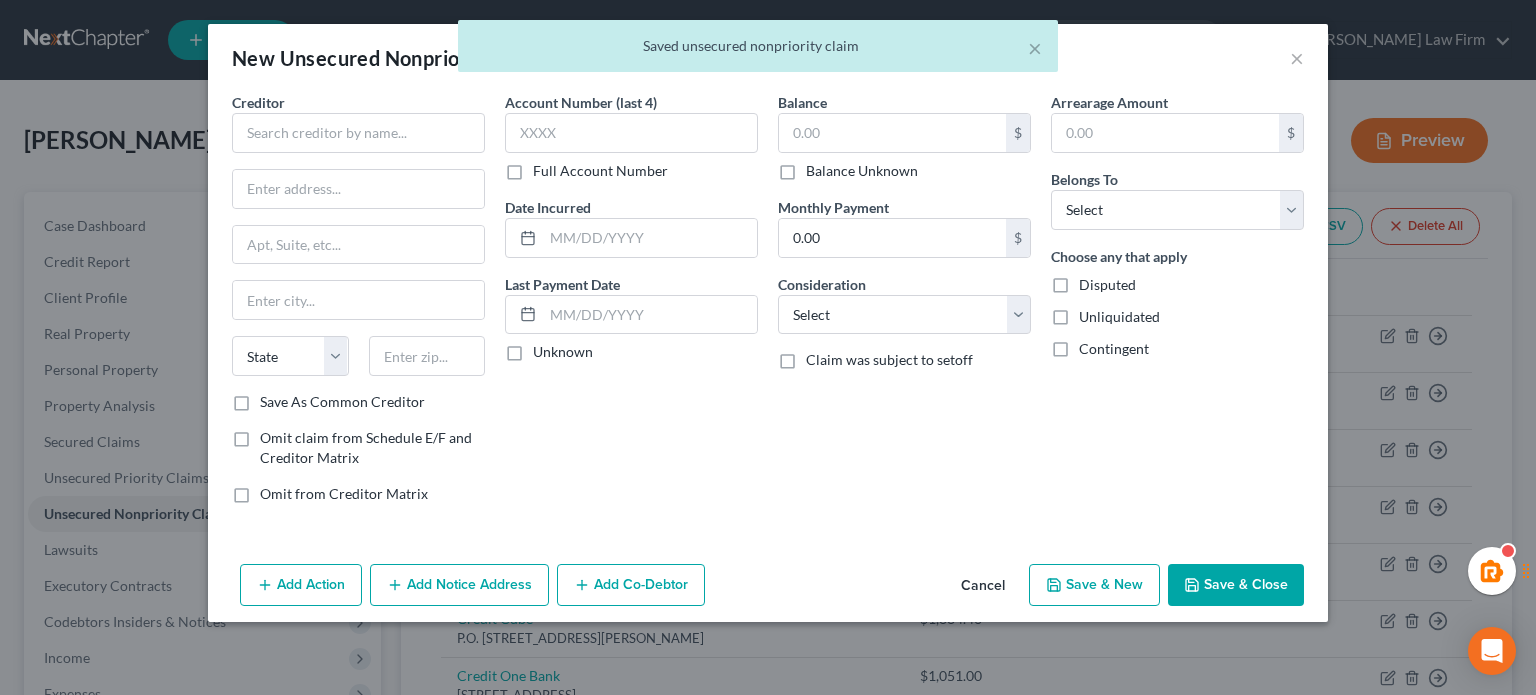 click on "Creditor *                         State AL AK AR AZ CA CO CT DE DC FL GA GU HI ID IL IN IA KS KY LA ME MD MA MI MN MS MO MT NC ND NE NV NH NJ NM NY OH OK OR PA PR RI SC SD TN TX UT VI VA VT WA WV WI WY" at bounding box center [358, 242] 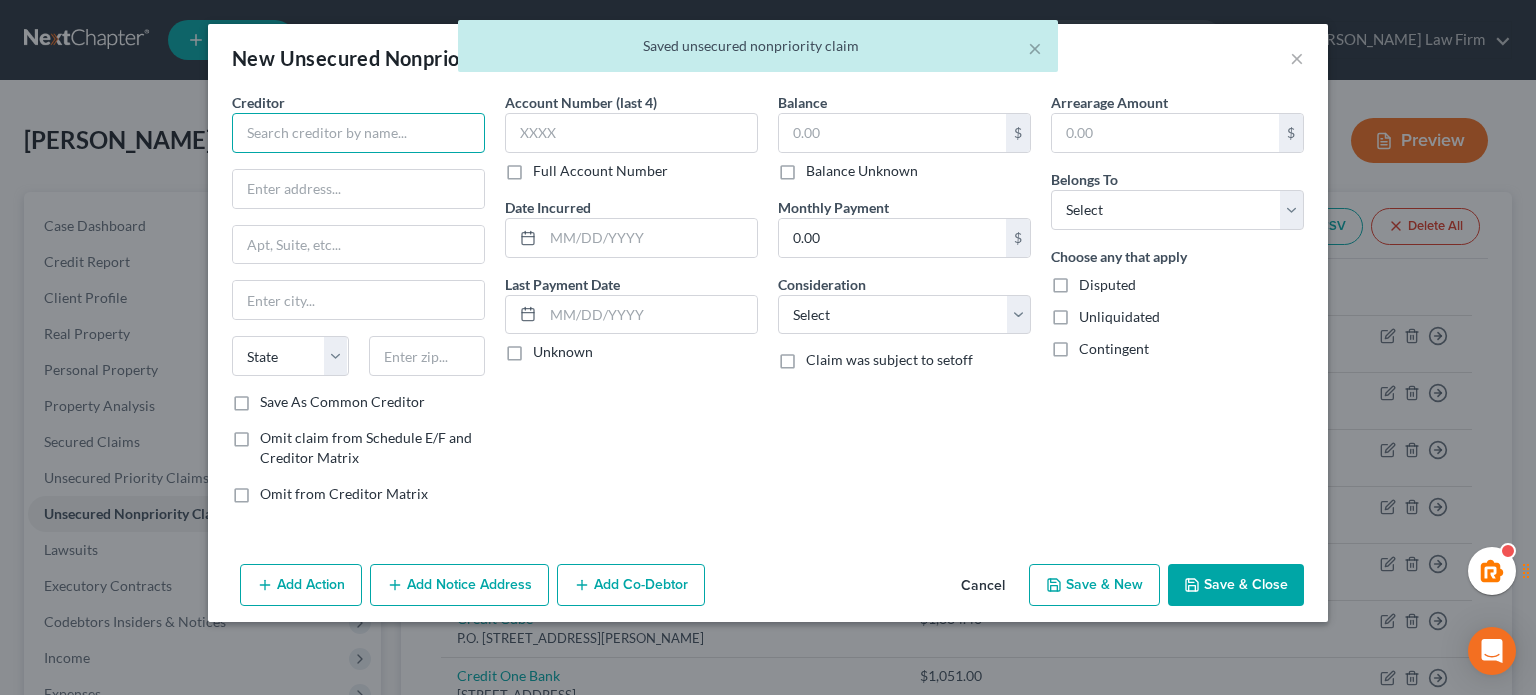 click at bounding box center (358, 133) 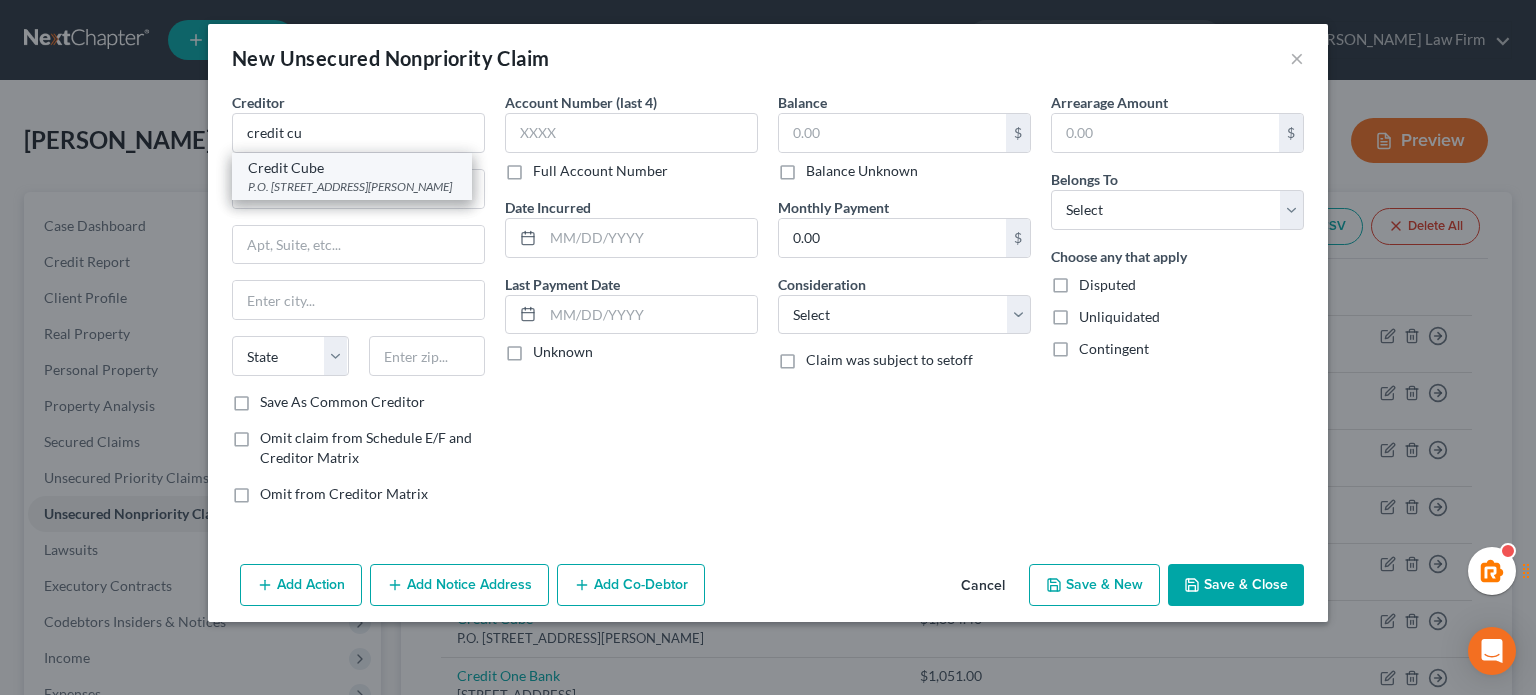 click on "P.O. Box 133, Finley, CA 95435" at bounding box center [352, 186] 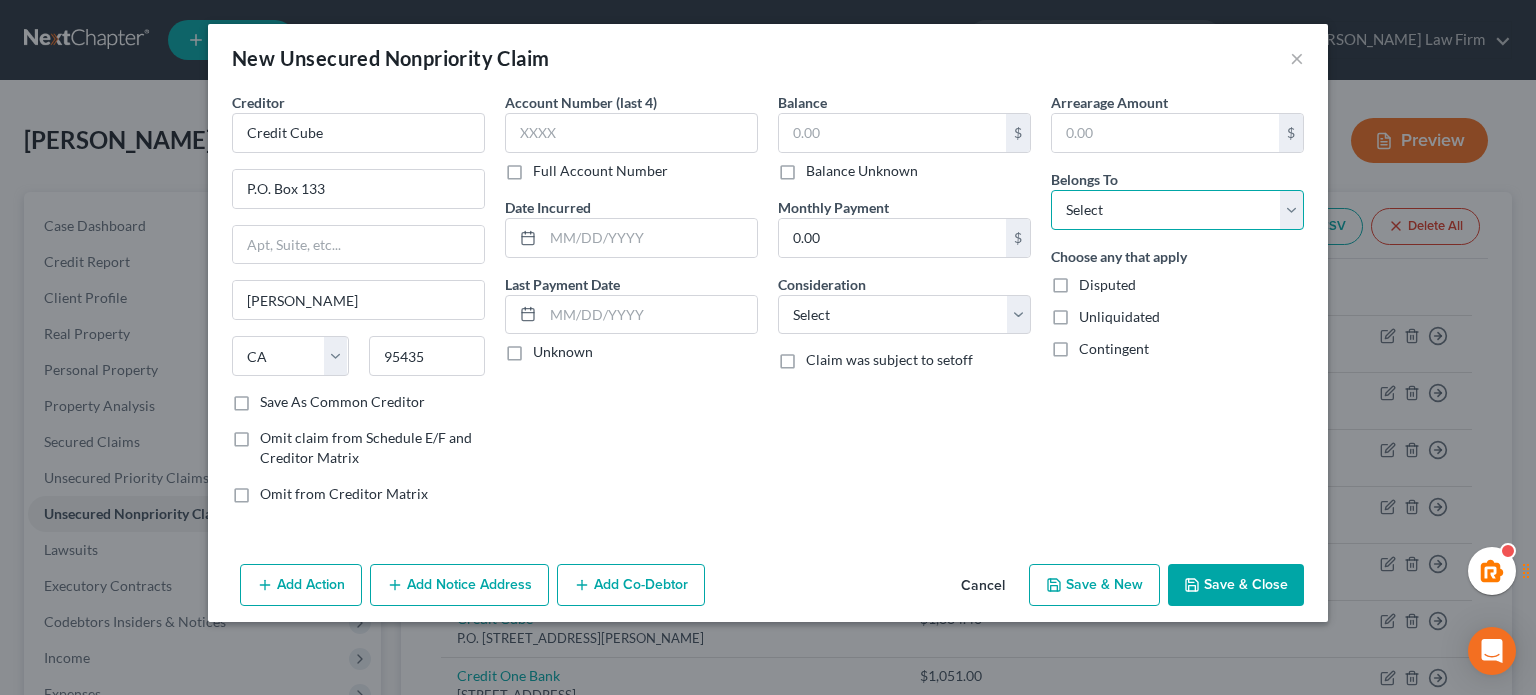 click on "Select Debtor 1 Only Debtor 2 Only Debtor 1 And Debtor 2 Only At Least One Of The Debtors And Another Community Property" at bounding box center [1177, 210] 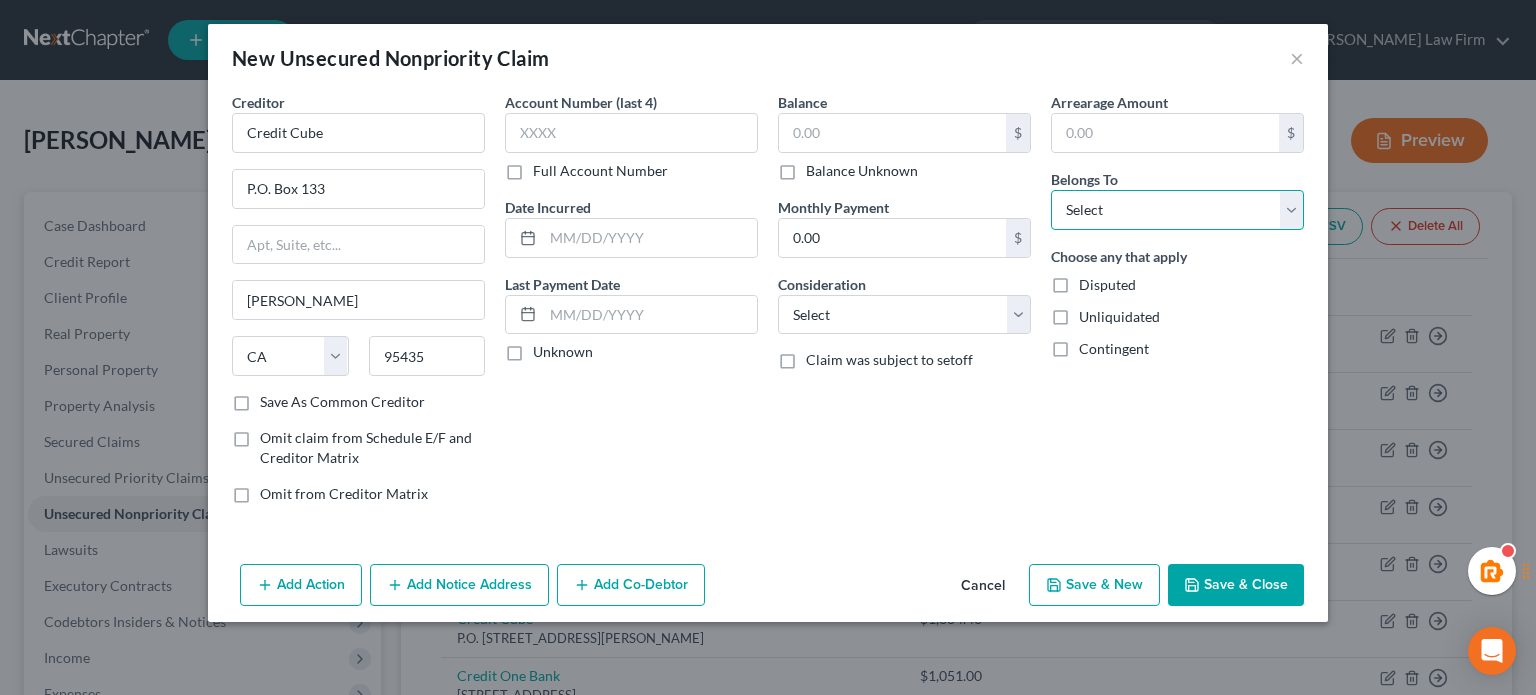 select on "0" 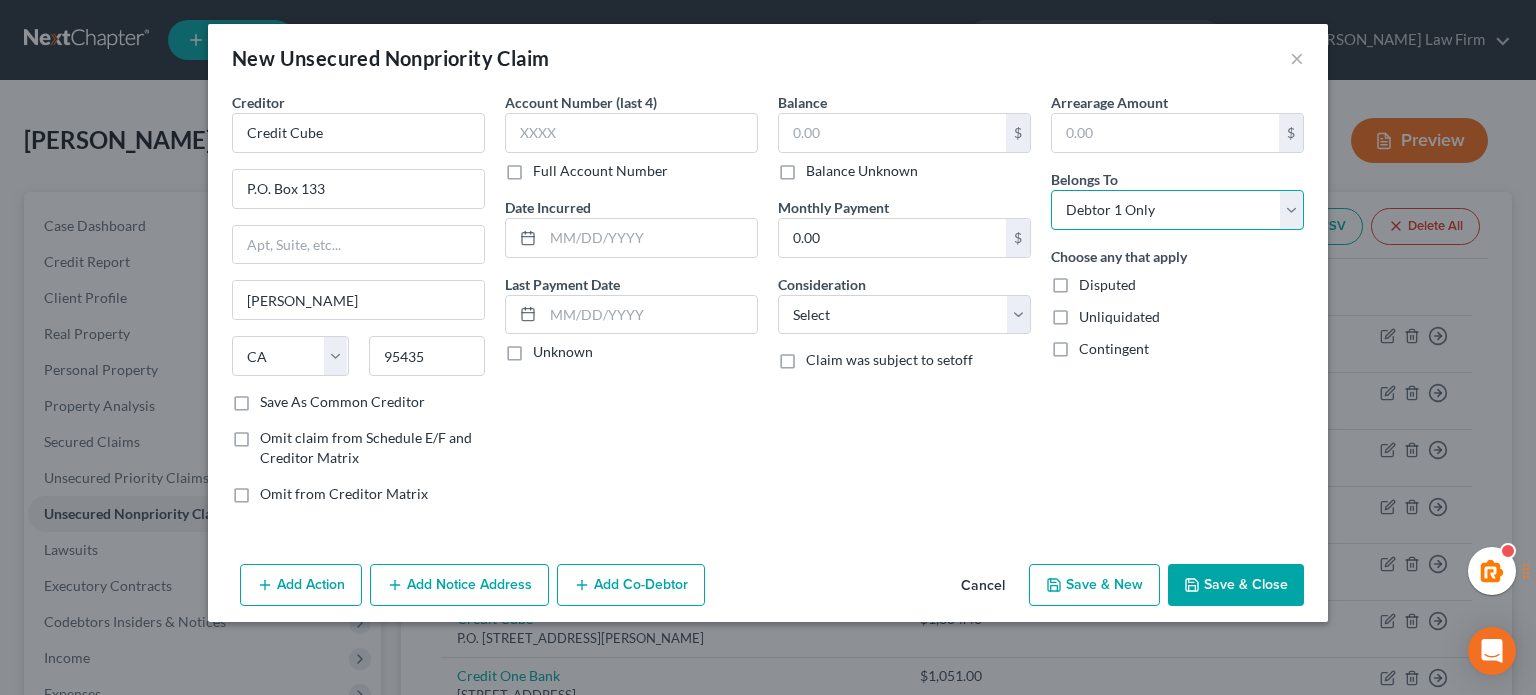 click on "Select Debtor 1 Only Debtor 2 Only Debtor 1 And Debtor 2 Only At Least One Of The Debtors And Another Community Property" at bounding box center (1177, 210) 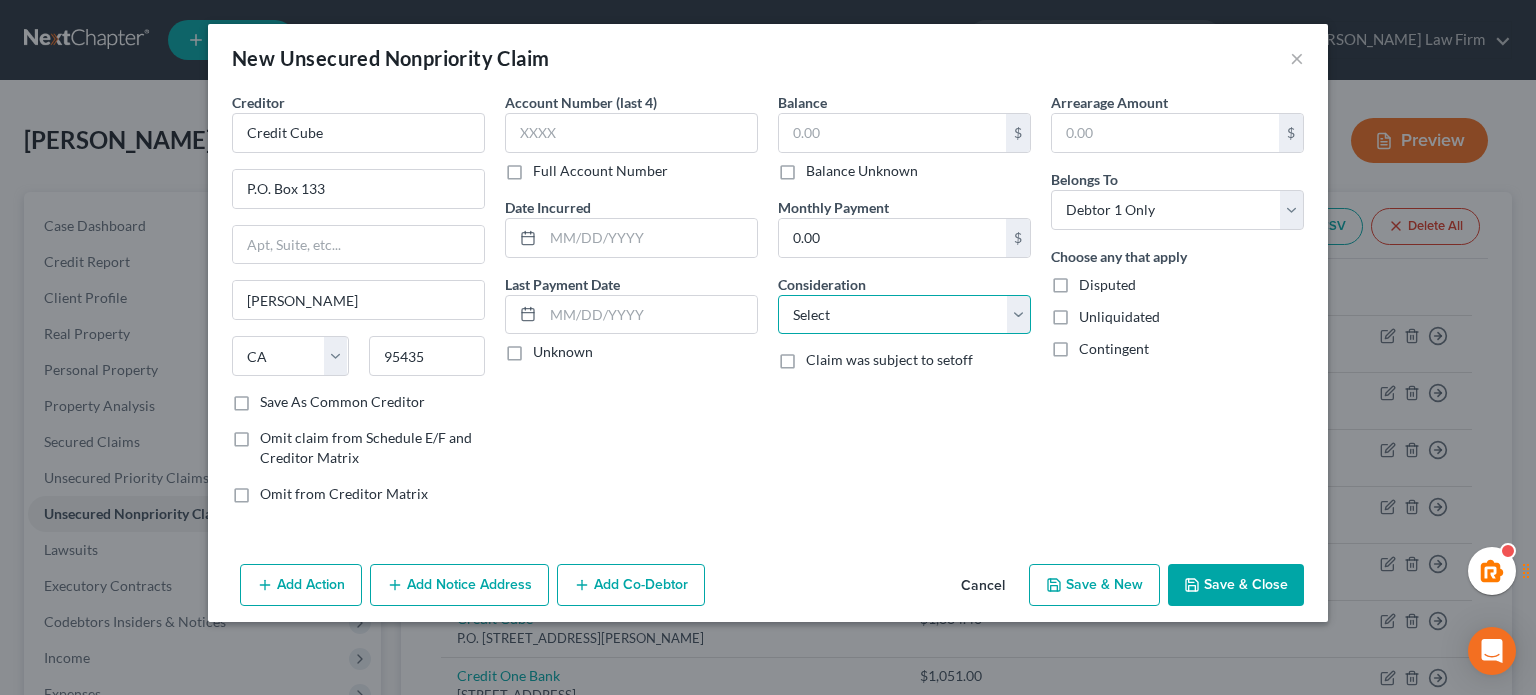 click on "Select Cable / Satellite Services Collection Agency Credit Card Debt Debt Counseling / Attorneys Deficiency Balance Domestic Support Obligations Home / Car Repairs Income Taxes Judgment Liens Medical Services Monies Loaned / Advanced Mortgage Obligation From Divorce Or Separation Obligation To Pensions Other Overdrawn Bank Account Promised To Help Pay Creditors Student Loans Suppliers And Vendors Telephone / Internet Services Utility Services" at bounding box center (904, 315) 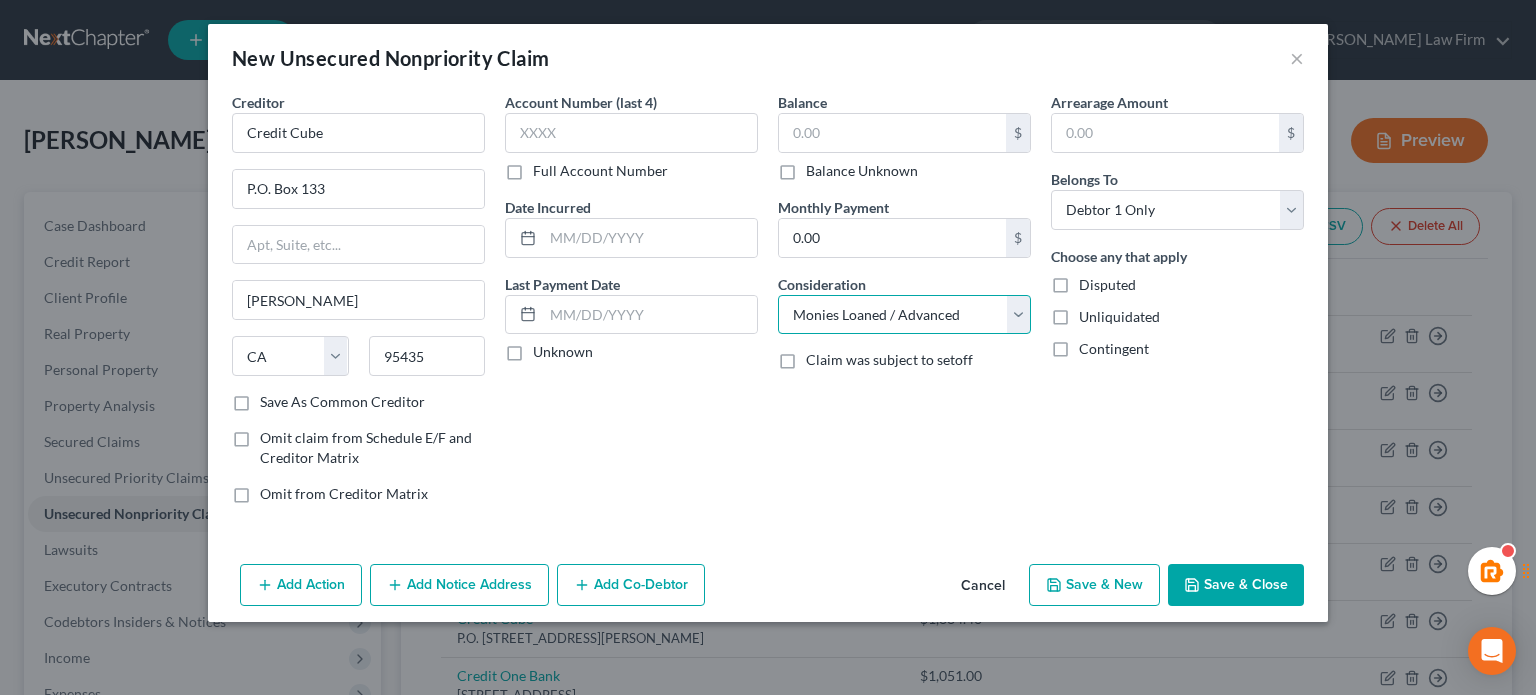 click on "Select Cable / Satellite Services Collection Agency Credit Card Debt Debt Counseling / Attorneys Deficiency Balance Domestic Support Obligations Home / Car Repairs Income Taxes Judgment Liens Medical Services Monies Loaned / Advanced Mortgage Obligation From Divorce Or Separation Obligation To Pensions Other Overdrawn Bank Account Promised To Help Pay Creditors Student Loans Suppliers And Vendors Telephone / Internet Services Utility Services" at bounding box center (904, 315) 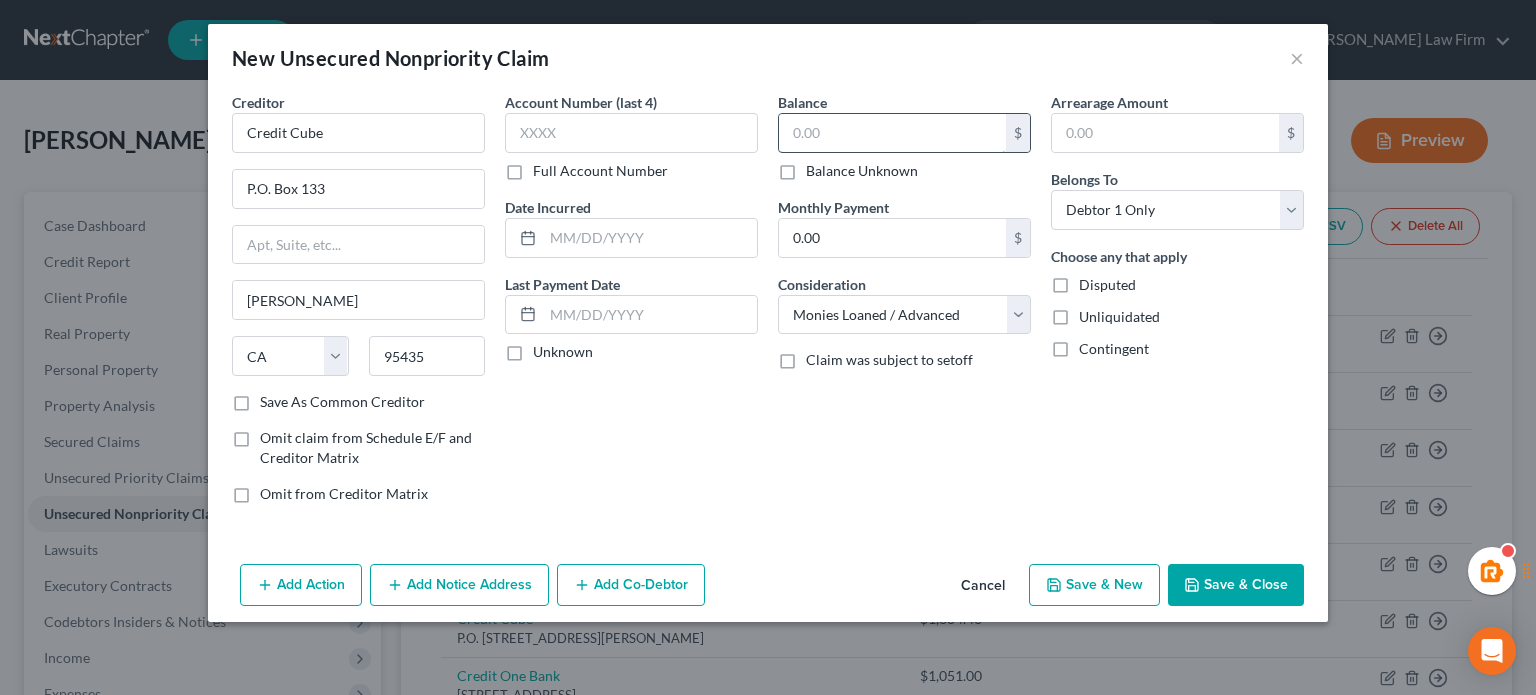 click at bounding box center (892, 133) 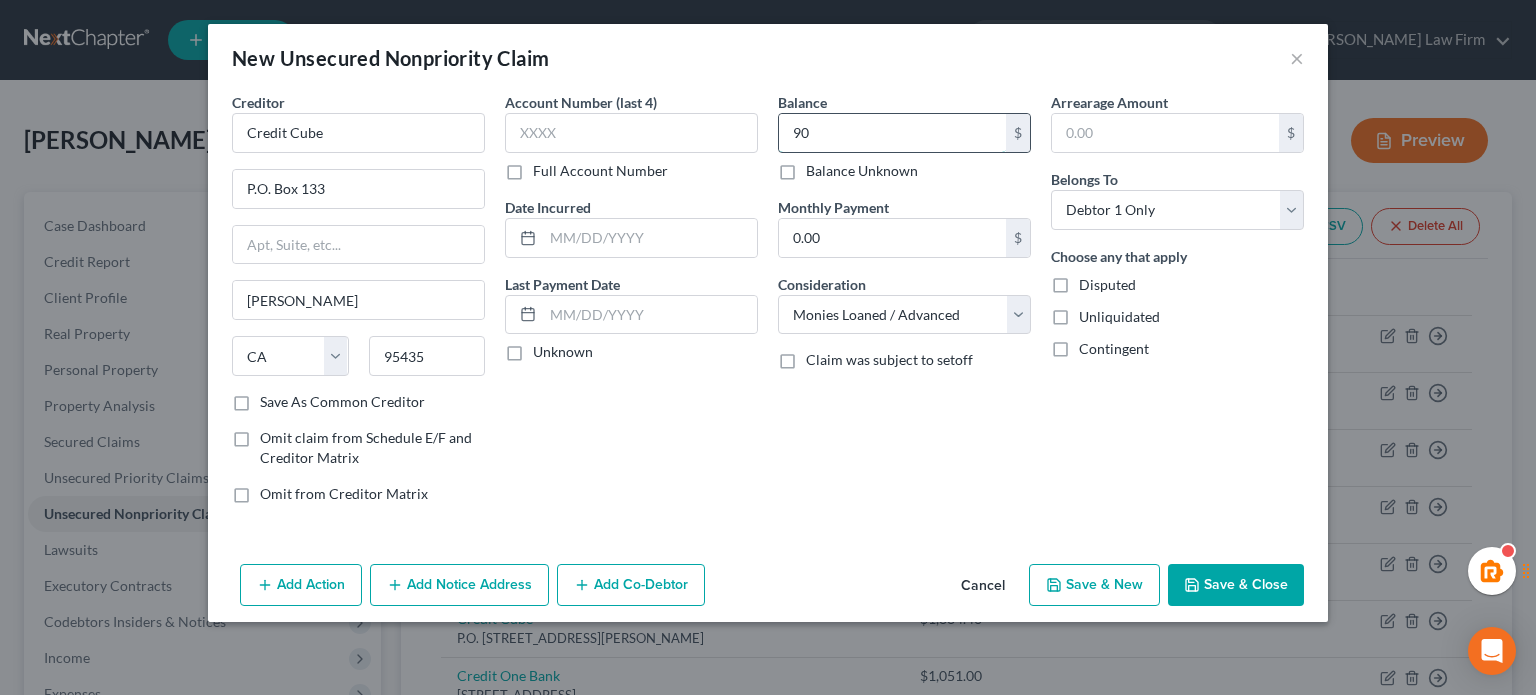 type on "9" 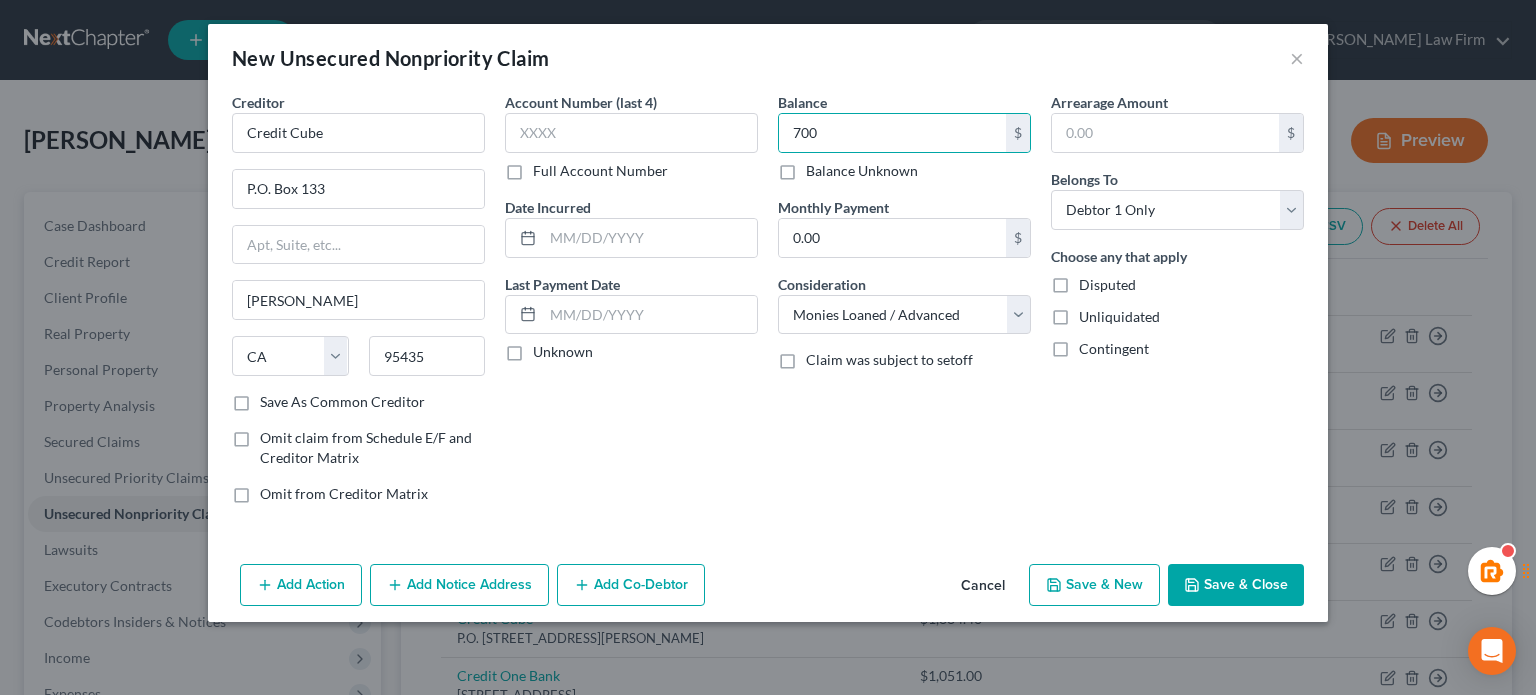 click on "Save & Close" at bounding box center [1236, 585] 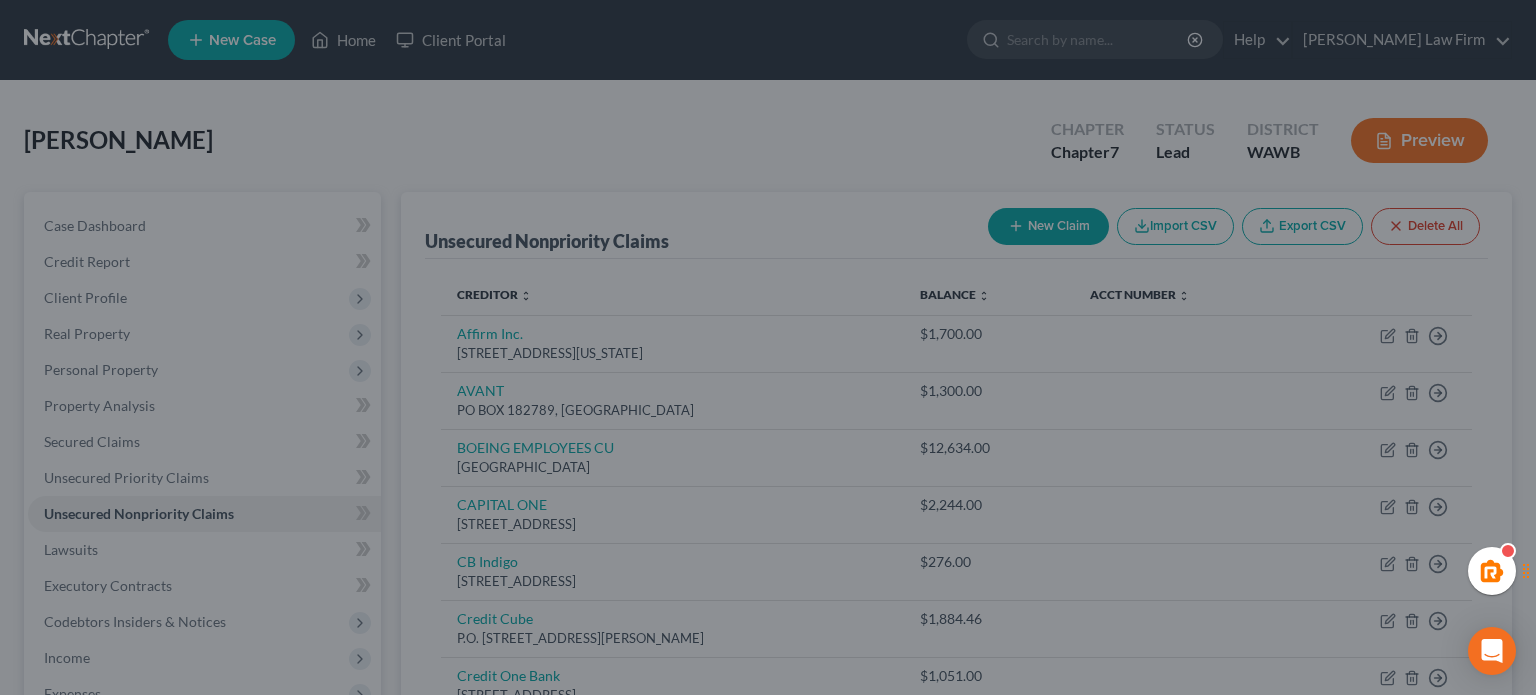 type on "700.00" 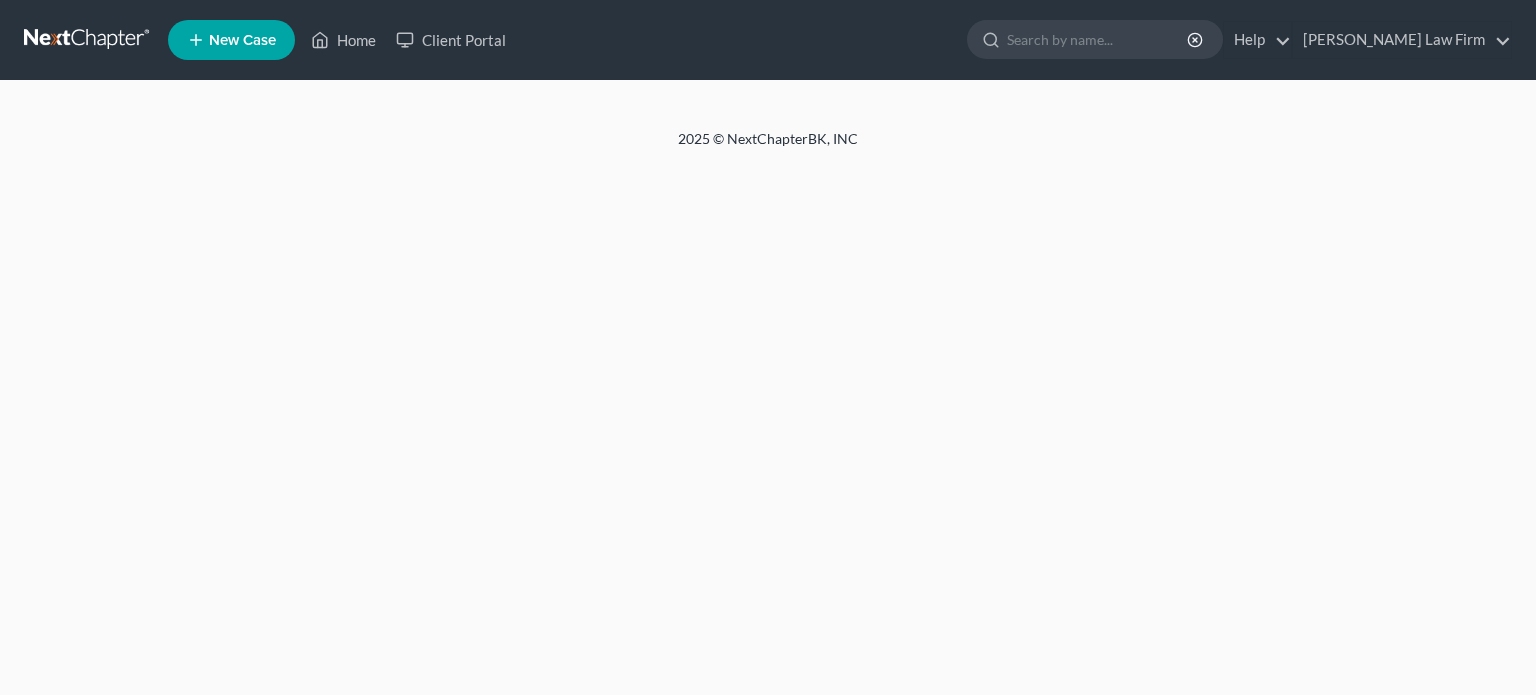 scroll, scrollTop: 0, scrollLeft: 0, axis: both 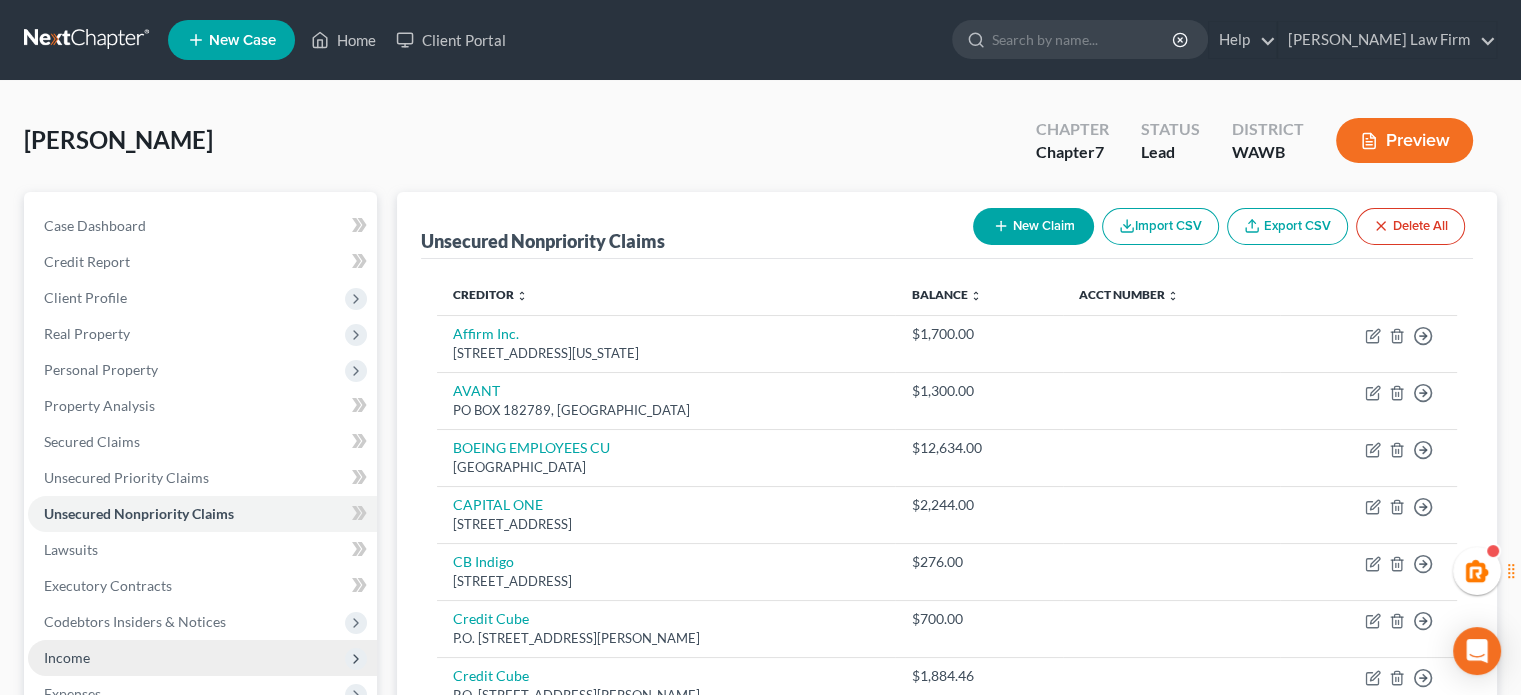 click on "Income" at bounding box center [67, 657] 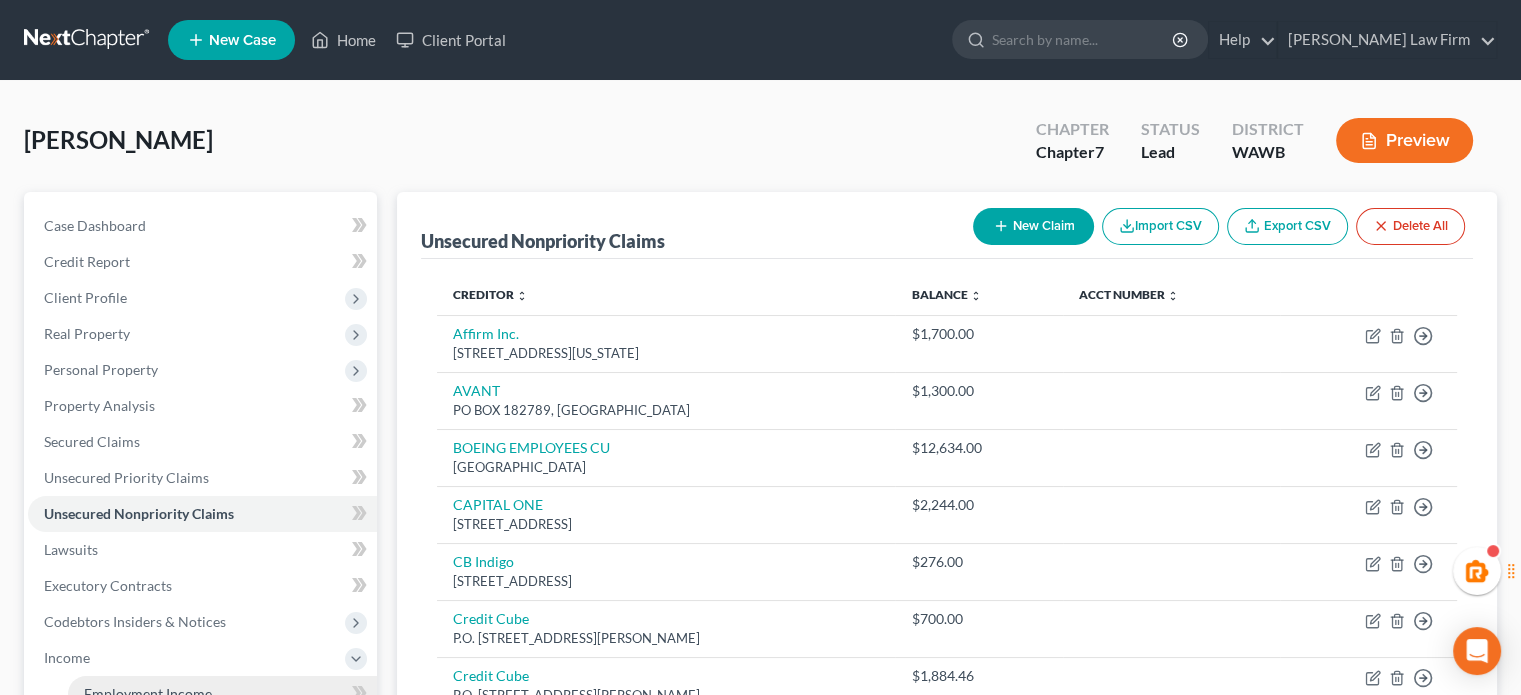 click on "Employment Income" at bounding box center (222, 694) 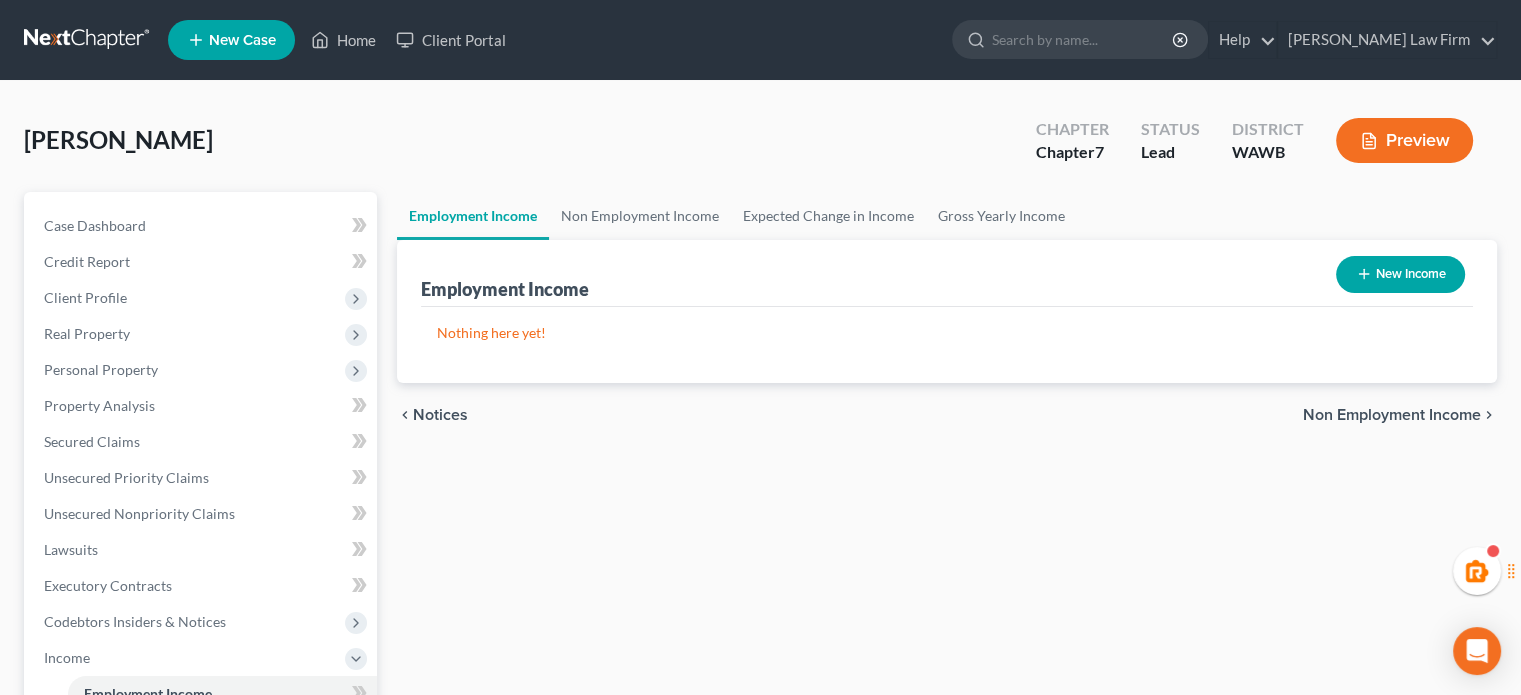 click on "New Income" at bounding box center [1400, 274] 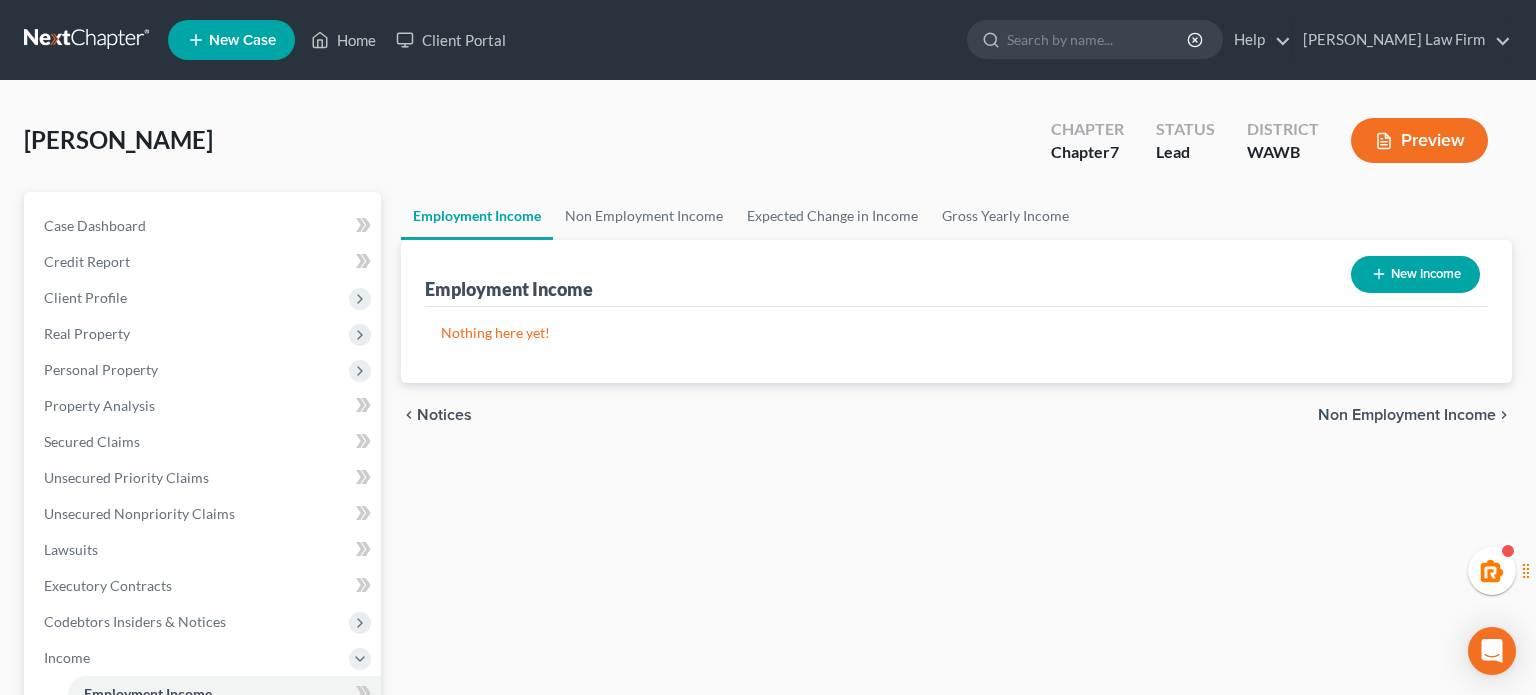 select on "0" 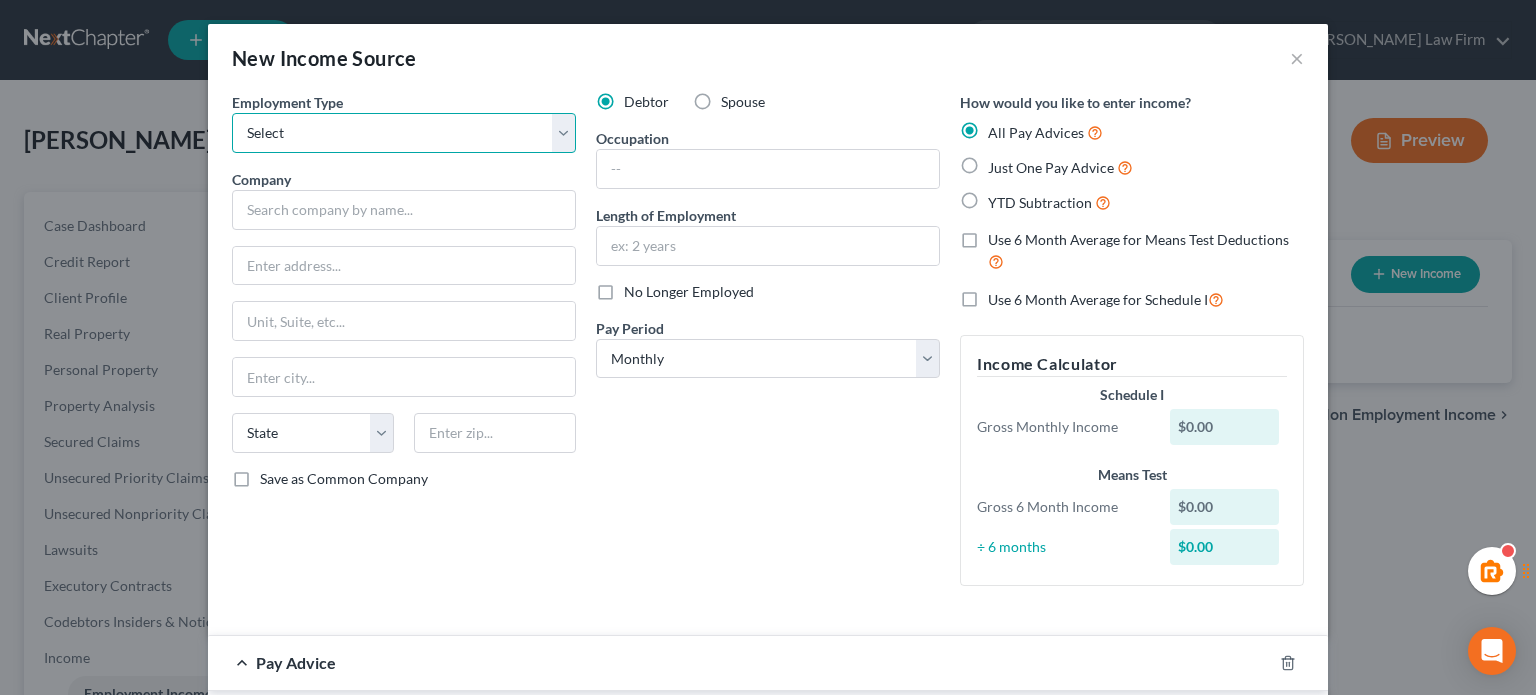 click on "Select Full or Part Time Employment Self Employment" at bounding box center [404, 133] 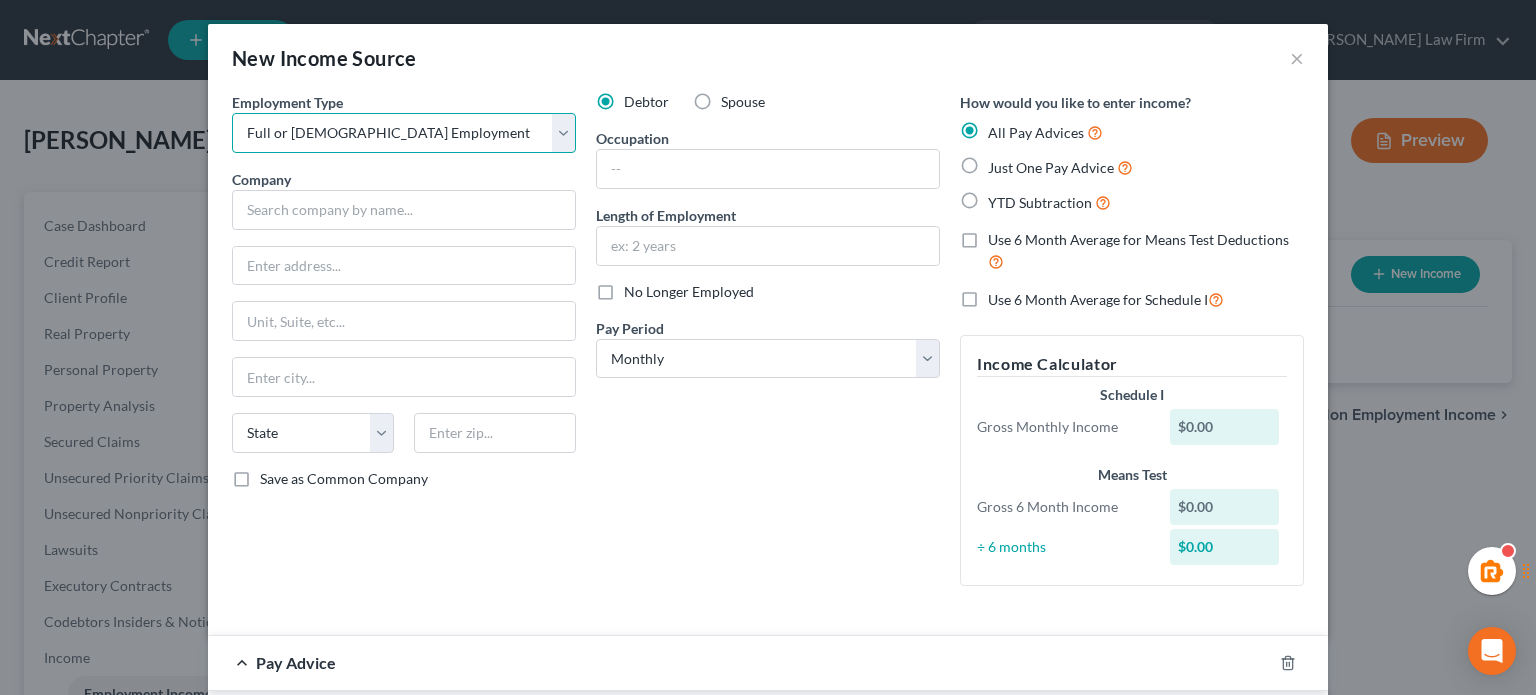 click on "Select Full or Part Time Employment Self Employment" at bounding box center [404, 133] 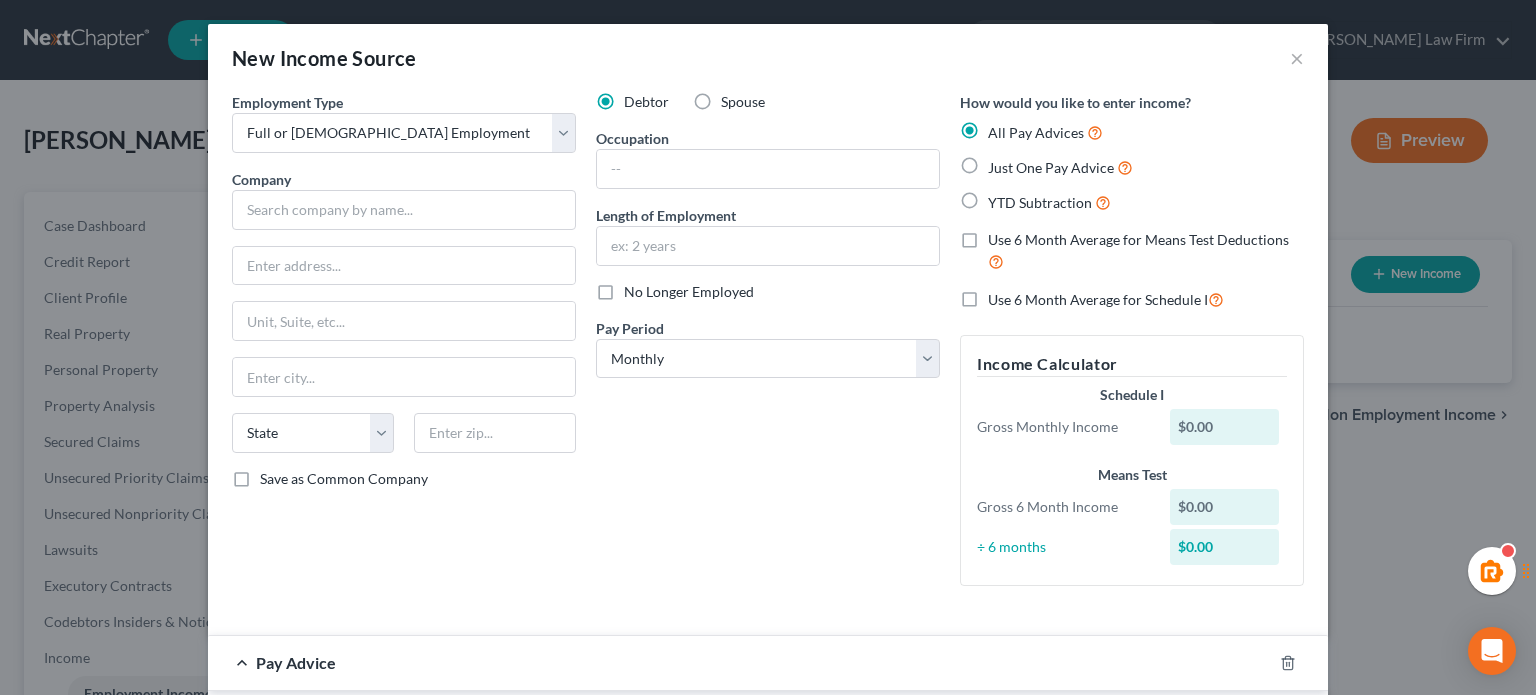 click on "Debtor Spouse Occupation Length of Employment No Longer Employed
Pay Period
*
Select Monthly Twice Monthly Every Other Week Weekly" at bounding box center [768, 347] 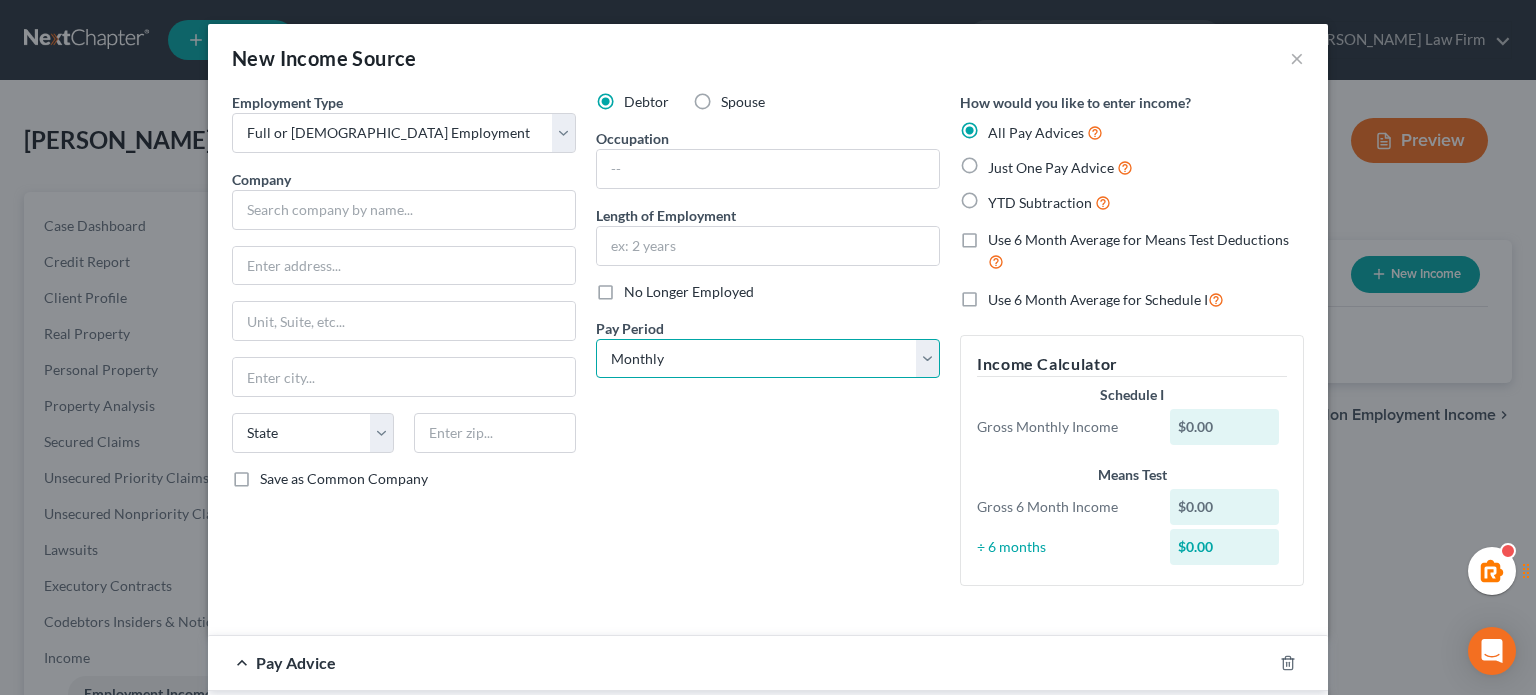 drag, startPoint x: 704, startPoint y: 349, endPoint x: 699, endPoint y: 364, distance: 15.811388 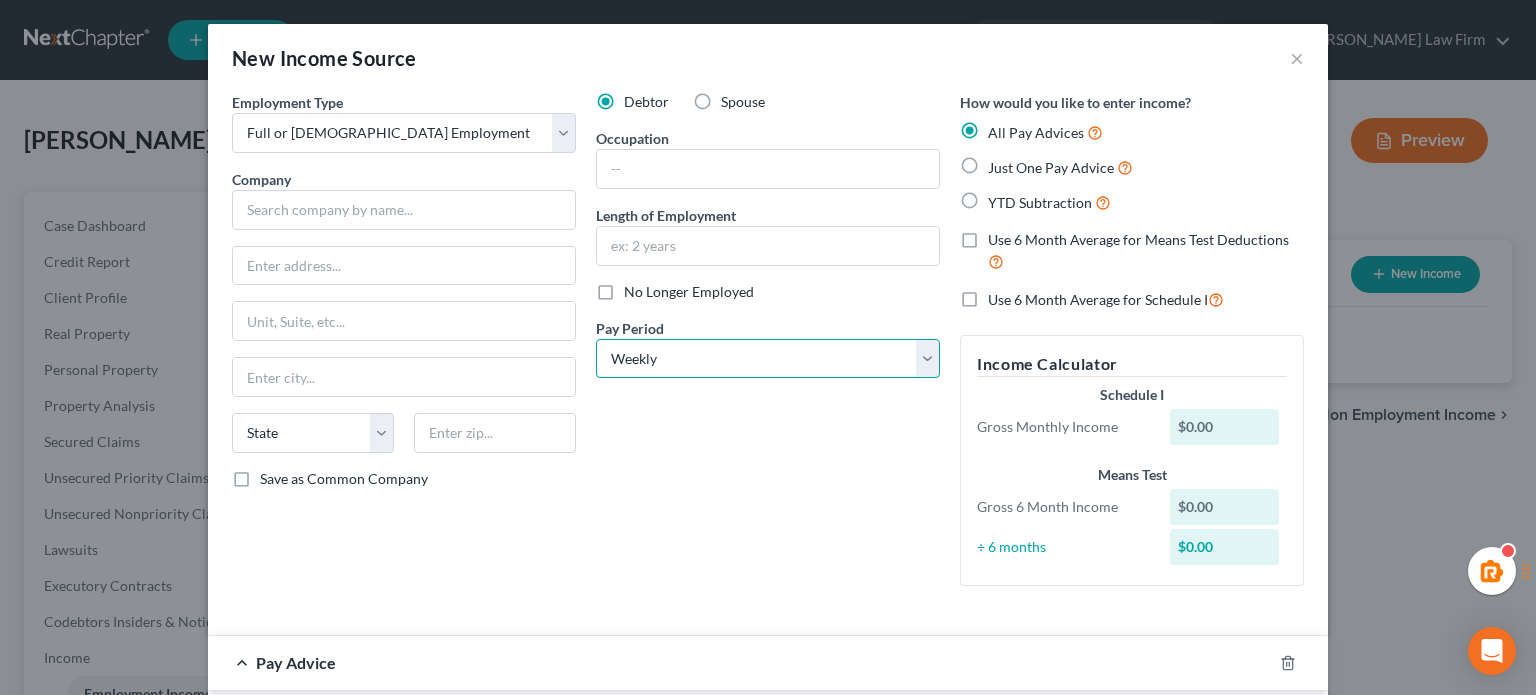 click on "Select Monthly Twice Monthly Every Other Week Weekly" at bounding box center [768, 359] 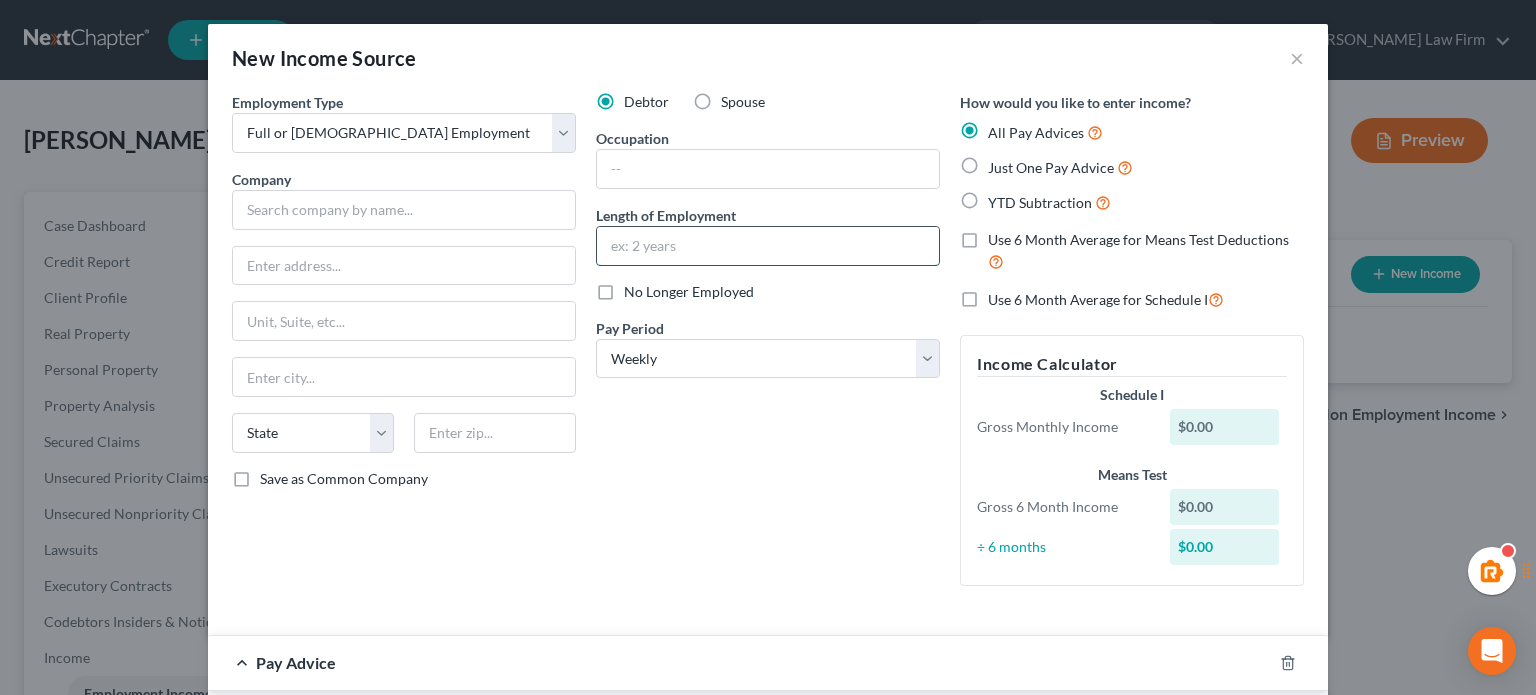 click at bounding box center (768, 246) 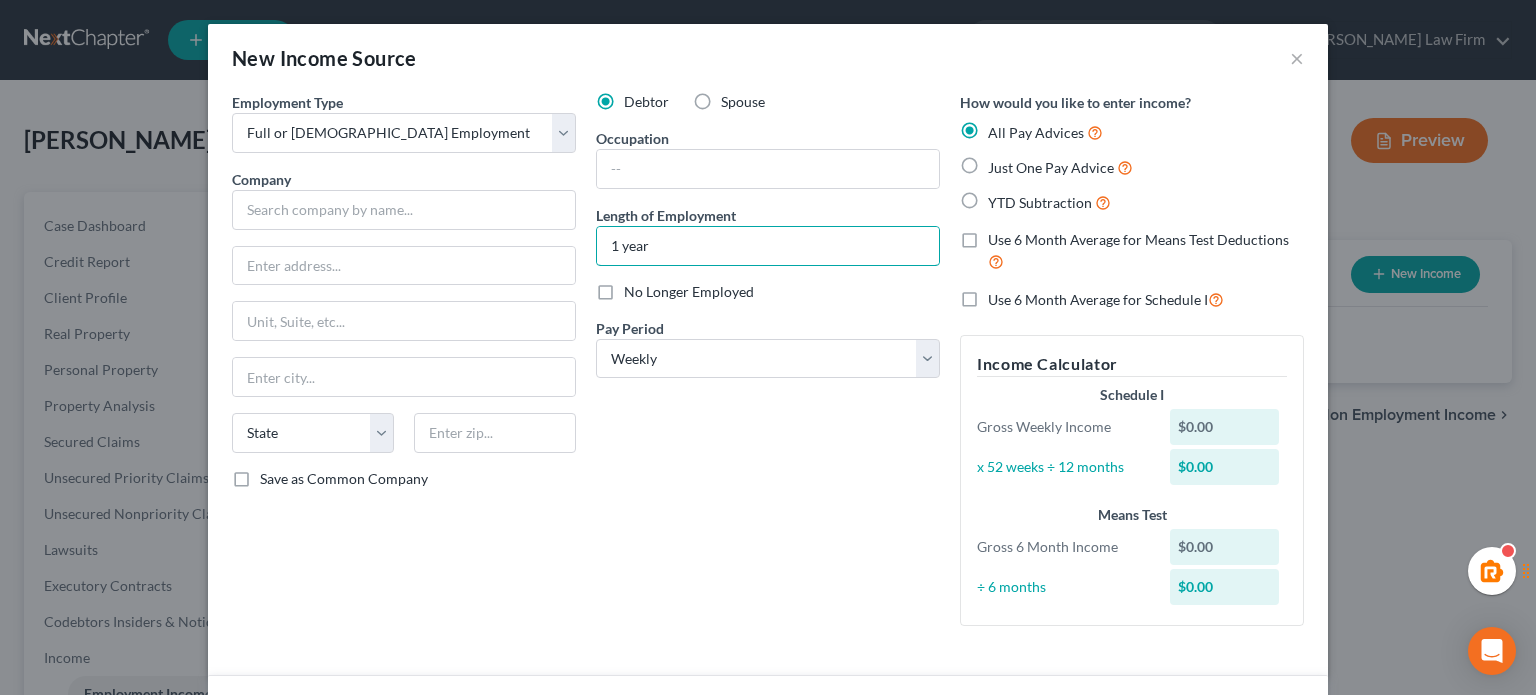 type on "1 year" 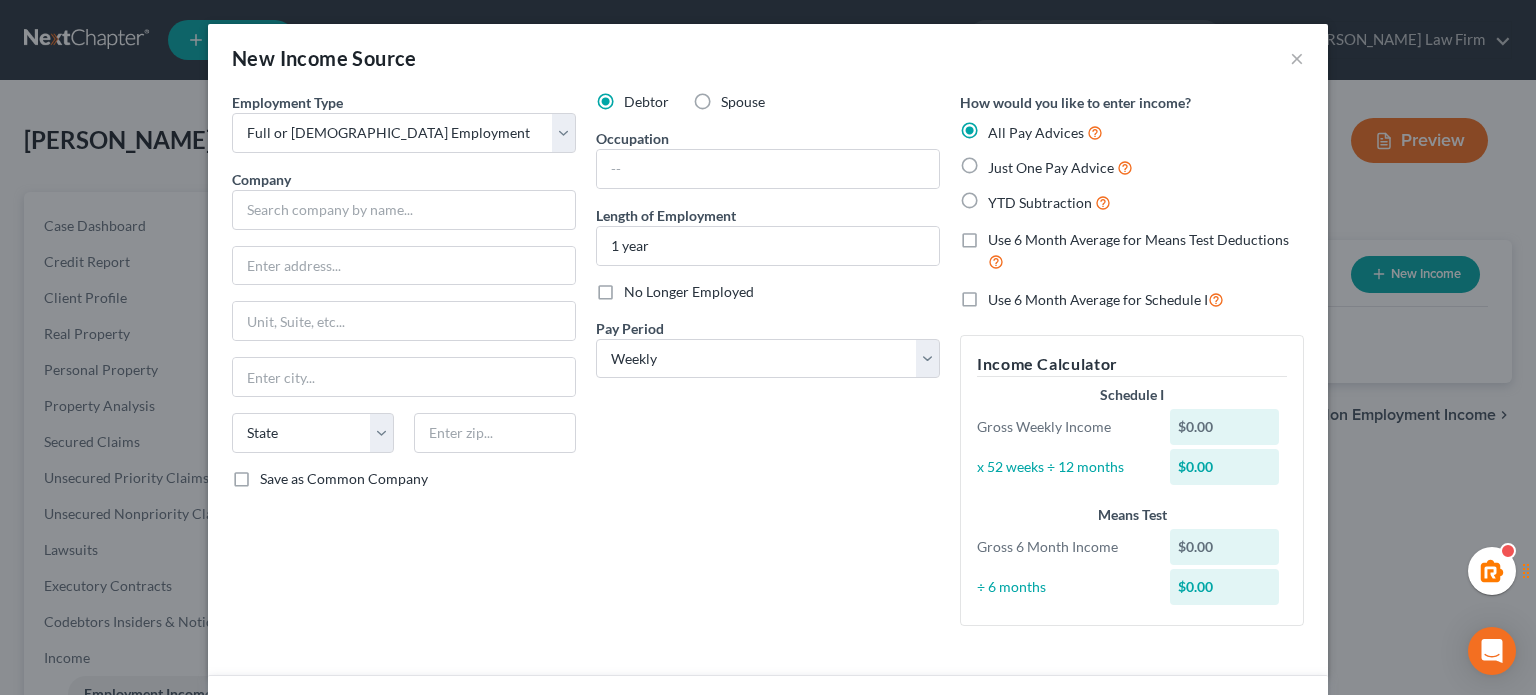 click on "Occupation" at bounding box center [632, 138] 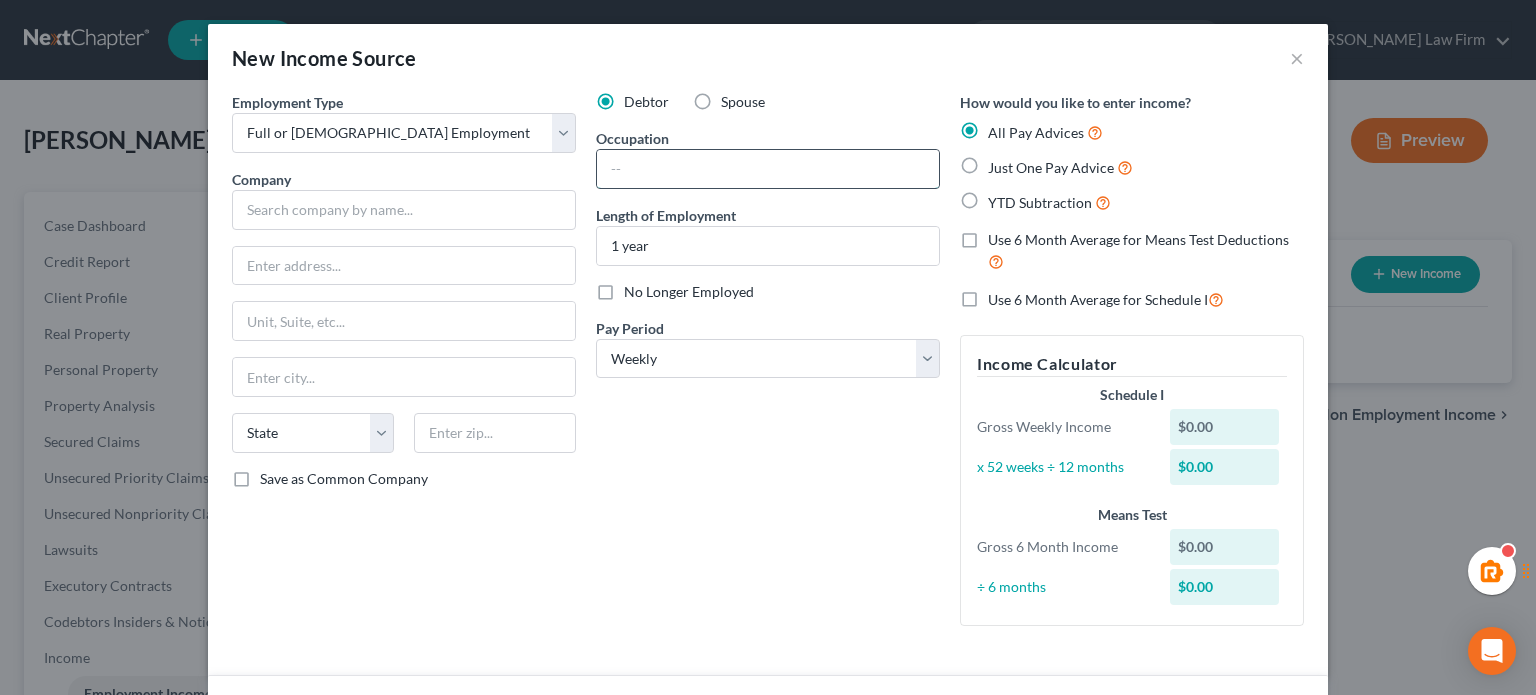 click at bounding box center (768, 169) 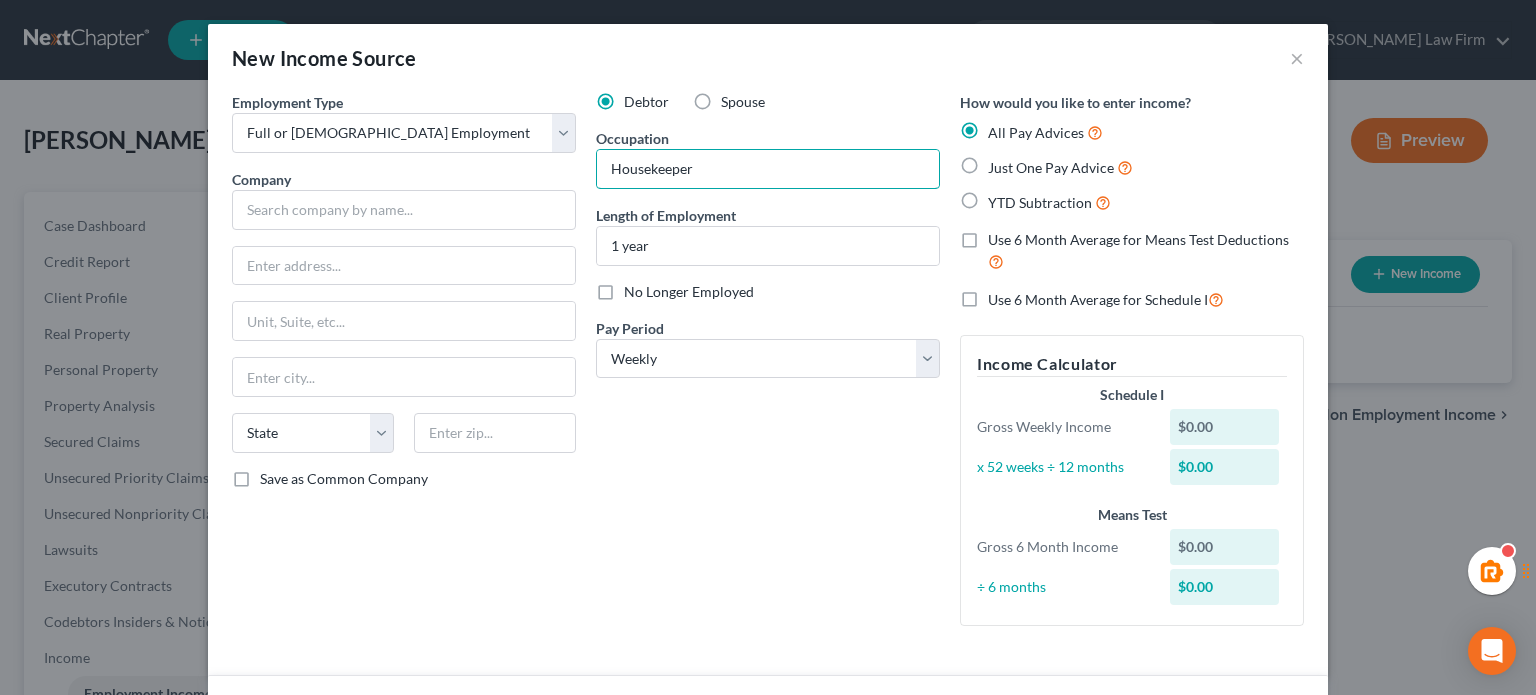 type on "Housekeeper" 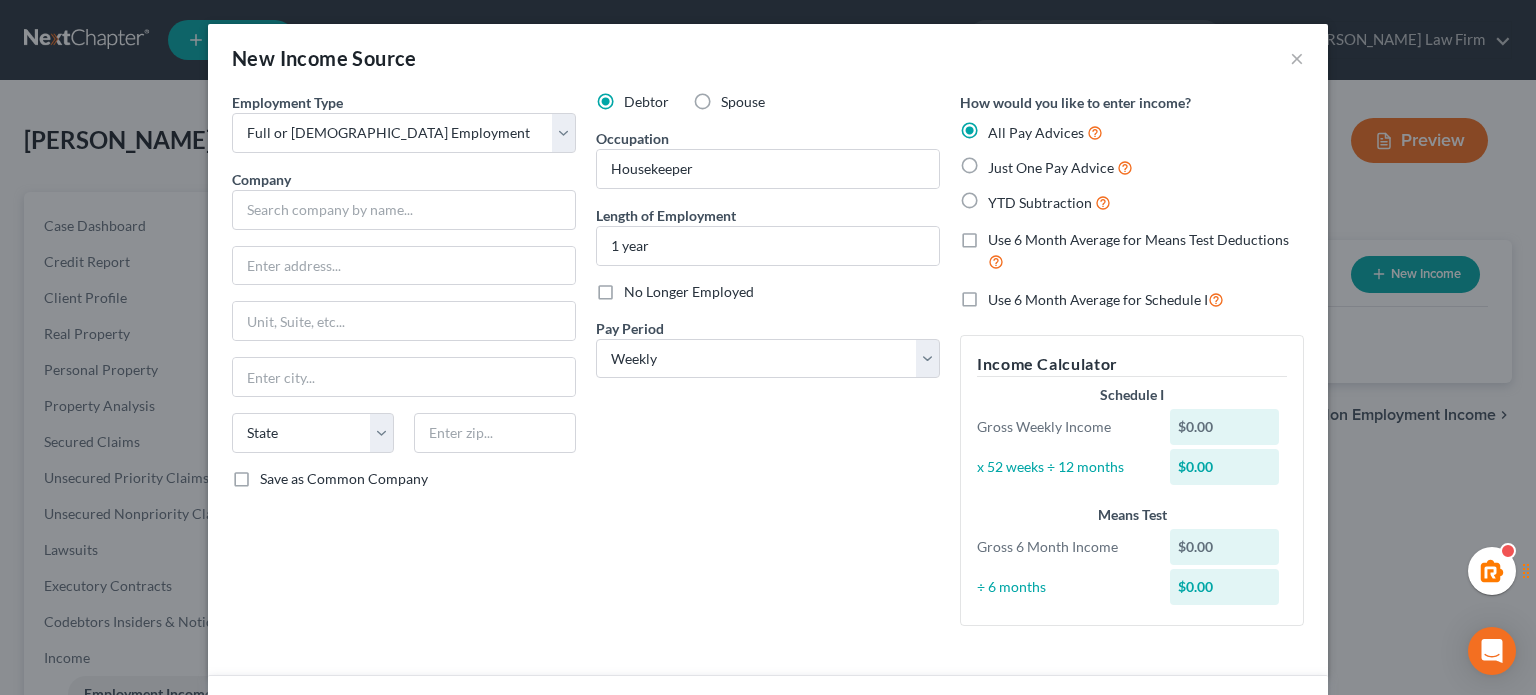click on "Debtor Spouse Occupation Housekeeper Length of Employment 1 year No Longer Employed
Pay Period
*
Select Monthly Twice Monthly Every Other Week Weekly" at bounding box center [768, 367] 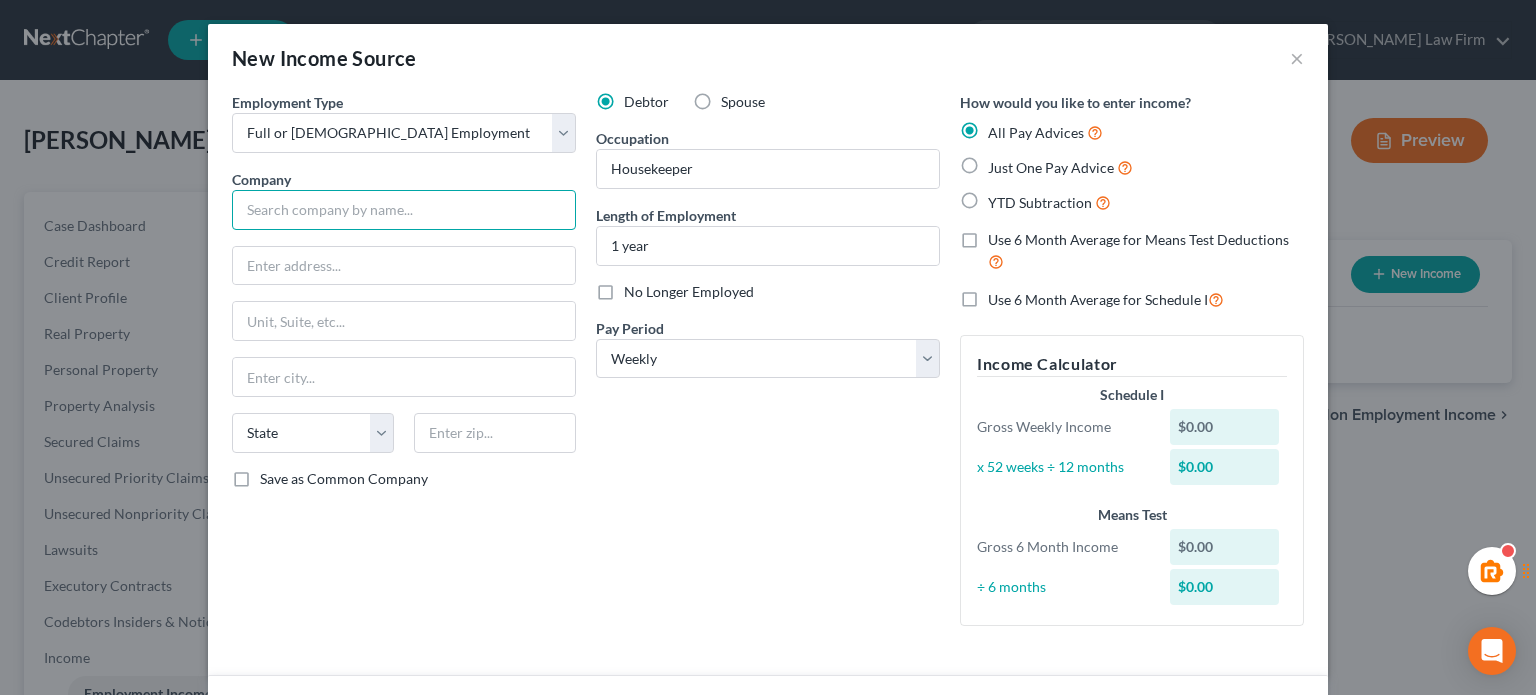 click at bounding box center (404, 210) 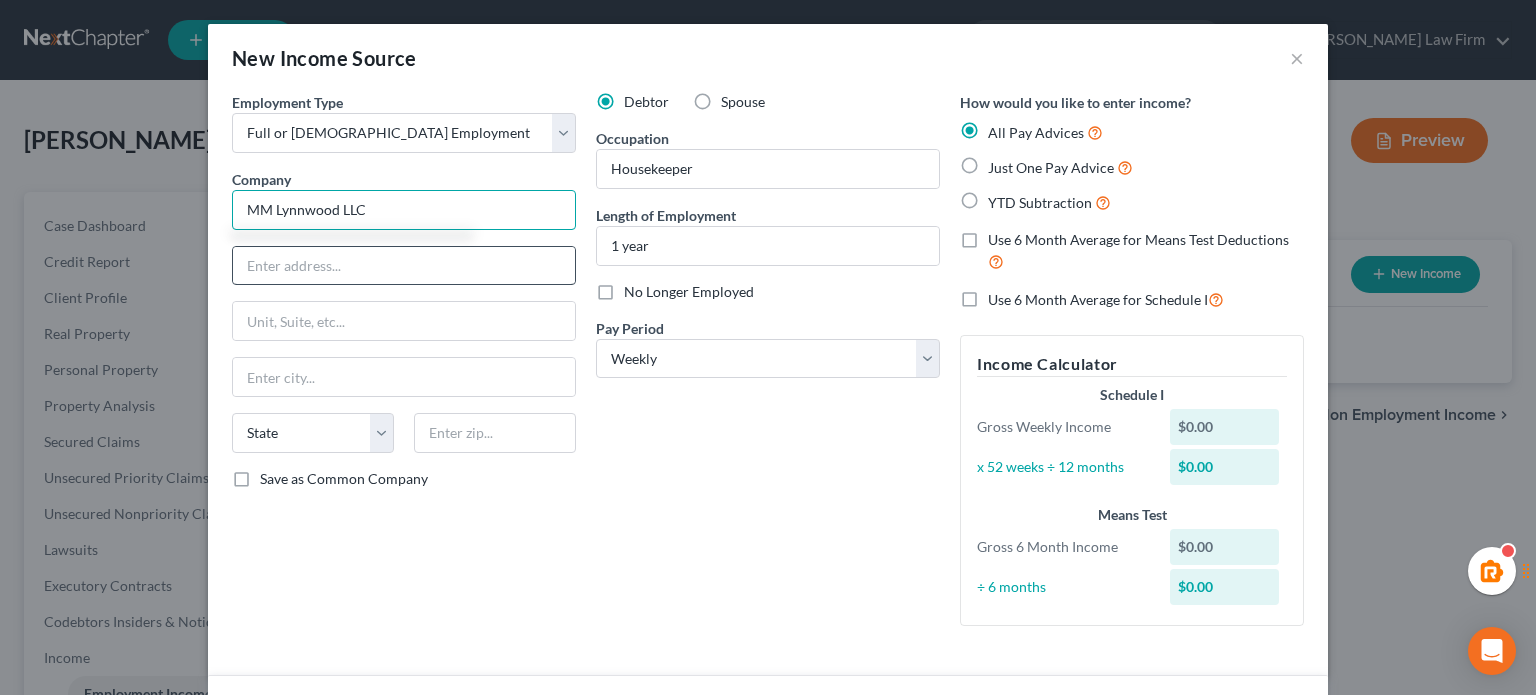 type on "MM Lynnwood LLC" 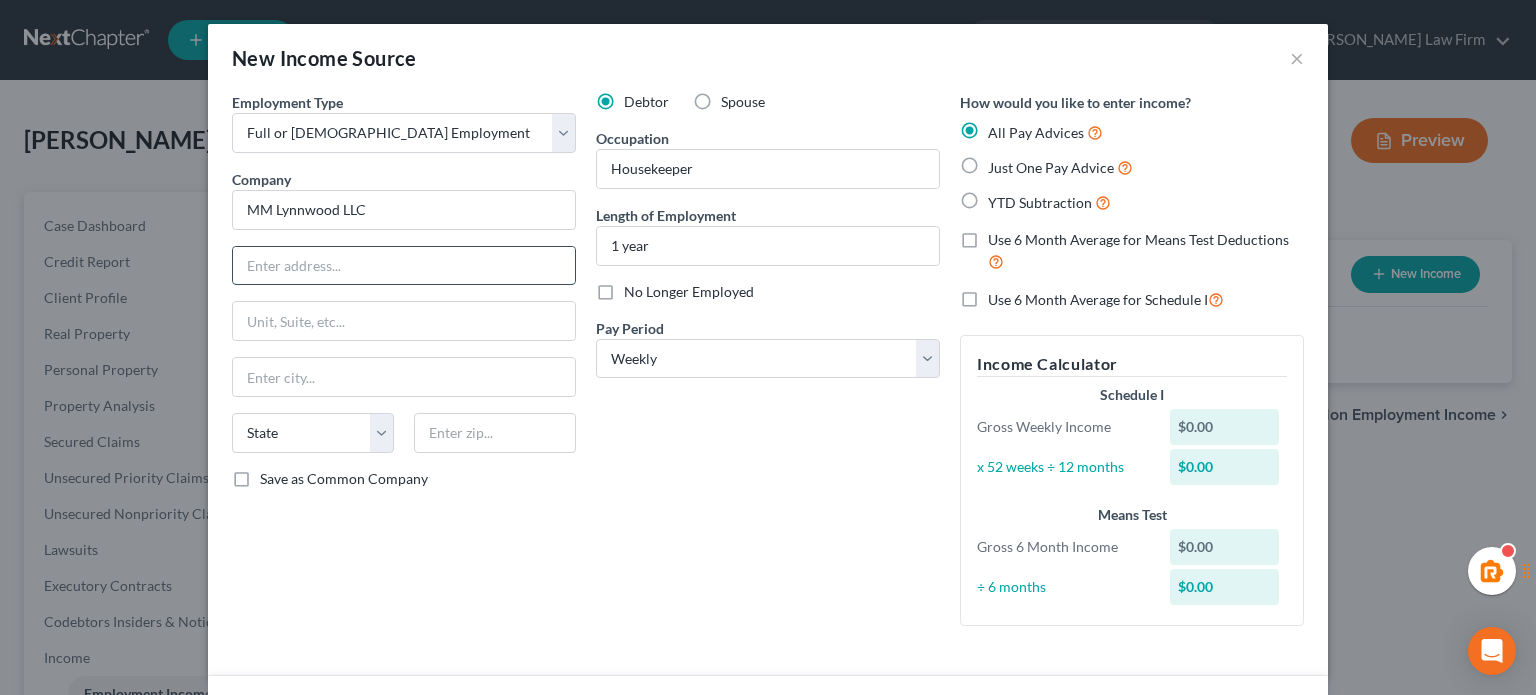 click at bounding box center [404, 266] 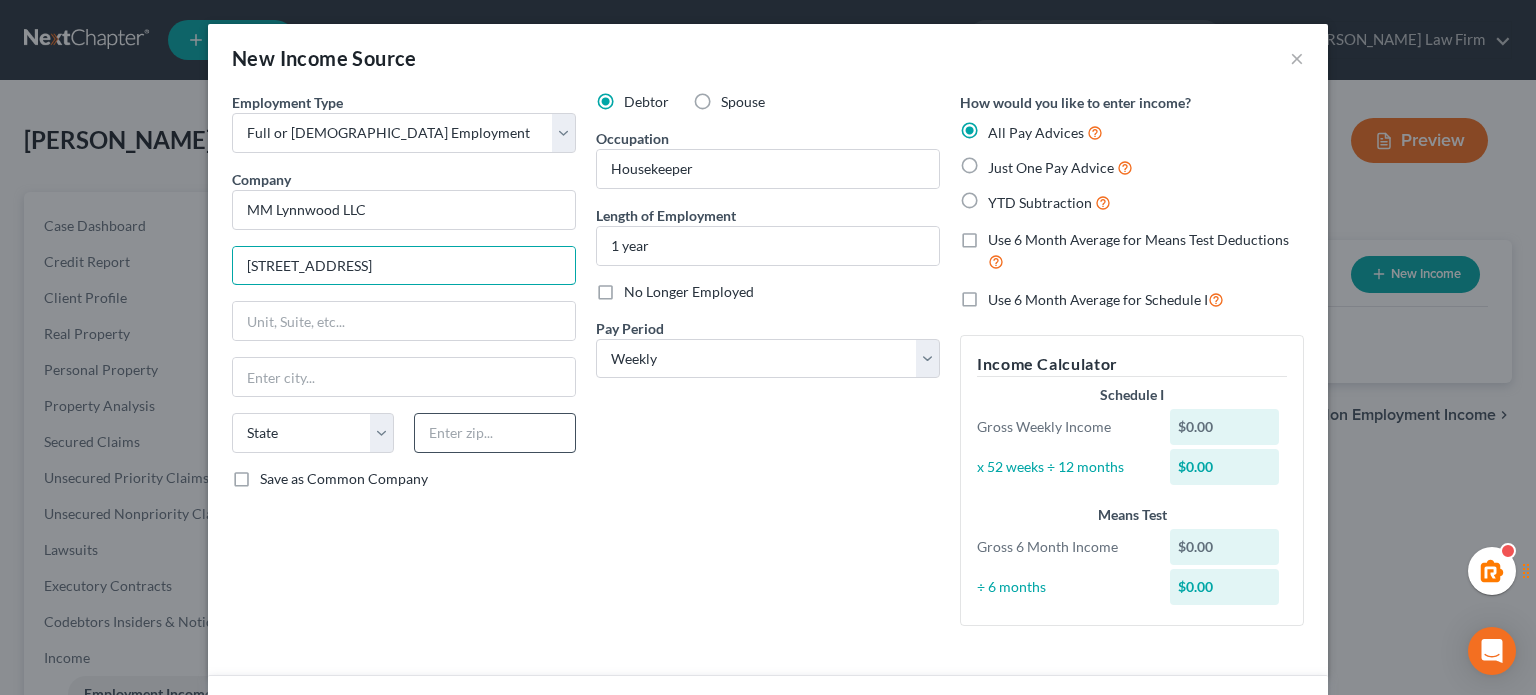 type on "2125 196th St SW" 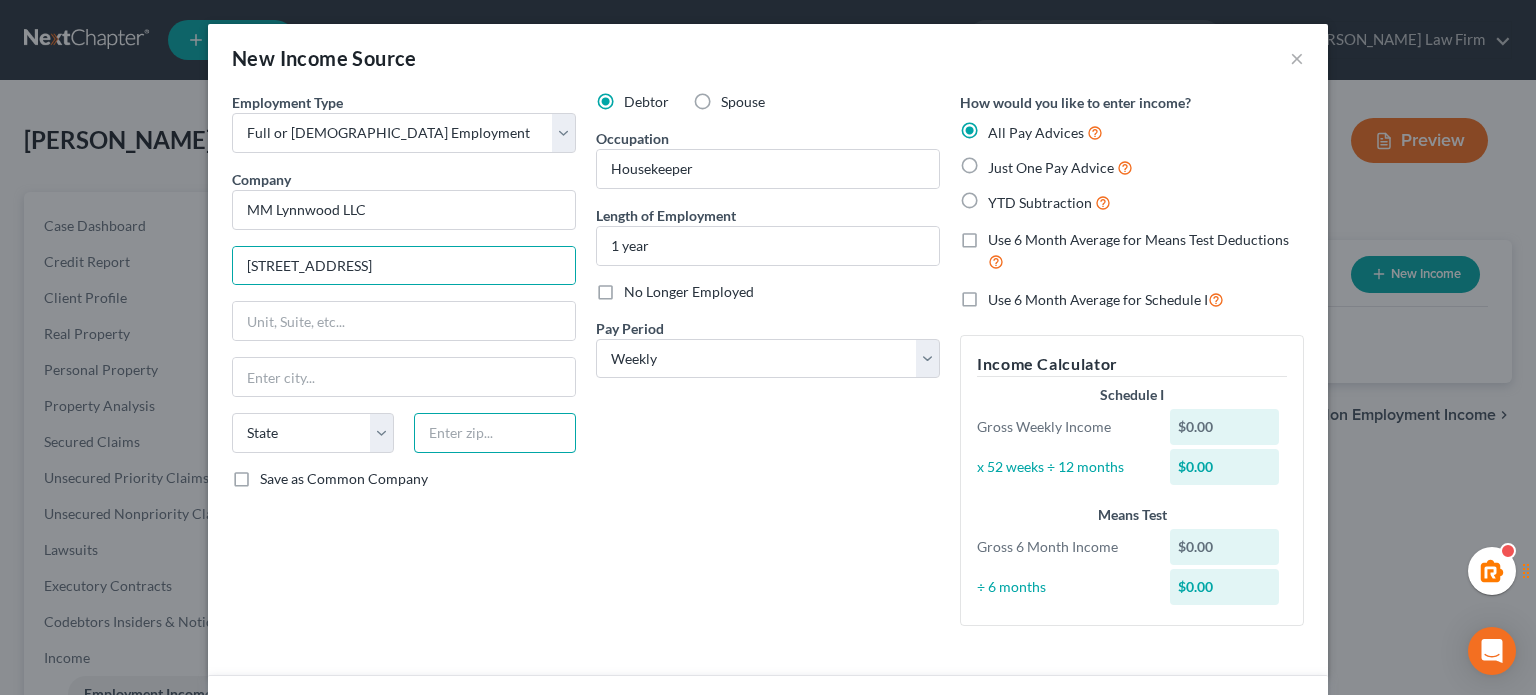 click at bounding box center [495, 433] 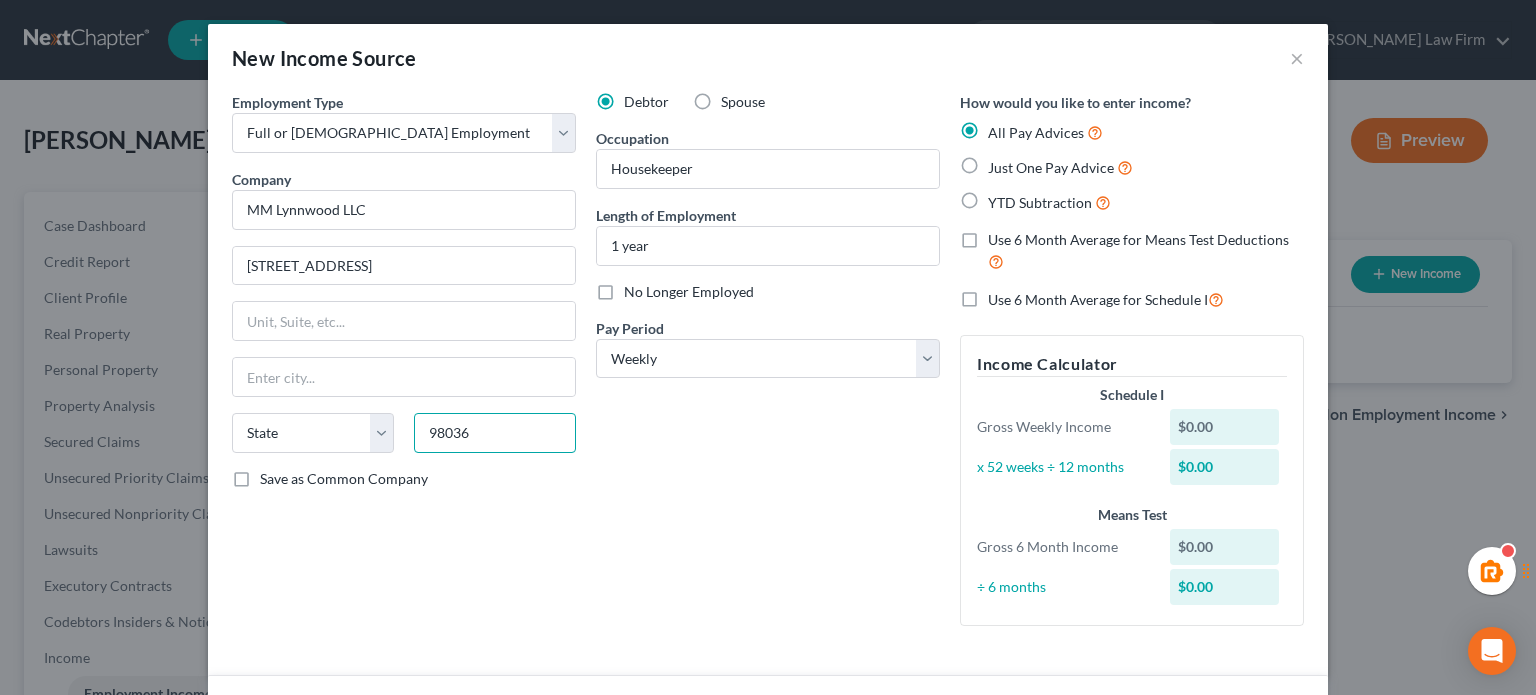 type on "98036" 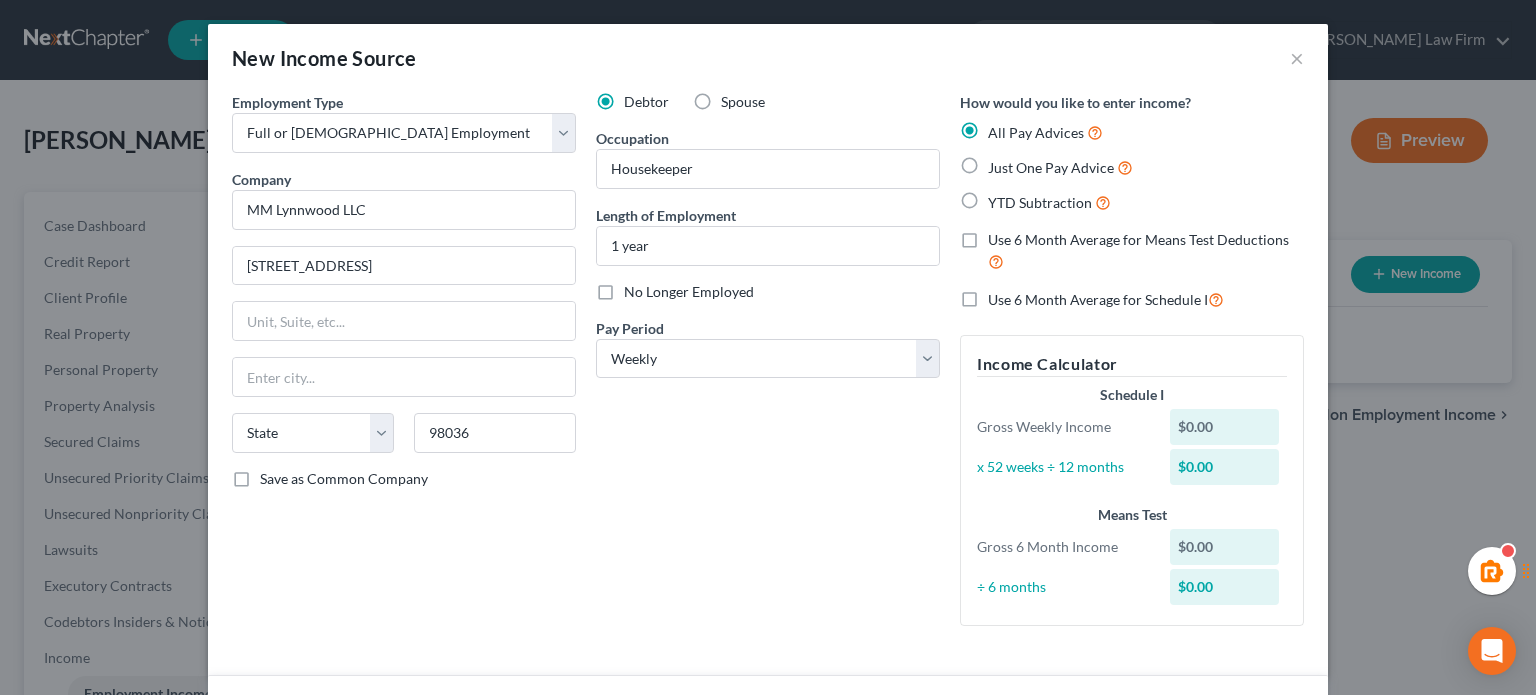 click on "Debtor Spouse Occupation Housekeeper Length of Employment 1 year No Longer Employed
Pay Period
*
Select Monthly Twice Monthly Every Other Week Weekly" at bounding box center (768, 367) 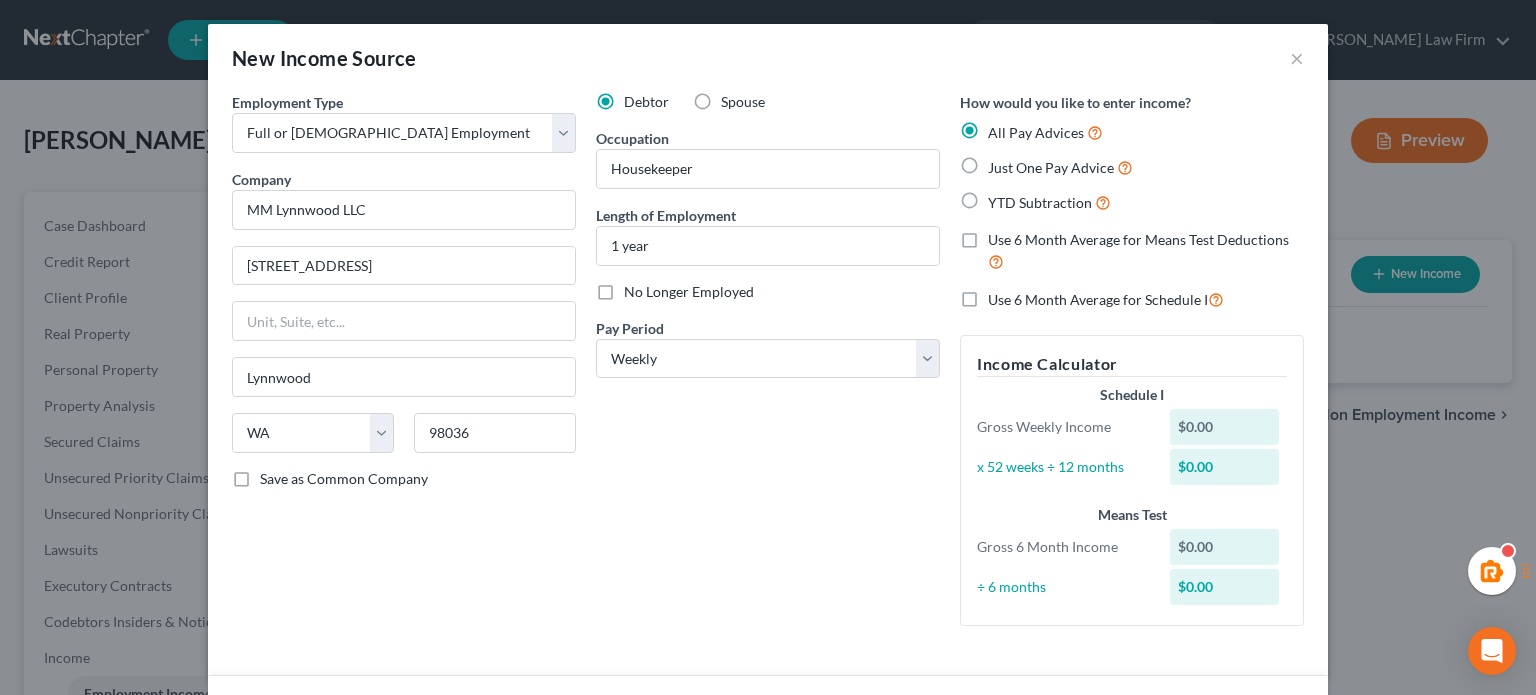 click on "Just One Pay Advice" at bounding box center [1060, 167] 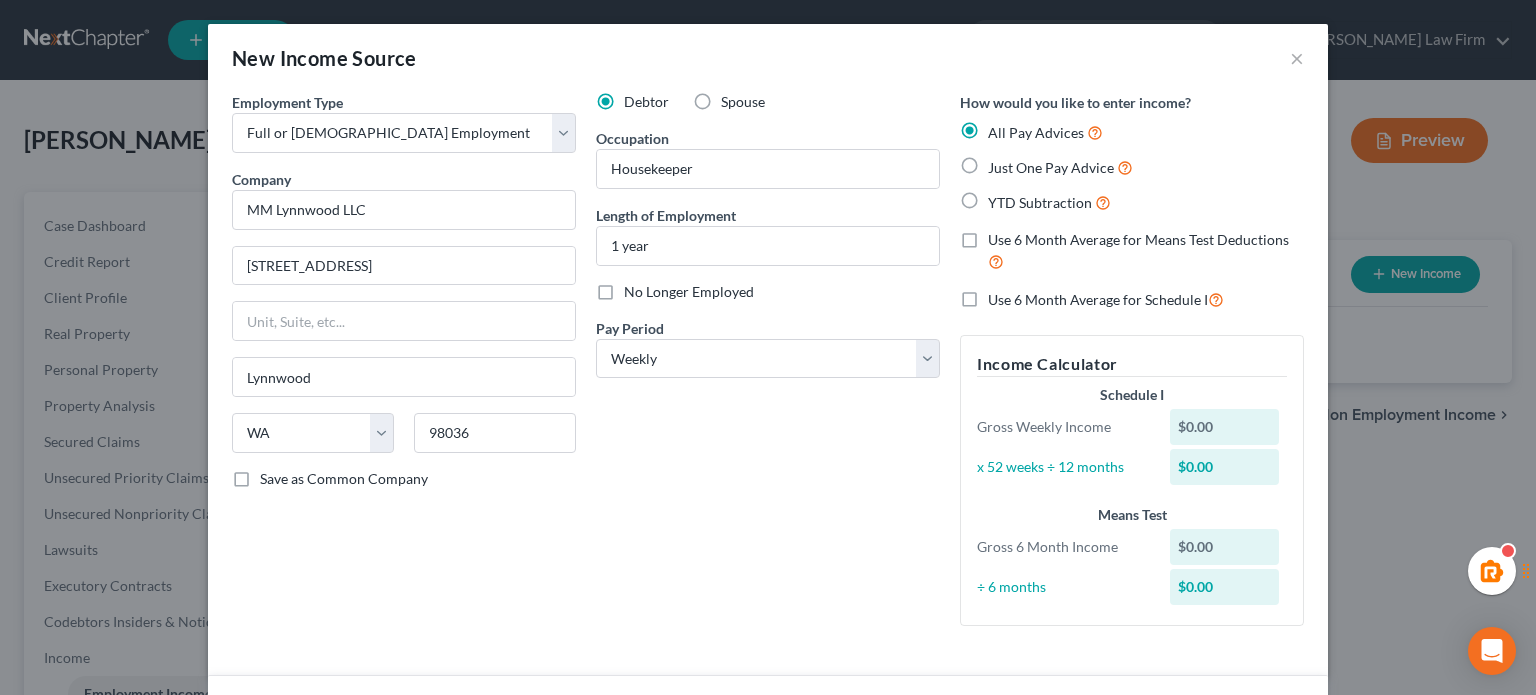 click on "Just One Pay Advice" at bounding box center (1002, 162) 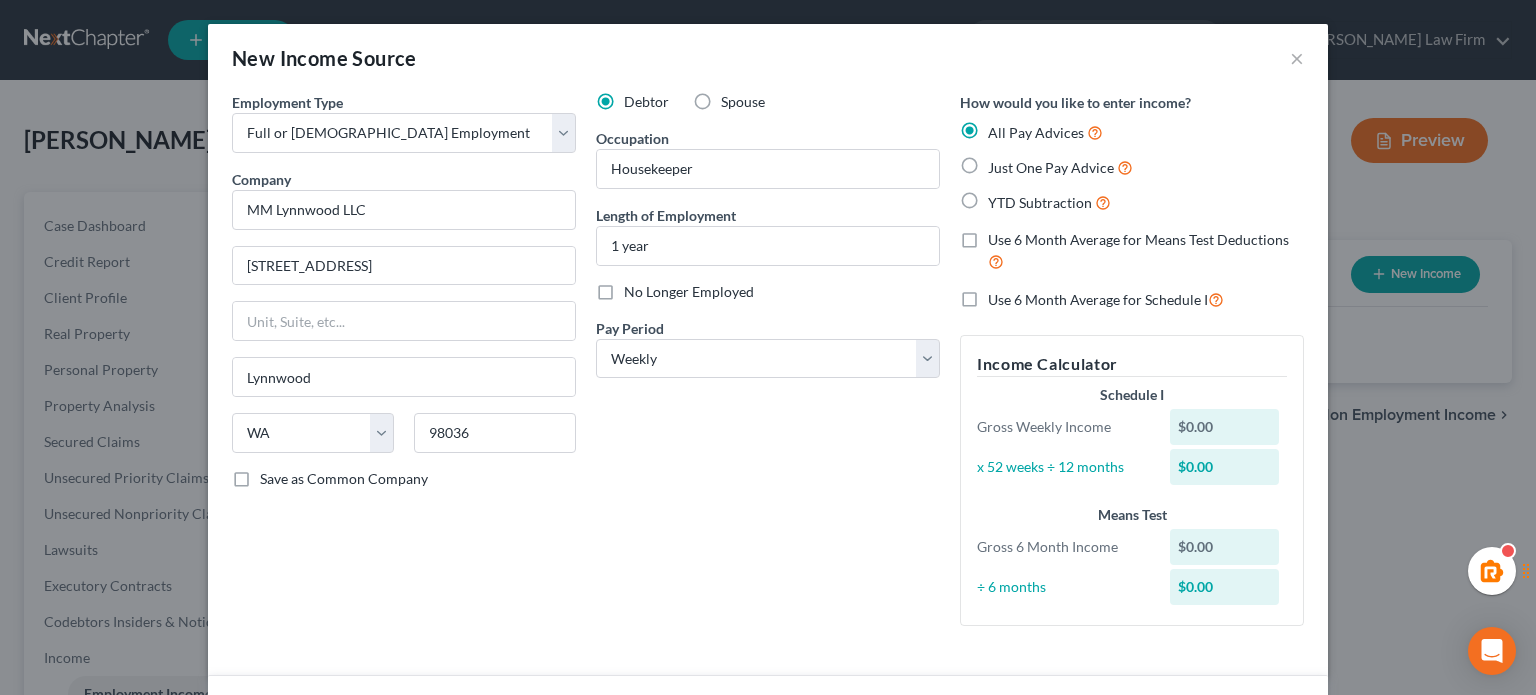 radio on "true" 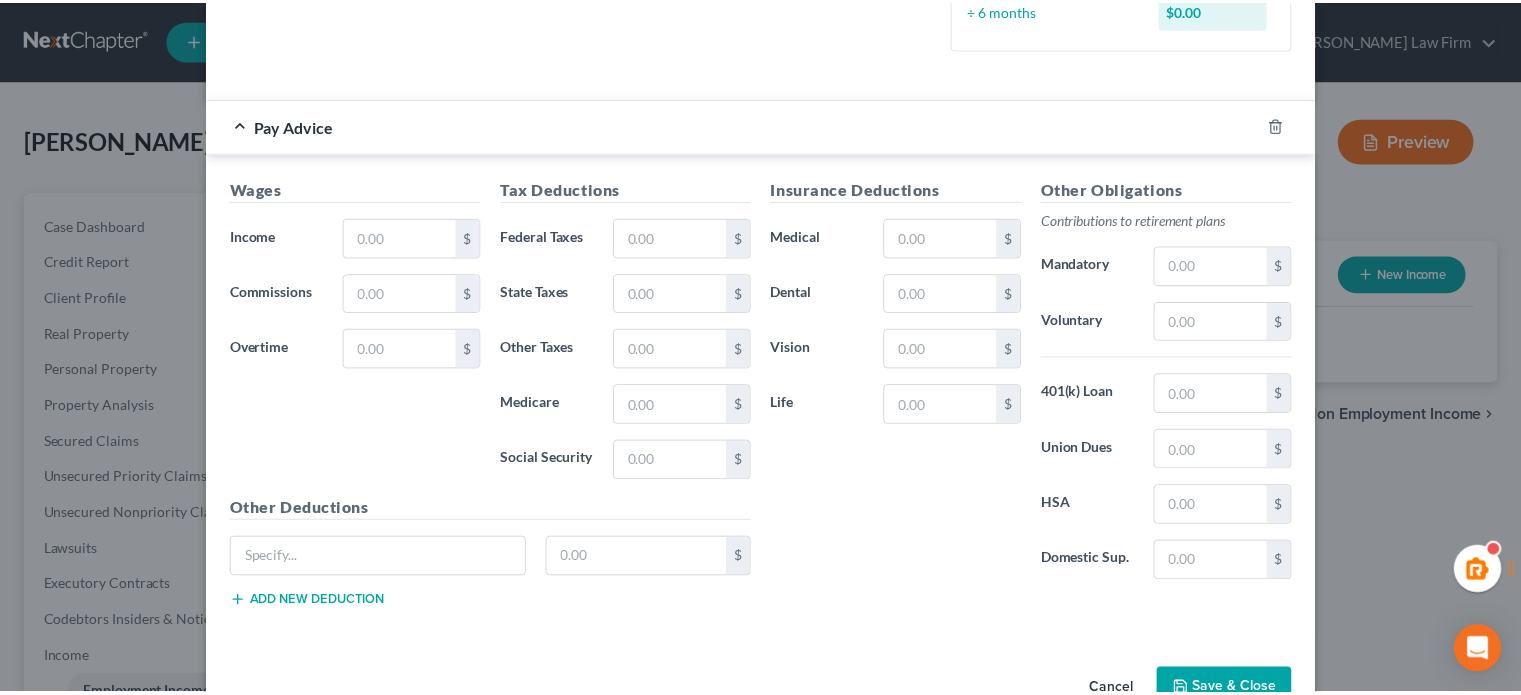 scroll, scrollTop: 568, scrollLeft: 0, axis: vertical 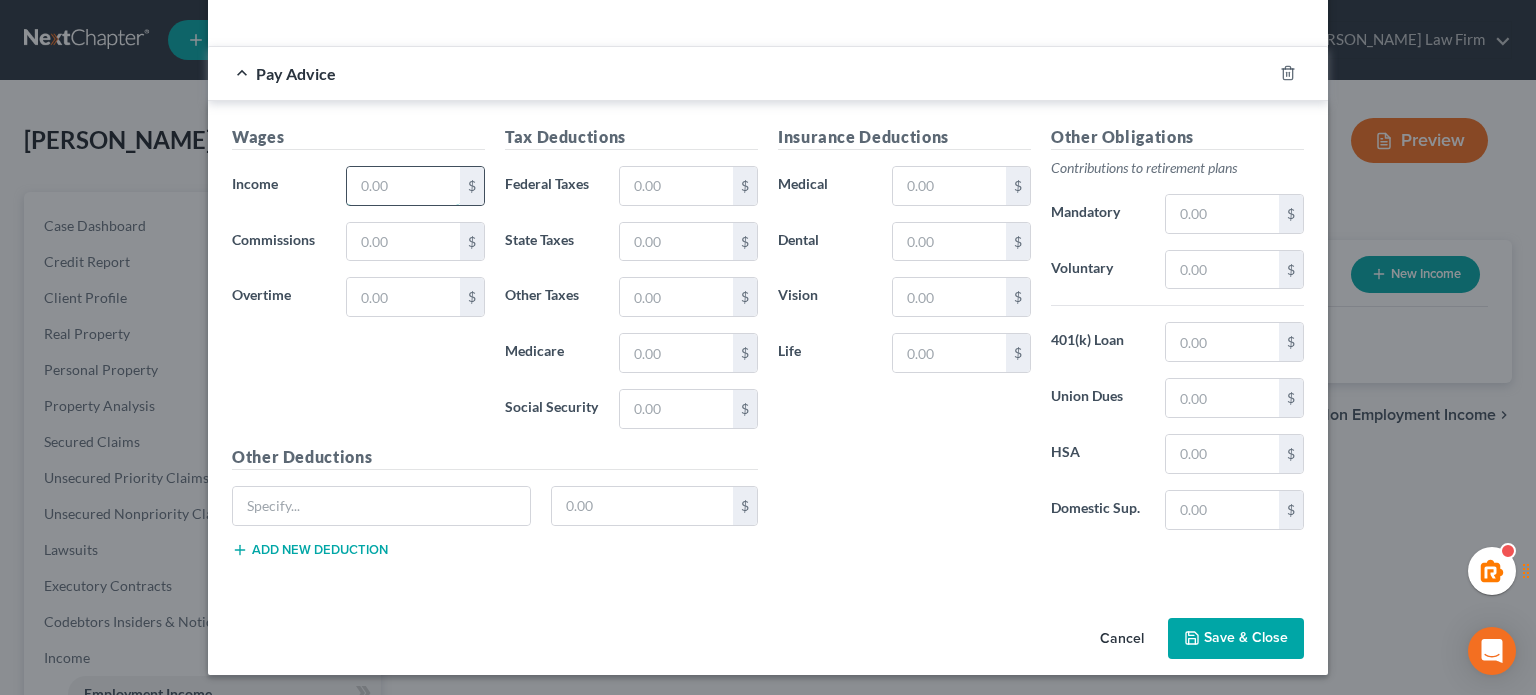 click at bounding box center [403, 186] 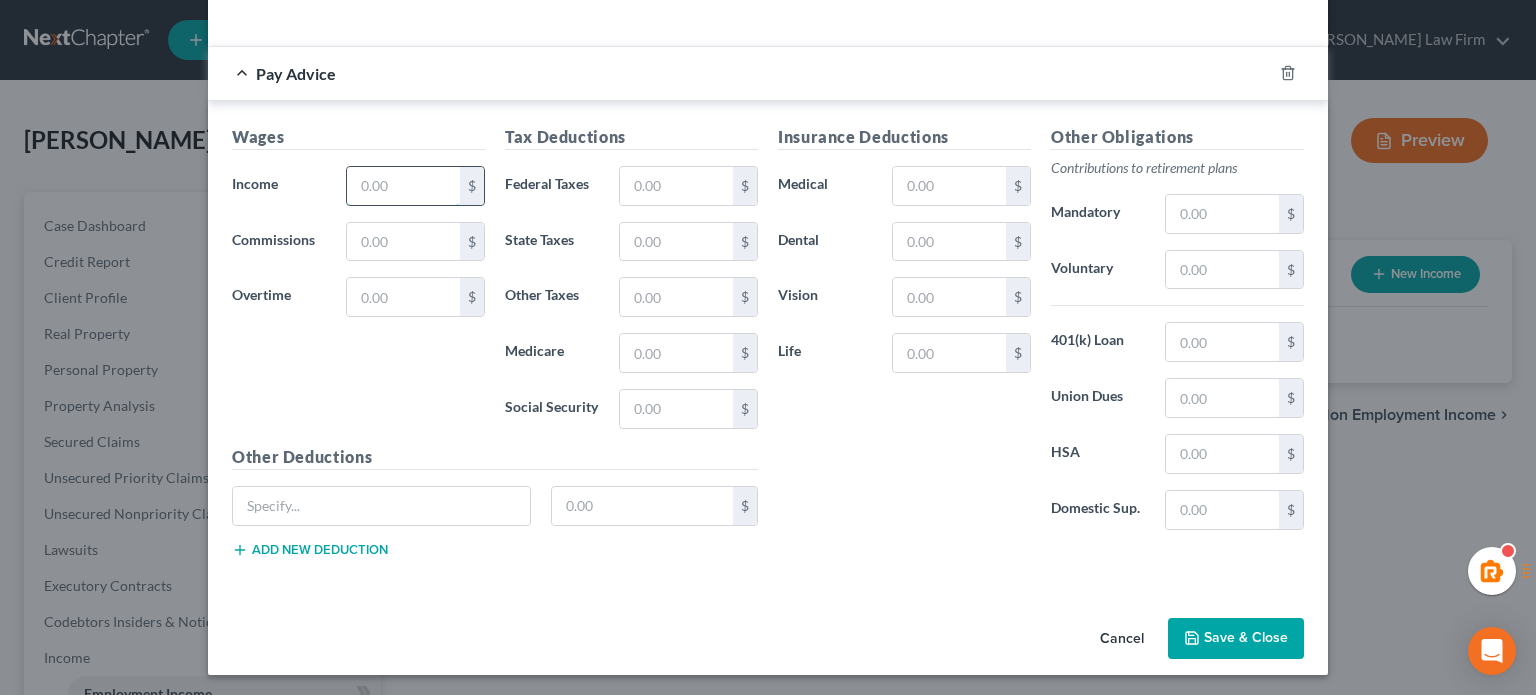 click at bounding box center [403, 186] 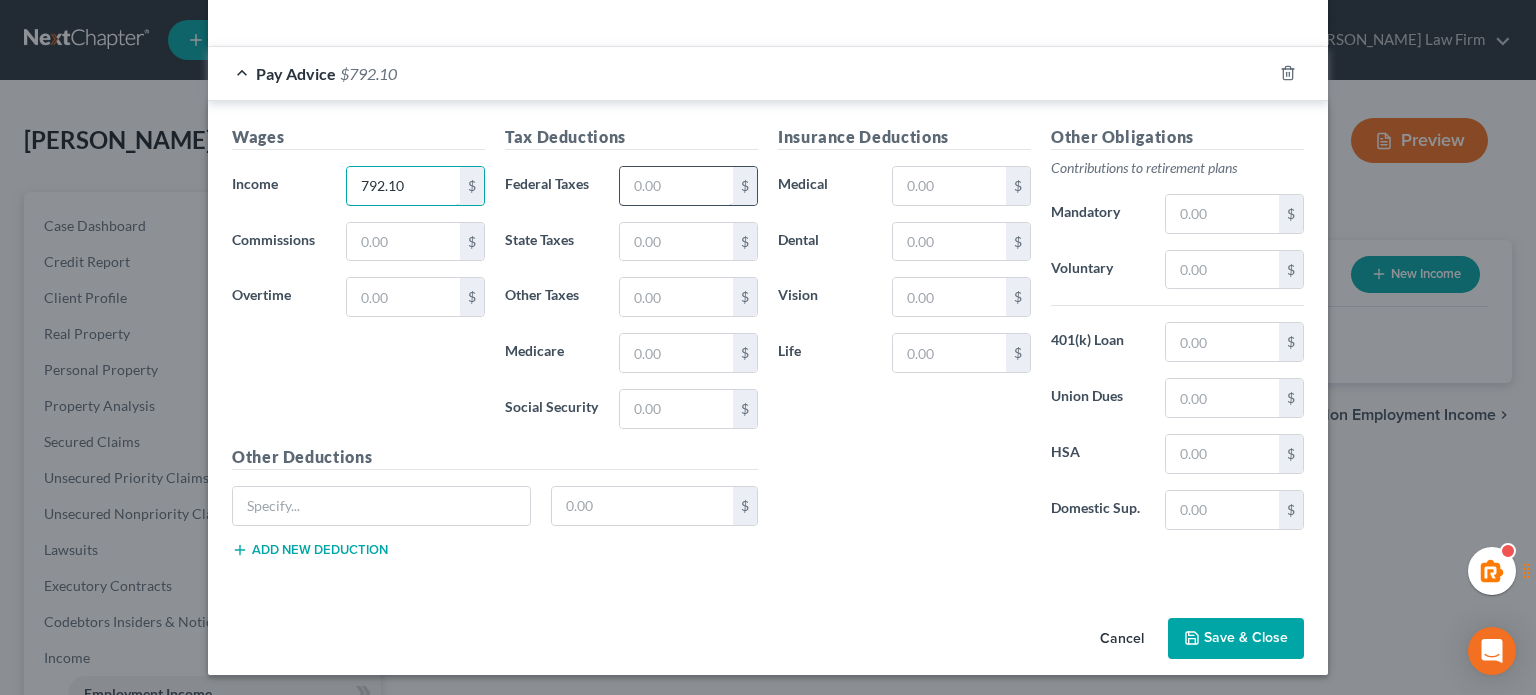 type on "792.10" 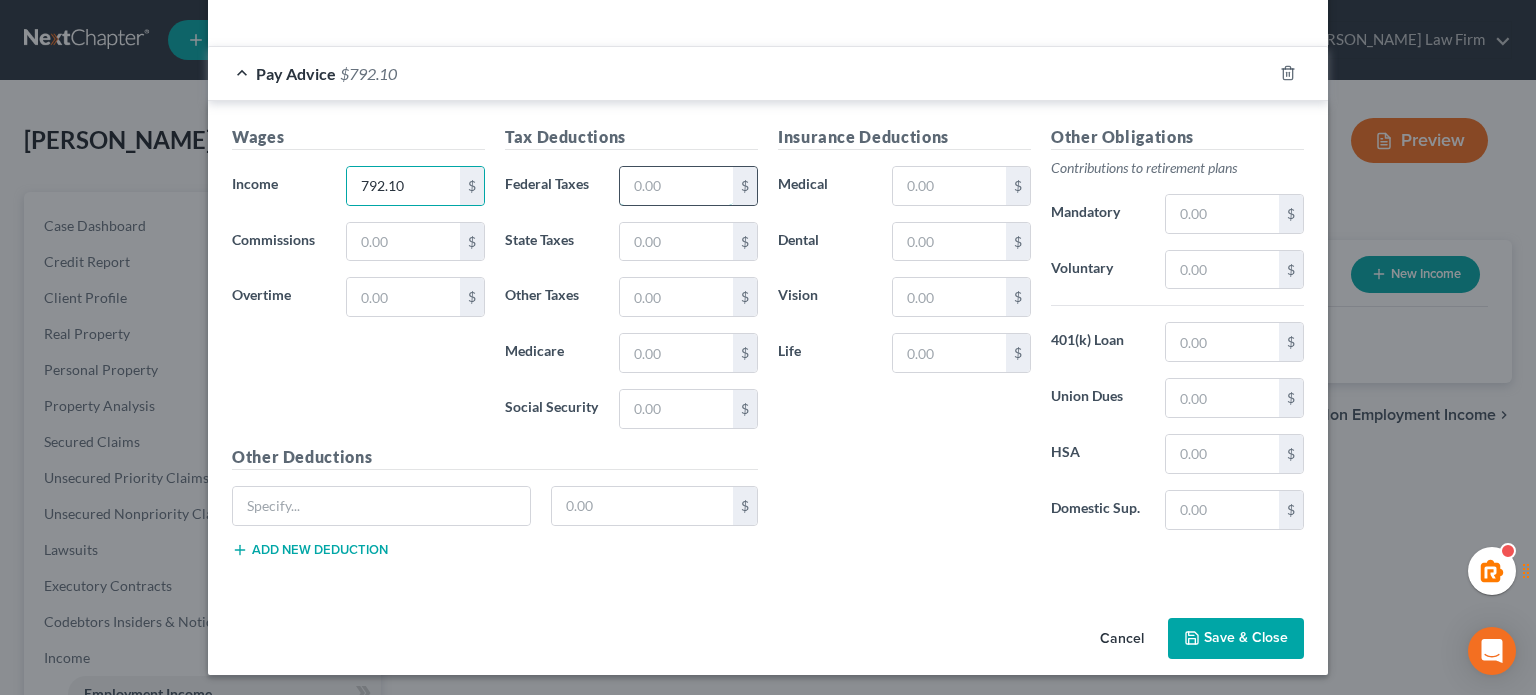 click at bounding box center (676, 186) 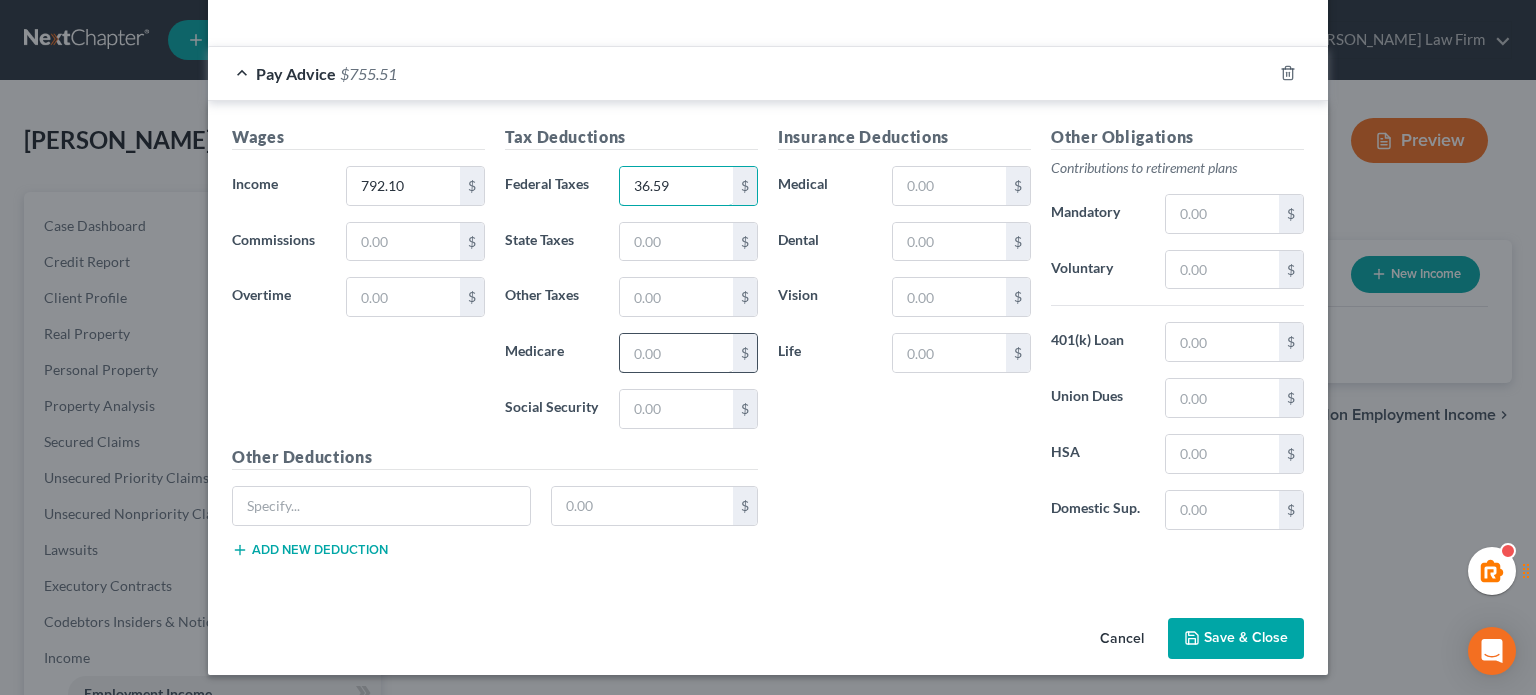 type on "36.59" 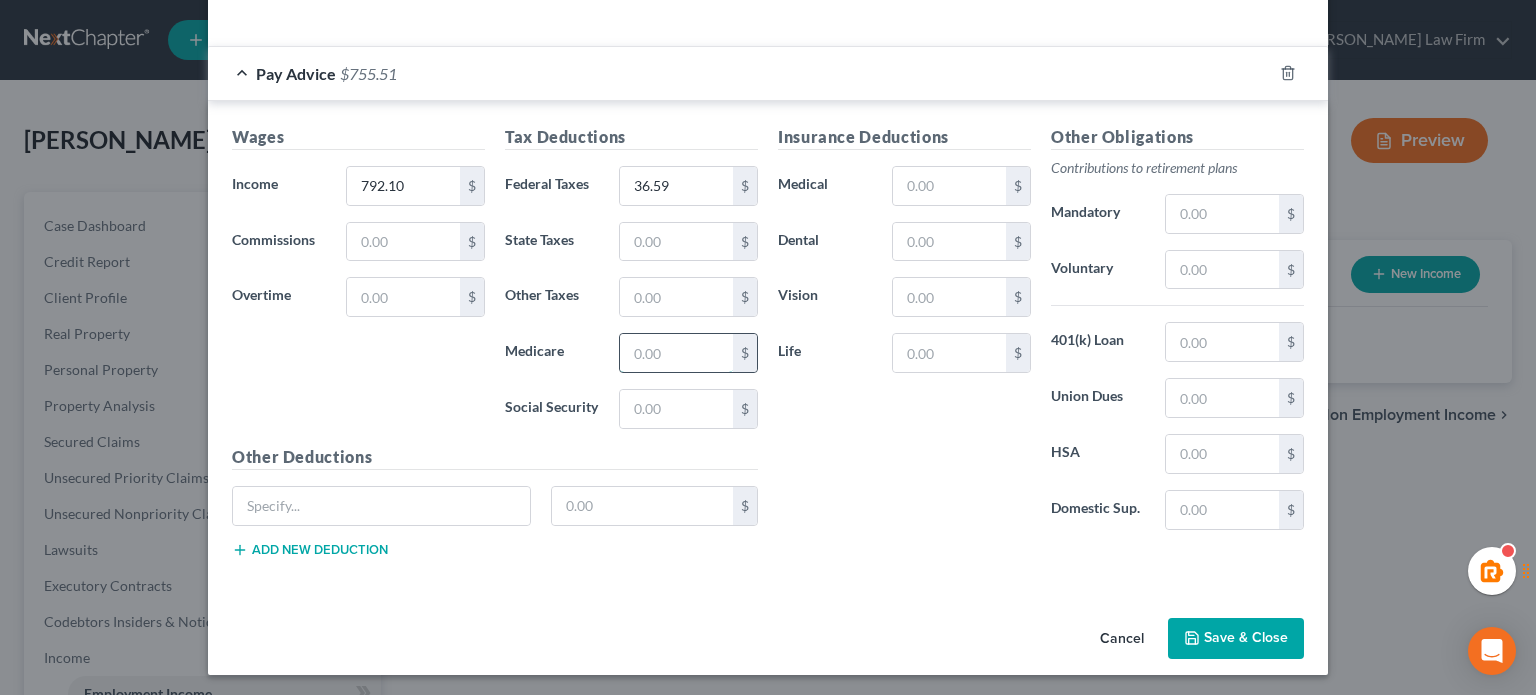click at bounding box center [676, 353] 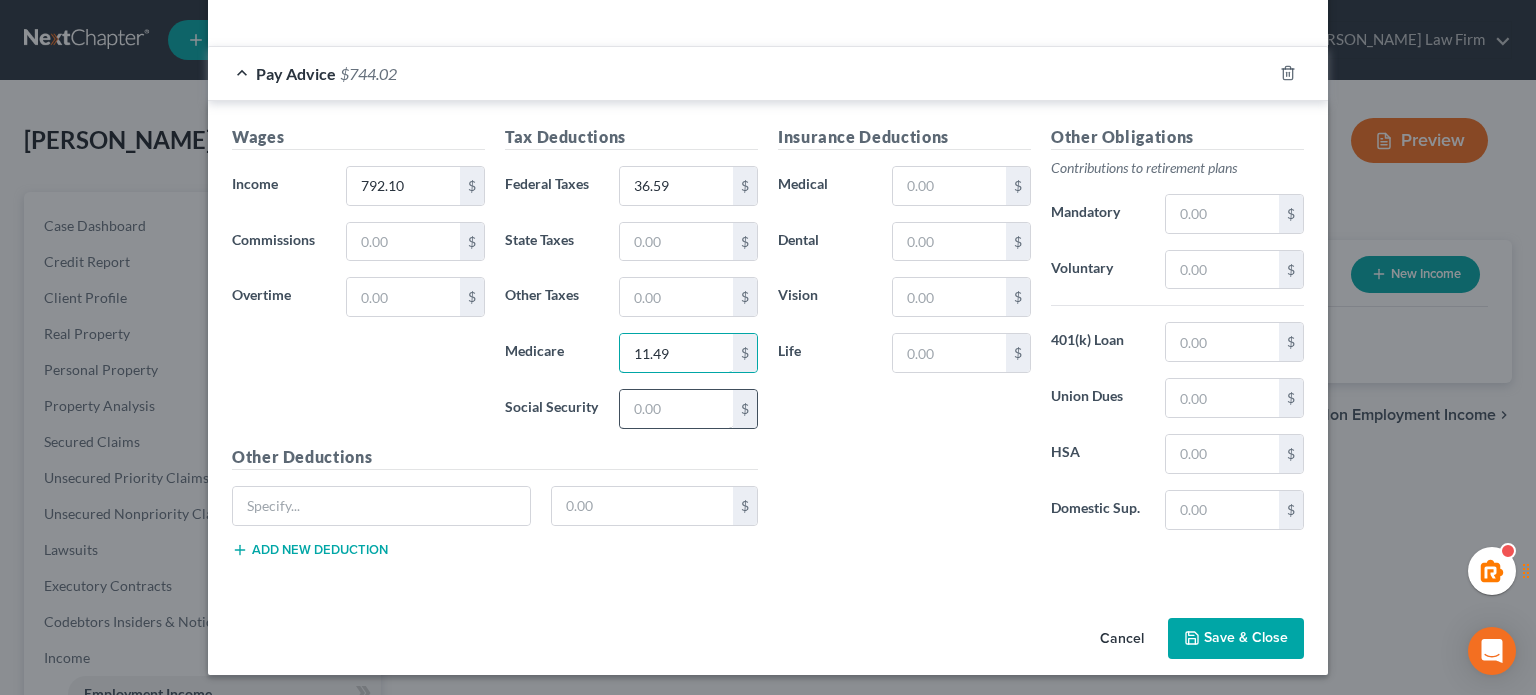 type on "11.49" 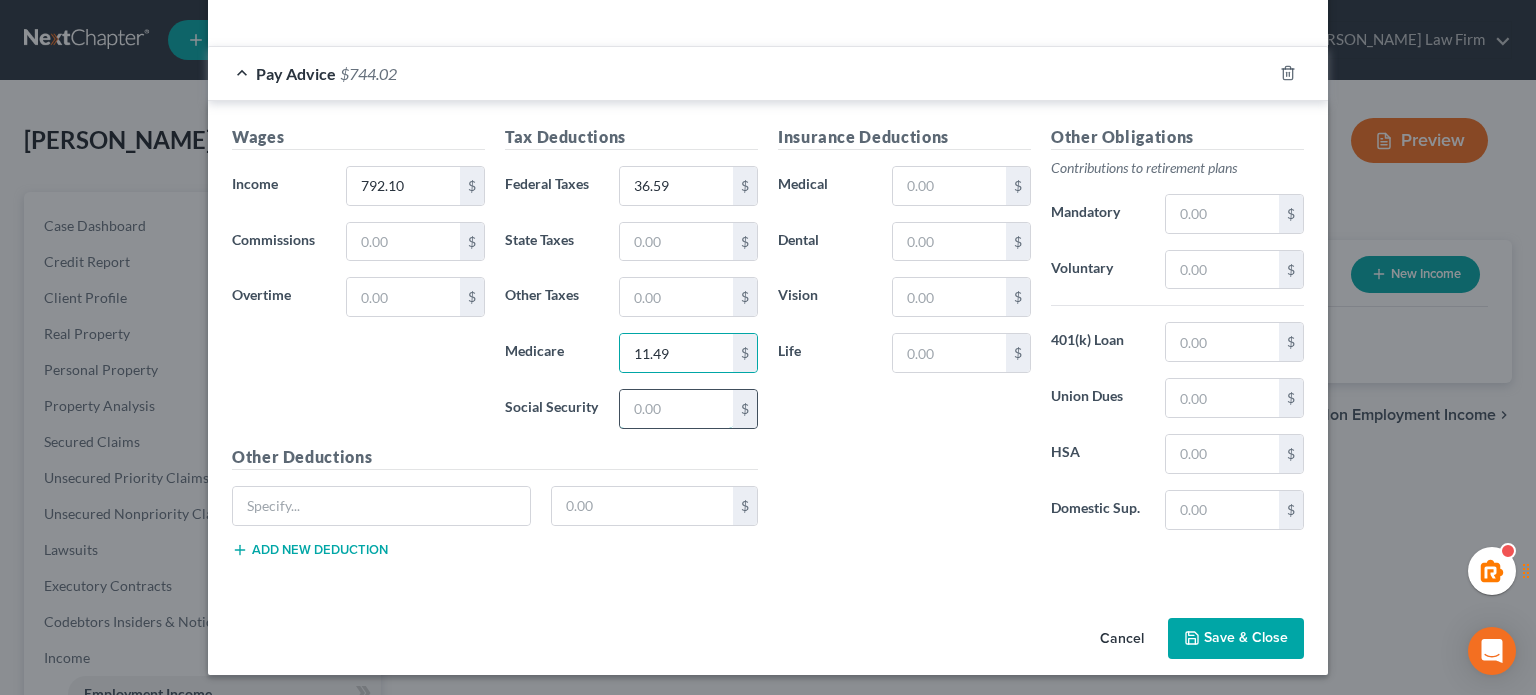 click at bounding box center [676, 409] 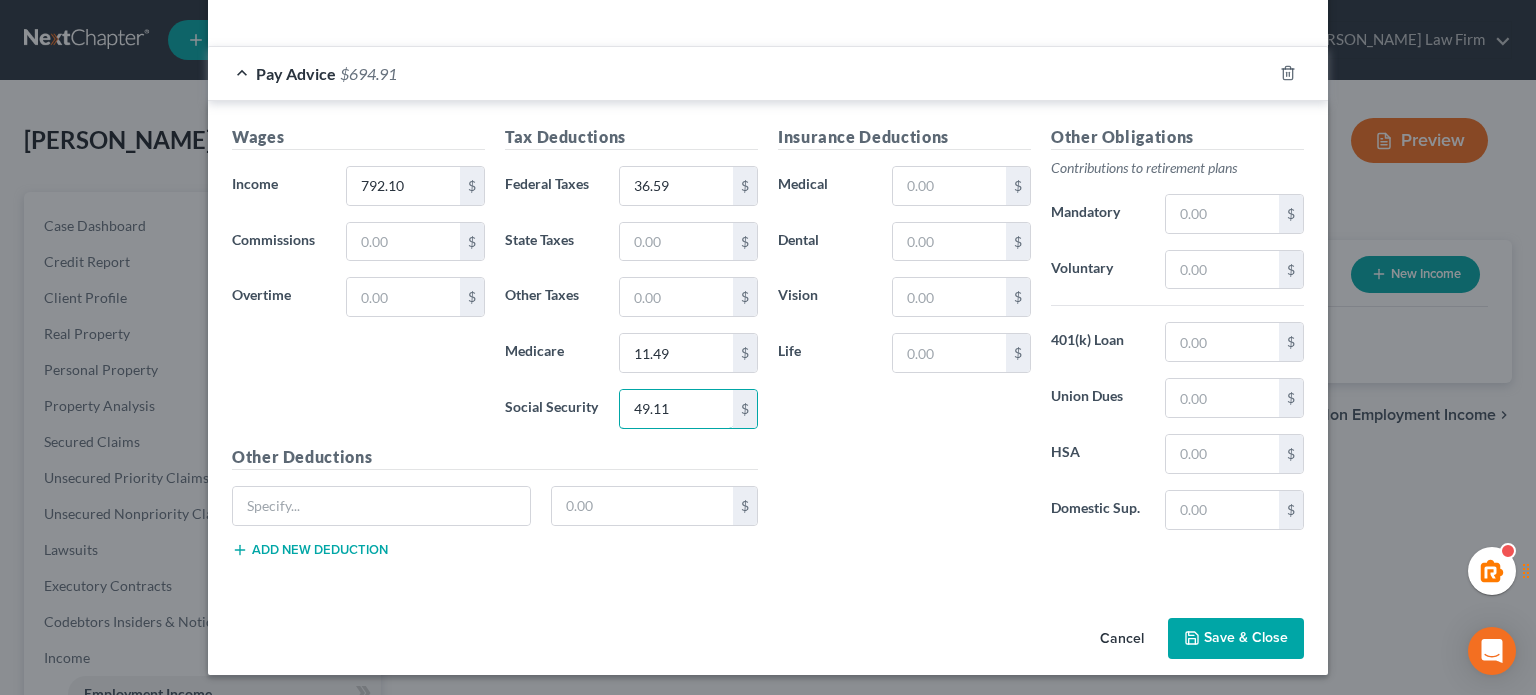 type on "49.11" 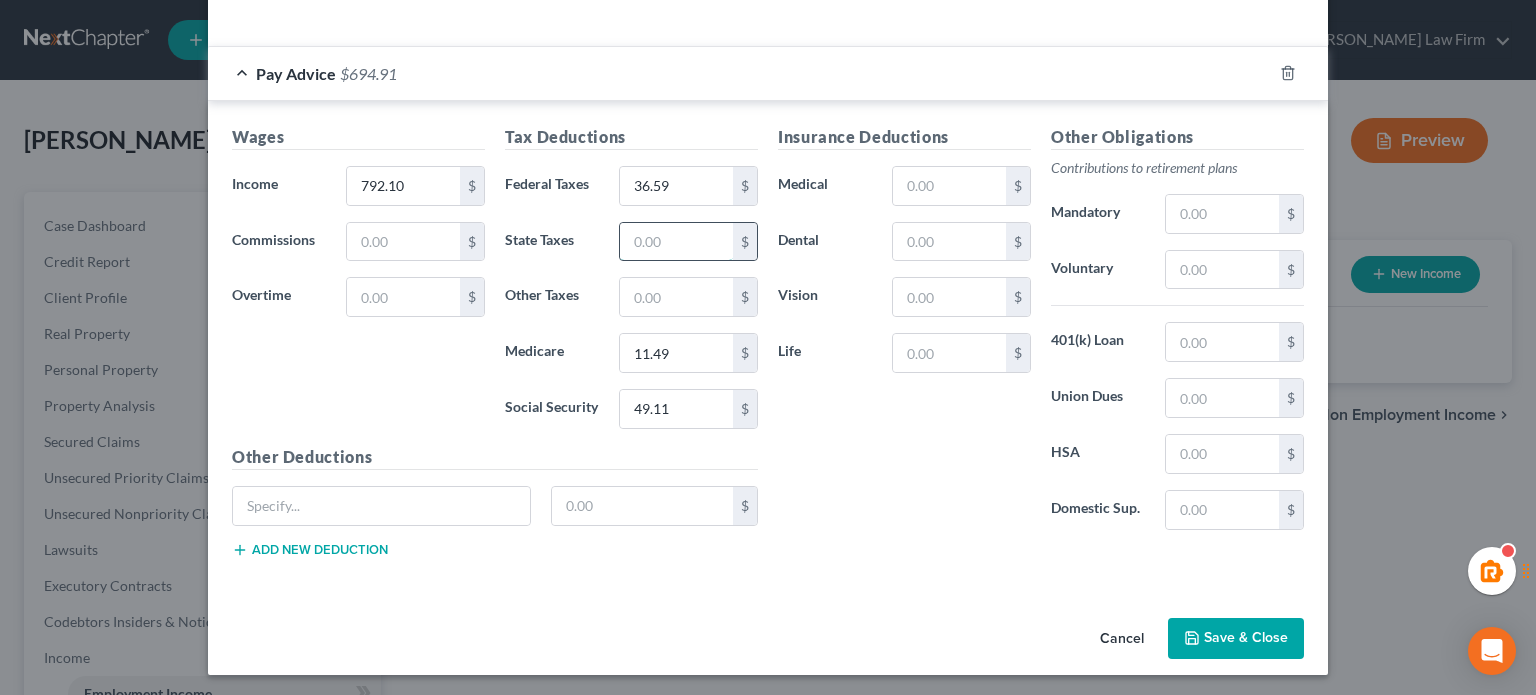 click at bounding box center (676, 242) 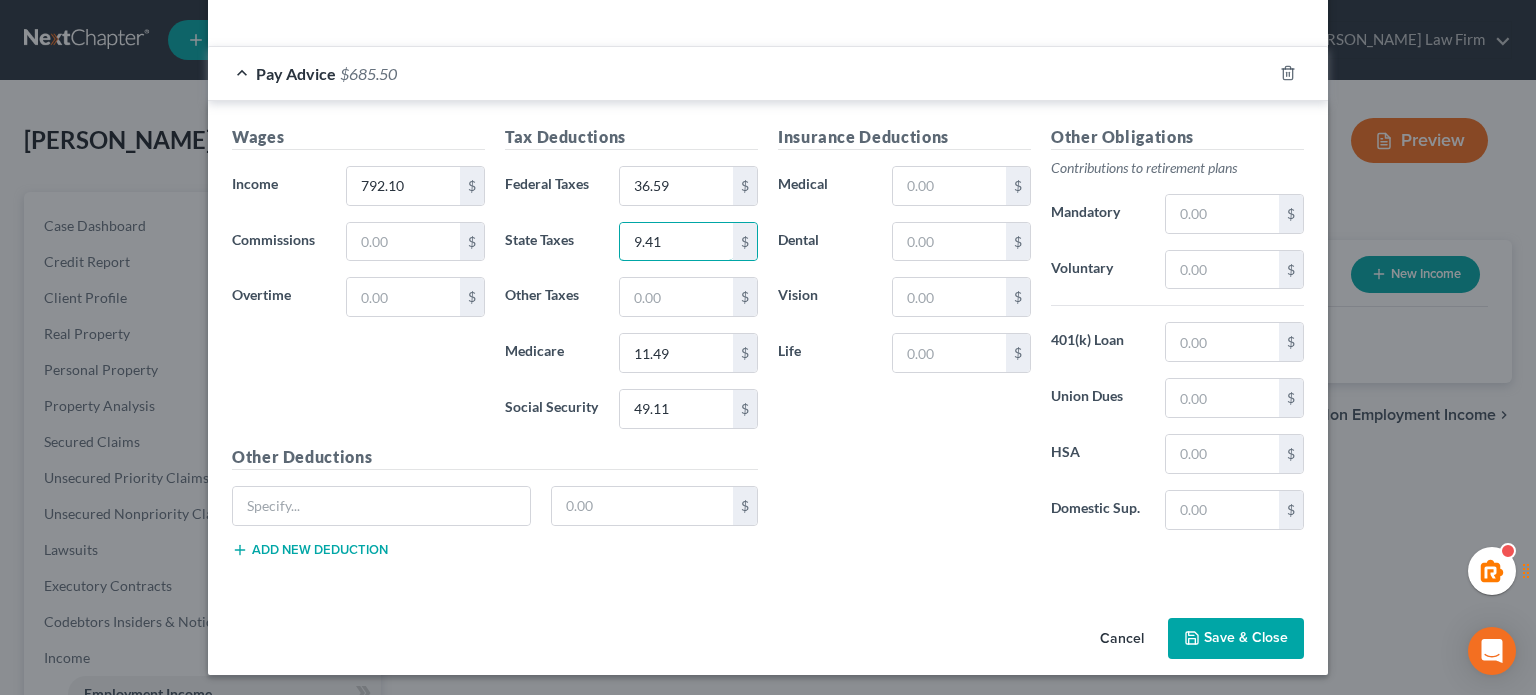 type on "9.41" 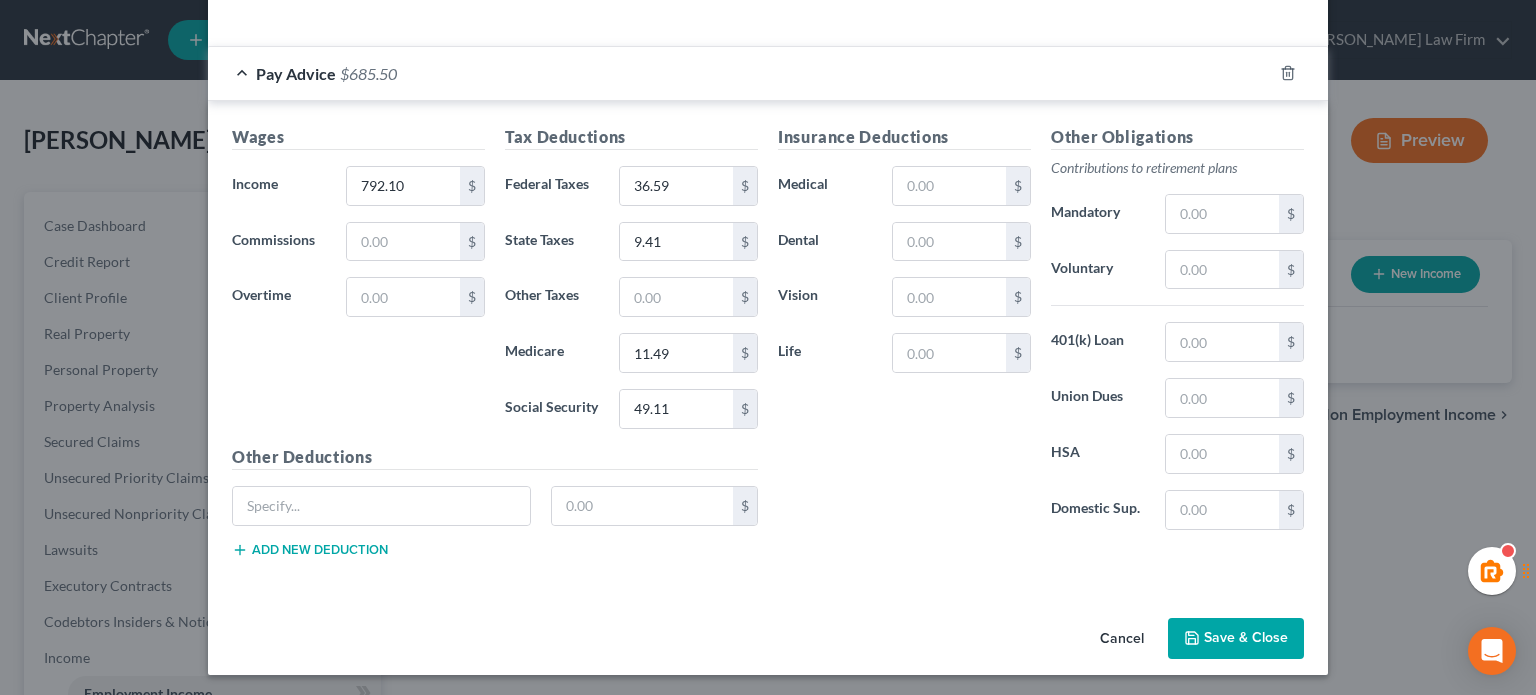 click on "Insurance Deductions Medical $ Dental $ Vision $ Life $" at bounding box center [904, 335] 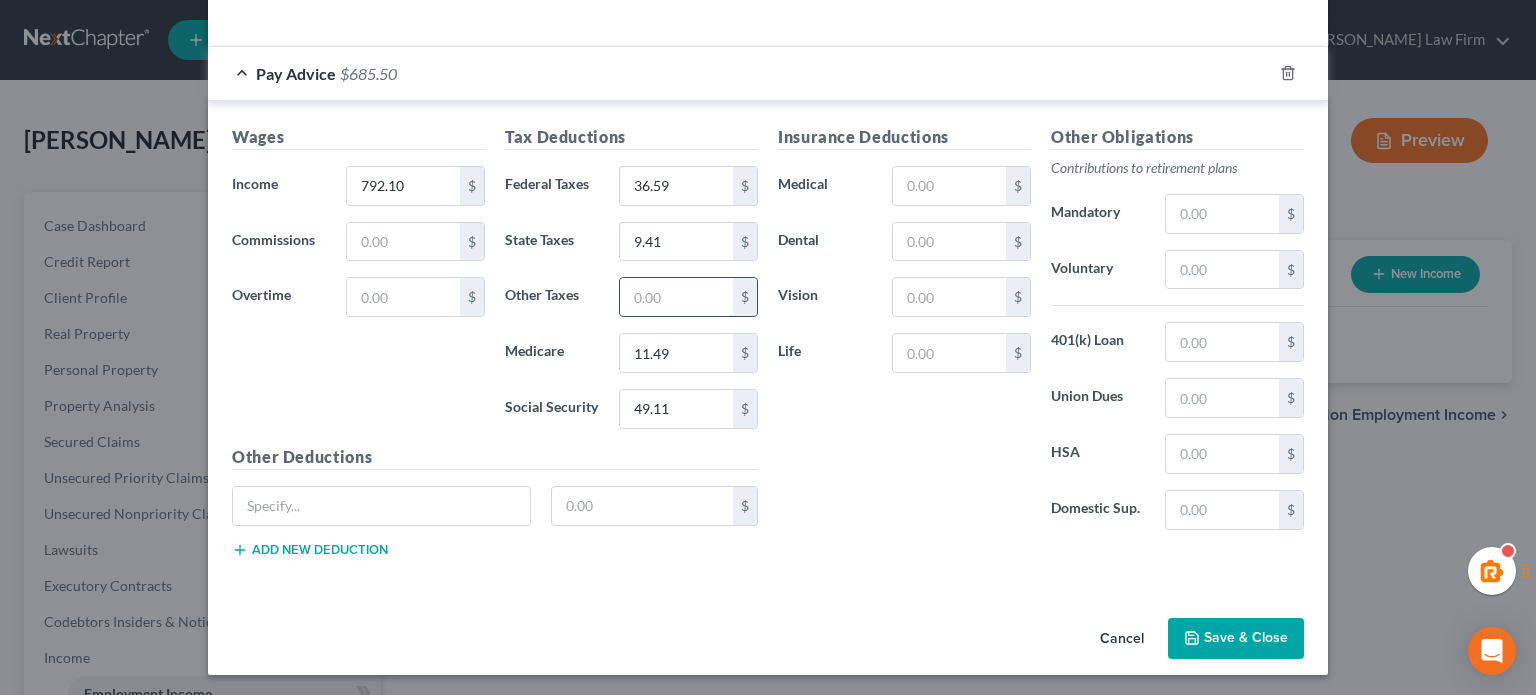 click at bounding box center (676, 297) 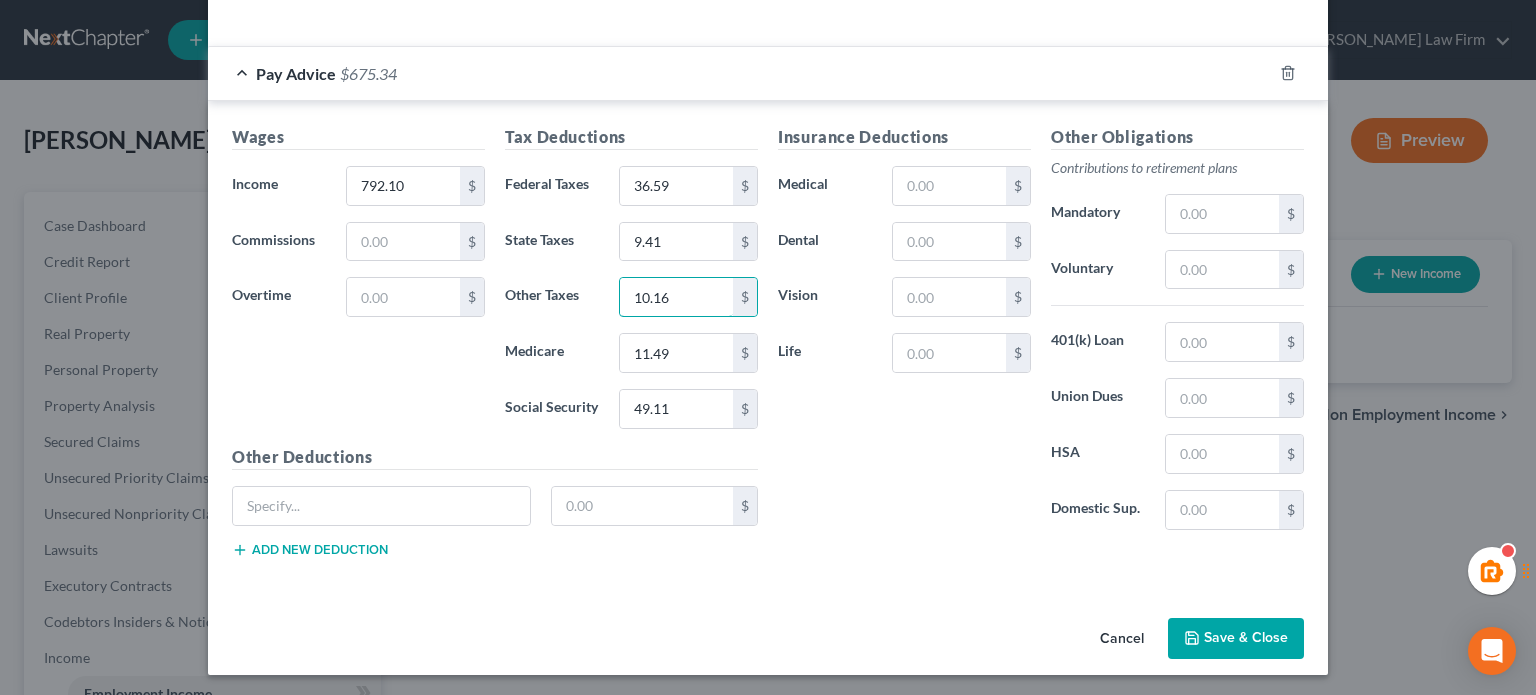 type on "10.16" 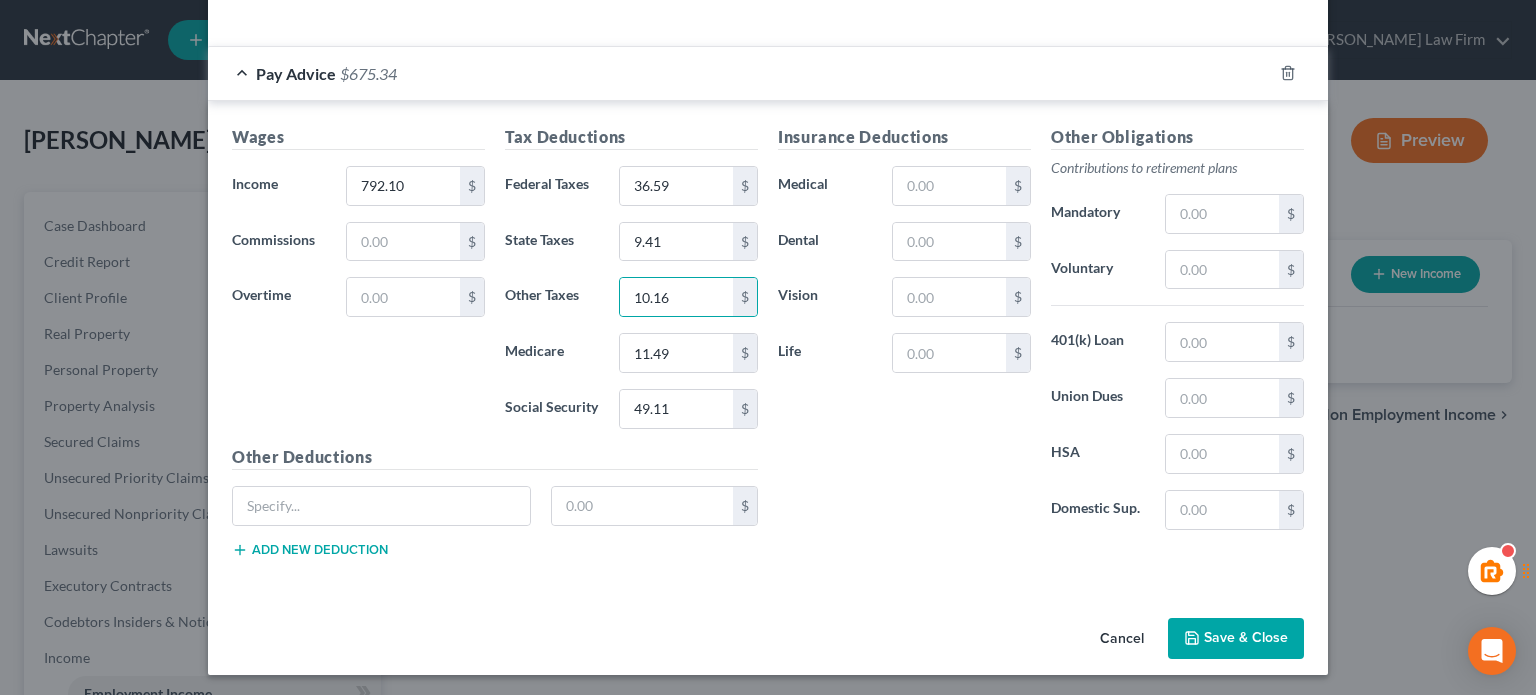 click on "Insurance Deductions Medical $ Dental $ Vision $ Life $" at bounding box center (904, 335) 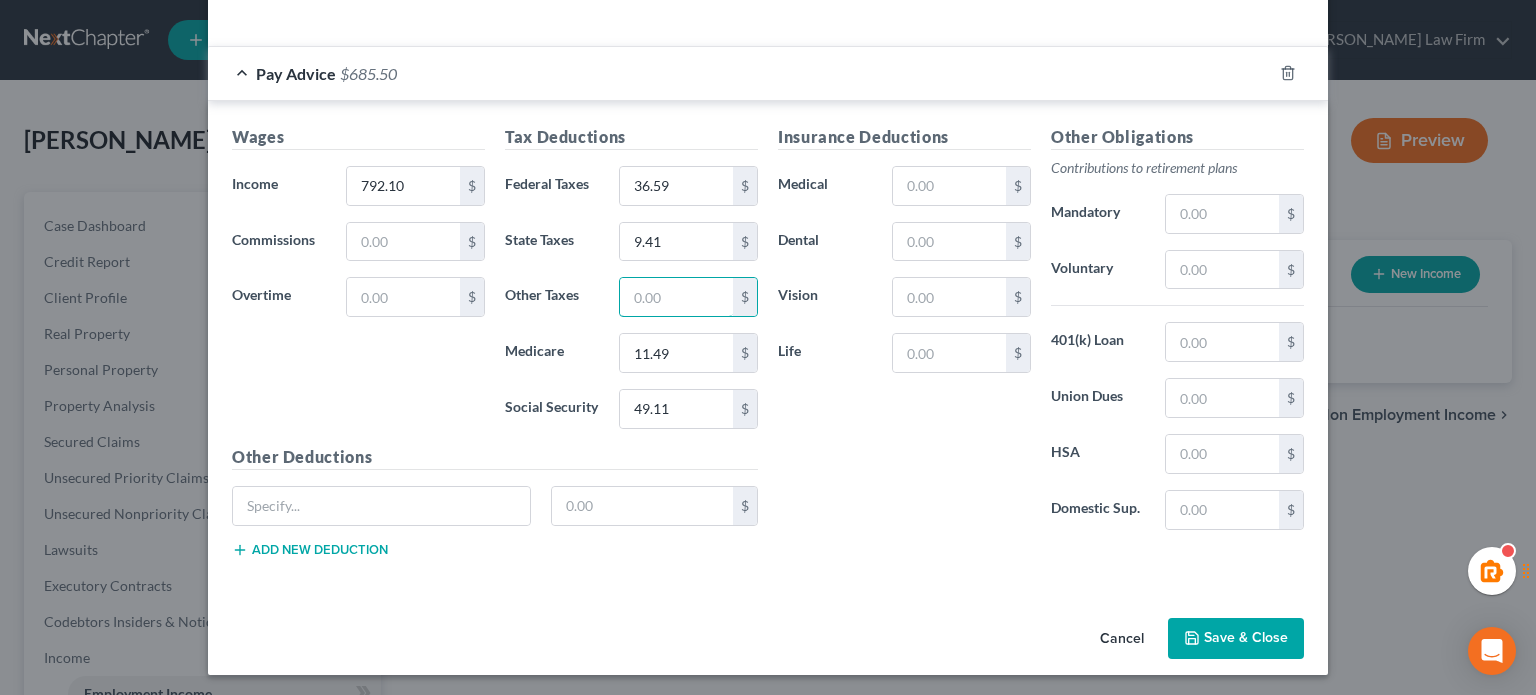 type 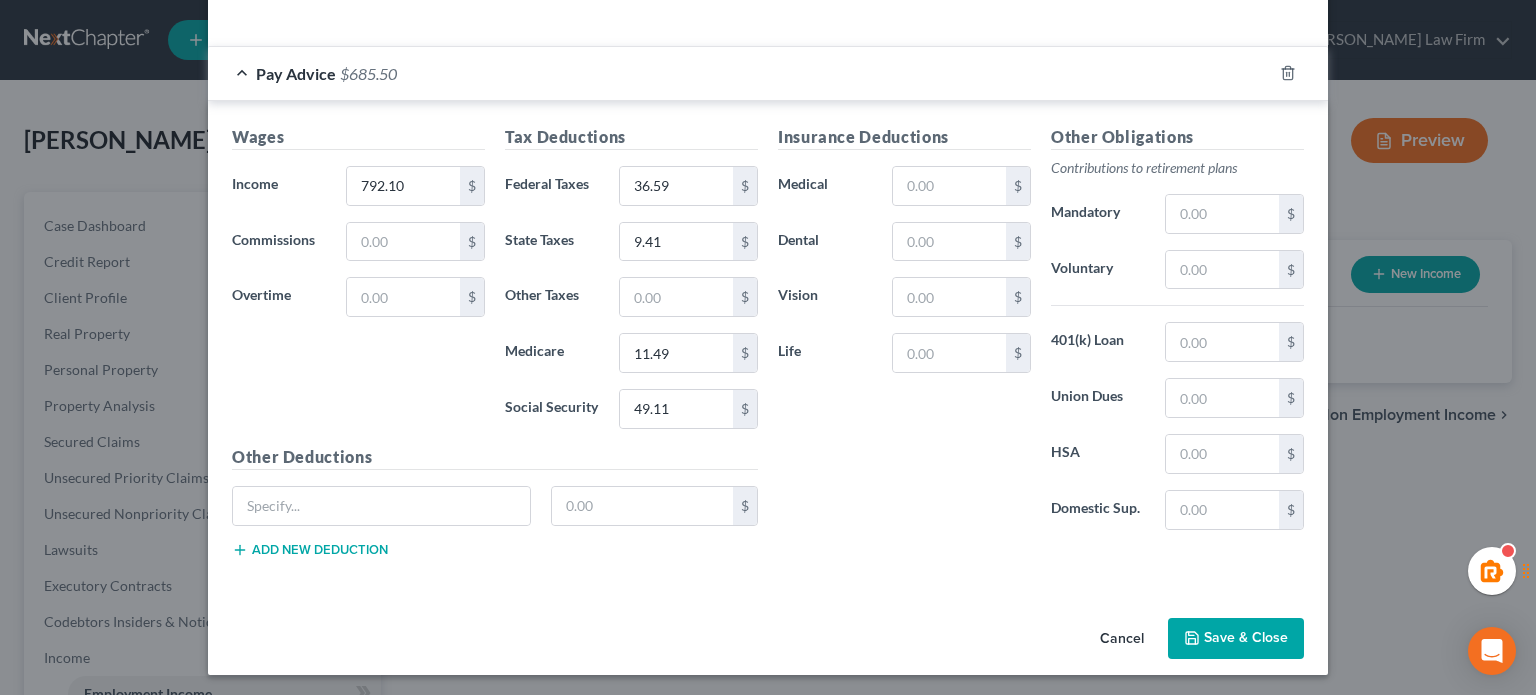 click on "Insurance Deductions Medical $ Dental $ Vision $ Life $" at bounding box center [904, 335] 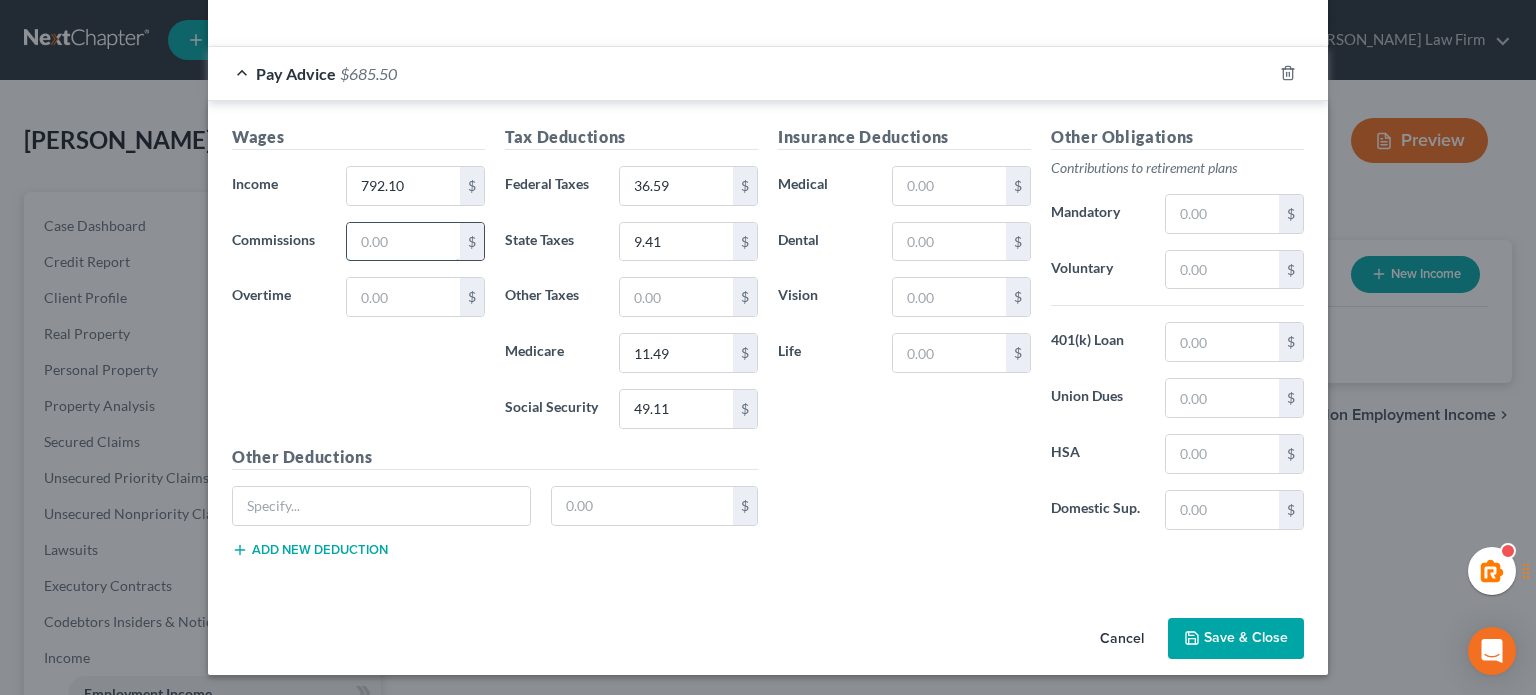 click at bounding box center [403, 242] 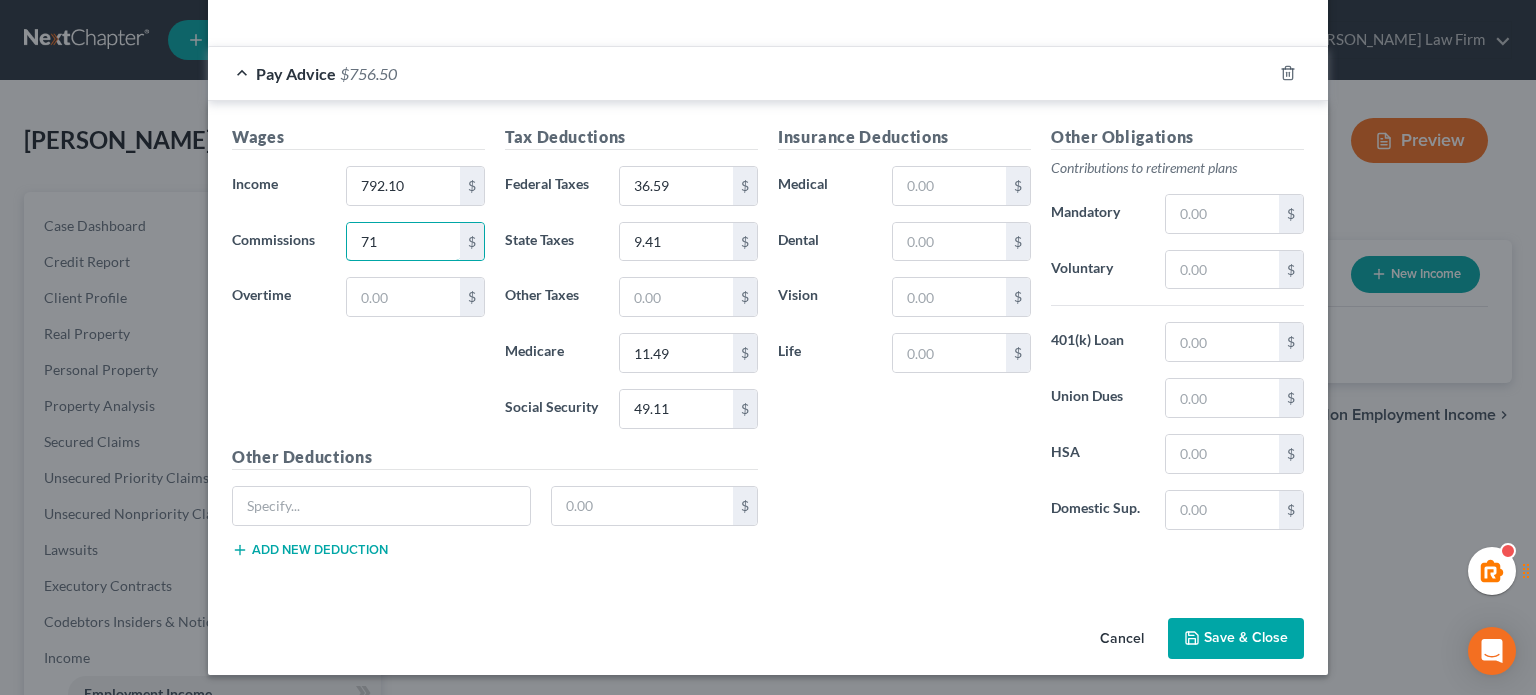 type on "71" 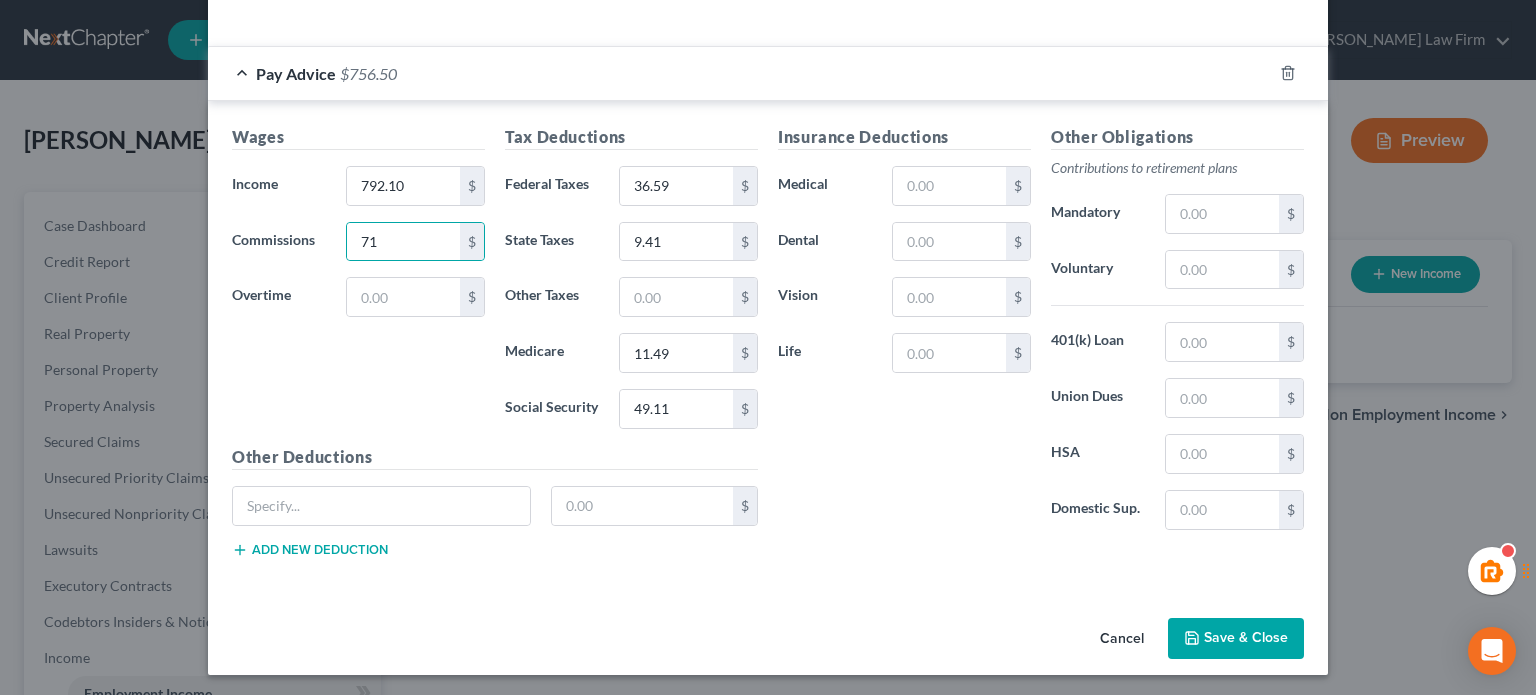 click on "Insurance Deductions Medical $ Dental $ Vision $ Life $" at bounding box center [904, 335] 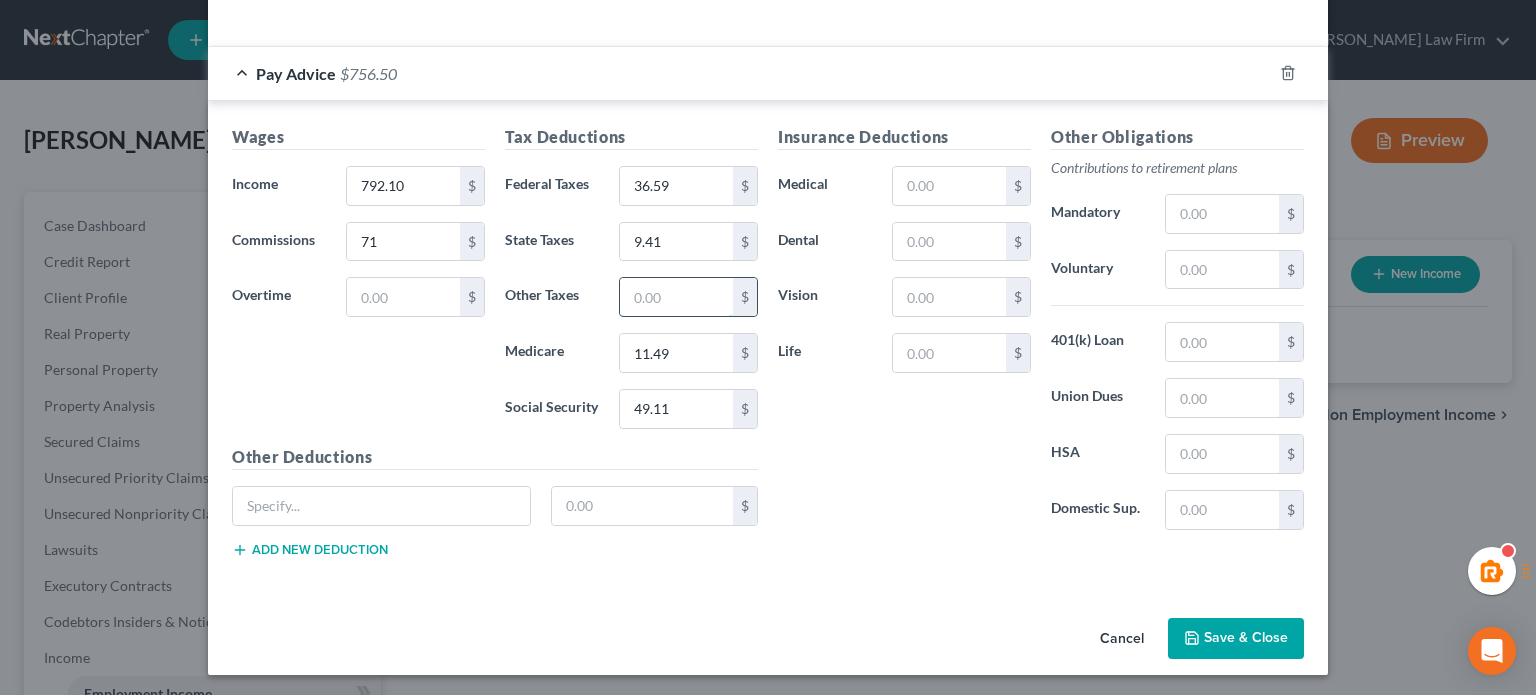 click at bounding box center [676, 297] 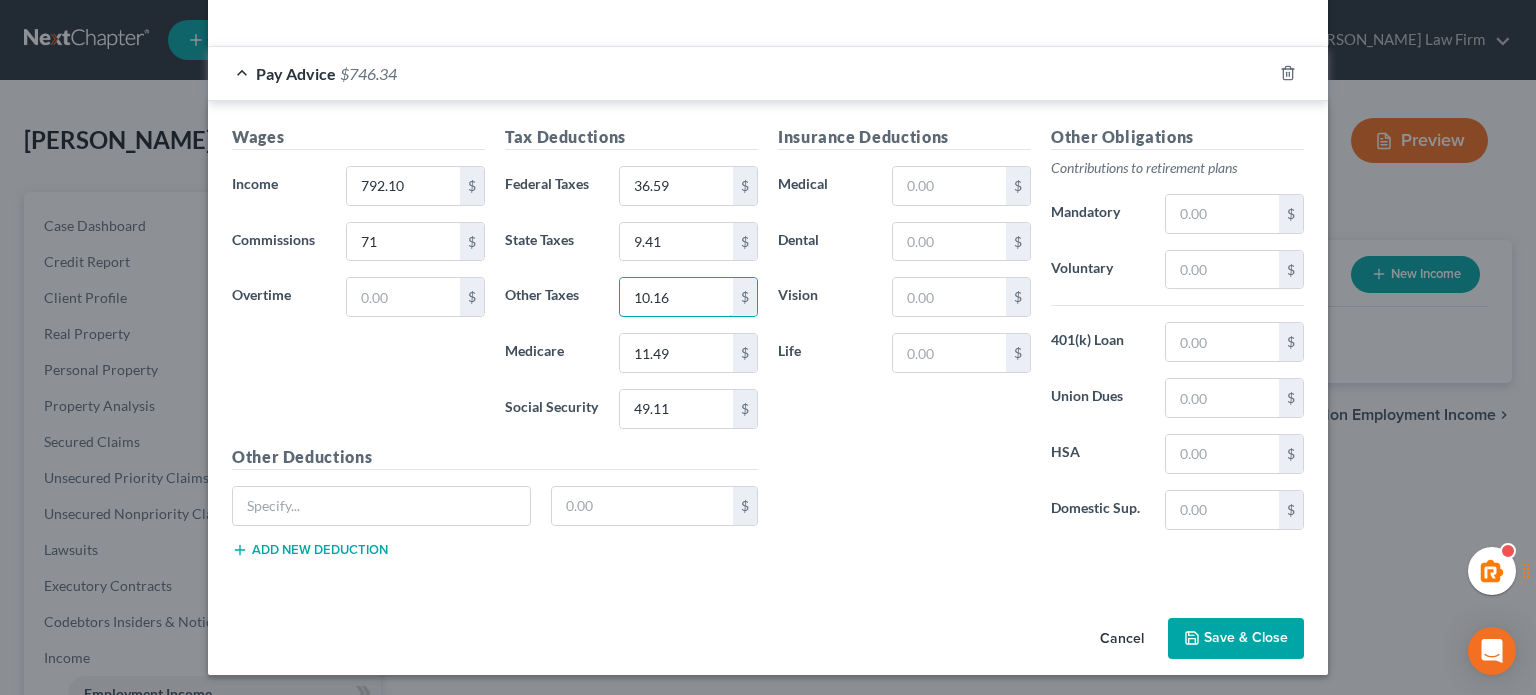 type on "10.16" 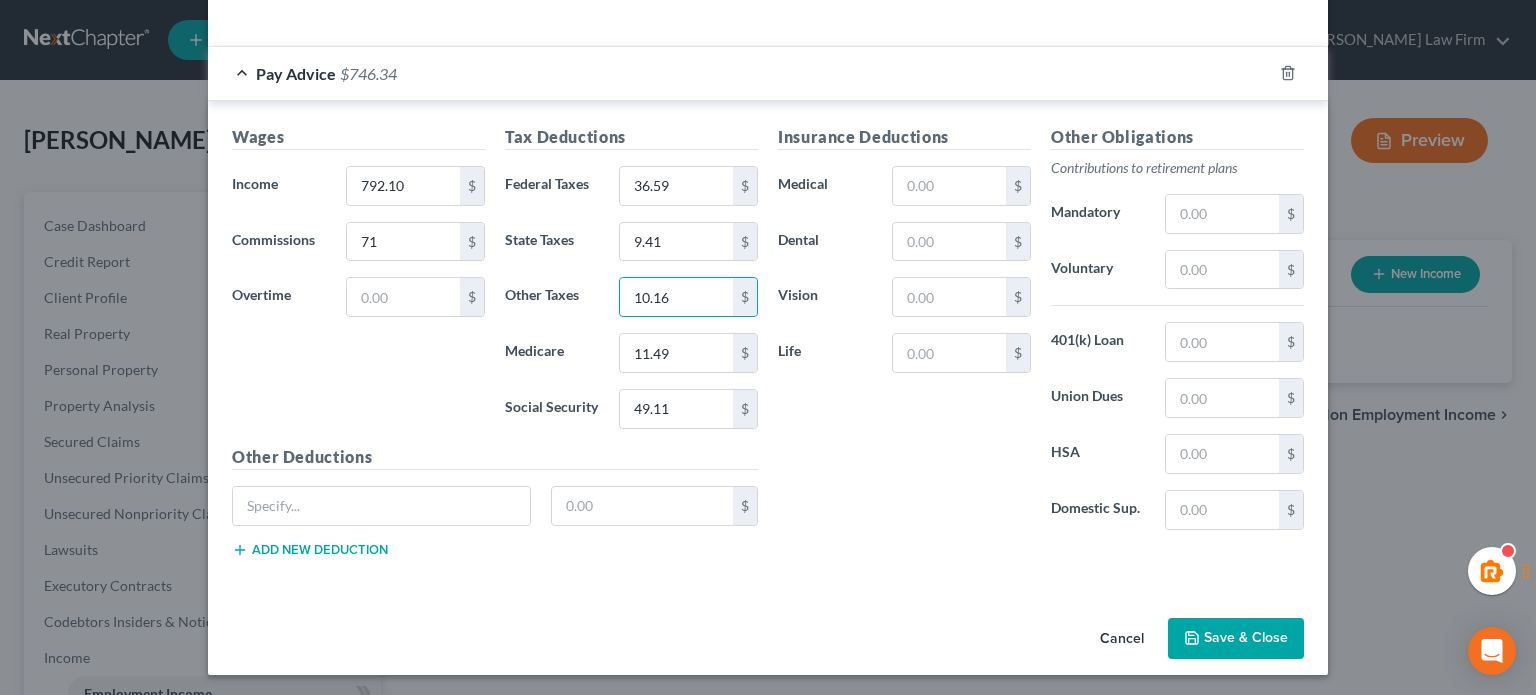 click on "Insurance Deductions Medical $ Dental $ Vision $ Life $" at bounding box center [904, 335] 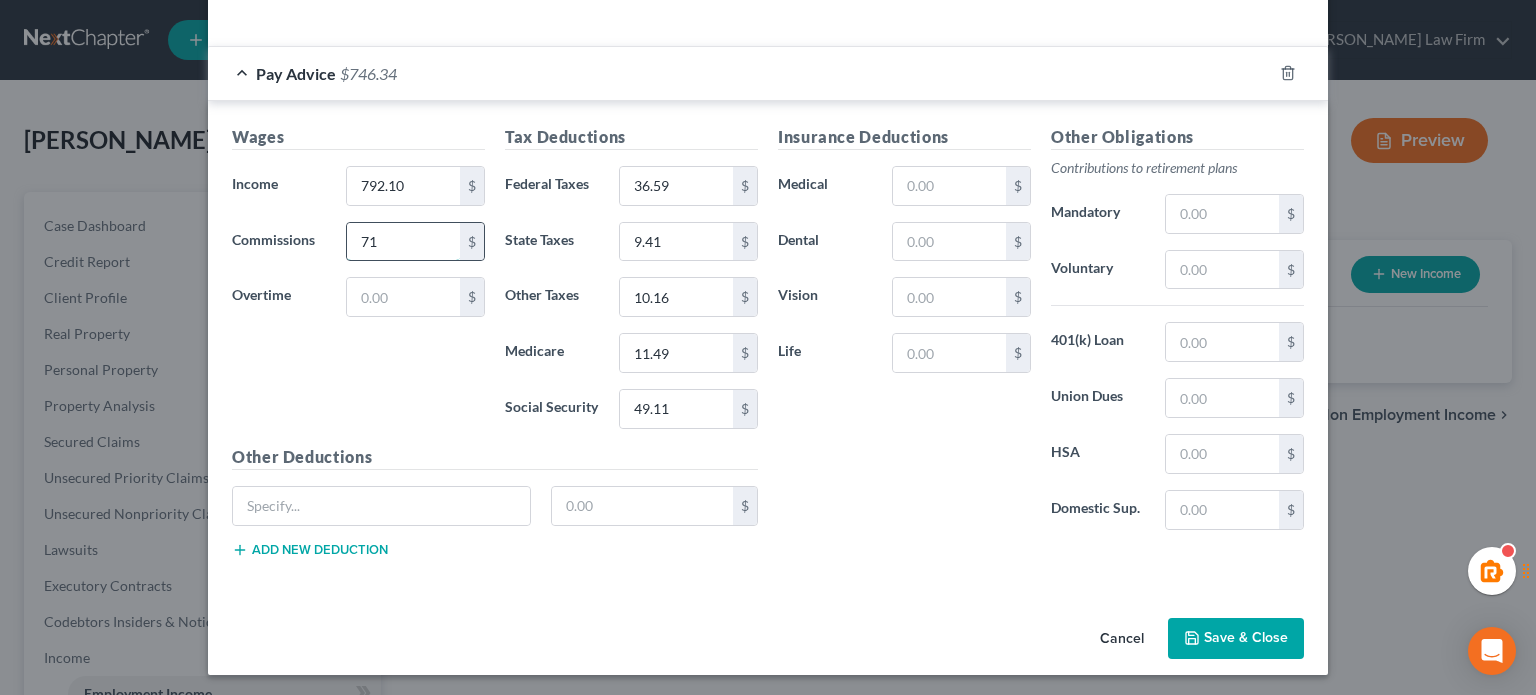 click on "71" at bounding box center [403, 242] 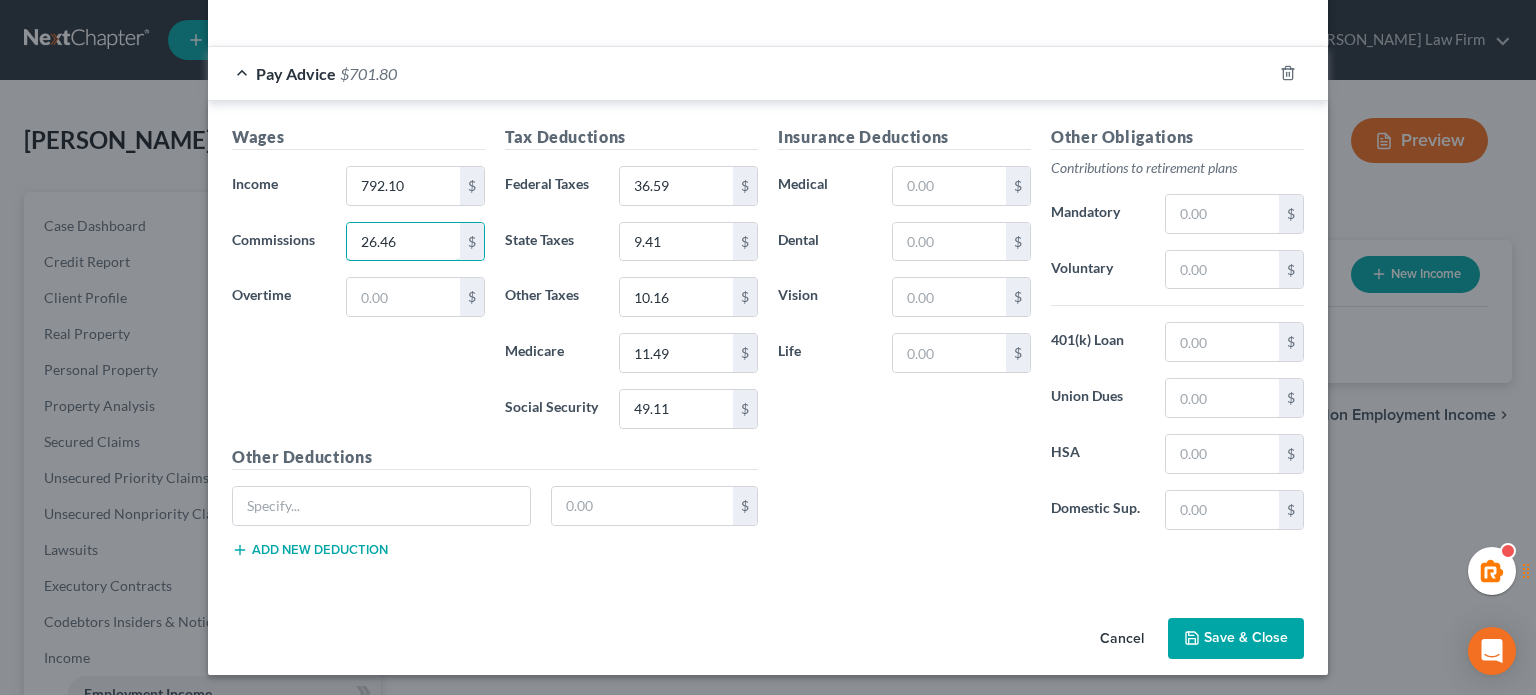 type on "26.46" 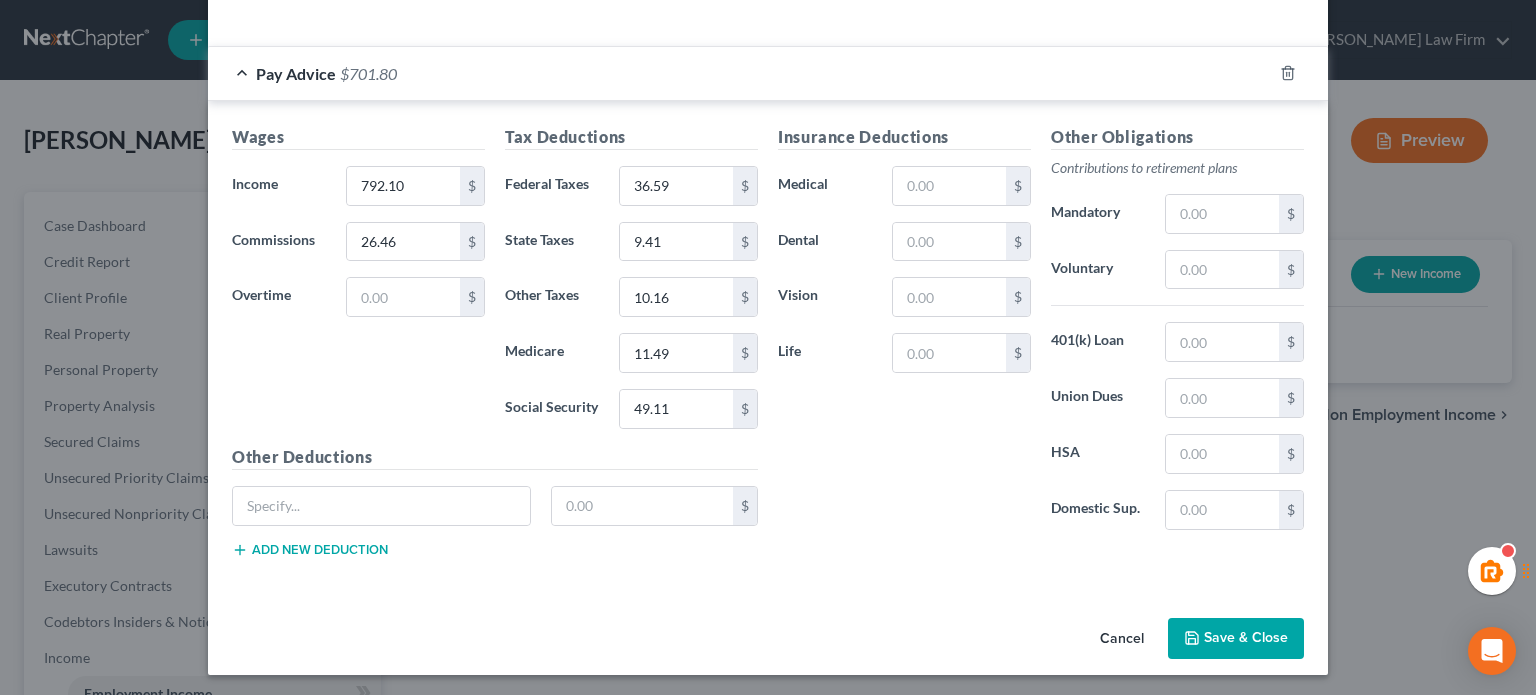 click on "Insurance Deductions Medical $ Dental $ Vision $ Life $" at bounding box center (904, 335) 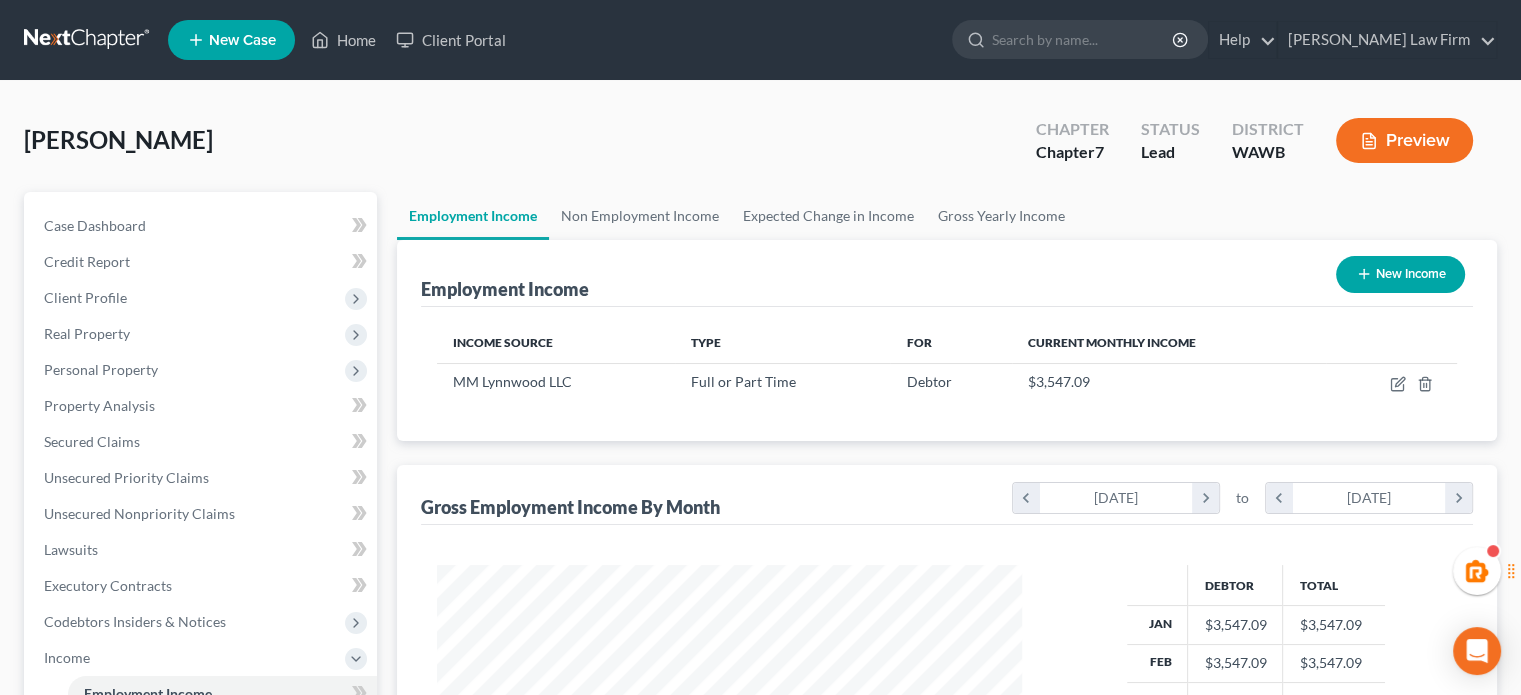 scroll, scrollTop: 999643, scrollLeft: 999381, axis: both 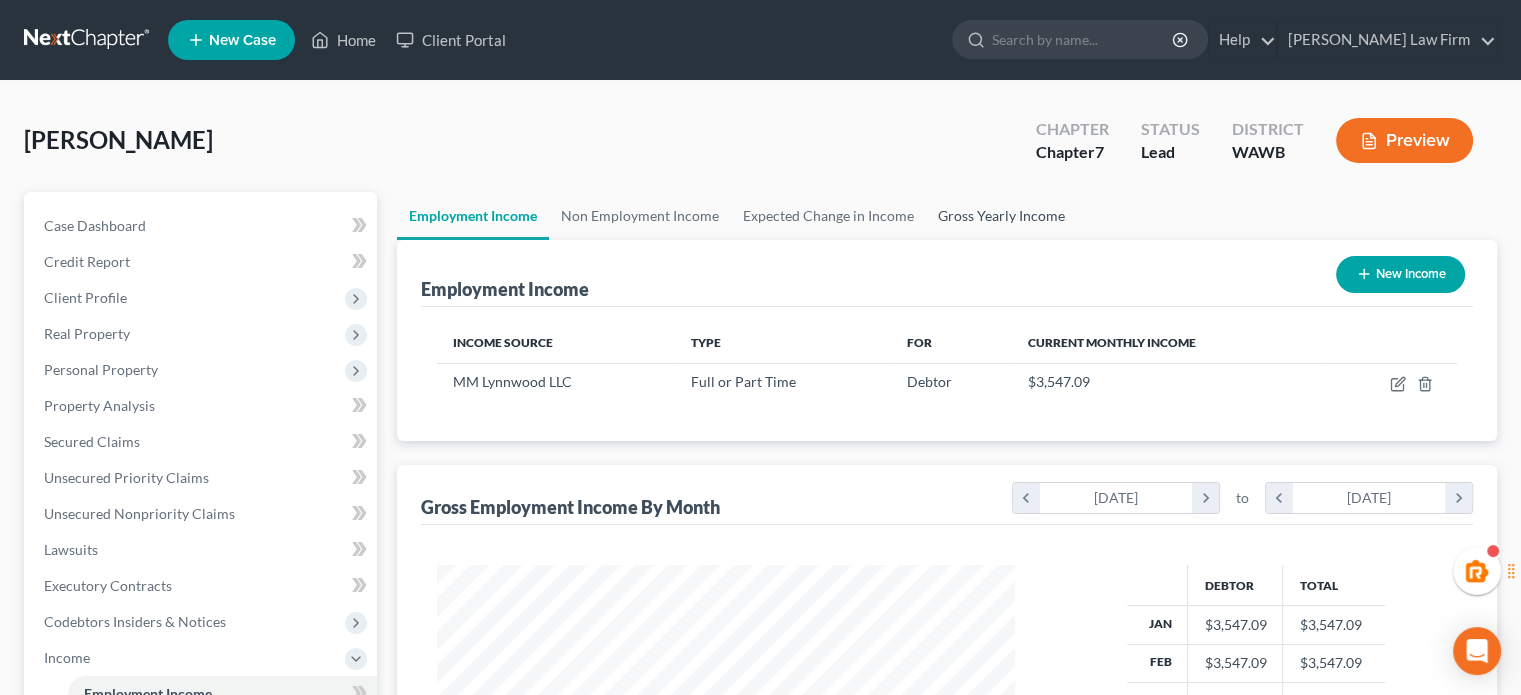 click on "Gross Yearly Income" at bounding box center [1001, 216] 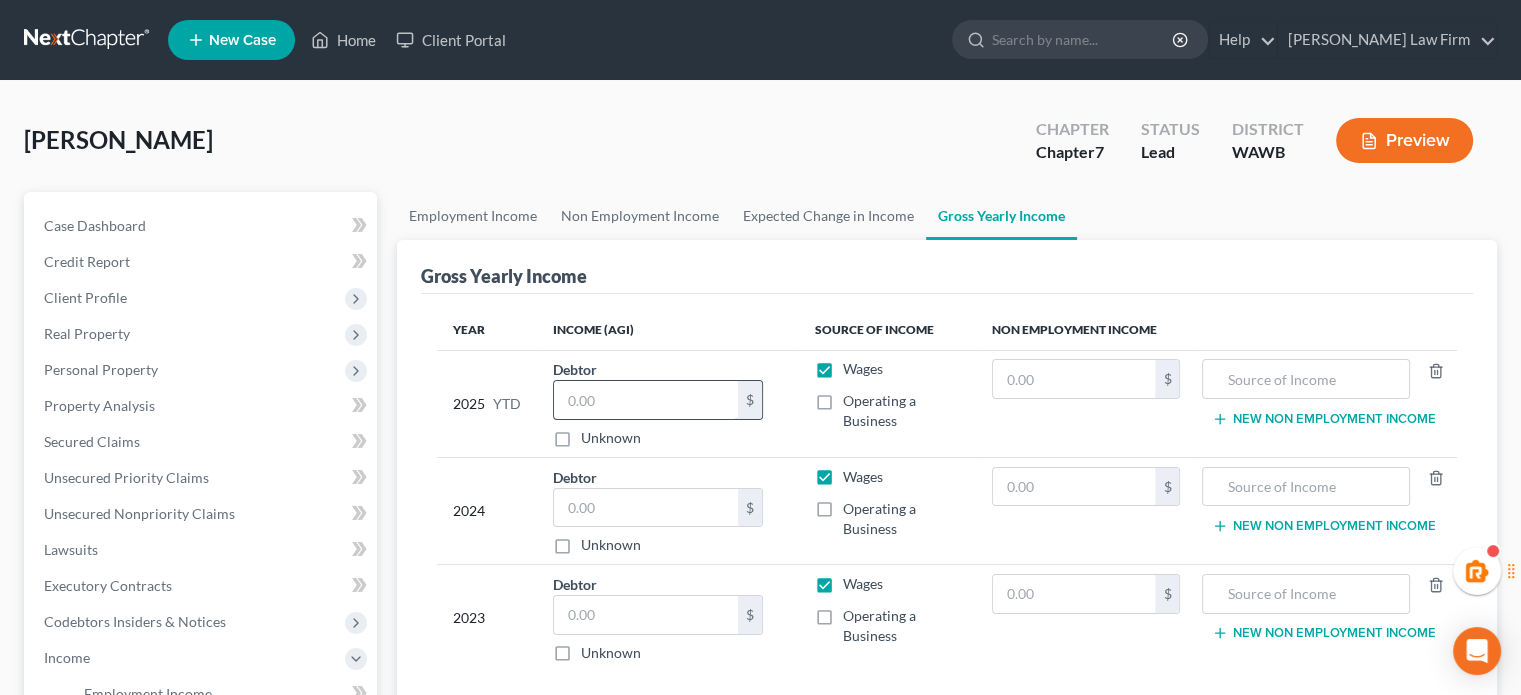 click at bounding box center (646, 400) 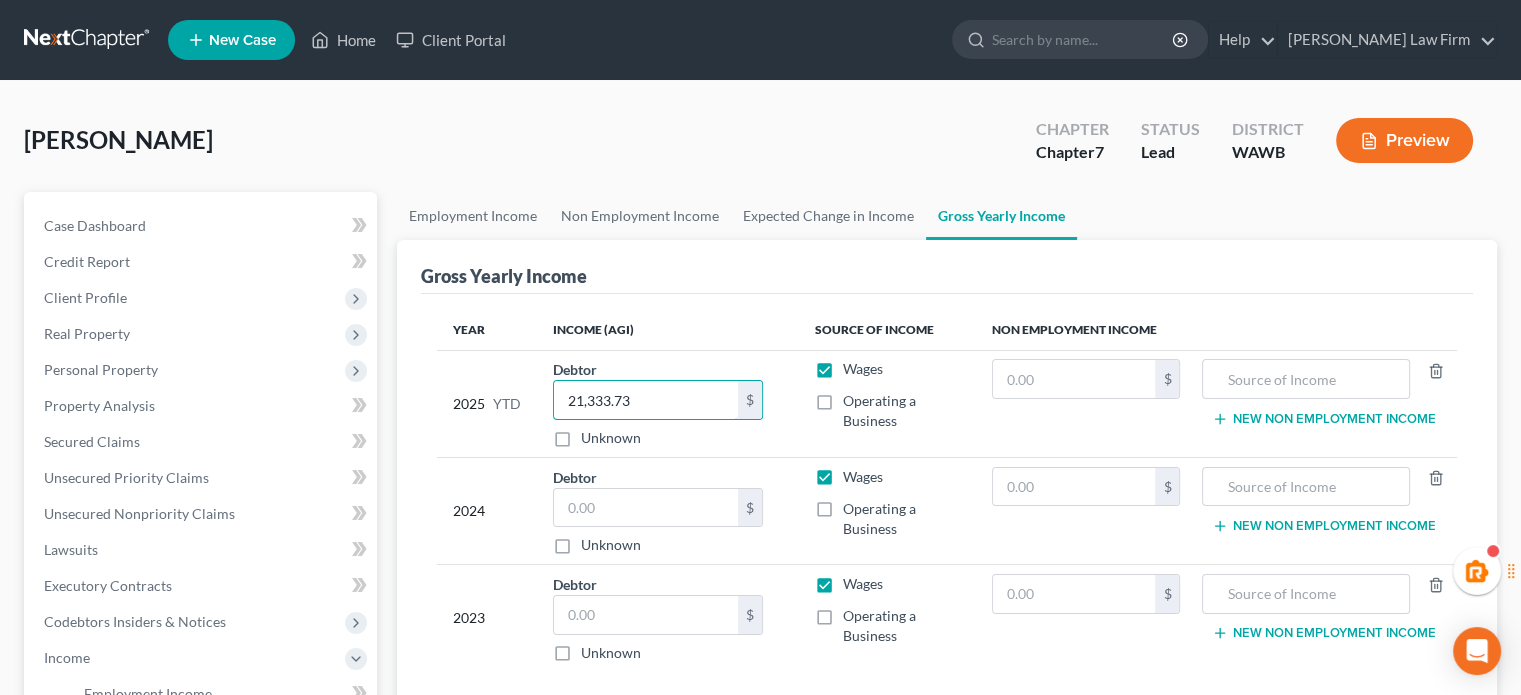 type on "21,333.73" 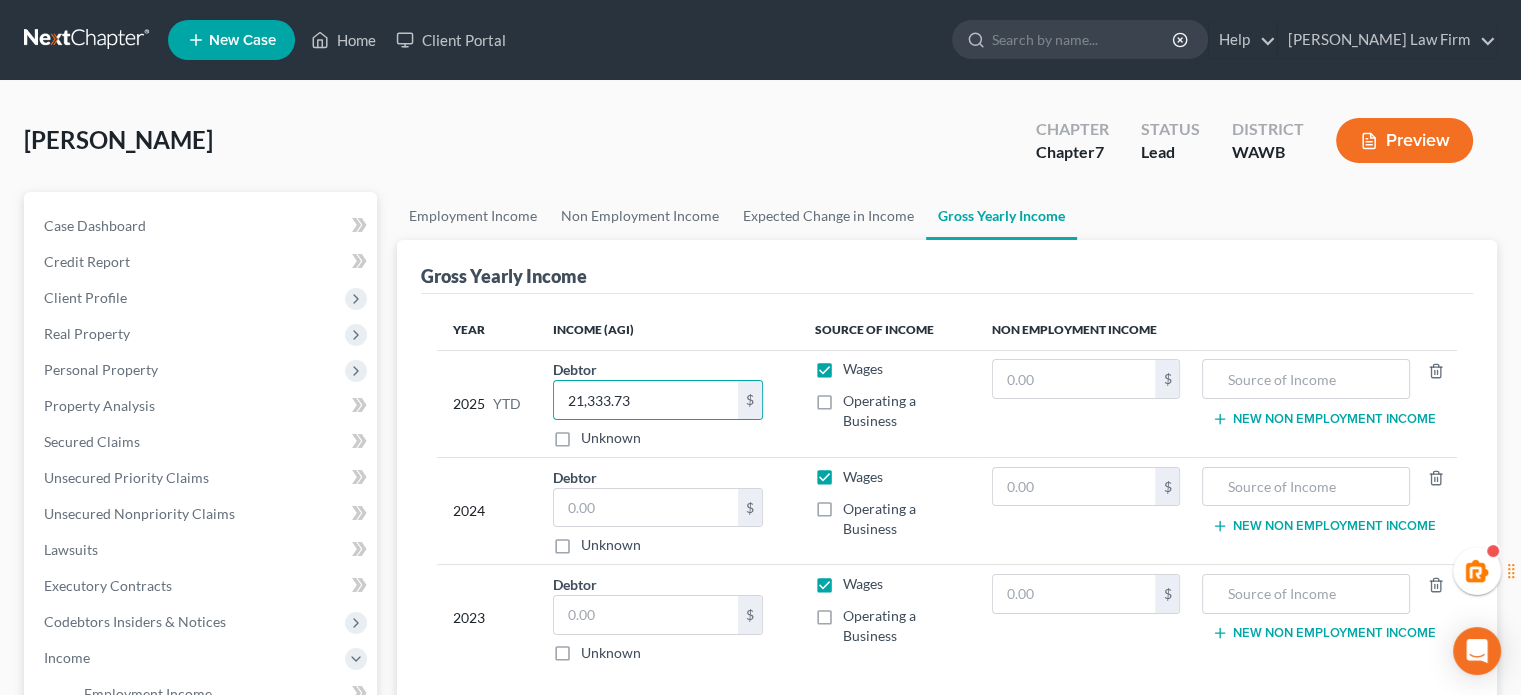 click on "Gross Yearly Income" at bounding box center (947, 267) 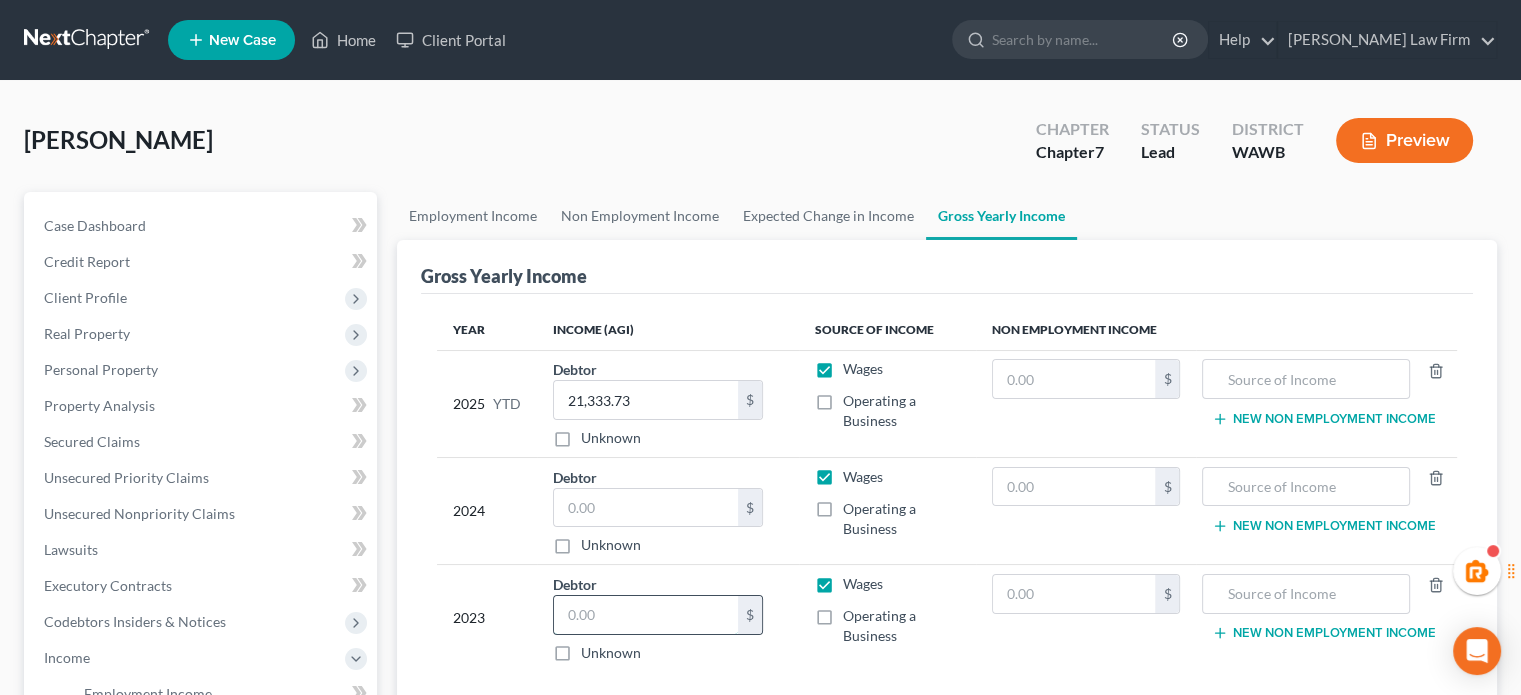 click at bounding box center (646, 615) 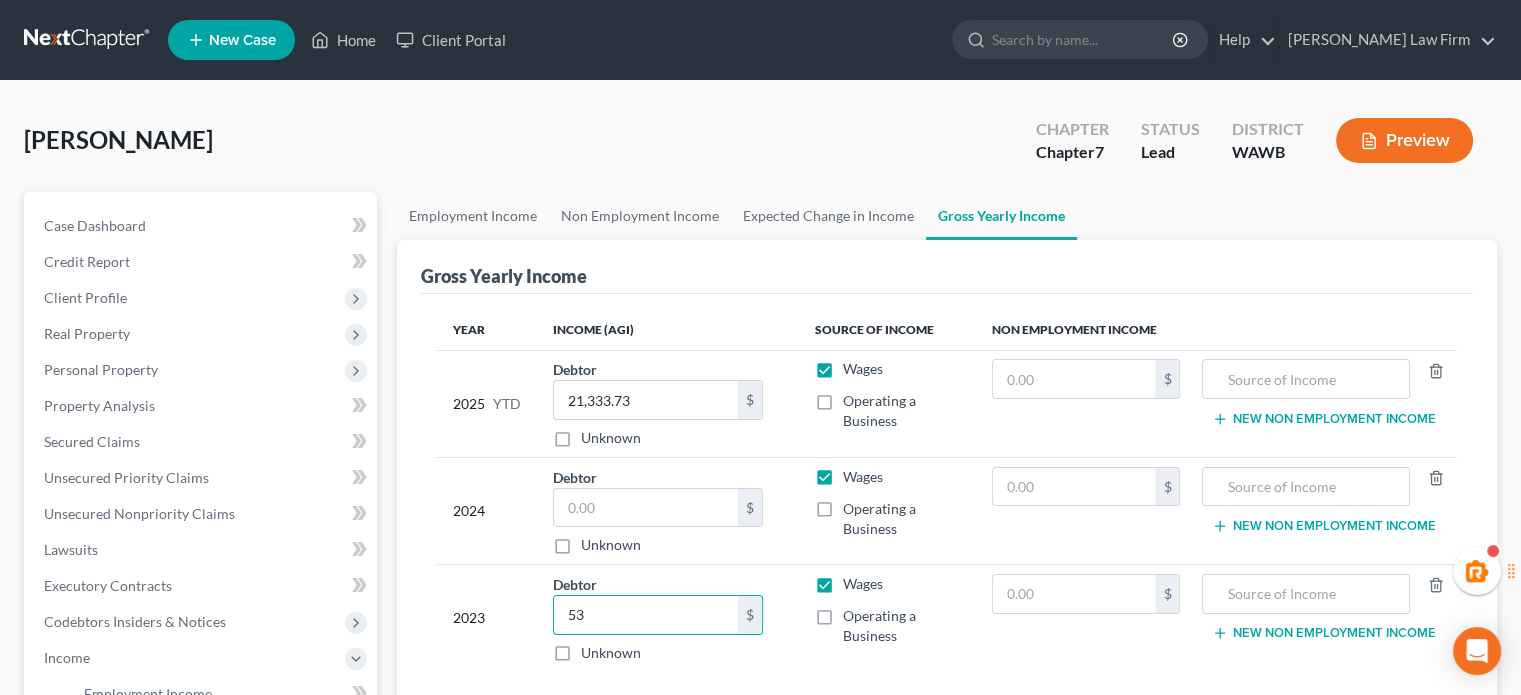 type on "5" 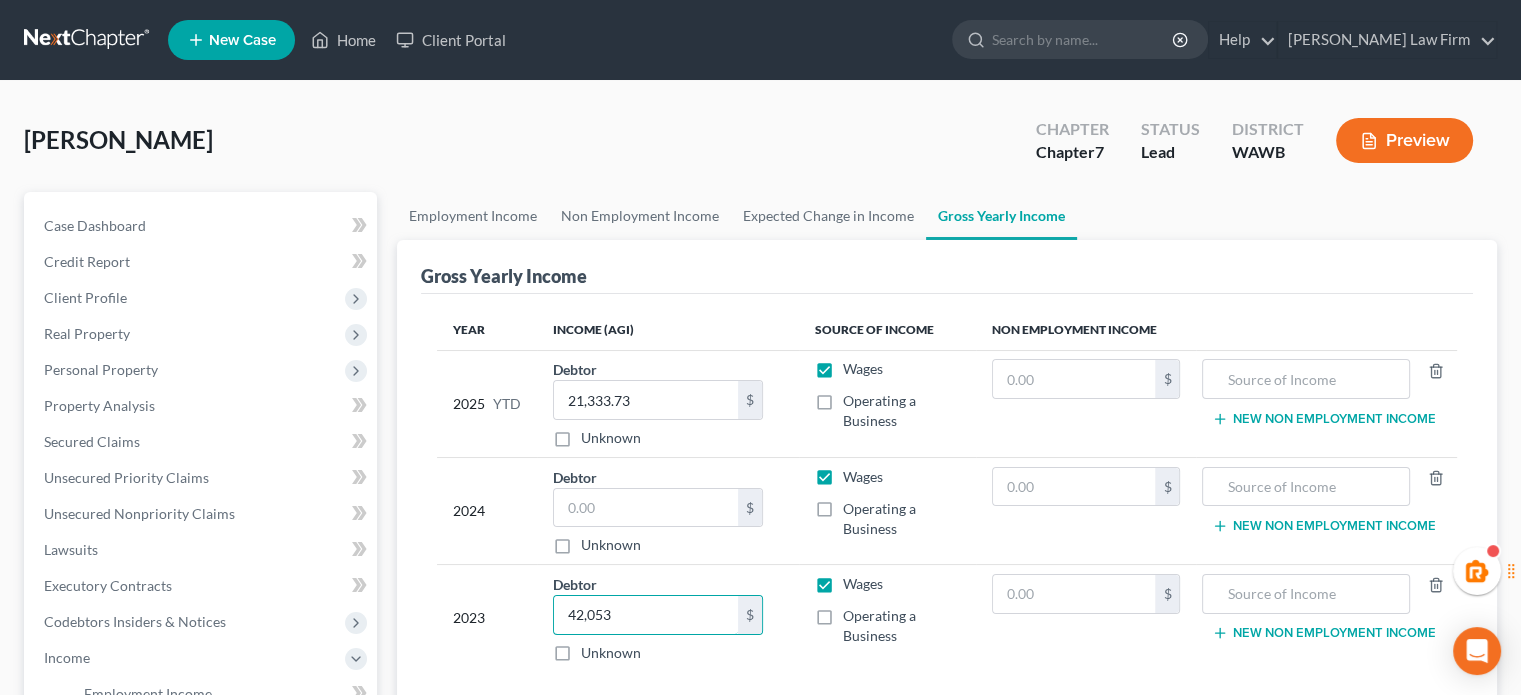 type on "42,053" 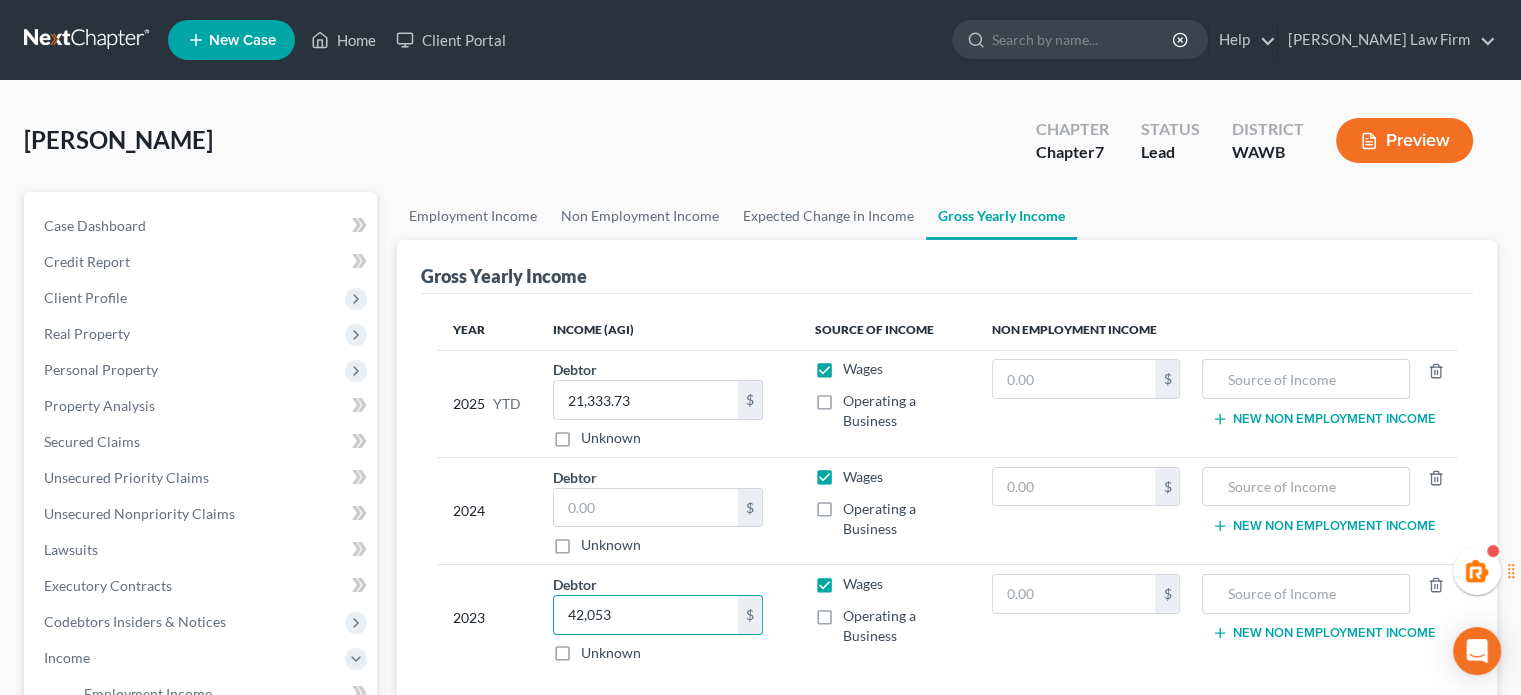 click on "Gross Yearly Income" at bounding box center [947, 267] 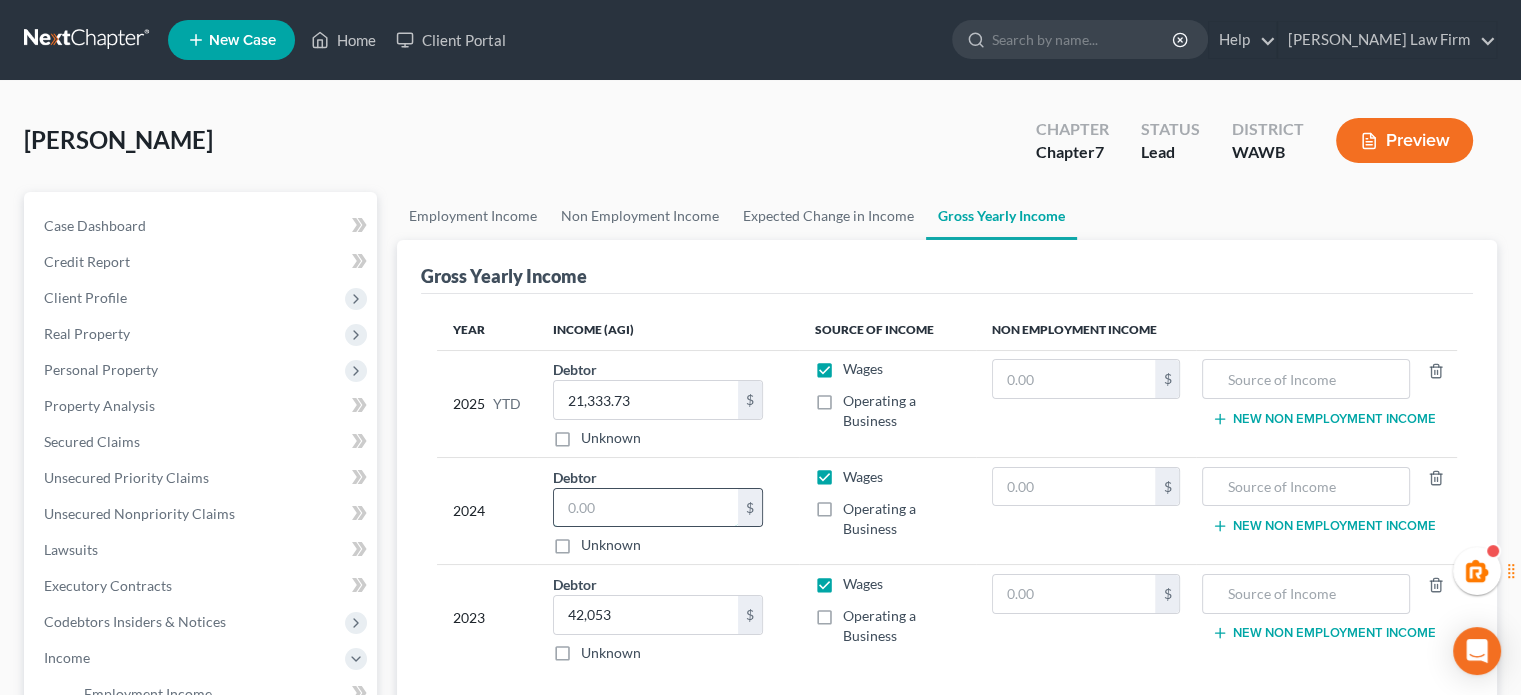 click at bounding box center [646, 508] 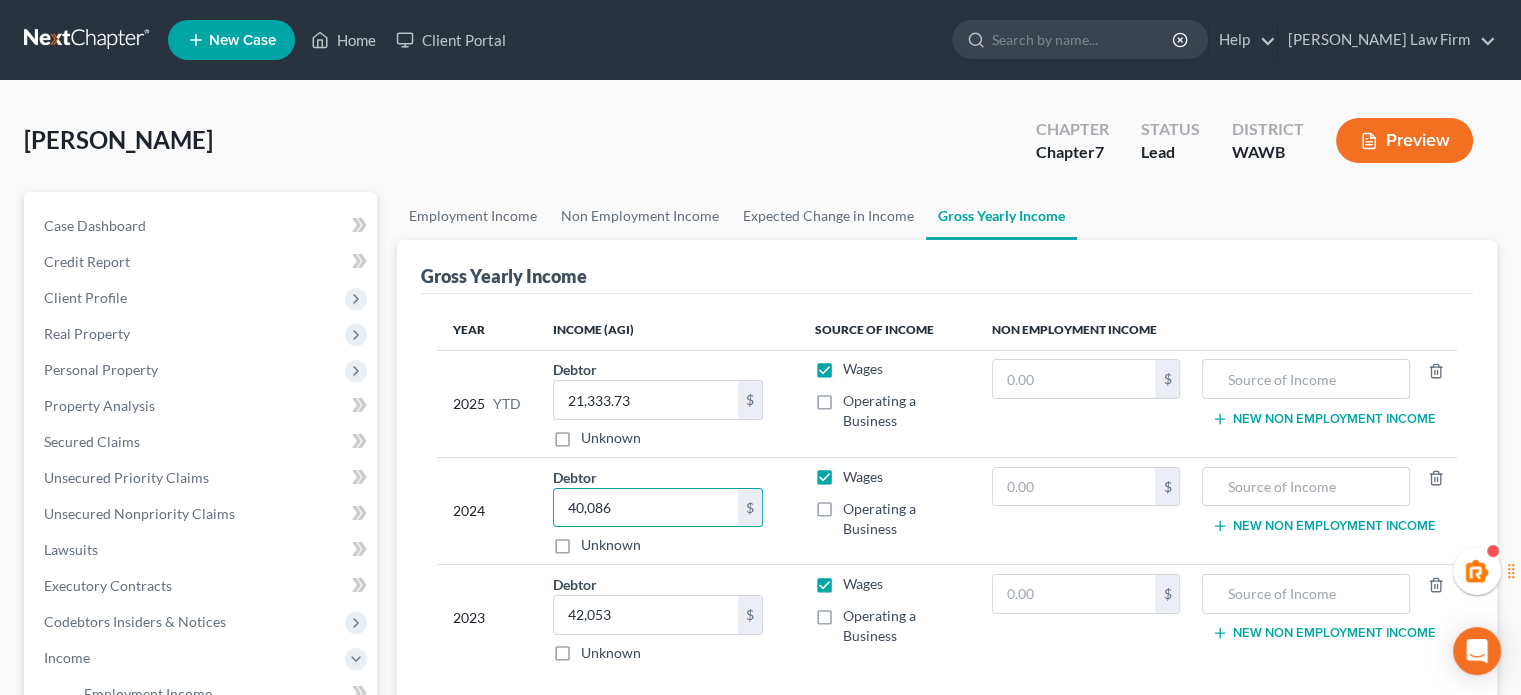 type on "40,086" 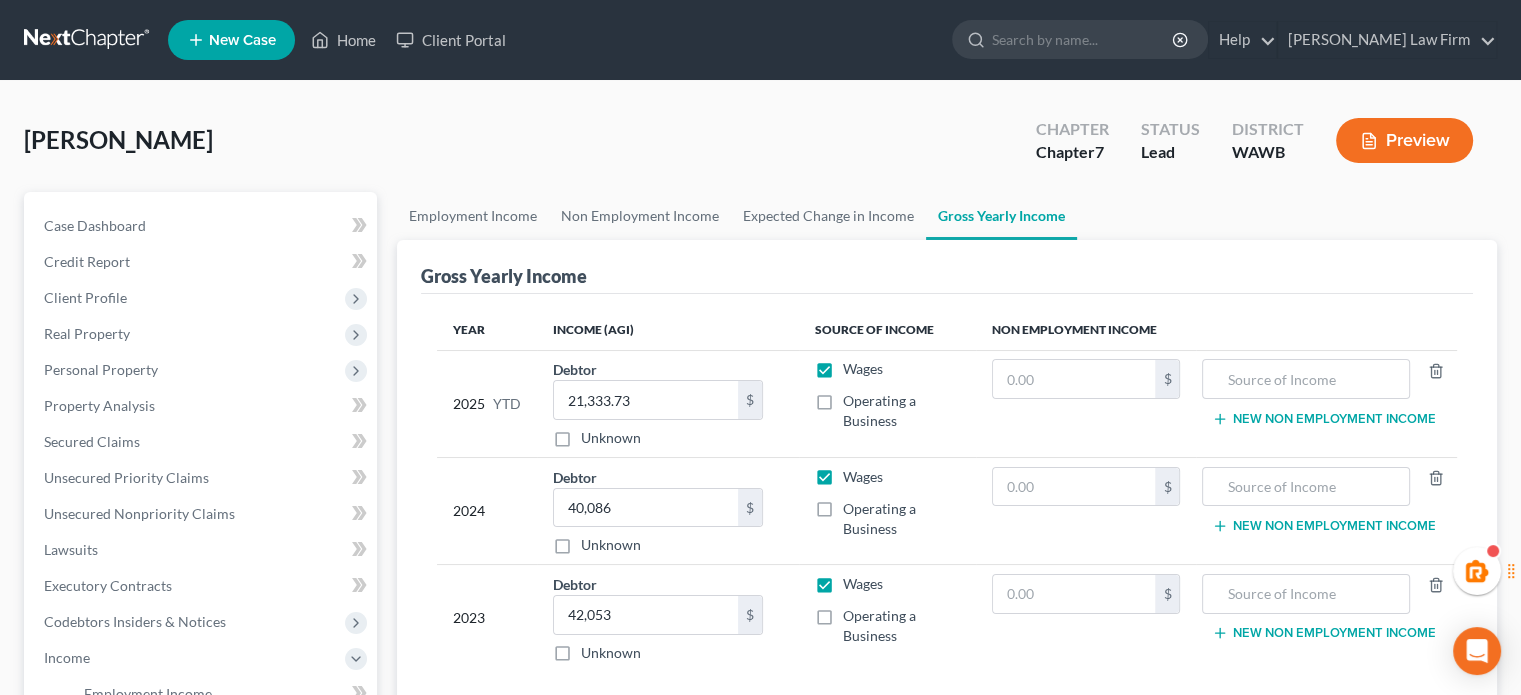 click on "Gross Yearly Income" at bounding box center (947, 267) 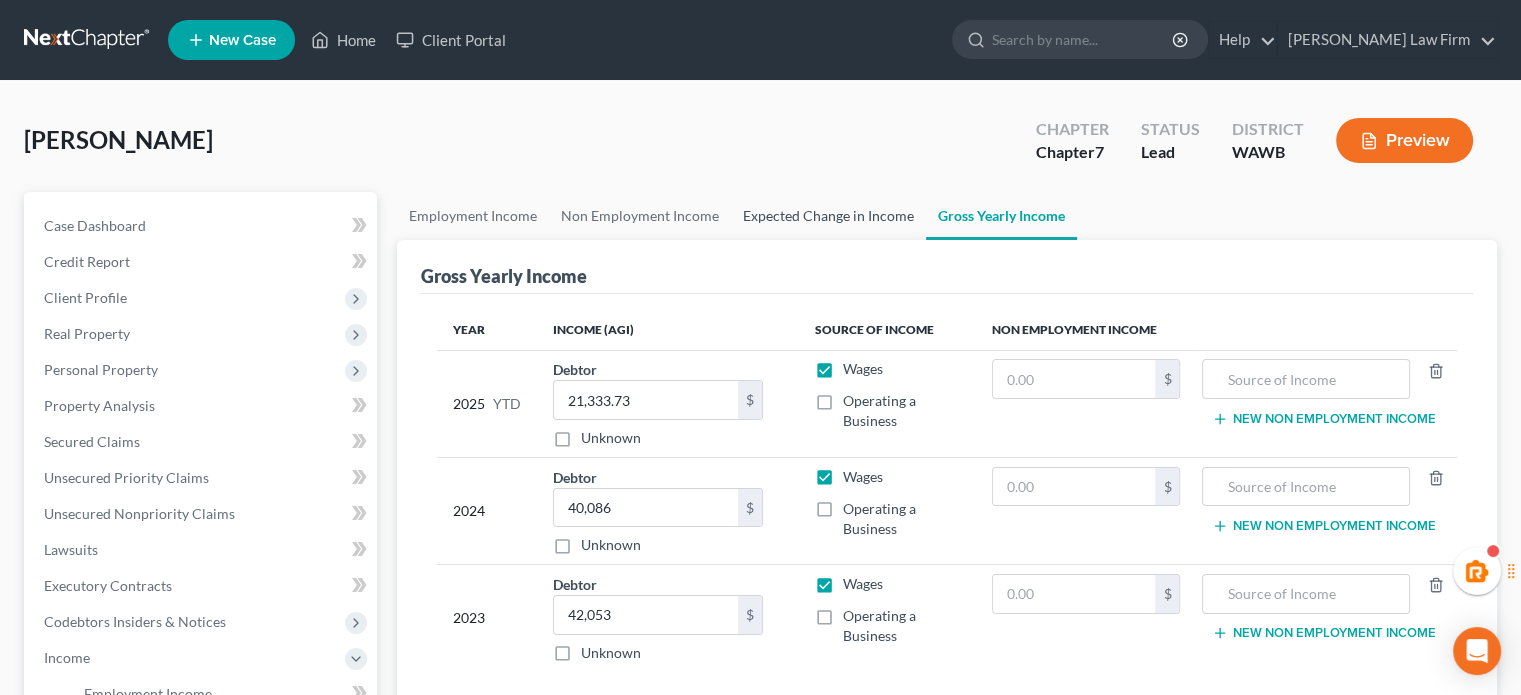 click on "Expected Change in Income" at bounding box center (828, 216) 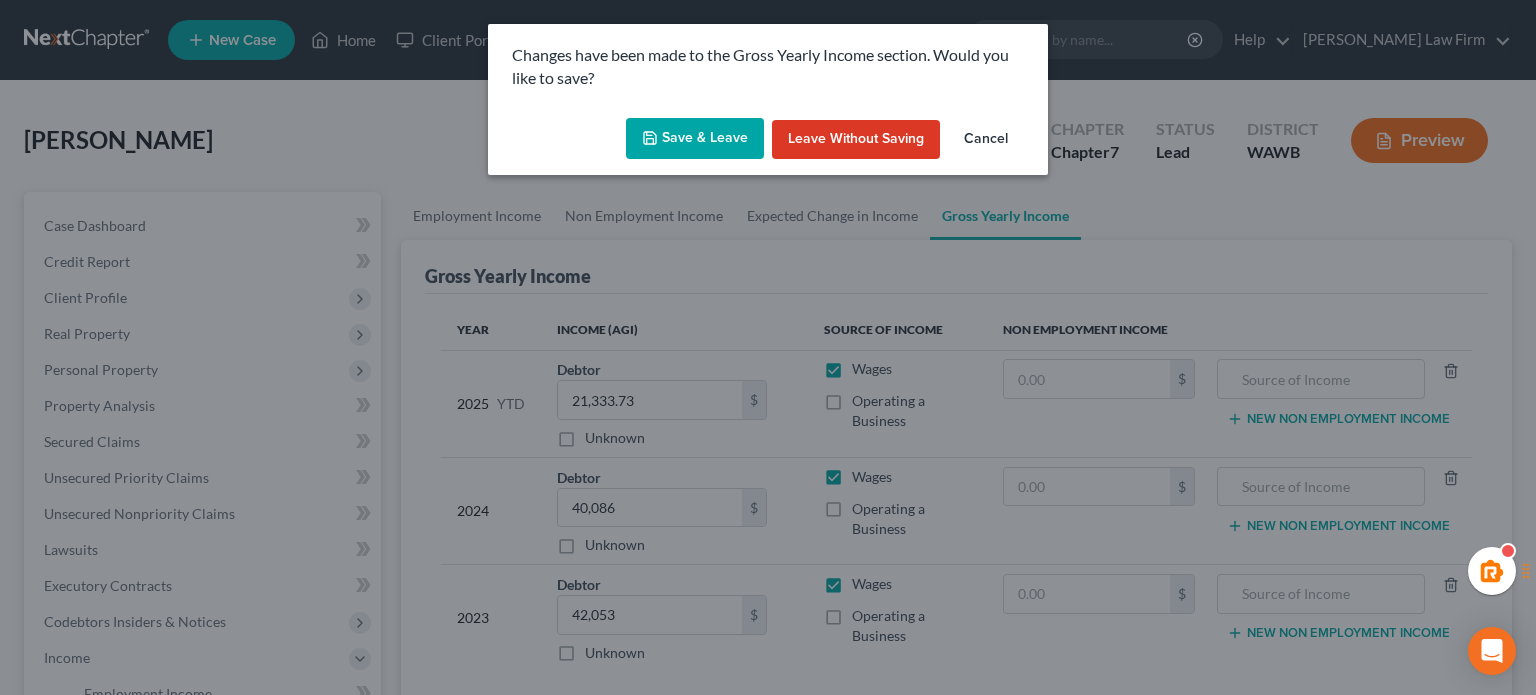 click on "Save & Leave" at bounding box center [695, 139] 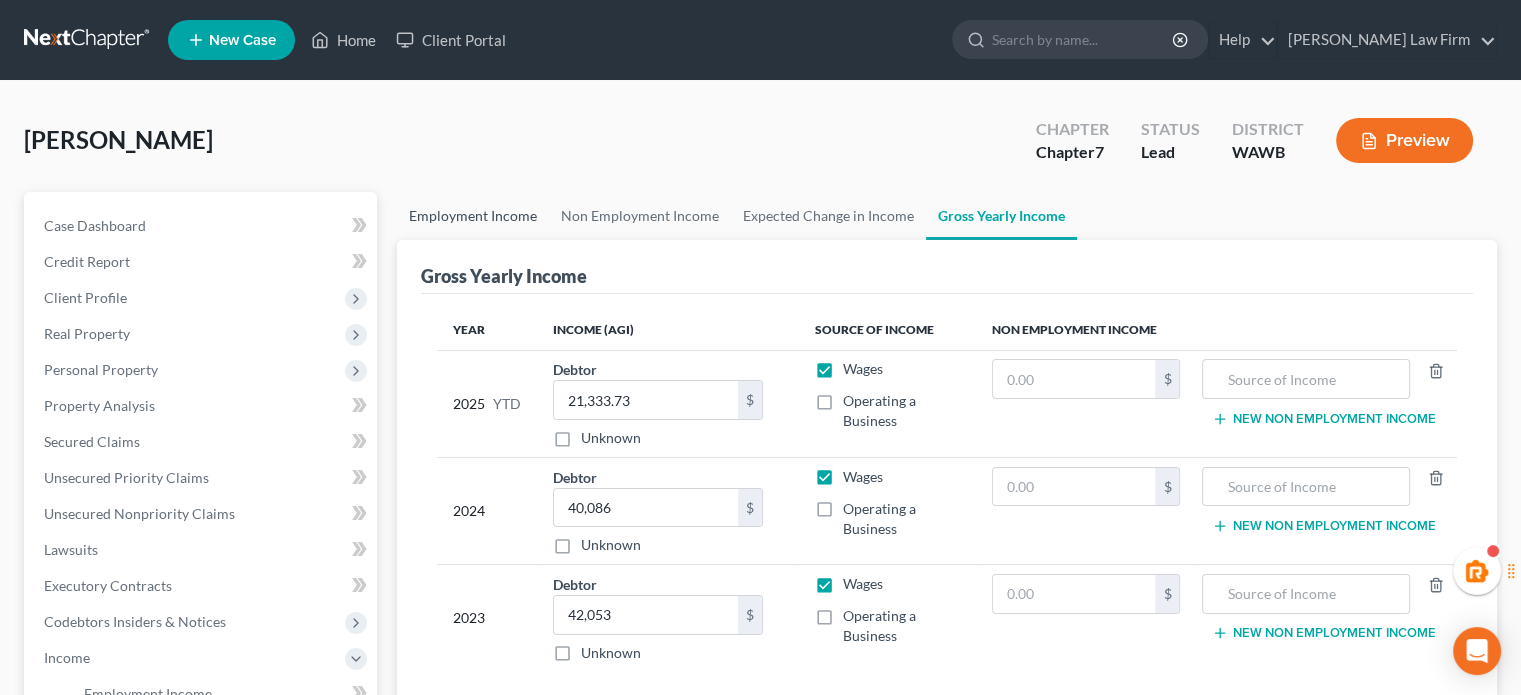 click on "Employment Income" at bounding box center (473, 216) 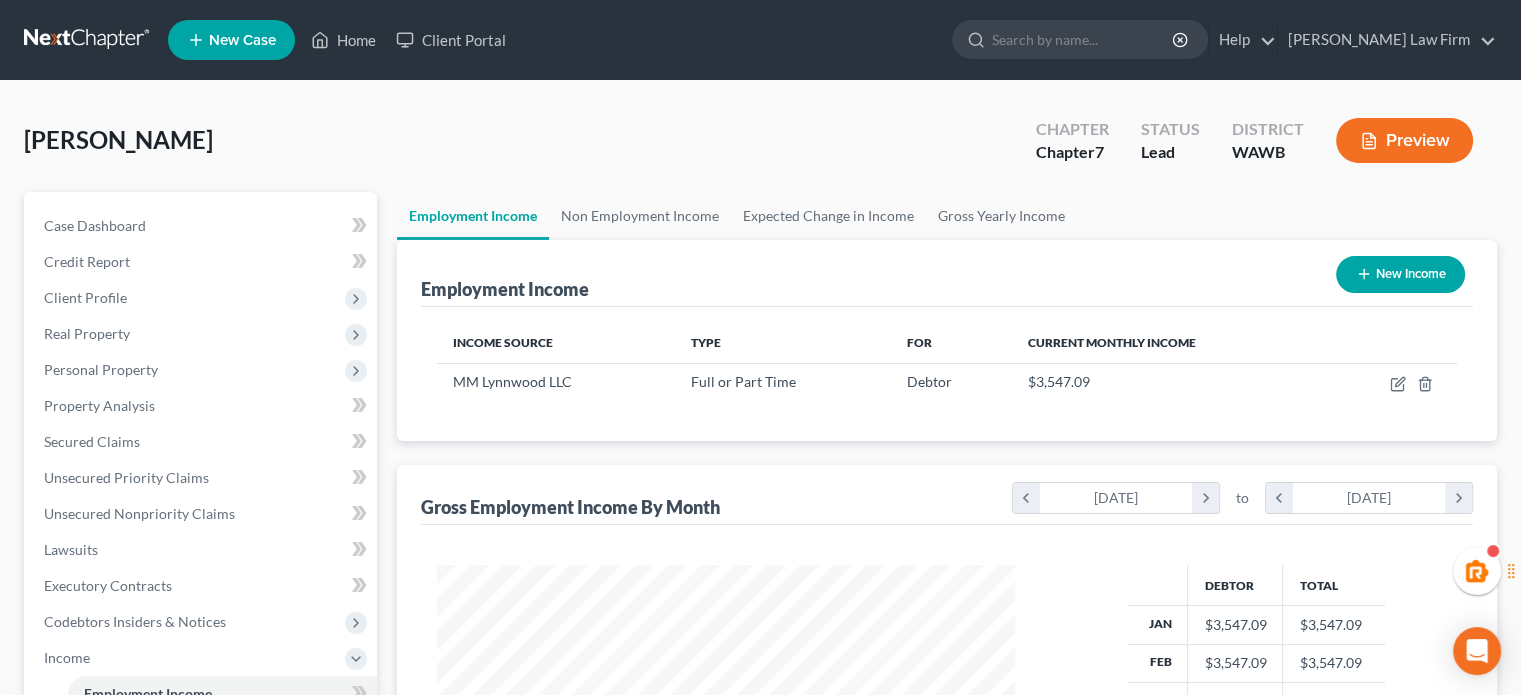 scroll, scrollTop: 999643, scrollLeft: 999381, axis: both 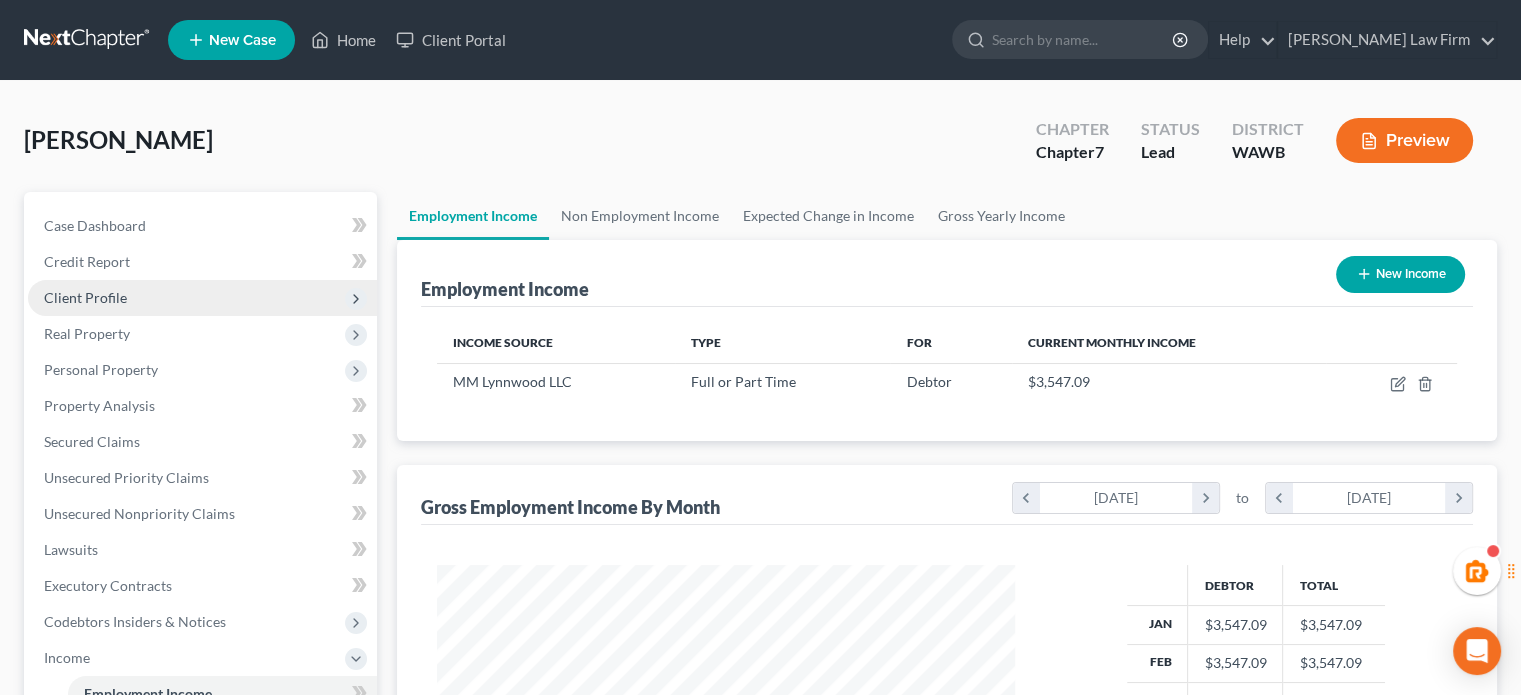 click on "Client Profile" at bounding box center (85, 297) 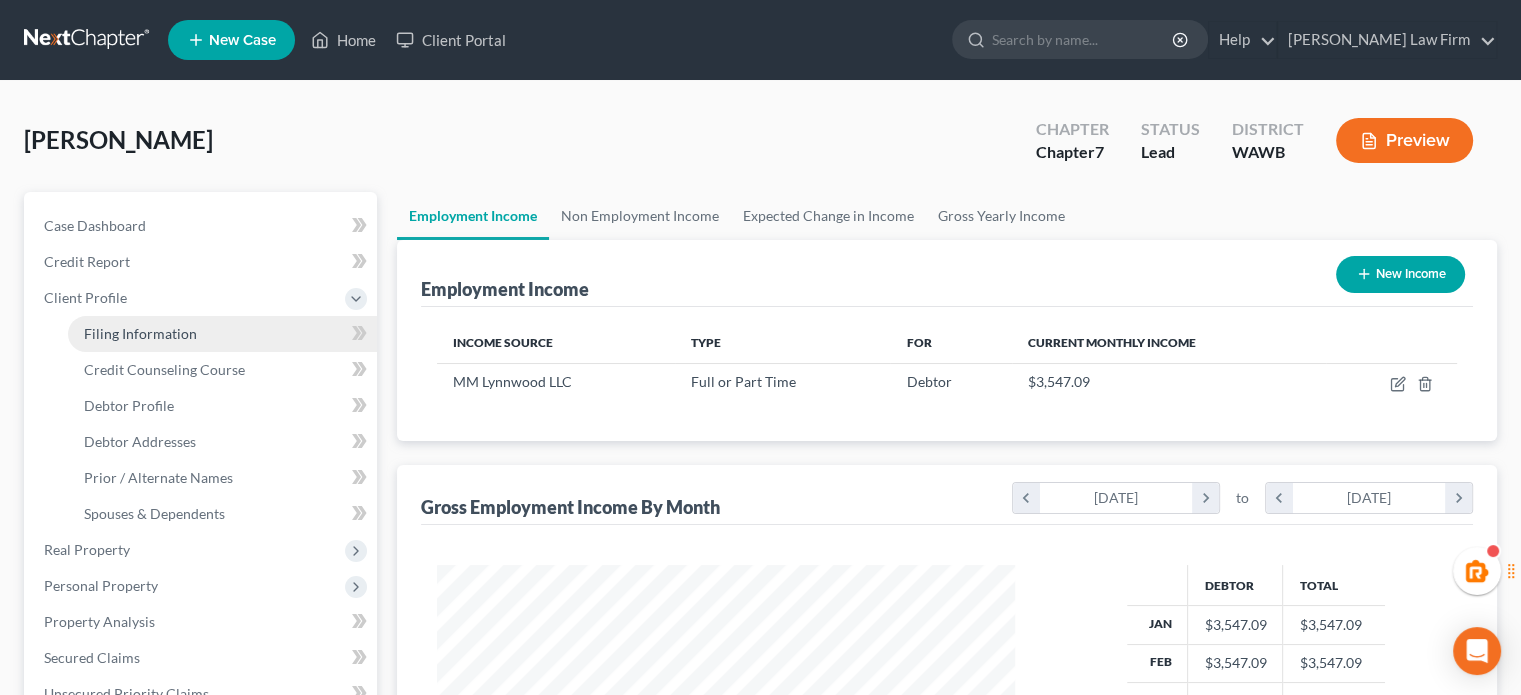 click on "Filing Information" at bounding box center (140, 333) 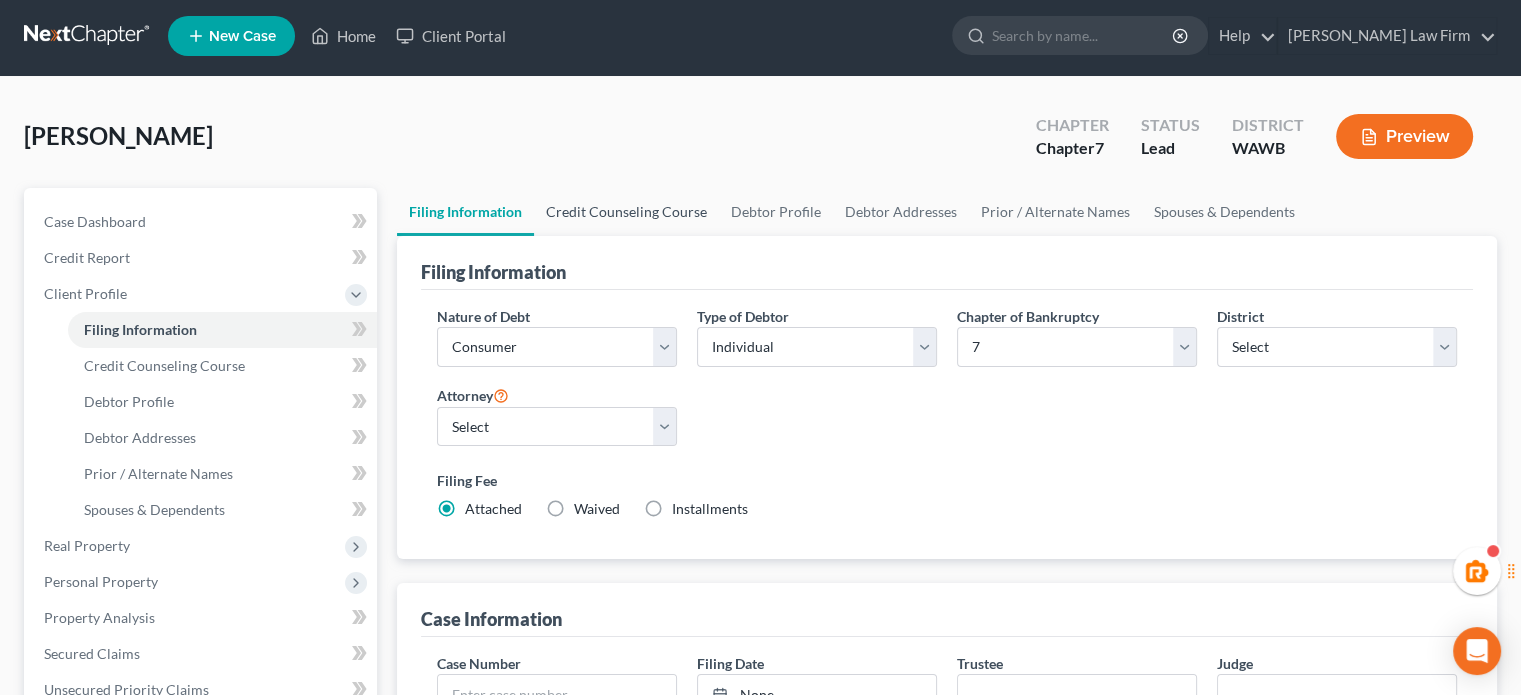 scroll, scrollTop: 0, scrollLeft: 0, axis: both 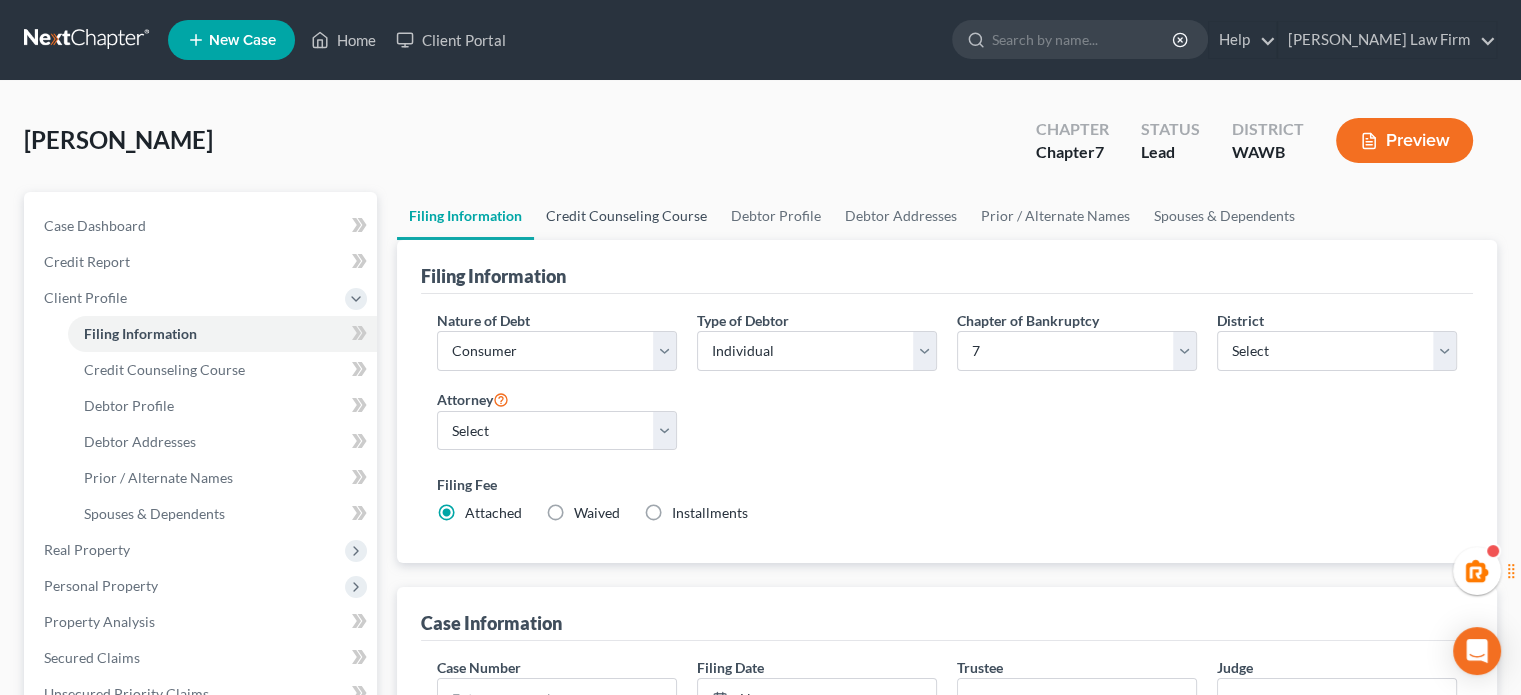 click on "Credit Counseling Course" at bounding box center [626, 216] 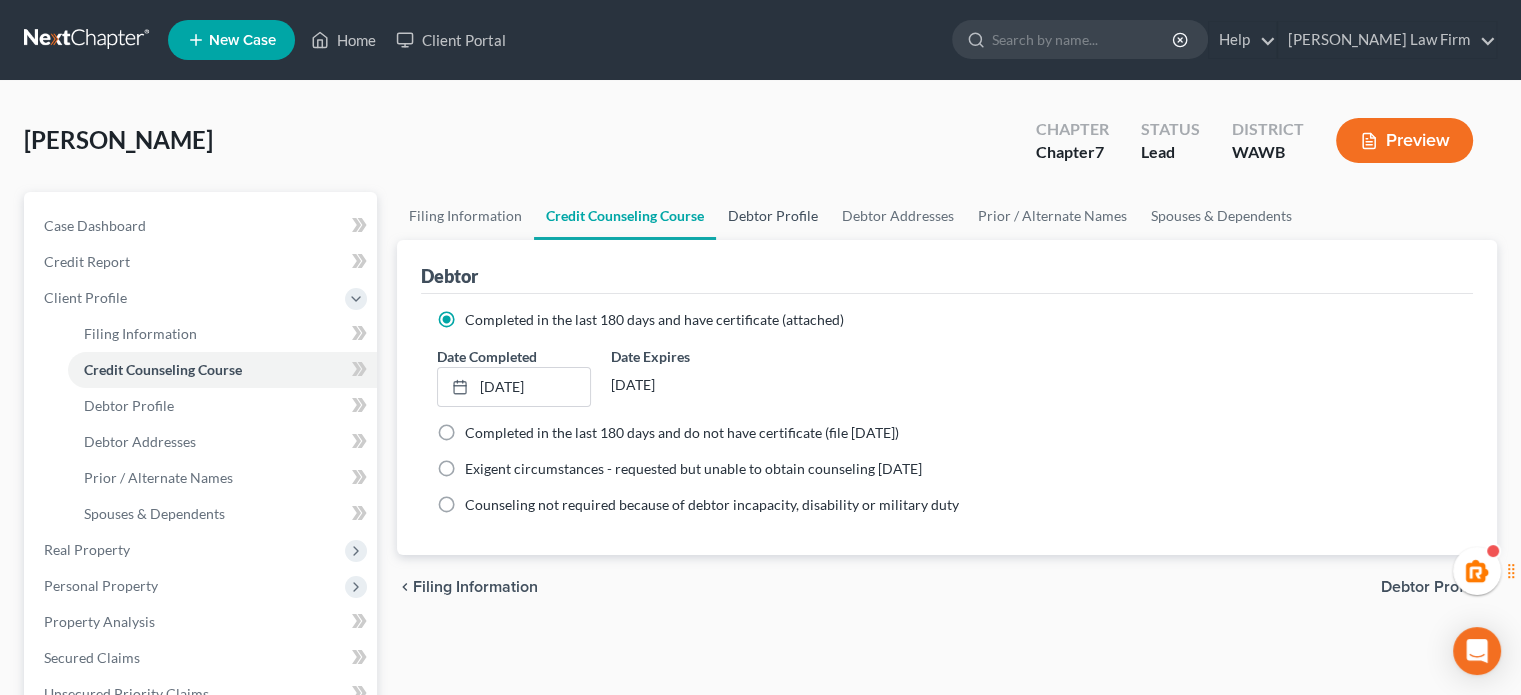 click on "Debtor Profile" at bounding box center [773, 216] 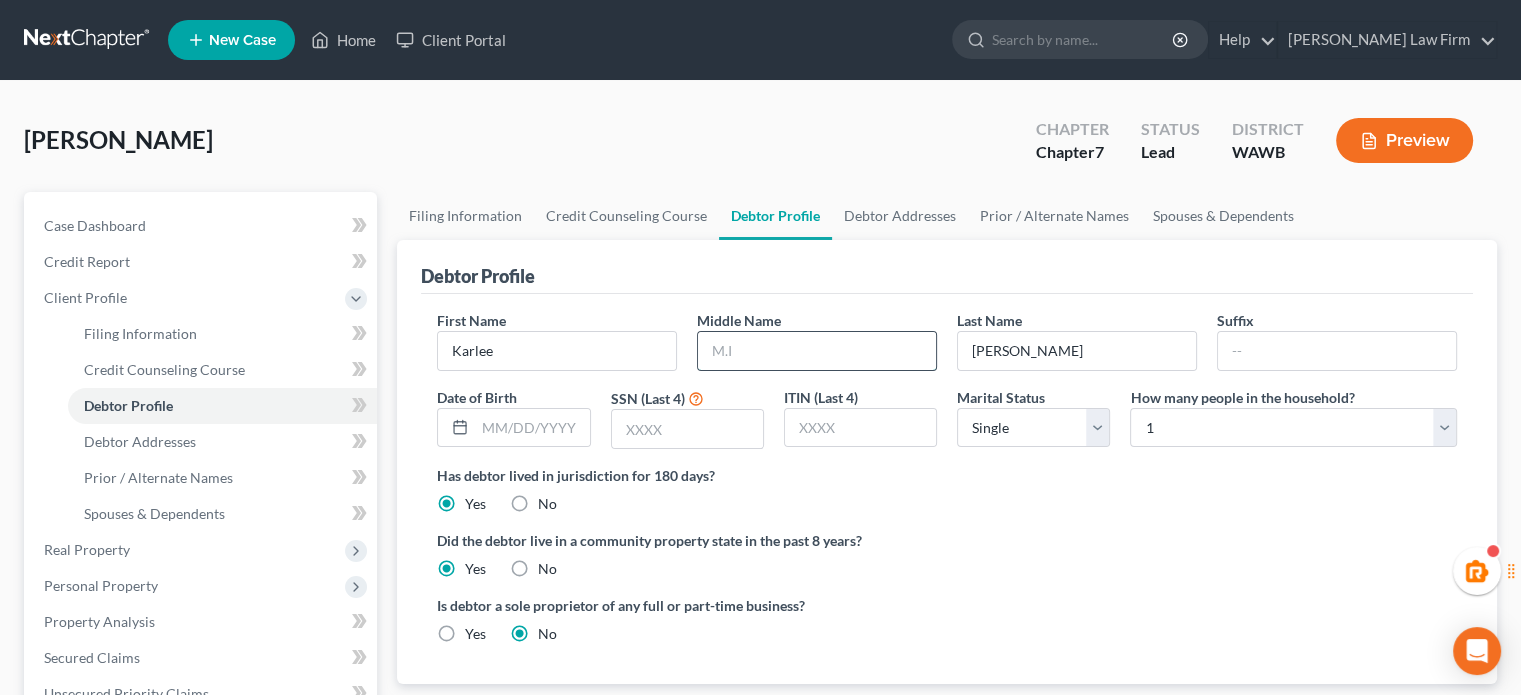 click at bounding box center (817, 351) 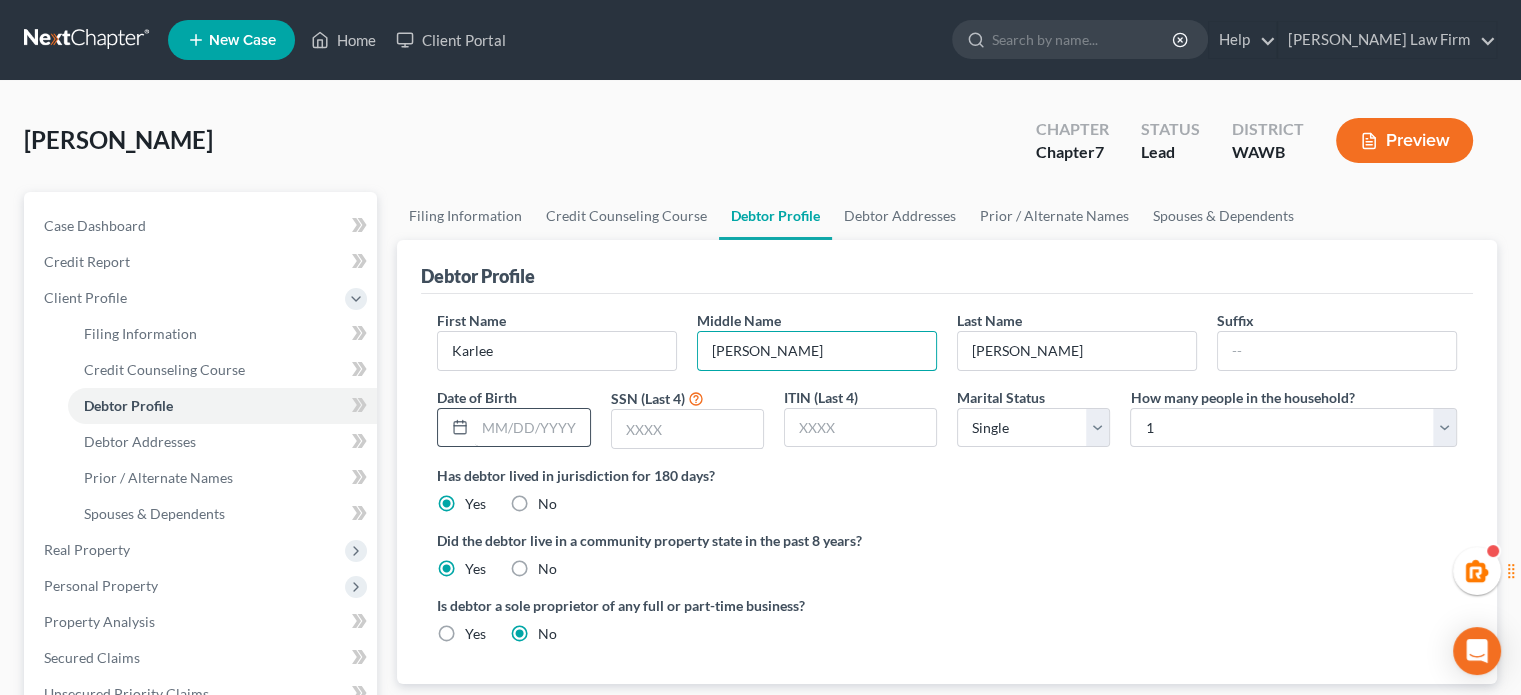 type on "Faye" 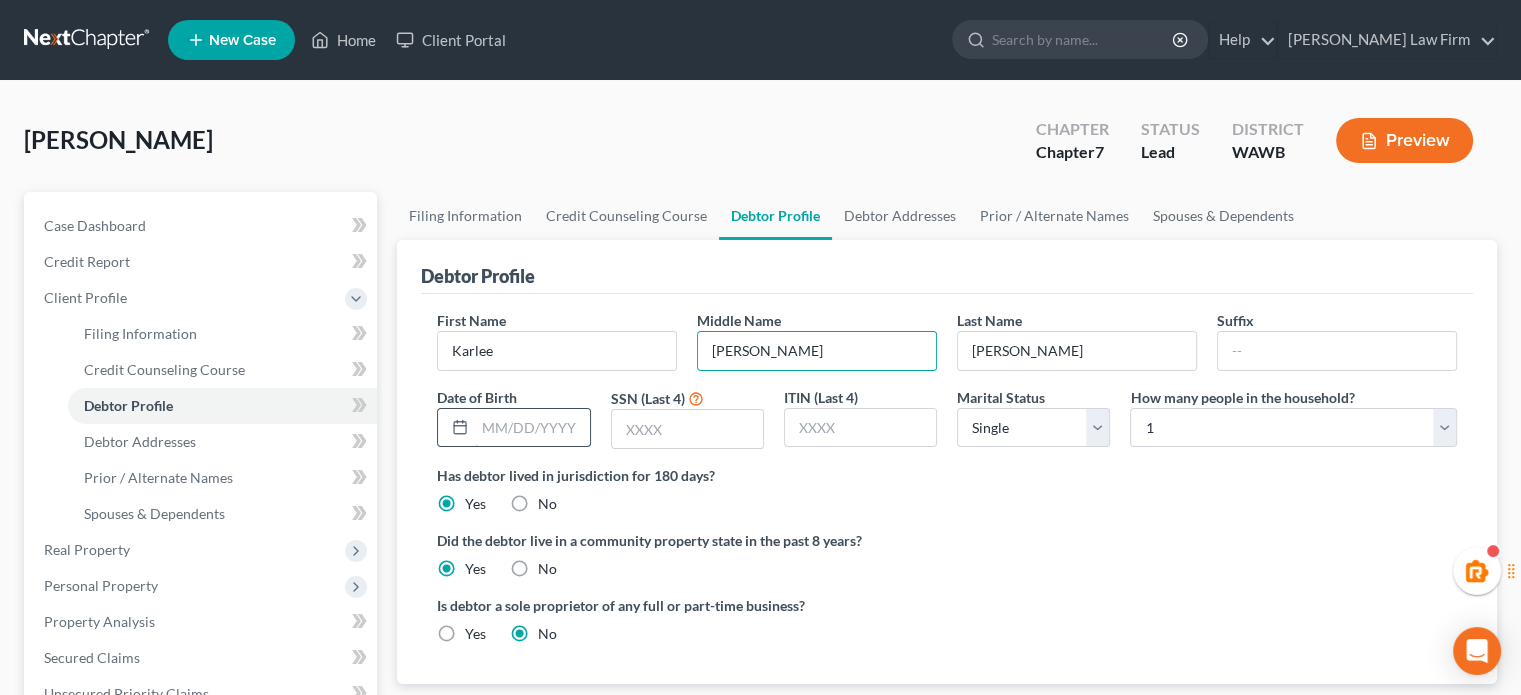 click at bounding box center [532, 428] 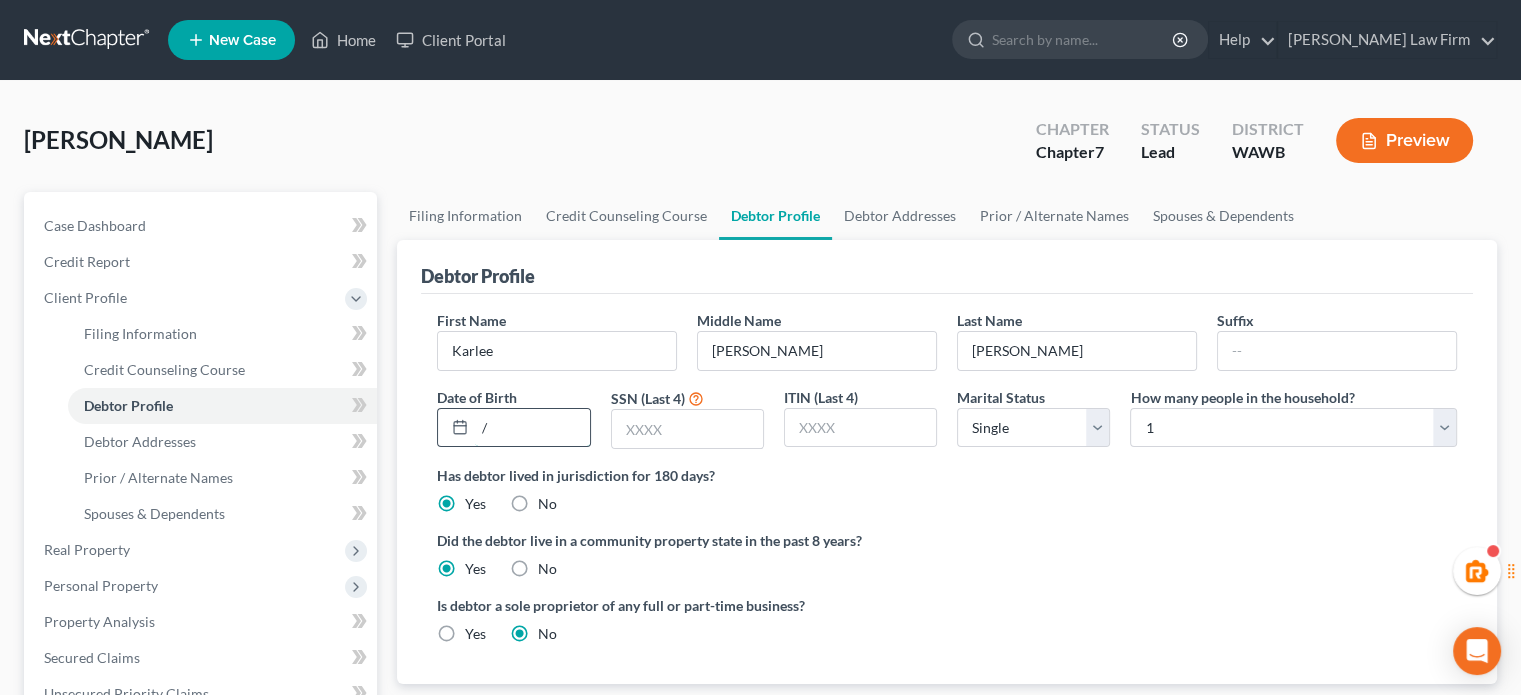 type on "//" 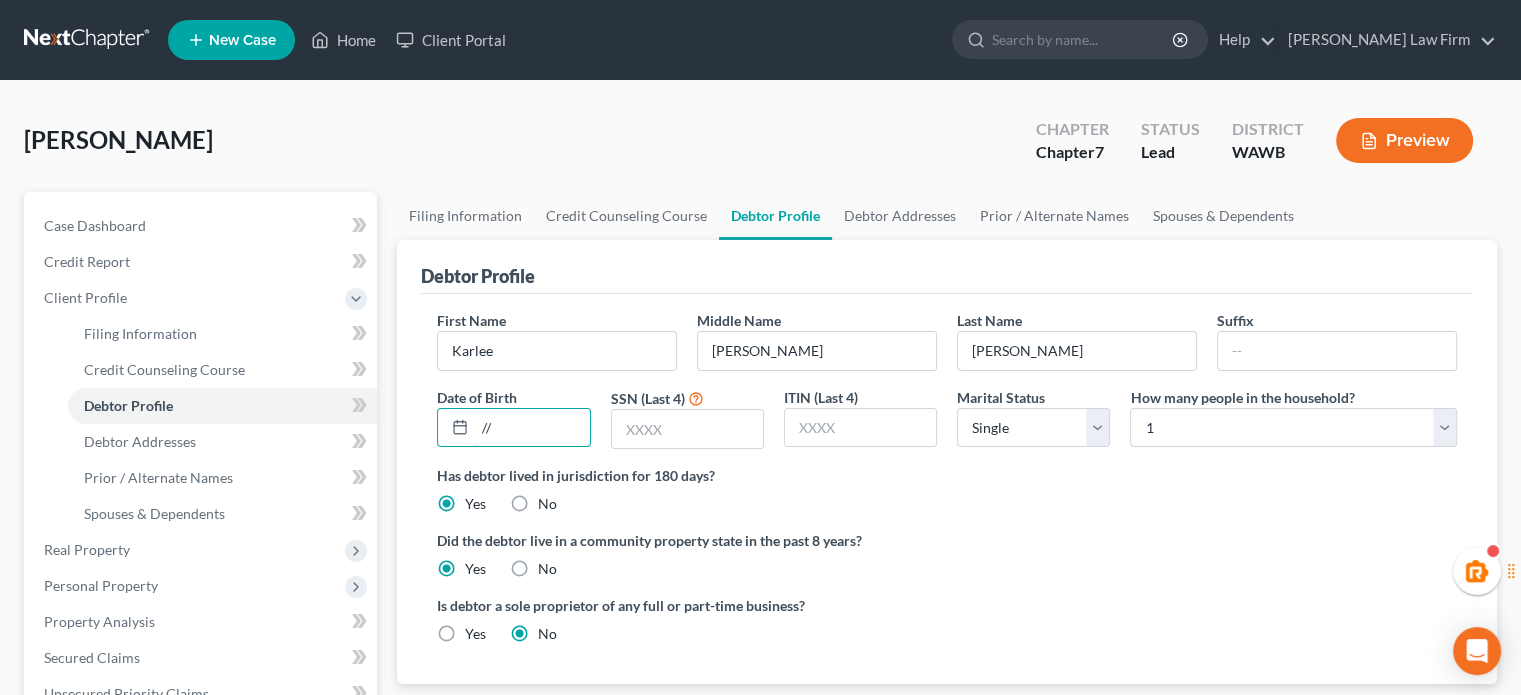 drag, startPoint x: 525, startPoint y: 430, endPoint x: 417, endPoint y: 407, distance: 110.42192 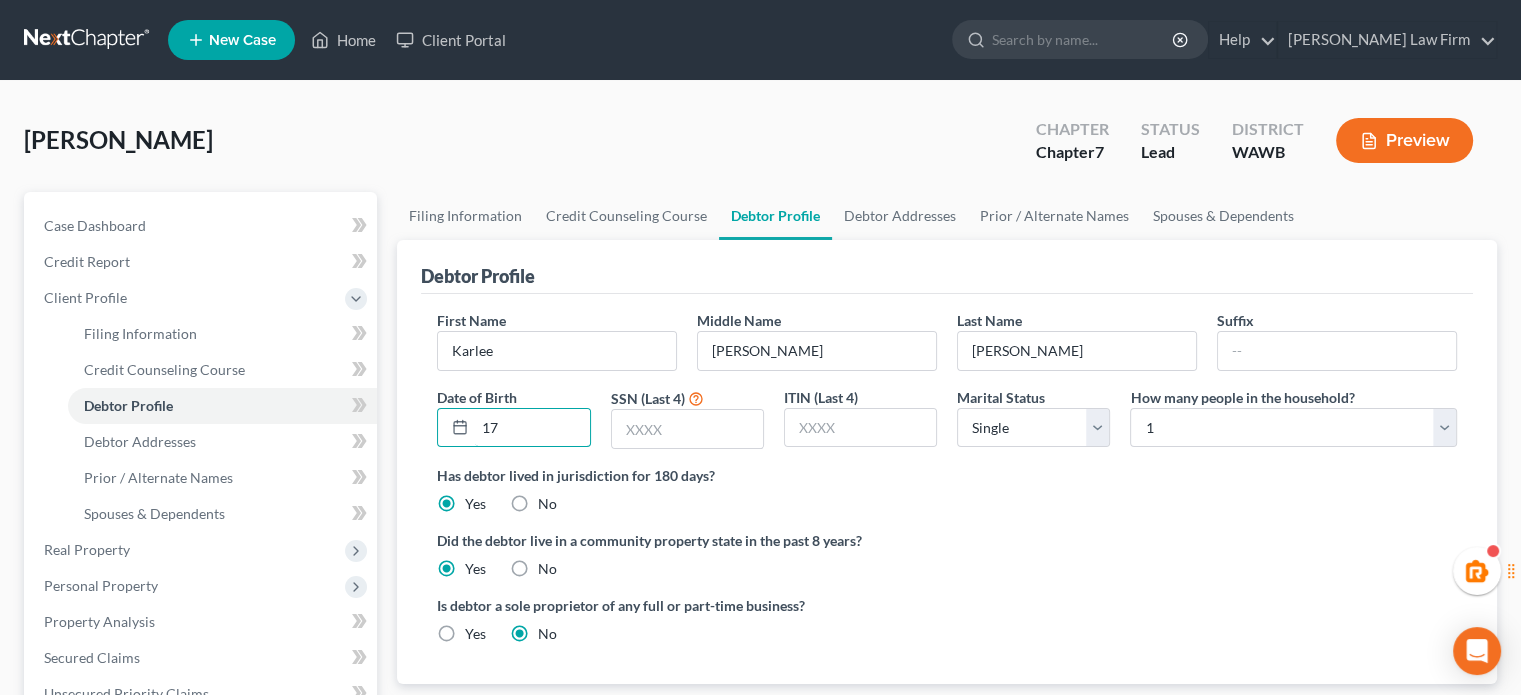 type on "1" 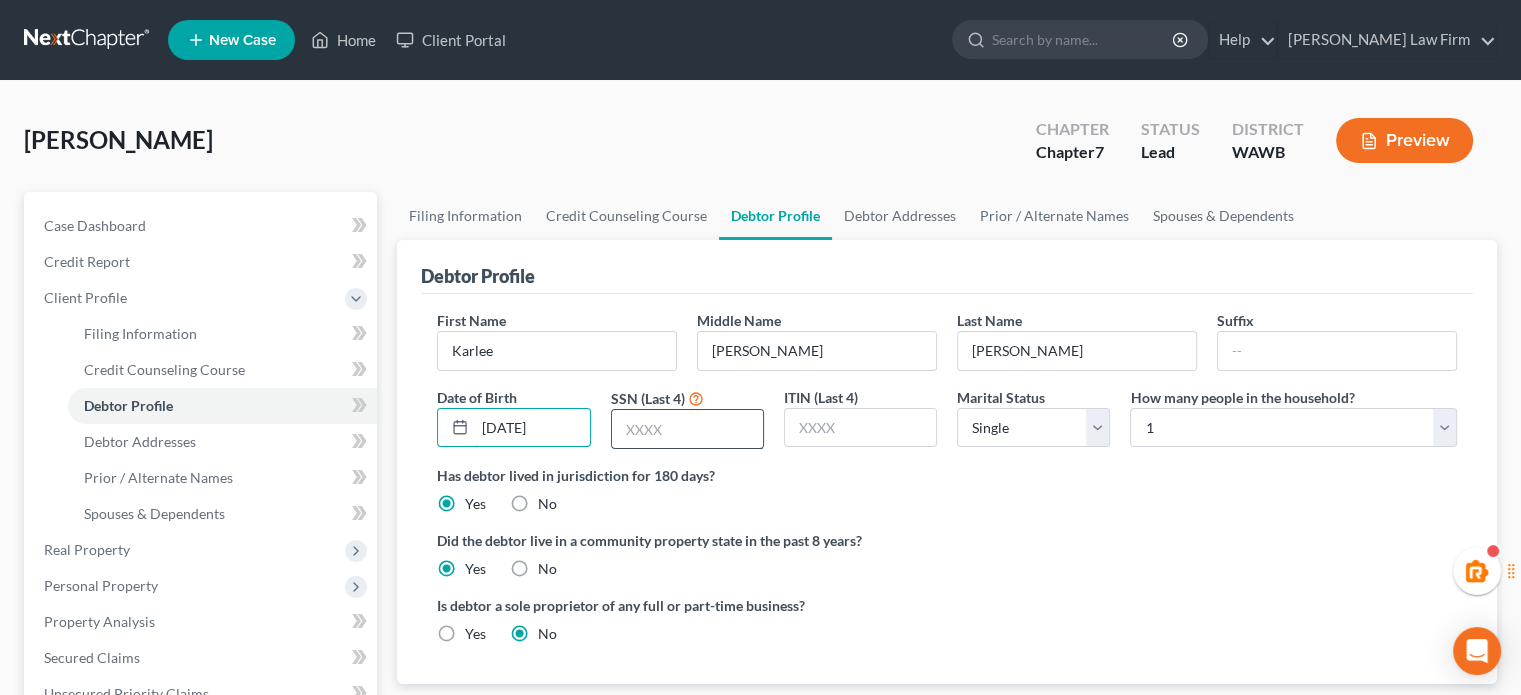 type on "08/17/1997" 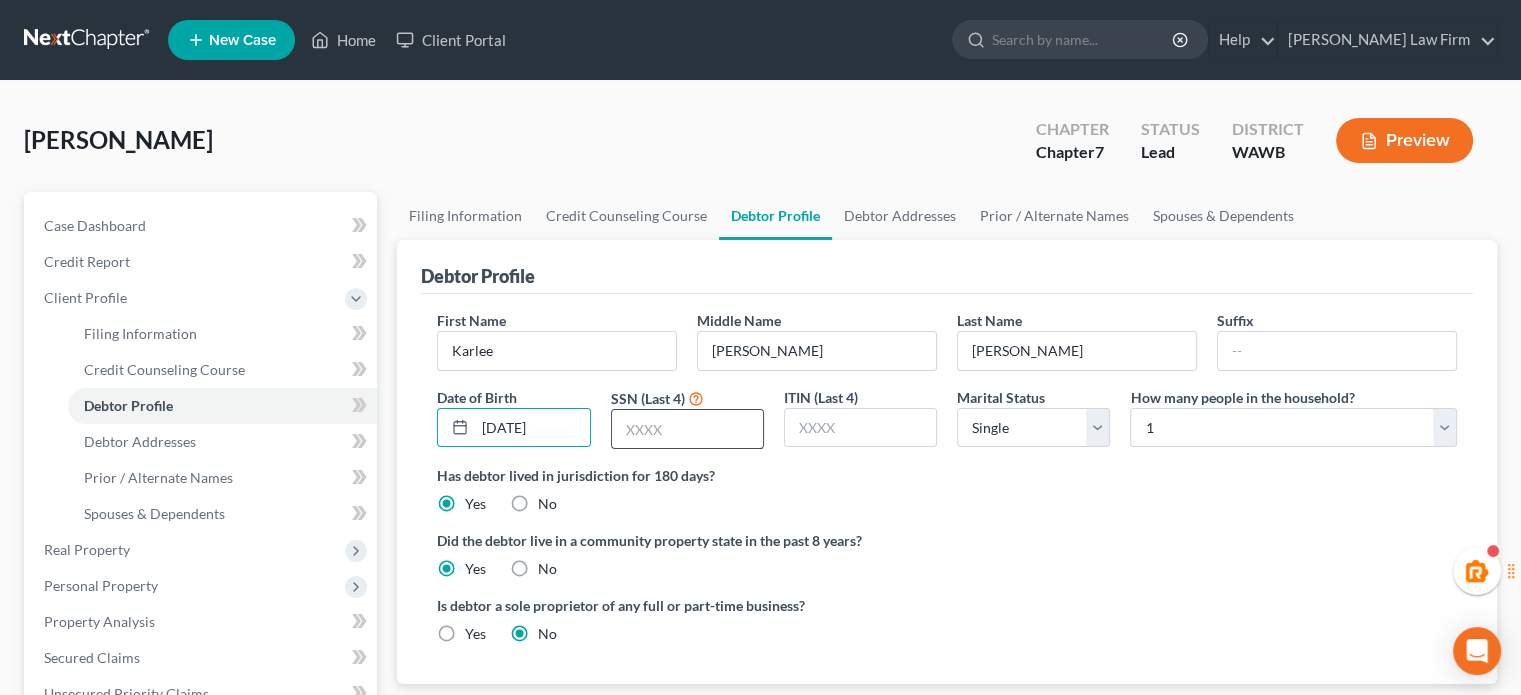 click at bounding box center [687, 429] 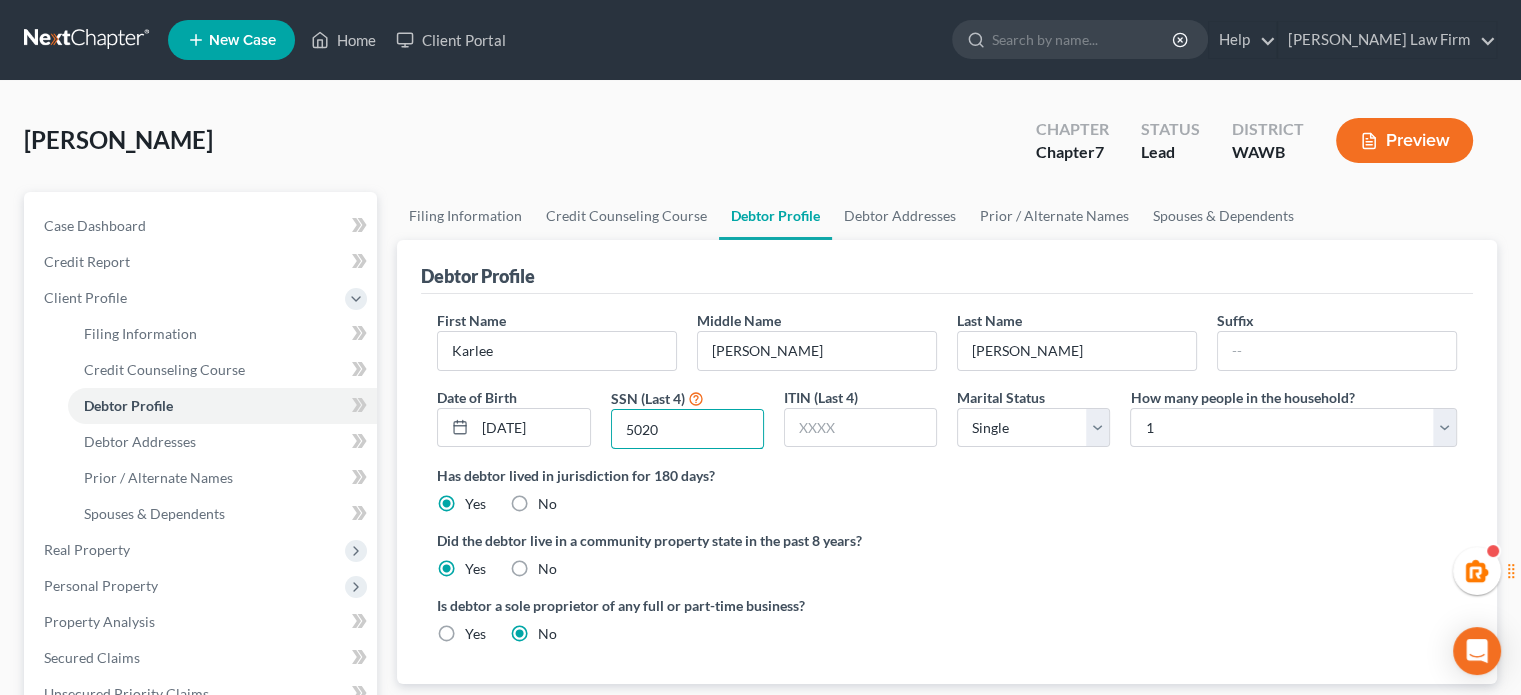 type on "5020" 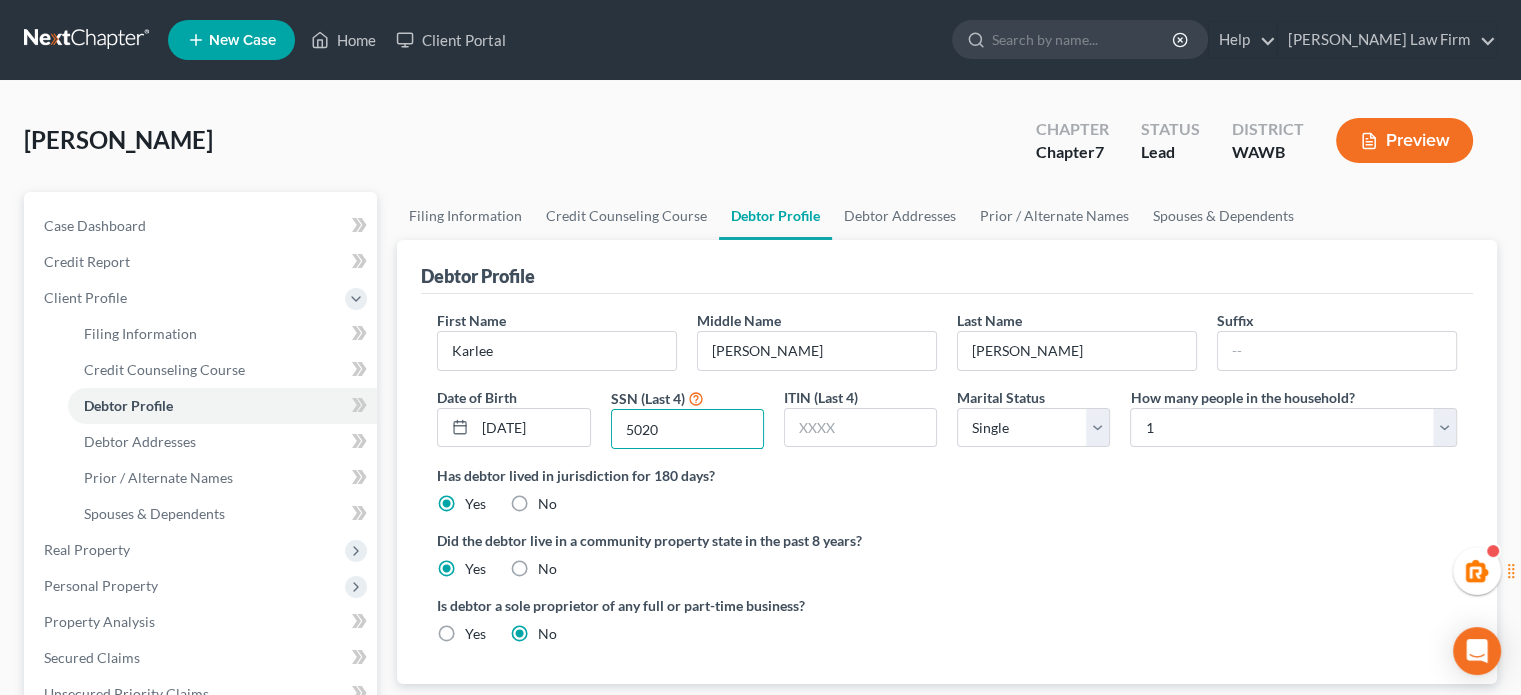 drag, startPoint x: 1180, startPoint y: 399, endPoint x: 1164, endPoint y: 455, distance: 58.24088 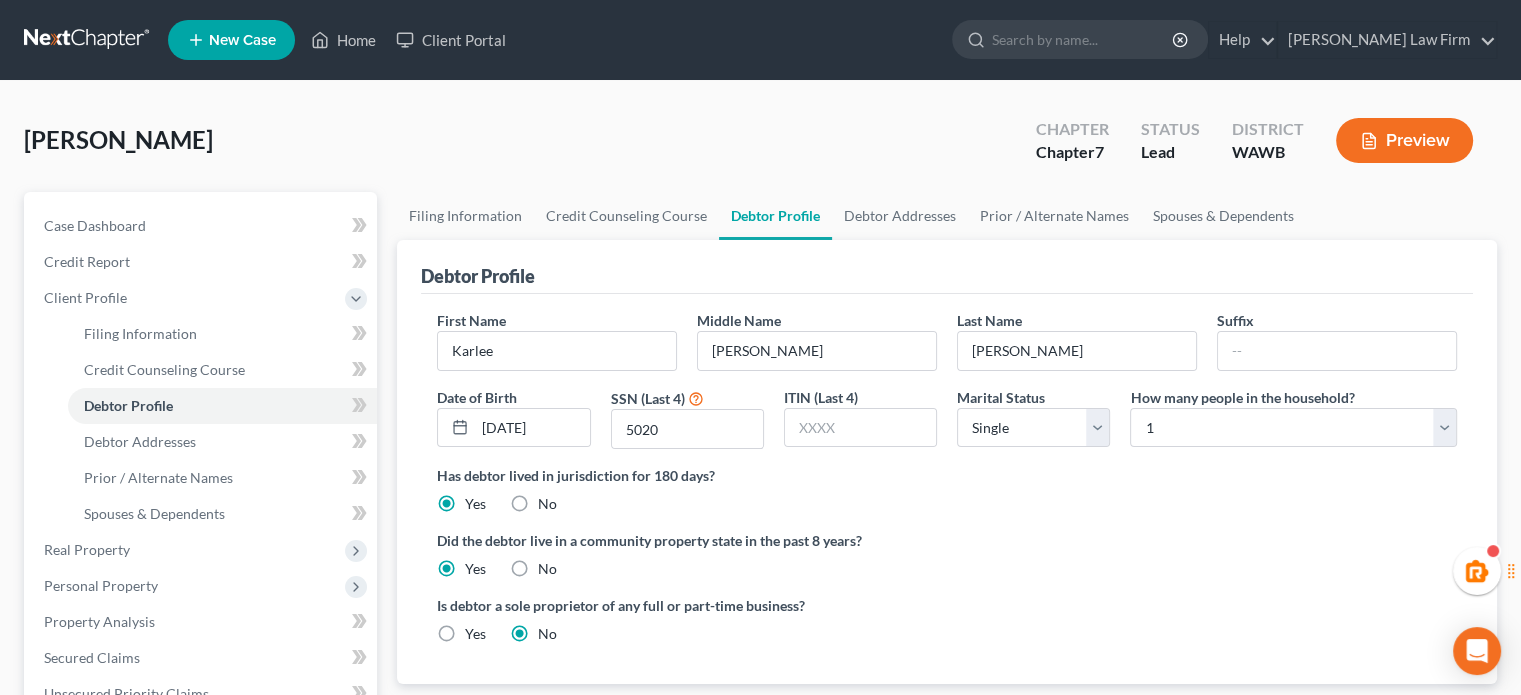 click on "First Name Karlee Middle Name Faye Last Name Johnson Suffix Date of Birth         08/17/1997 SSN (Last 4)   5020 ITIN (Last 4) Marital Status Select Single Married Separated Divorced Widowed How many people in the household? Select 1 2 3 4 5 6 7 8 9 10 11 12 13 14 15 16 17 18 19 20" at bounding box center [947, 387] 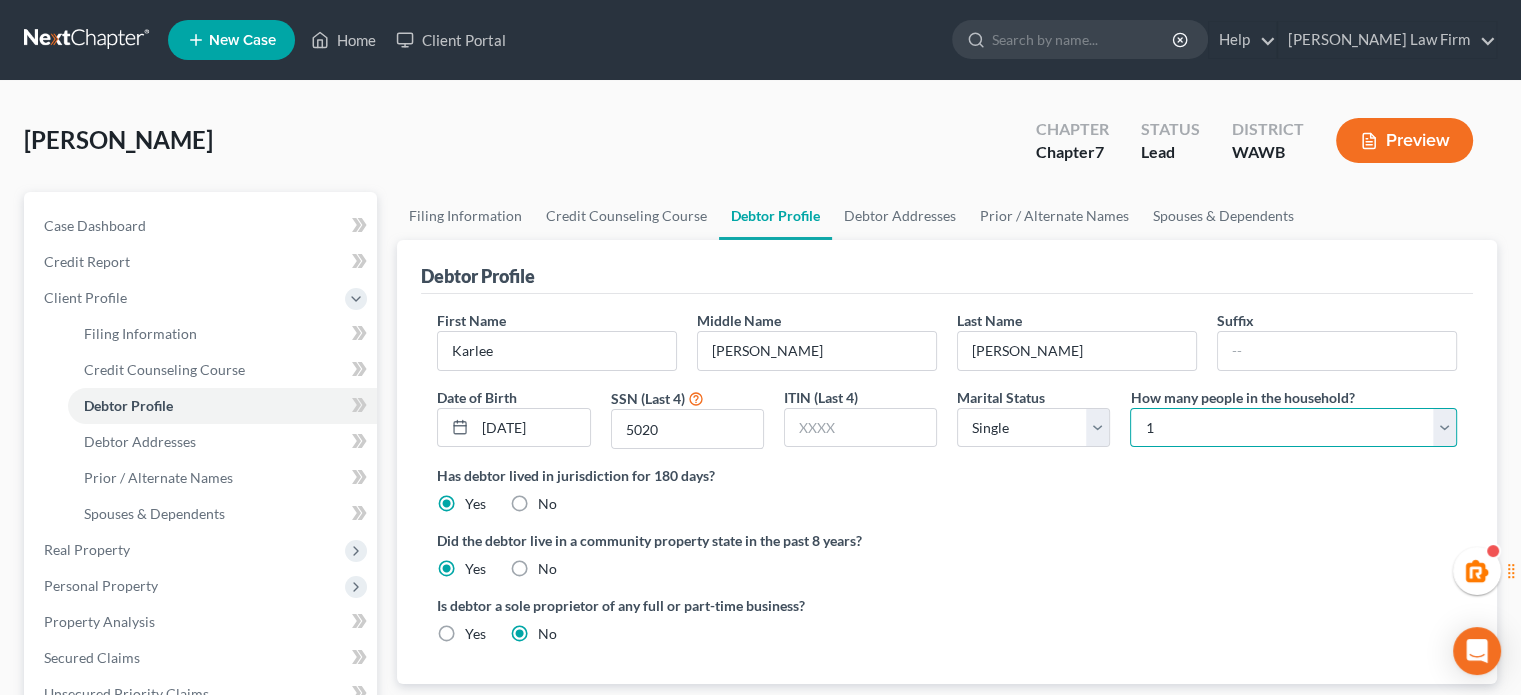 click on "Select 1 2 3 4 5 6 7 8 9 10 11 12 13 14 15 16 17 18 19 20" at bounding box center (1293, 428) 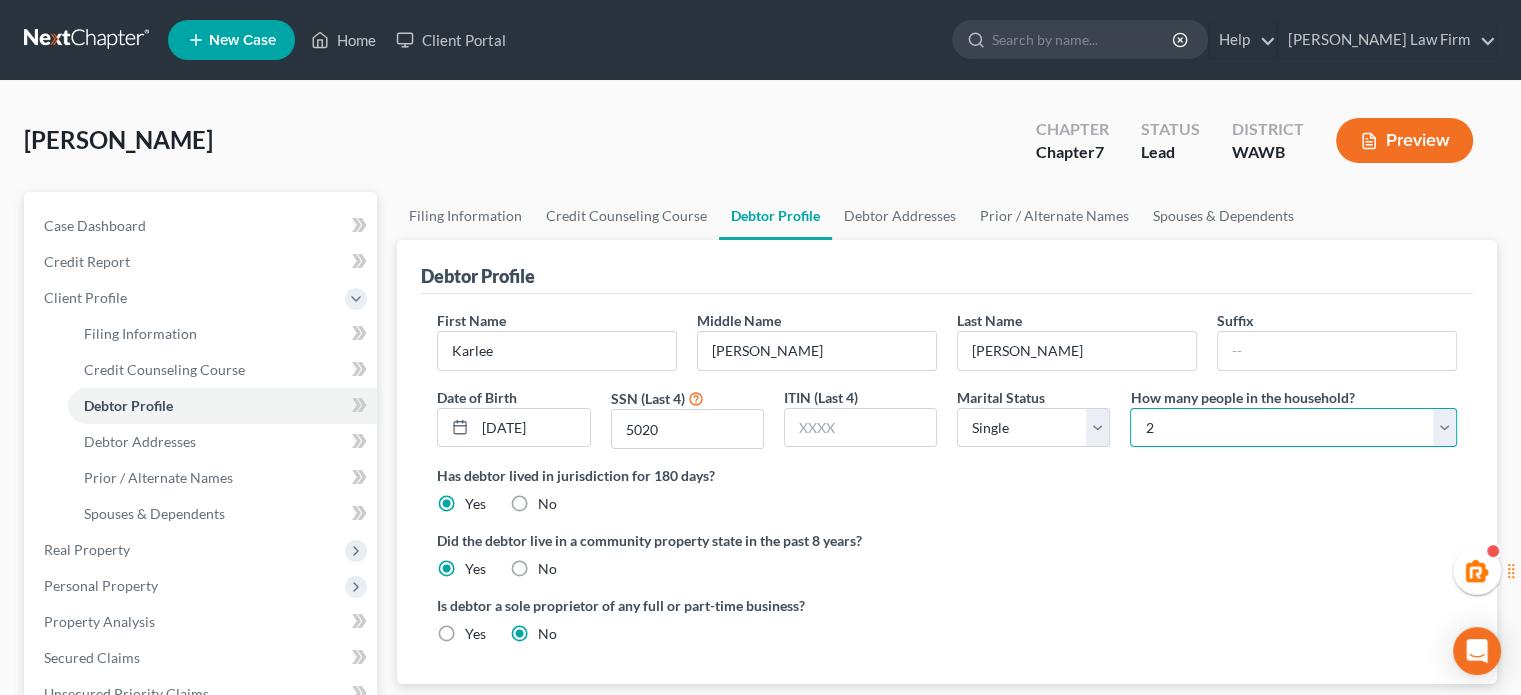 click on "Select 1 2 3 4 5 6 7 8 9 10 11 12 13 14 15 16 17 18 19 20" at bounding box center [1293, 428] 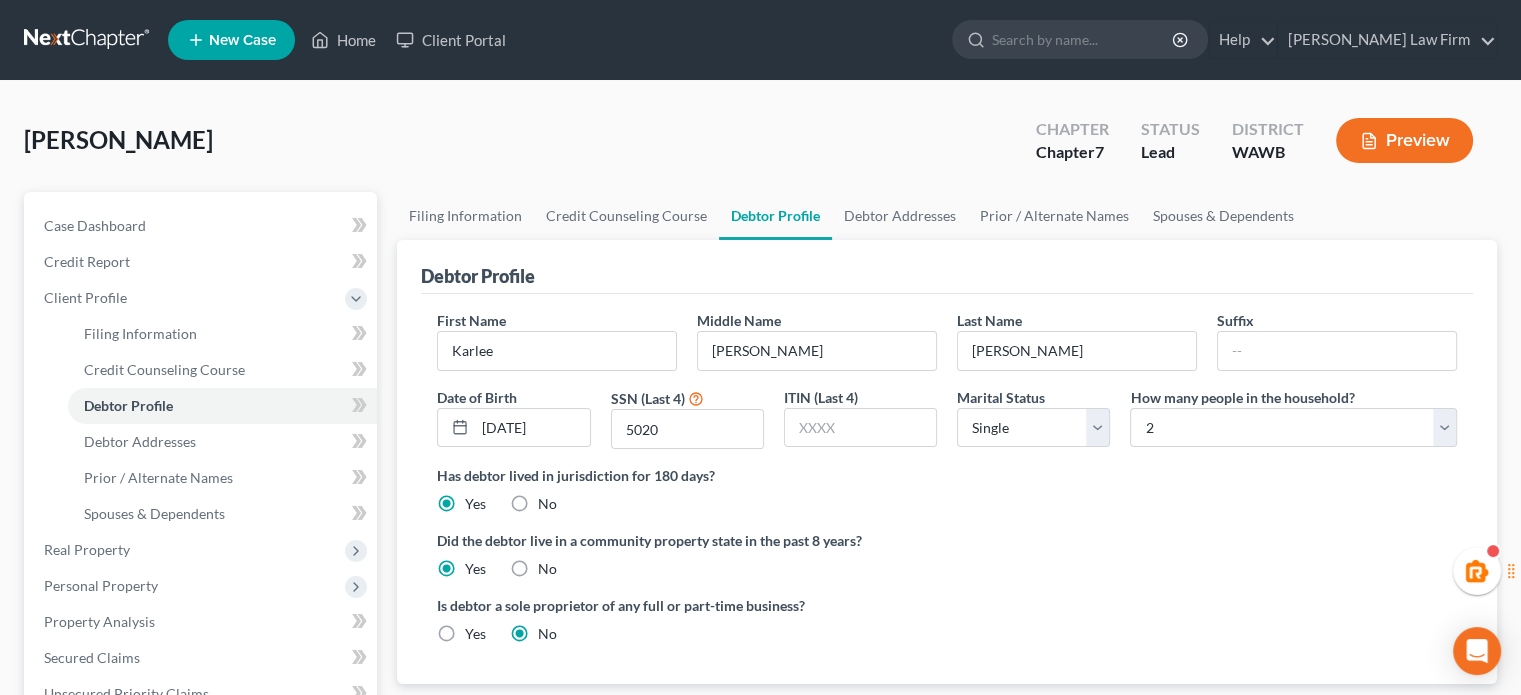 click on "Did the debtor live in a community property state in the past 8 years? Yes No" at bounding box center [947, 554] 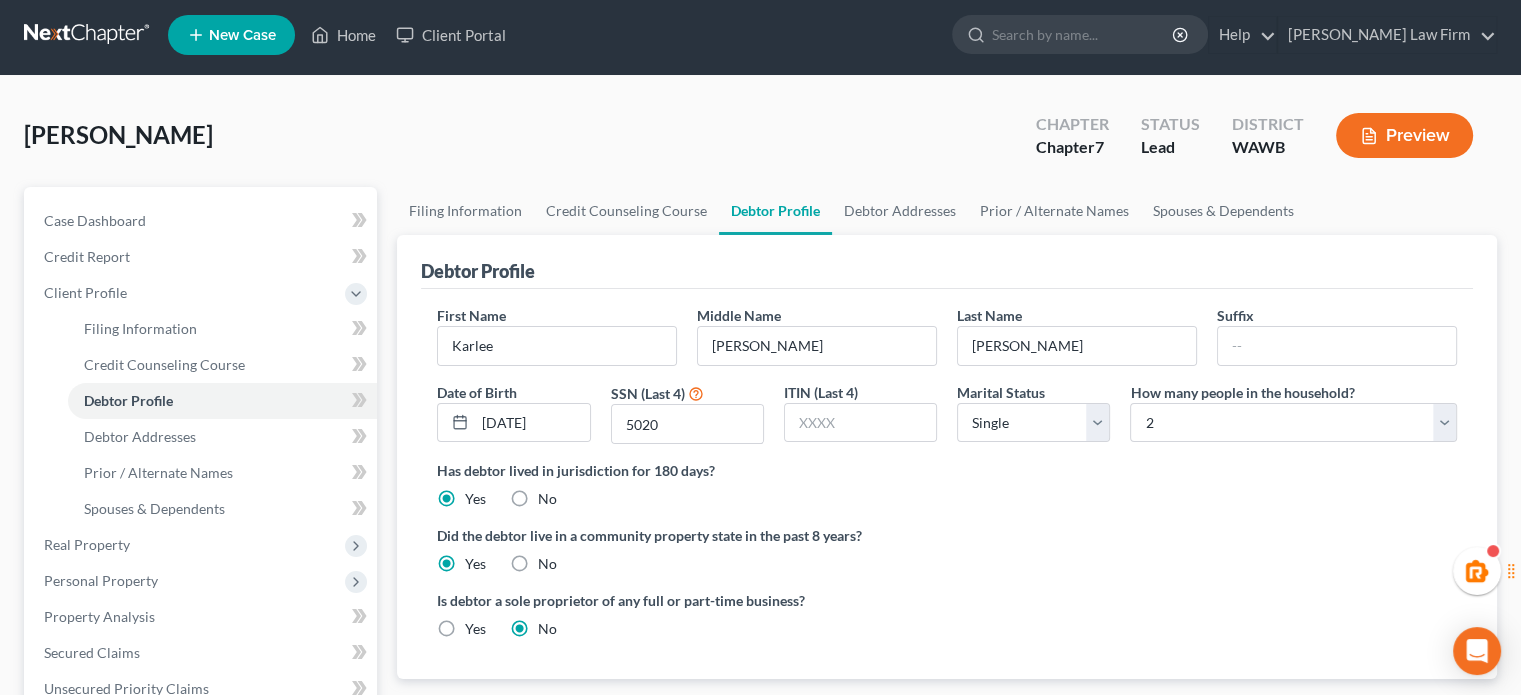 scroll, scrollTop: 0, scrollLeft: 0, axis: both 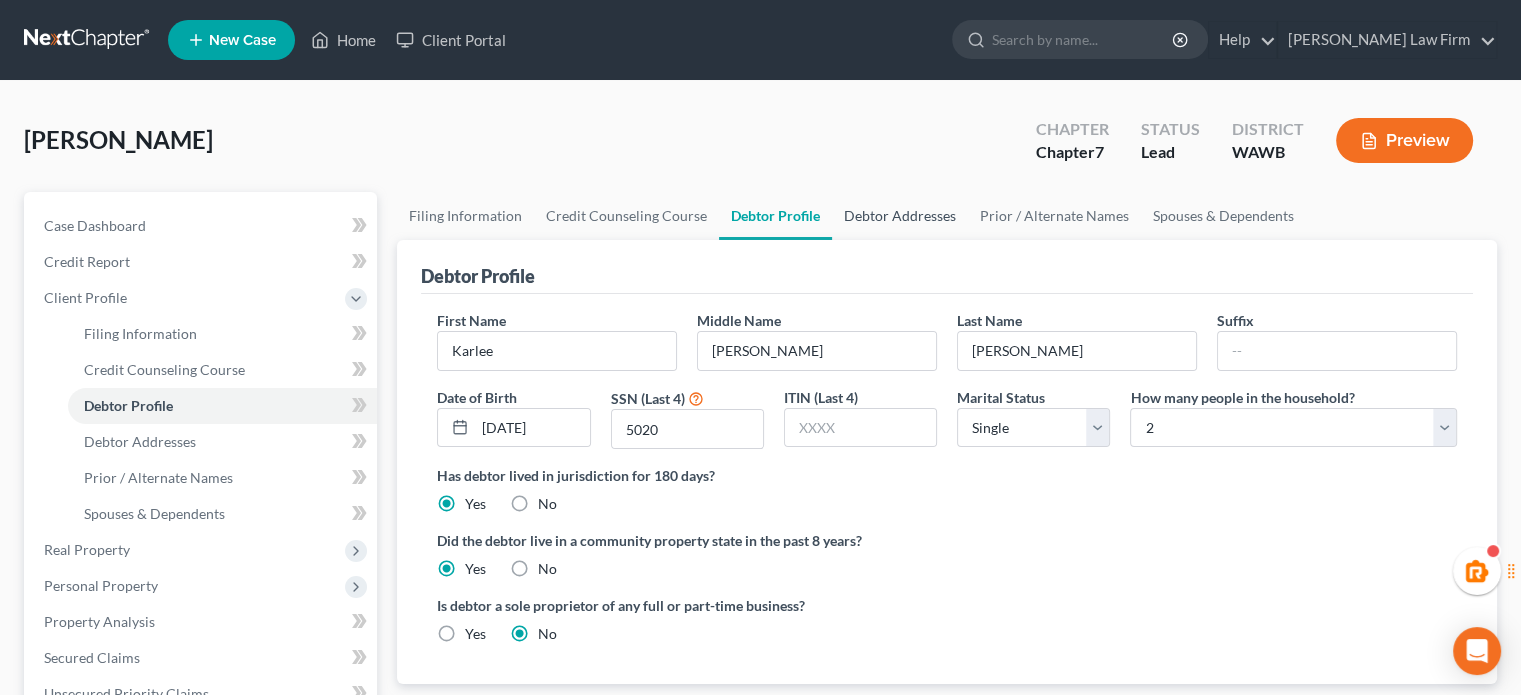 click on "Debtor Addresses" at bounding box center [900, 216] 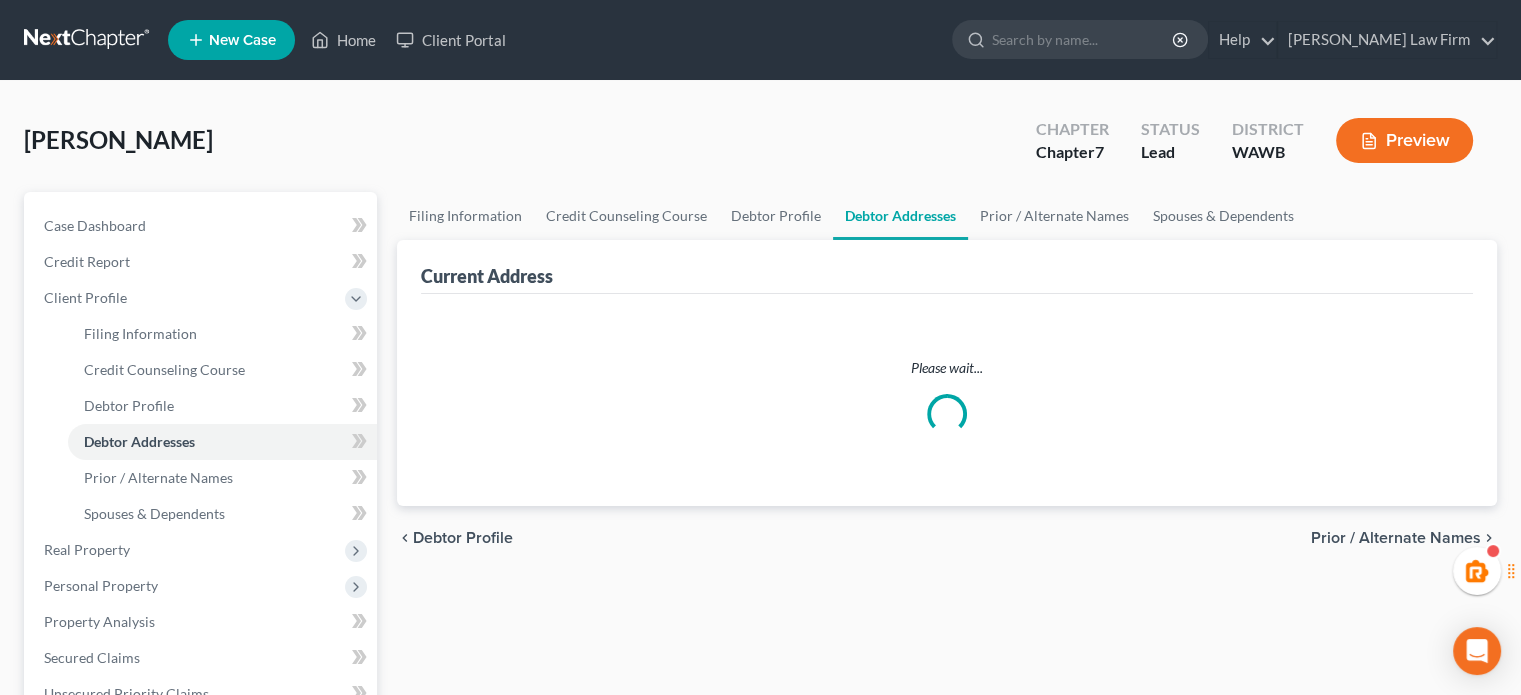 select on "0" 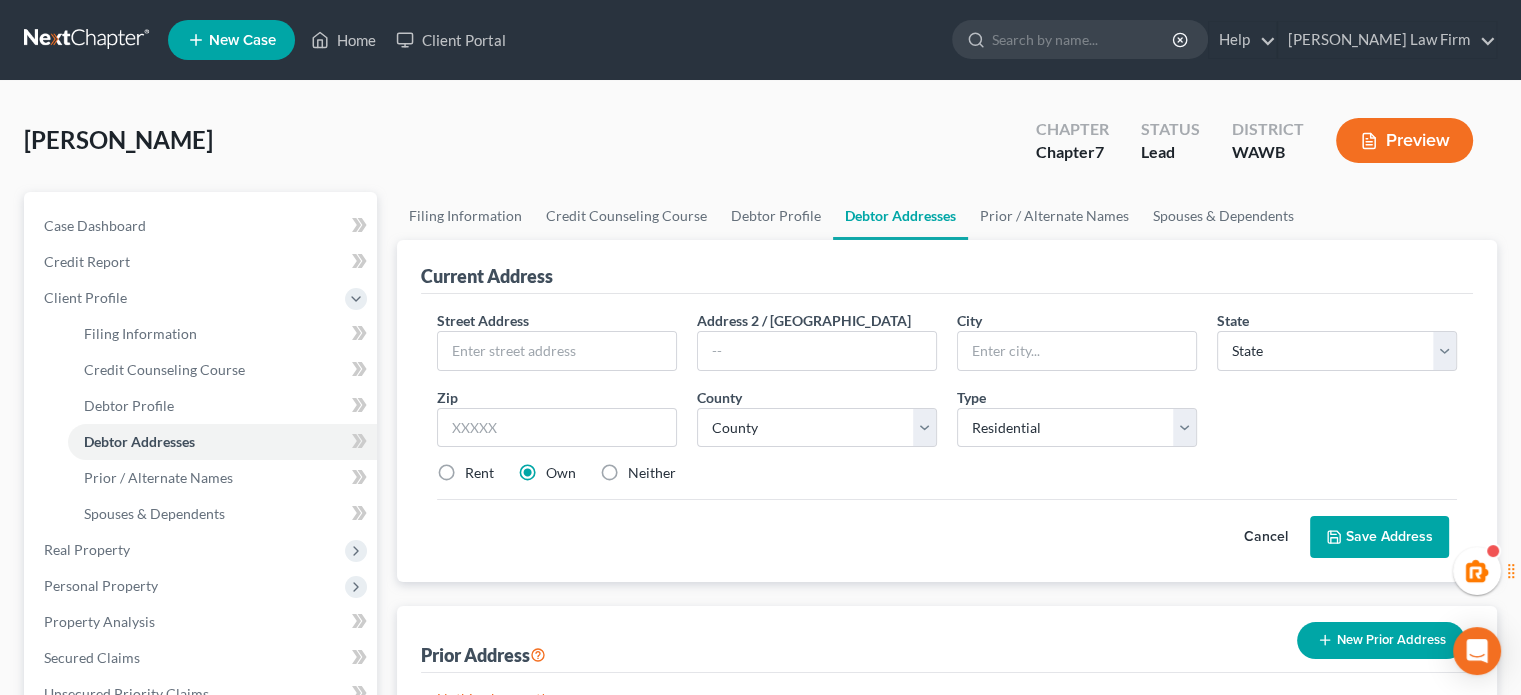 click on "Rent Own Neither" at bounding box center (947, 473) 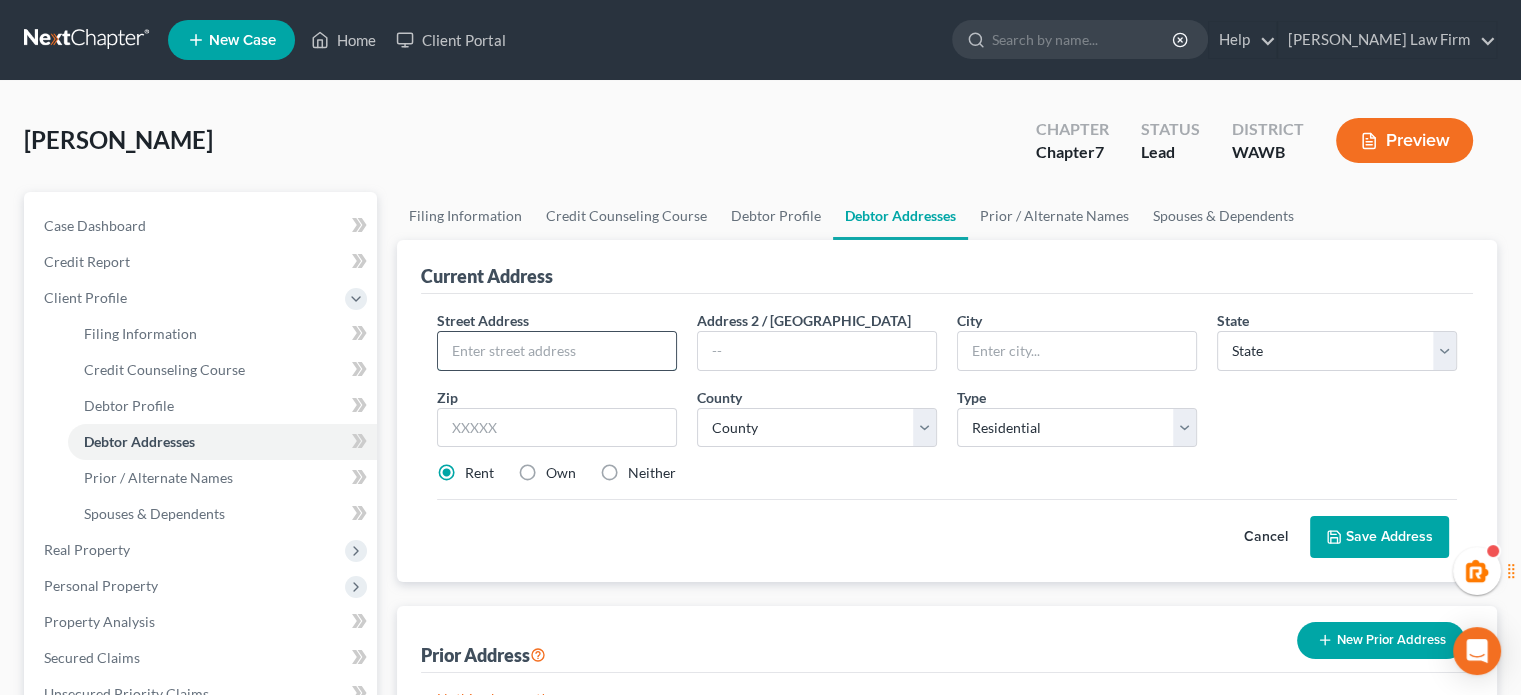 click at bounding box center (557, 351) 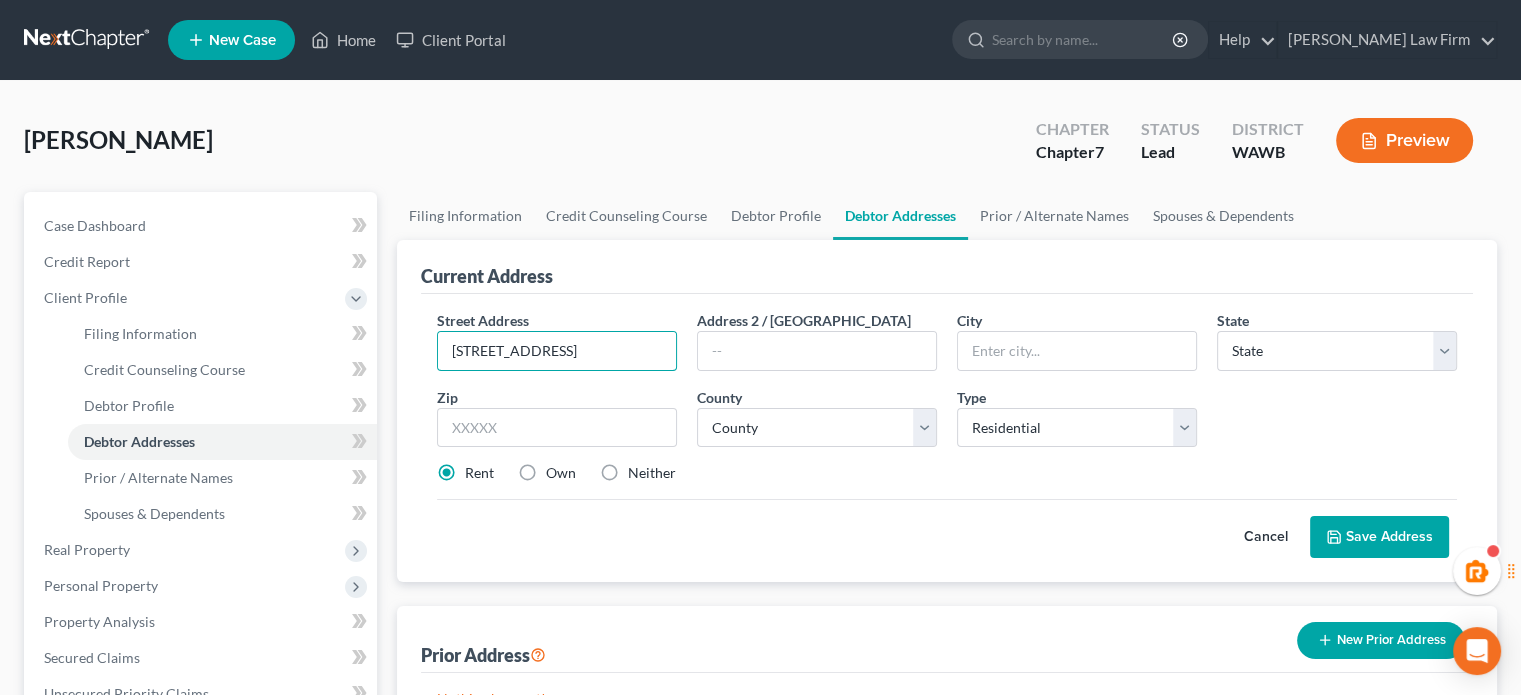 type on "17431 Highland View Dr" 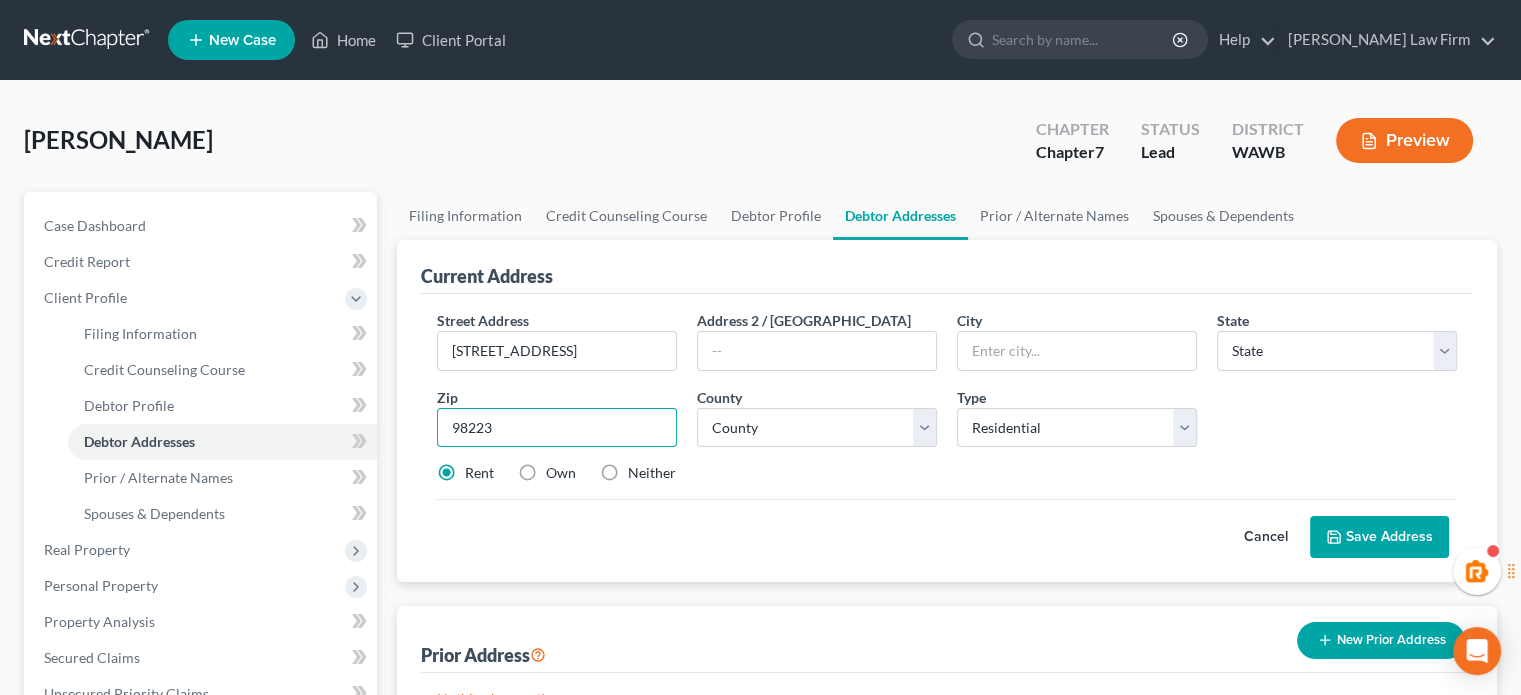 type on "98223" 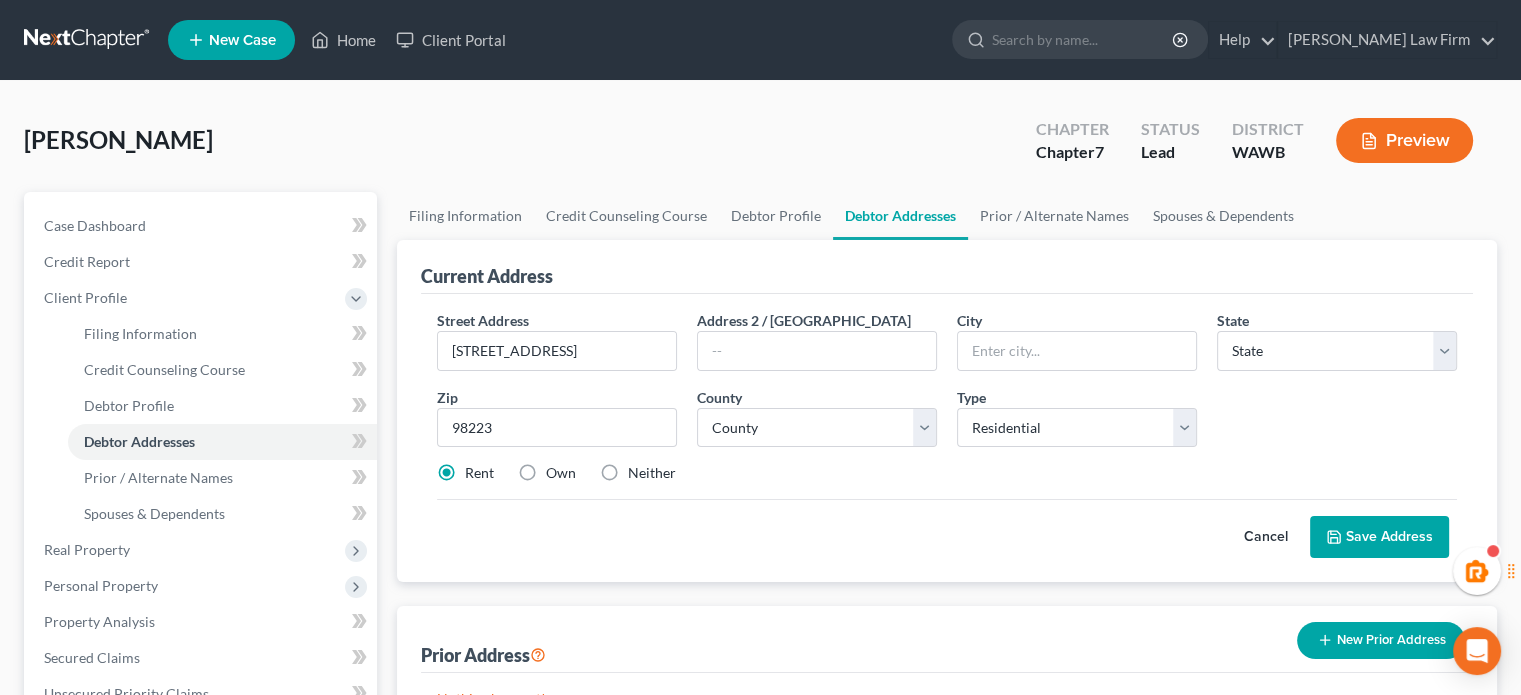 click on "Cancel Save Address" at bounding box center [947, 528] 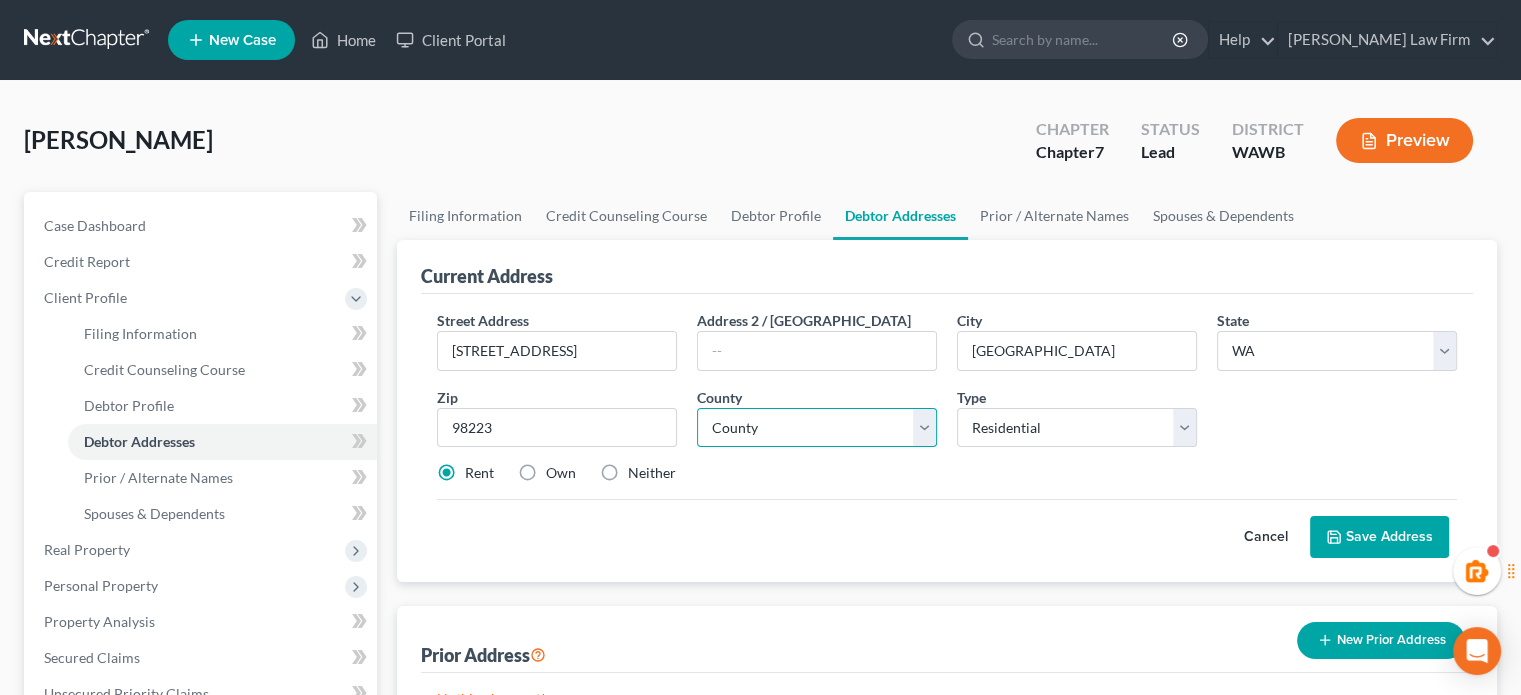 click on "County" at bounding box center (817, 428) 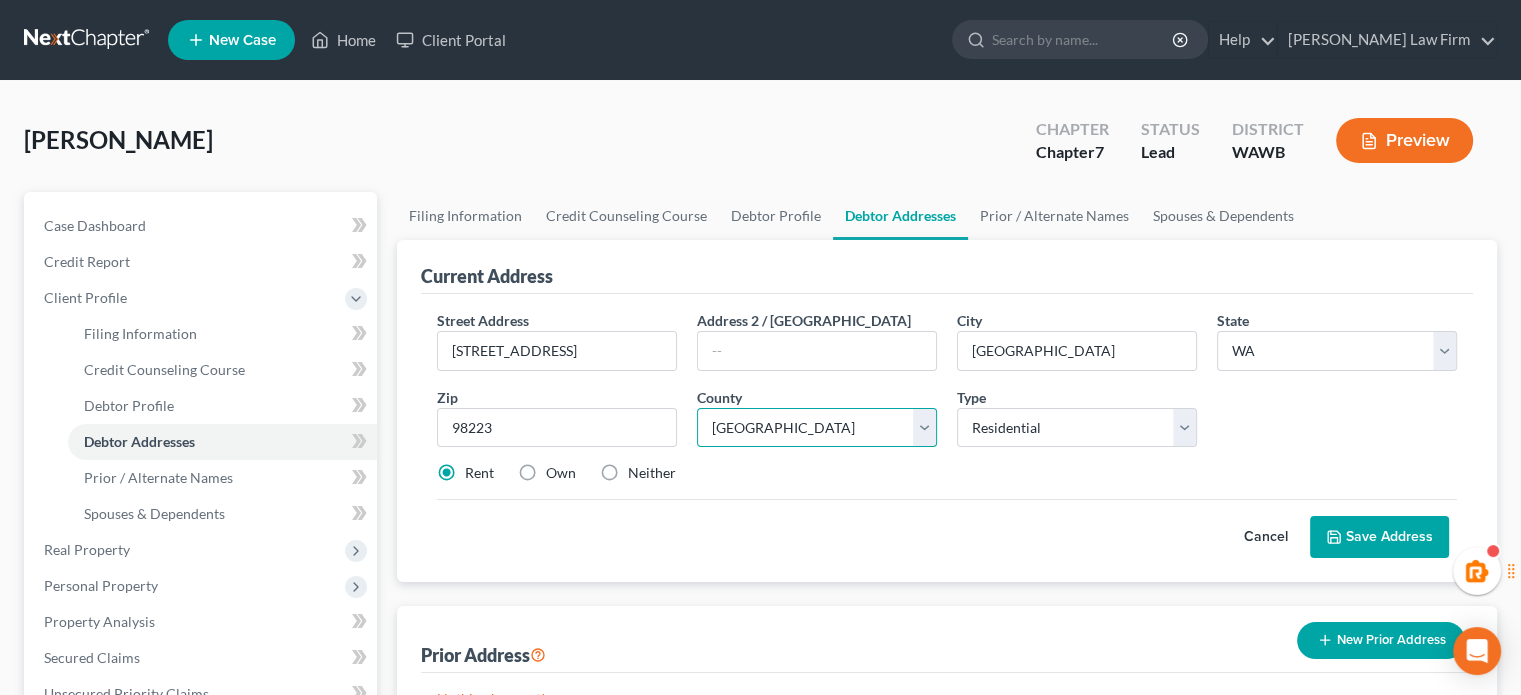 click on "County Adams County Asotin County Benton County Chelan County Clallam County Clark County Columbia County Cowlitz County Douglas County Ferry County Franklin County Garfield County Grant County Grays Harbor County Island County Jefferson County King County Kitsap County Kittitas County Klickitat County Lewis County Lincoln County Mason County Okanogan County Pacific County Pend Oreille County Pierce County San Juan County Skagit County Skamania County Snohomish County Spokane County Stevens County Thurston County Wahkiakum County Walla Walla County Whatcom County Whitman County Yakima County" at bounding box center (817, 428) 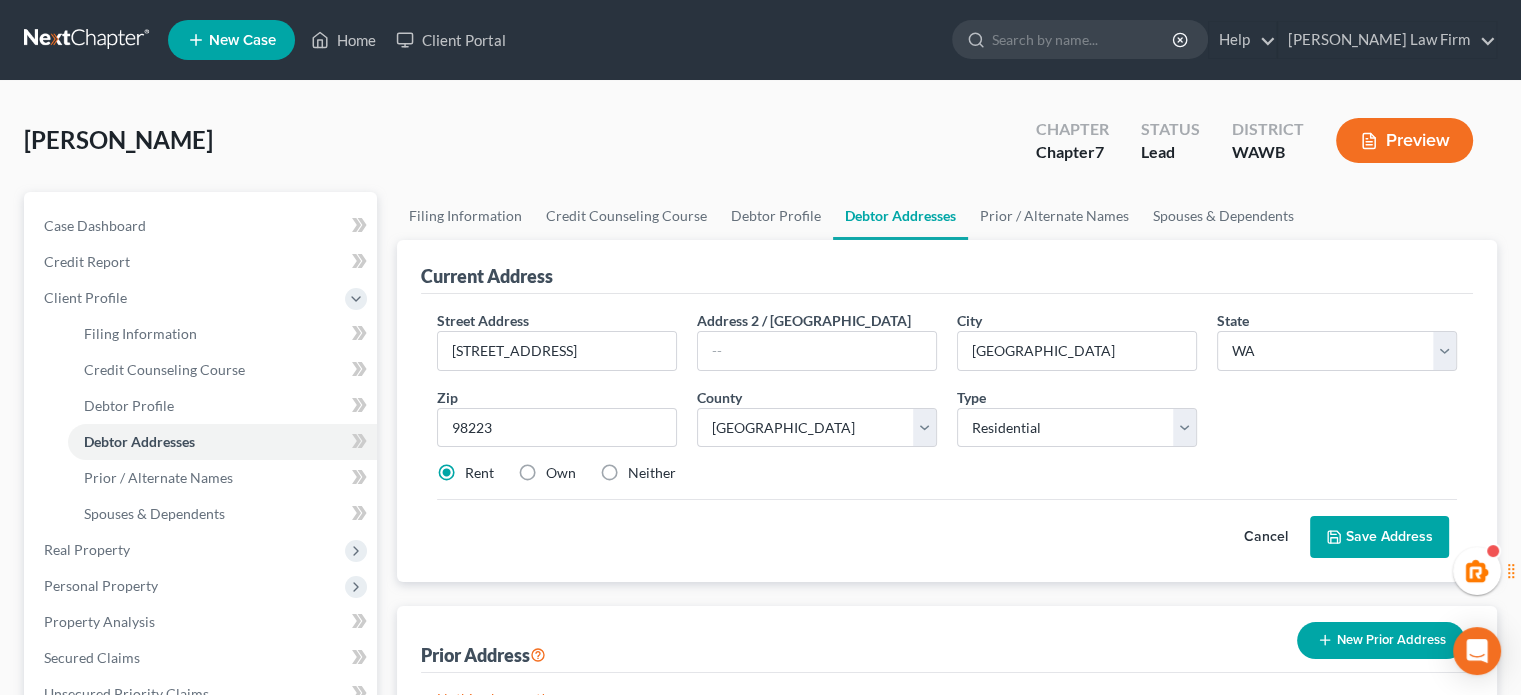 click on "Cancel Save Address" at bounding box center [947, 528] 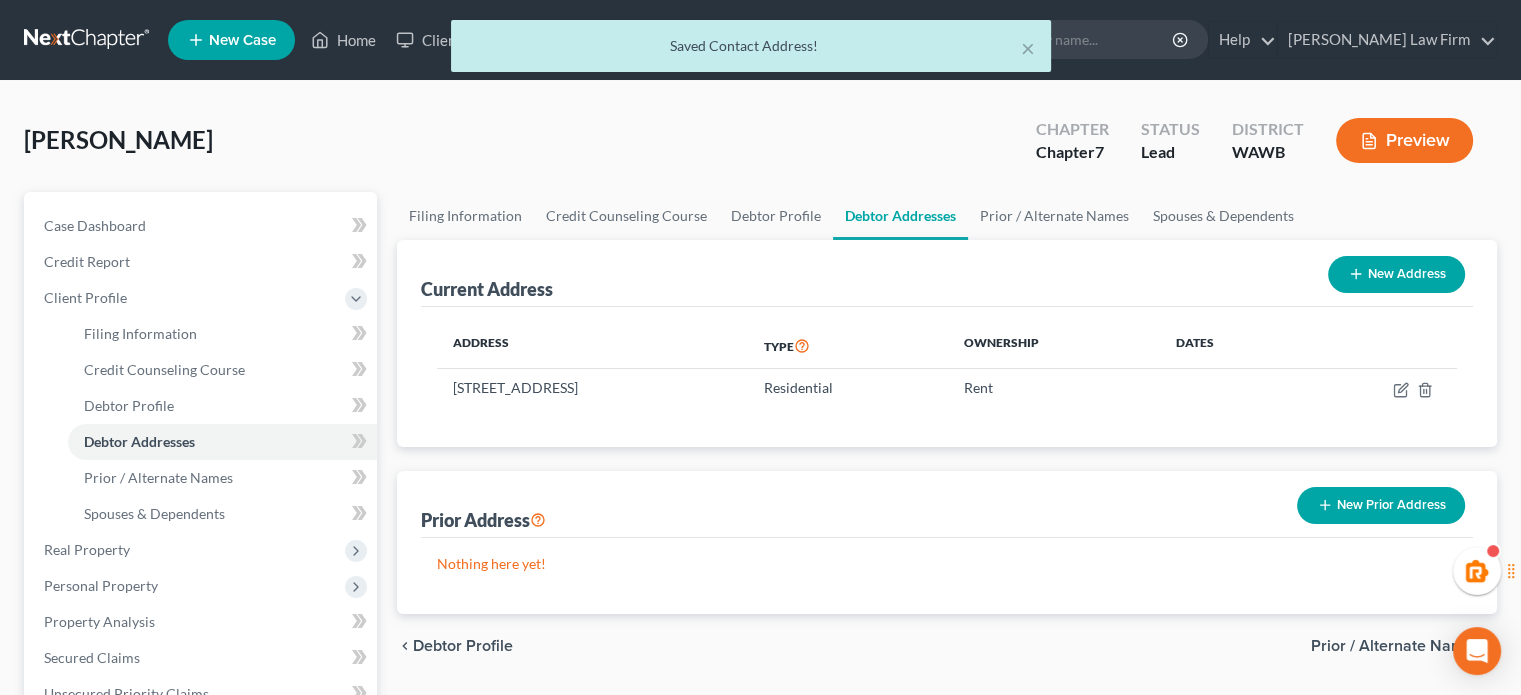 click on "New Address" at bounding box center [1396, 274] 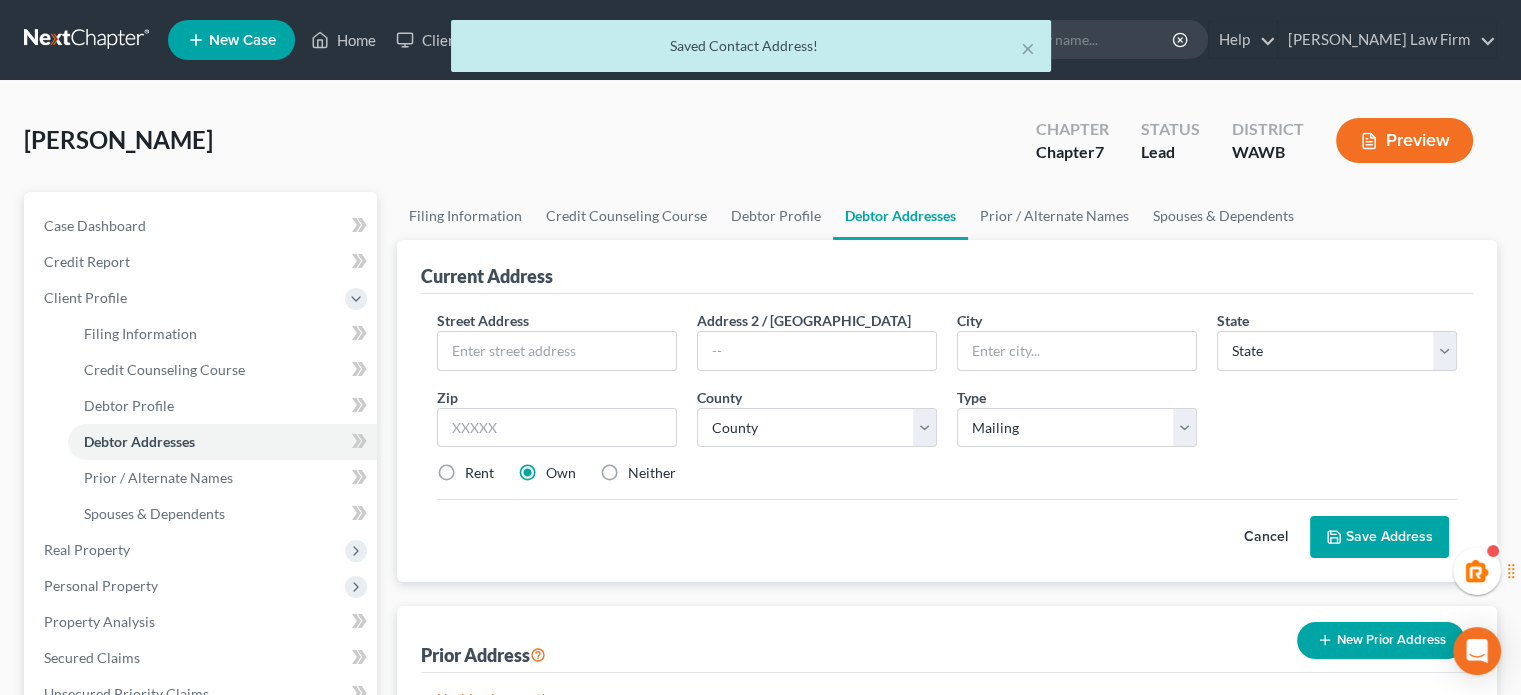 click on "Rent" at bounding box center (479, 473) 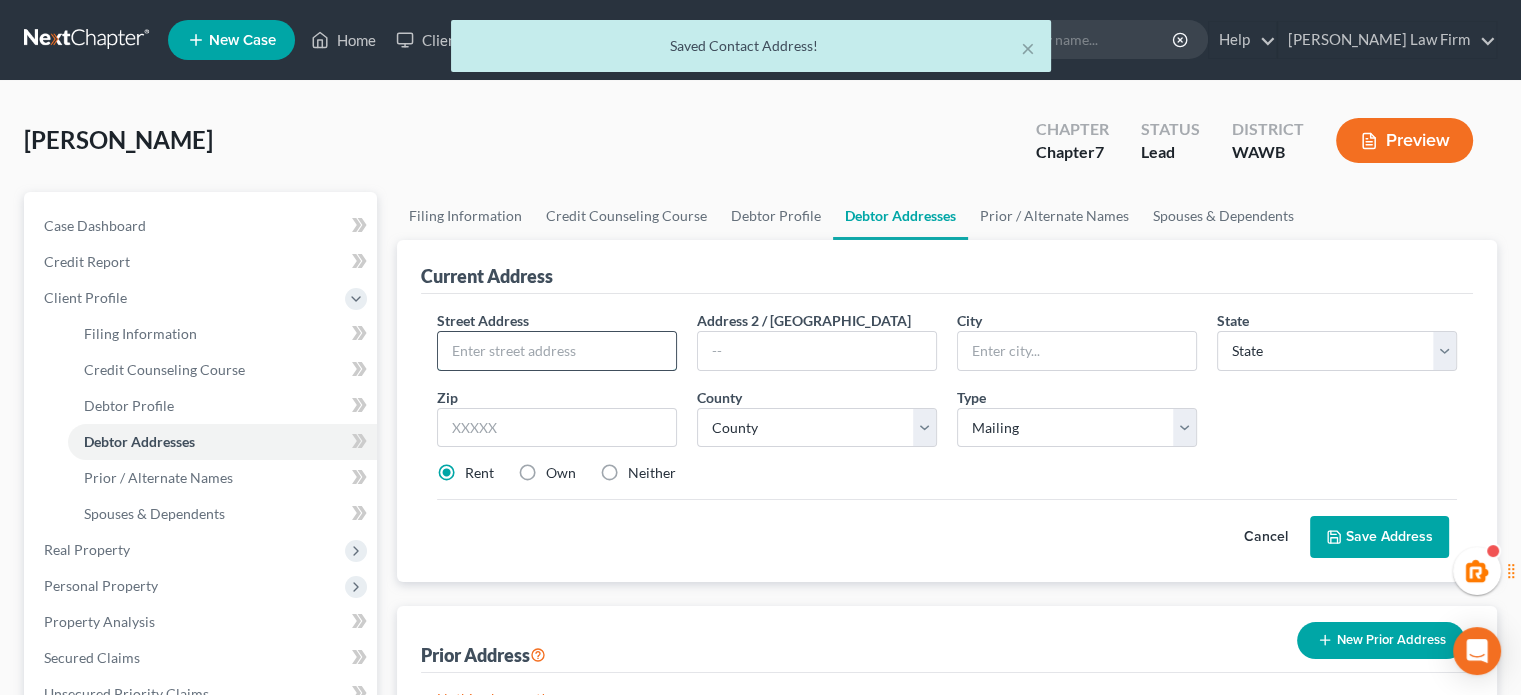 drag, startPoint x: 498, startPoint y: 346, endPoint x: 503, endPoint y: 355, distance: 10.29563 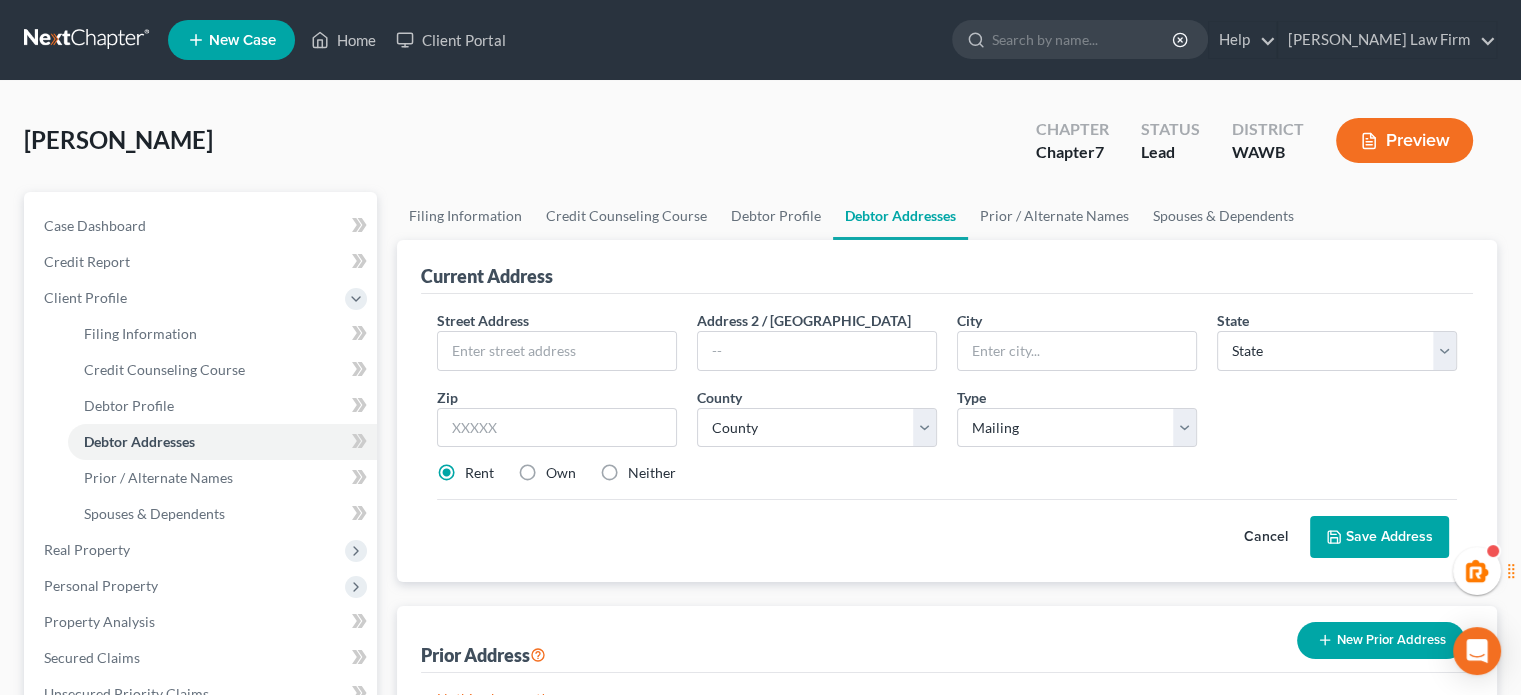 drag, startPoint x: 484, startPoint y: 547, endPoint x: 528, endPoint y: 533, distance: 46.173584 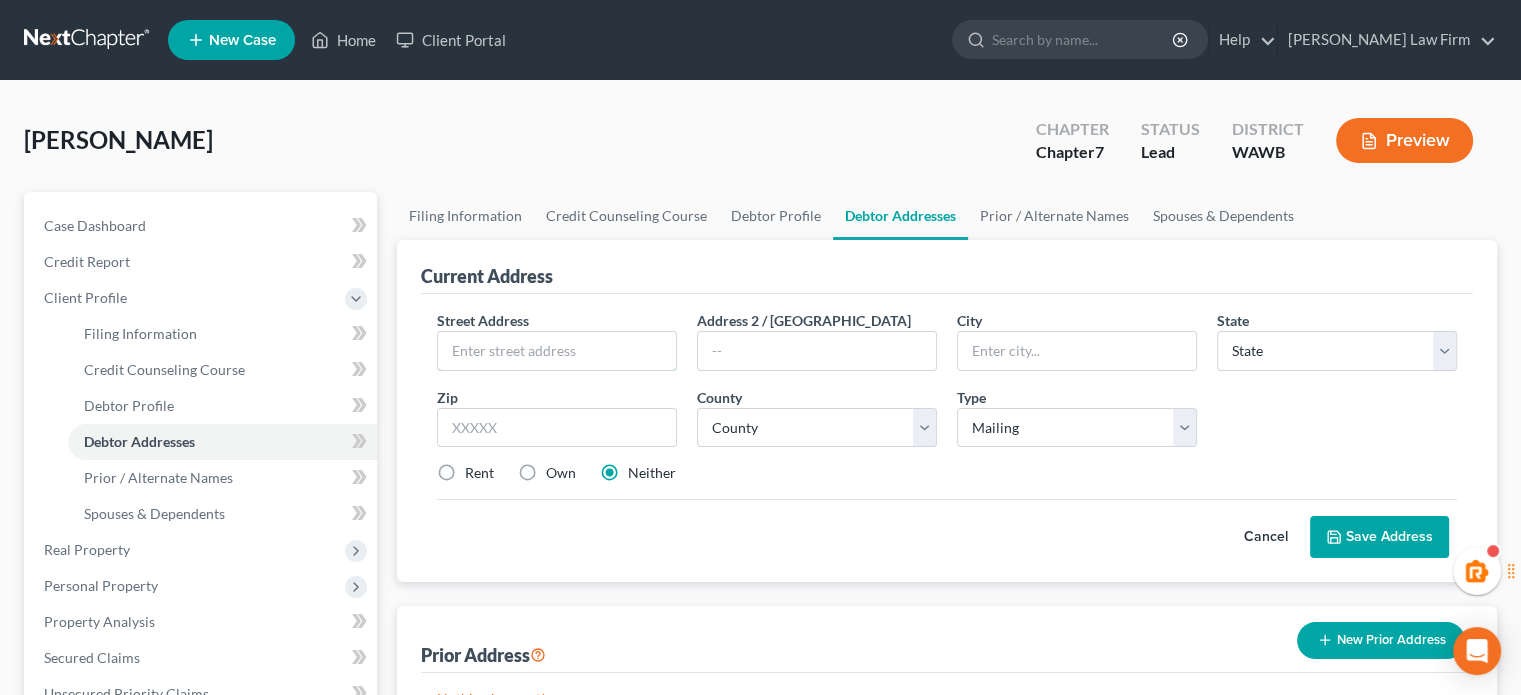 click on "Street Address
*
Address 2 / PO Box
City
*
State
*
State AL AK AR AZ CA CO CT DE DC FL GA GU HI ID IL IN IA KS KY LA ME MD MA MI MN MS MO MT NC ND NE NV NH NJ NM NY OH OK OR PA PR RI SC SD TN TX UT VI VA VT WA WV WI WY
Zip
*
County
*
County Type Select Mailing Rental Business Rent Own Neither Save as Property" at bounding box center (947, 405) 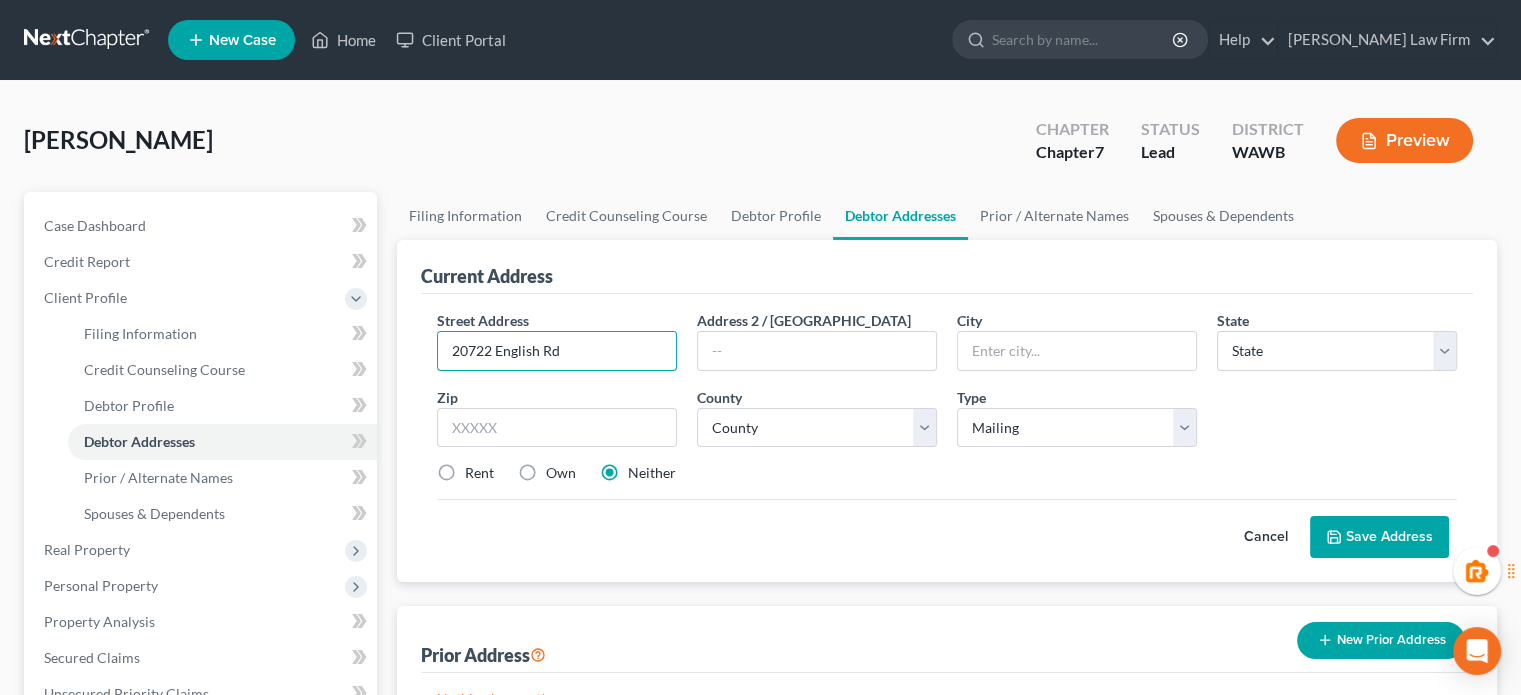 type on "20722 English Rd" 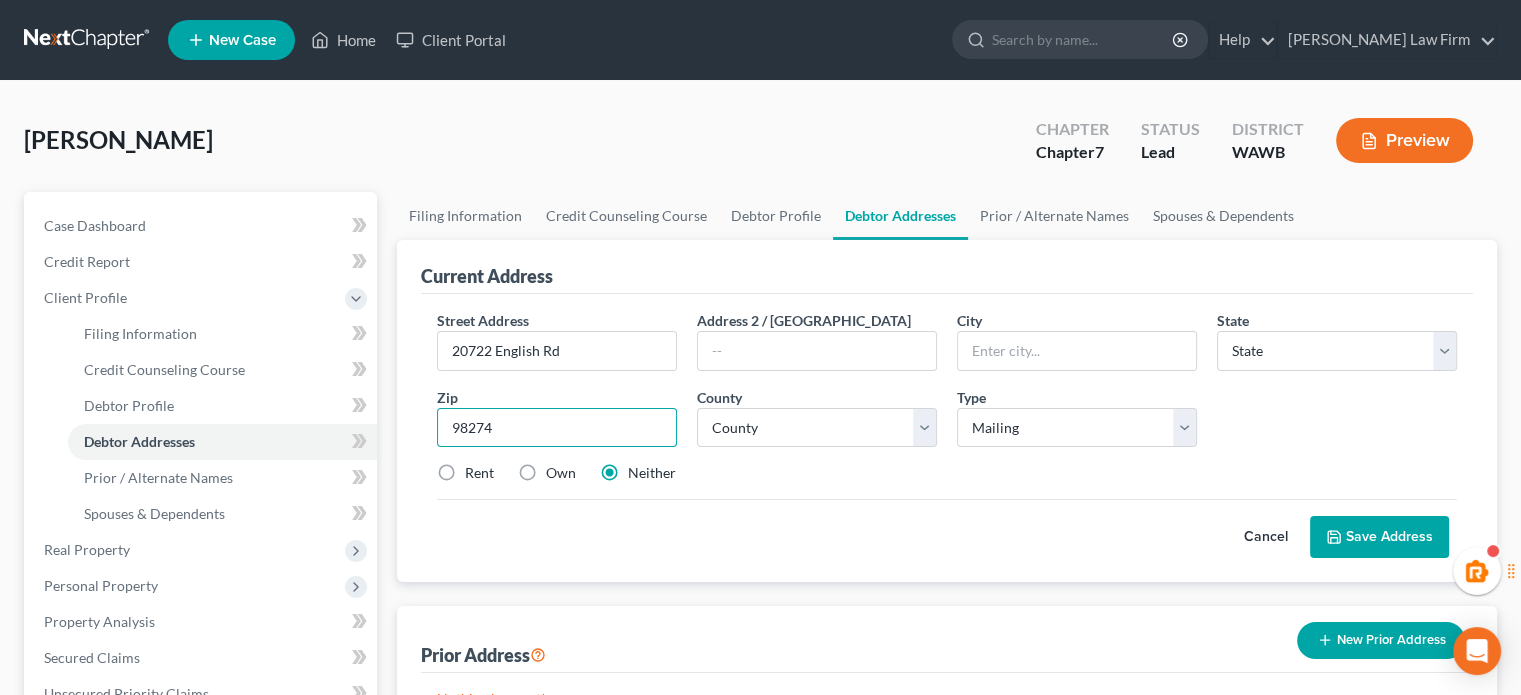 type on "98274" 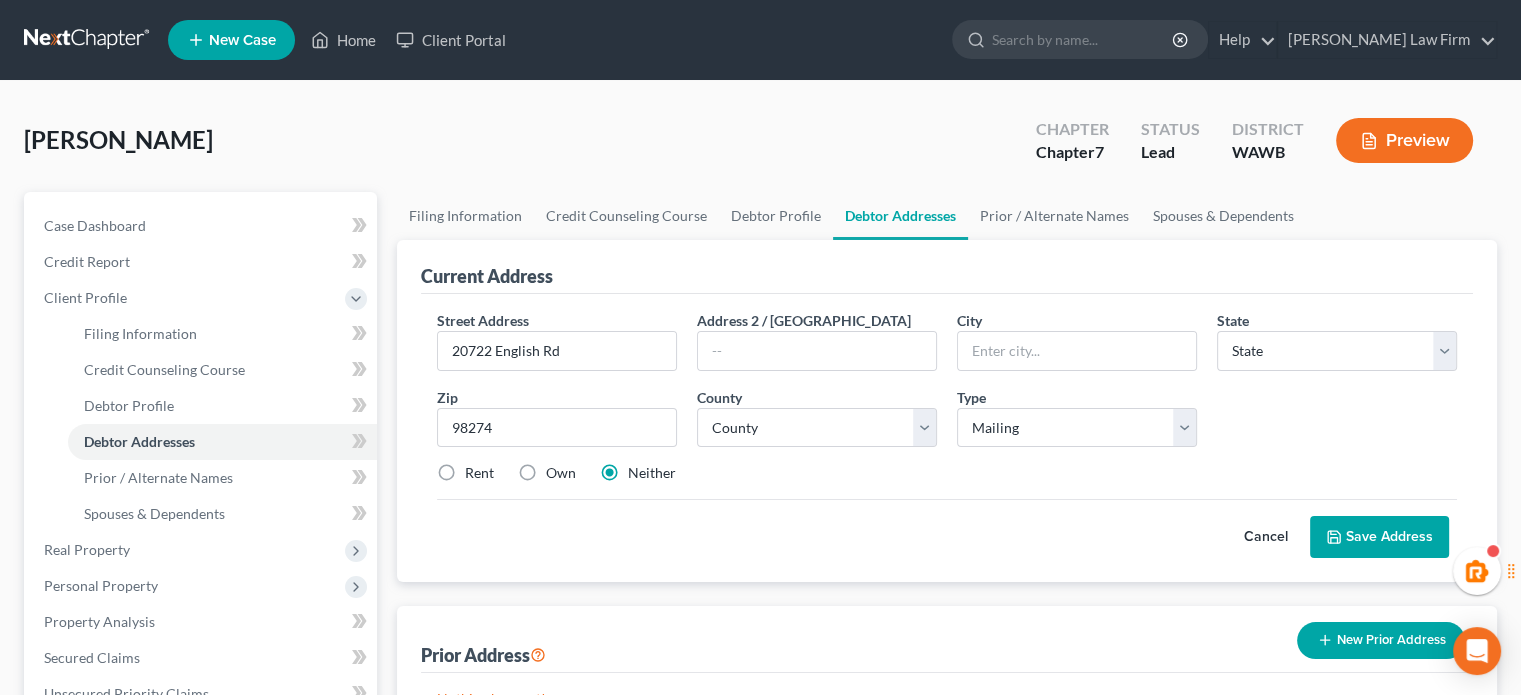 click on "Cancel Save Address" at bounding box center [947, 528] 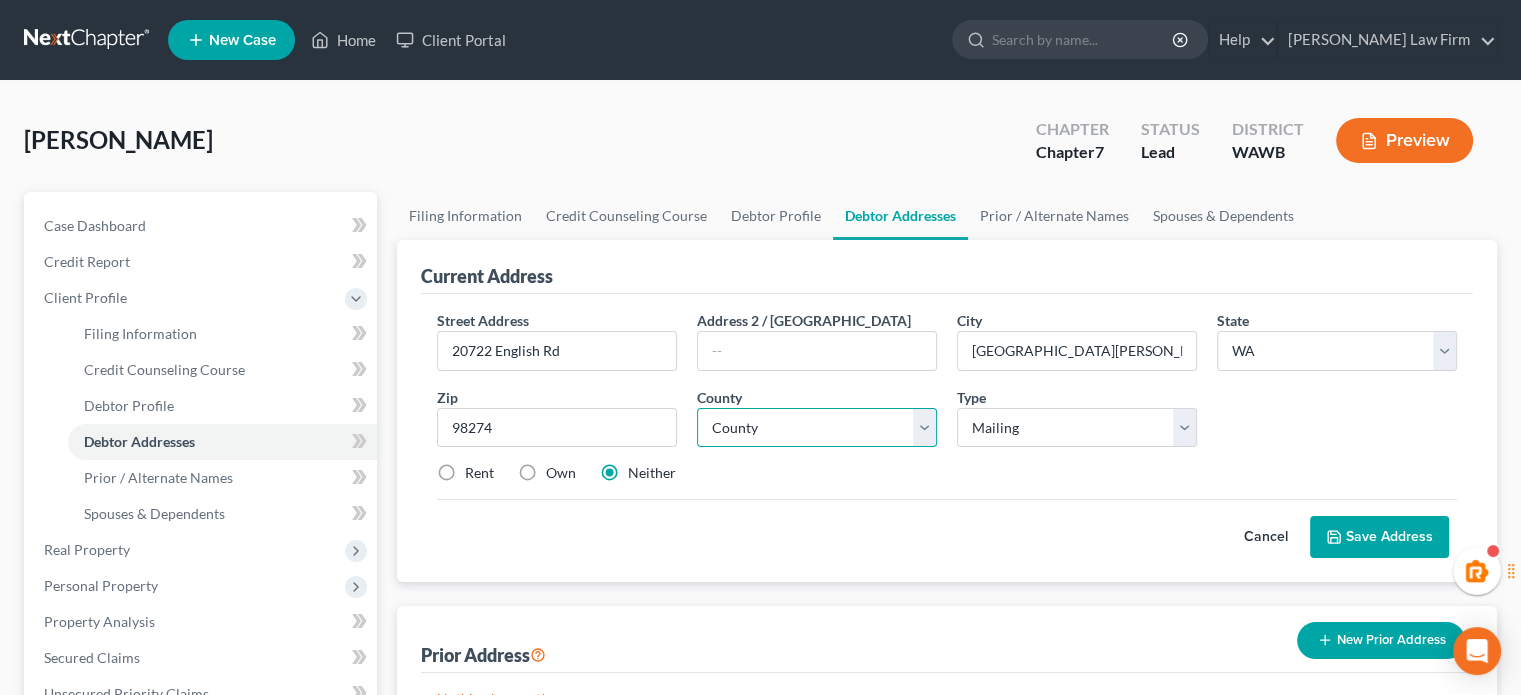 click on "County Adams County Asotin County Benton County Chelan County Clallam County Clark County Columbia County Cowlitz County Douglas County Ferry County Franklin County Garfield County Grant County Grays Harbor County Island County Jefferson County King County Kitsap County Kittitas County Klickitat County Lewis County Lincoln County Mason County Okanogan County Pacific County Pend Oreille County Pierce County San Juan County Skagit County Skamania County Snohomish County Spokane County Stevens County Thurston County Wahkiakum County Walla Walla County Whatcom County Whitman County Yakima County" at bounding box center (817, 428) 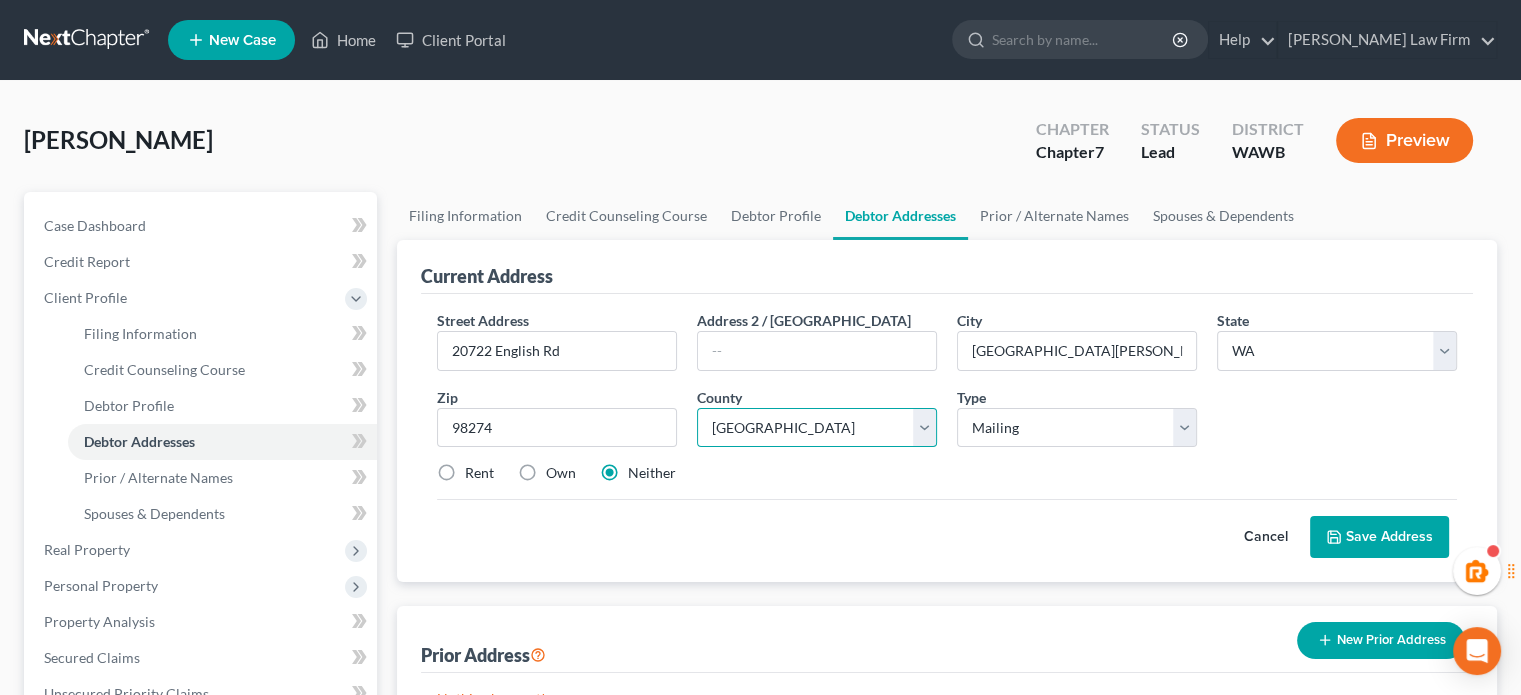 click on "County Adams County Asotin County Benton County Chelan County Clallam County Clark County Columbia County Cowlitz County Douglas County Ferry County Franklin County Garfield County Grant County Grays Harbor County Island County Jefferson County King County Kitsap County Kittitas County Klickitat County Lewis County Lincoln County Mason County Okanogan County Pacific County Pend Oreille County Pierce County San Juan County Skagit County Skamania County Snohomish County Spokane County Stevens County Thurston County Wahkiakum County Walla Walla County Whatcom County Whitman County Yakima County" at bounding box center [817, 428] 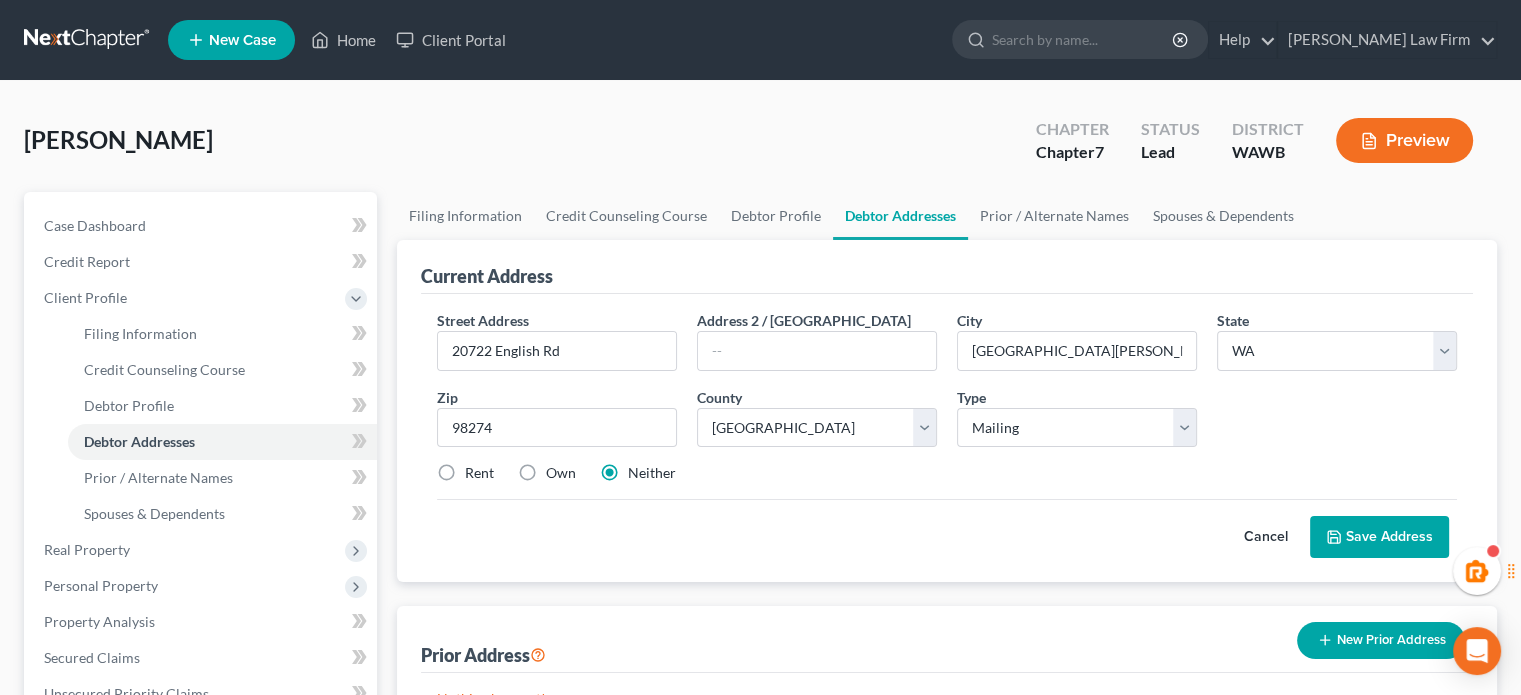 click on "Cancel Save Address" at bounding box center (947, 528) 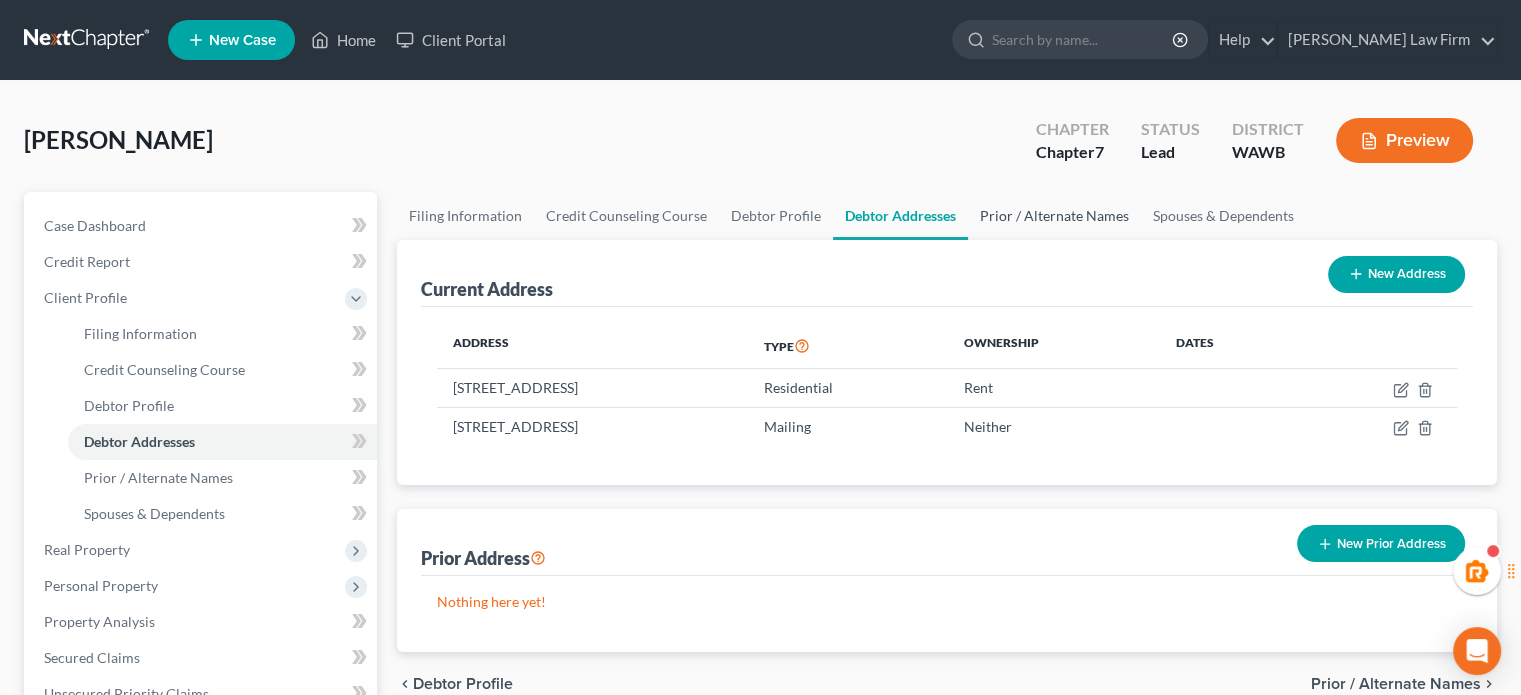 click on "Prior / Alternate Names" at bounding box center (1054, 216) 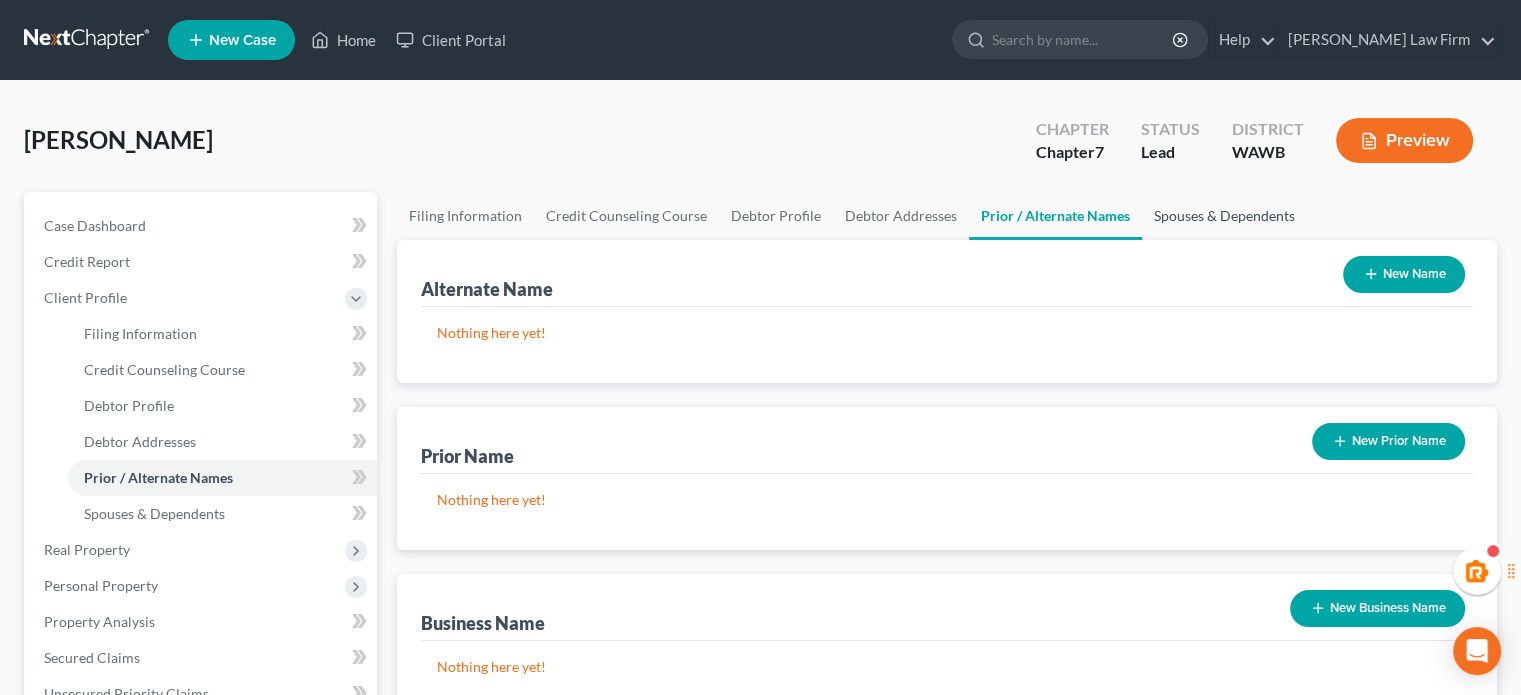 click on "Spouses & Dependents" at bounding box center [1224, 216] 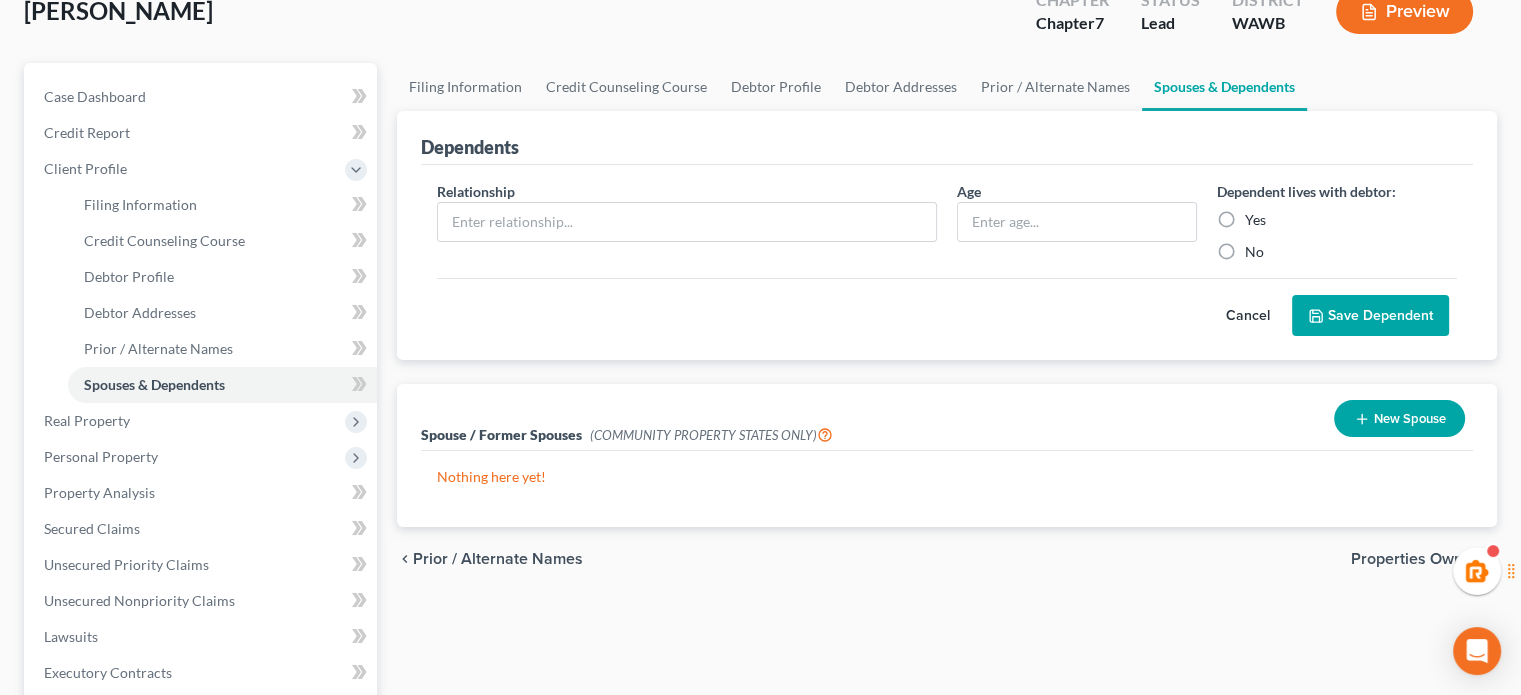 scroll, scrollTop: 0, scrollLeft: 0, axis: both 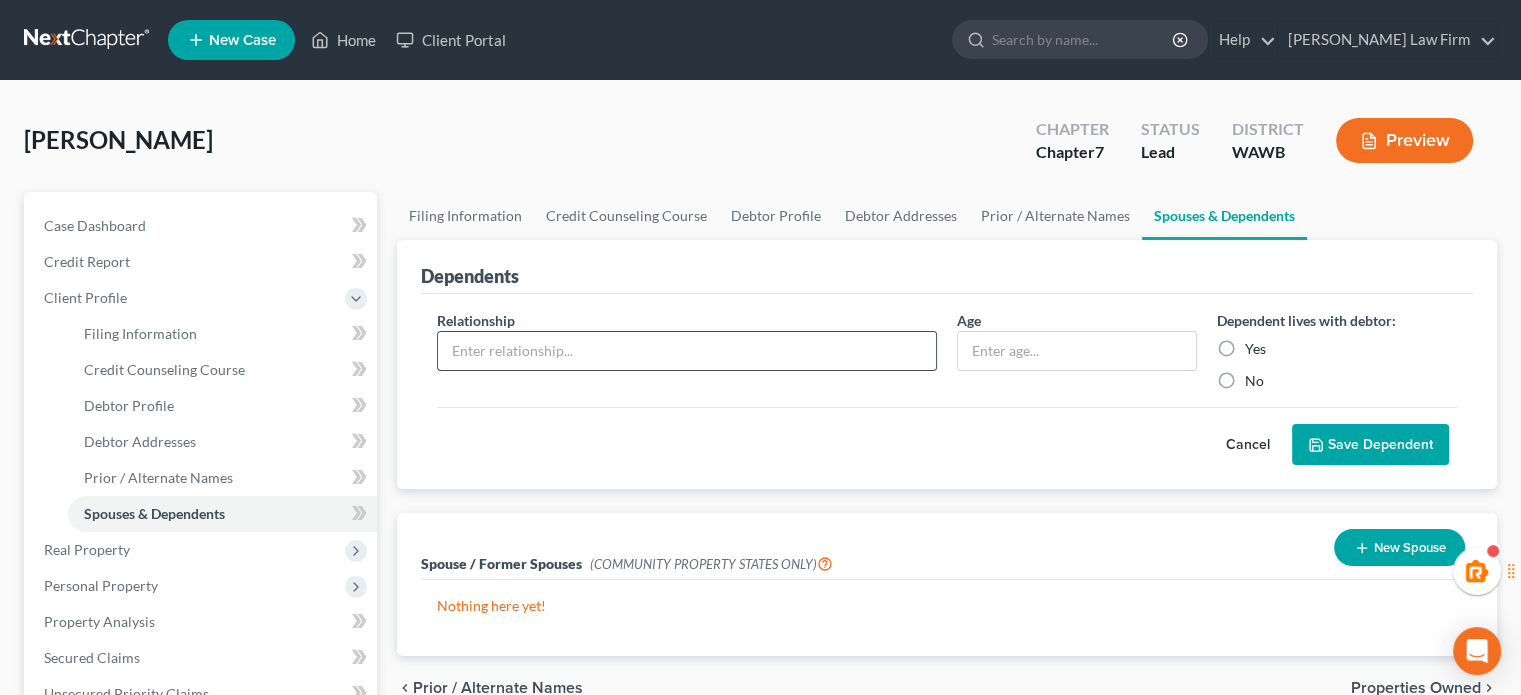 click at bounding box center (687, 351) 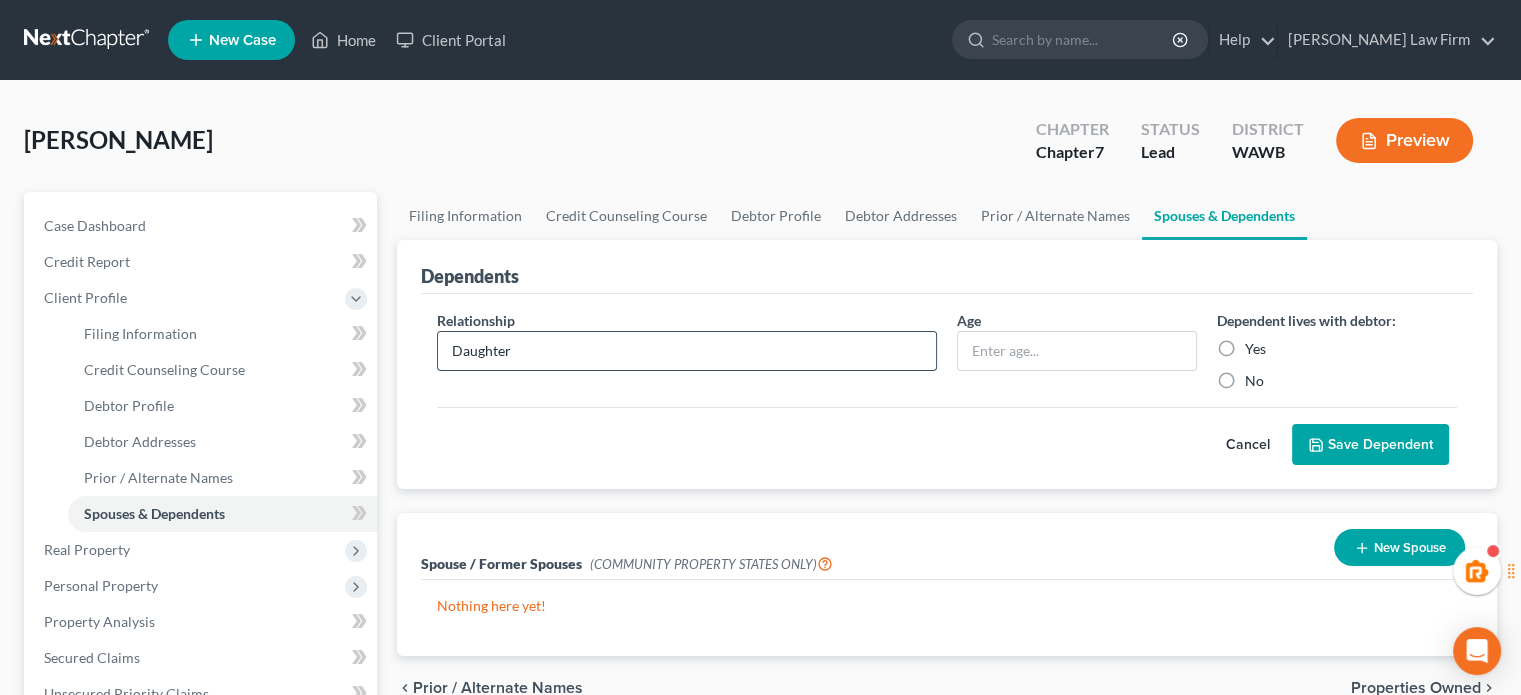 type on "Daughter" 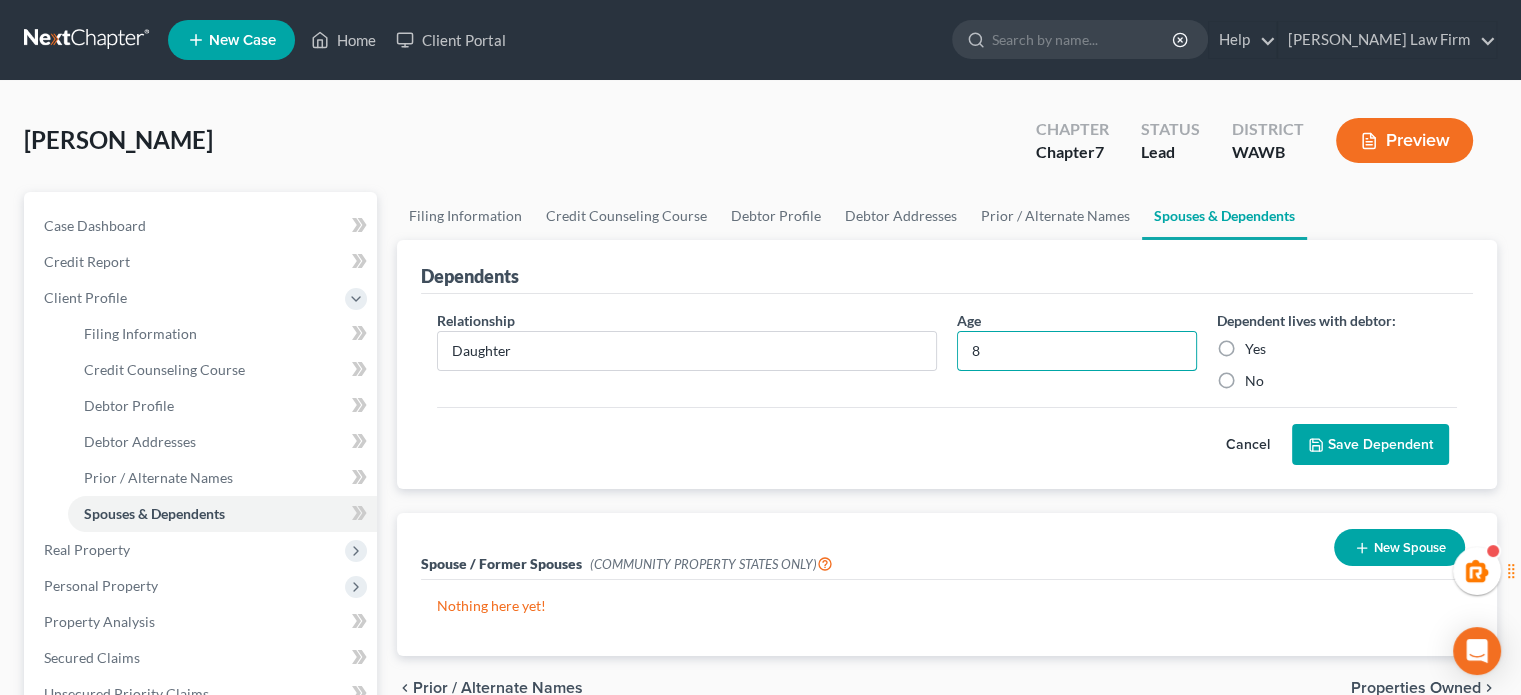 type on "8" 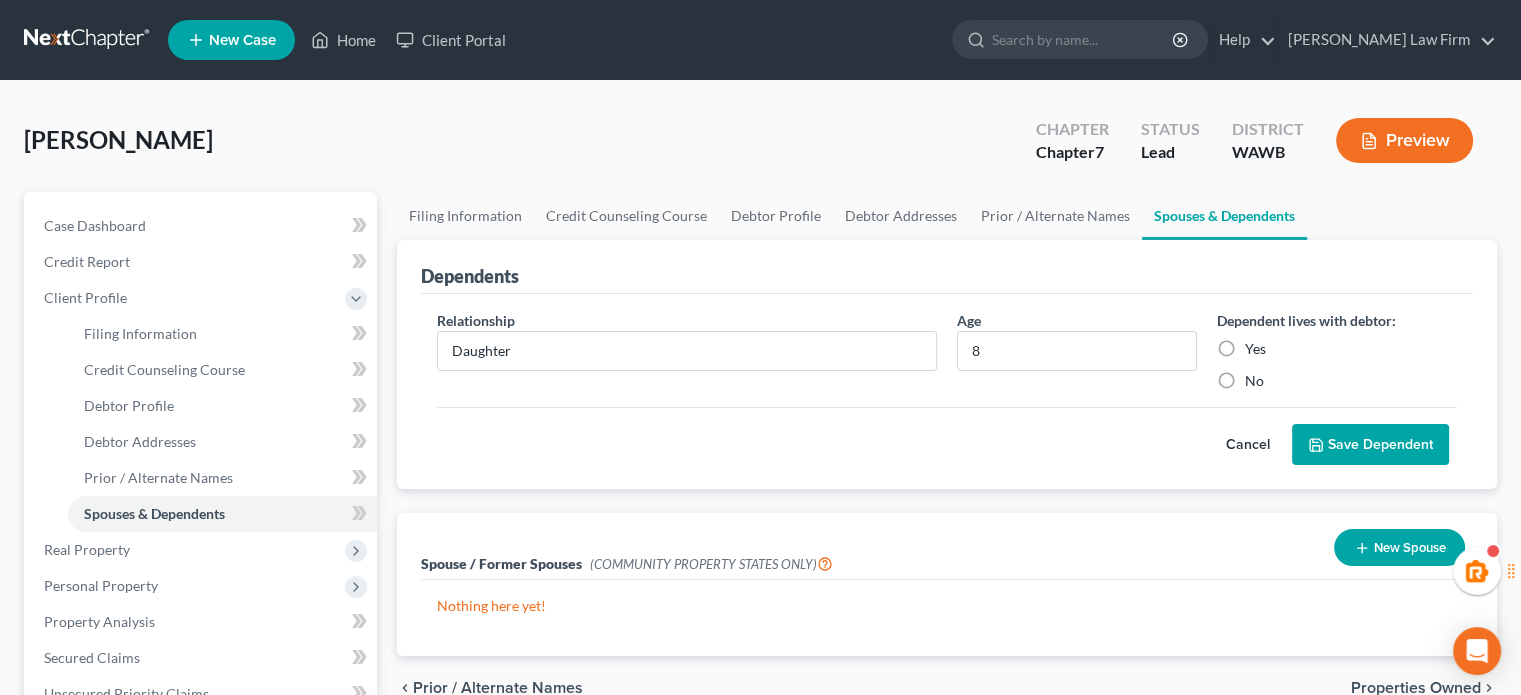click on "Yes" at bounding box center [1255, 349] 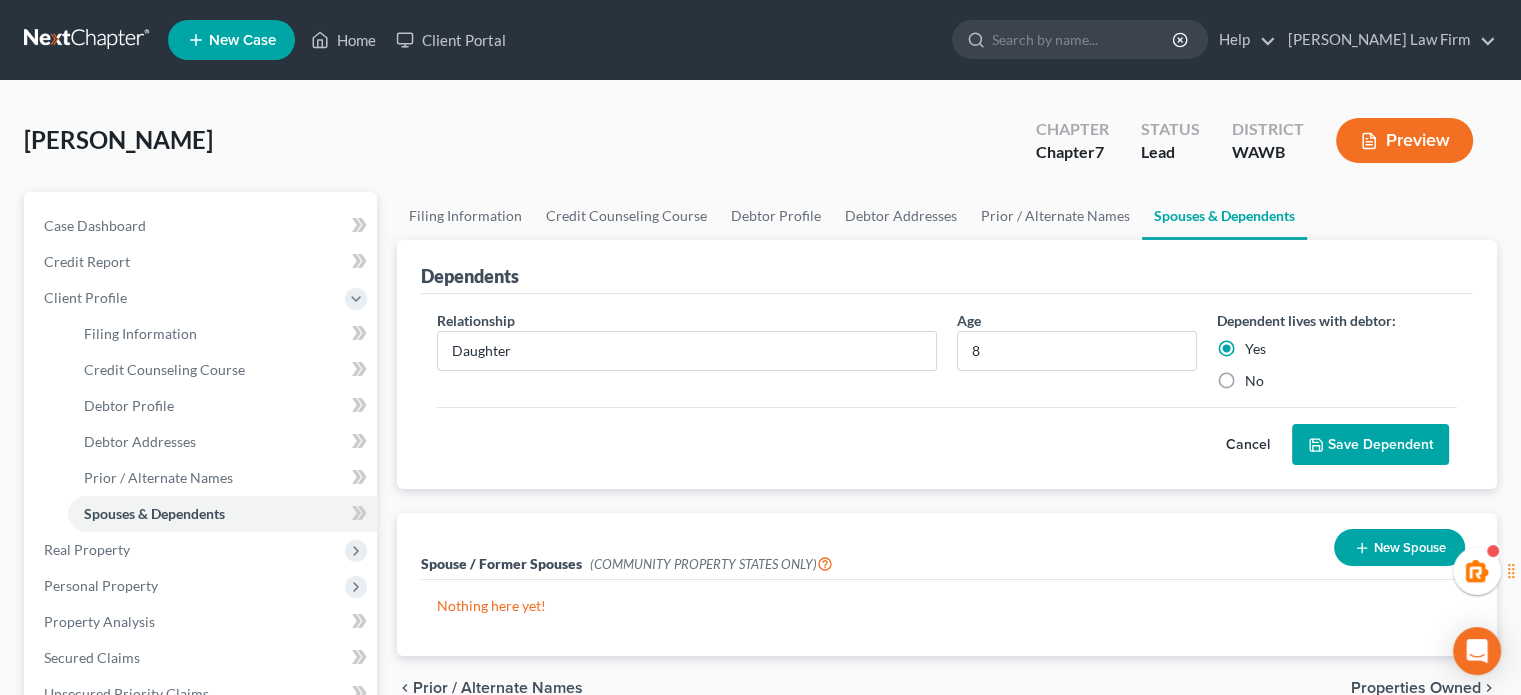 click on "Save Dependent" at bounding box center [1370, 445] 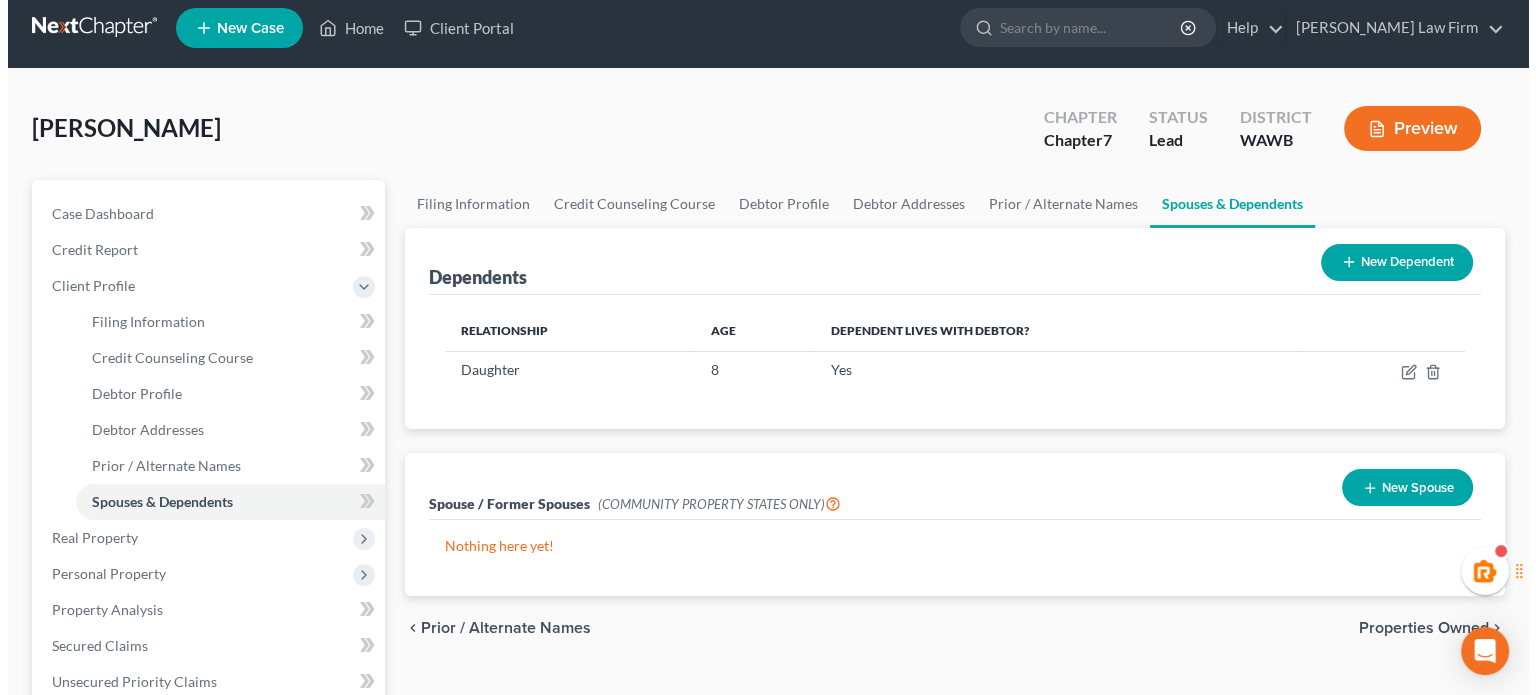 scroll, scrollTop: 0, scrollLeft: 0, axis: both 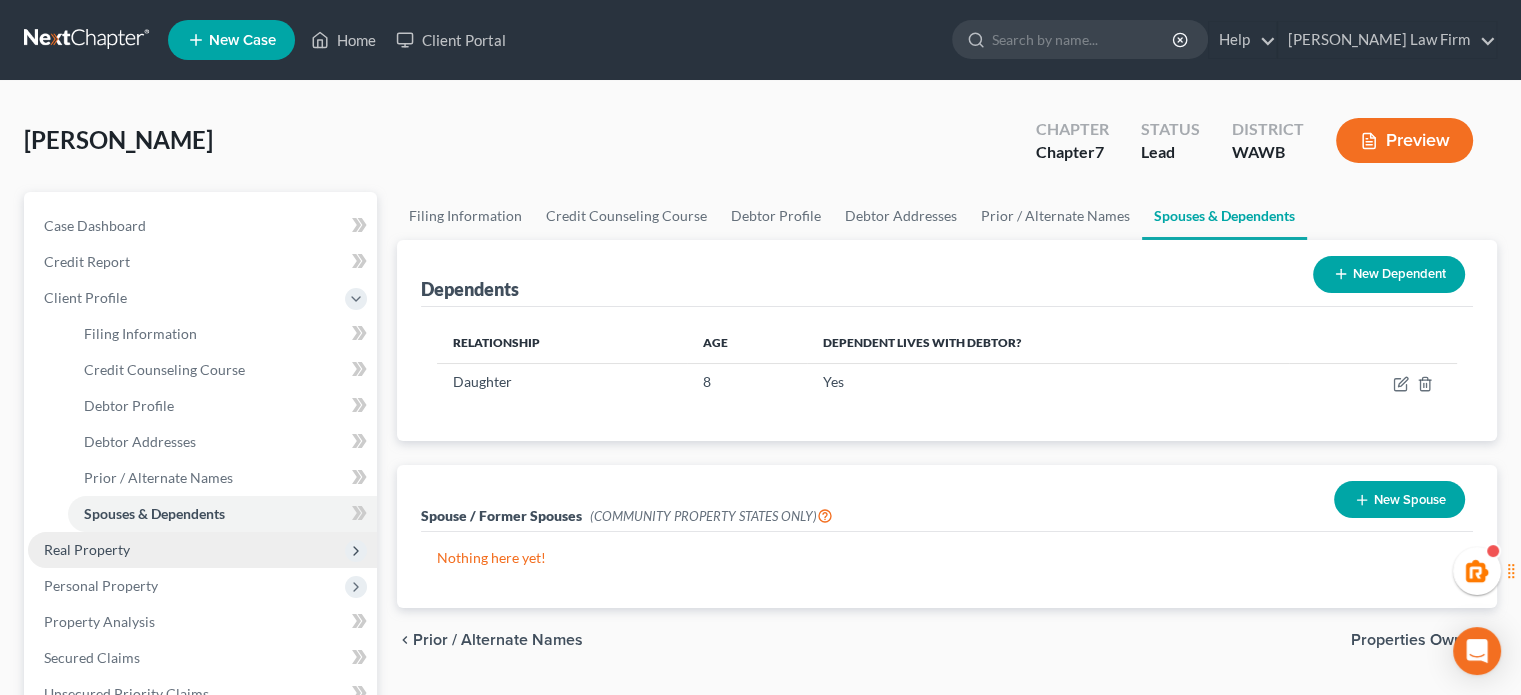 click on "Real Property" at bounding box center (87, 549) 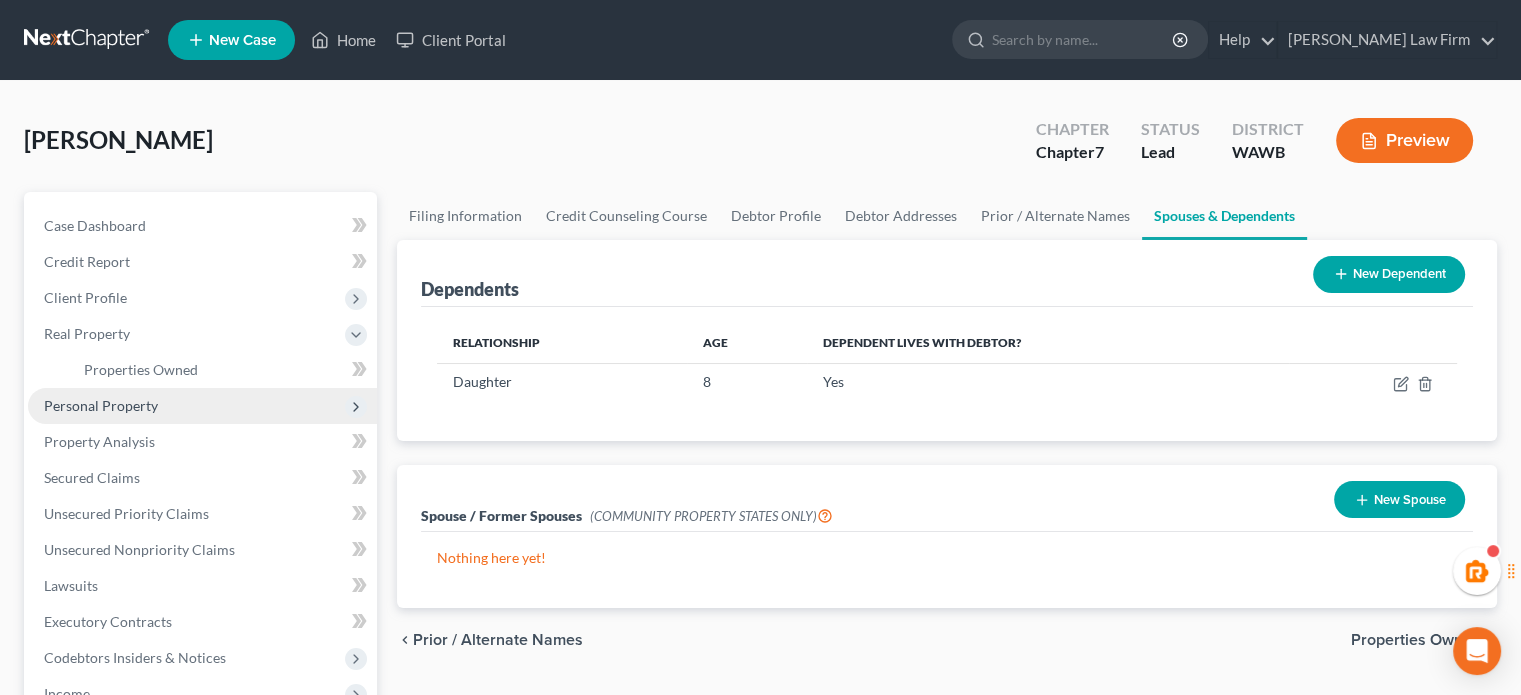 click on "Personal Property" at bounding box center [202, 406] 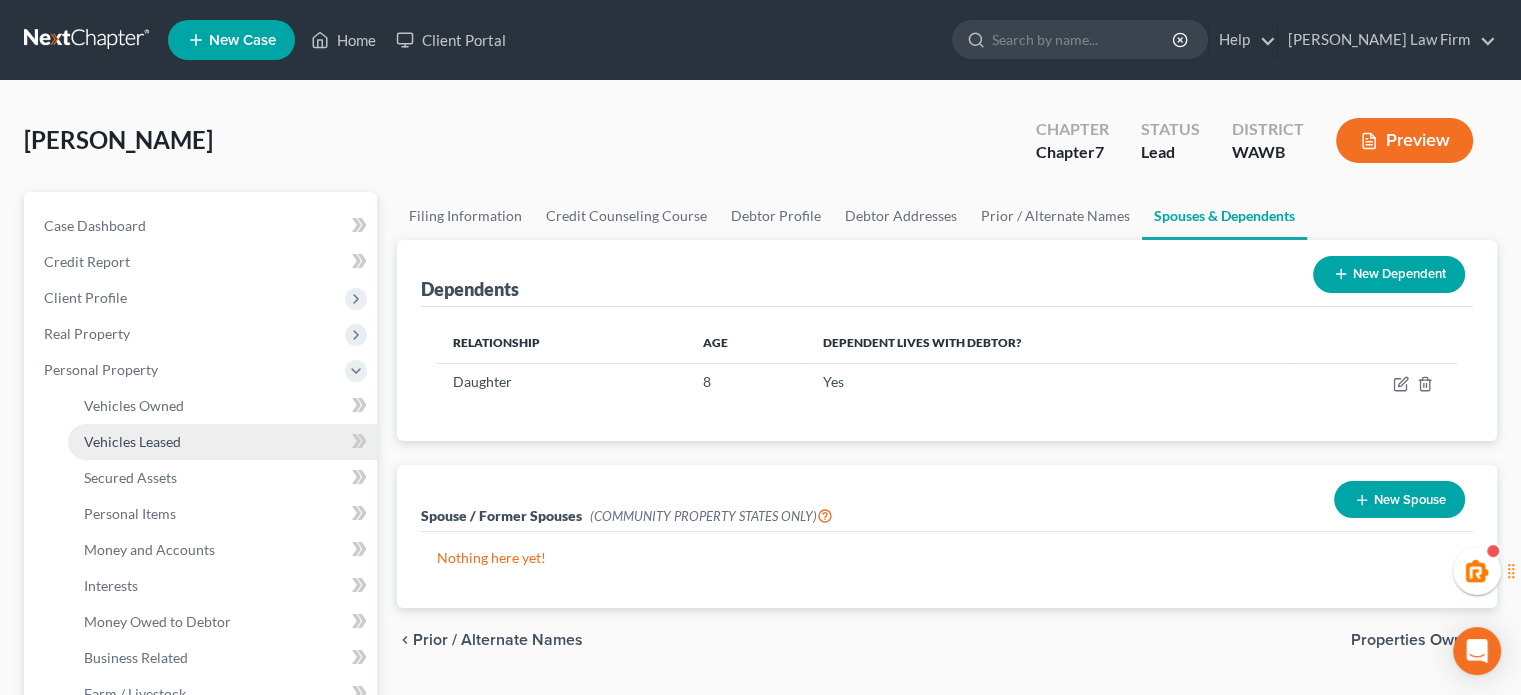 click on "Vehicles Leased" at bounding box center (132, 441) 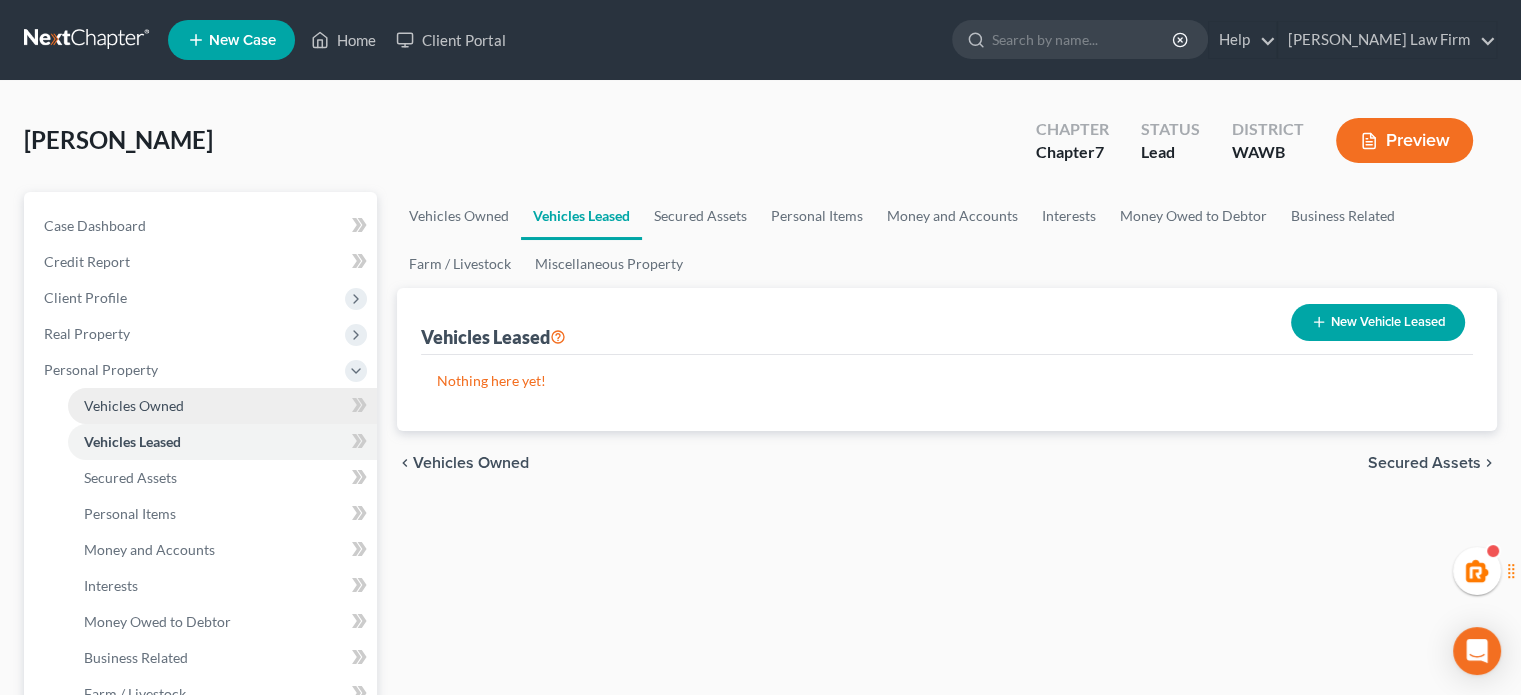 click on "Vehicles Owned" at bounding box center (134, 405) 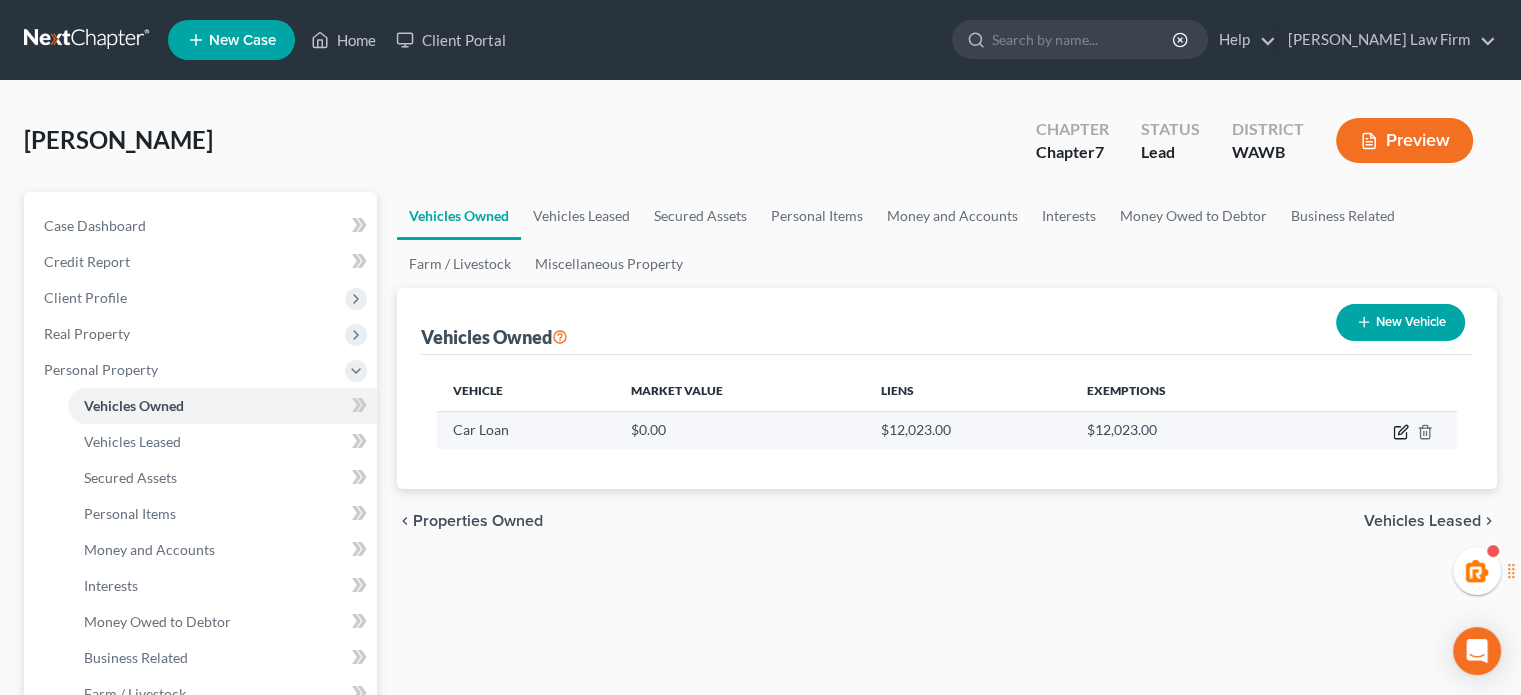 click 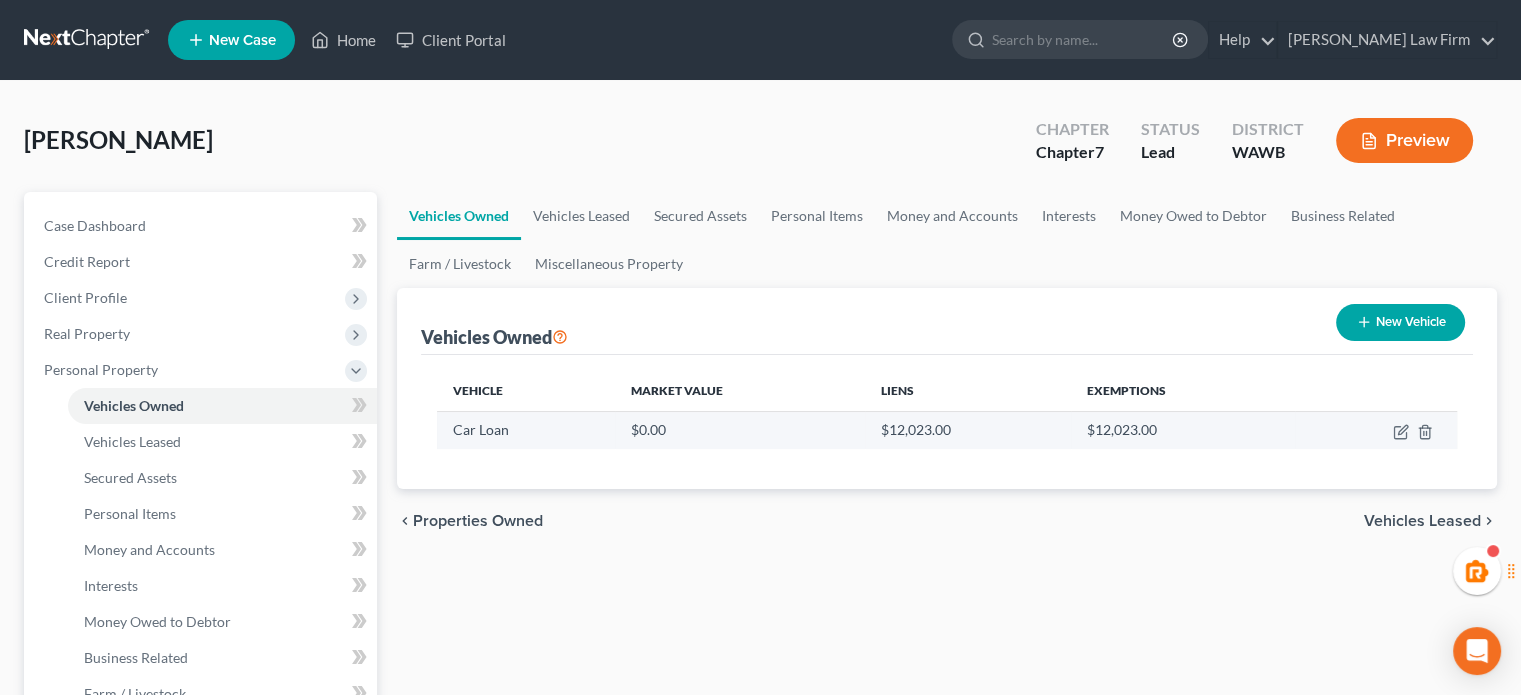 select on "0" 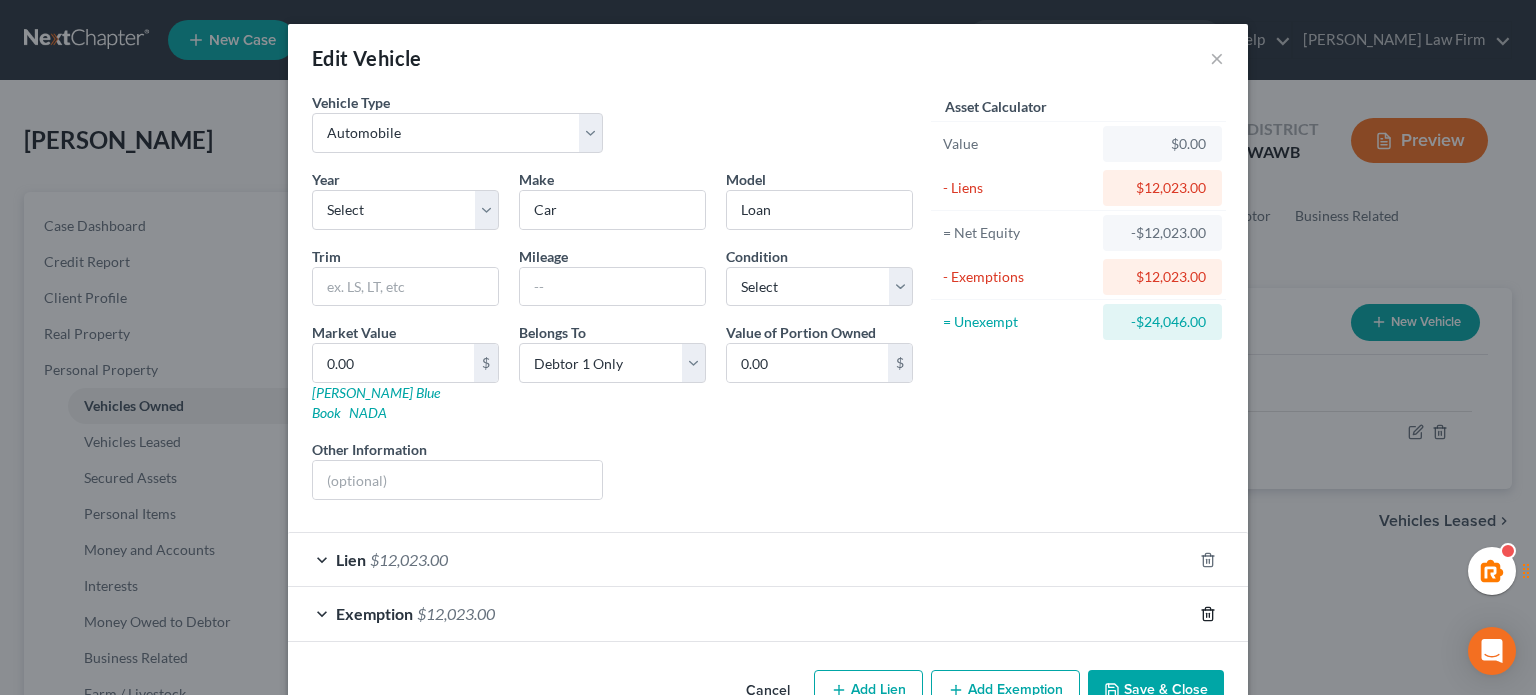 click 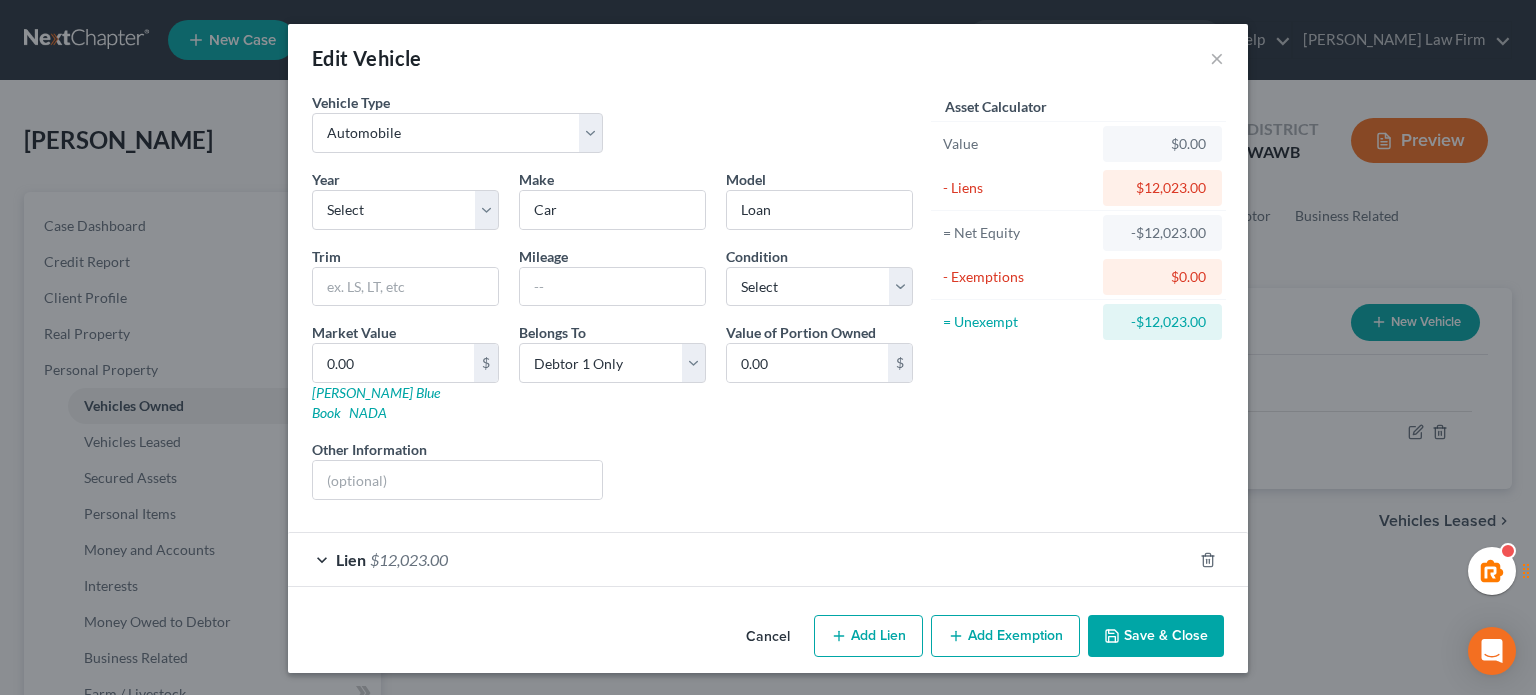click on "Vehicle Type Select Automobile Truck Trailer Watercraft Aircraft Motor Home Atv Other Vehicle Year Select 2026 2025 2024 2023 2022 2021 2020 2019 2018 2017 2016 2015 2014 2013 2012 2011 2010 2009 2008 2007 2006 2005 2004 2003 2002 2001 2000 1999 1998 1997 1996 1995 1994 1993 1992 1991 1990 1989 1988 1987 1986 1985 1984 1983 1982 1981 1980 1979 1978 1977 1976 1975 1974 1973 1972 1971 1970 1969 1968 1967 1966 1965 1964 1963 1962 1961 1960 1959 1958 1957 1956 1955 1954 1953 1952 1951 1950 1949 1948 1947 1946 1945 1944 1943 1942 1941 1940 1939 1938 1937 1936 1935 1934 1933 1932 1931 1930 1929 1928 1927 1926 1925 1924 1923 1922 1921 1920 1919 1918 1917 1916 1915 1914 1913 1912 1911 1910 1909 1908 1907 1906 1905 1904 1903 1902 1901
Make
*
Car Model Loan Trim Mileage Condition Select Excellent Very Good Good Fair Poor Market Value 0.00 $ Kelly Blue Book NADA
Belongs To
*
Select Debtor 1 Only Debtor 2 Only Debtor 1 And Debtor 2 Only At Least One Of The Debtors And Another 0.00 $
Liens" at bounding box center [768, 339] 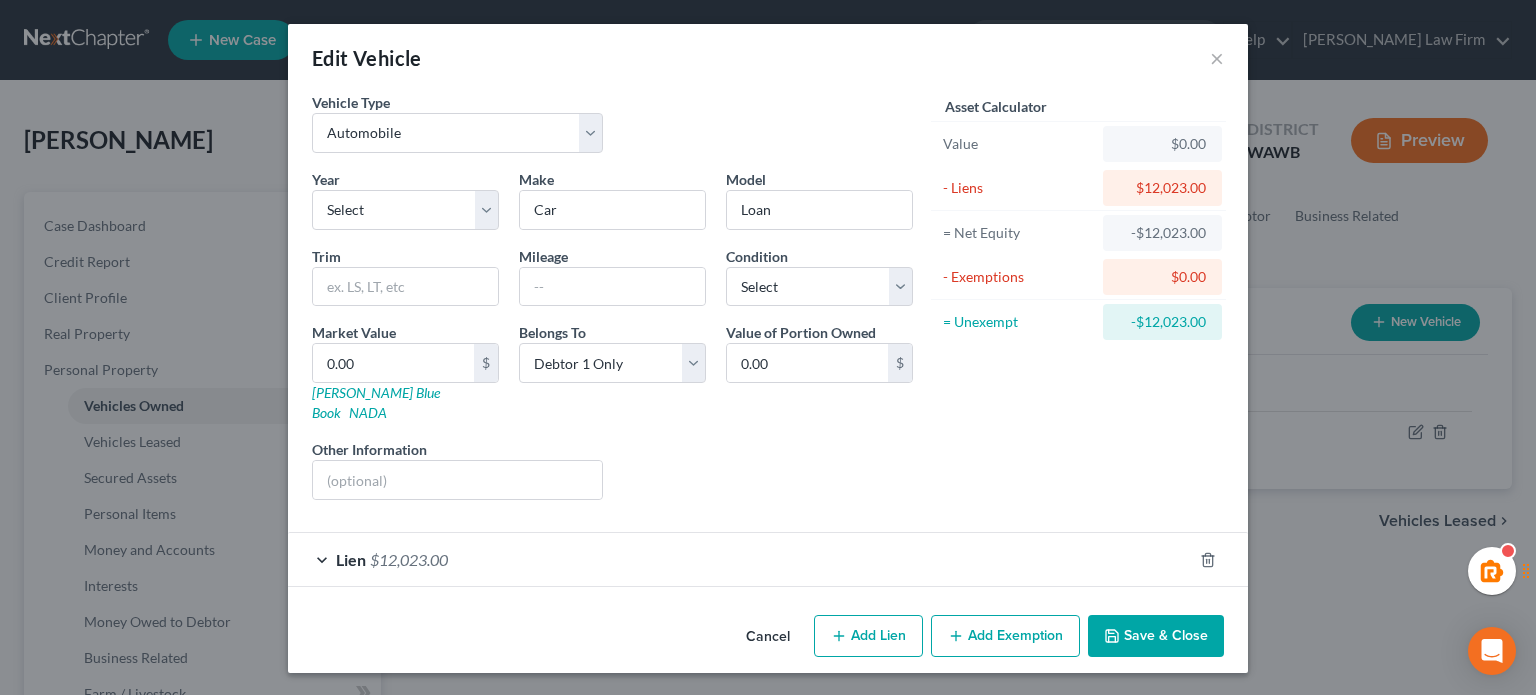 click on "Lien $12,023.00" at bounding box center [740, 559] 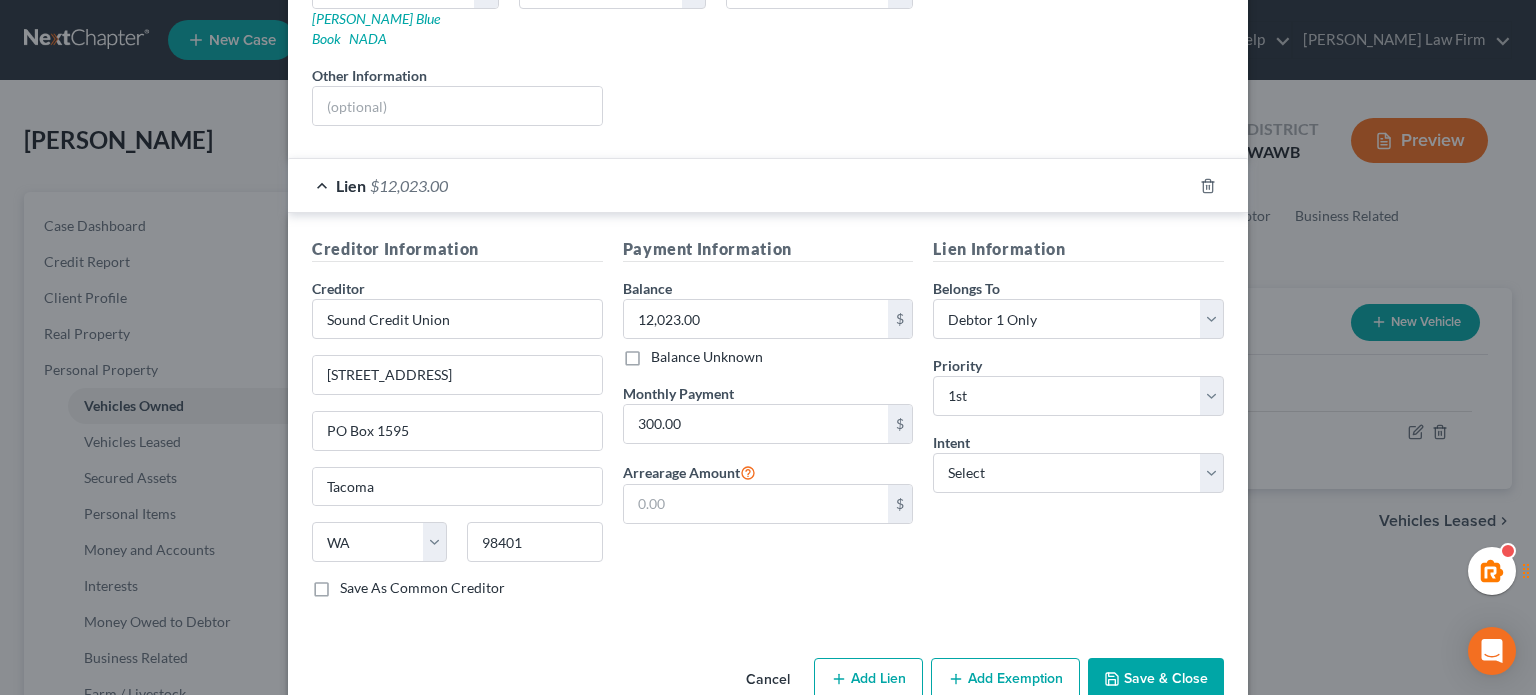 scroll, scrollTop: 394, scrollLeft: 0, axis: vertical 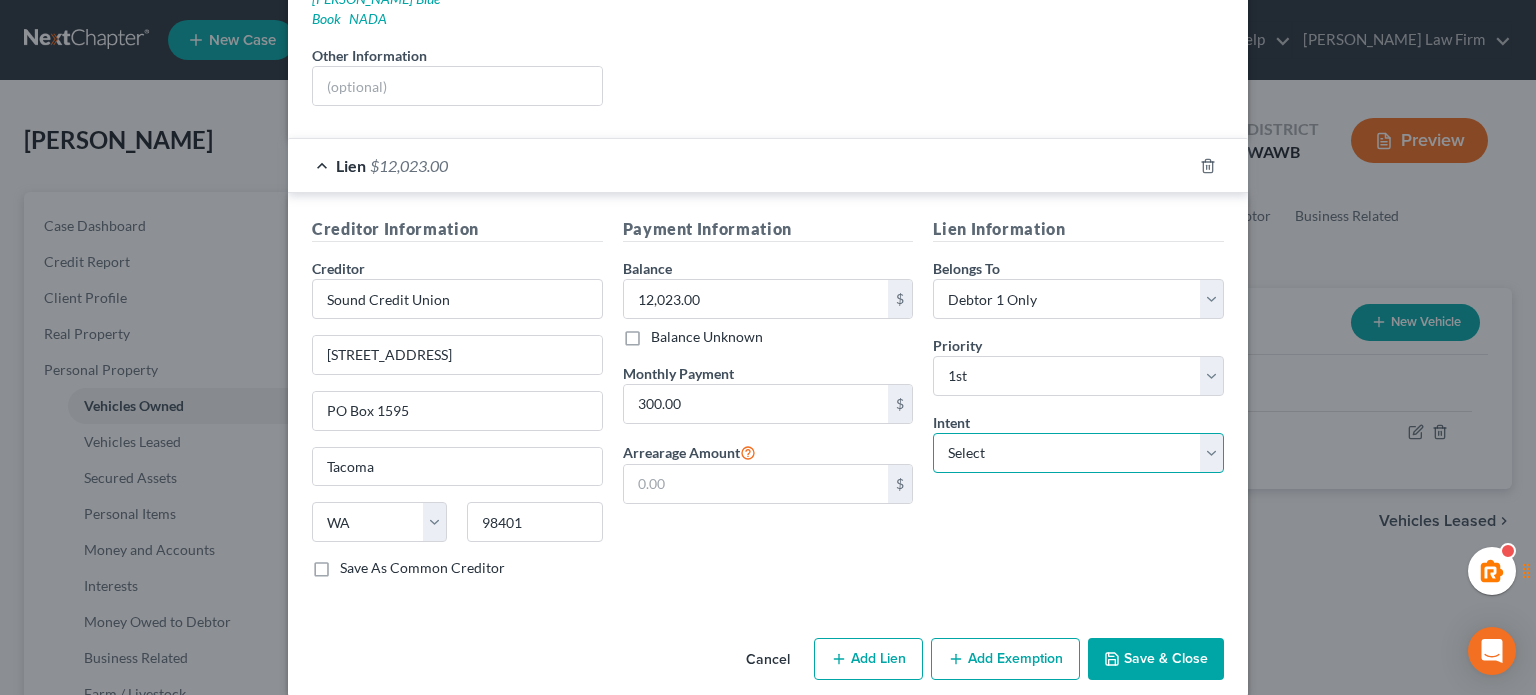 click on "Select Surrender Redeem Reaffirm Avoid Other" at bounding box center (1078, 453) 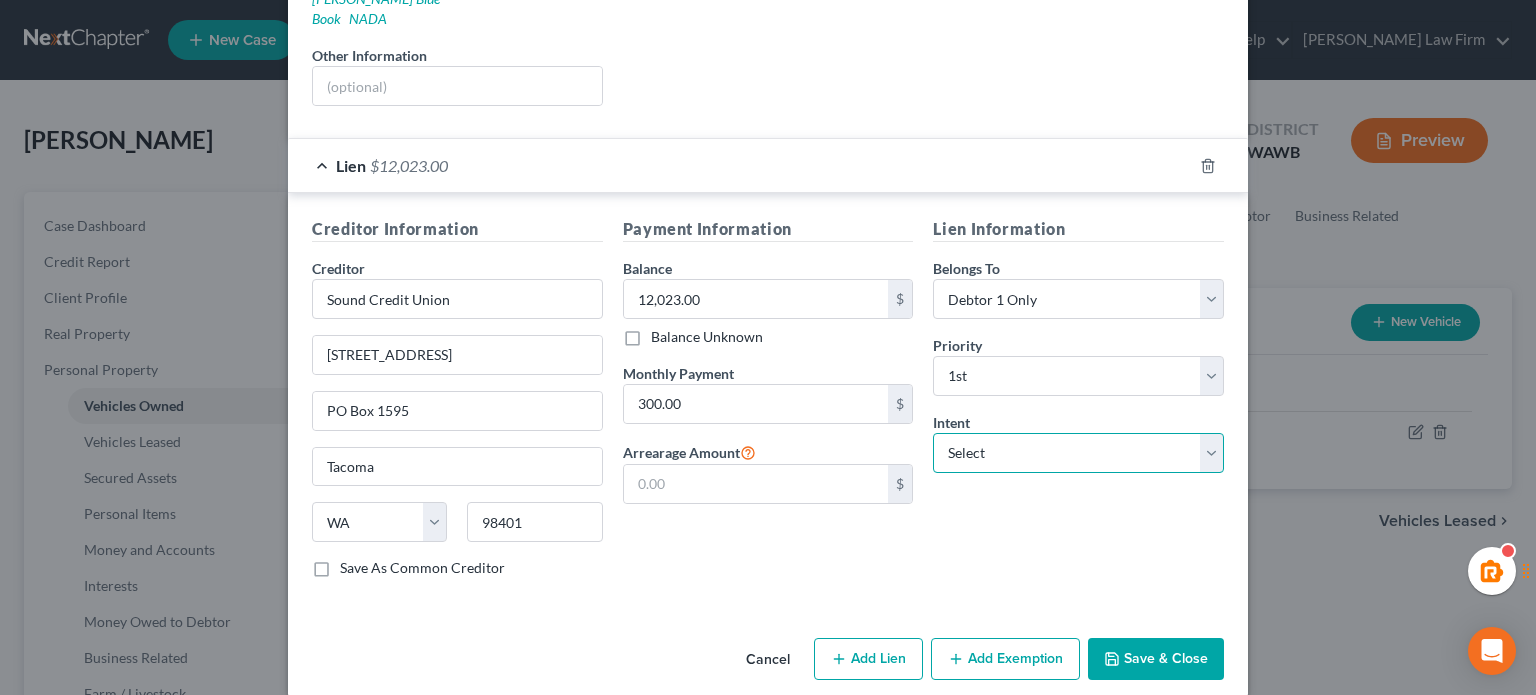 select on "0" 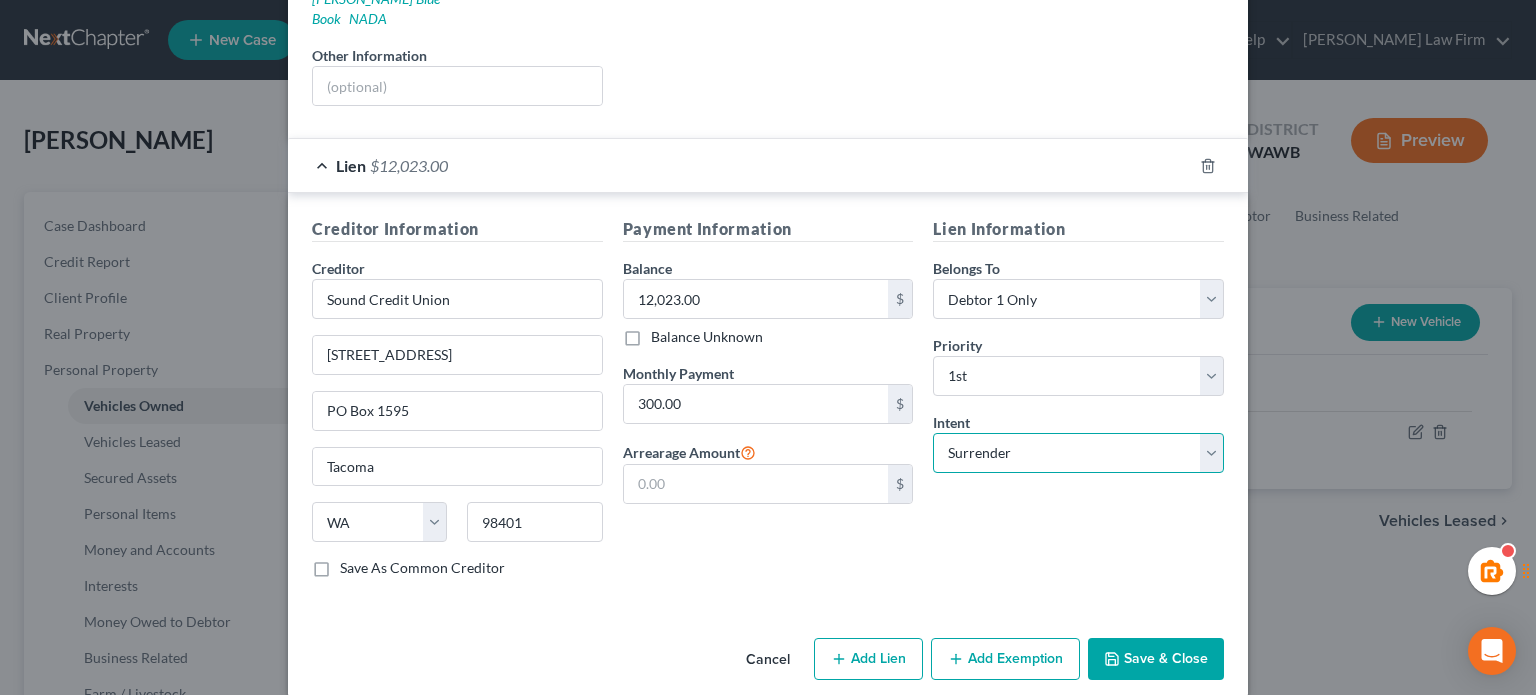 click on "Select Surrender Redeem Reaffirm Avoid Other" at bounding box center (1078, 453) 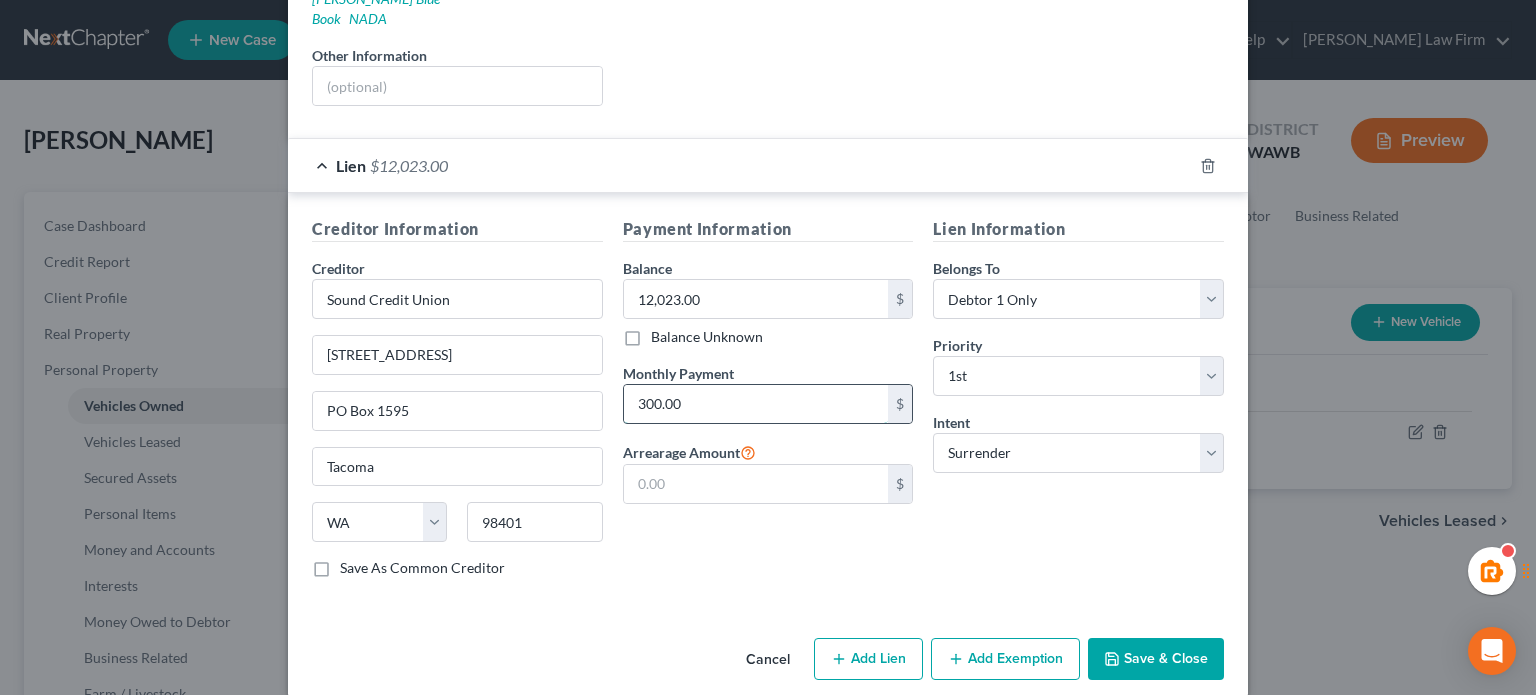 type 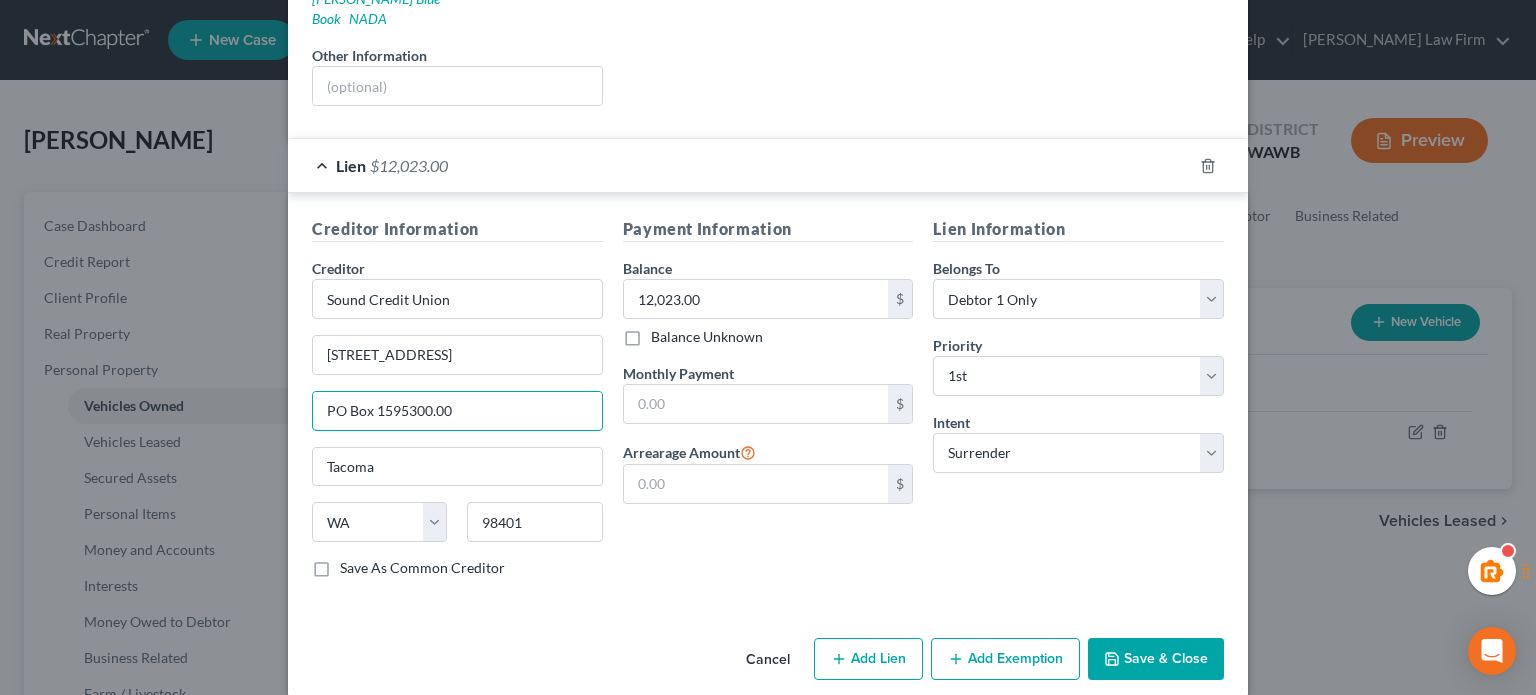 type on "PO Box 1595" 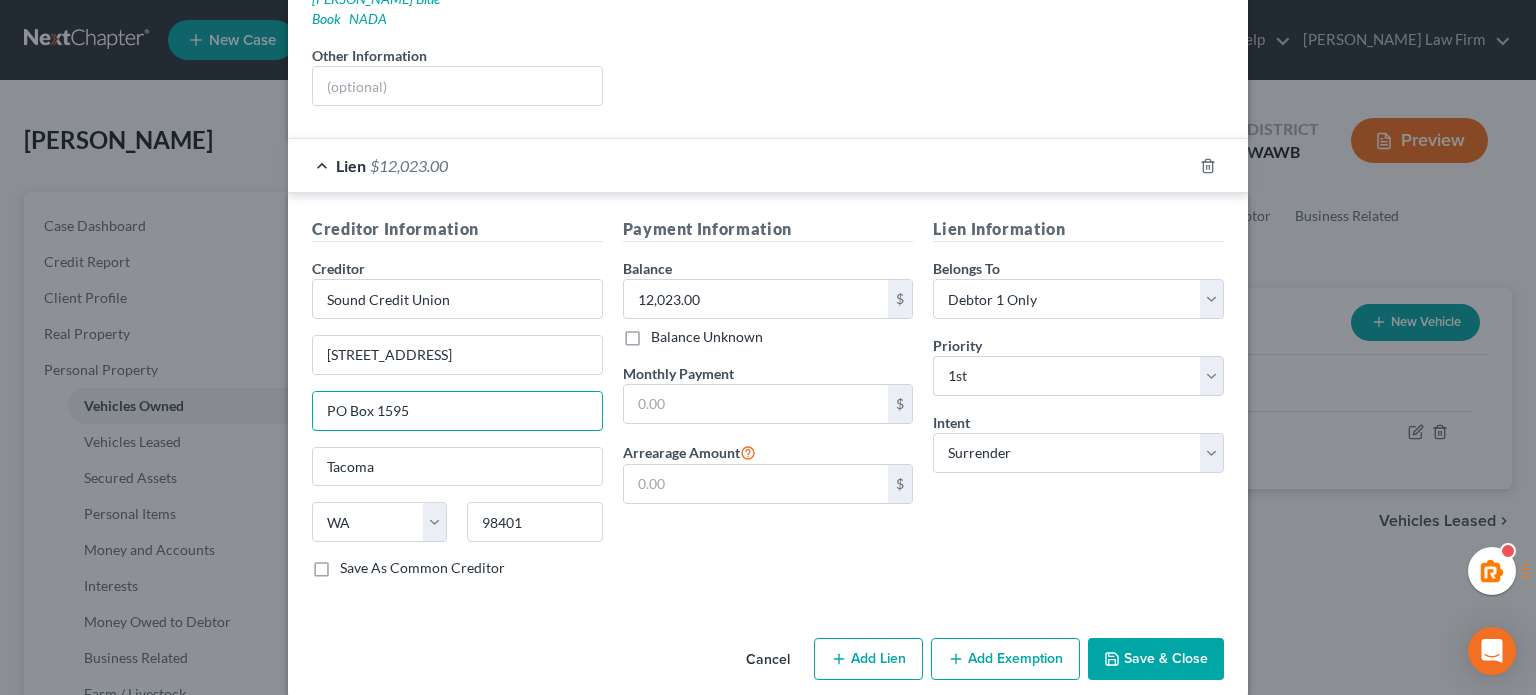 scroll, scrollTop: 0, scrollLeft: 0, axis: both 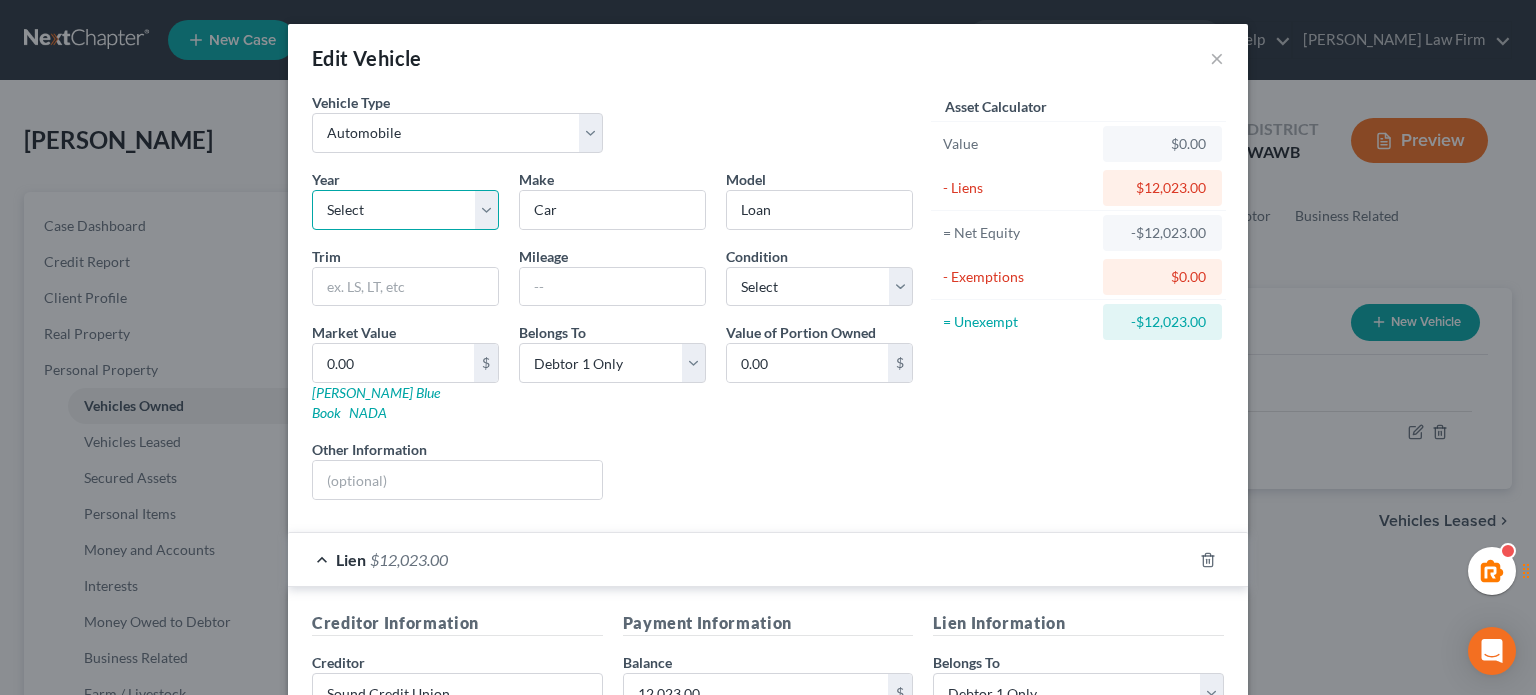 click on "Select 2026 2025 2024 2023 2022 2021 2020 2019 2018 2017 2016 2015 2014 2013 2012 2011 2010 2009 2008 2007 2006 2005 2004 2003 2002 2001 2000 1999 1998 1997 1996 1995 1994 1993 1992 1991 1990 1989 1988 1987 1986 1985 1984 1983 1982 1981 1980 1979 1978 1977 1976 1975 1974 1973 1972 1971 1970 1969 1968 1967 1966 1965 1964 1963 1962 1961 1960 1959 1958 1957 1956 1955 1954 1953 1952 1951 1950 1949 1948 1947 1946 1945 1944 1943 1942 1941 1940 1939 1938 1937 1936 1935 1934 1933 1932 1931 1930 1929 1928 1927 1926 1925 1924 1923 1922 1921 1920 1919 1918 1917 1916 1915 1914 1913 1912 1911 1910 1909 1908 1907 1906 1905 1904 1903 1902 1901" at bounding box center [405, 210] 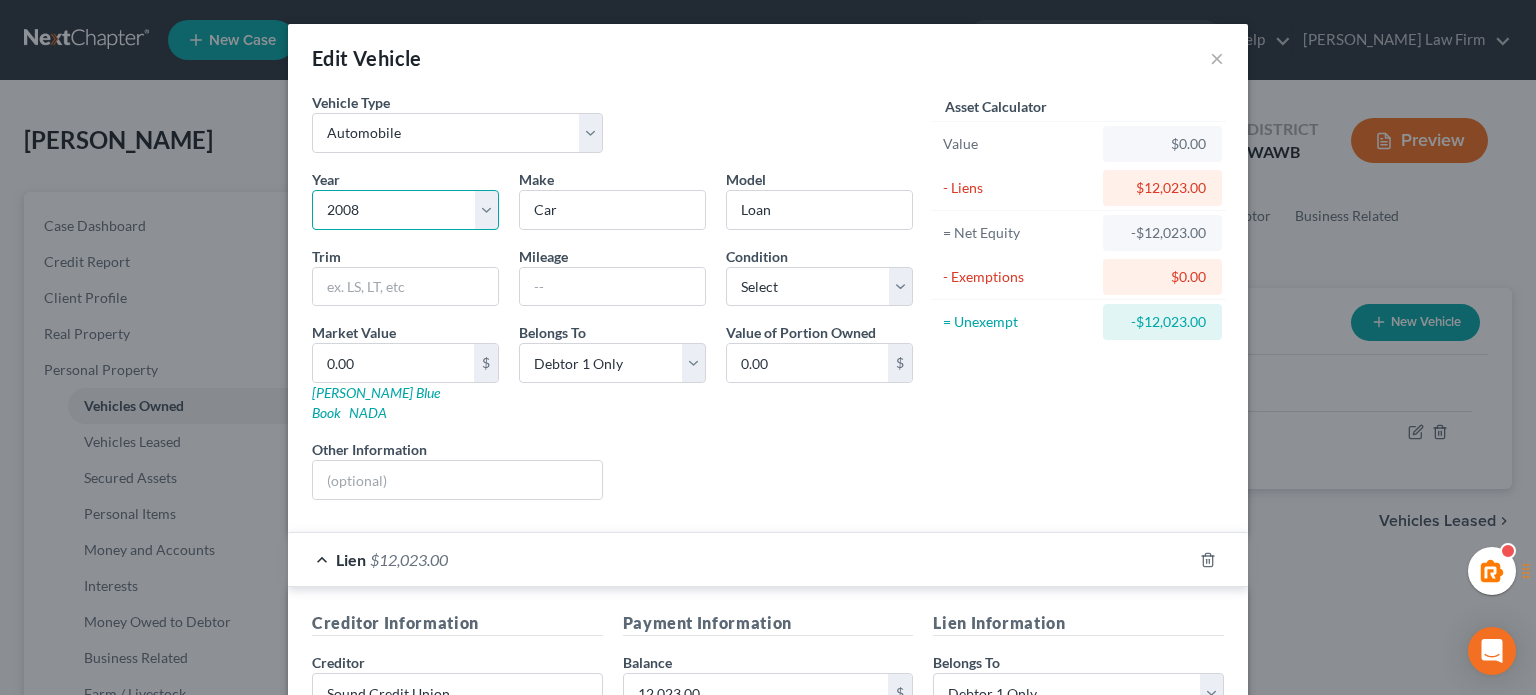 click on "Select 2026 2025 2024 2023 2022 2021 2020 2019 2018 2017 2016 2015 2014 2013 2012 2011 2010 2009 2008 2007 2006 2005 2004 2003 2002 2001 2000 1999 1998 1997 1996 1995 1994 1993 1992 1991 1990 1989 1988 1987 1986 1985 1984 1983 1982 1981 1980 1979 1978 1977 1976 1975 1974 1973 1972 1971 1970 1969 1968 1967 1966 1965 1964 1963 1962 1961 1960 1959 1958 1957 1956 1955 1954 1953 1952 1951 1950 1949 1948 1947 1946 1945 1944 1943 1942 1941 1940 1939 1938 1937 1936 1935 1934 1933 1932 1931 1930 1929 1928 1927 1926 1925 1924 1923 1922 1921 1920 1919 1918 1917 1916 1915 1914 1913 1912 1911 1910 1909 1908 1907 1906 1905 1904 1903 1902 1901" at bounding box center [405, 210] 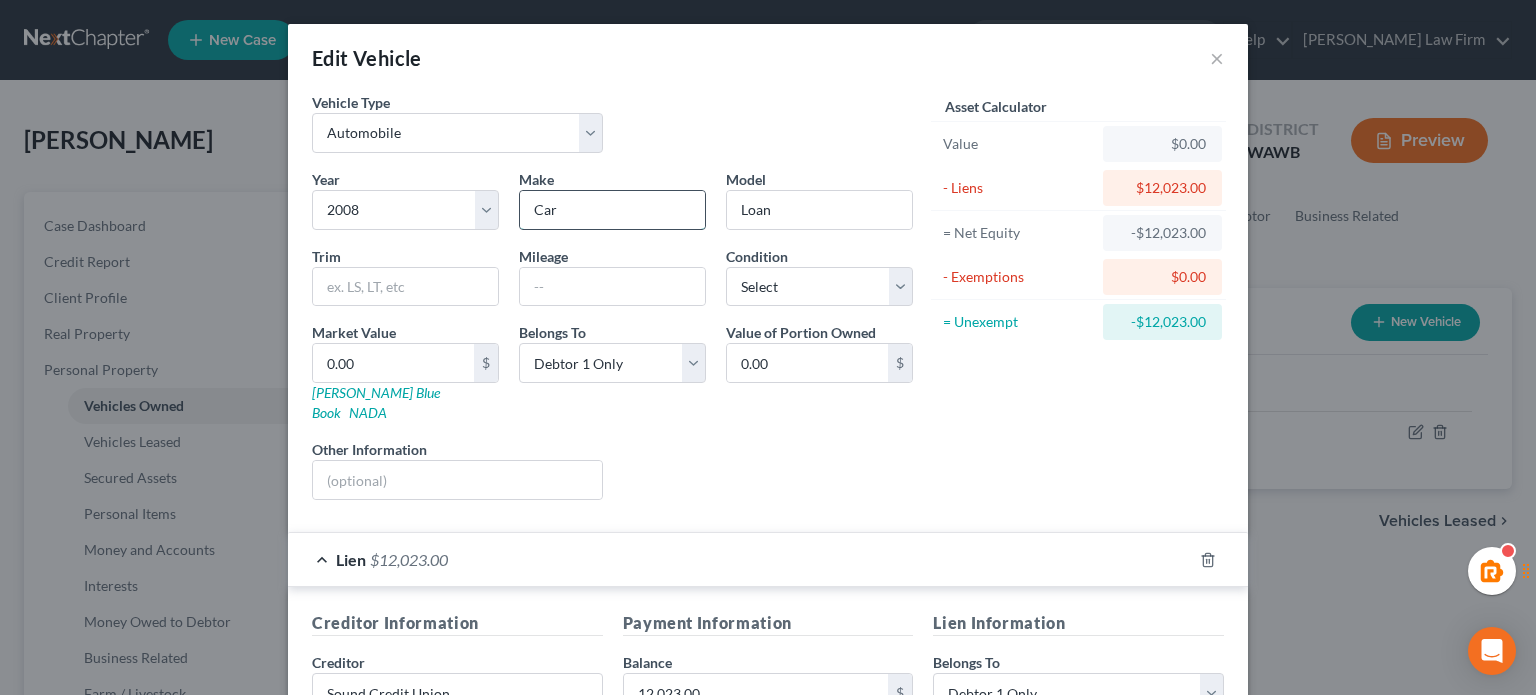 drag, startPoint x: 568, startPoint y: 208, endPoint x: 514, endPoint y: 203, distance: 54.230988 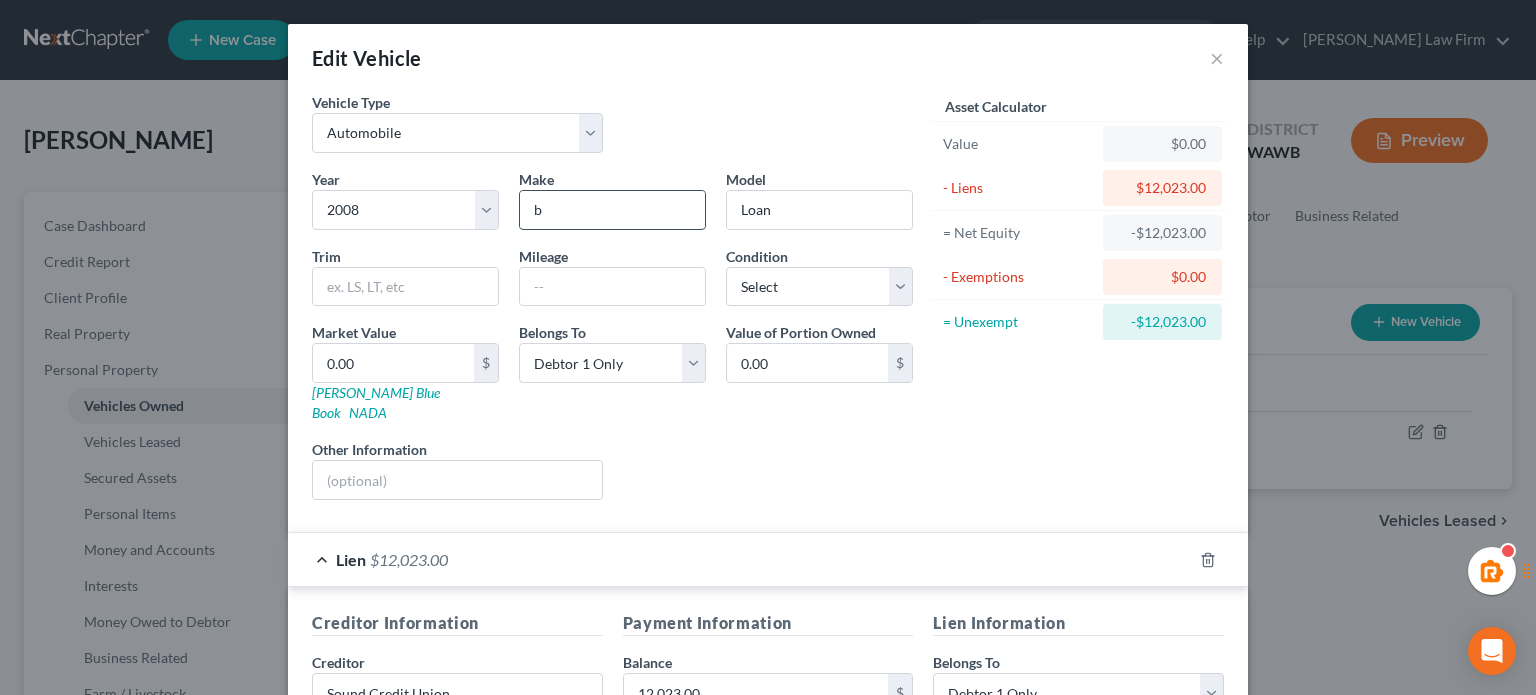 type on "BMW" 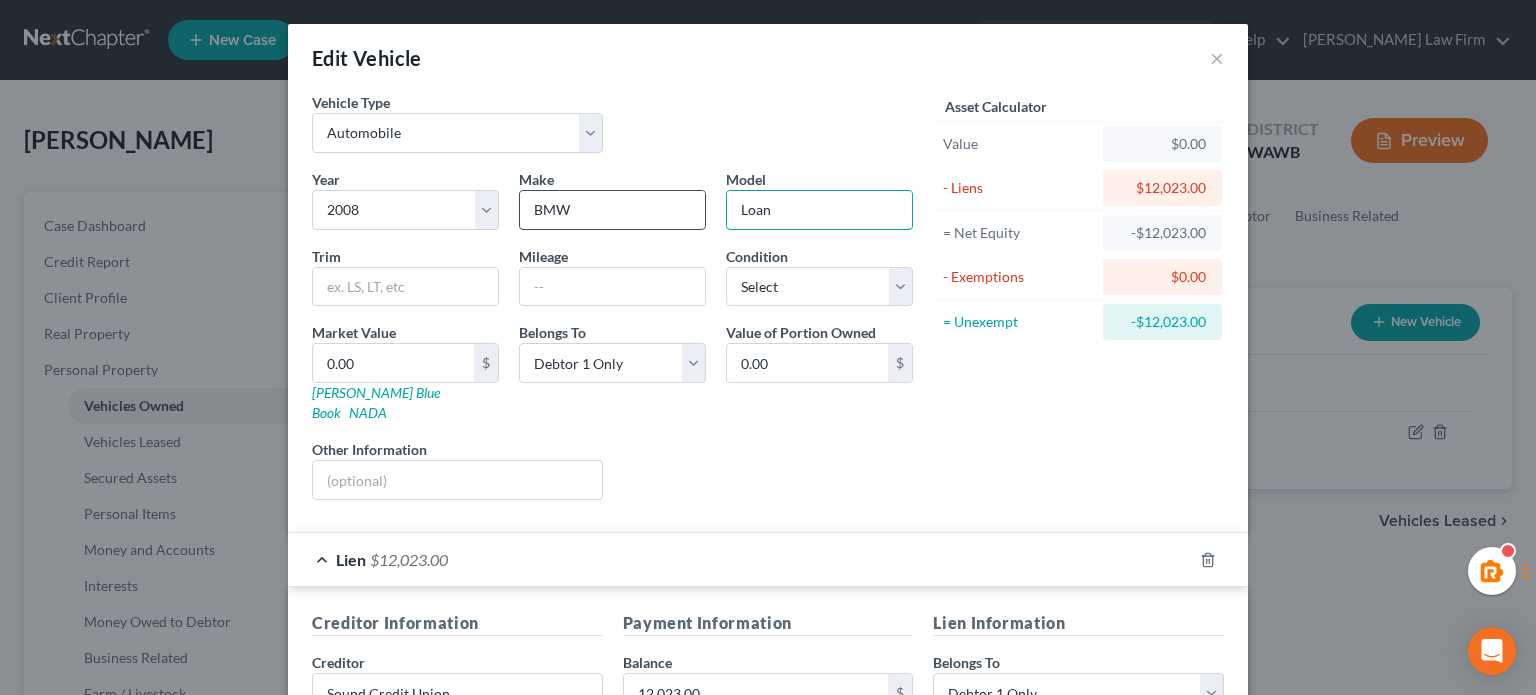 drag, startPoint x: 795, startPoint y: 205, endPoint x: 697, endPoint y: 205, distance: 98 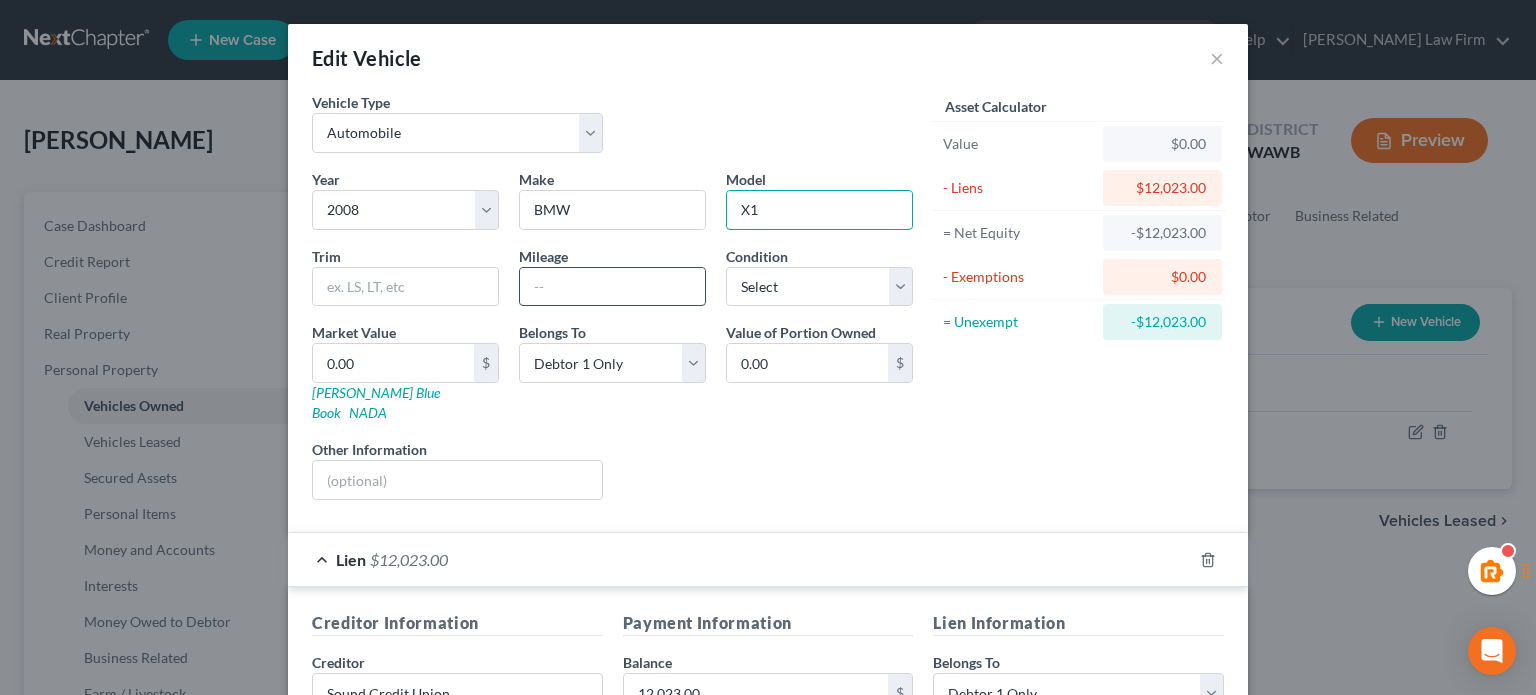 type on "X1" 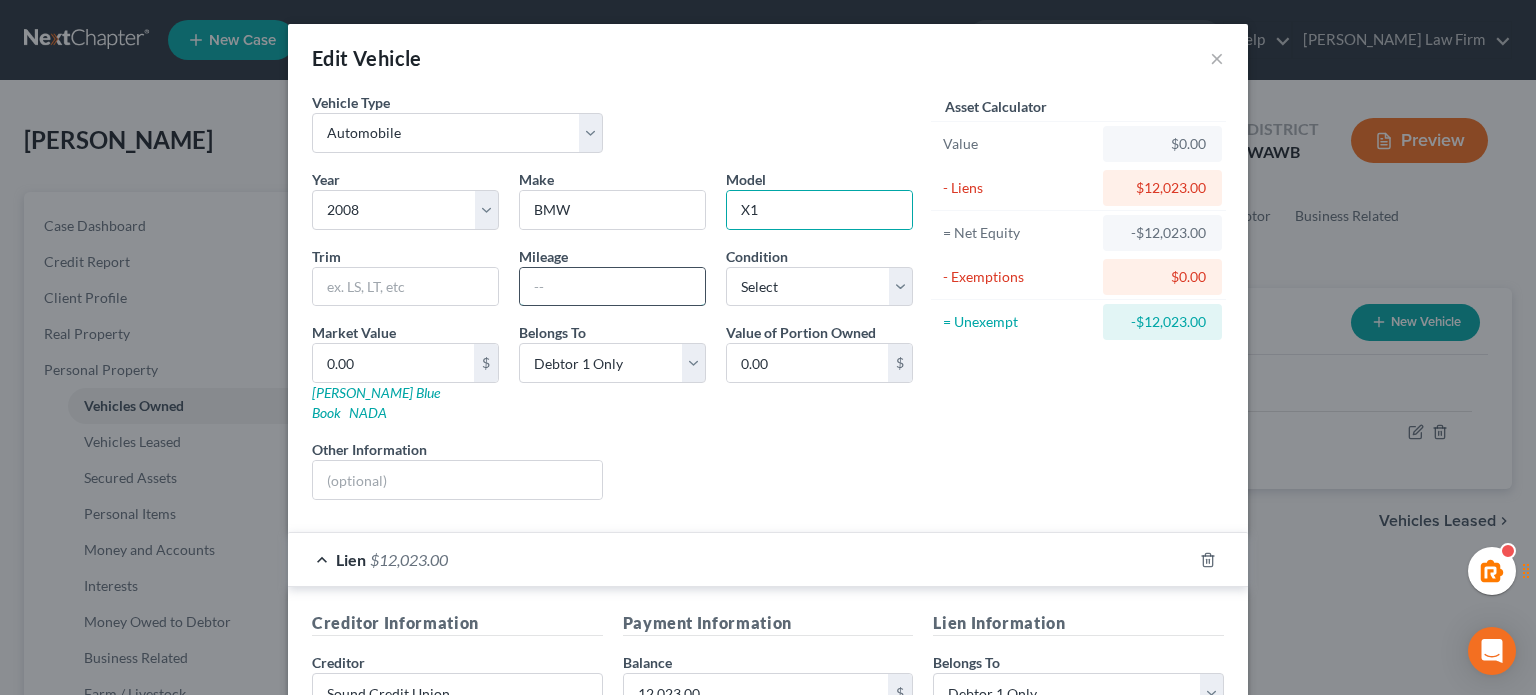 click at bounding box center (612, 287) 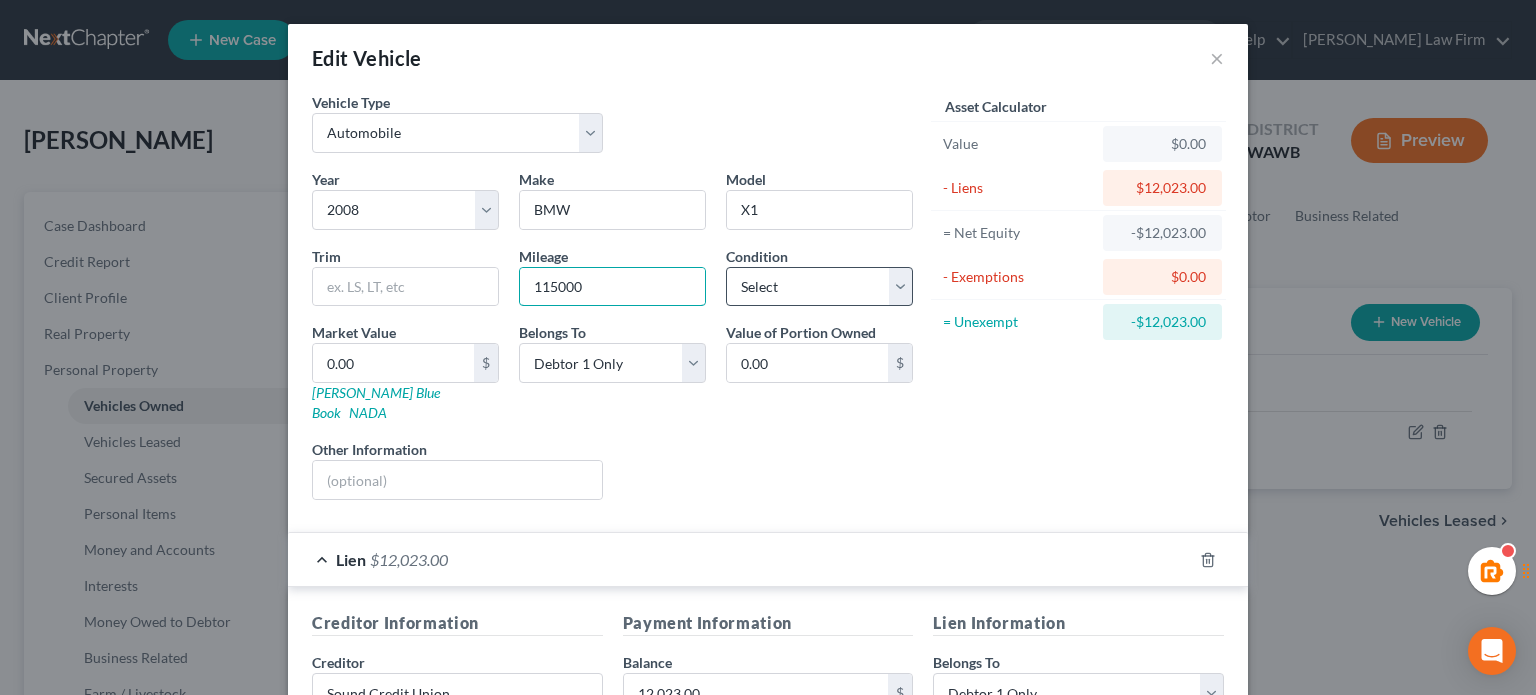 type on "115000" 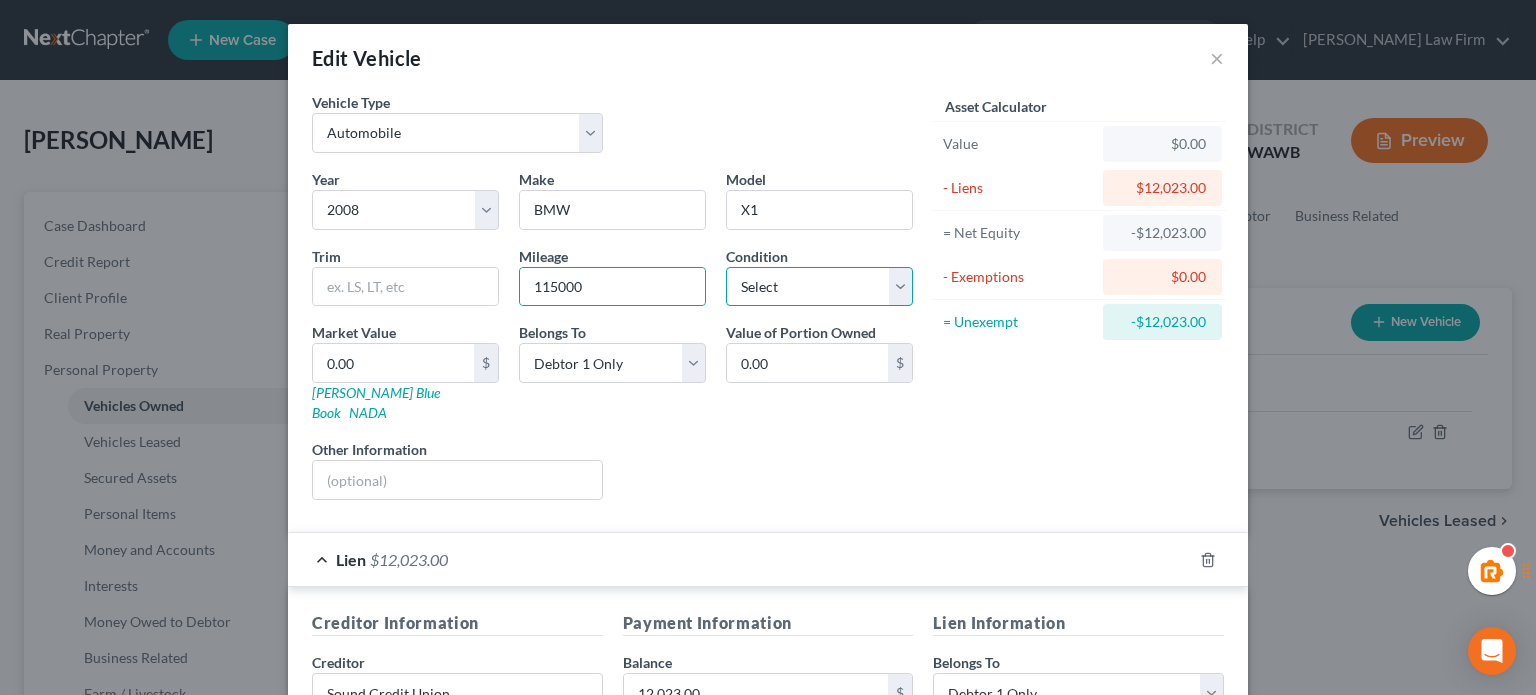 click on "Select Excellent Very Good Good Fair Poor" at bounding box center (819, 287) 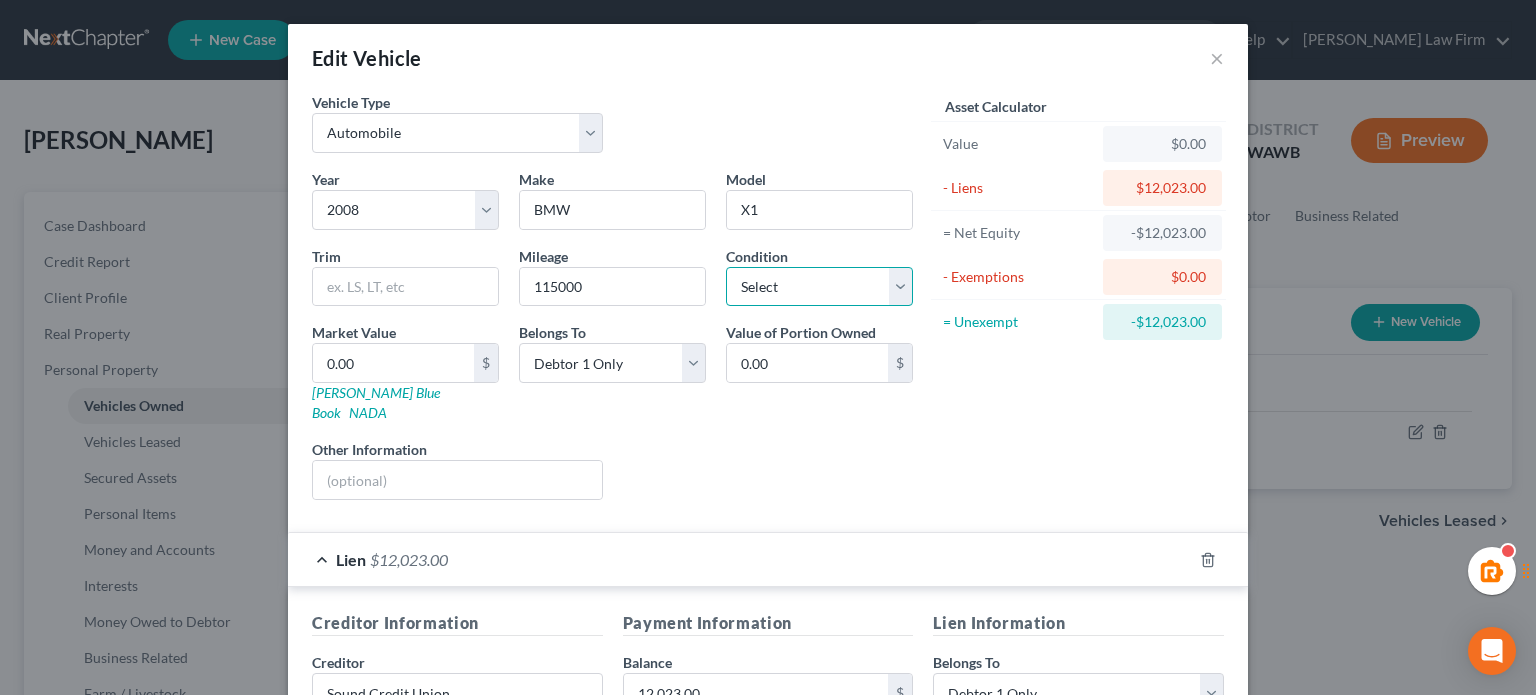 select on "4" 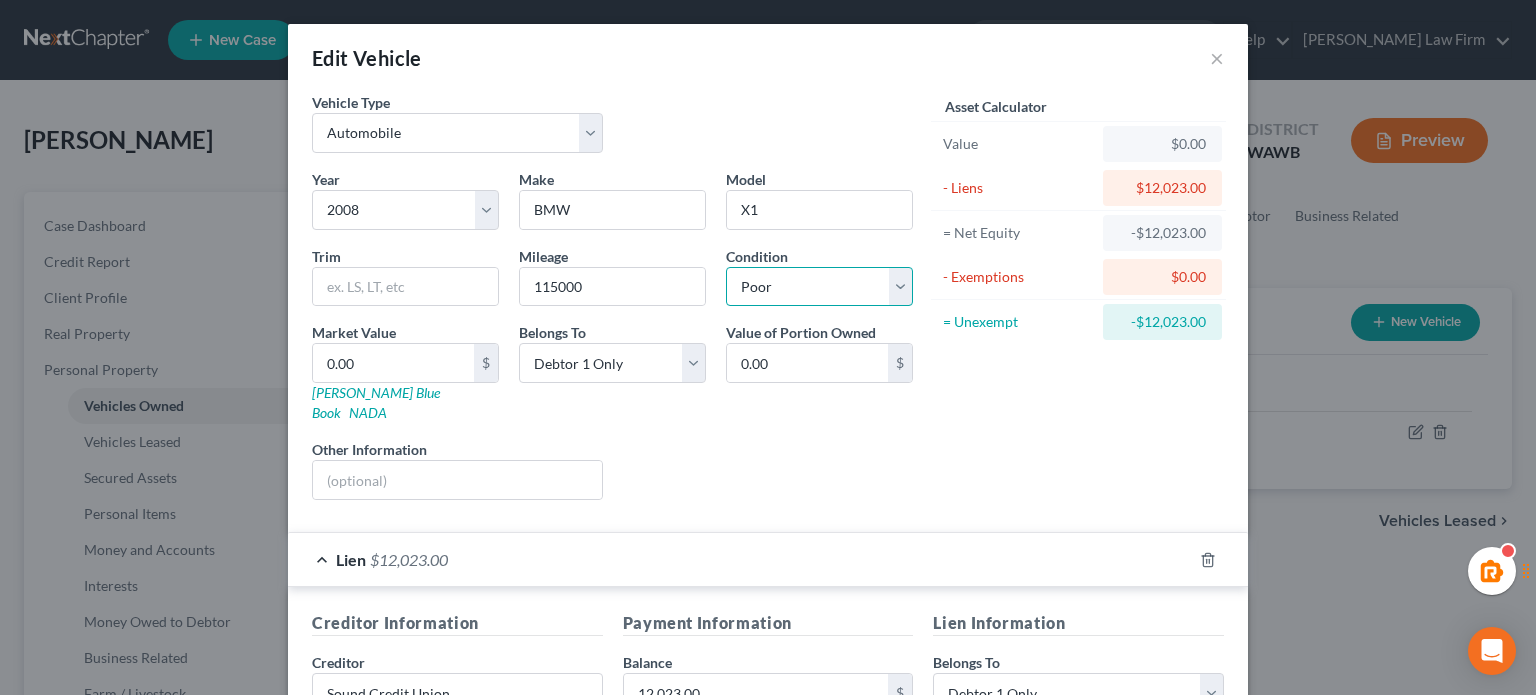 click on "Select Excellent Very Good Good Fair Poor" at bounding box center [819, 287] 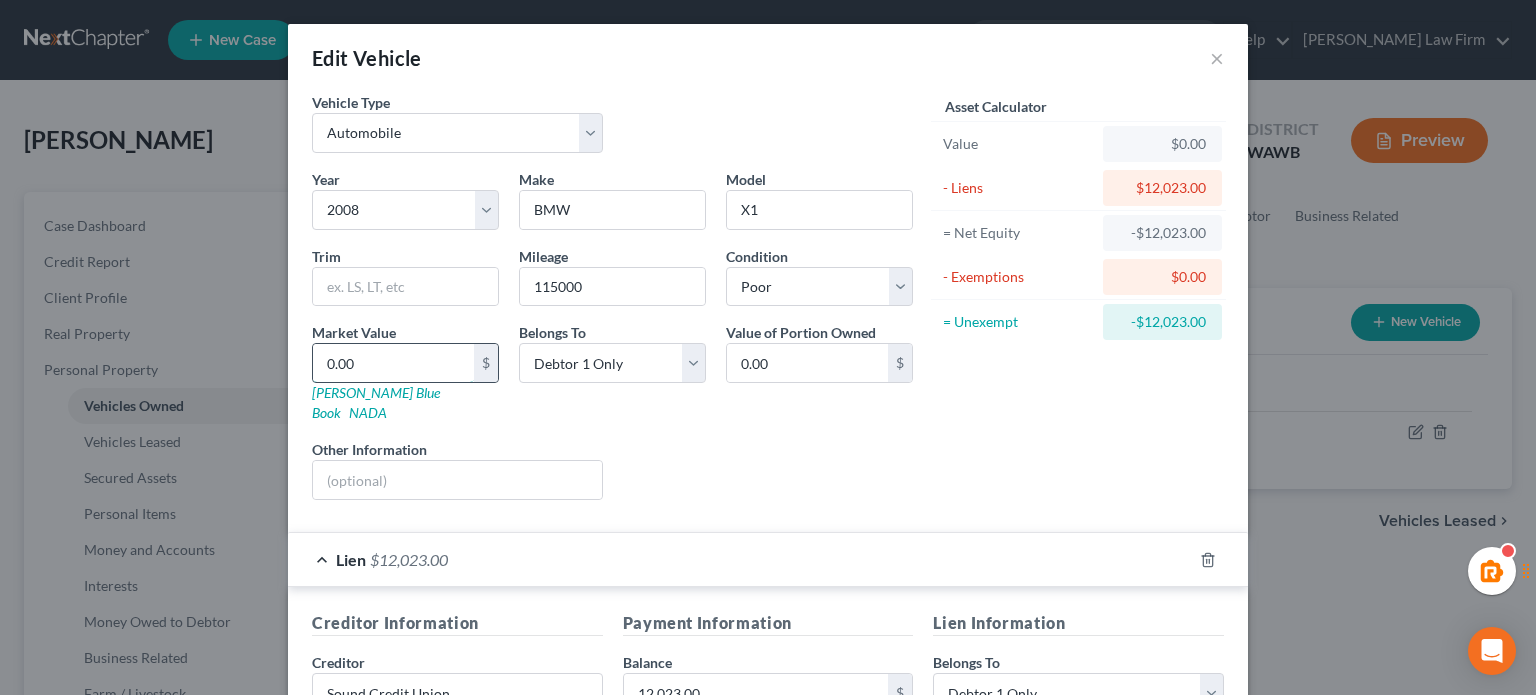 click on "0.00" at bounding box center [393, 363] 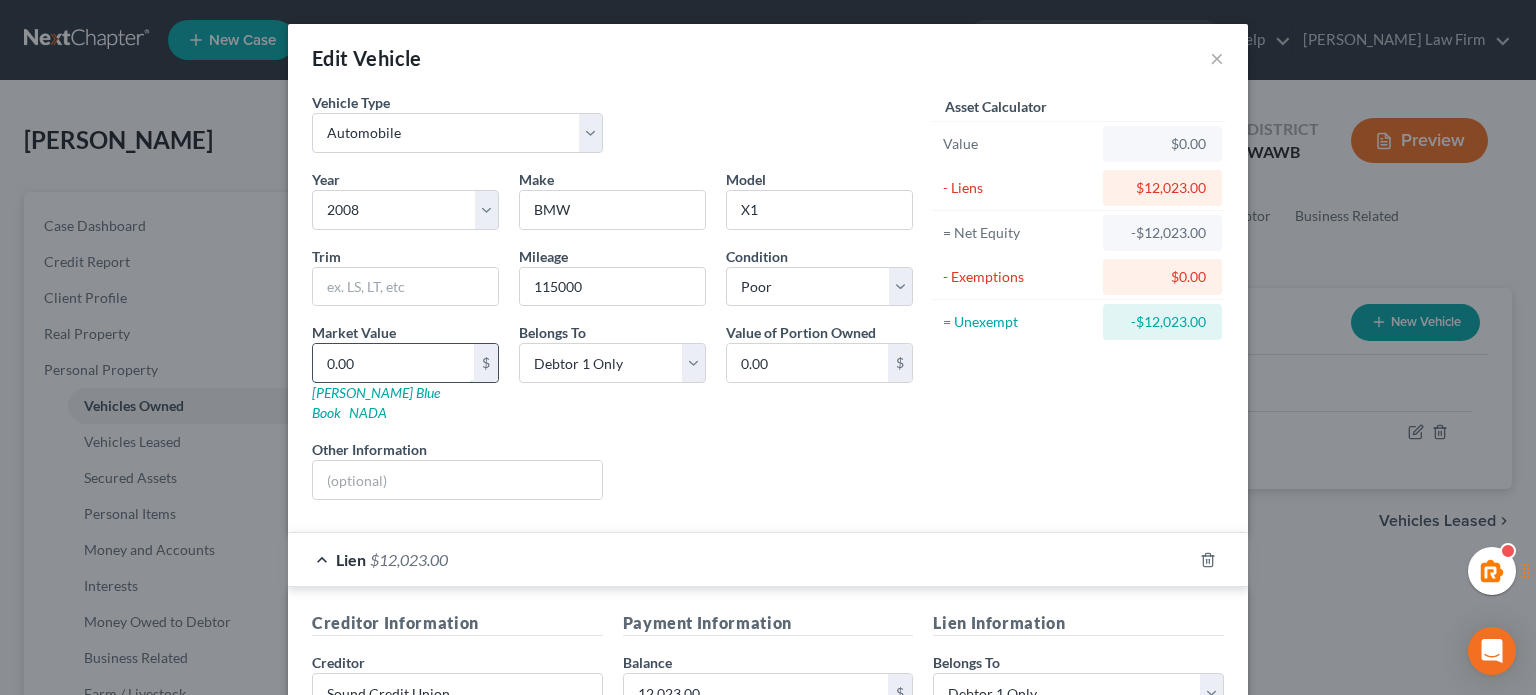 type on "7" 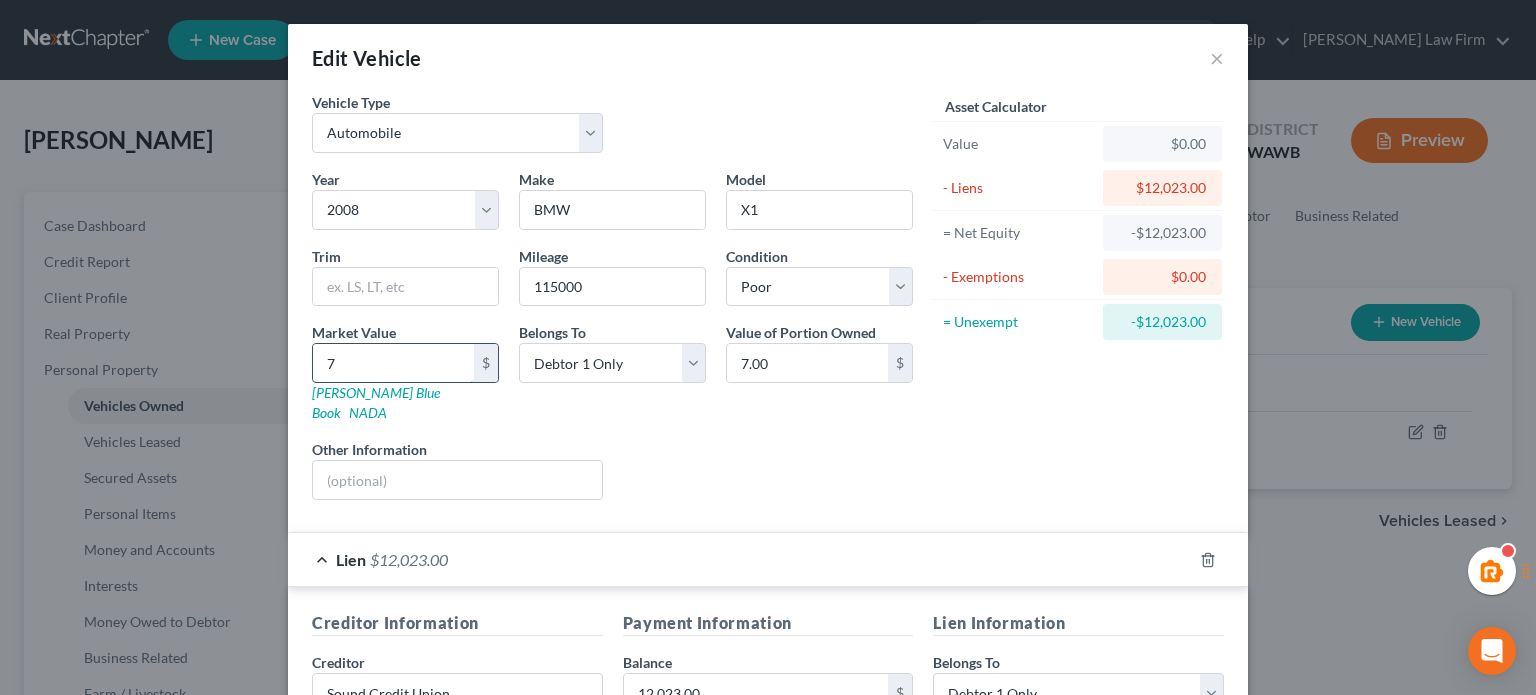 type on "70" 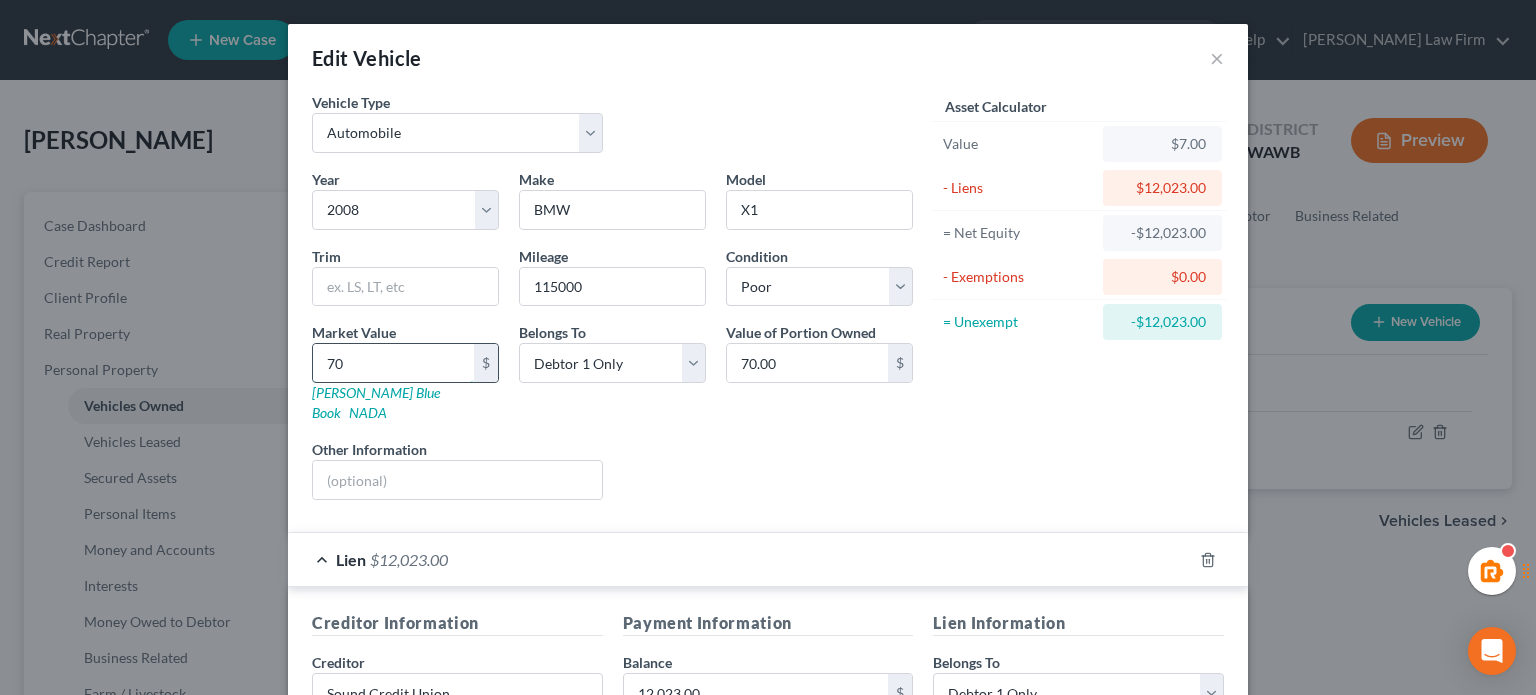 type on "700" 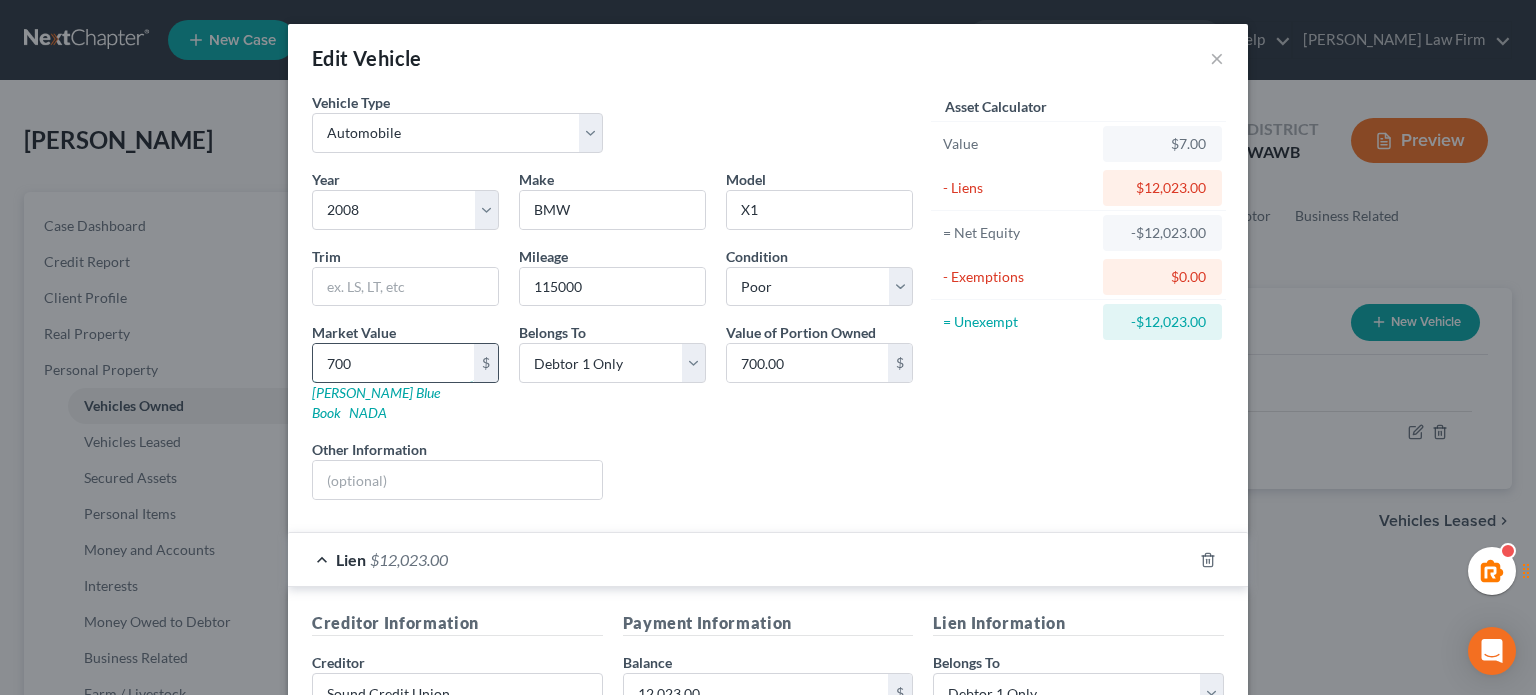 type on "7000" 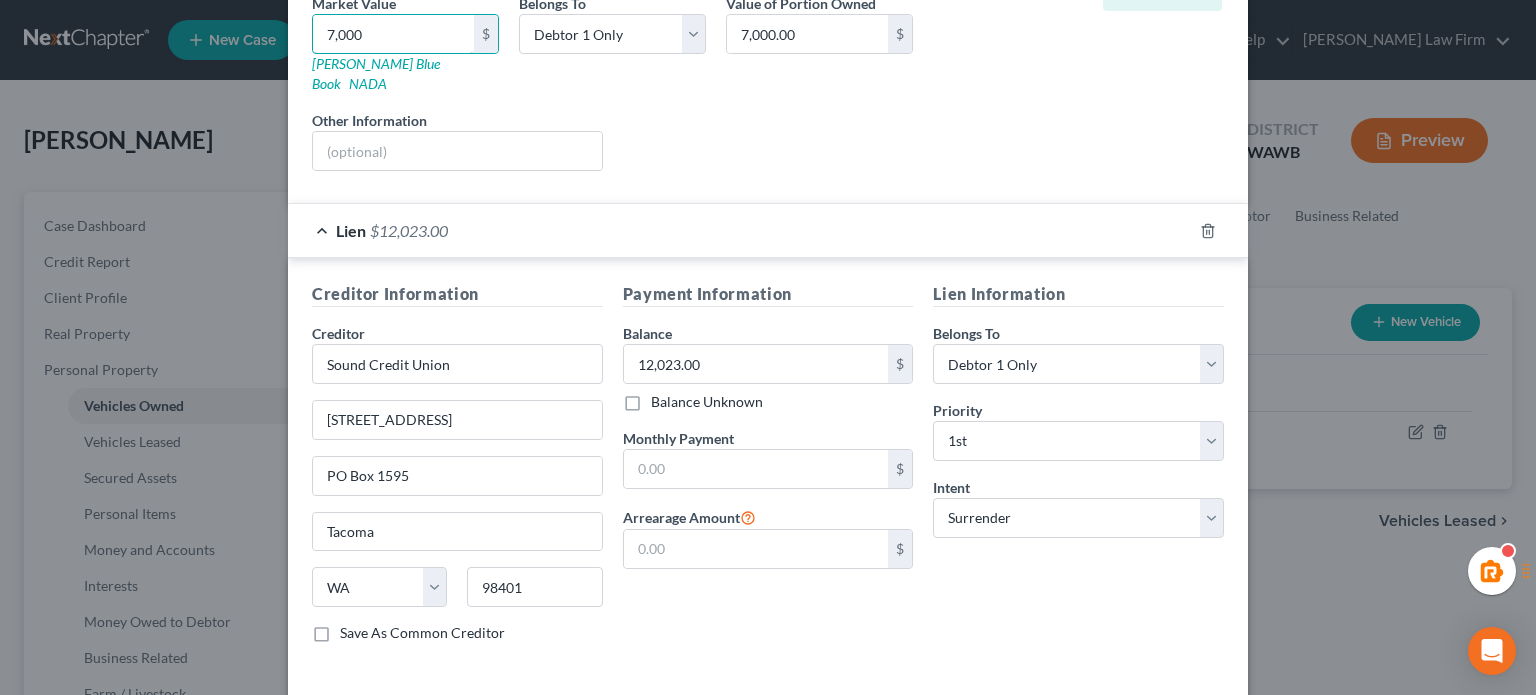 scroll, scrollTop: 333, scrollLeft: 0, axis: vertical 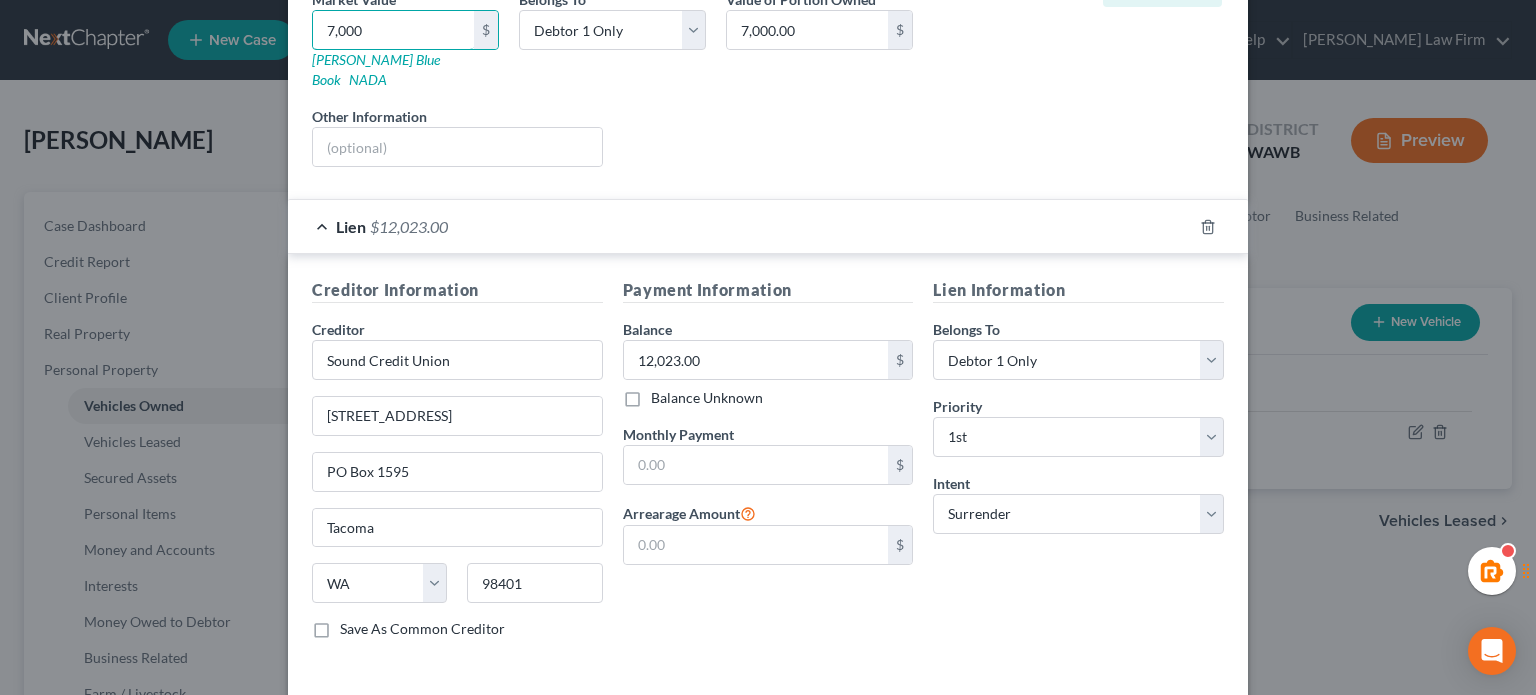 type on "7,000" 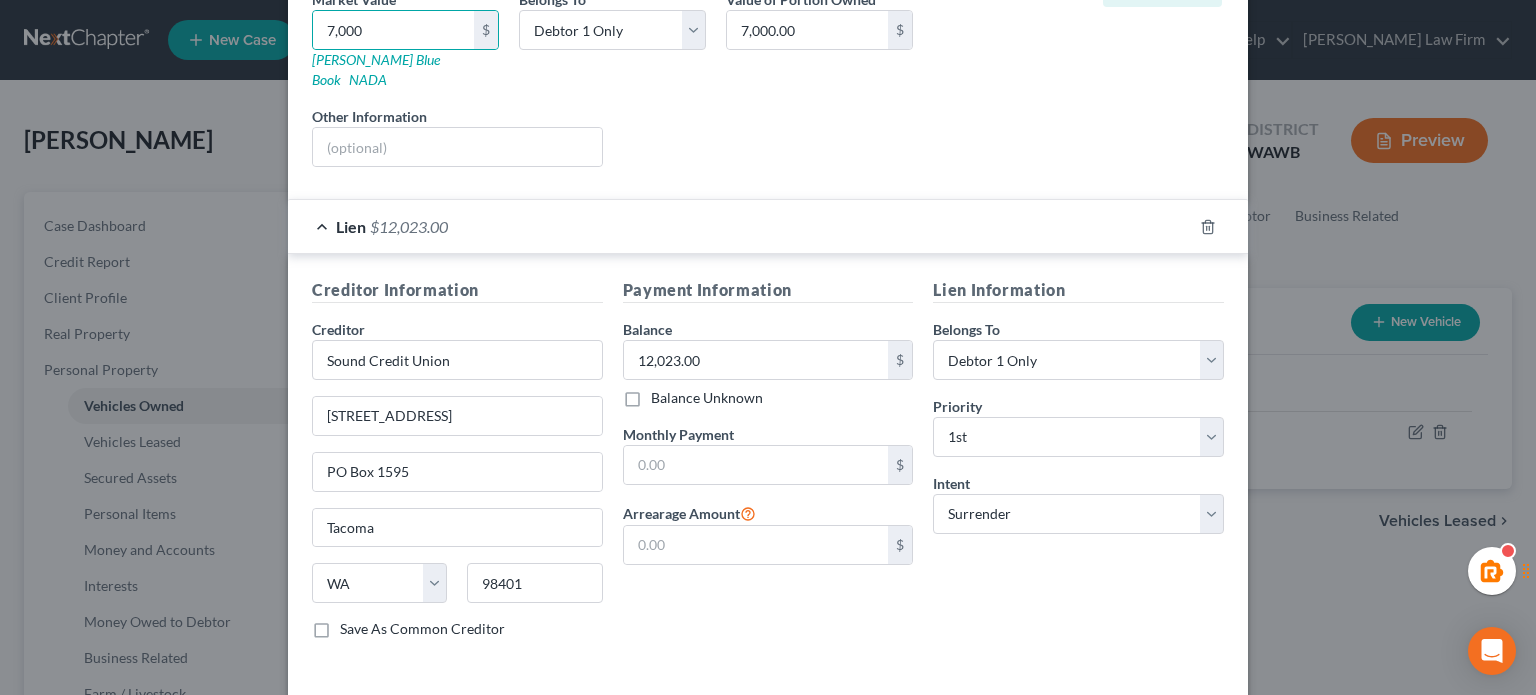 click on "Save & Close" at bounding box center (1156, 720) 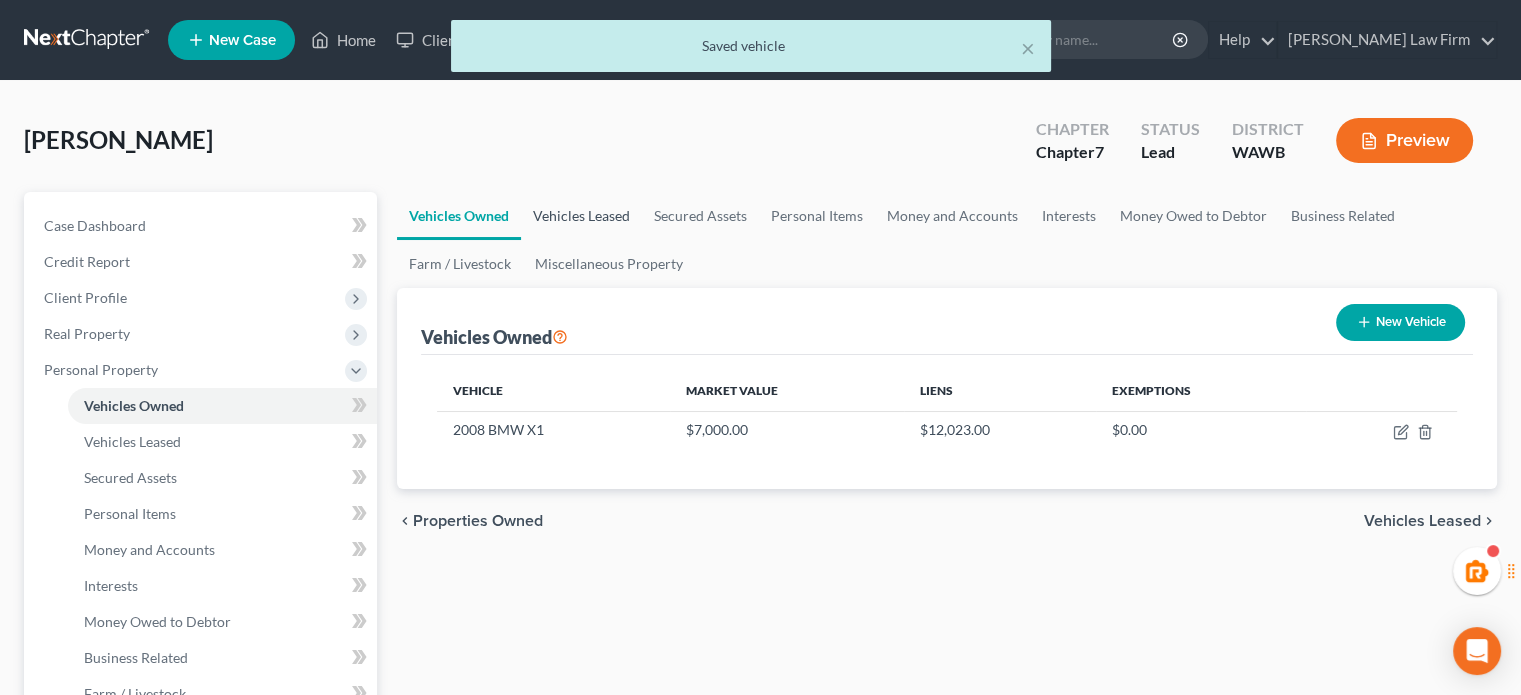 click on "Vehicles Leased" at bounding box center [581, 216] 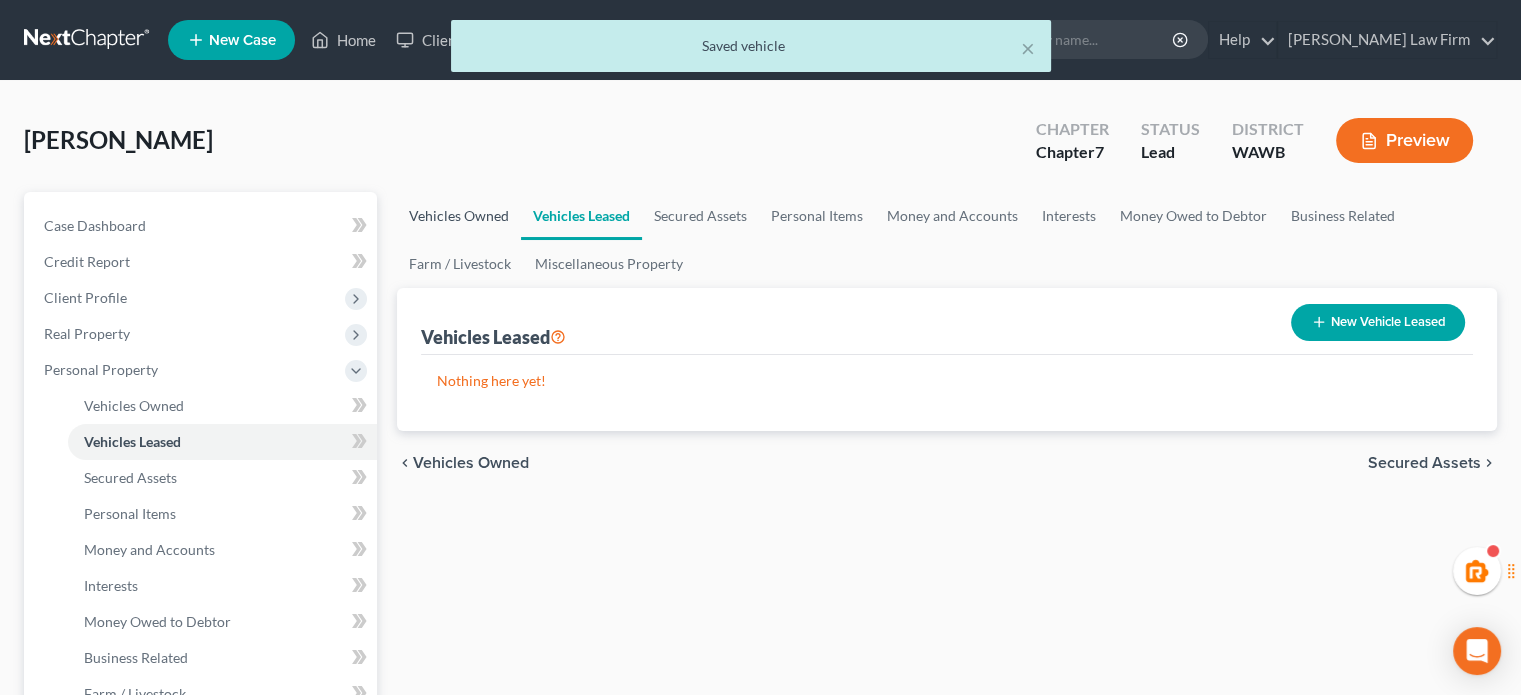 click on "Vehicles Owned" at bounding box center [459, 216] 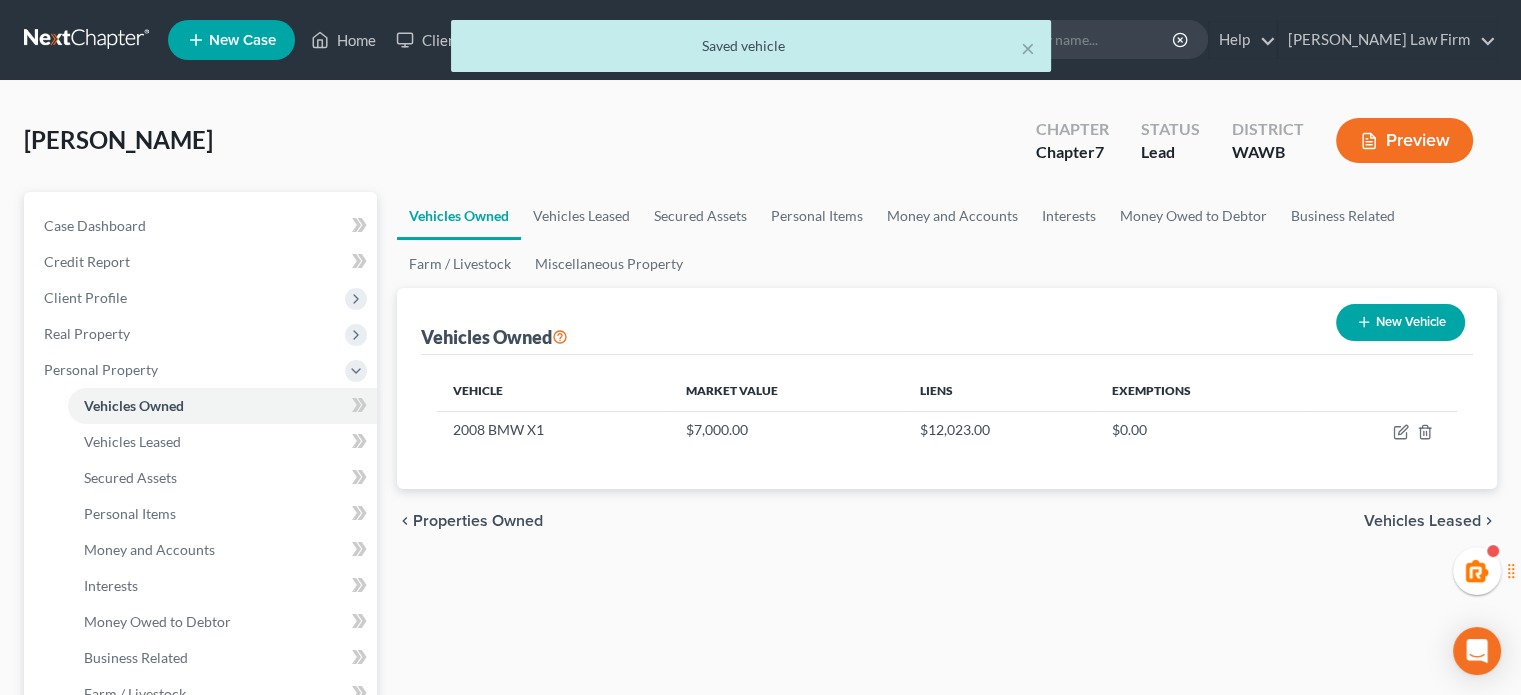 click on "New Vehicle" at bounding box center [1400, 322] 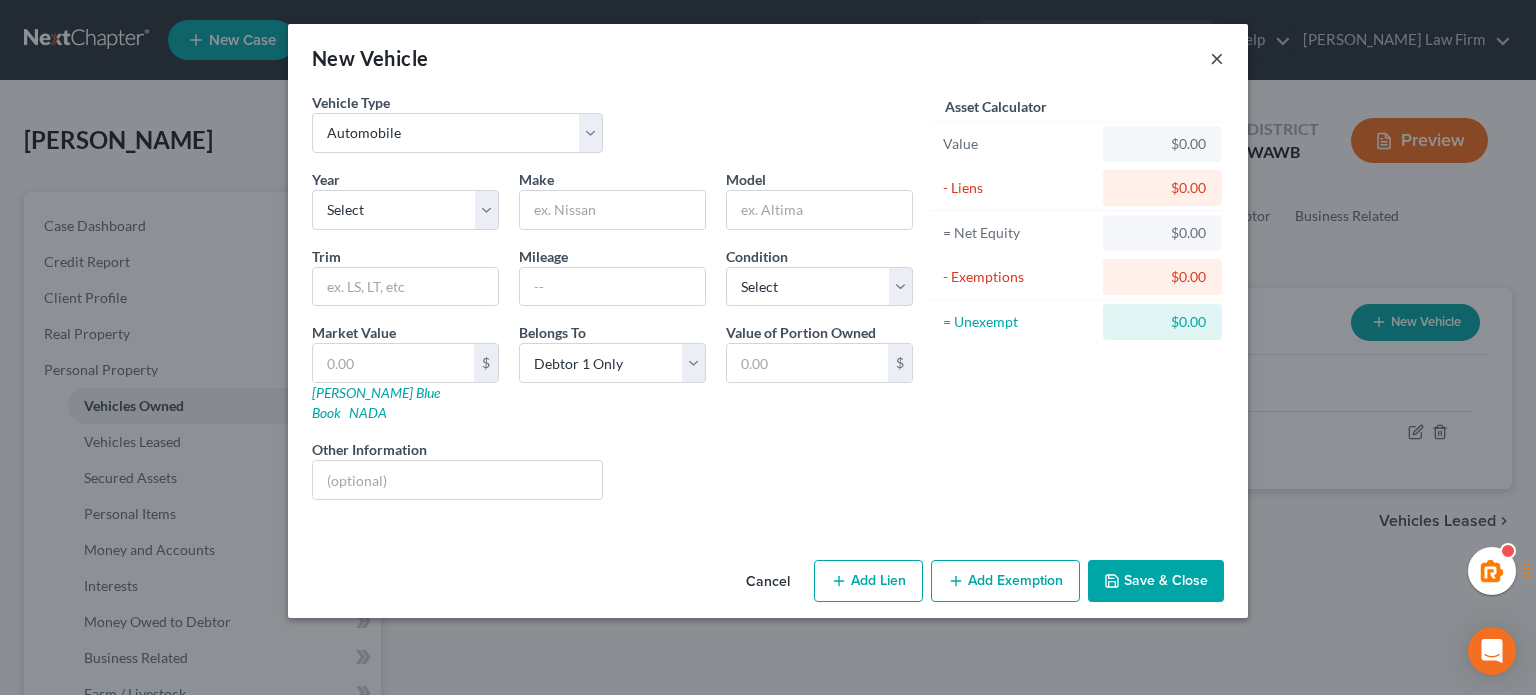 click on "×" at bounding box center (1217, 58) 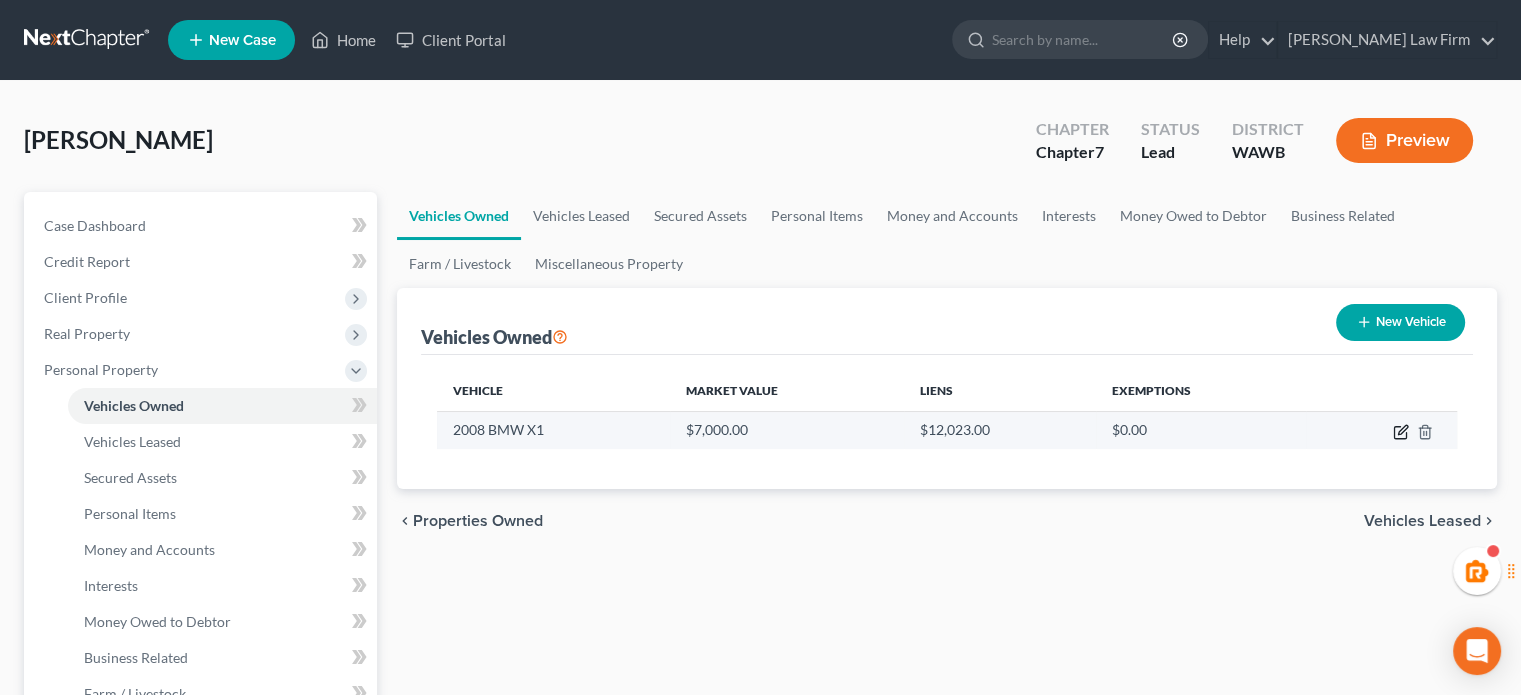 click 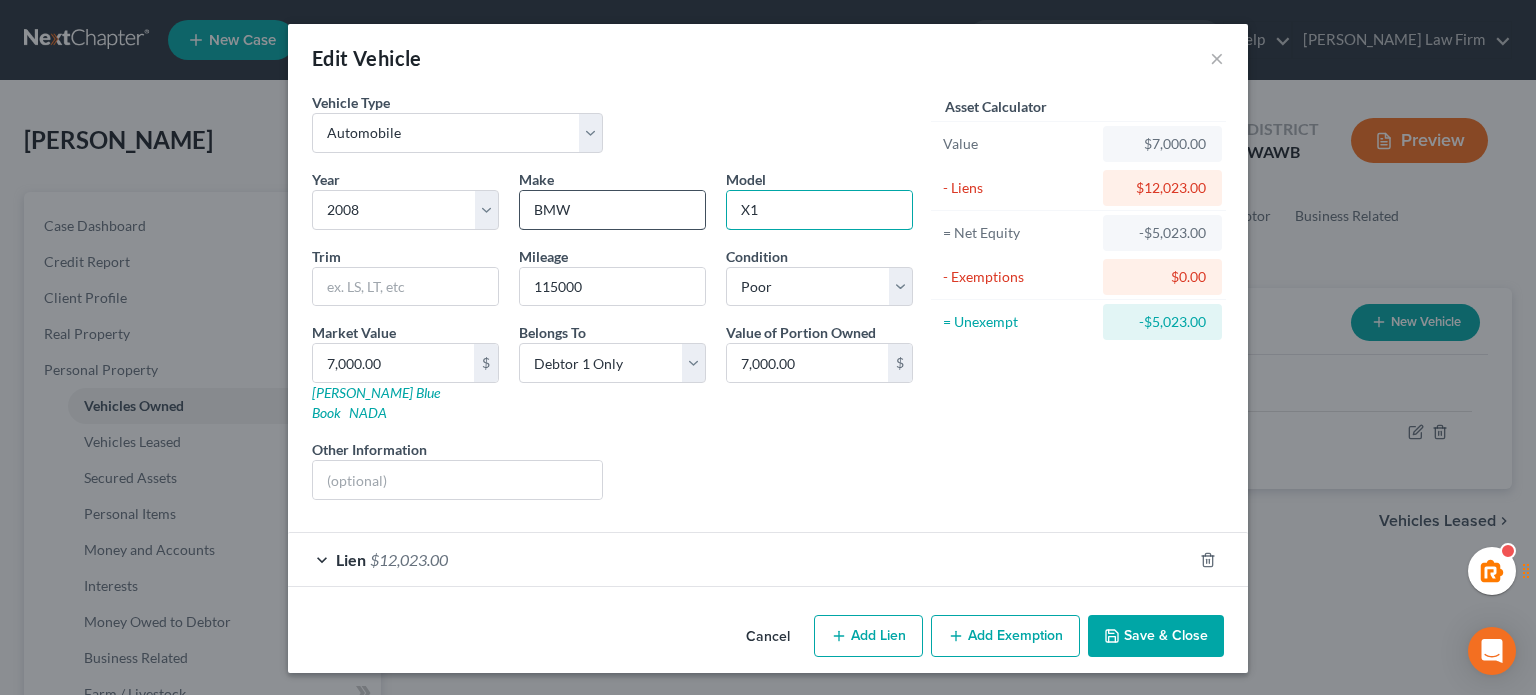 drag, startPoint x: 825, startPoint y: 215, endPoint x: 664, endPoint y: 216, distance: 161.00311 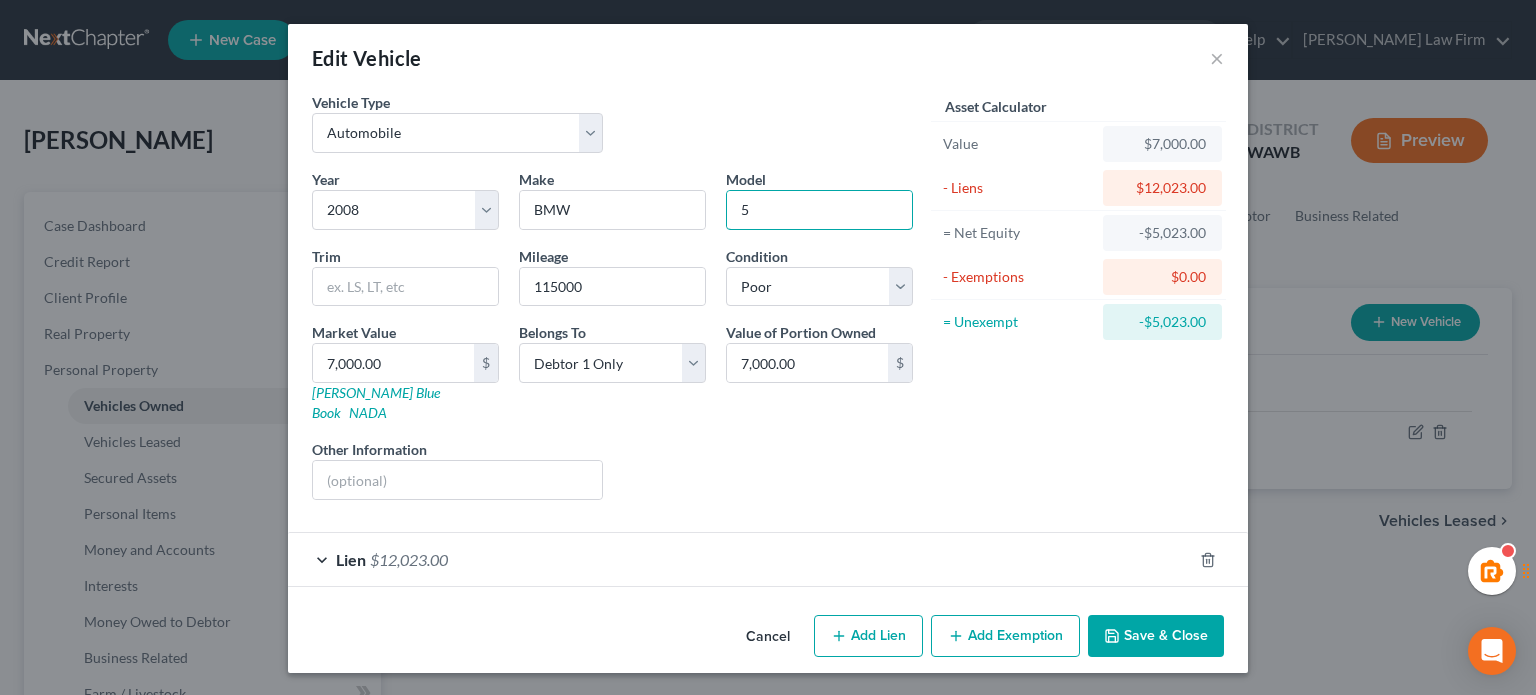 type on "5" 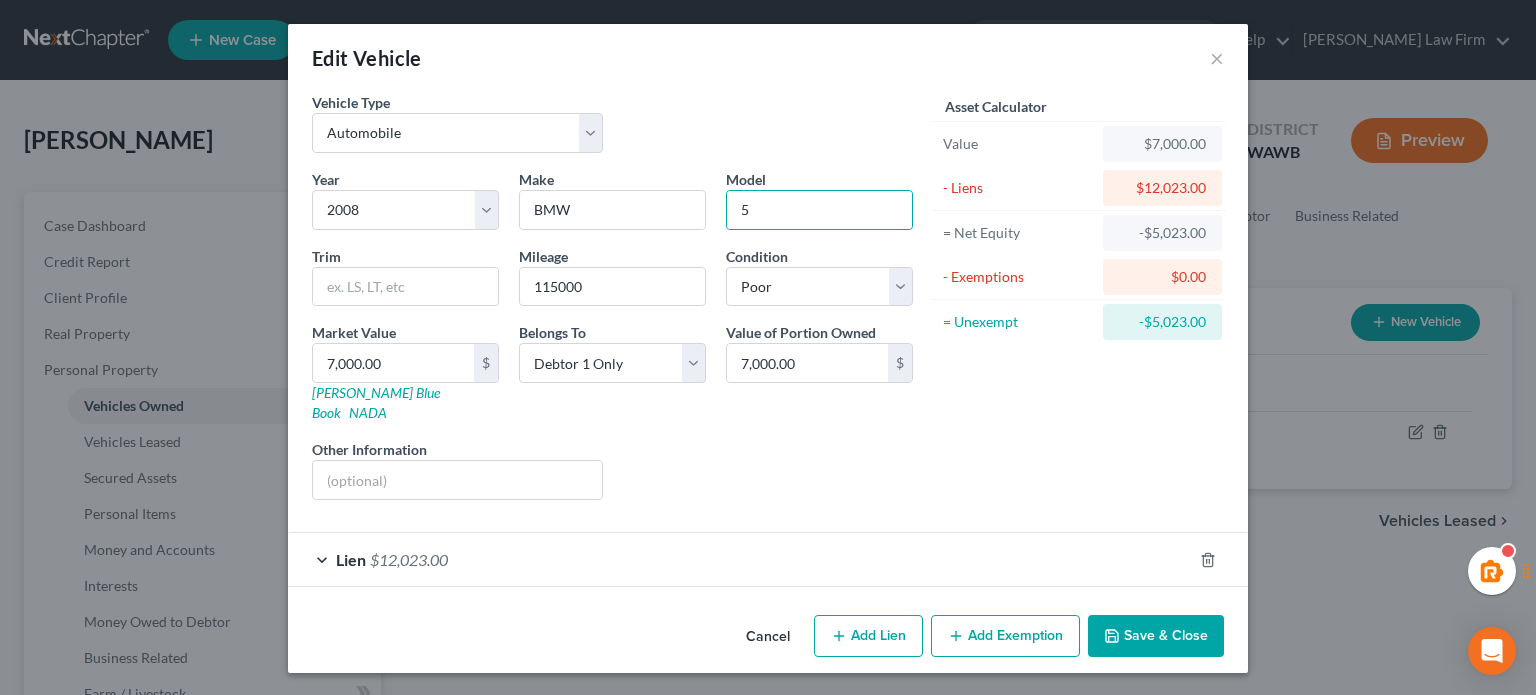 click on "Save & Close" at bounding box center [1156, 636] 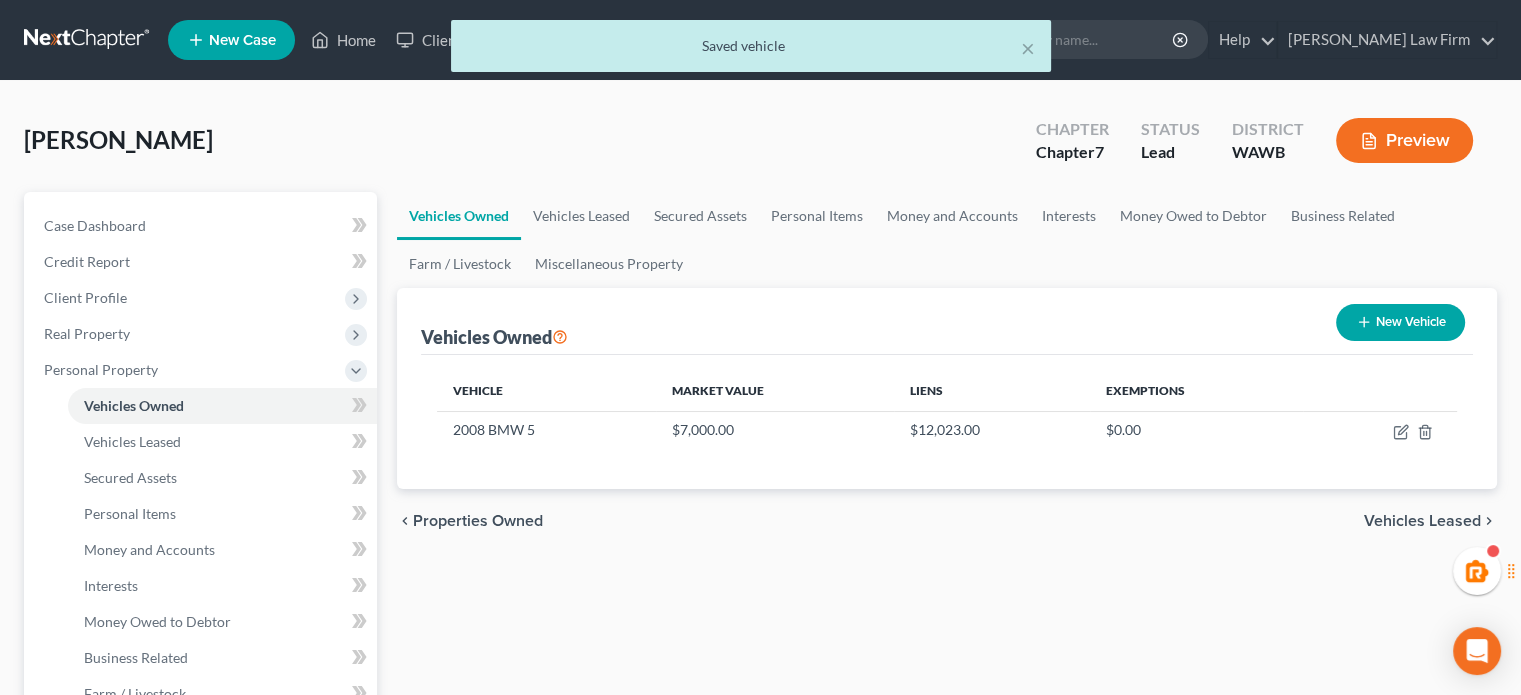 click on "Vehicles Owned
Vehicles Leased
Secured Assets
Personal Items
Money and Accounts
Interests
Money Owed to Debtor
Business Related
Farm / Livestock
Miscellaneous Property
Vehicles Owned  New Vehicle
Vehicle Market Value Liens Exemptions 2008 BMW 5 $7,000.00 $12,023.00 $0.00
chevron_left
Properties Owned
Vehicles Leased
chevron_right" at bounding box center [947, 769] 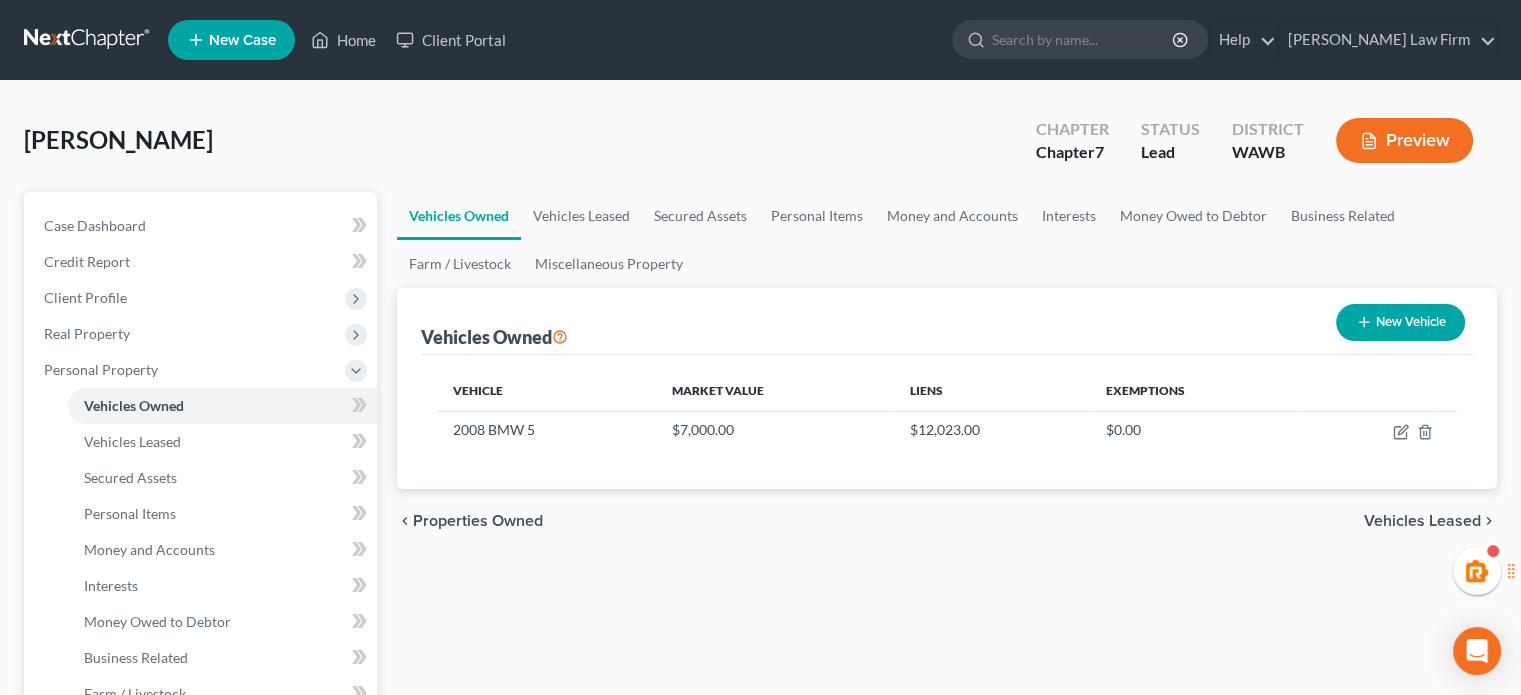 click on "New Vehicle" at bounding box center (1400, 322) 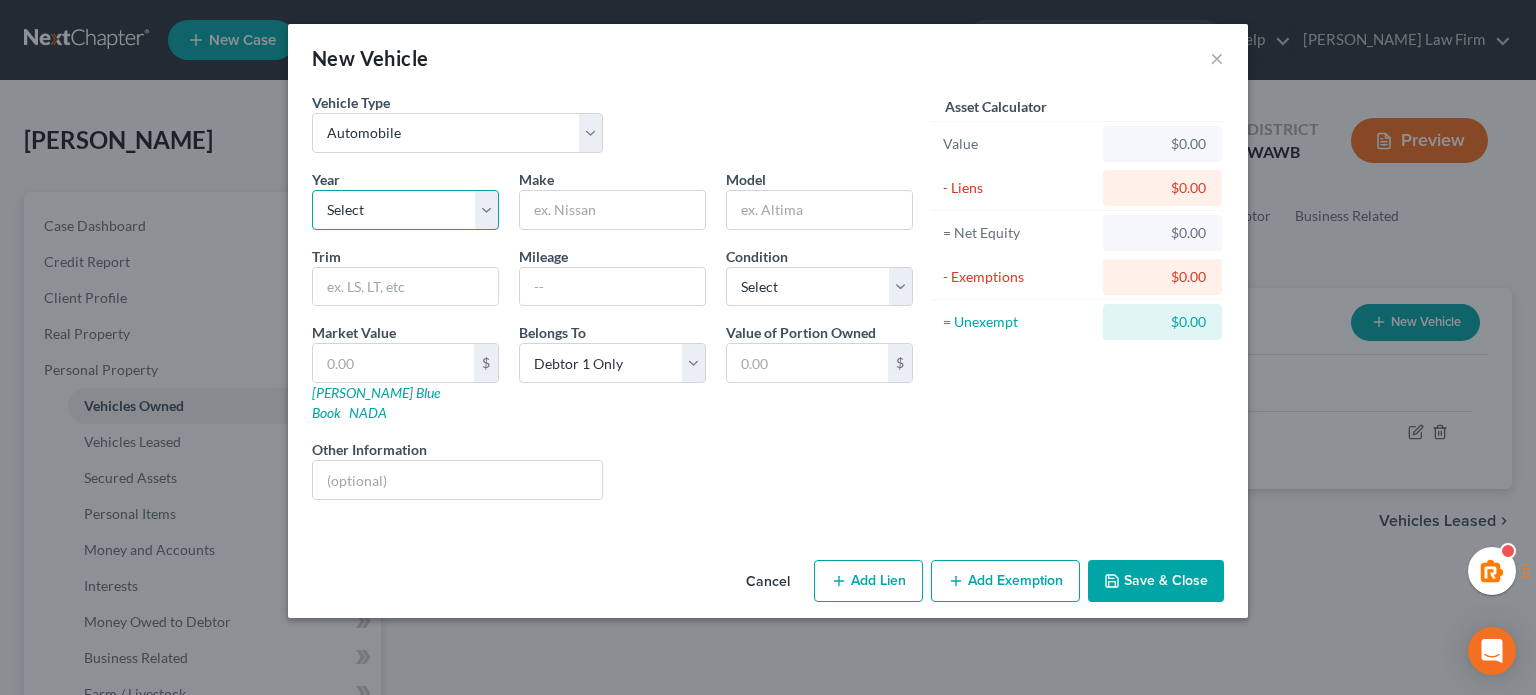 click on "Select 2026 2025 2024 2023 2022 2021 2020 2019 2018 2017 2016 2015 2014 2013 2012 2011 2010 2009 2008 2007 2006 2005 2004 2003 2002 2001 2000 1999 1998 1997 1996 1995 1994 1993 1992 1991 1990 1989 1988 1987 1986 1985 1984 1983 1982 1981 1980 1979 1978 1977 1976 1975 1974 1973 1972 1971 1970 1969 1968 1967 1966 1965 1964 1963 1962 1961 1960 1959 1958 1957 1956 1955 1954 1953 1952 1951 1950 1949 1948 1947 1946 1945 1944 1943 1942 1941 1940 1939 1938 1937 1936 1935 1934 1933 1932 1931 1930 1929 1928 1927 1926 1925 1924 1923 1922 1921 1920 1919 1918 1917 1916 1915 1914 1913 1912 1911 1910 1909 1908 1907 1906 1905 1904 1903 1902 1901" at bounding box center (405, 210) 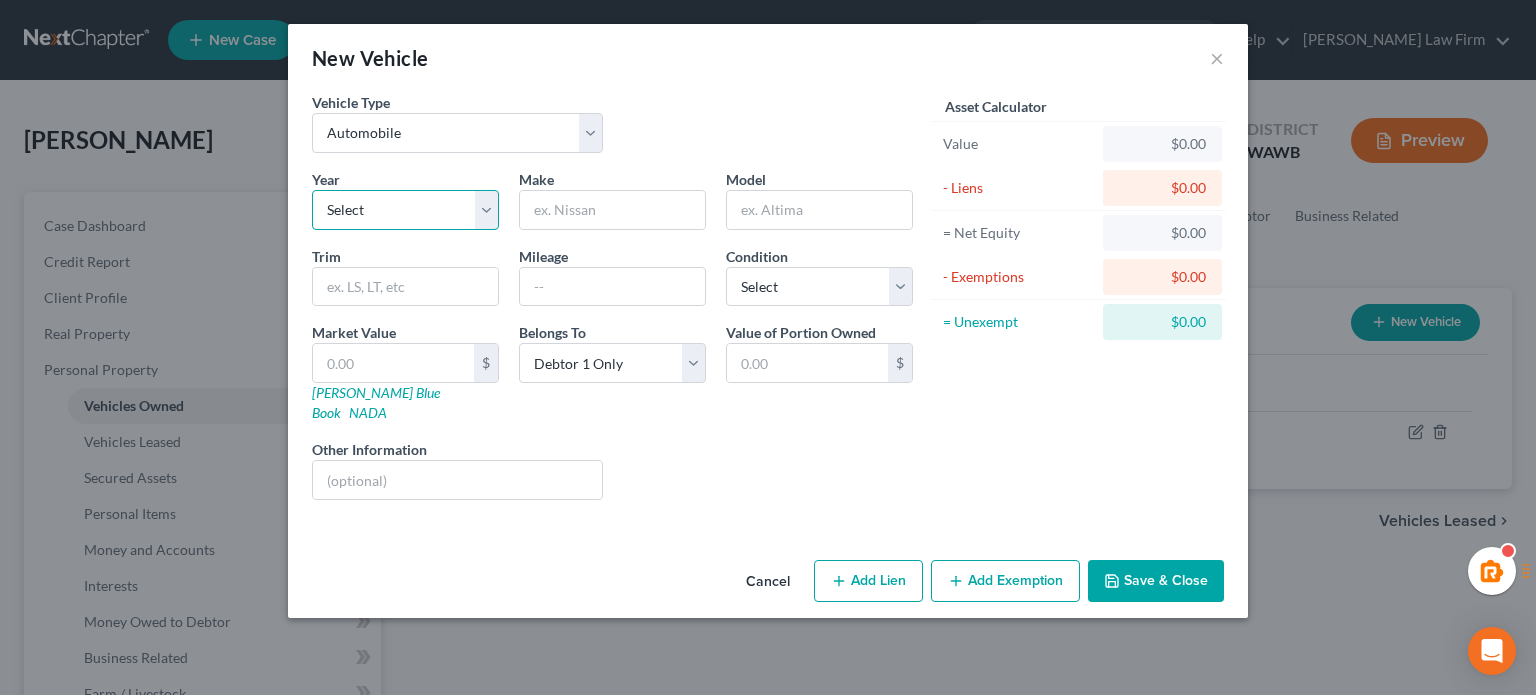 select on "16" 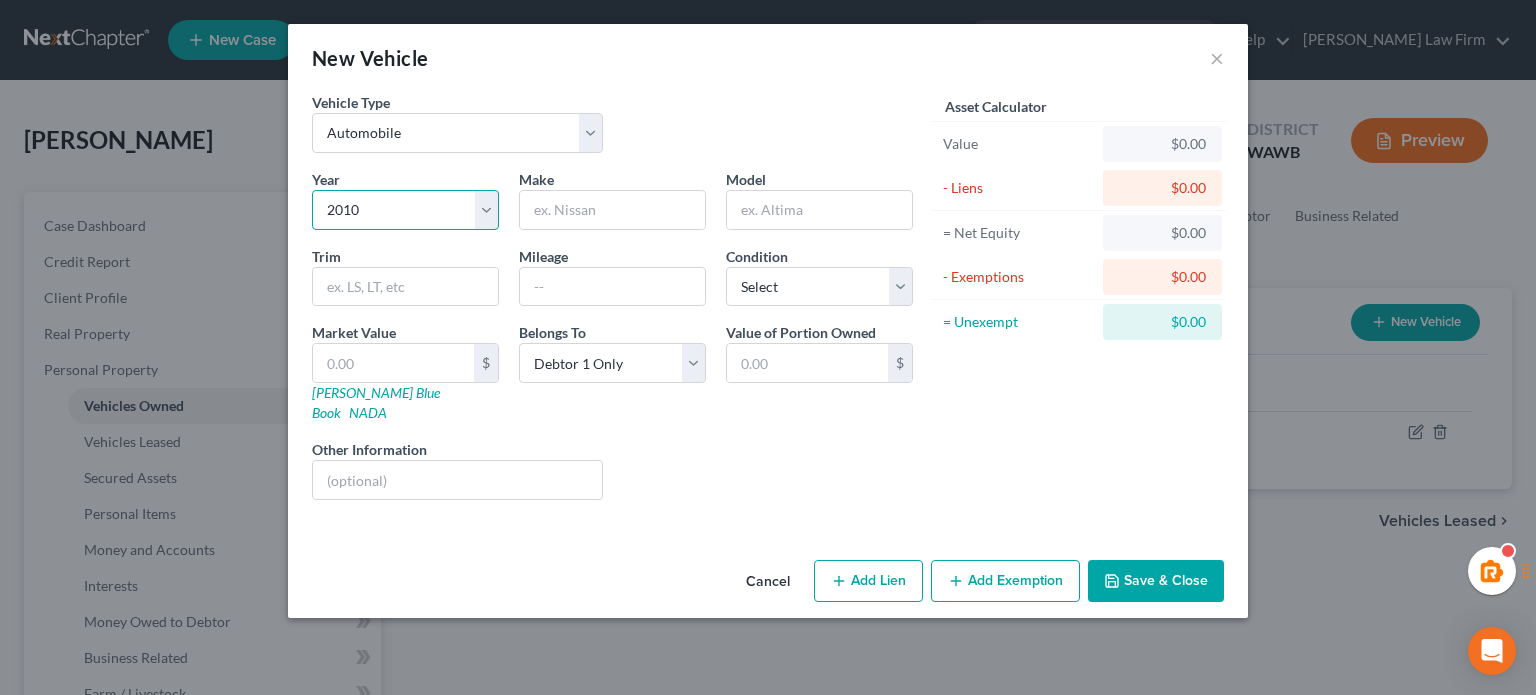 click on "Select 2026 2025 2024 2023 2022 2021 2020 2019 2018 2017 2016 2015 2014 2013 2012 2011 2010 2009 2008 2007 2006 2005 2004 2003 2002 2001 2000 1999 1998 1997 1996 1995 1994 1993 1992 1991 1990 1989 1988 1987 1986 1985 1984 1983 1982 1981 1980 1979 1978 1977 1976 1975 1974 1973 1972 1971 1970 1969 1968 1967 1966 1965 1964 1963 1962 1961 1960 1959 1958 1957 1956 1955 1954 1953 1952 1951 1950 1949 1948 1947 1946 1945 1944 1943 1942 1941 1940 1939 1938 1937 1936 1935 1934 1933 1932 1931 1930 1929 1928 1927 1926 1925 1924 1923 1922 1921 1920 1919 1918 1917 1916 1915 1914 1913 1912 1911 1910 1909 1908 1907 1906 1905 1904 1903 1902 1901" at bounding box center (405, 210) 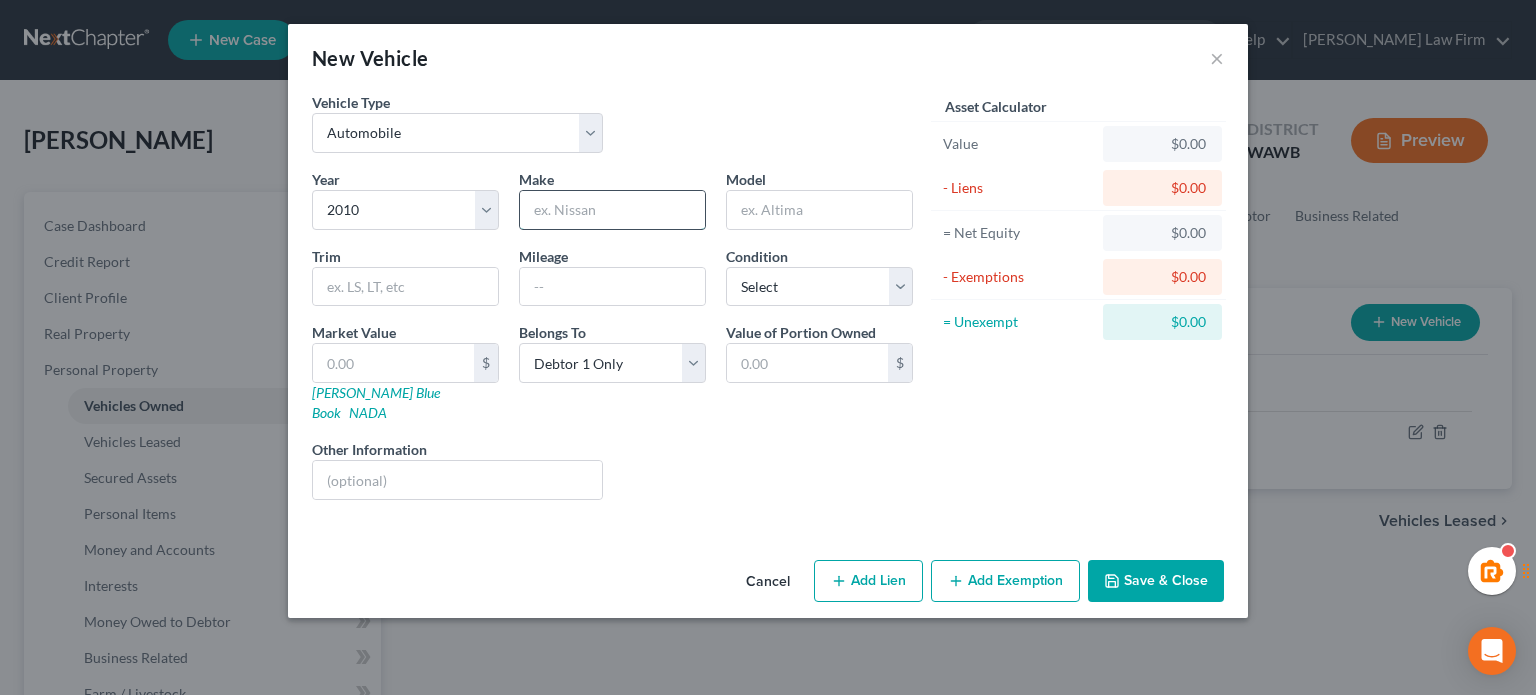click at bounding box center (612, 210) 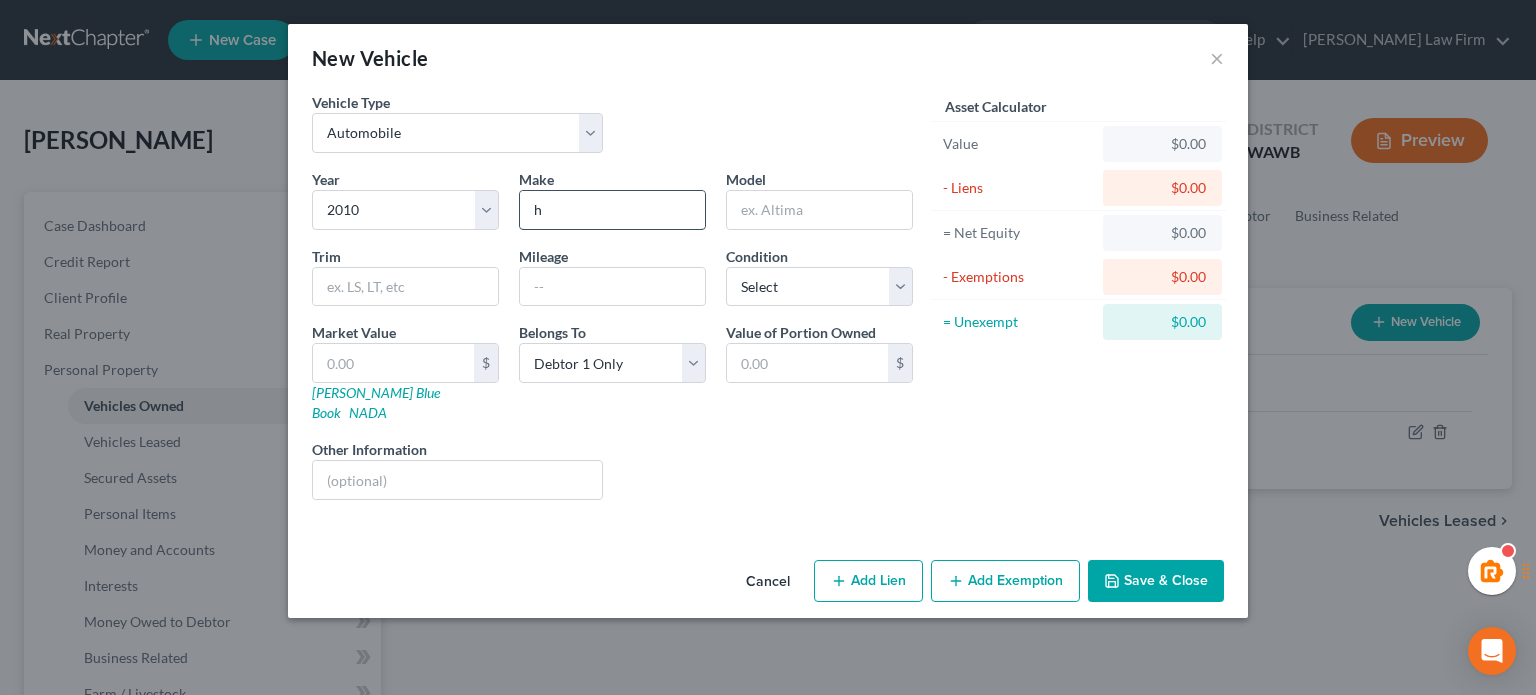 type on "Honda" 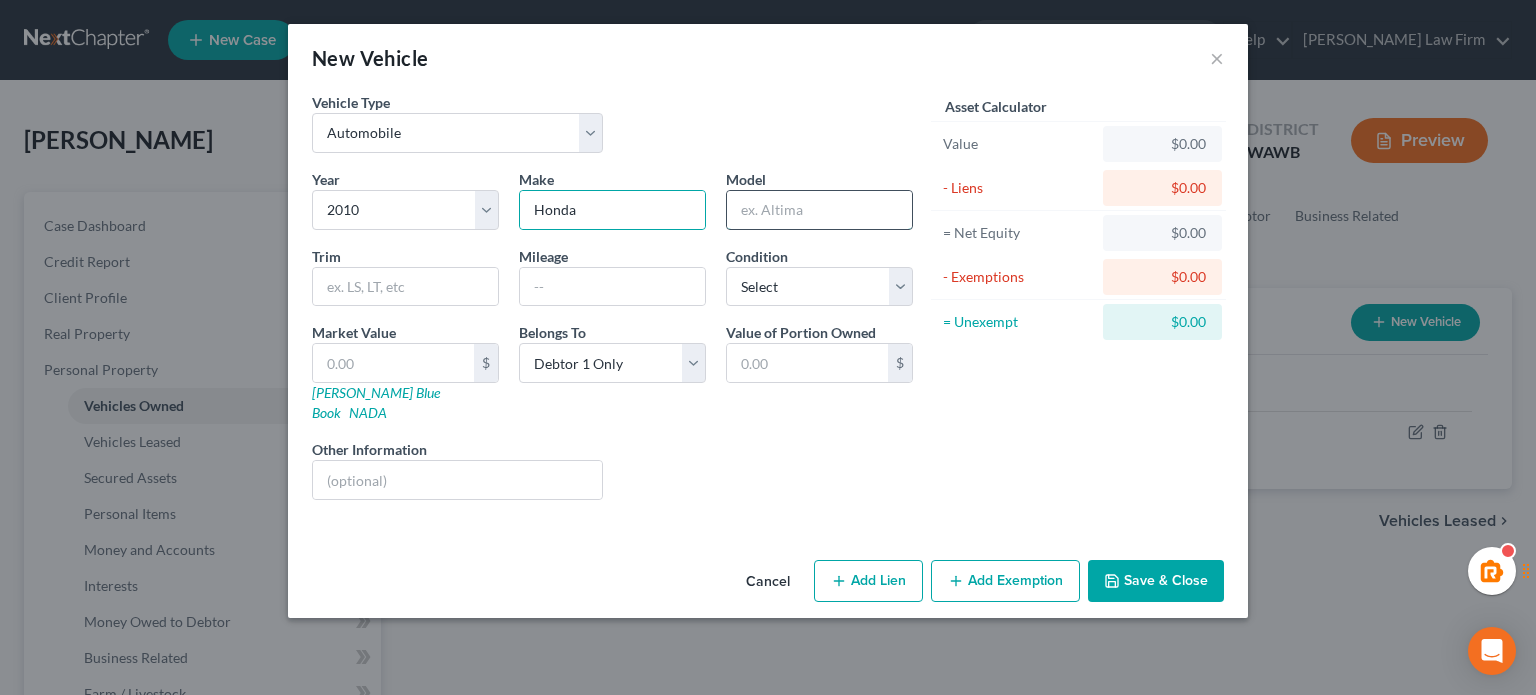 click at bounding box center (819, 210) 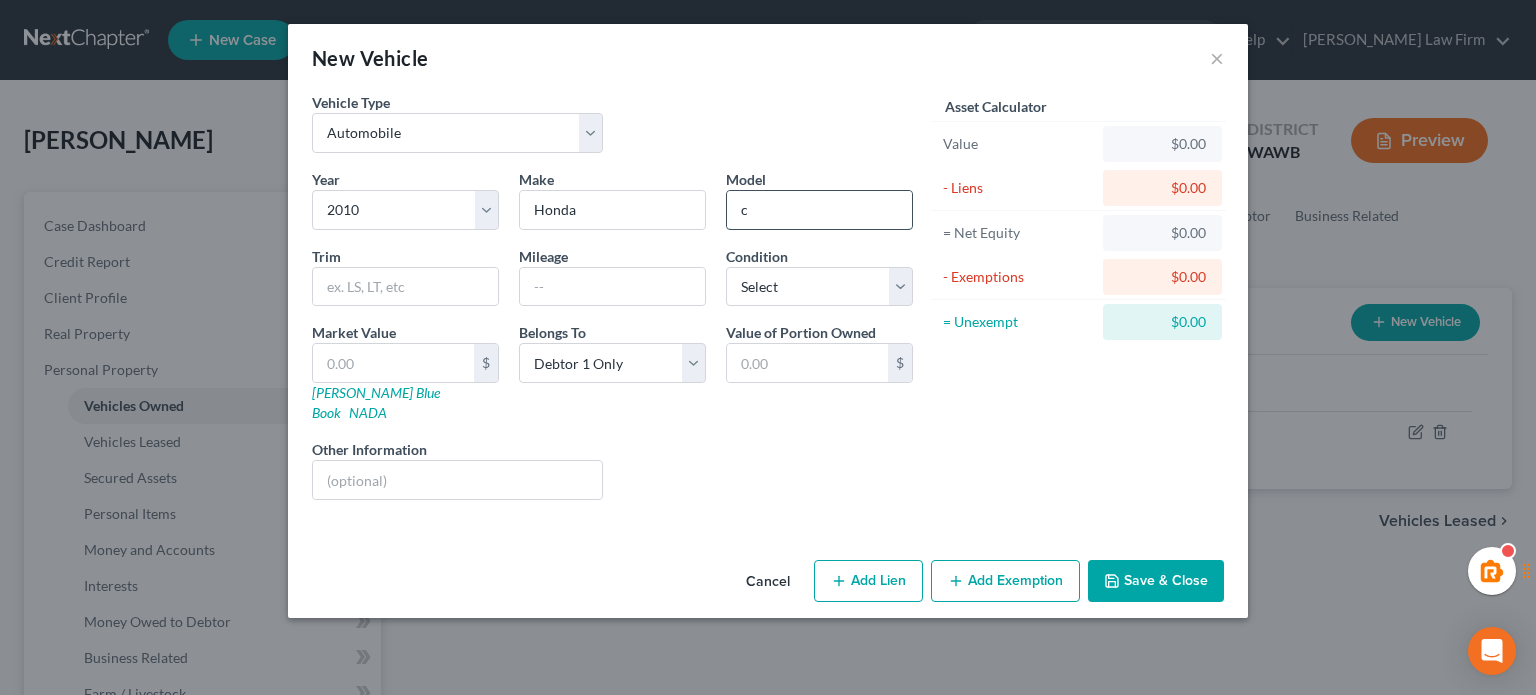 type on "CRV" 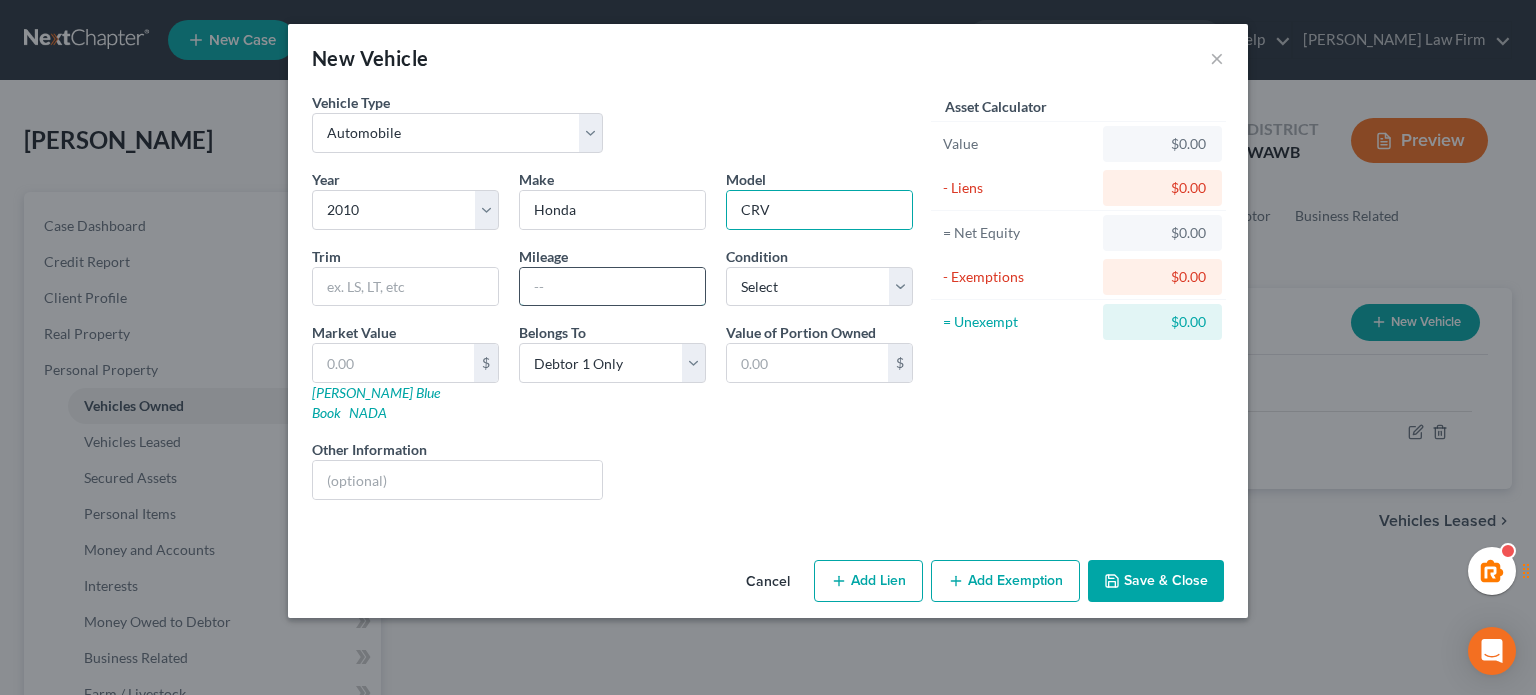 click at bounding box center [612, 287] 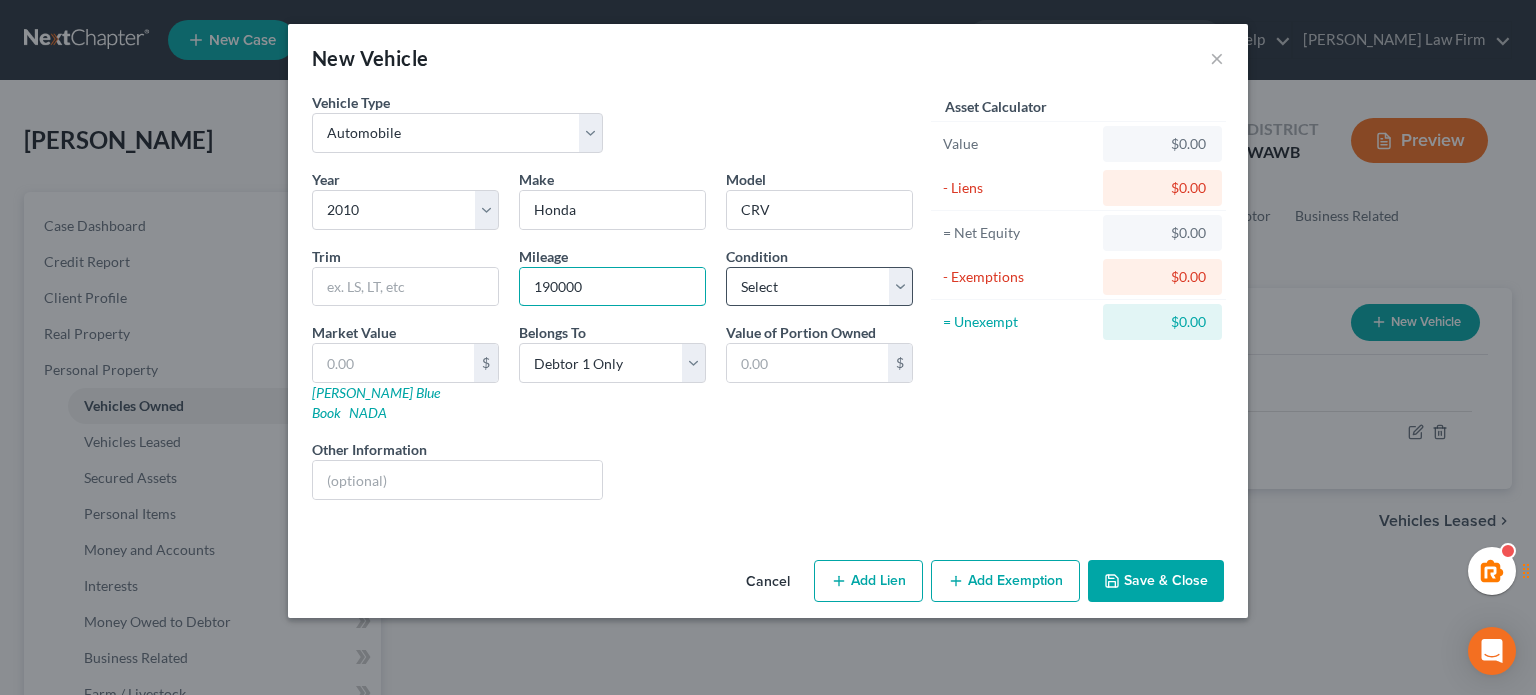 type on "190000" 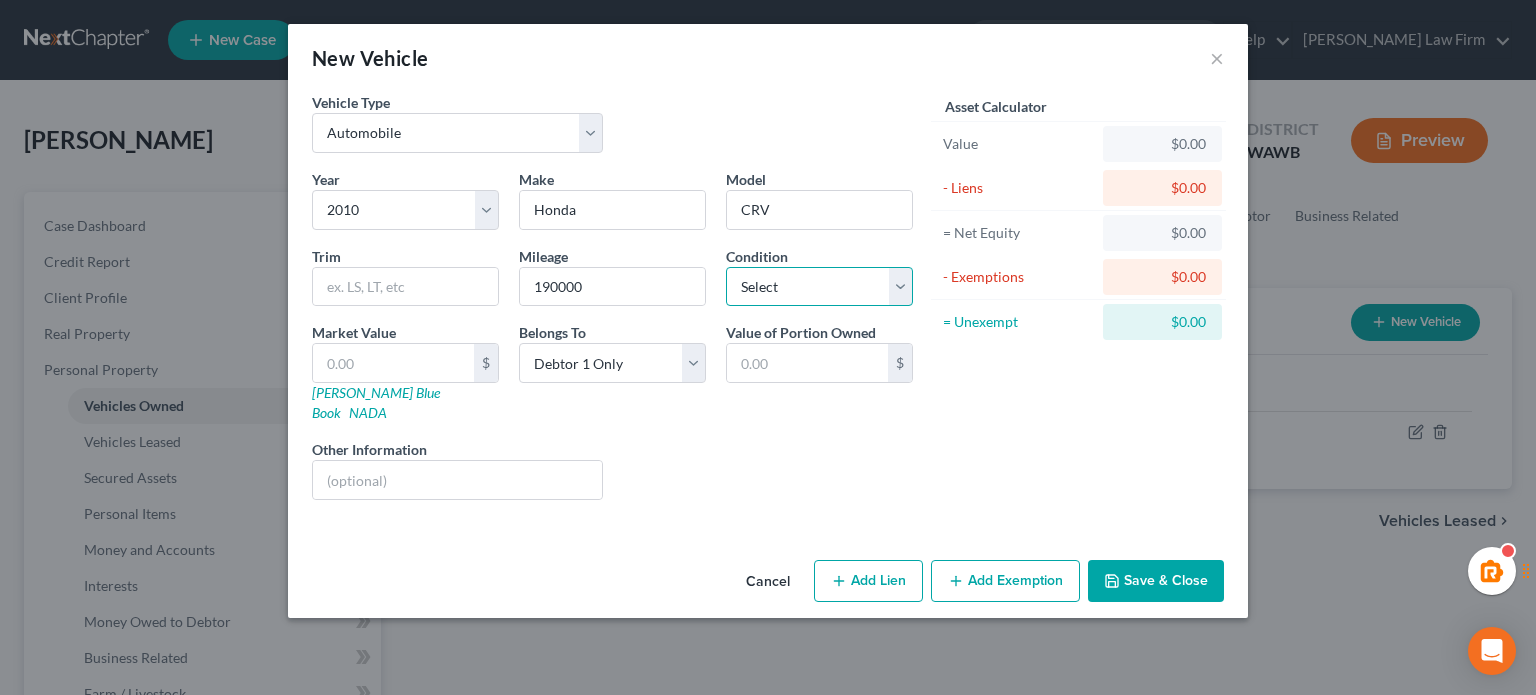 click on "Select Excellent Very Good Good Fair Poor" at bounding box center (819, 287) 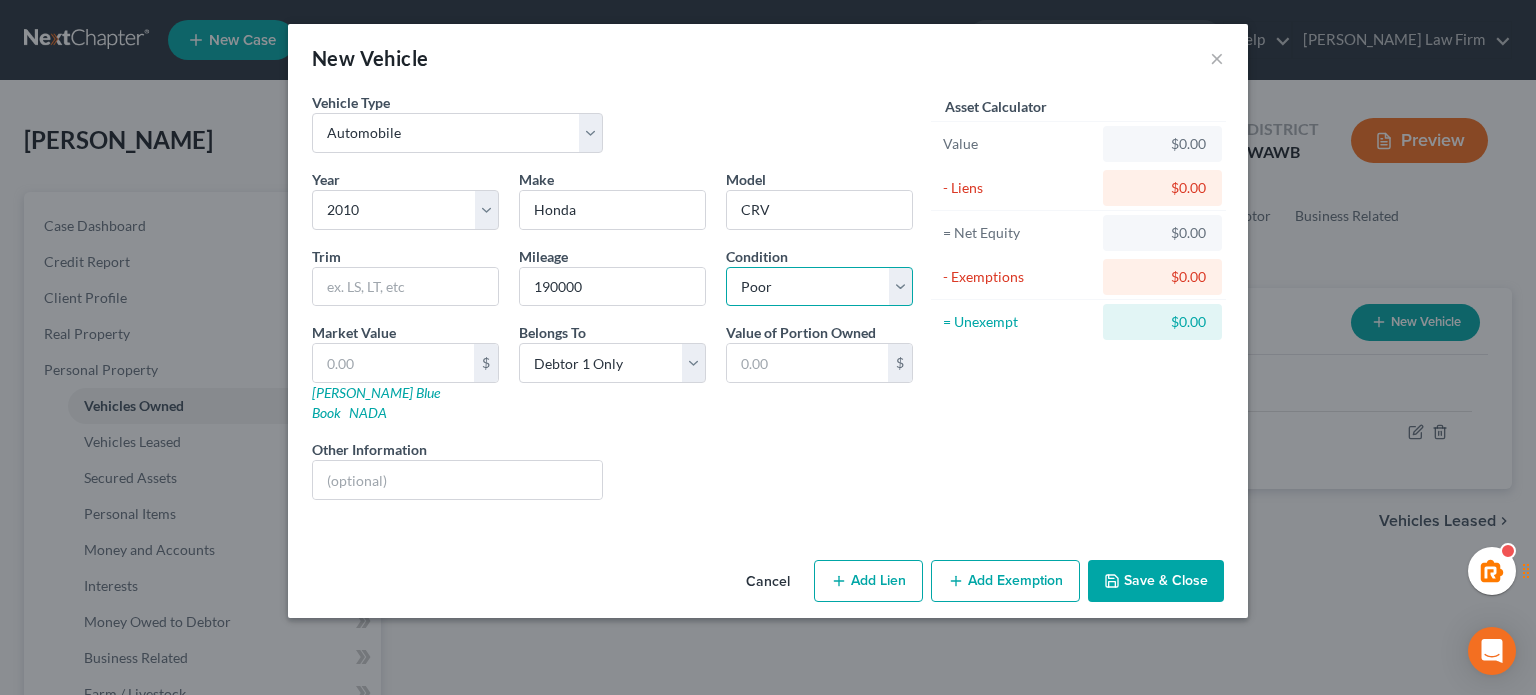 click on "Select Excellent Very Good Good Fair Poor" at bounding box center [819, 287] 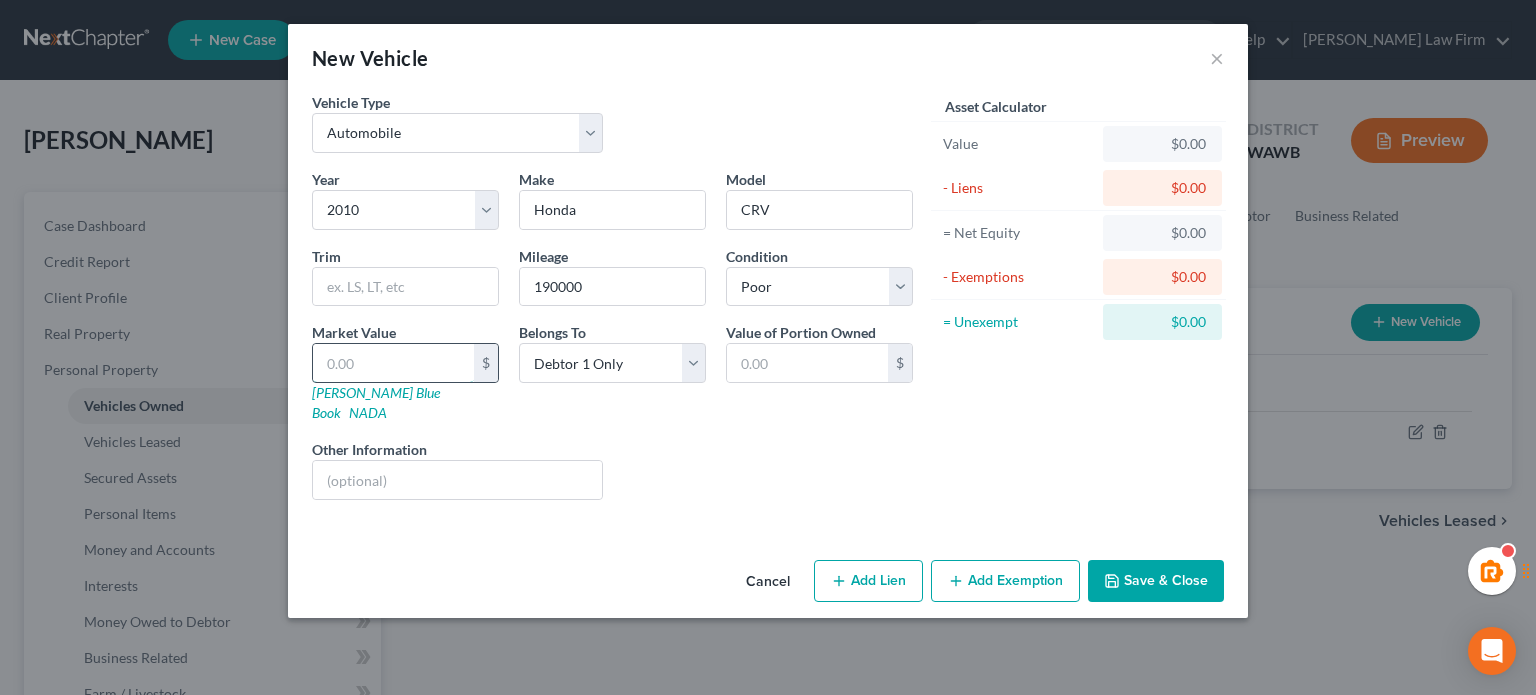 click at bounding box center [393, 363] 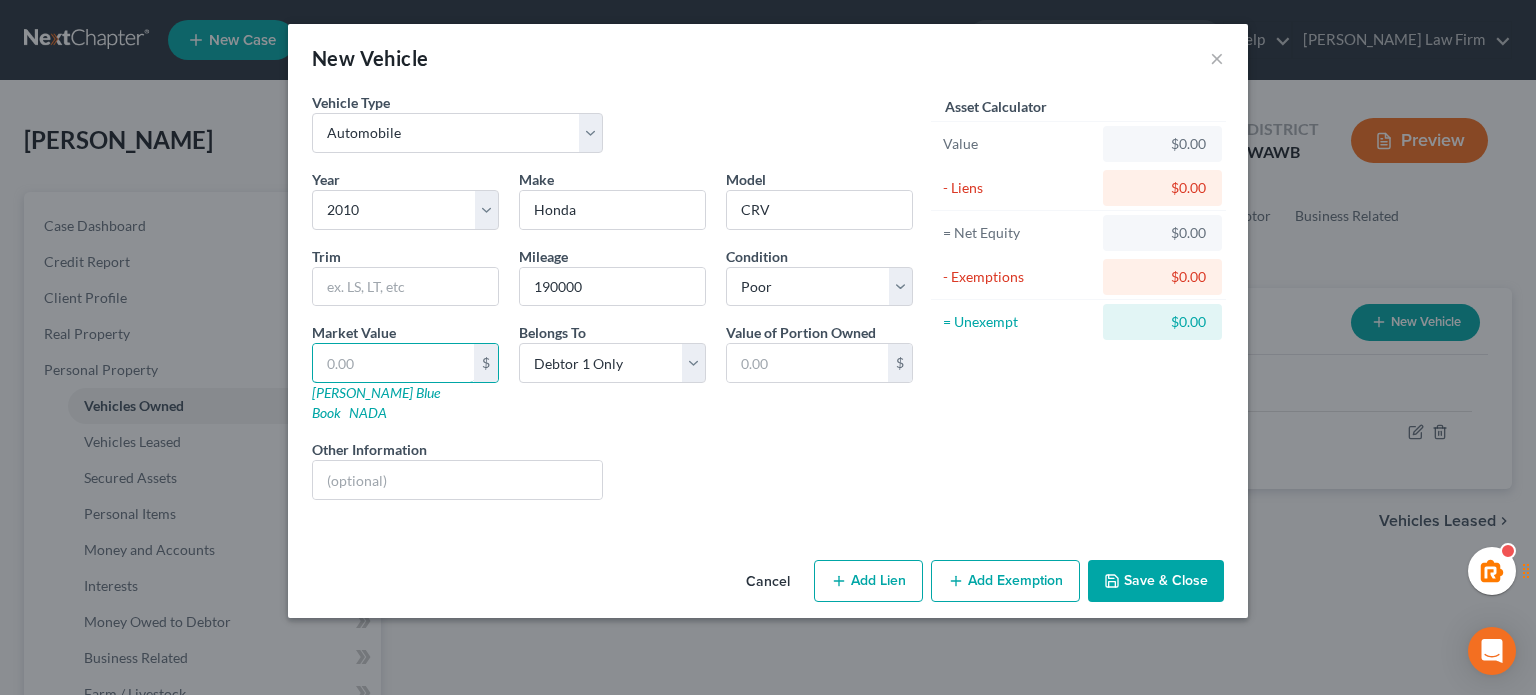 type on "1" 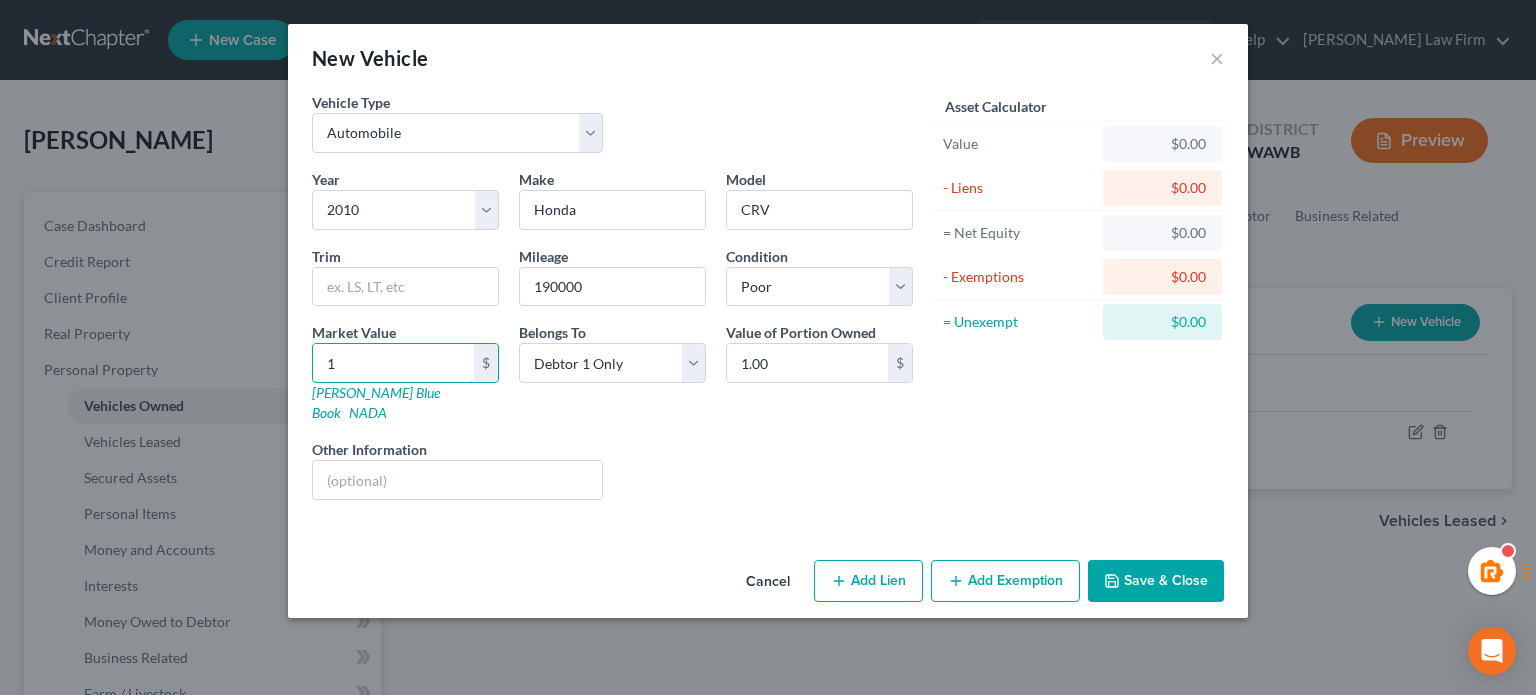 type on "15" 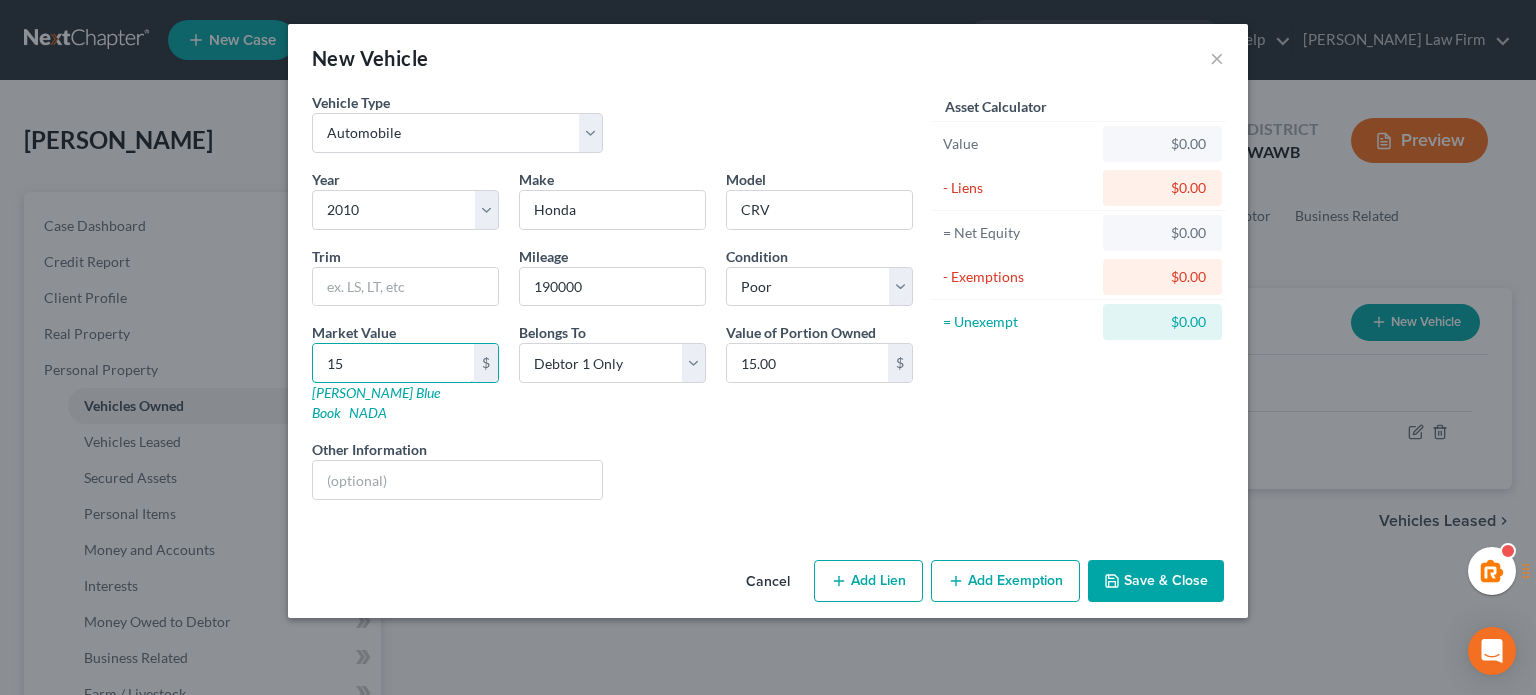 type on "150" 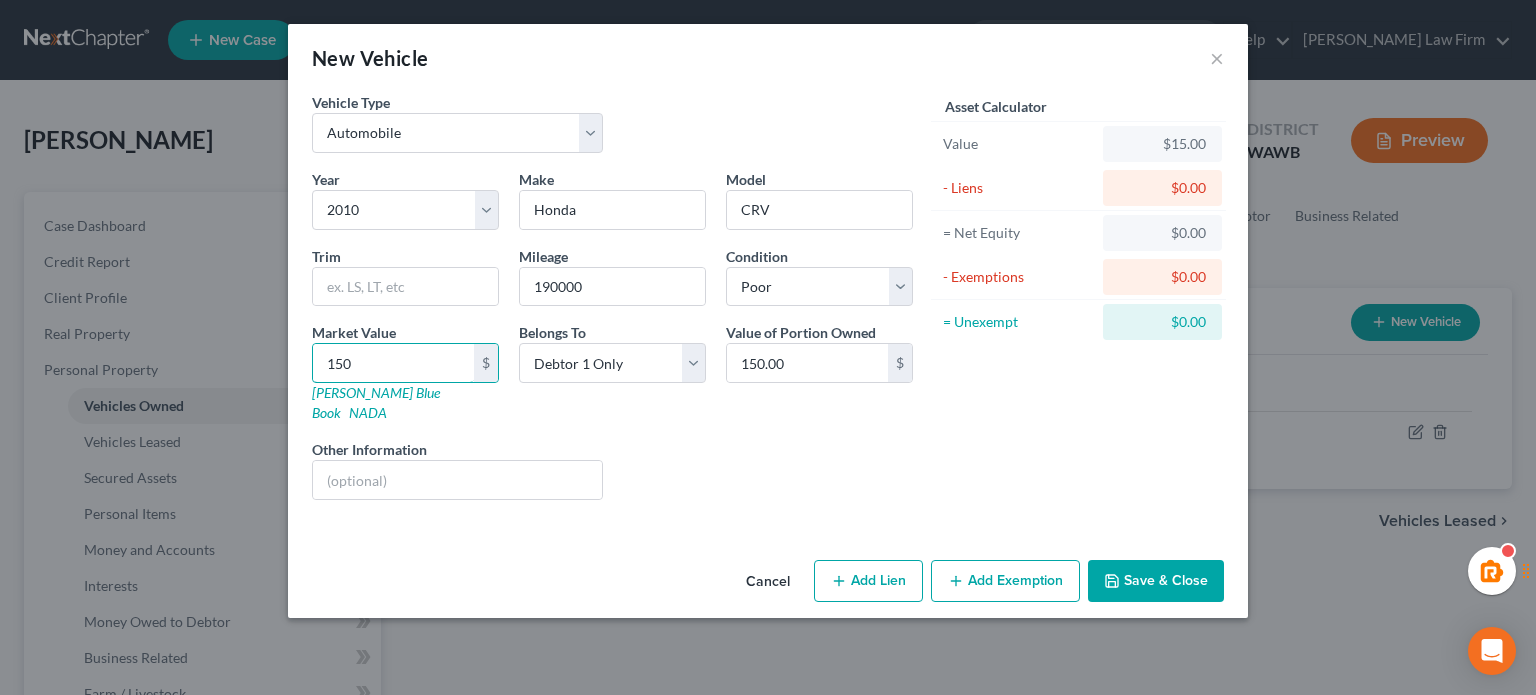 type on "1500" 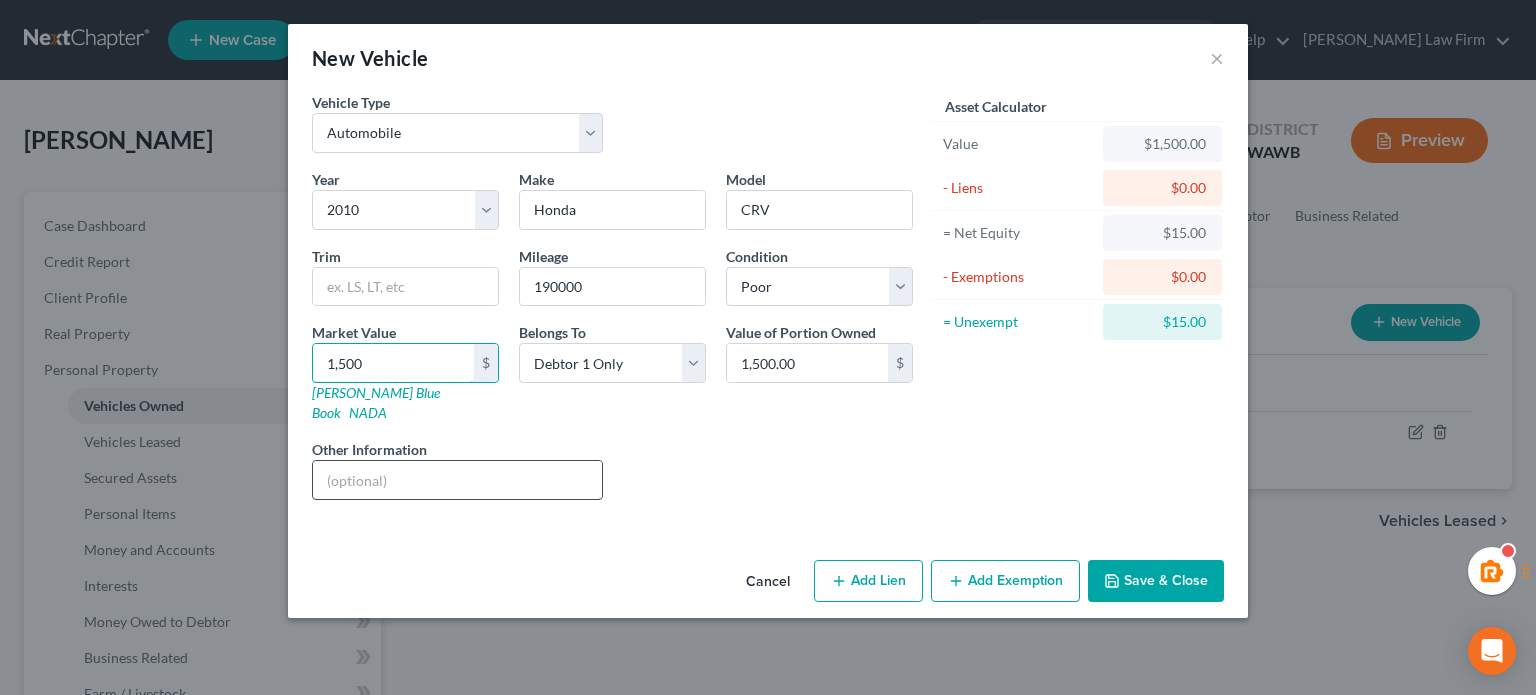 type on "1,500" 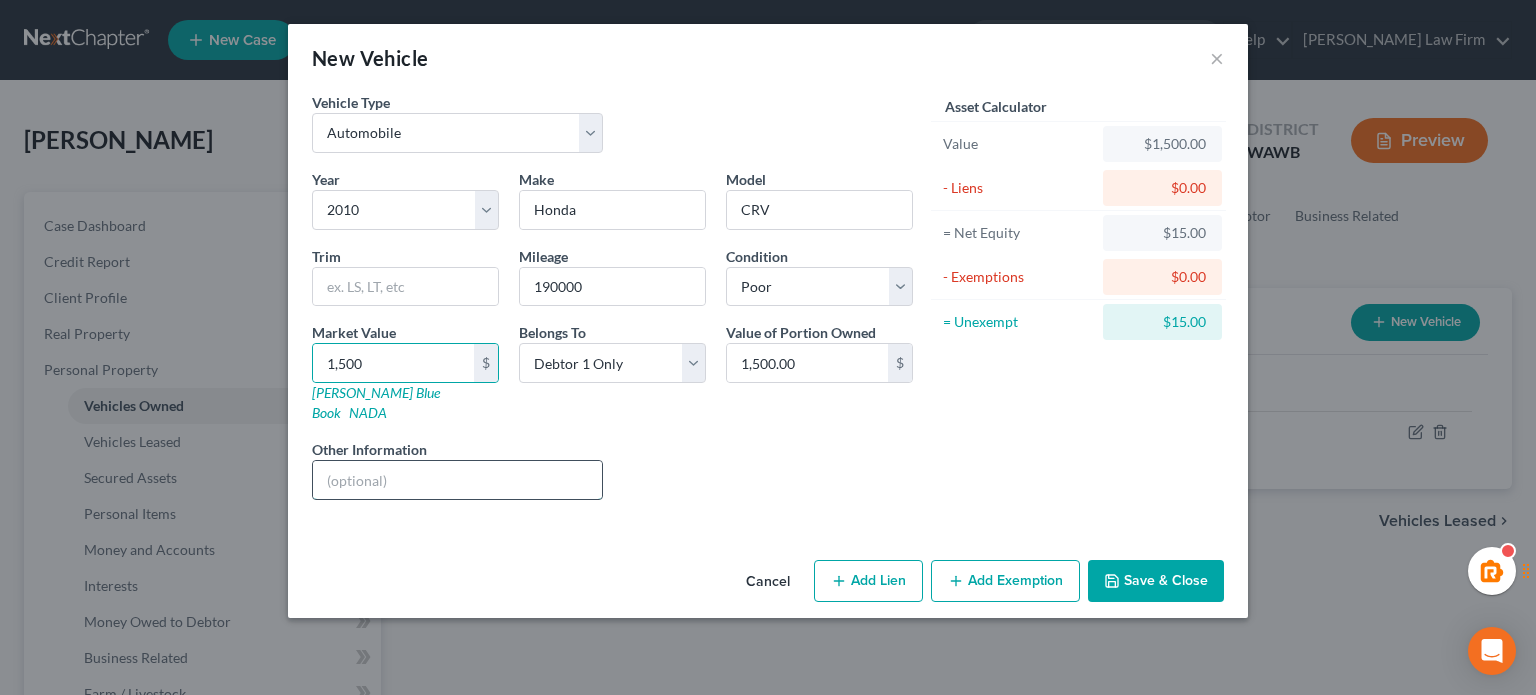 click at bounding box center [457, 480] 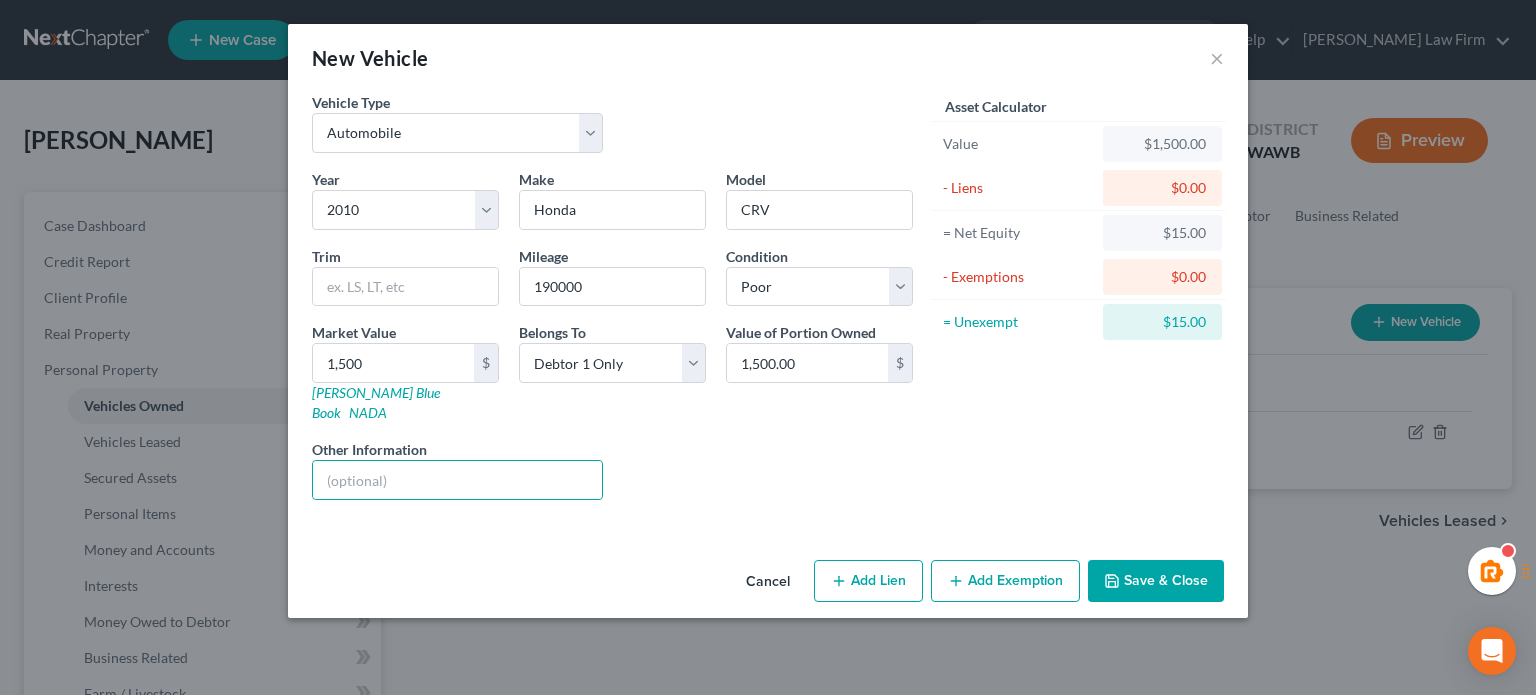 click on "Liens
Select" at bounding box center (768, 469) 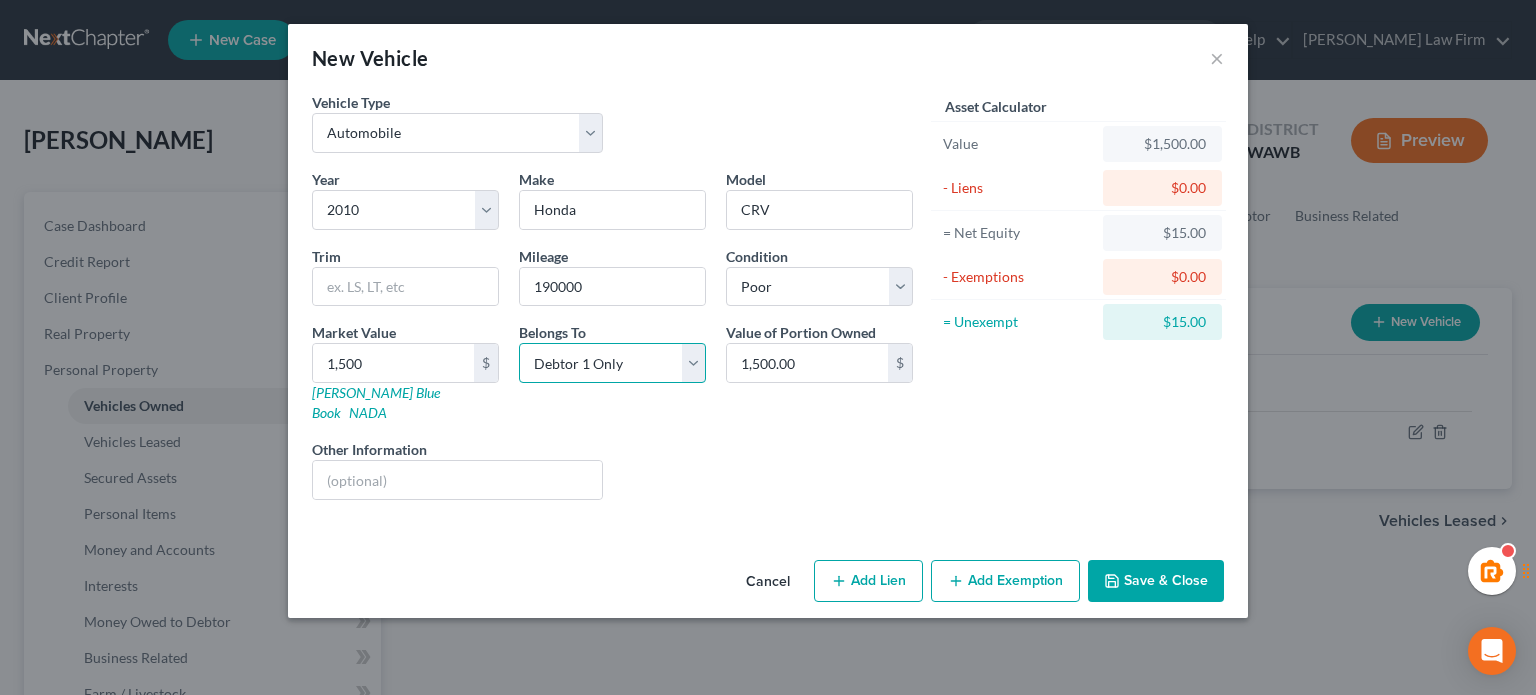 click on "Select Debtor 1 Only Debtor 2 Only Debtor 1 And Debtor 2 Only At Least One Of The Debtors And Another Community Property" at bounding box center [612, 363] 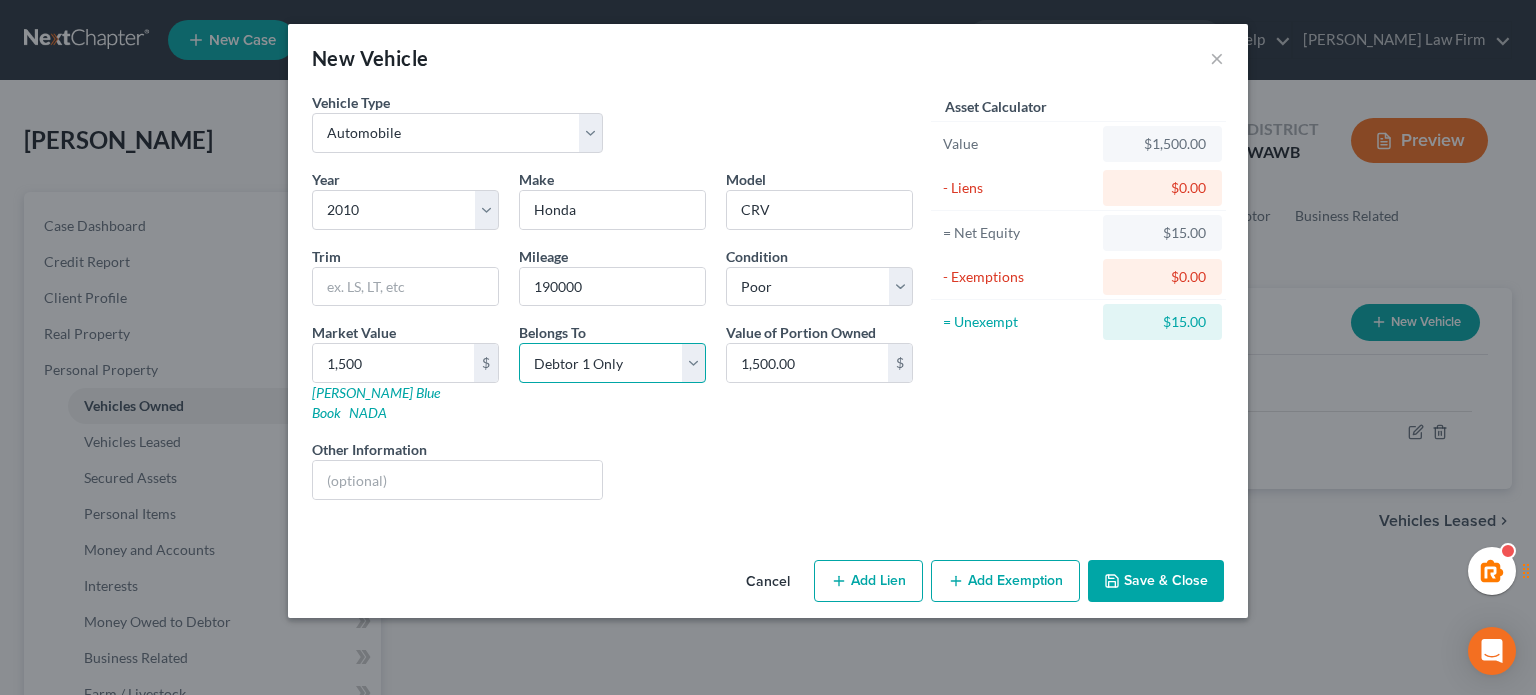 select on "3" 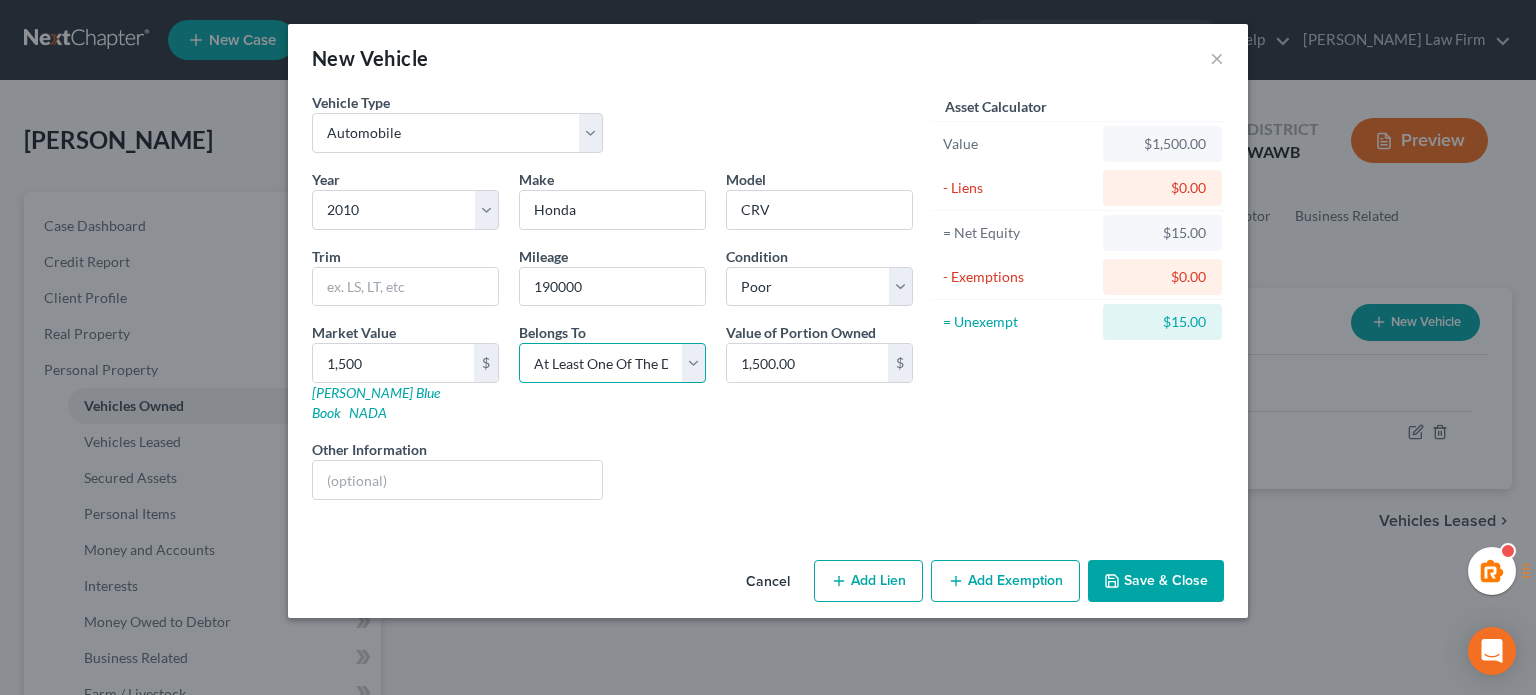 click on "Select Debtor 1 Only Debtor 2 Only Debtor 1 And Debtor 2 Only At Least One Of The Debtors And Another Community Property" at bounding box center (612, 363) 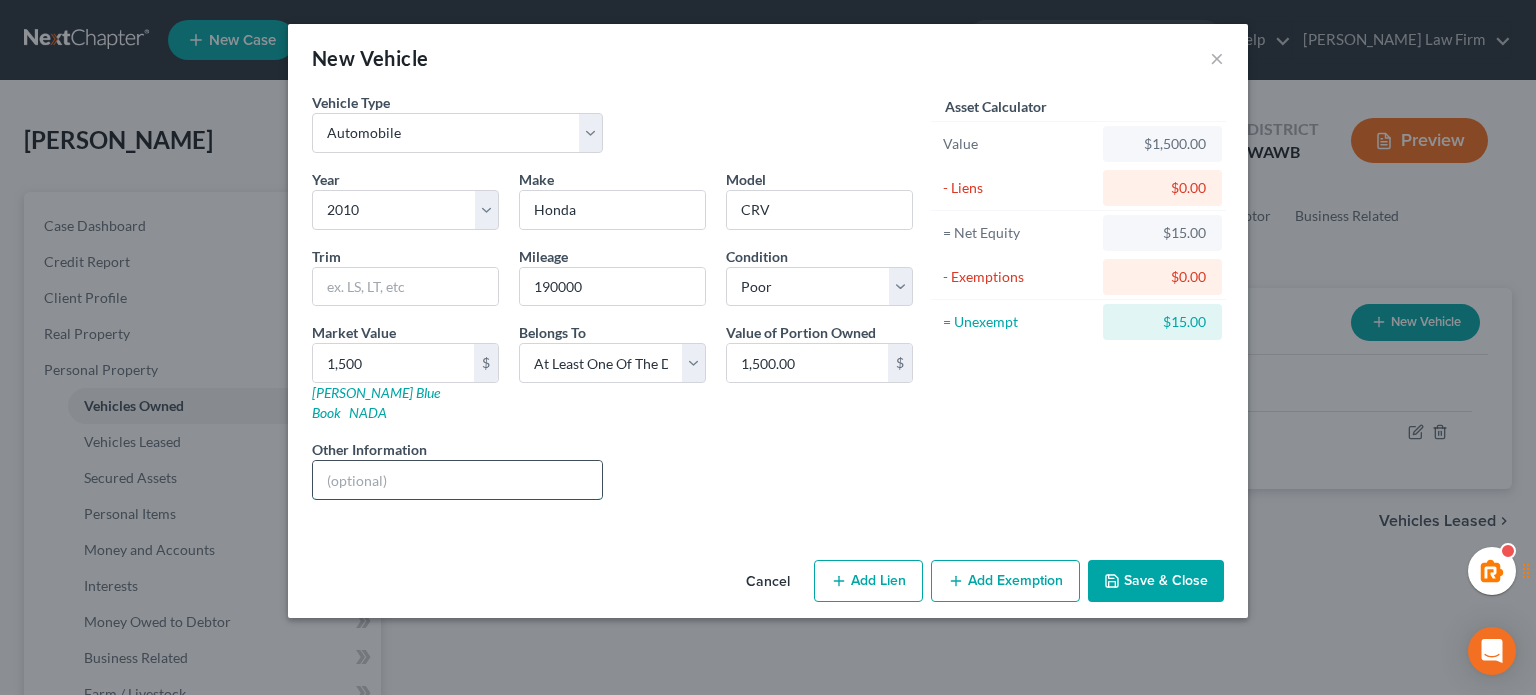 drag, startPoint x: 414, startPoint y: 453, endPoint x: 436, endPoint y: 440, distance: 25.553865 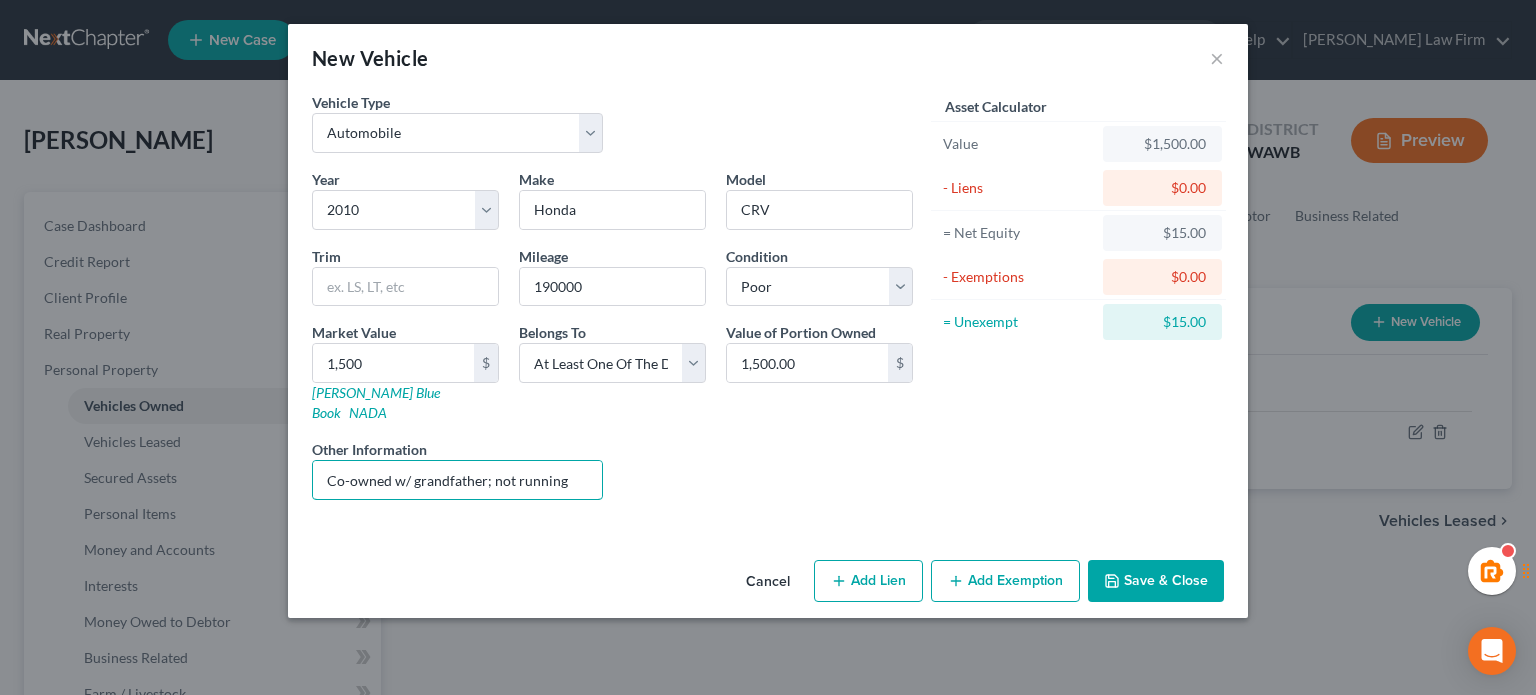 type on "Co-owned w/ grandfather; not running" 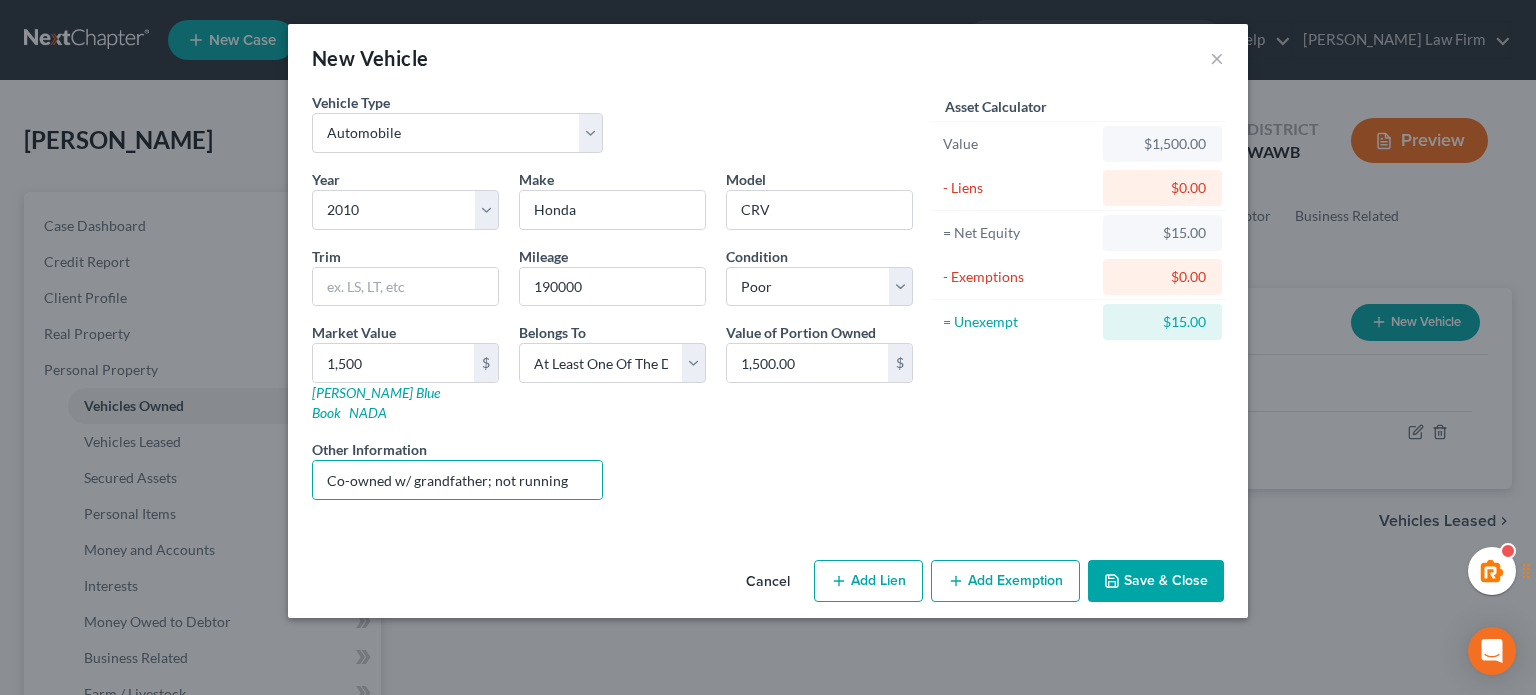 click on "Belongs To
*
Select Debtor 1 Only Debtor 2 Only Debtor 1 And Debtor 2 Only At Least One Of The Debtors And Another Community Property" at bounding box center [612, 372] 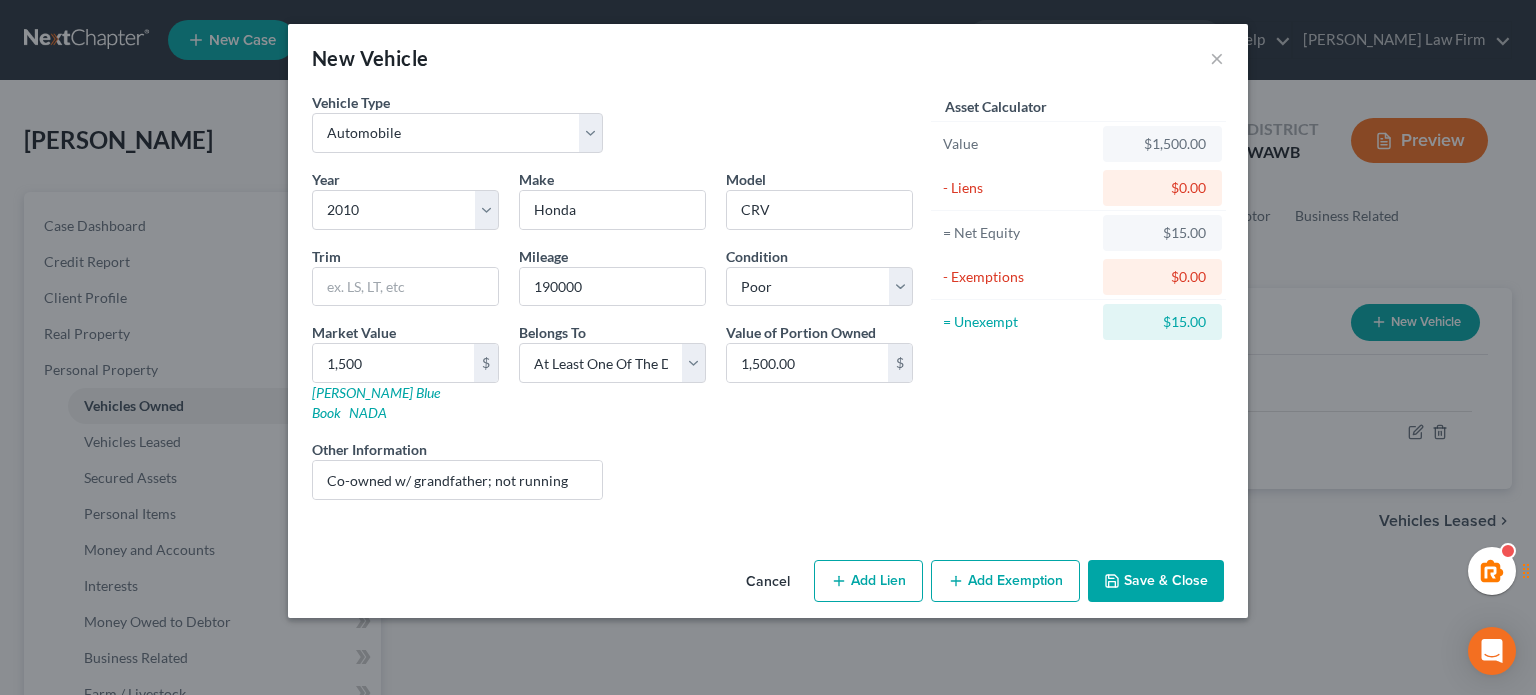 click on "Save & Close" at bounding box center (1156, 581) 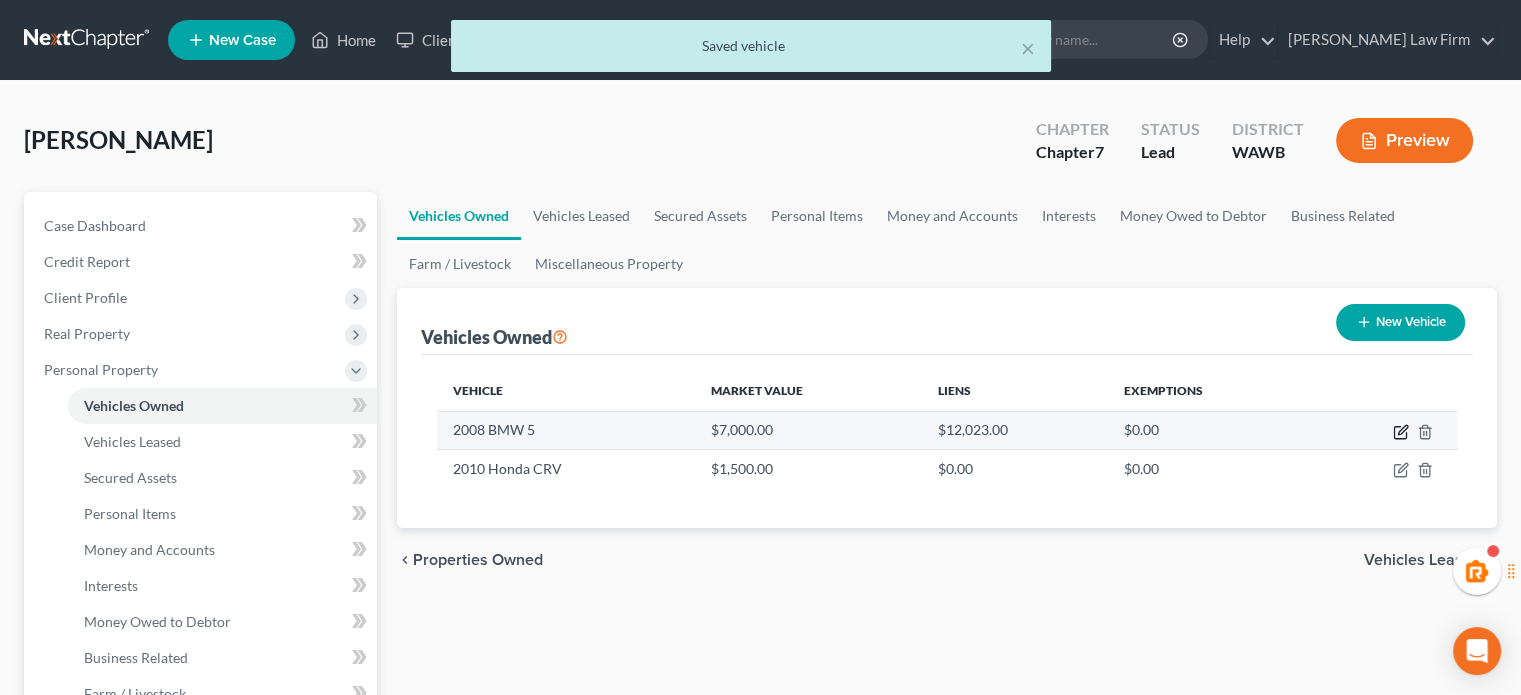 click 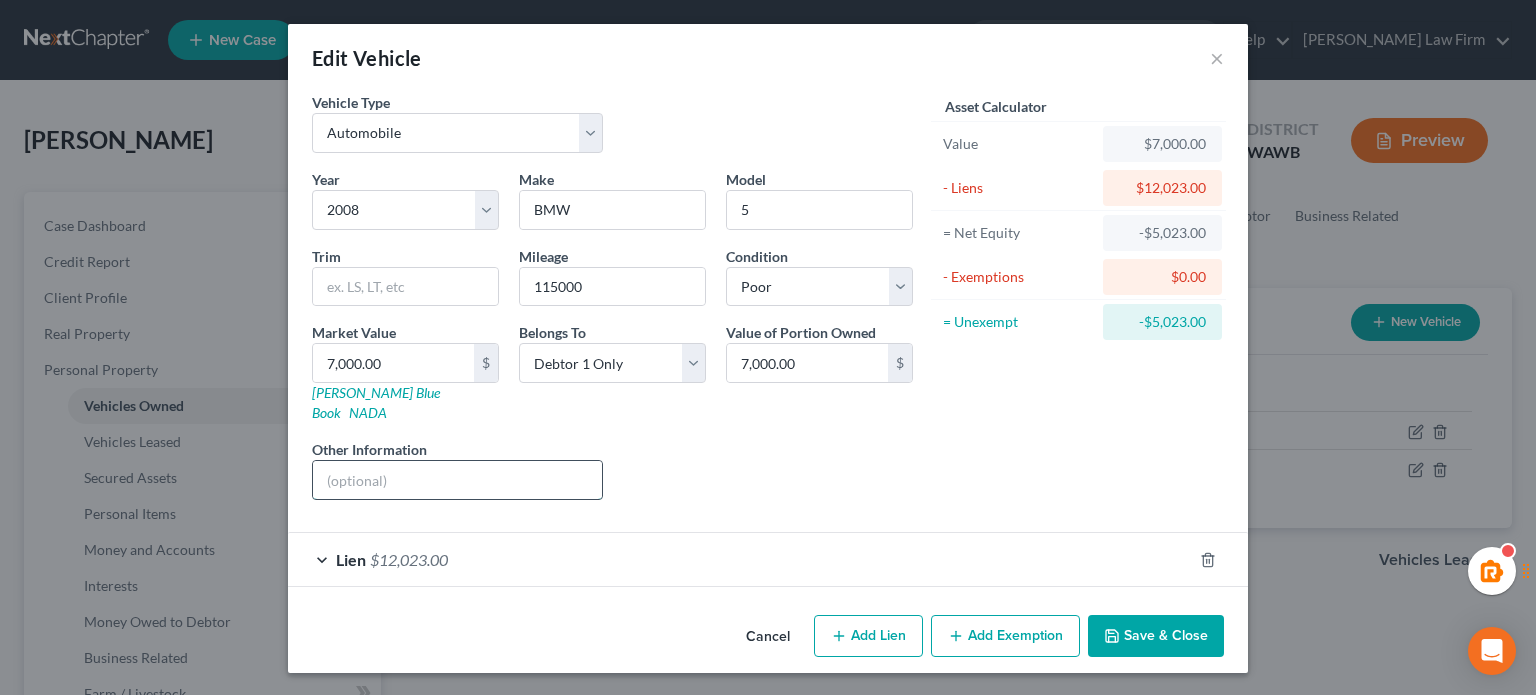 drag, startPoint x: 496, startPoint y: 443, endPoint x: 513, endPoint y: 443, distance: 17 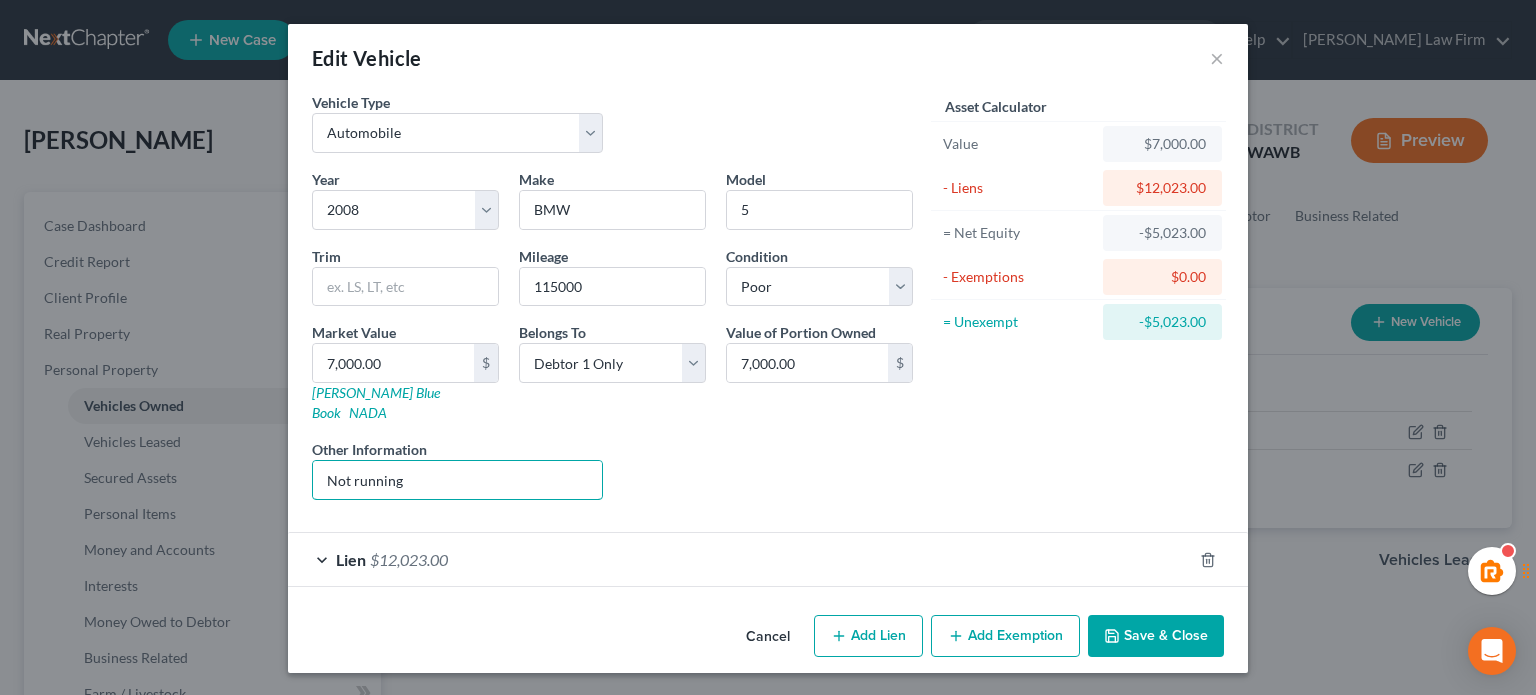 type on "Not running" 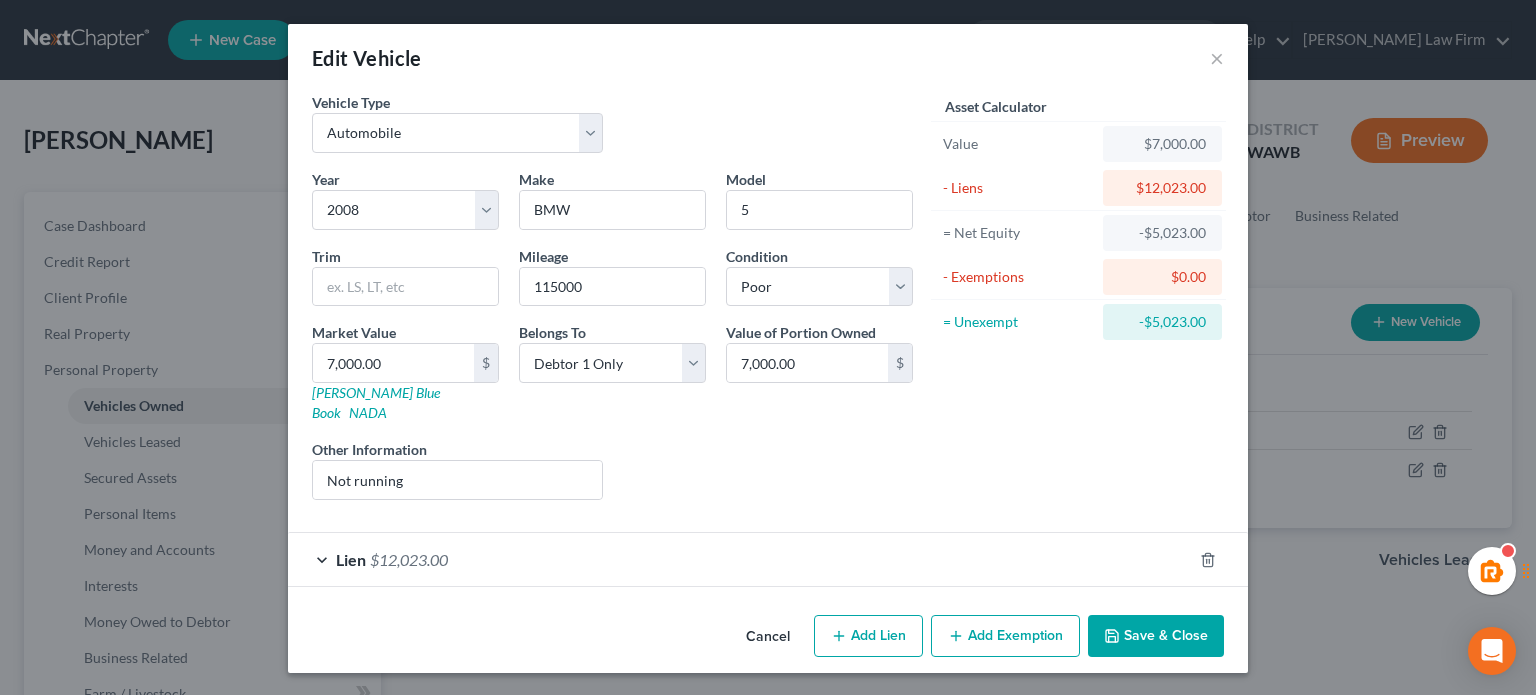 click on "Save & Close" at bounding box center [1156, 636] 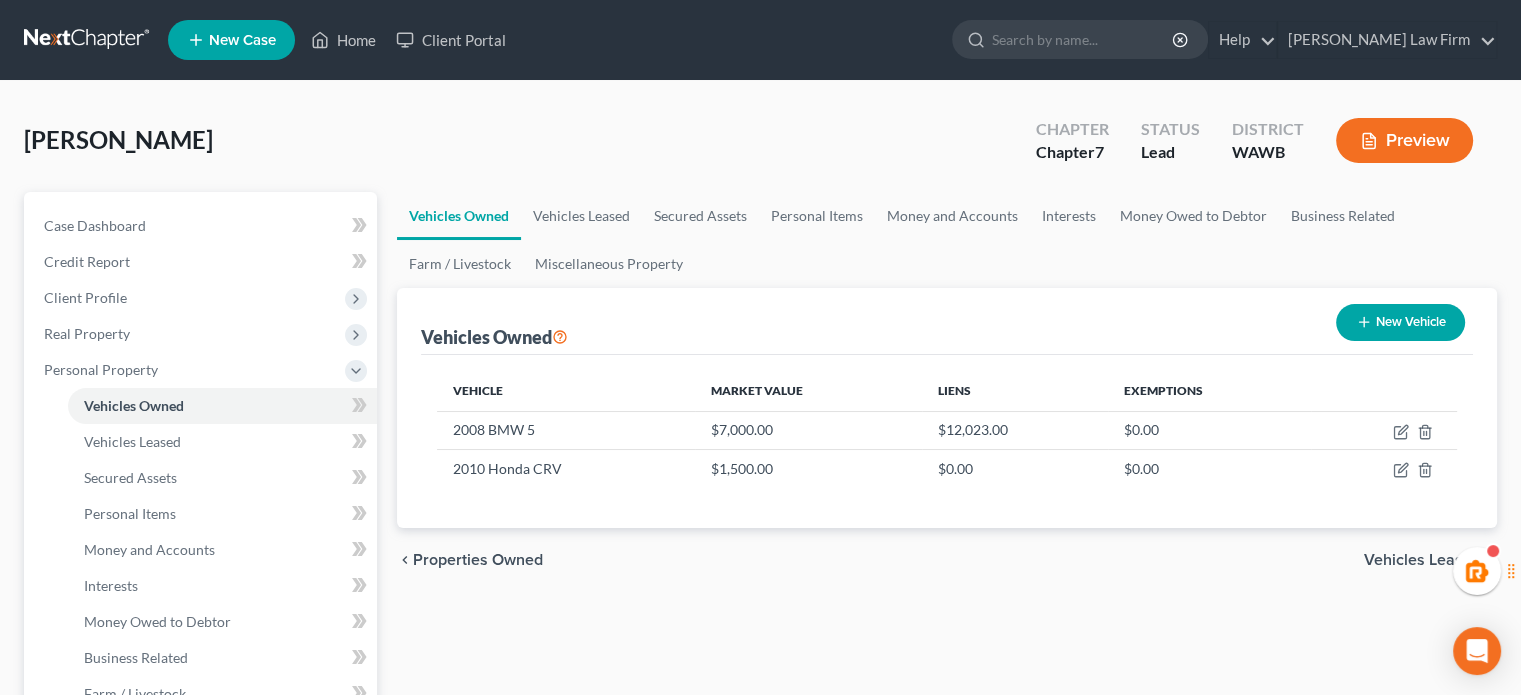 click on "New Vehicle" at bounding box center (1400, 322) 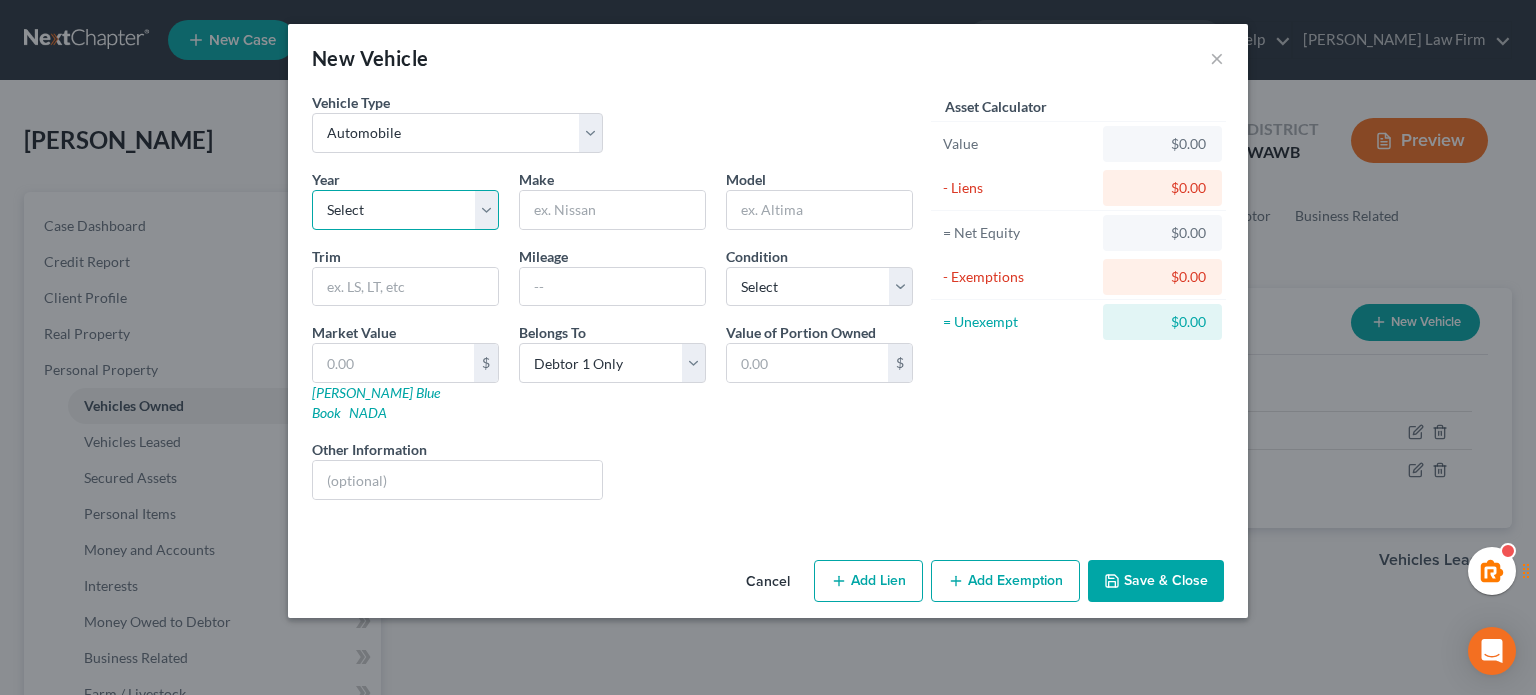 click on "Select 2026 2025 2024 2023 2022 2021 2020 2019 2018 2017 2016 2015 2014 2013 2012 2011 2010 2009 2008 2007 2006 2005 2004 2003 2002 2001 2000 1999 1998 1997 1996 1995 1994 1993 1992 1991 1990 1989 1988 1987 1986 1985 1984 1983 1982 1981 1980 1979 1978 1977 1976 1975 1974 1973 1972 1971 1970 1969 1968 1967 1966 1965 1964 1963 1962 1961 1960 1959 1958 1957 1956 1955 1954 1953 1952 1951 1950 1949 1948 1947 1946 1945 1944 1943 1942 1941 1940 1939 1938 1937 1936 1935 1934 1933 1932 1931 1930 1929 1928 1927 1926 1925 1924 1923 1922 1921 1920 1919 1918 1917 1916 1915 1914 1913 1912 1911 1910 1909 1908 1907 1906 1905 1904 1903 1902 1901" at bounding box center (405, 210) 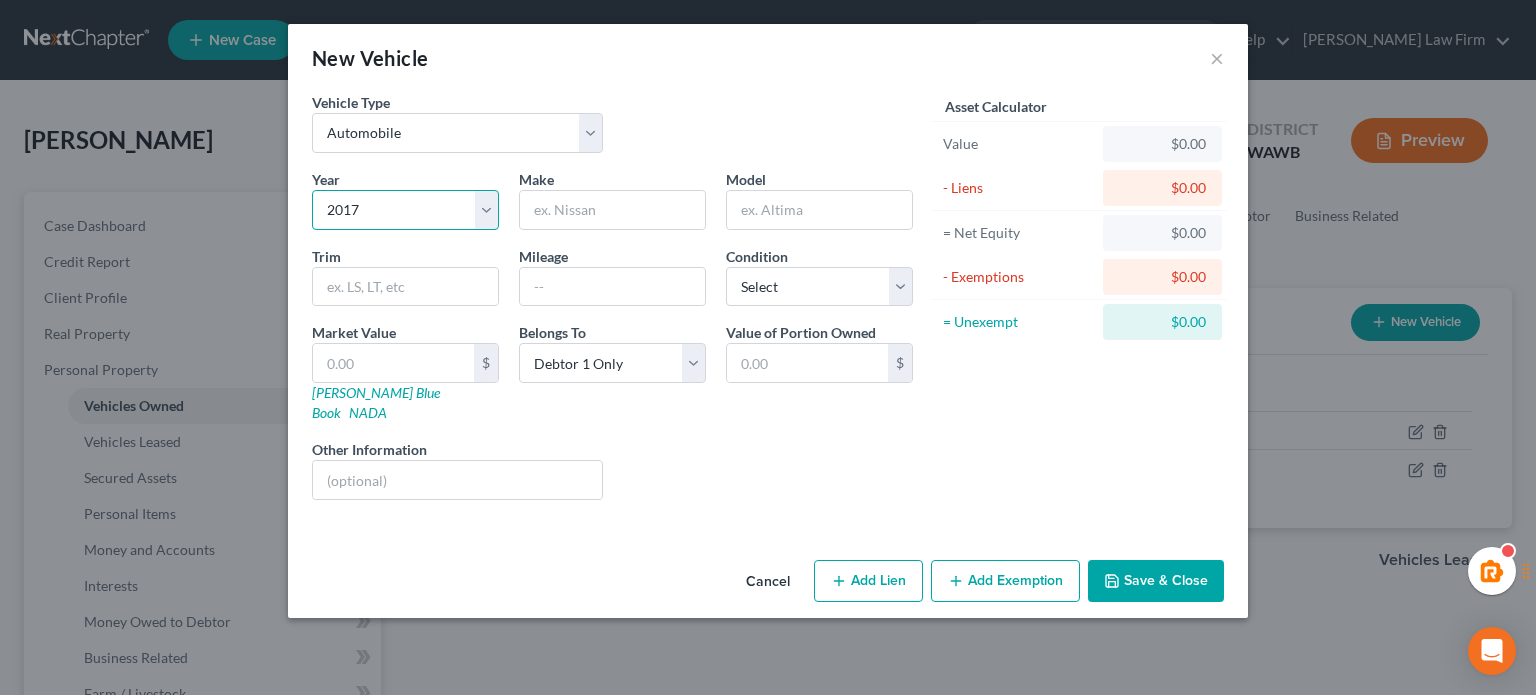click on "Select 2026 2025 2024 2023 2022 2021 2020 2019 2018 2017 2016 2015 2014 2013 2012 2011 2010 2009 2008 2007 2006 2005 2004 2003 2002 2001 2000 1999 1998 1997 1996 1995 1994 1993 1992 1991 1990 1989 1988 1987 1986 1985 1984 1983 1982 1981 1980 1979 1978 1977 1976 1975 1974 1973 1972 1971 1970 1969 1968 1967 1966 1965 1964 1963 1962 1961 1960 1959 1958 1957 1956 1955 1954 1953 1952 1951 1950 1949 1948 1947 1946 1945 1944 1943 1942 1941 1940 1939 1938 1937 1936 1935 1934 1933 1932 1931 1930 1929 1928 1927 1926 1925 1924 1923 1922 1921 1920 1919 1918 1917 1916 1915 1914 1913 1912 1911 1910 1909 1908 1907 1906 1905 1904 1903 1902 1901" at bounding box center [405, 210] 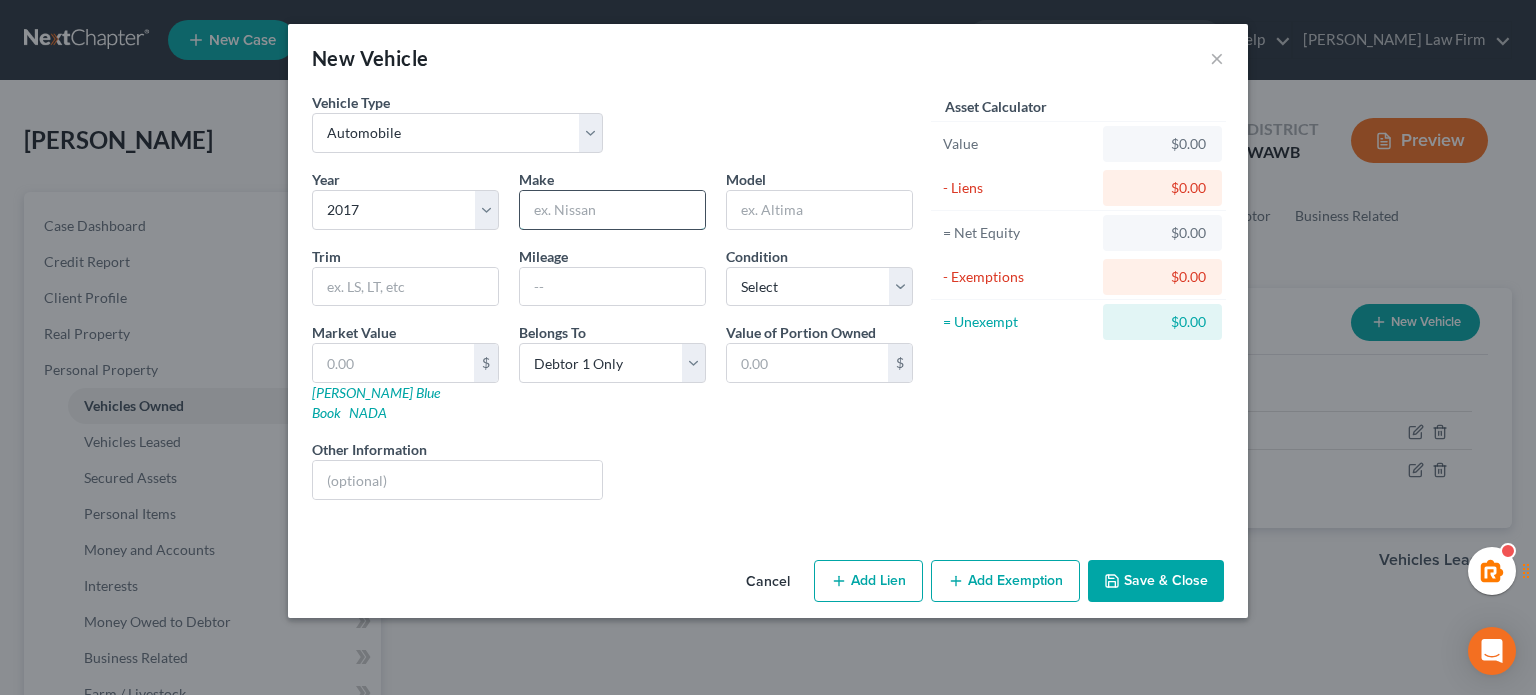 click at bounding box center [612, 210] 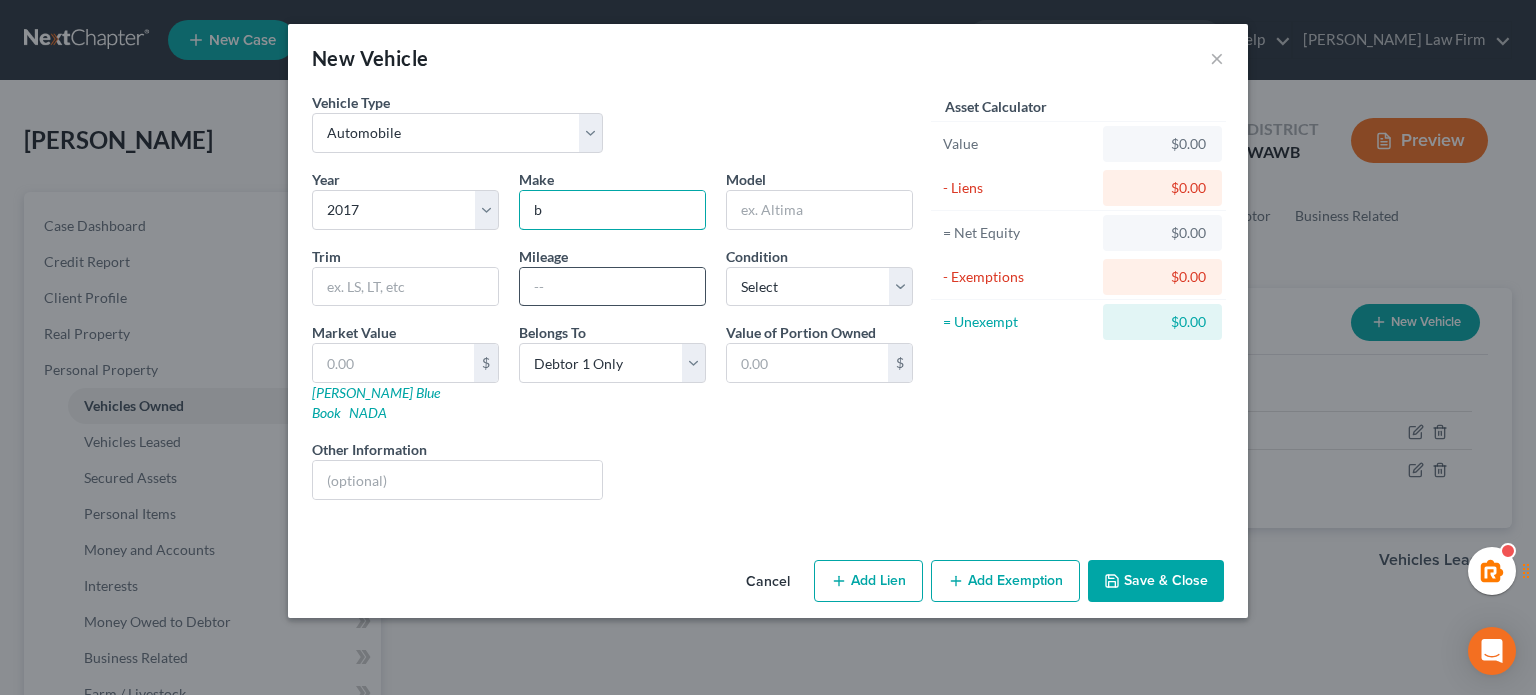 type on "BMW" 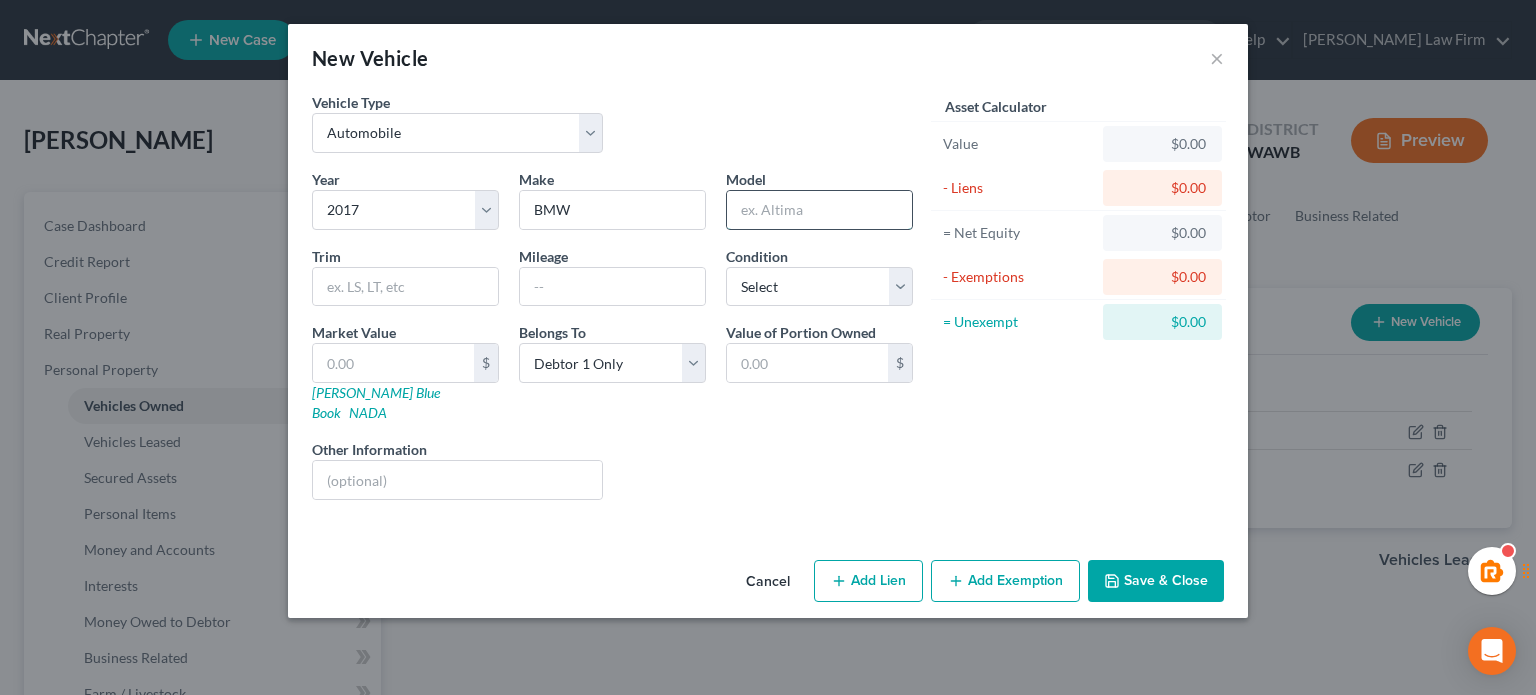 click at bounding box center (819, 210) 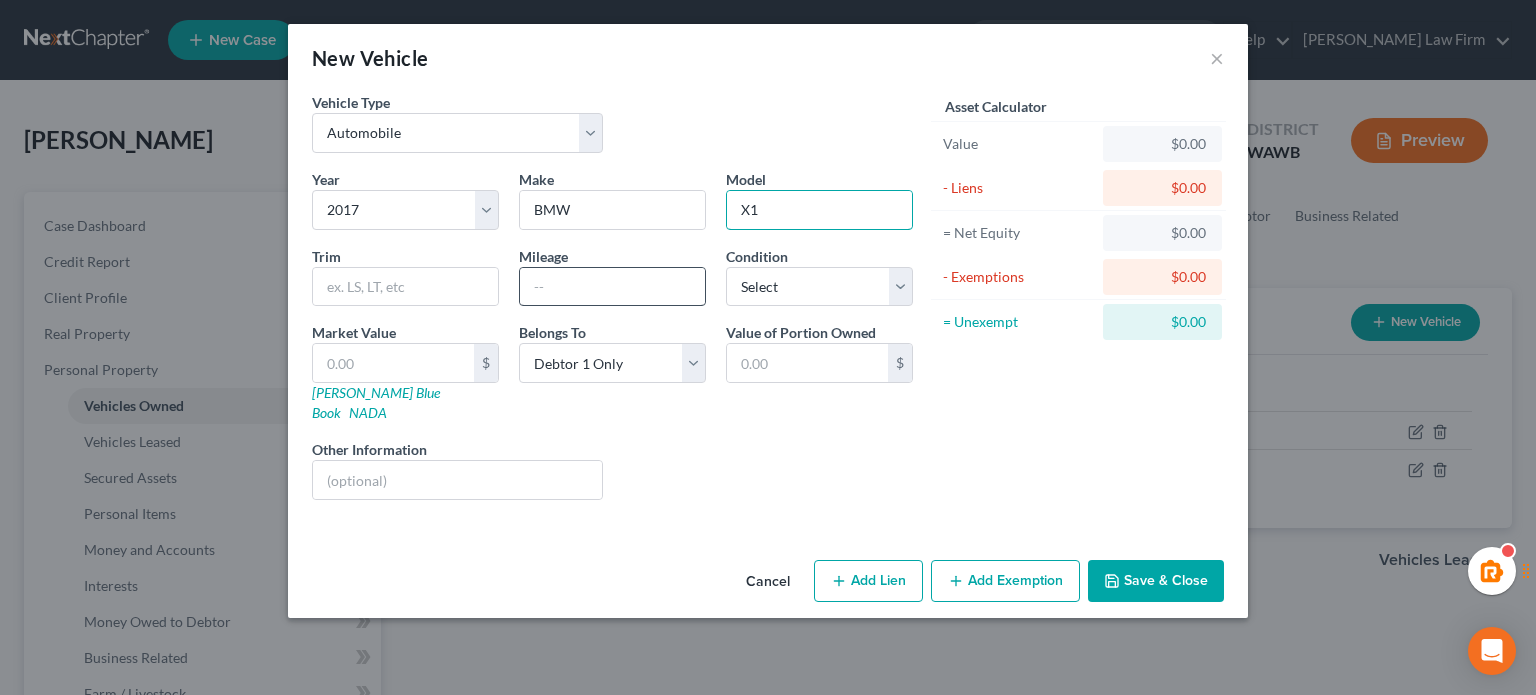 type on "X1" 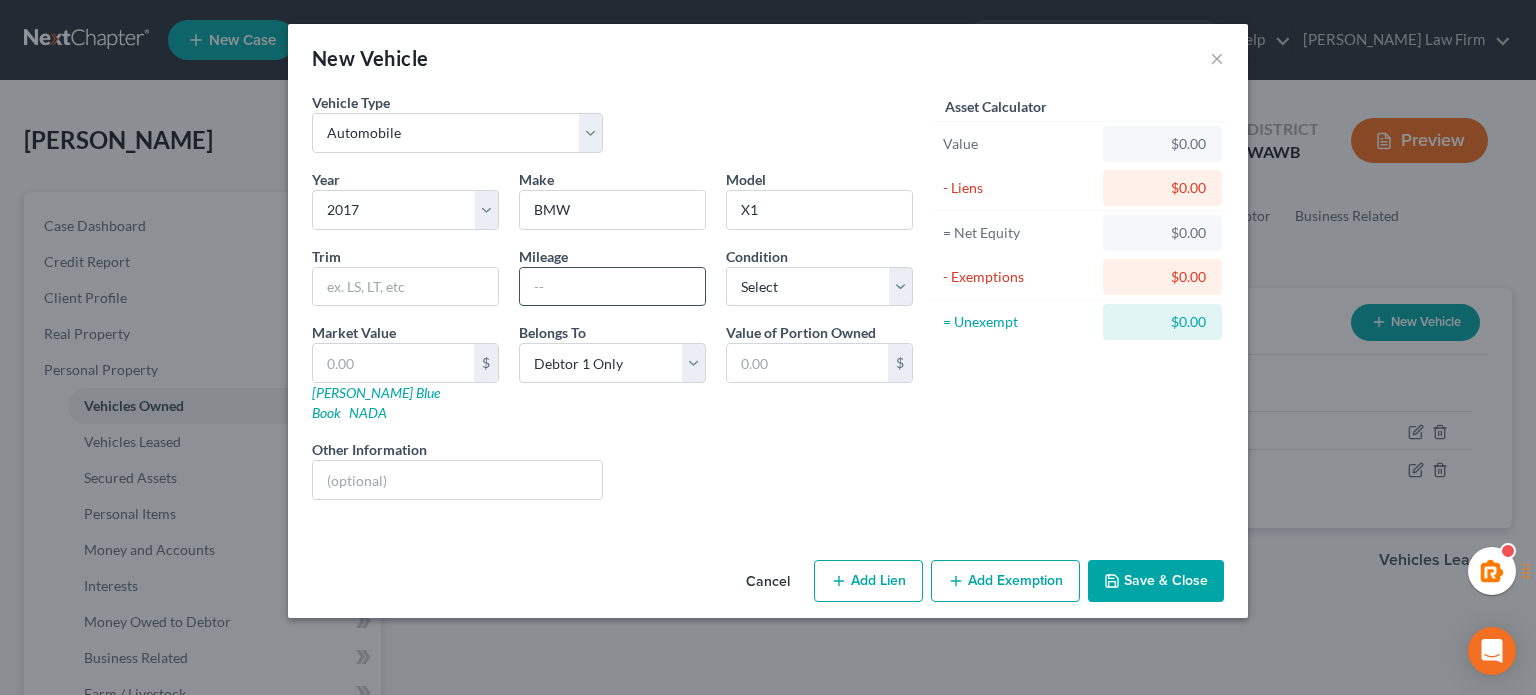 click at bounding box center [612, 287] 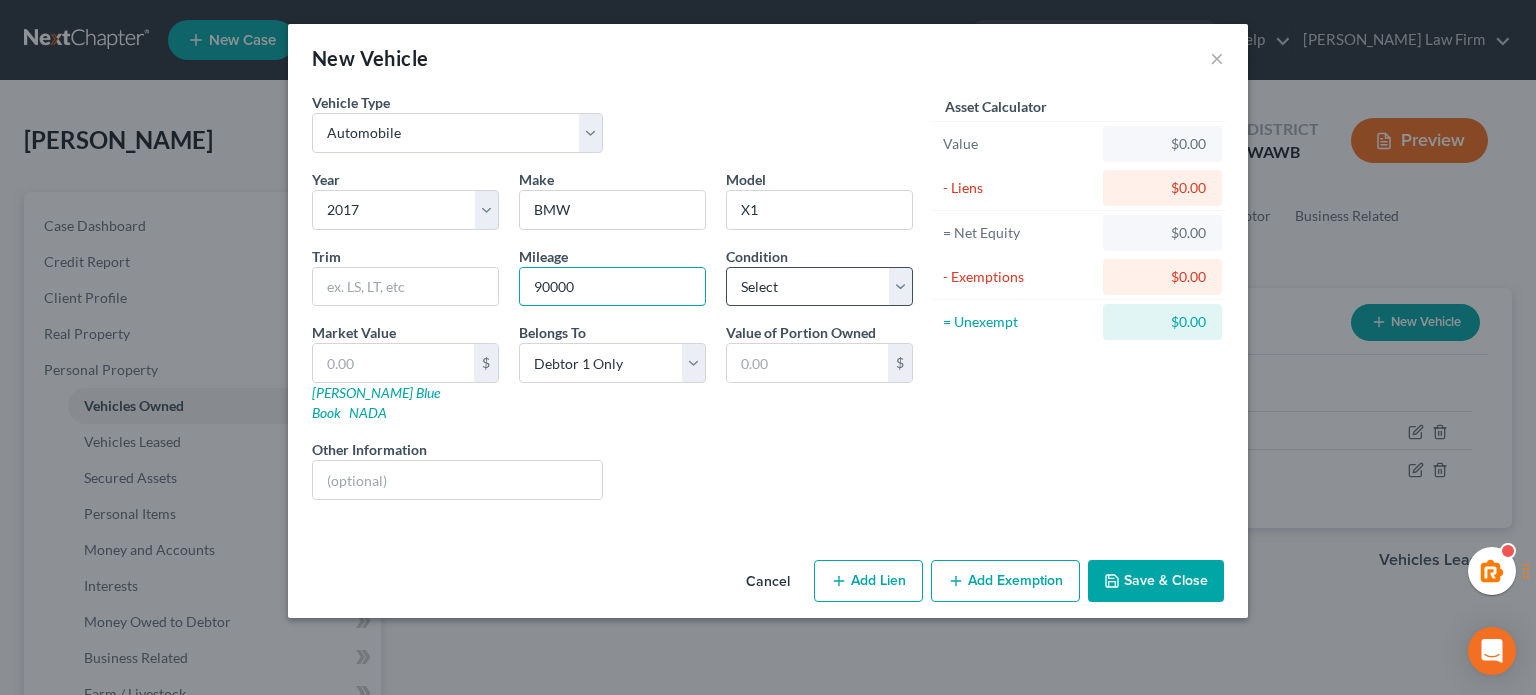 type on "90000" 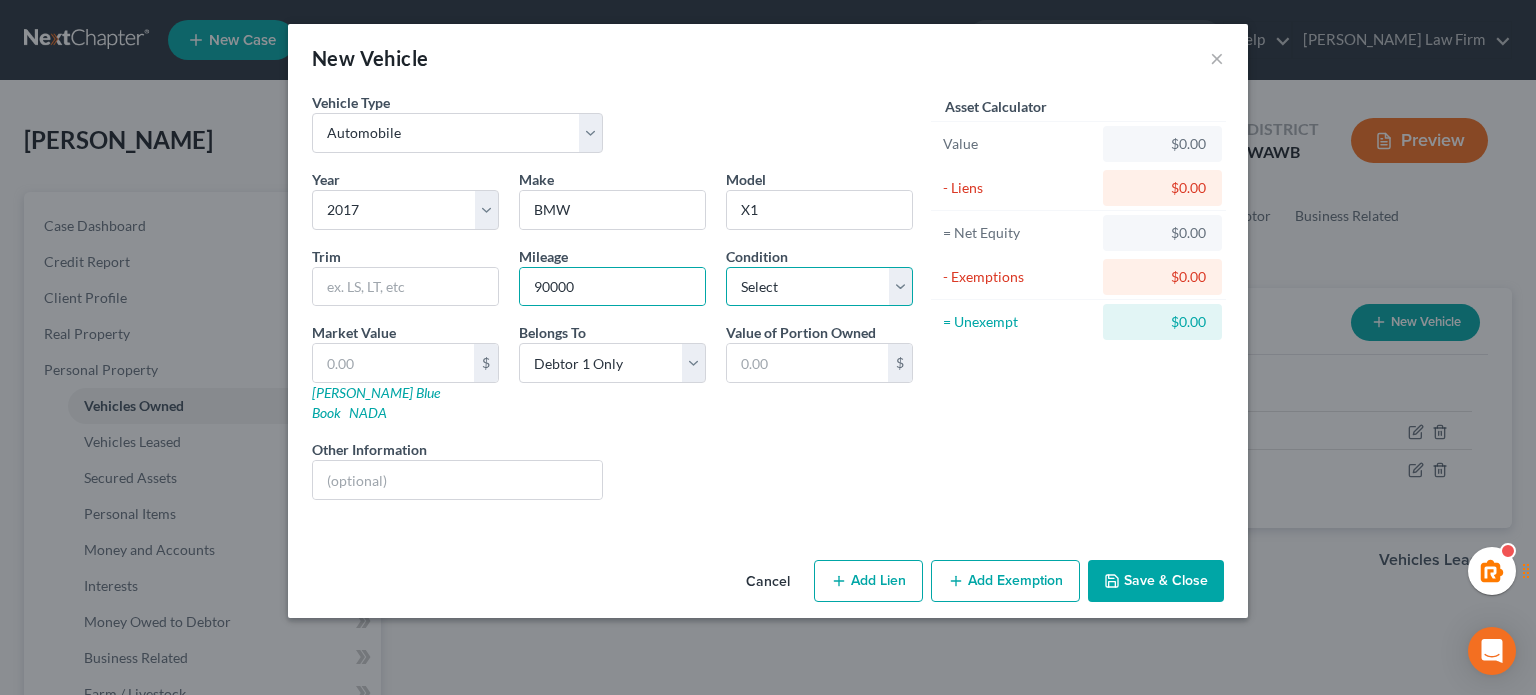 click on "Select Excellent Very Good Good Fair Poor" at bounding box center [819, 287] 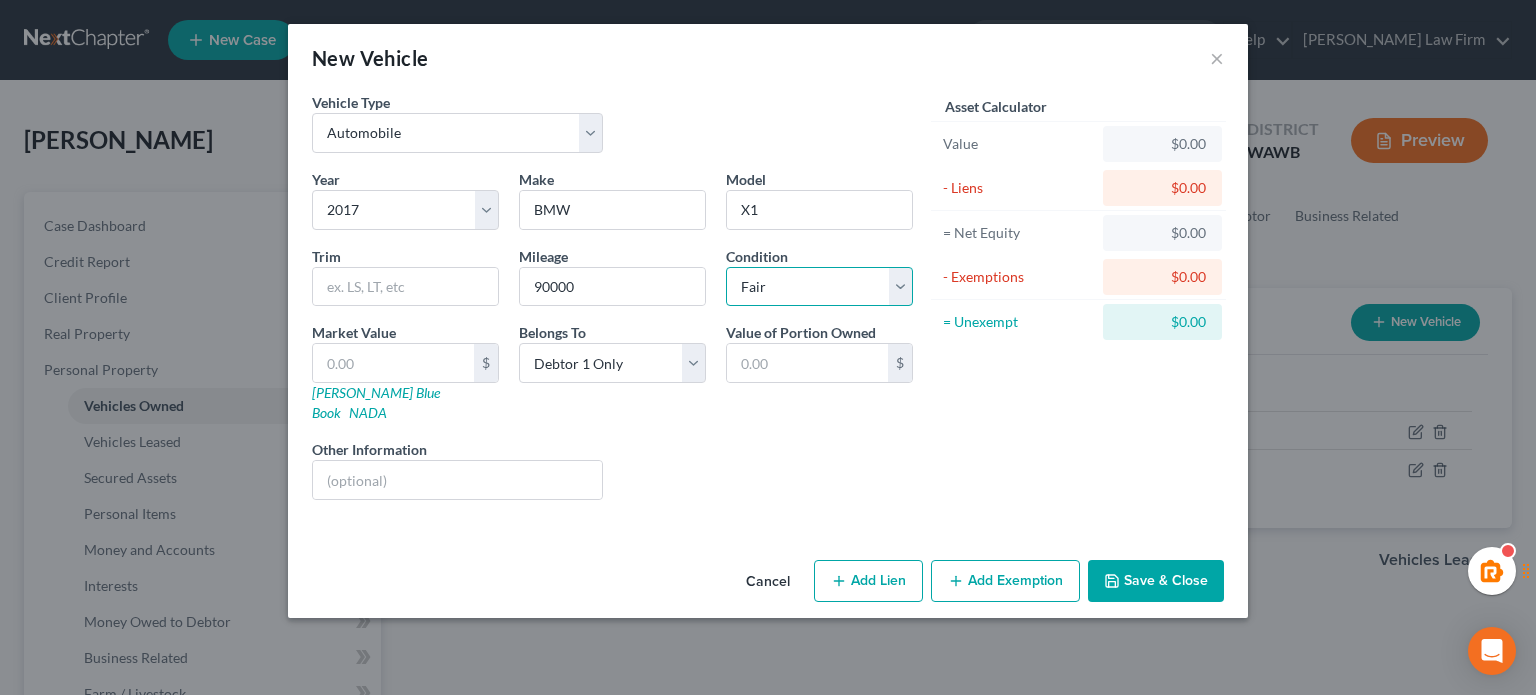 click on "Select Excellent Very Good Good Fair Poor" at bounding box center (819, 287) 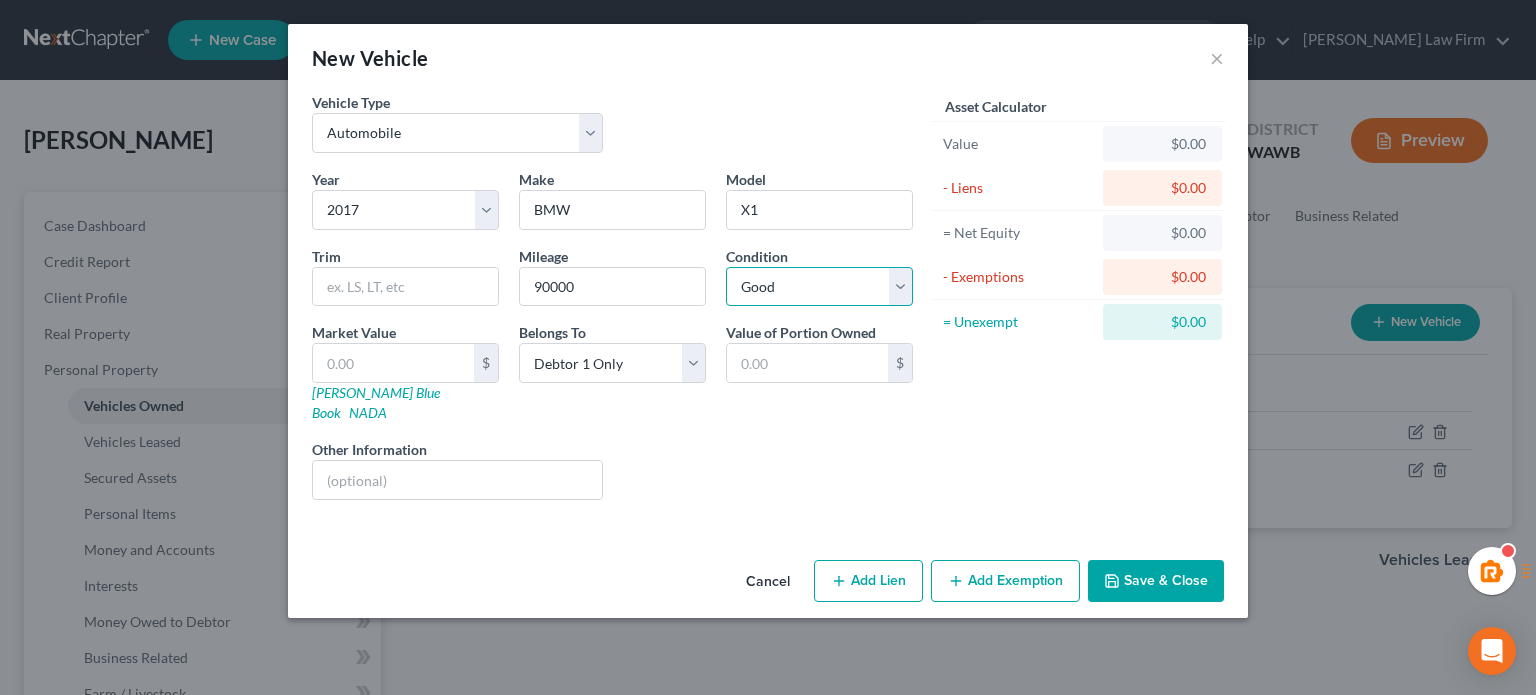 click on "Select Excellent Very Good Good Fair Poor" at bounding box center [819, 287] 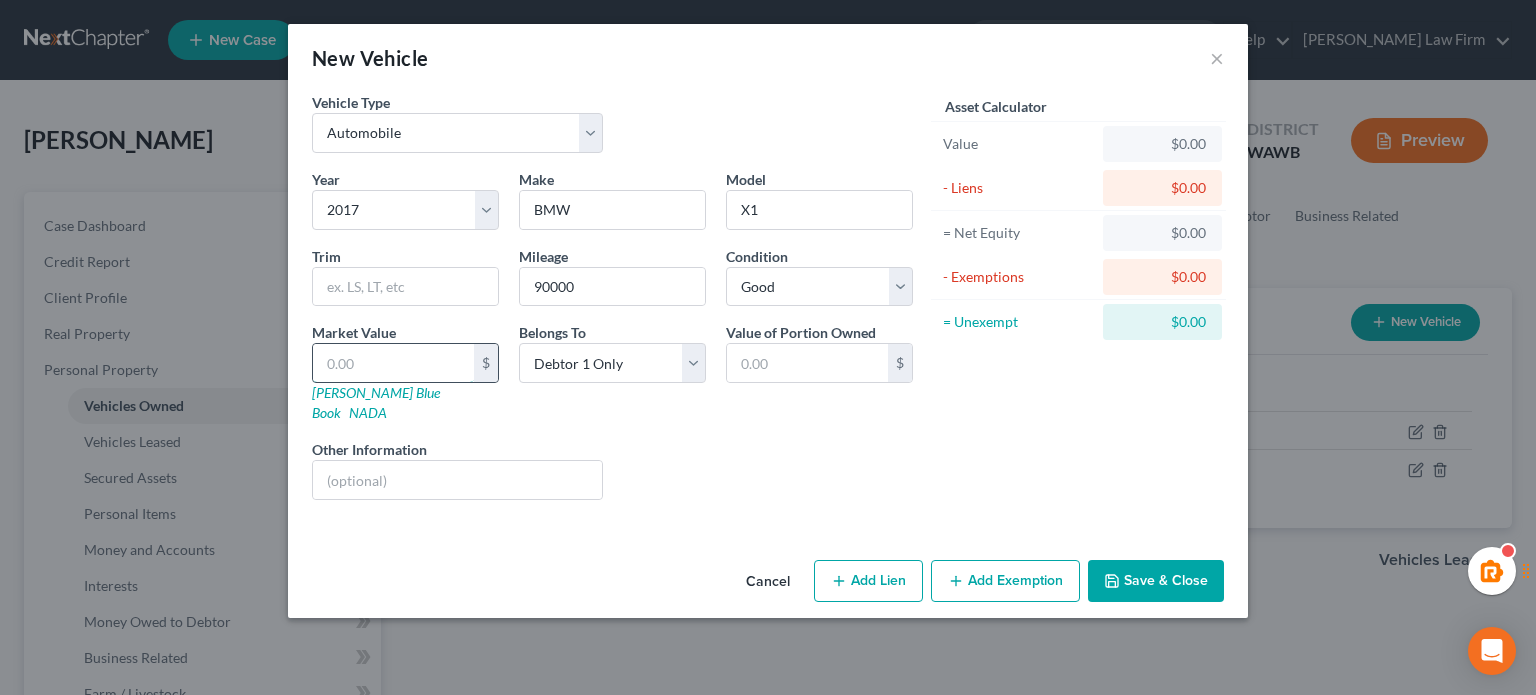 click at bounding box center (393, 363) 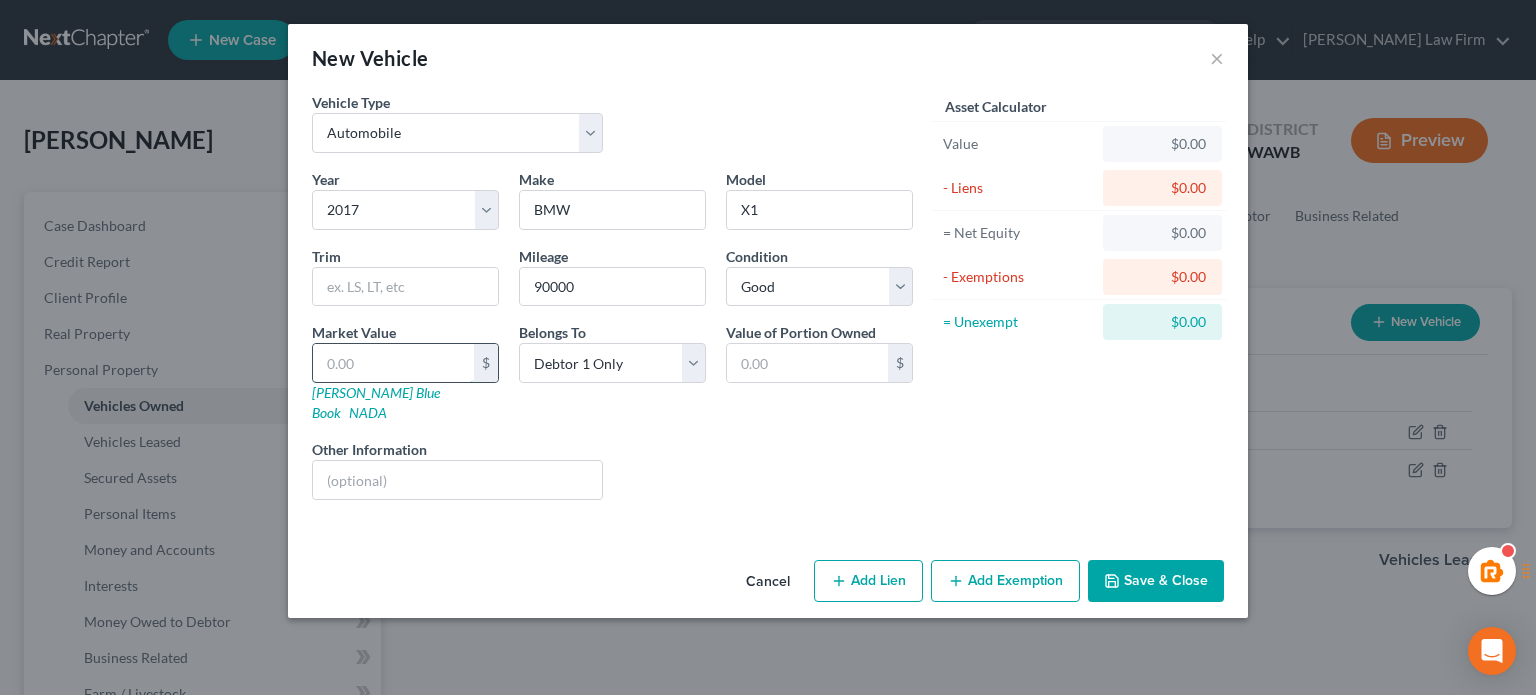 type on "7" 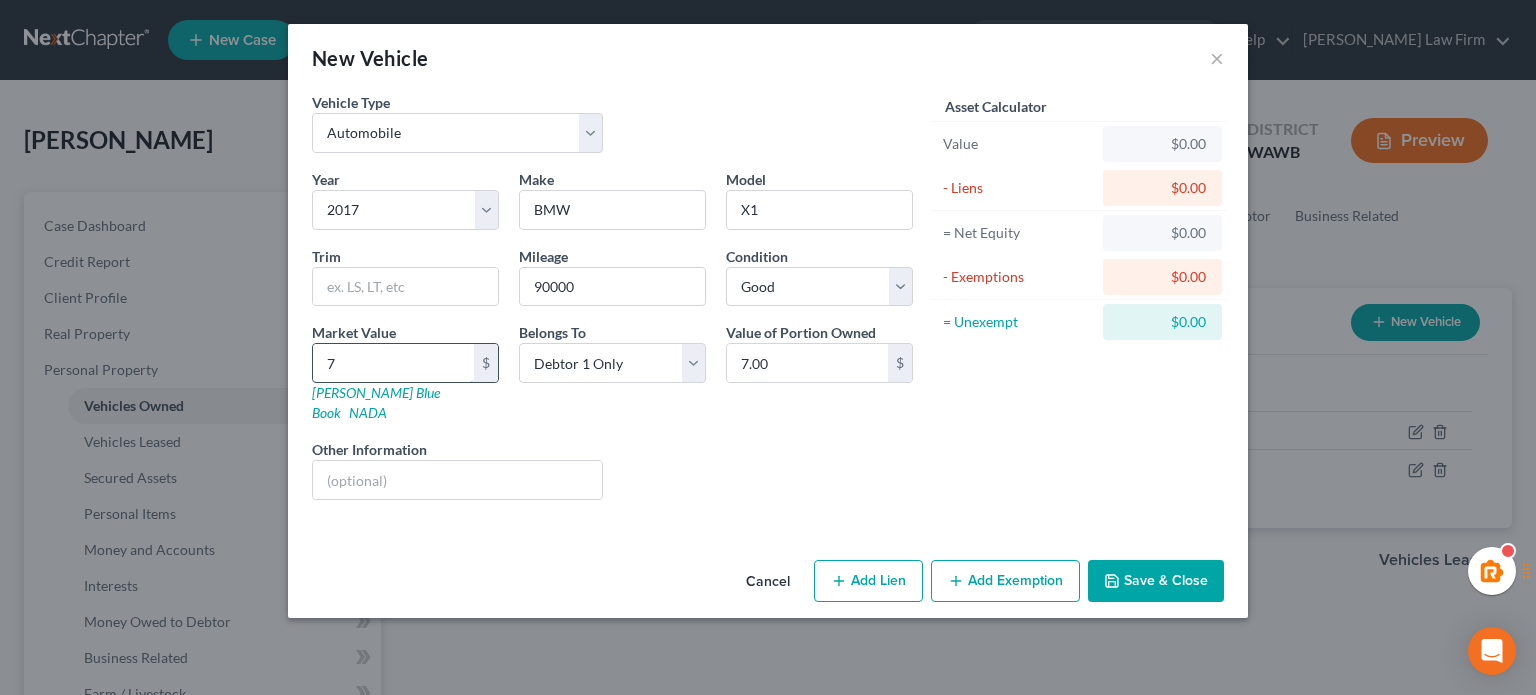 type on "70" 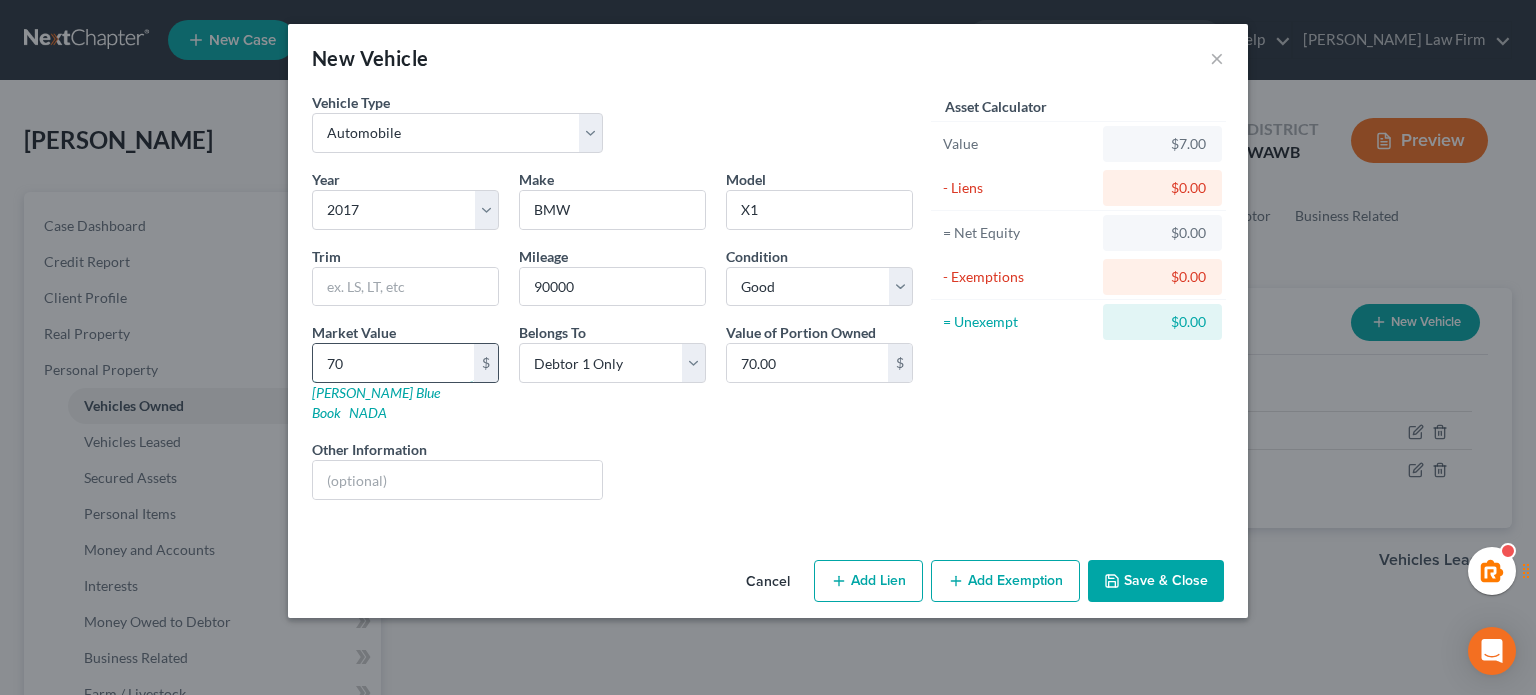 type on "700" 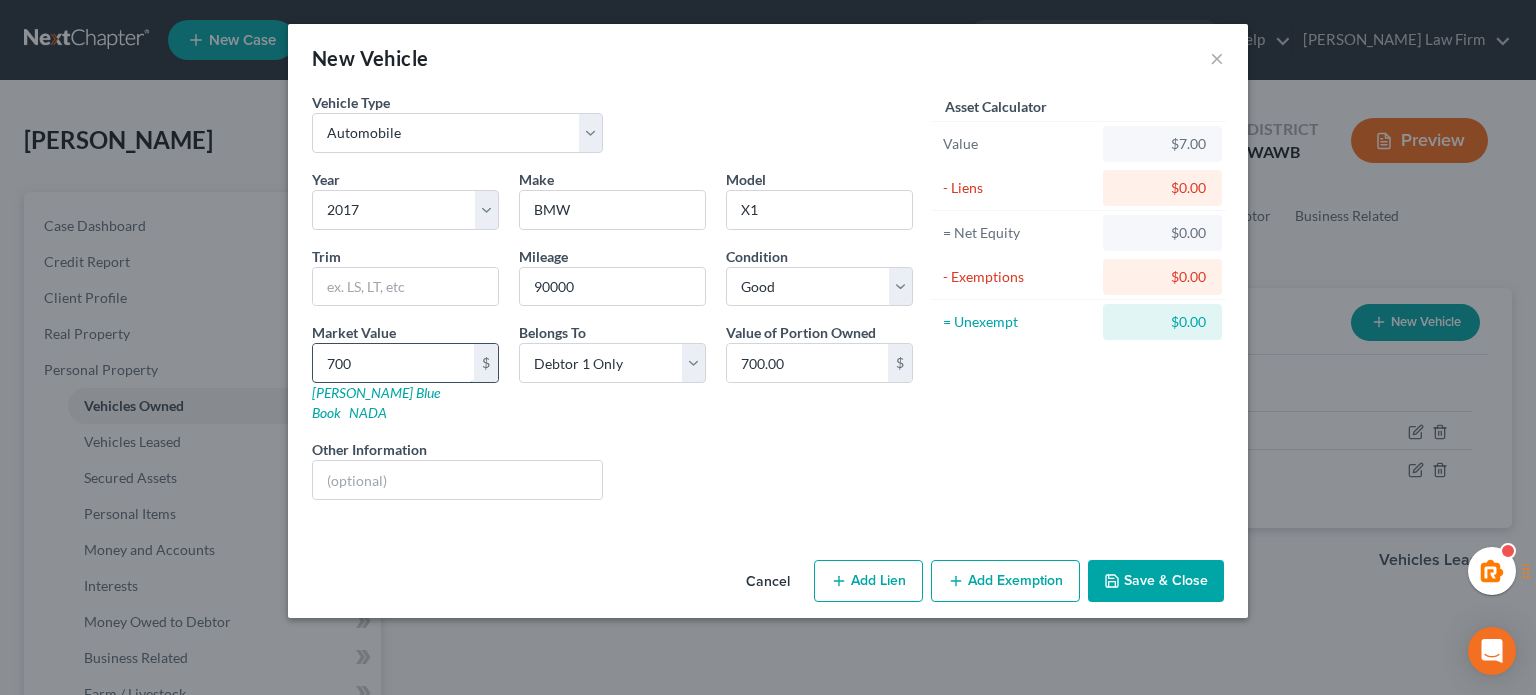 type on "7000" 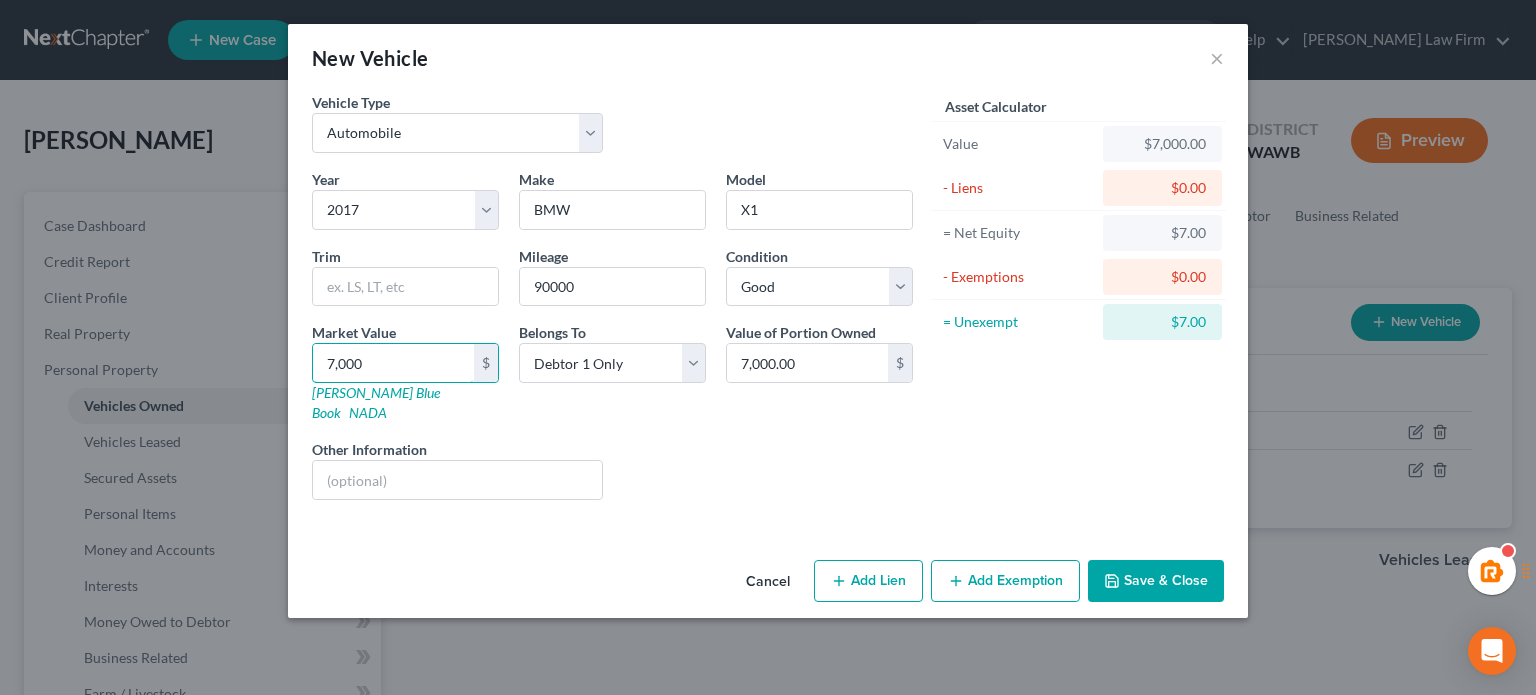 type on "7,000" 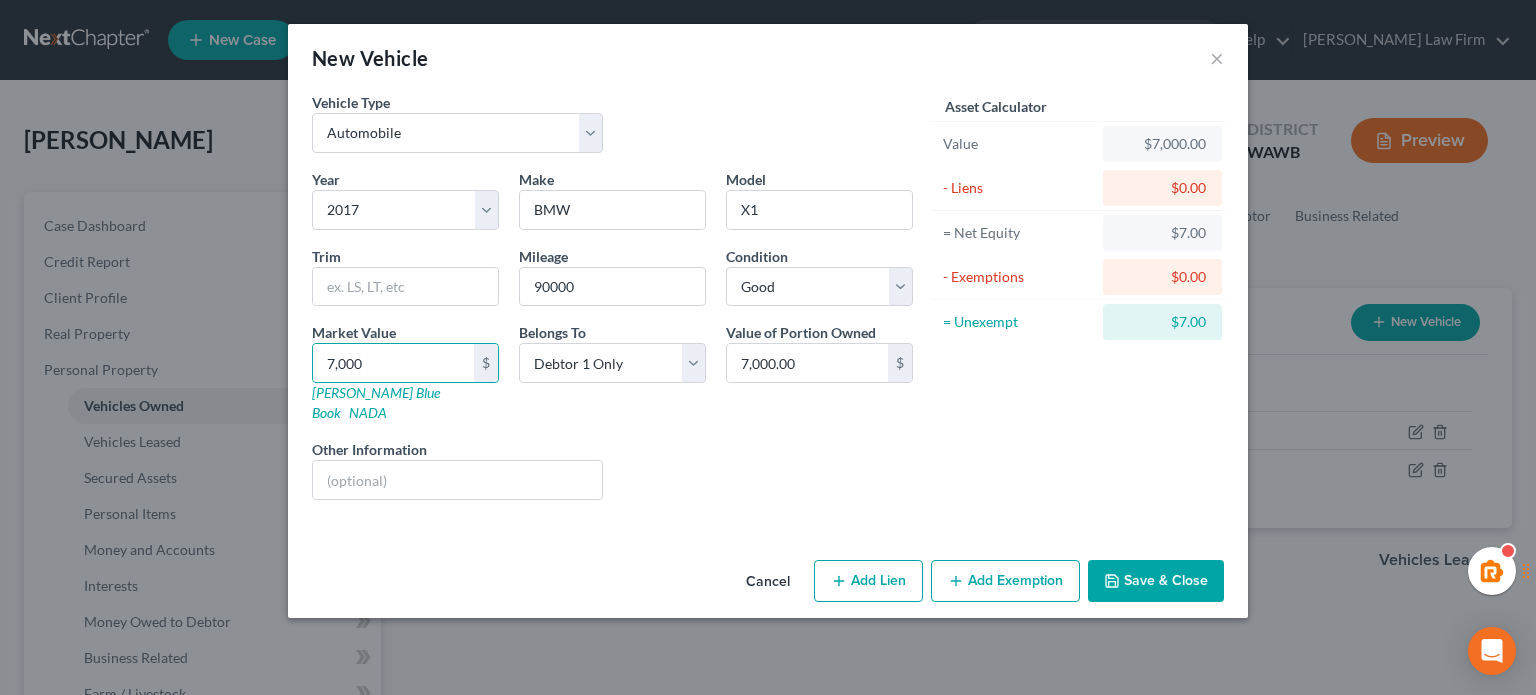click on "Add Exemption" at bounding box center (1005, 581) 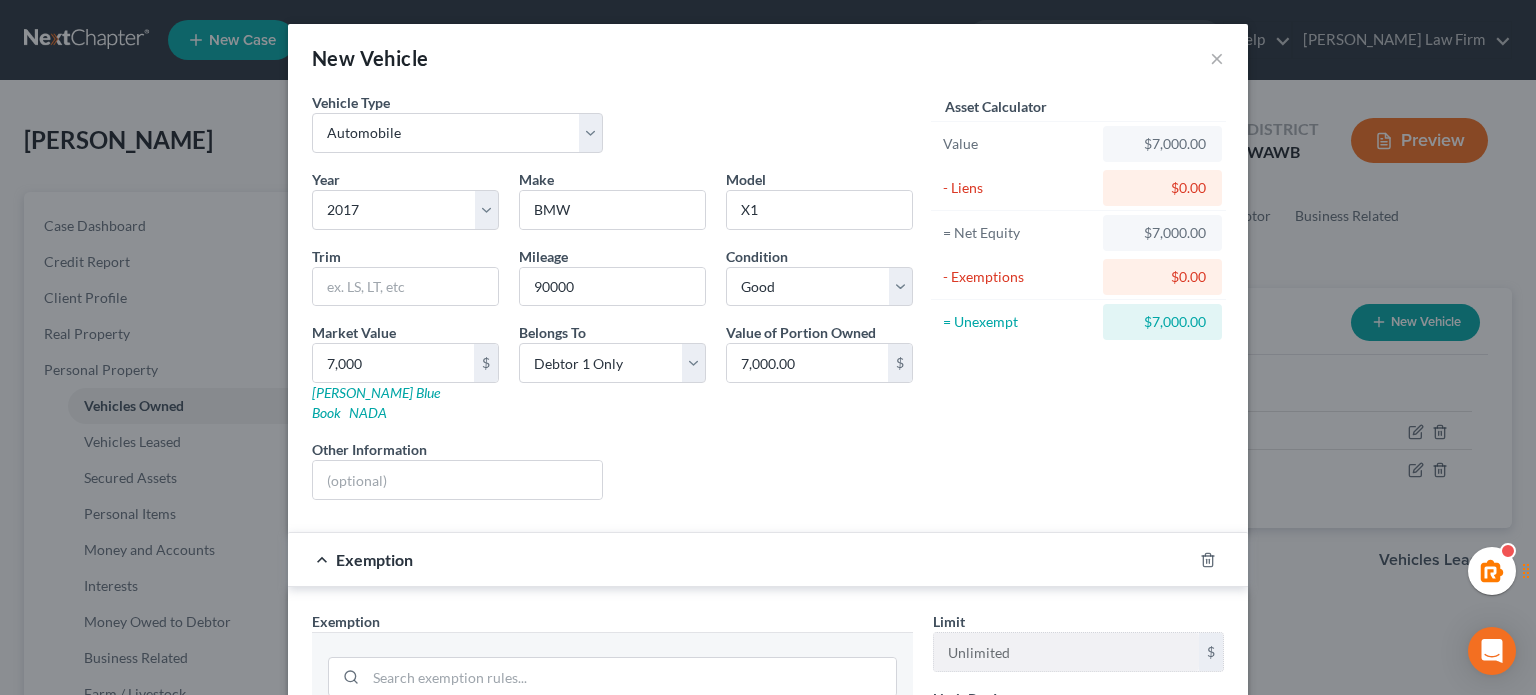 scroll, scrollTop: 333, scrollLeft: 0, axis: vertical 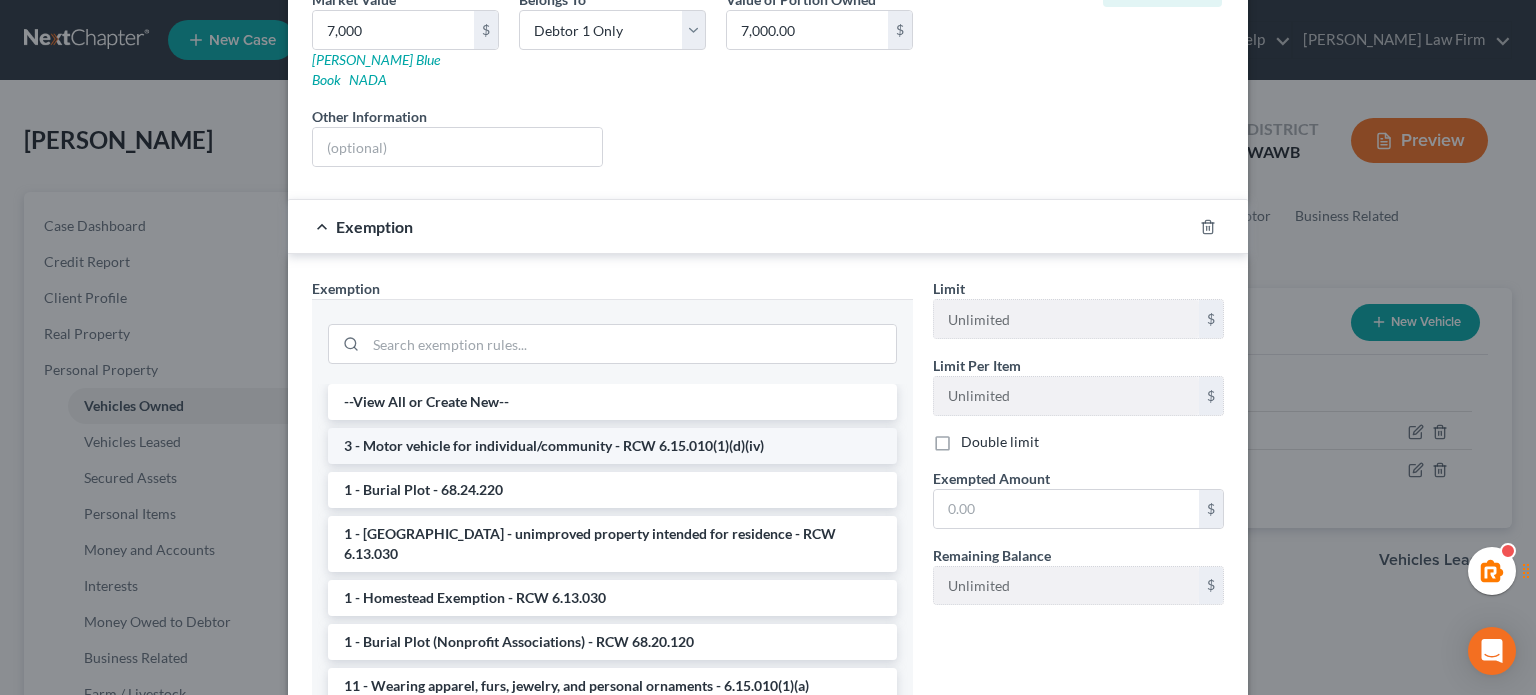 click on "3 - Motor vehicle for individual/community - RCW 6.15.010(1)(d)(iv)" at bounding box center (612, 446) 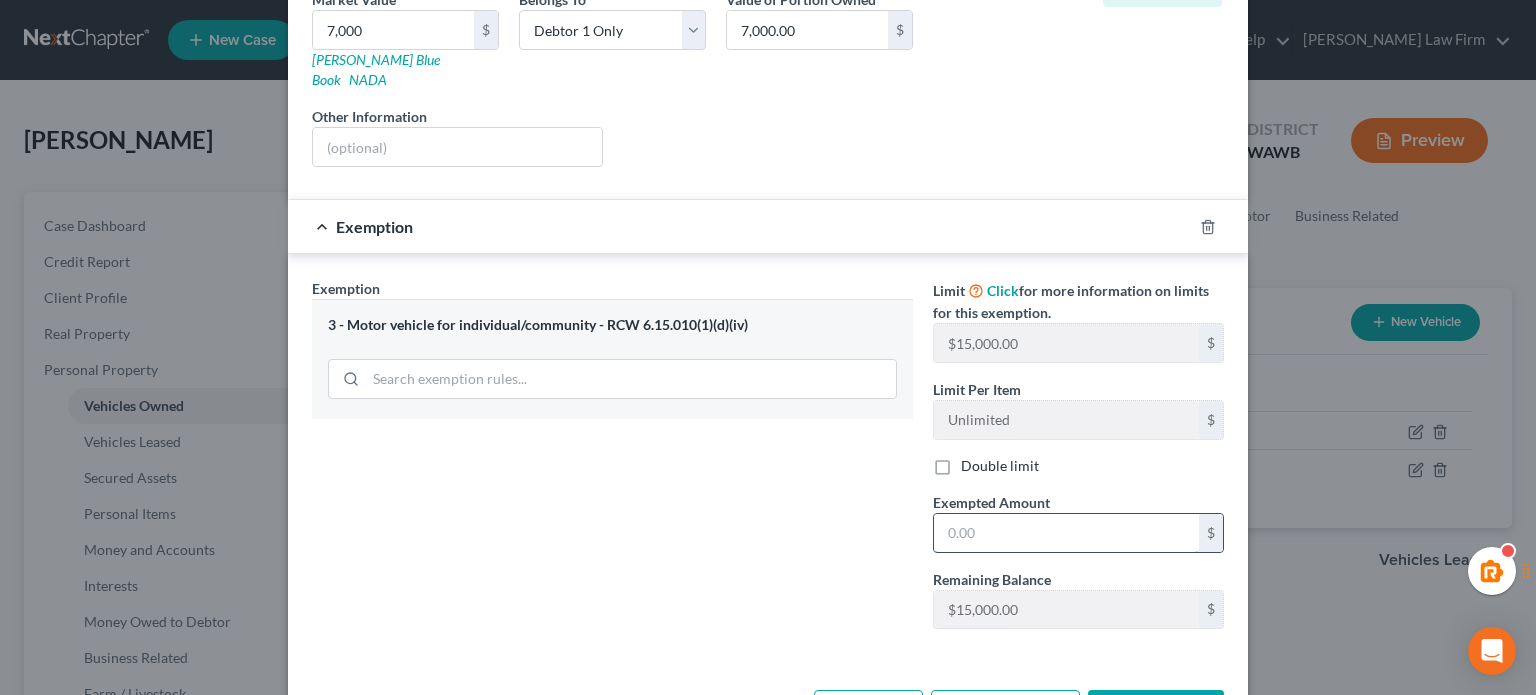 click at bounding box center [1066, 533] 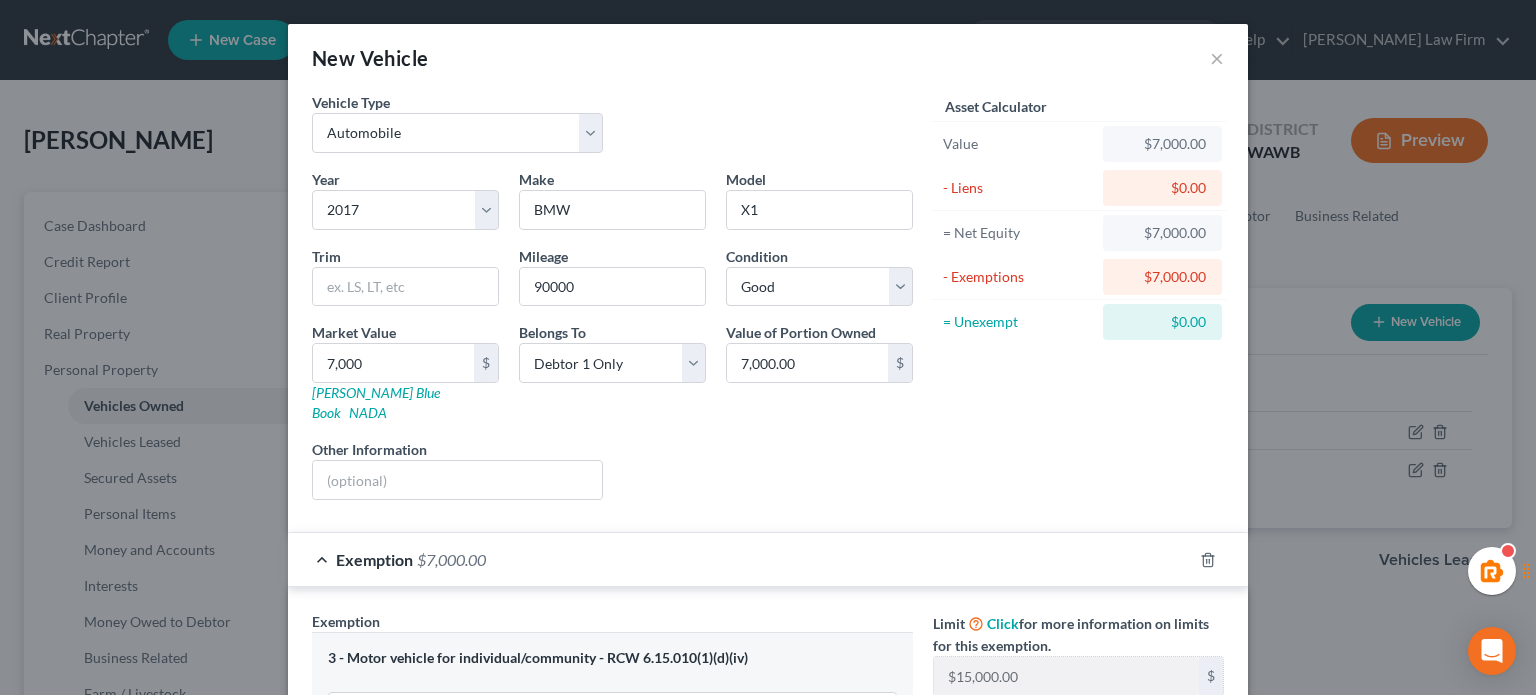 scroll, scrollTop: 386, scrollLeft: 0, axis: vertical 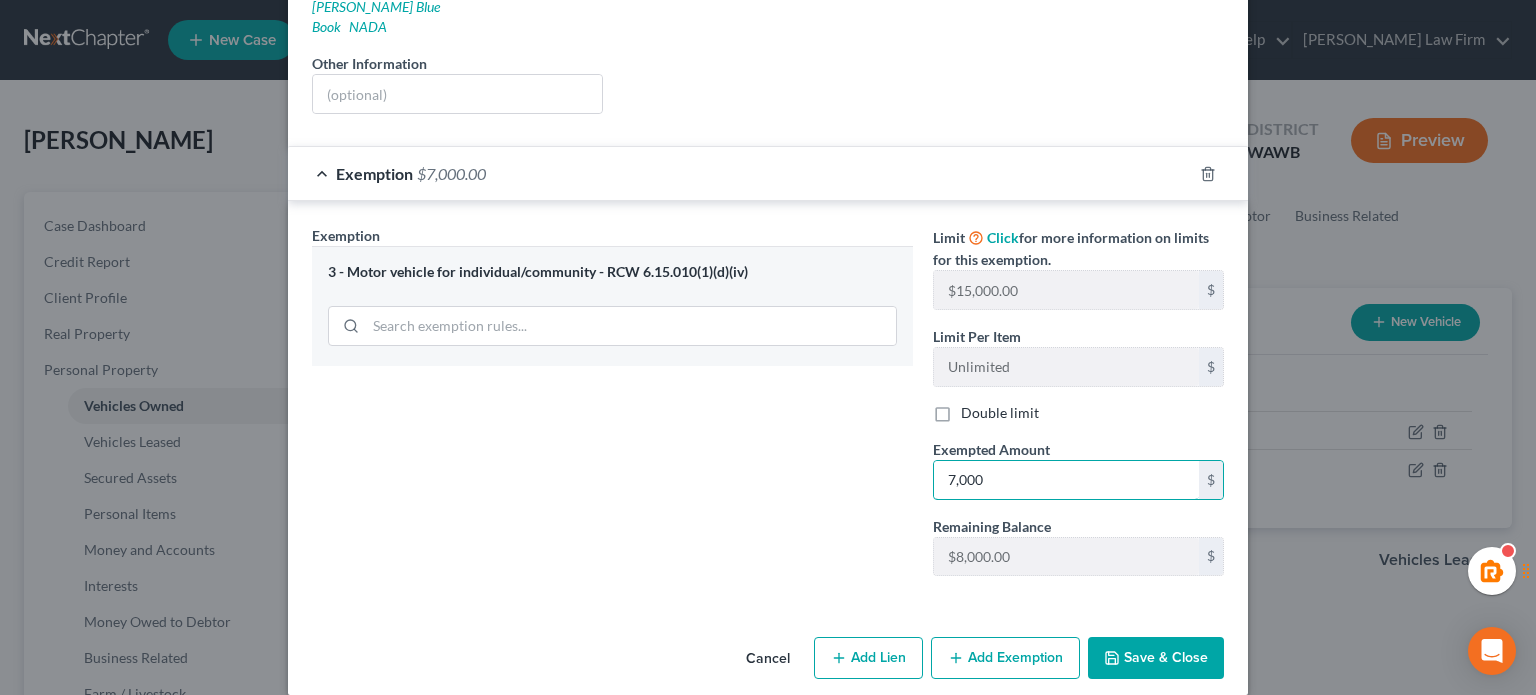 type on "7,000" 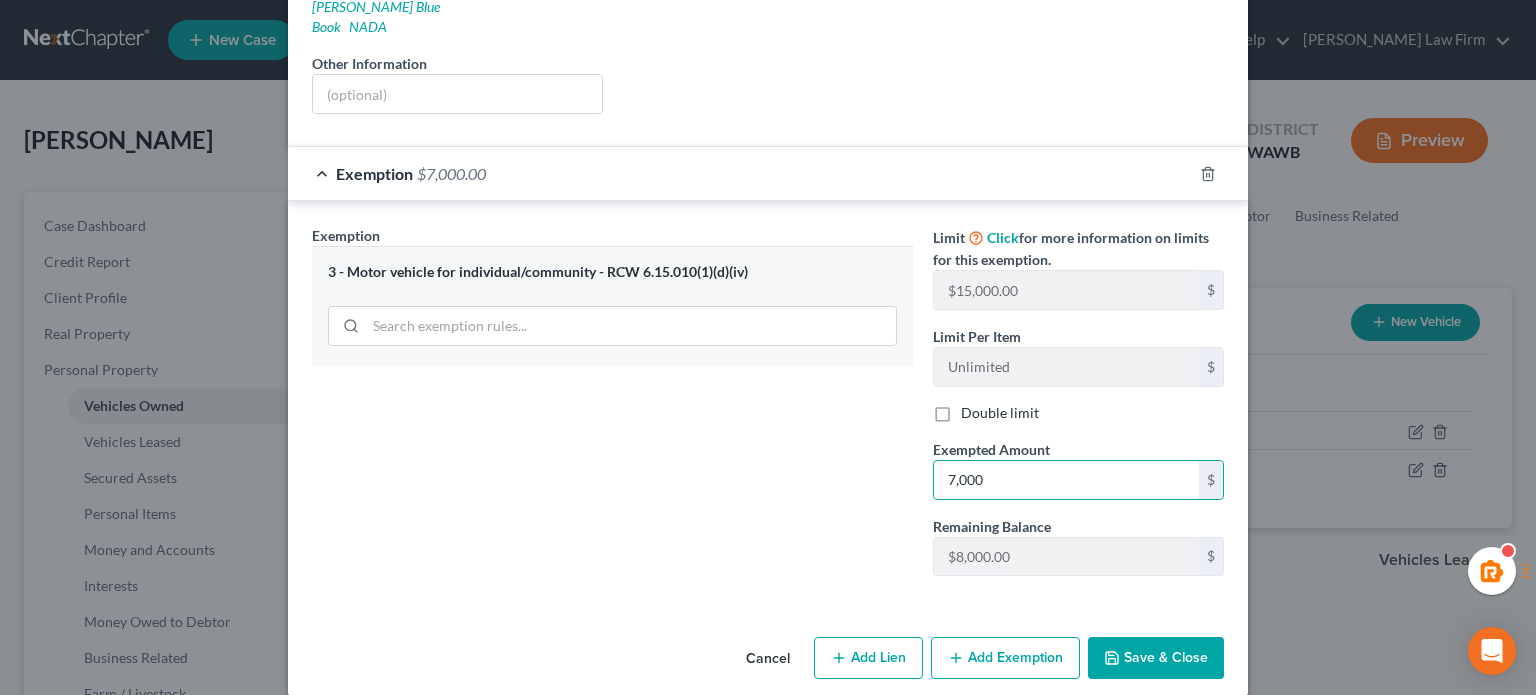 click on "Save & Close" at bounding box center [1156, 658] 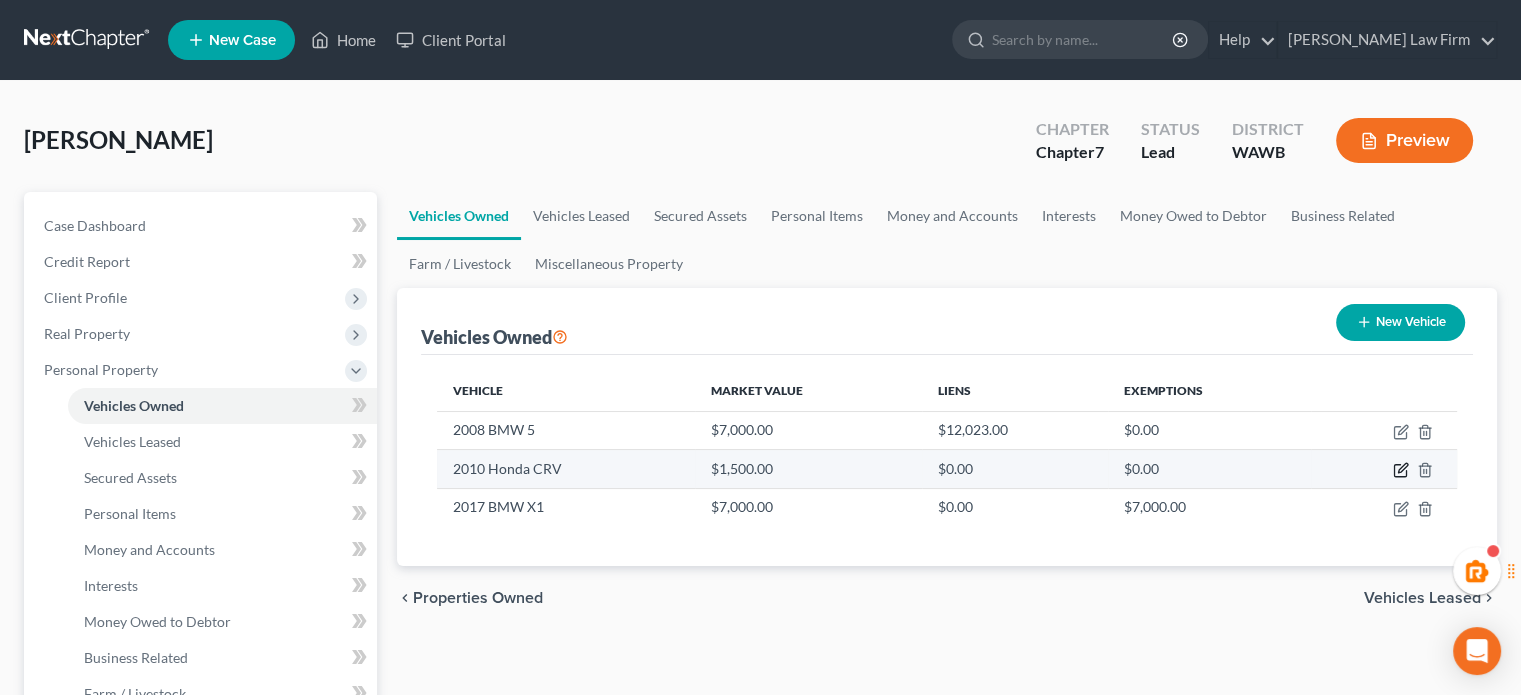 click 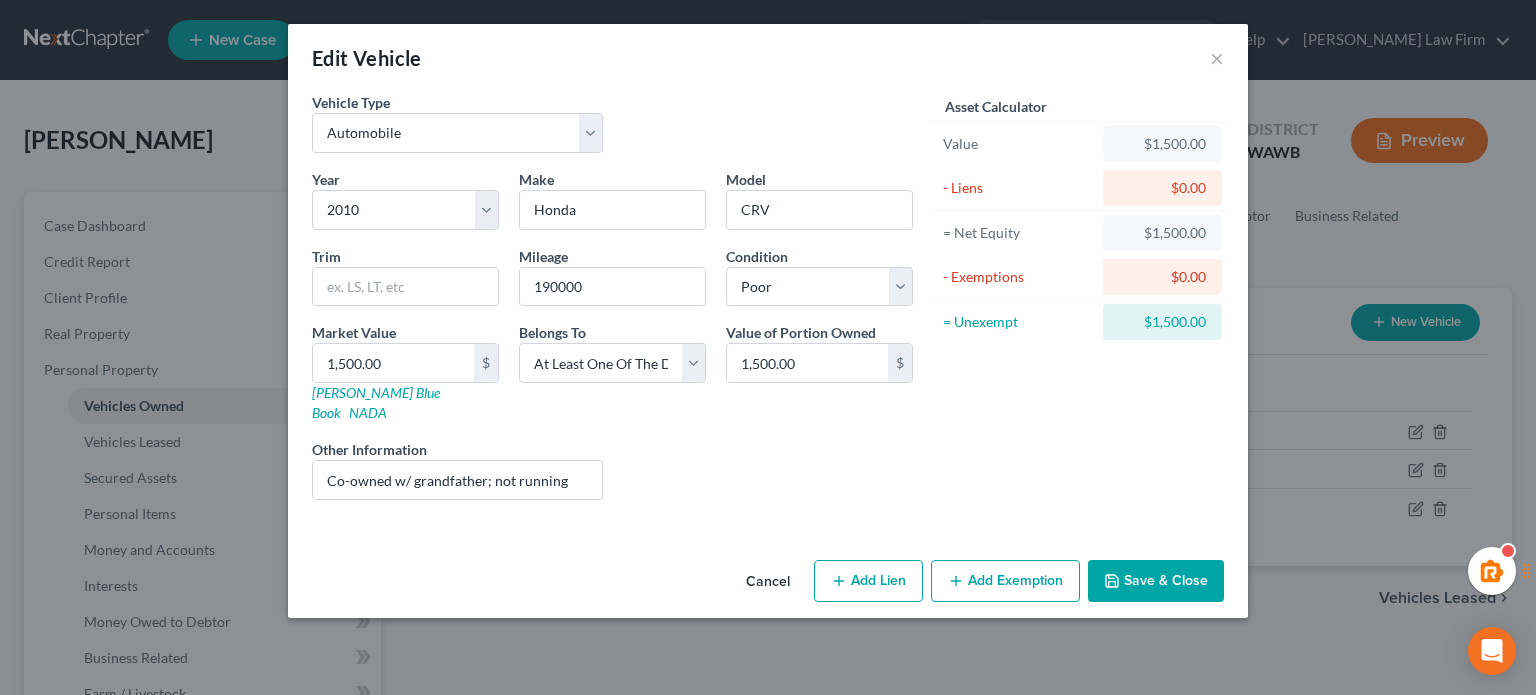 click on "Add Exemption" at bounding box center [1005, 581] 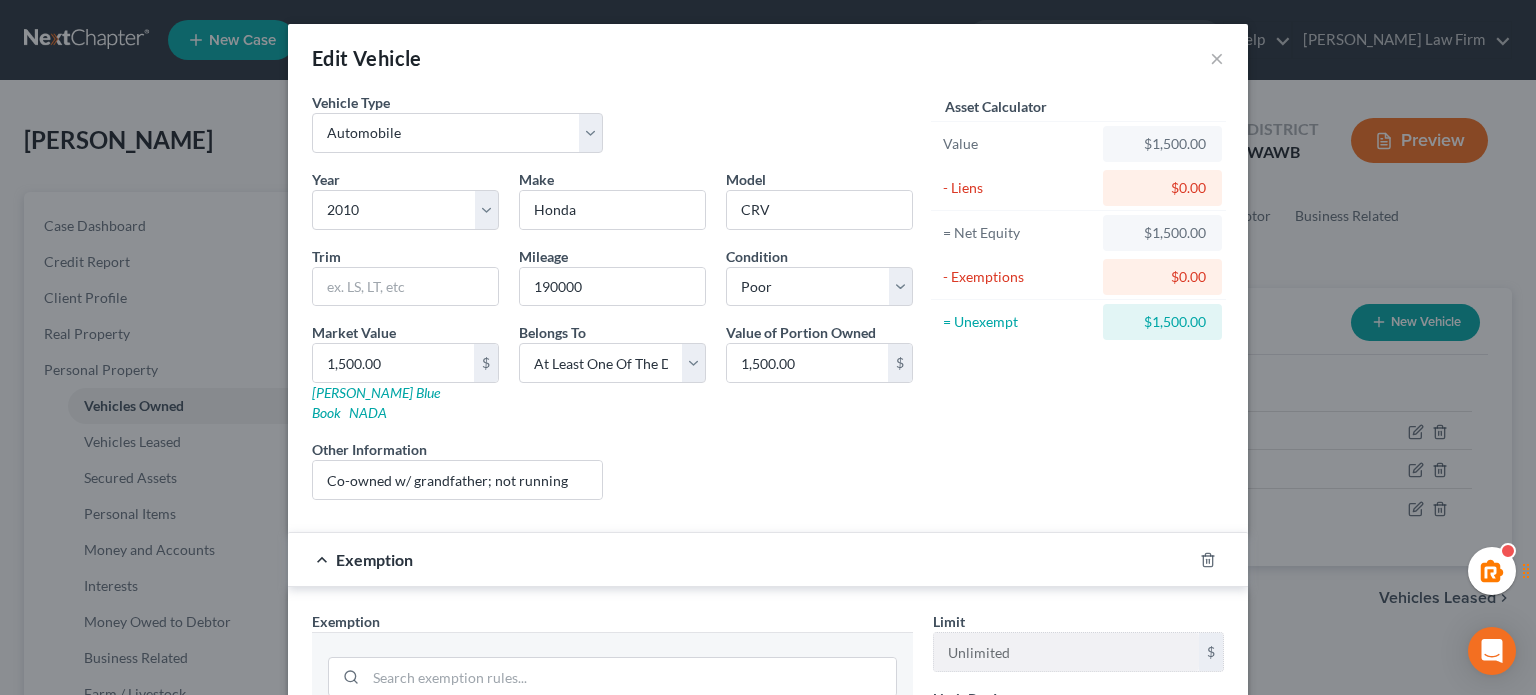scroll, scrollTop: 333, scrollLeft: 0, axis: vertical 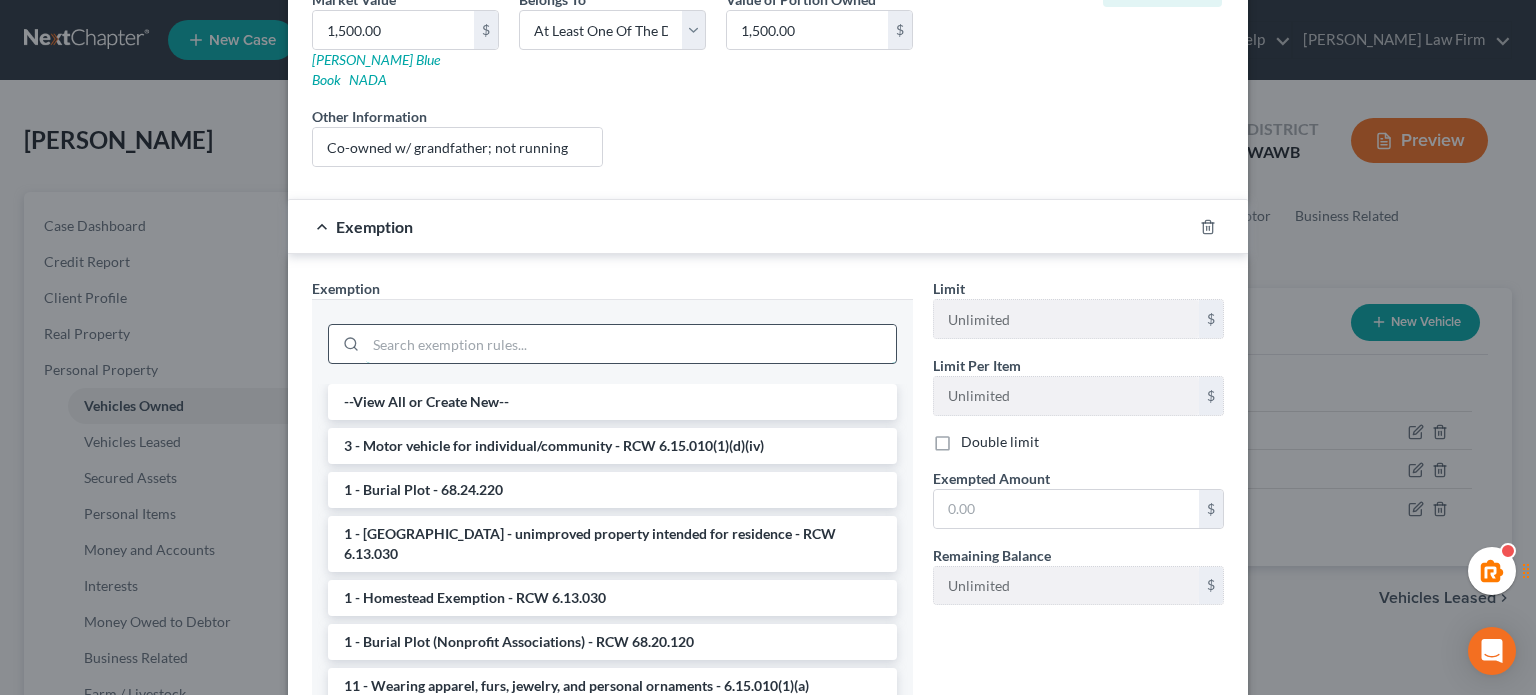 click at bounding box center [631, 344] 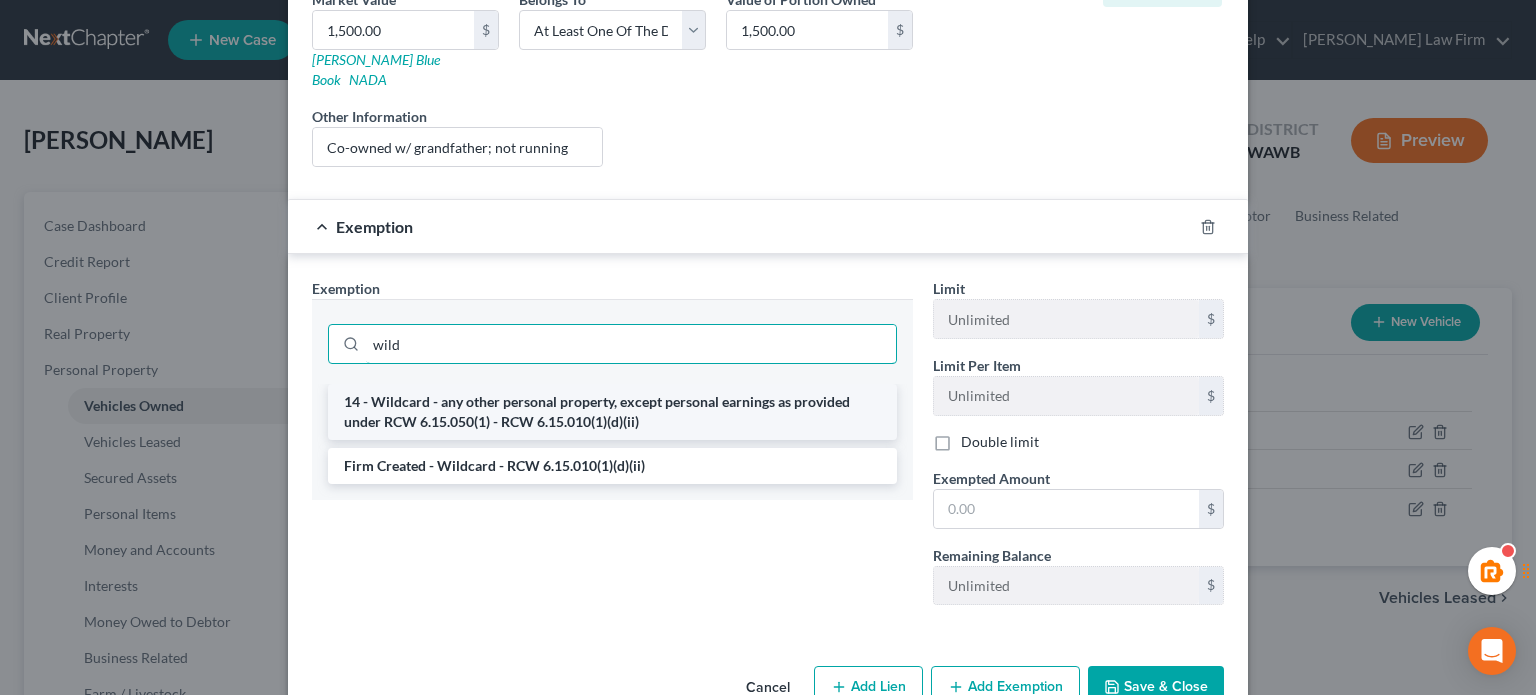 type on "wild" 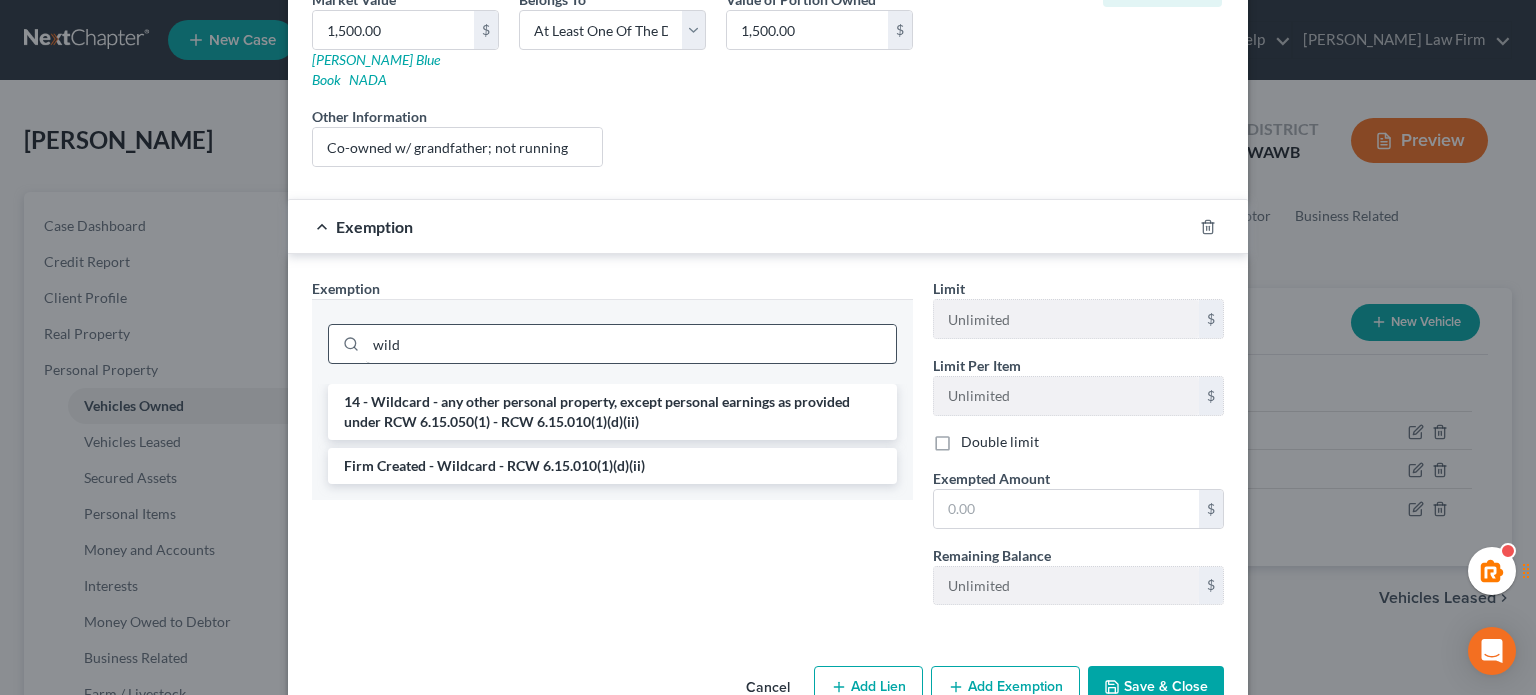 click on "14 - Wildcard - any other personal property, except personal earnings as provided under RCW 6.15.050(1) - RCW 6.15.010(1)(d)(ii)" at bounding box center (612, 412) 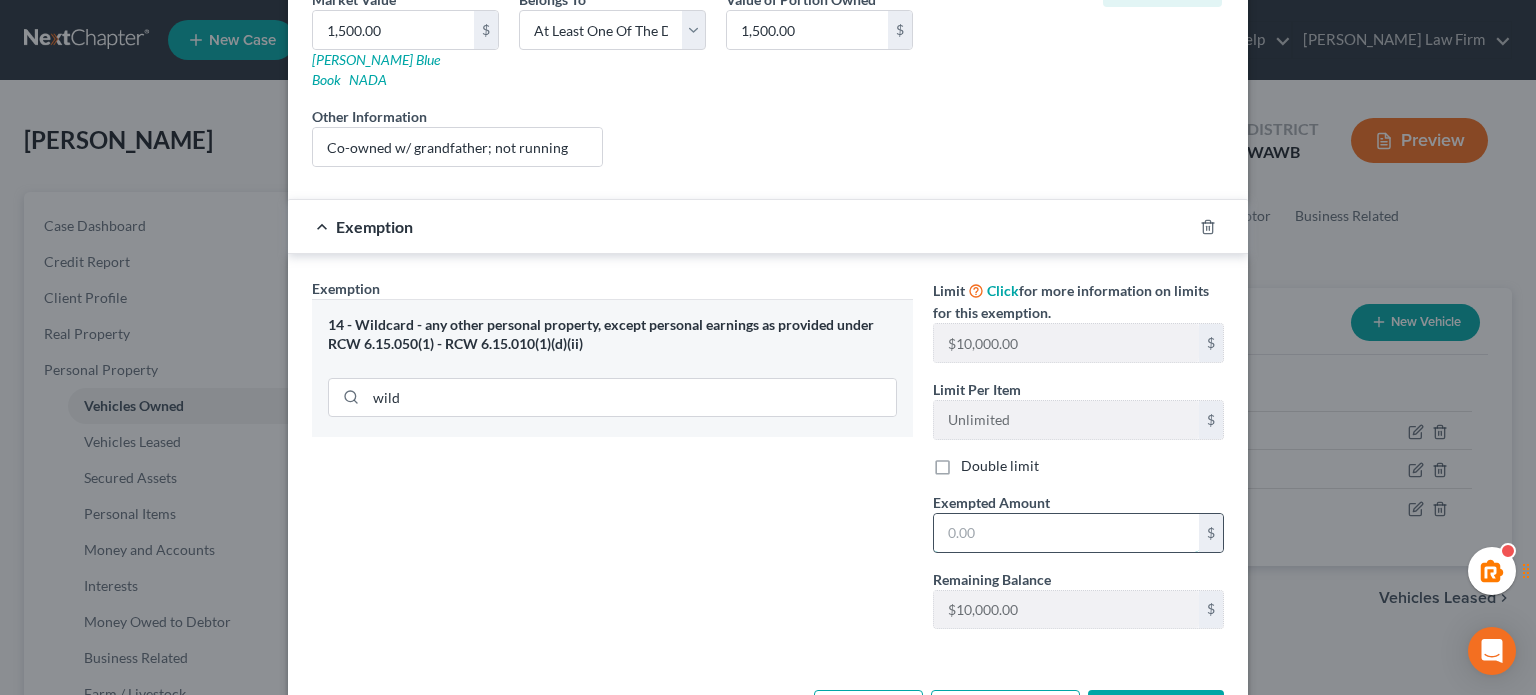 click at bounding box center (1066, 533) 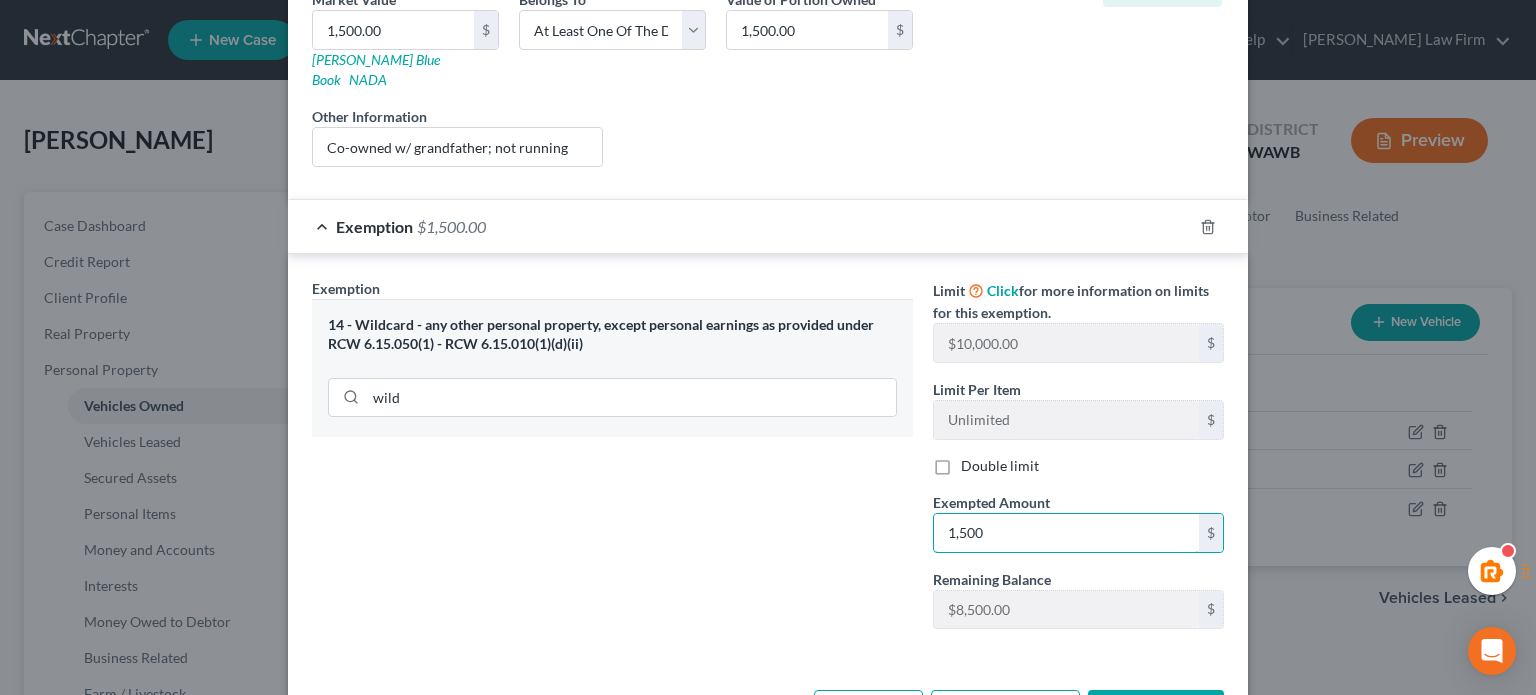 type on "1,500" 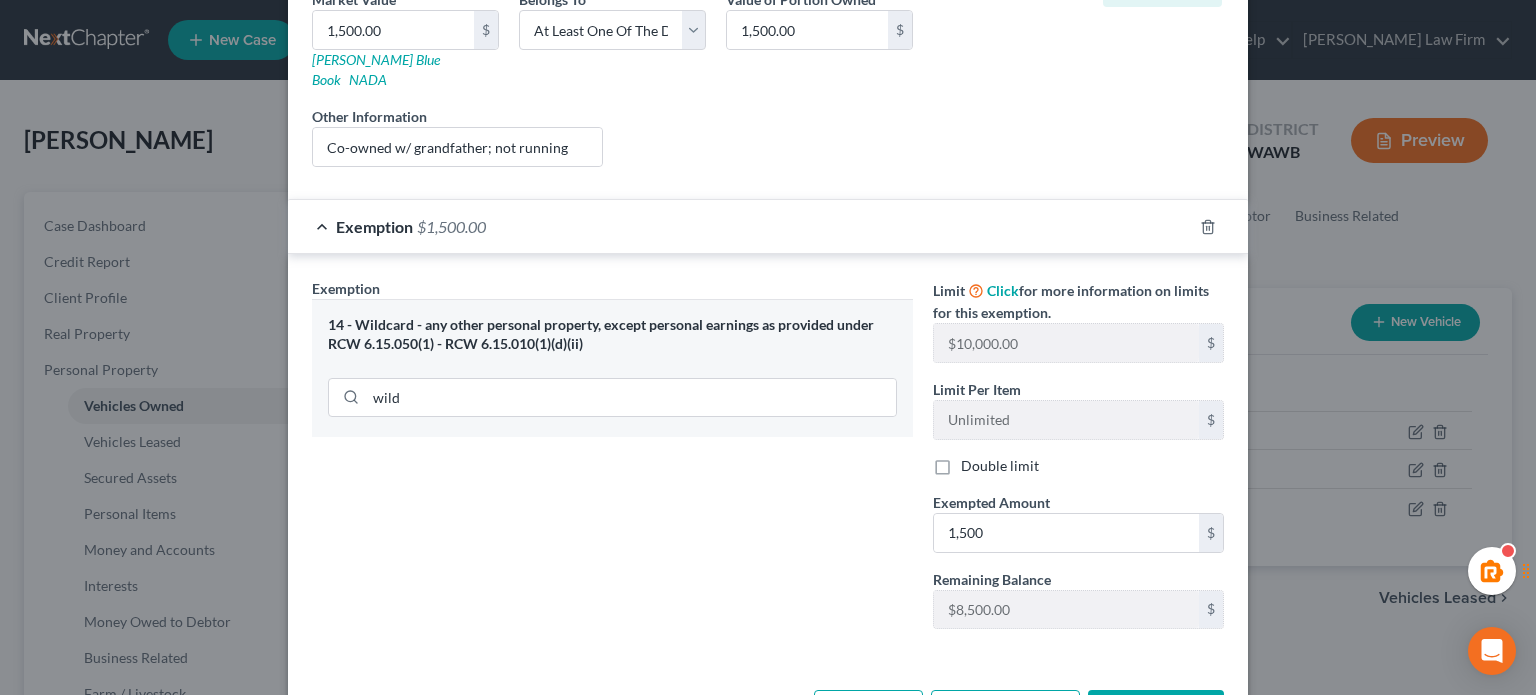 click on "Save & Close" at bounding box center (1156, 711) 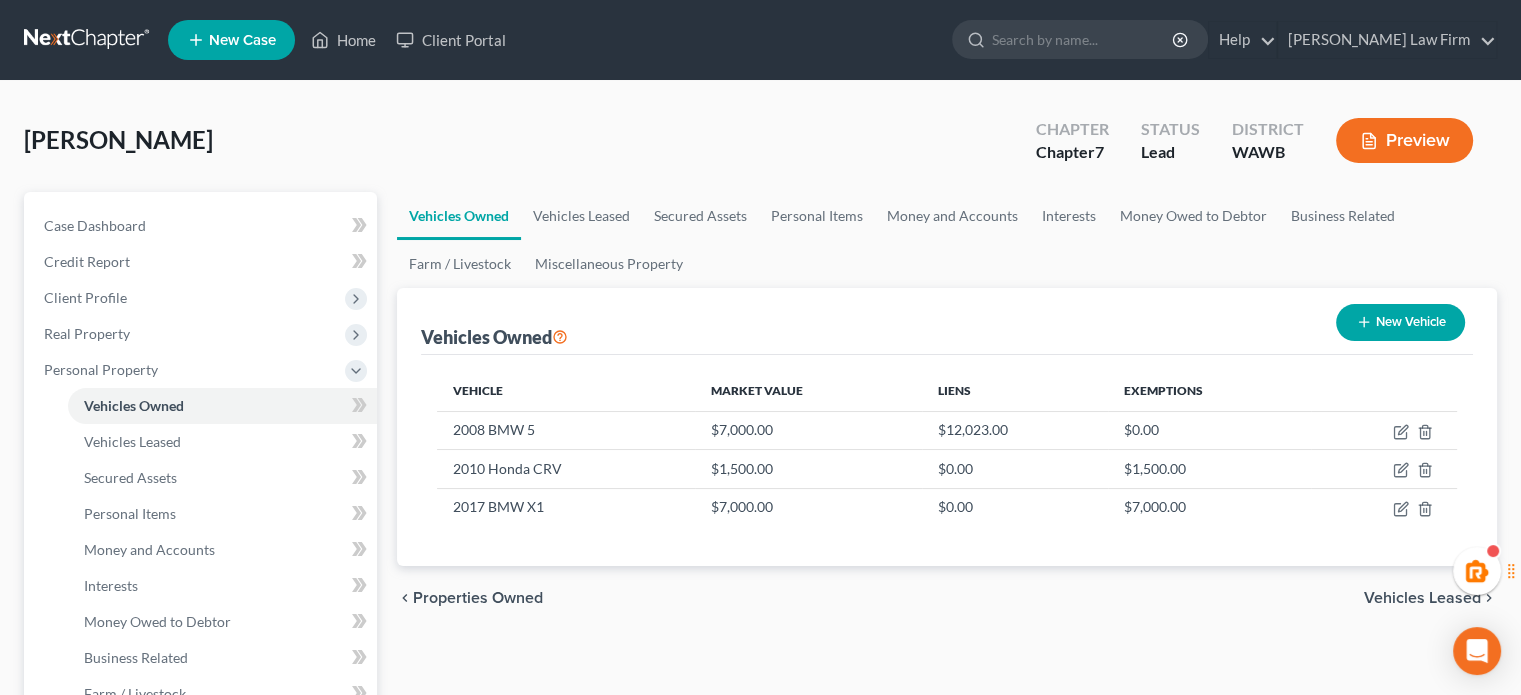 click on "Vehicles Owned
Vehicles Leased
Secured Assets
Personal Items
Money and Accounts
Interests
Money Owed to Debtor
Business Related
Farm / Livestock
Miscellaneous Property
Vehicles Owned  New Vehicle
Vehicle Market Value Liens Exemptions 2008 BMW 5 $7,000.00 $12,023.00 $0.00 2010 Honda CRV $1,500.00 $0.00 $1,500.00 2017 BMW X1 $7,000.00 $0.00 $7,000.00
chevron_left
Properties Owned
Vehicles Leased
chevron_right" at bounding box center [947, 769] 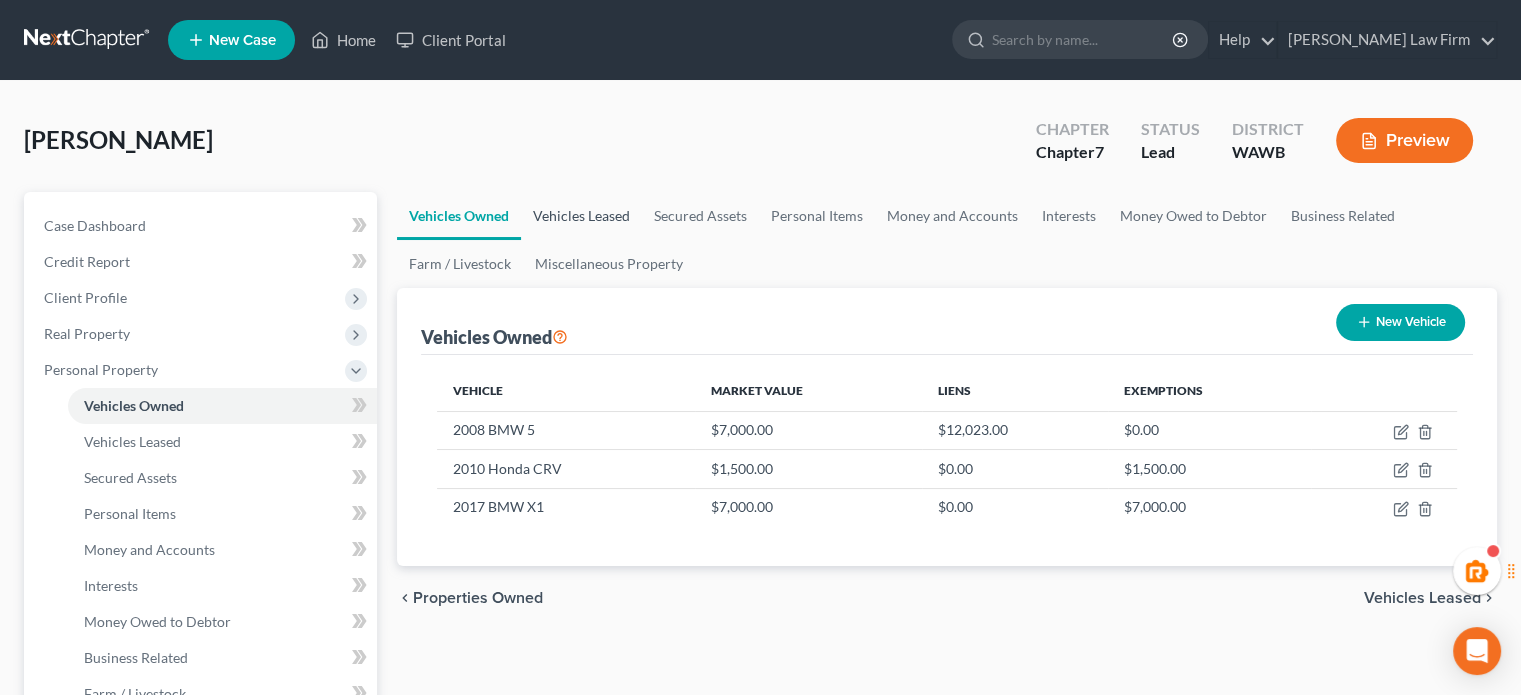 click on "Vehicles Leased" at bounding box center (581, 216) 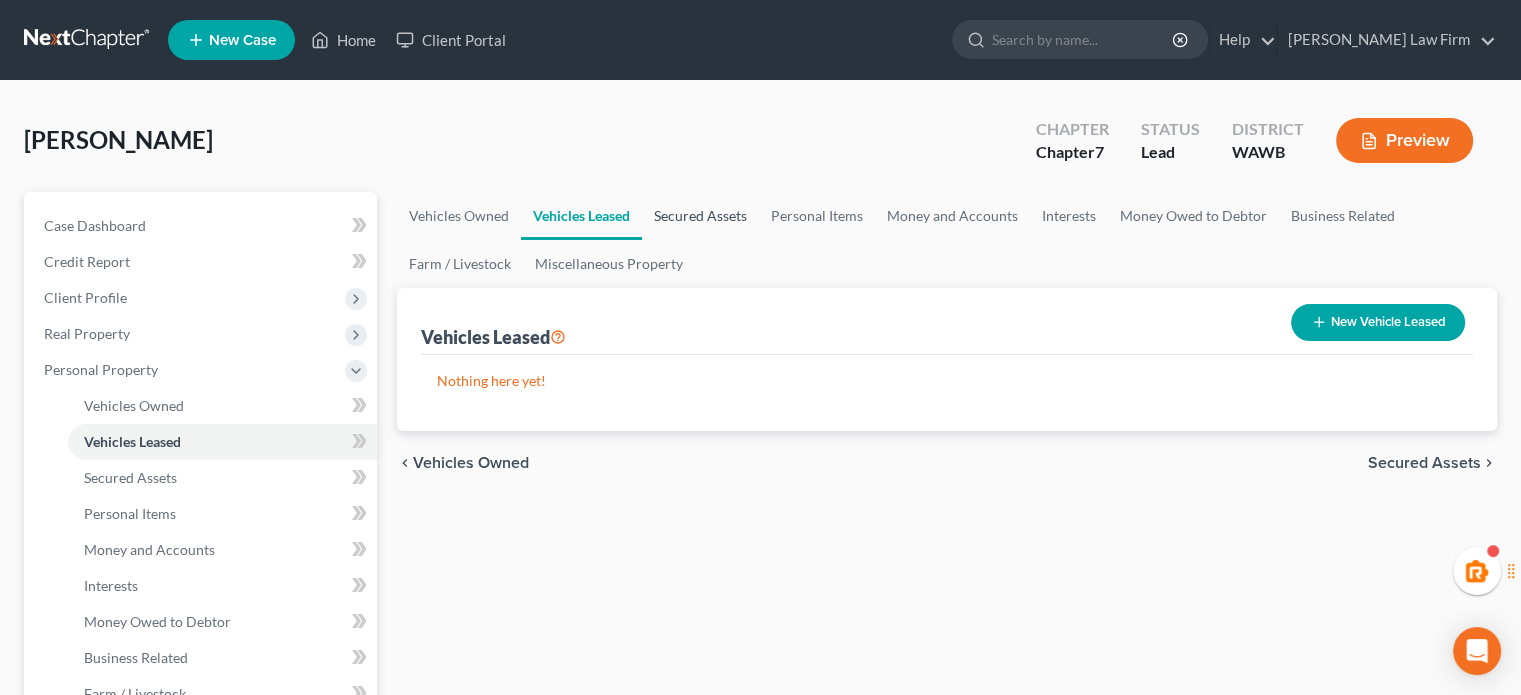 click on "Secured Assets" at bounding box center (700, 216) 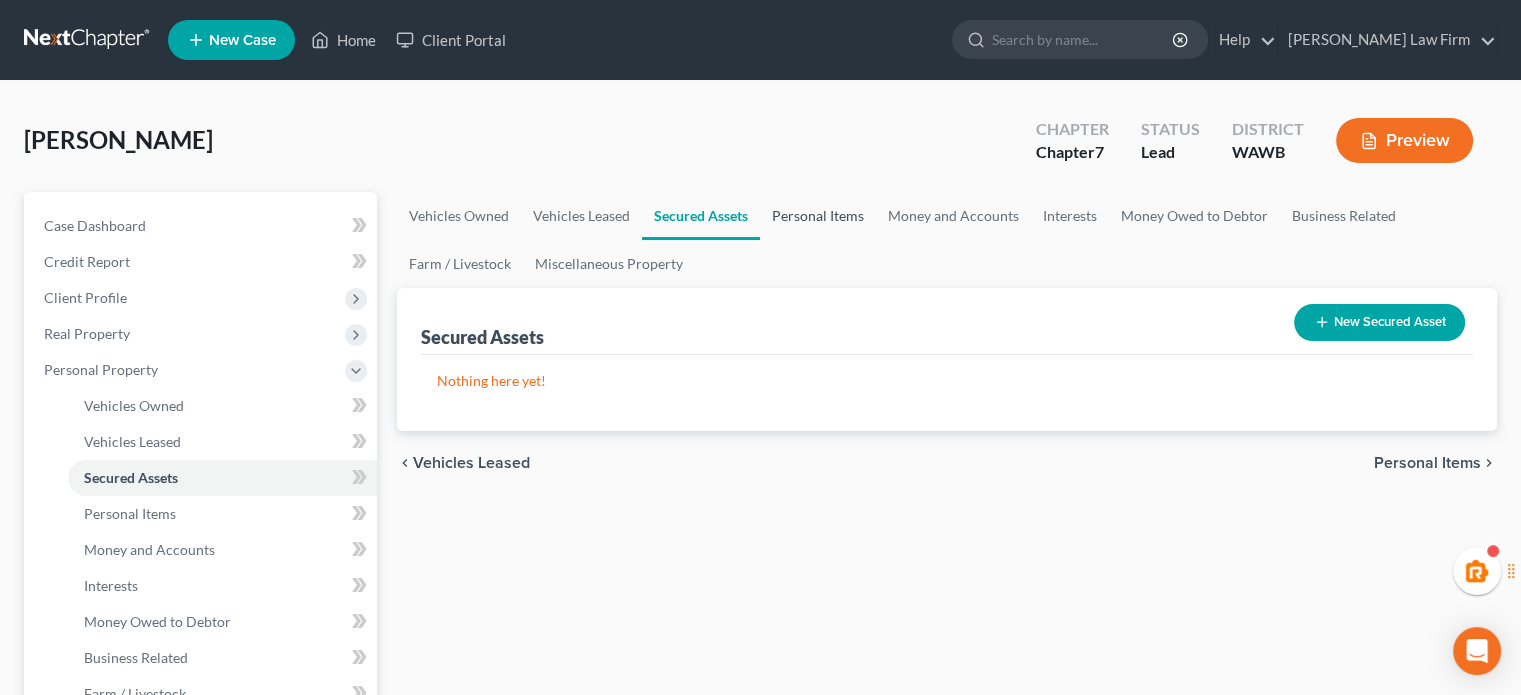 click on "Personal Items" at bounding box center (818, 216) 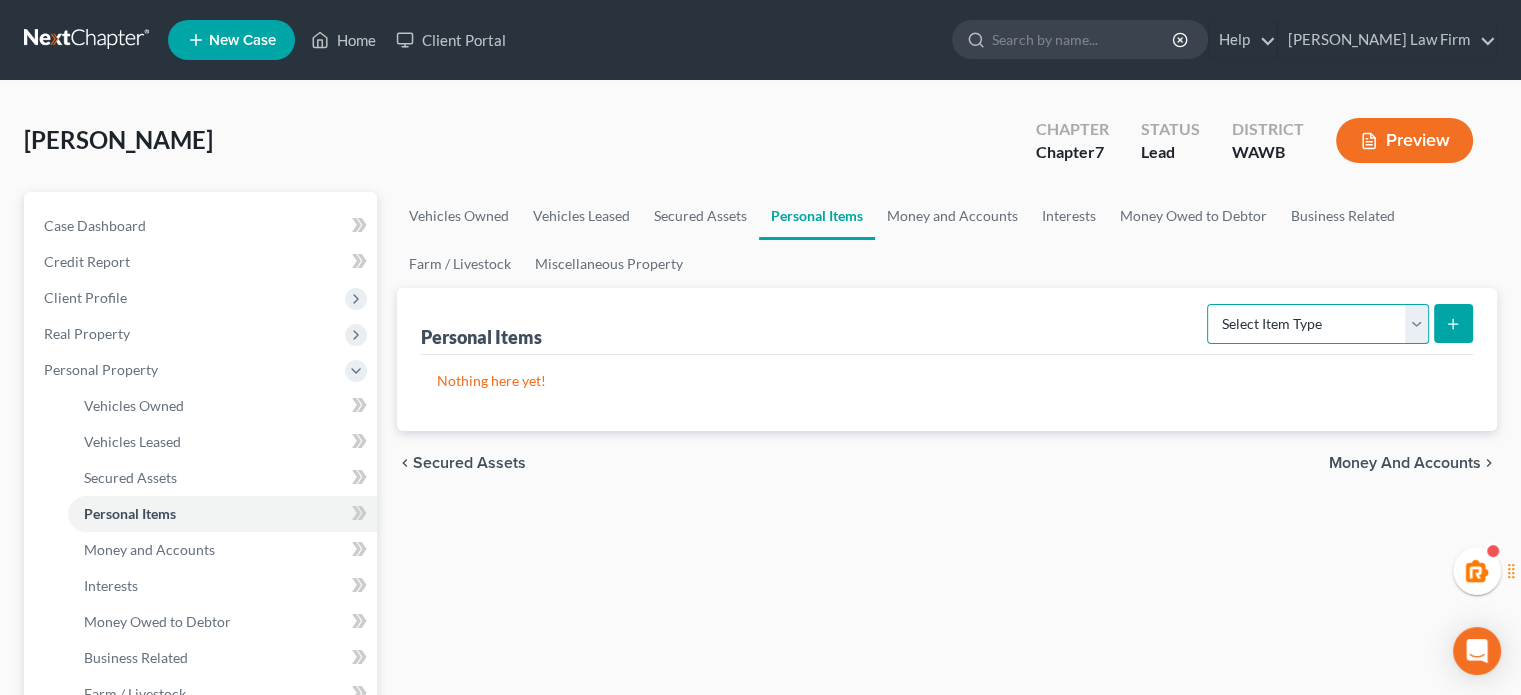 click on "Select Item Type Clothing Collectibles Of Value Electronics Firearms Household Goods Jewelry Other Pet(s) Sports & Hobby Equipment" at bounding box center (1318, 324) 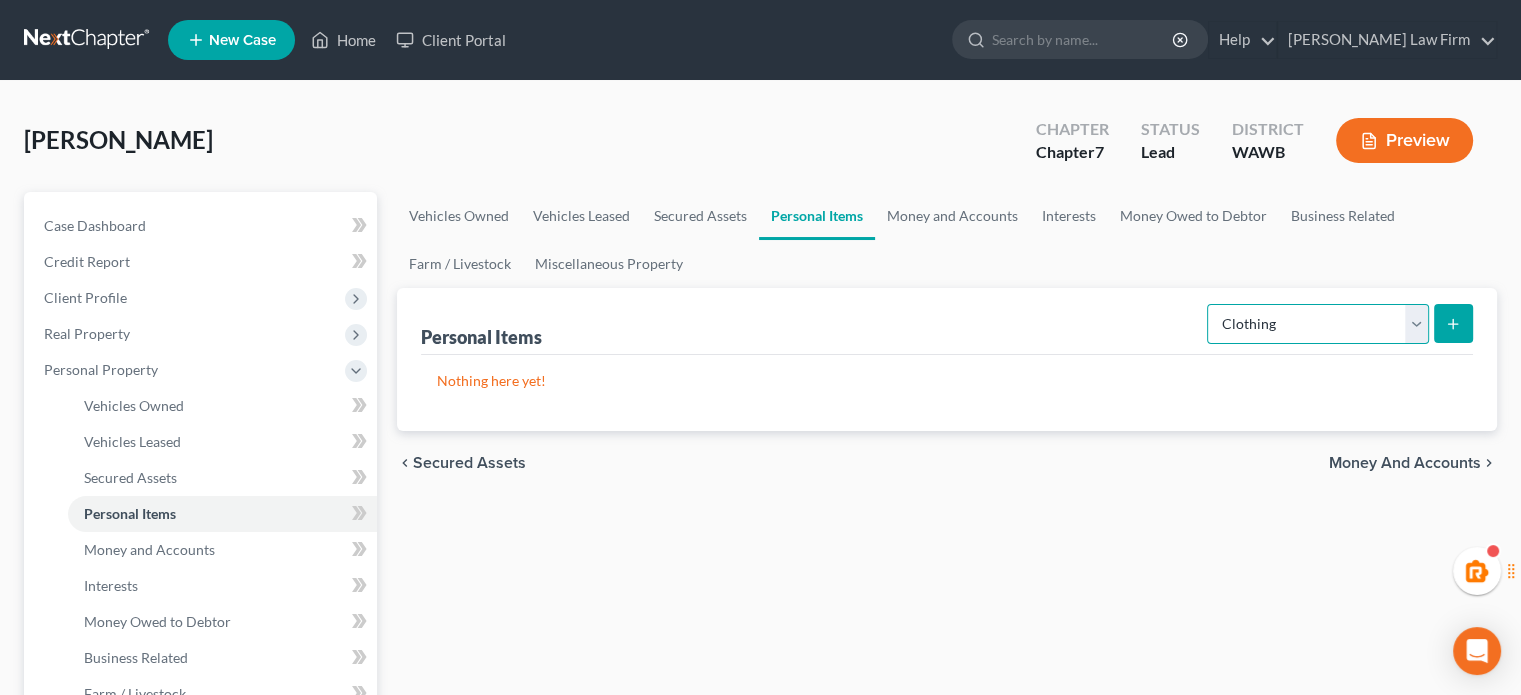 click on "Select Item Type Clothing Collectibles Of Value Electronics Firearms Household Goods Jewelry Other Pet(s) Sports & Hobby Equipment" at bounding box center [1318, 324] 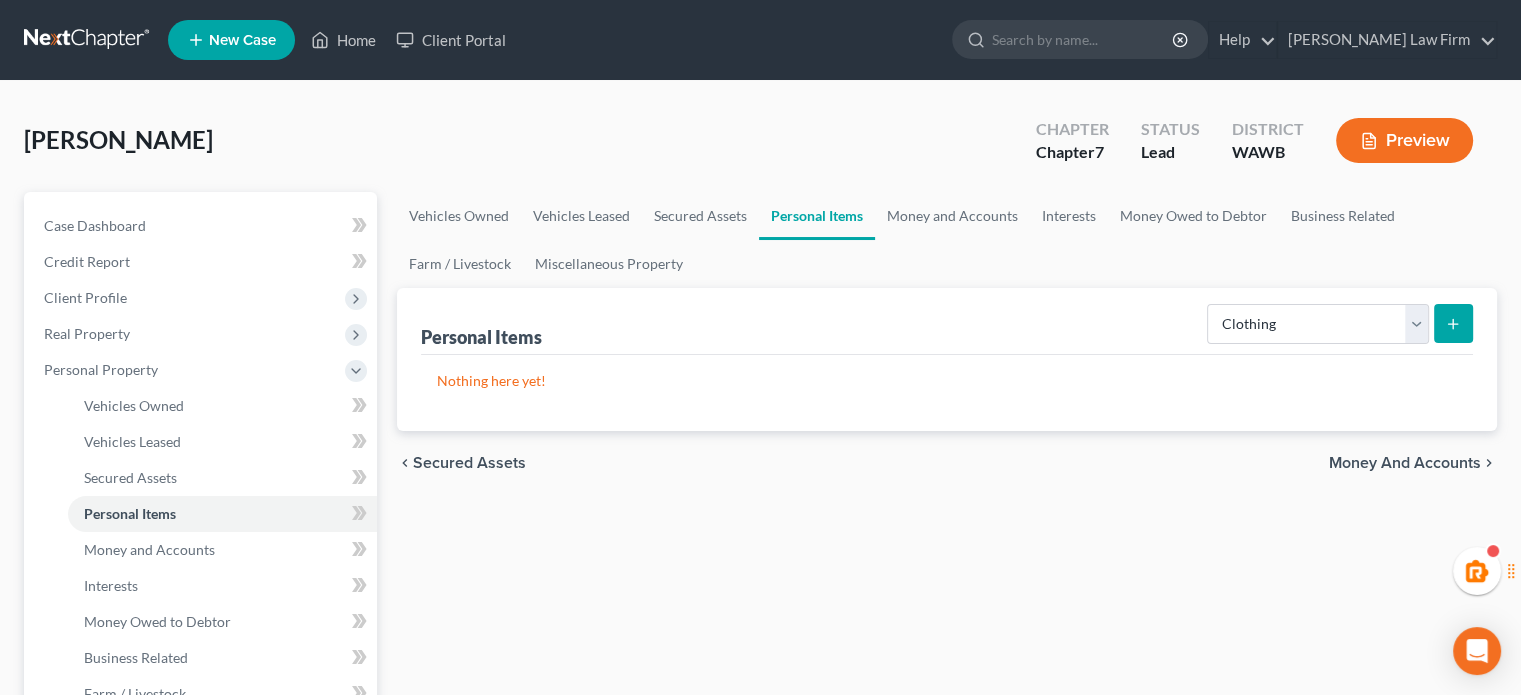 click at bounding box center (1453, 323) 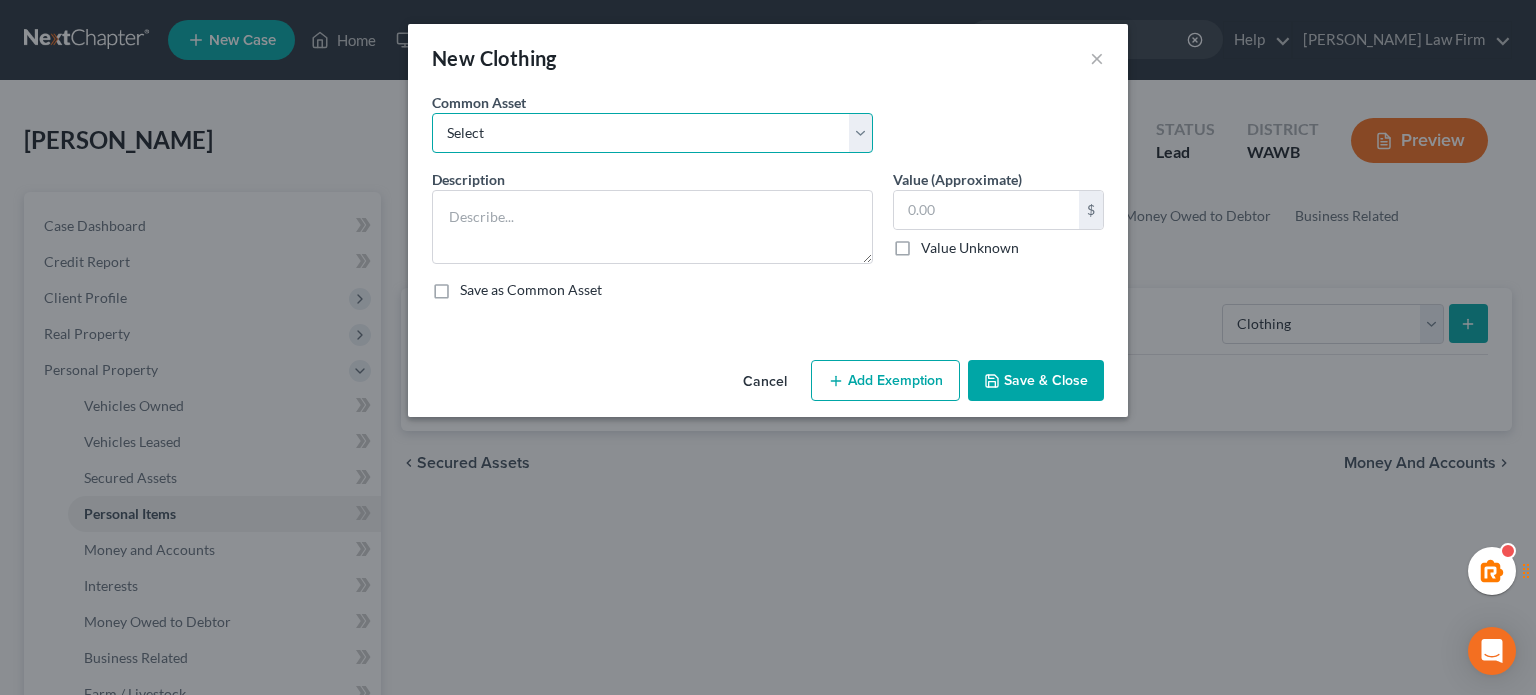 click on "Select Normal clothing" at bounding box center [652, 133] 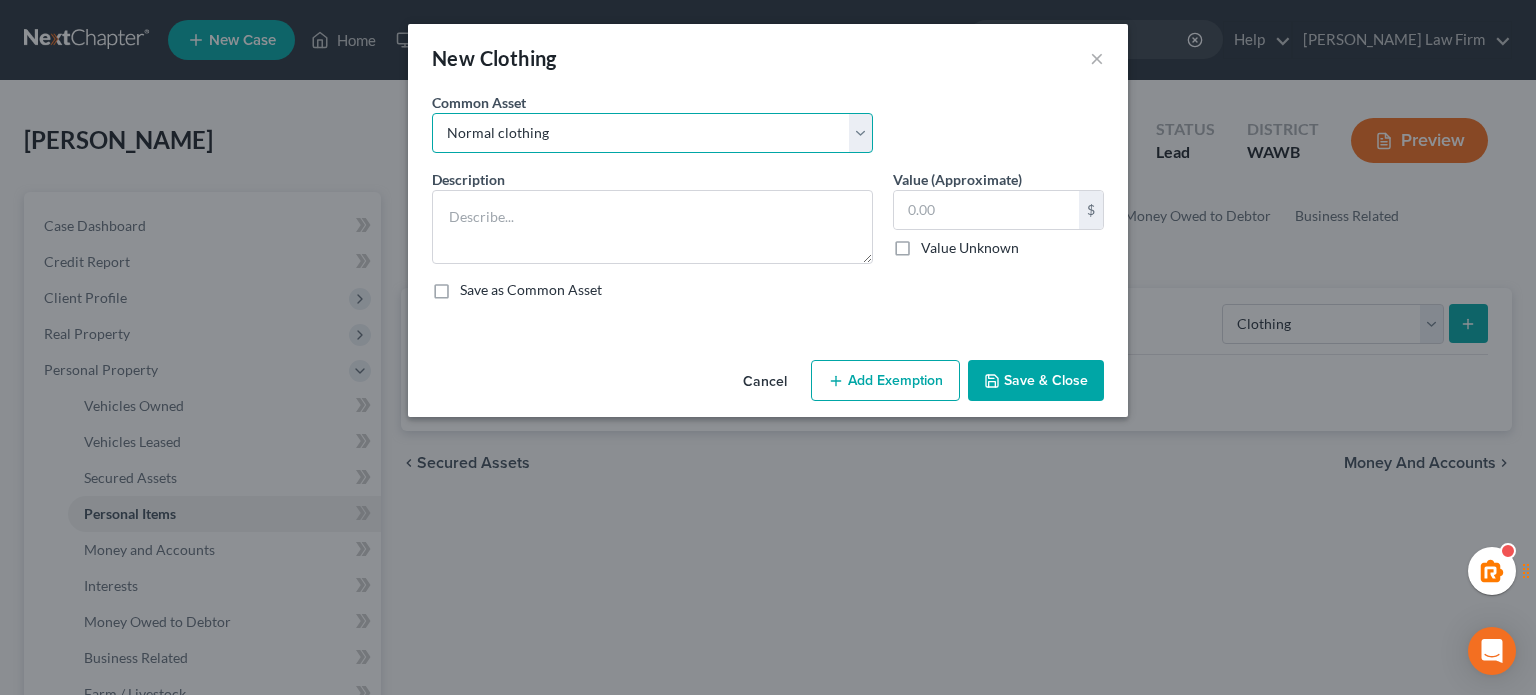 click on "Select Normal clothing" at bounding box center (652, 133) 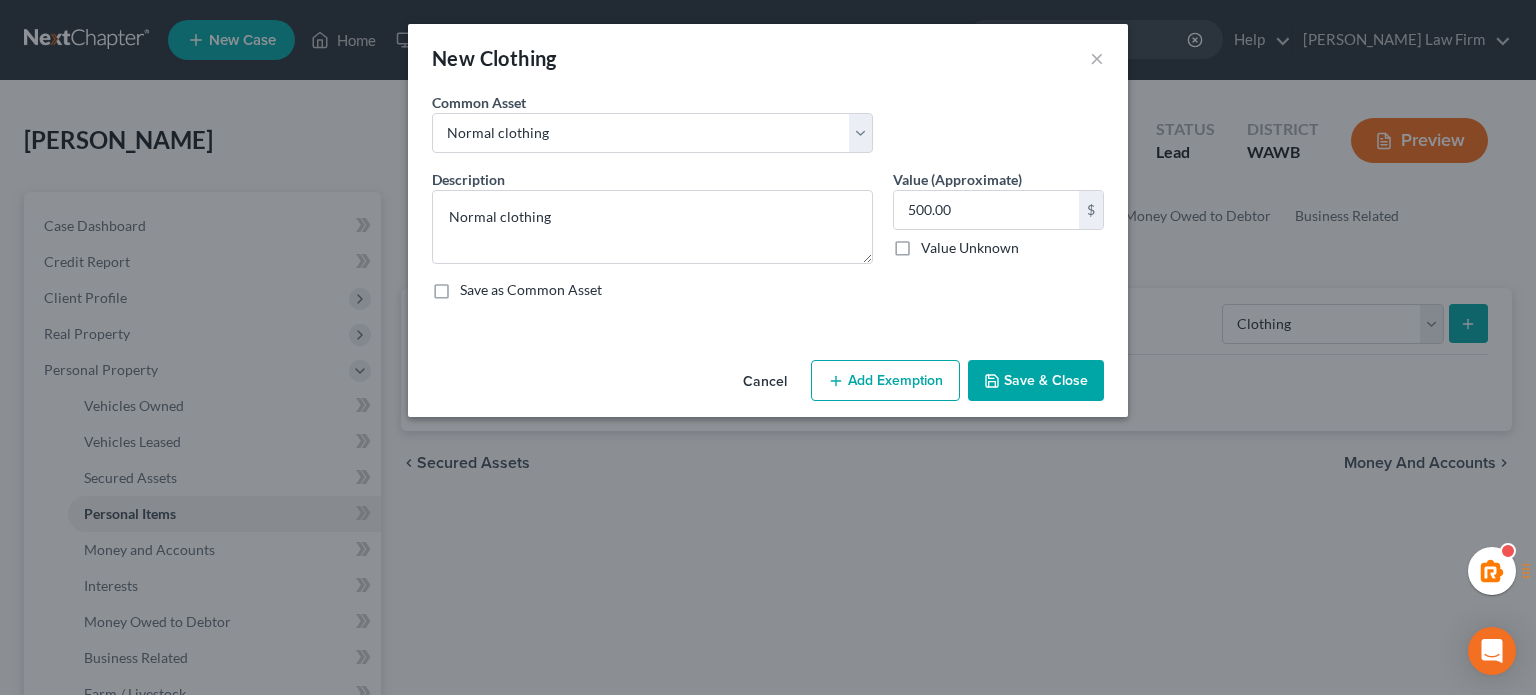 click on "Add Exemption" at bounding box center (885, 381) 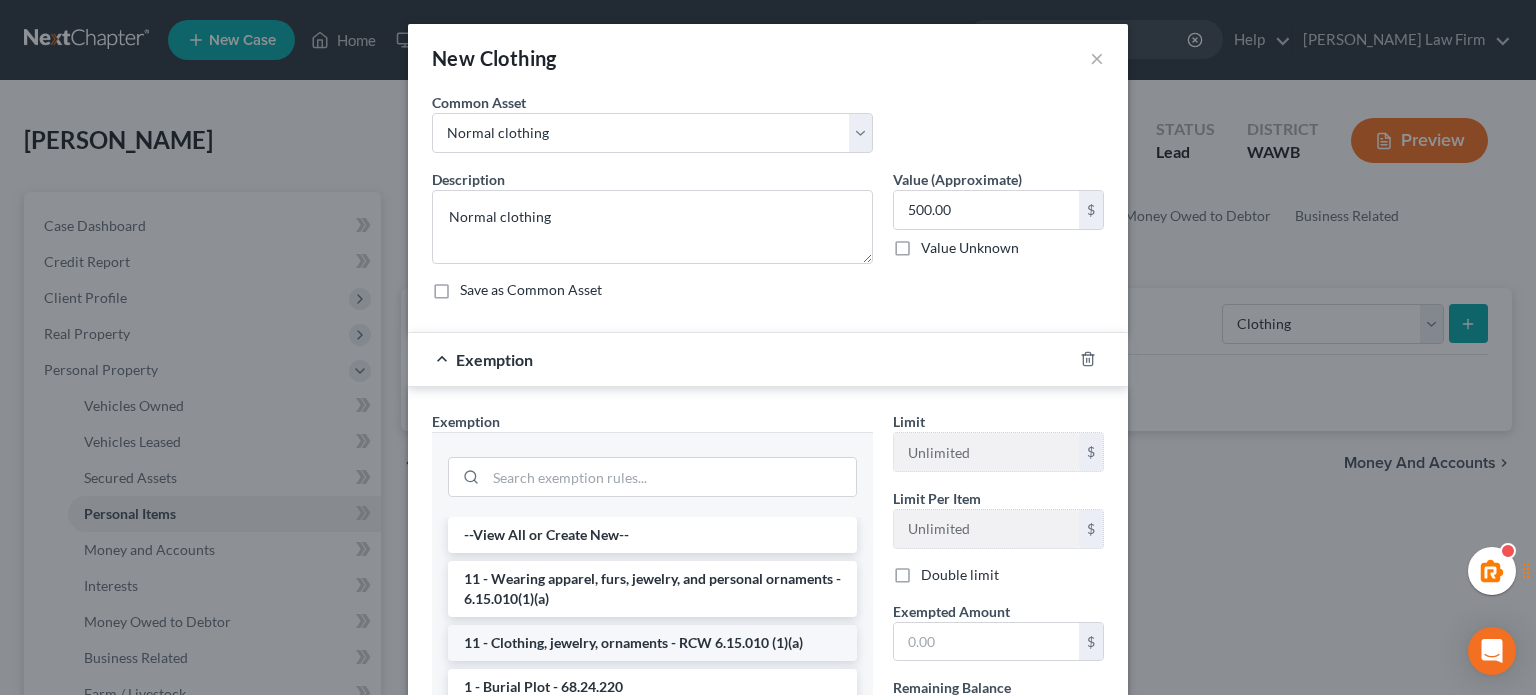 click on "11 - Clothing, jewelry, ornaments - RCW 6.15.010 (1)(a)" at bounding box center [652, 643] 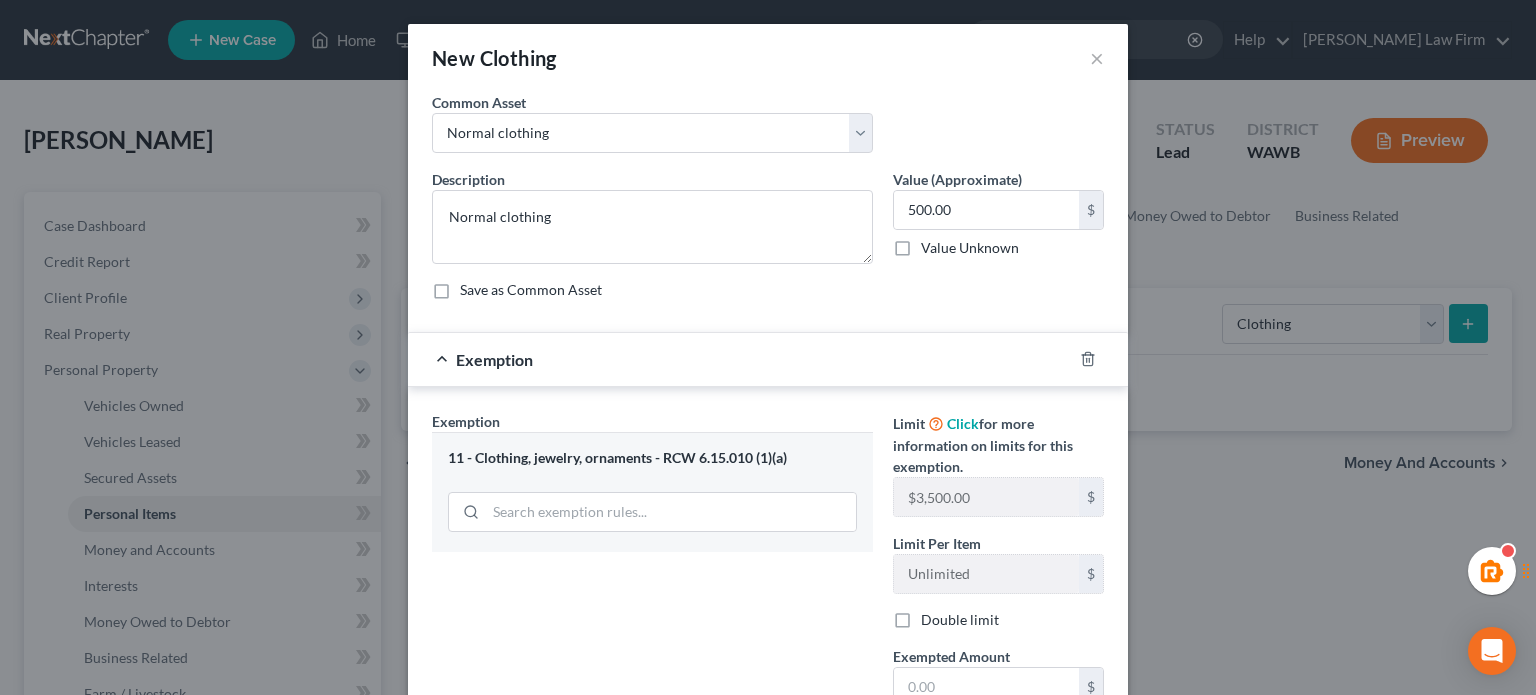 click on "Exempted Amount
*" at bounding box center [951, 656] 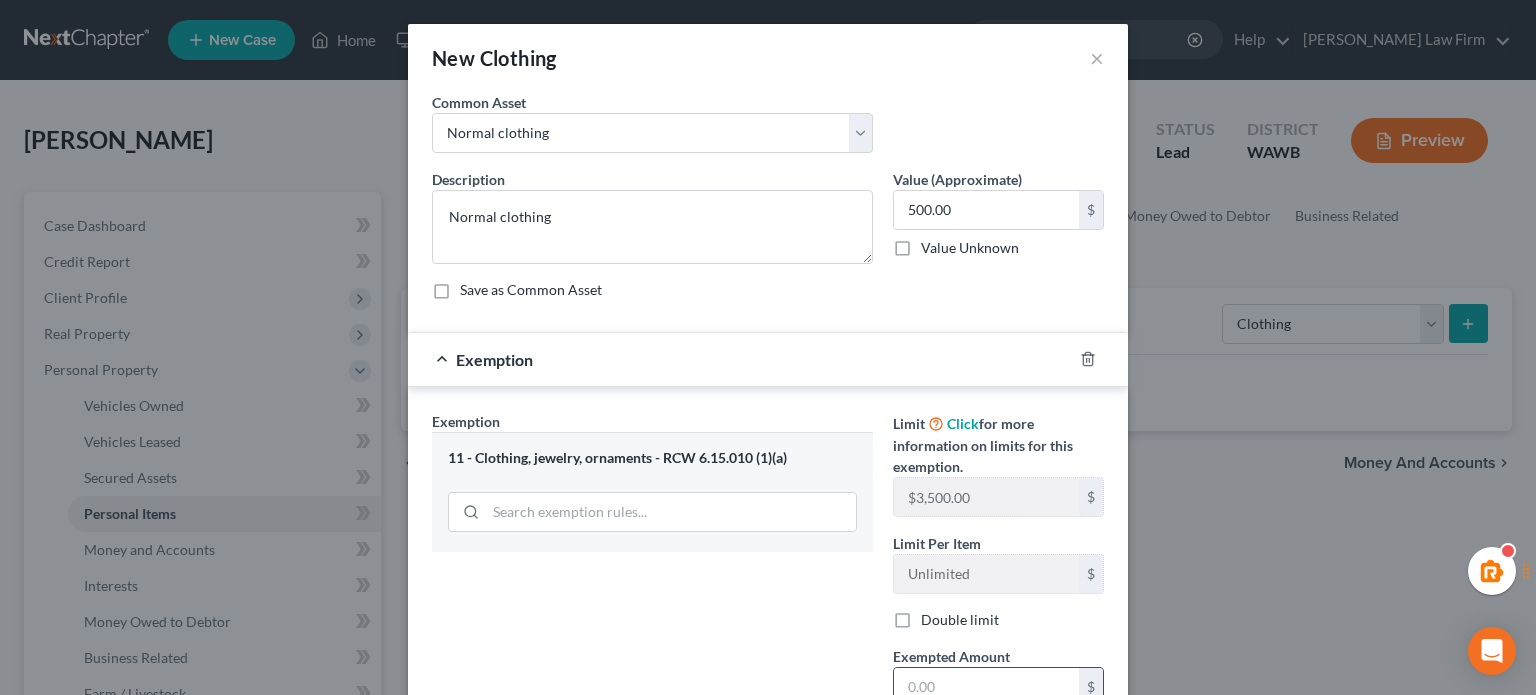 click at bounding box center [986, 687] 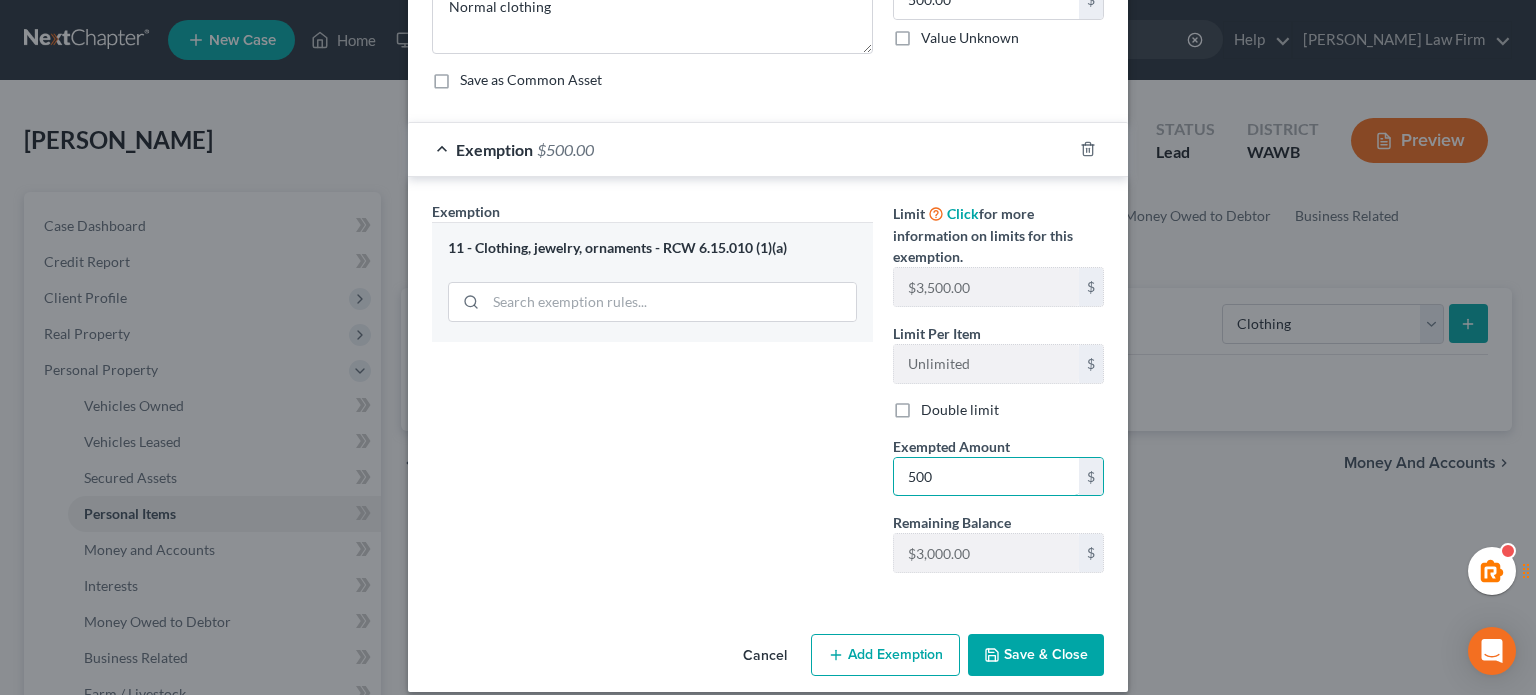 scroll, scrollTop: 228, scrollLeft: 0, axis: vertical 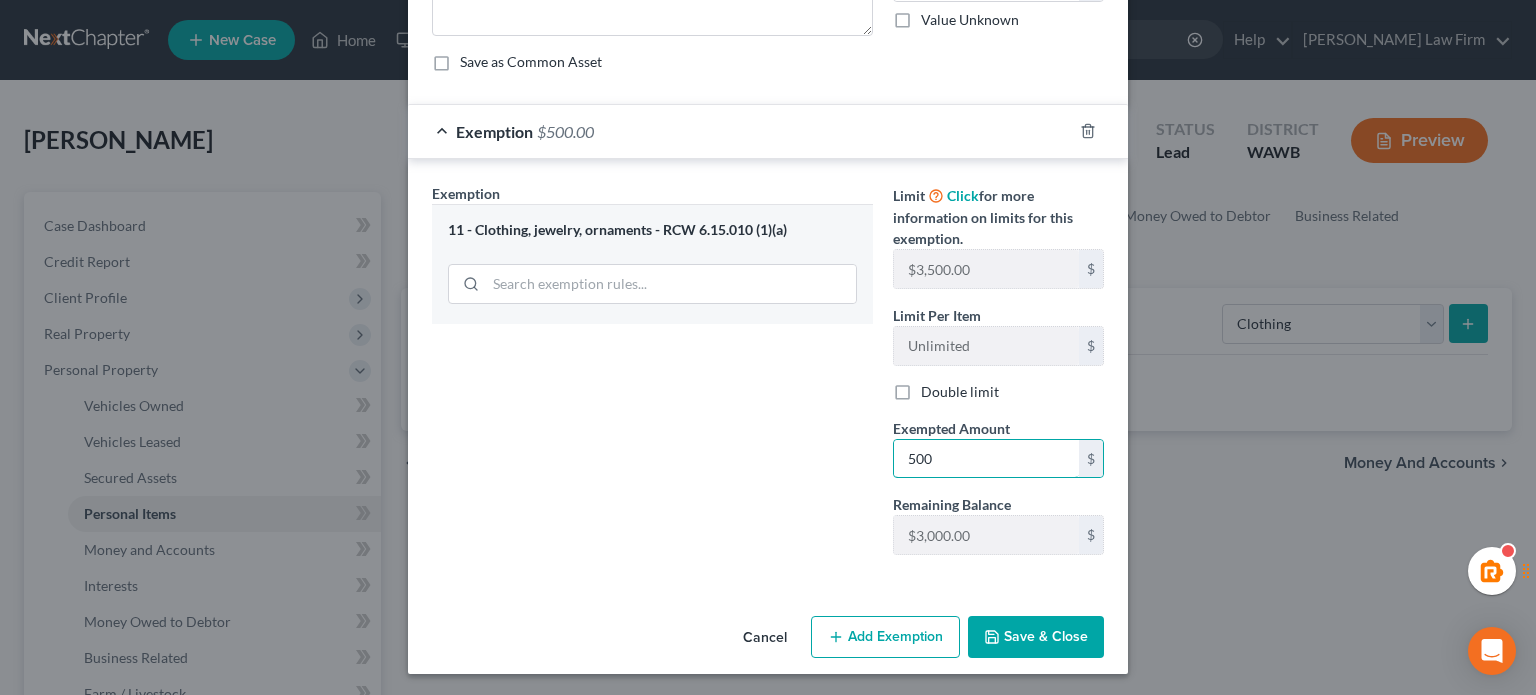 type on "500" 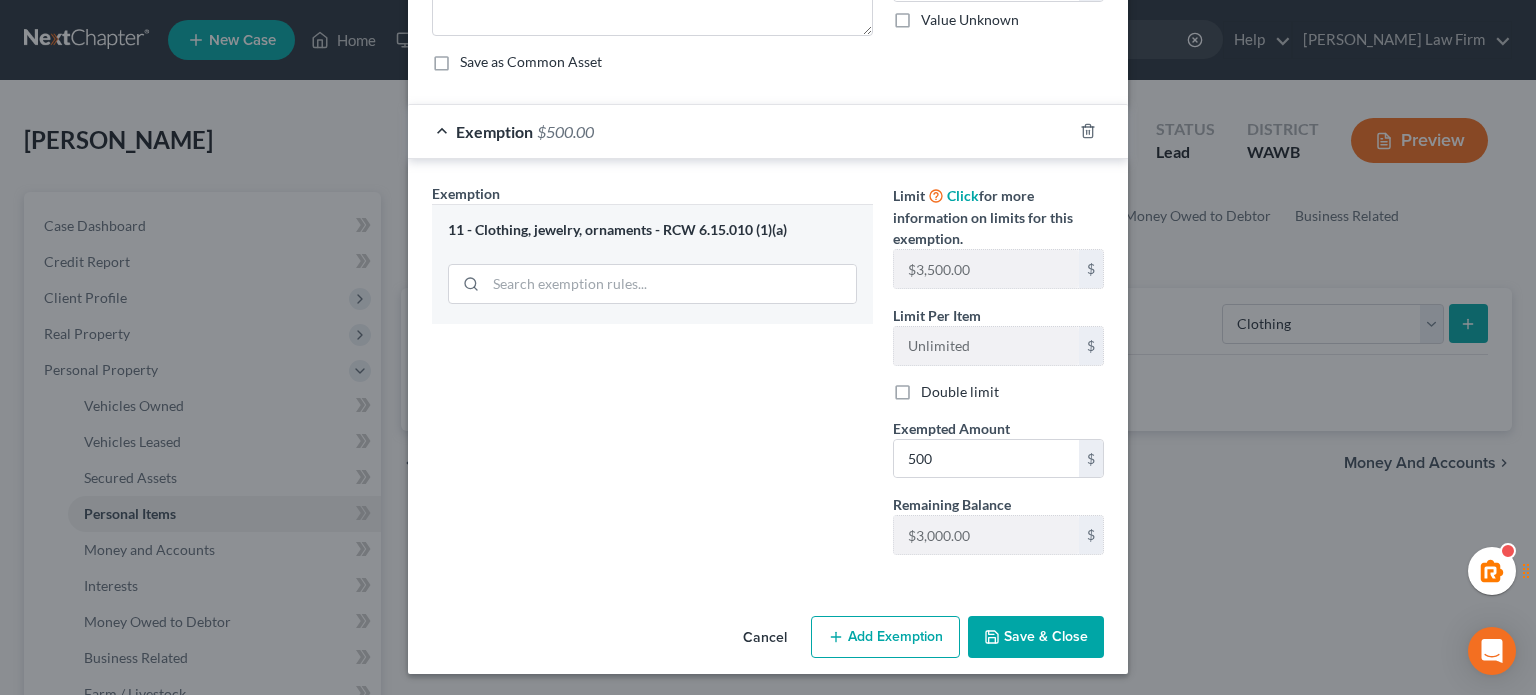 drag, startPoint x: 764, startPoint y: 512, endPoint x: 826, endPoint y: 535, distance: 66.12866 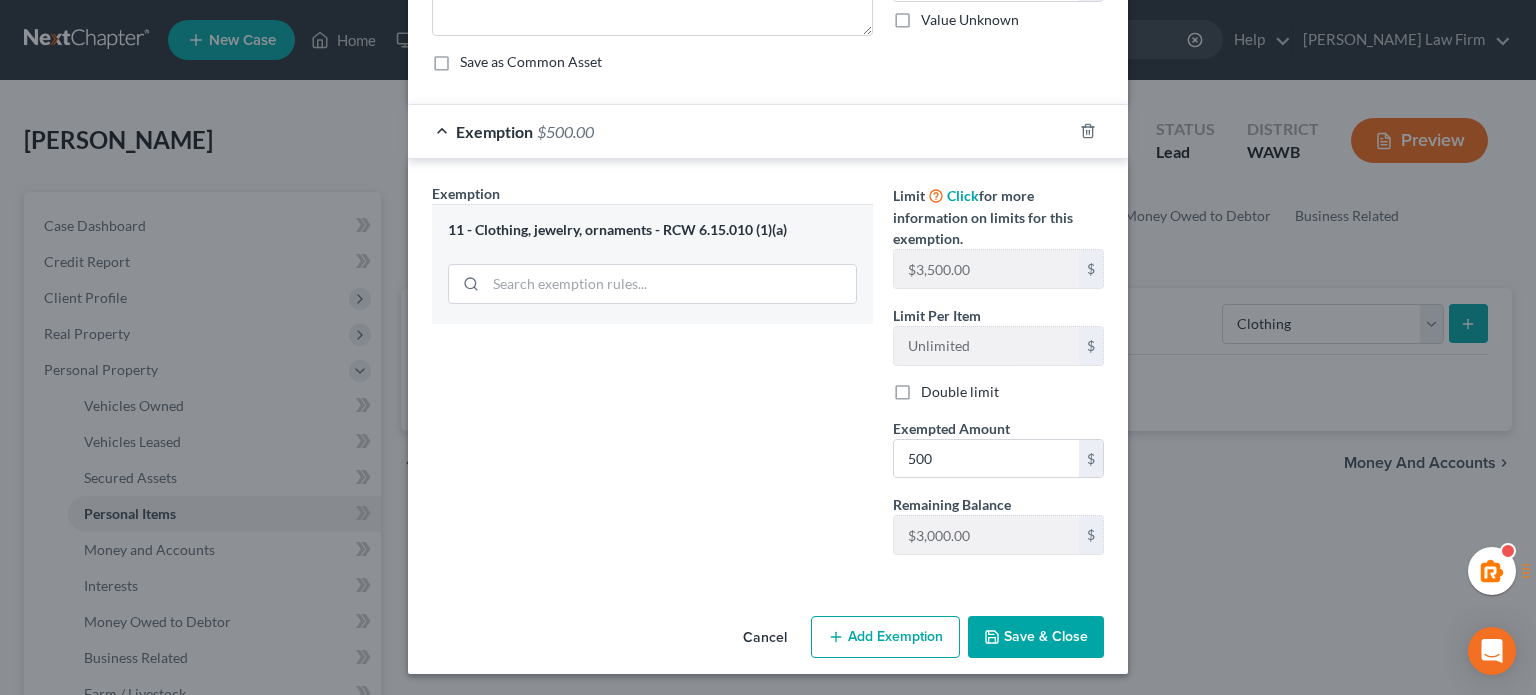 click on "Save & Close" at bounding box center [1036, 637] 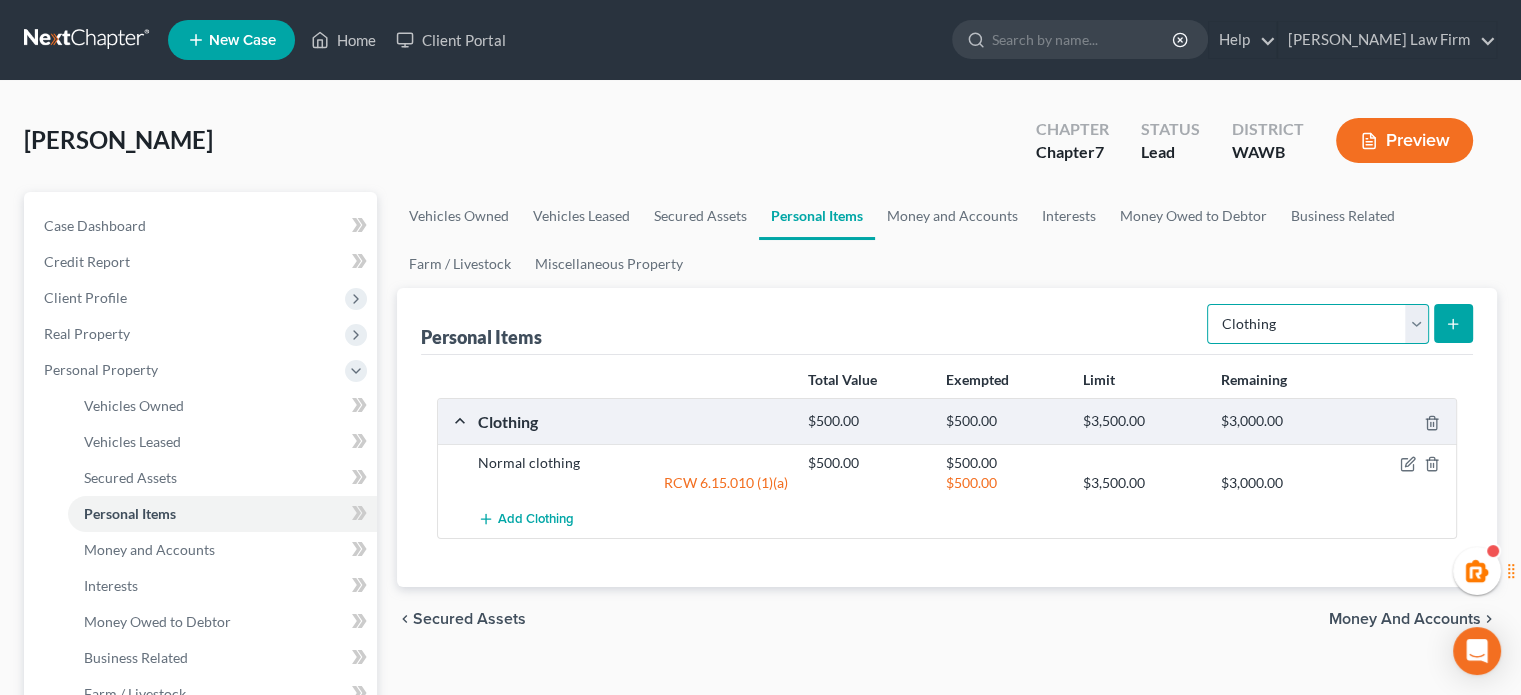 click on "Select Item Type Clothing Collectibles Of Value Electronics Firearms Household Goods Jewelry Other Pet(s) Sports & Hobby Equipment" at bounding box center (1318, 324) 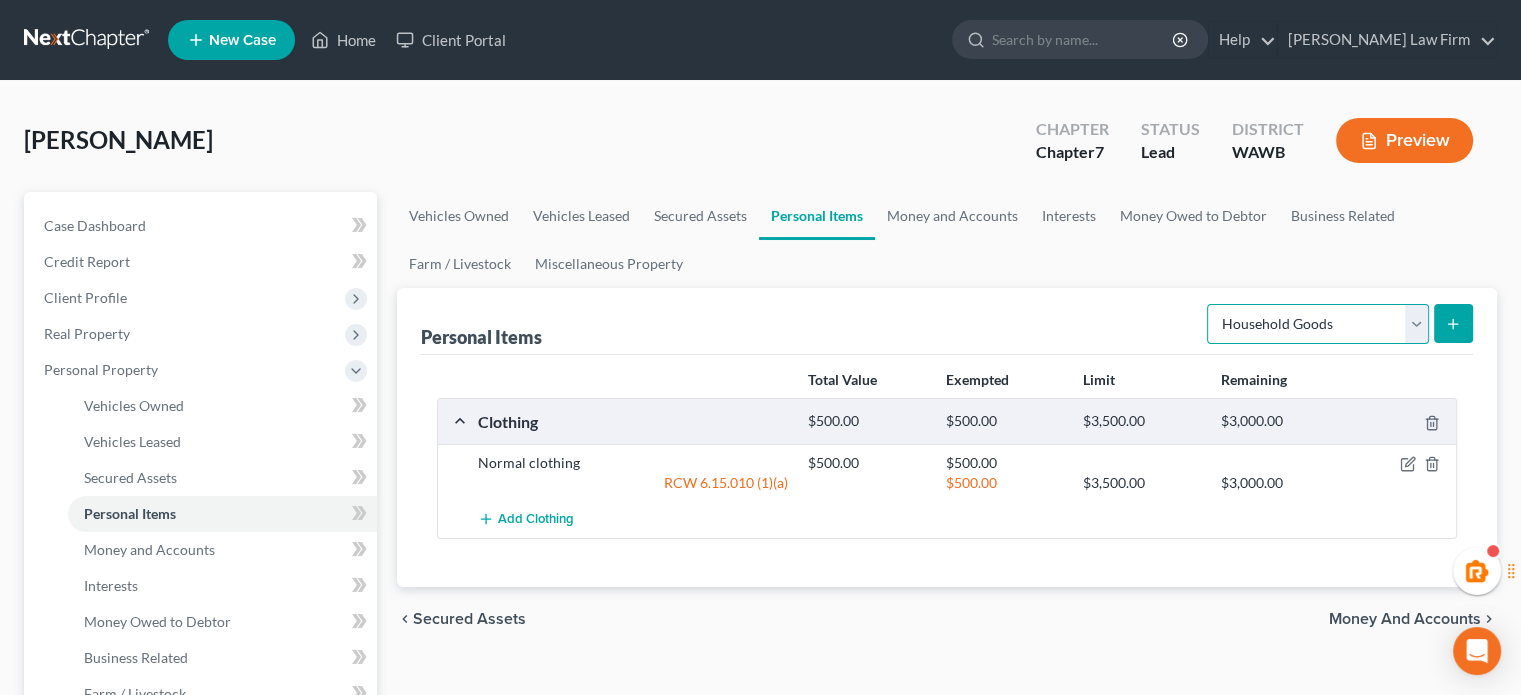 click on "Select Item Type Clothing Collectibles Of Value Electronics Firearms Household Goods Jewelry Other Pet(s) Sports & Hobby Equipment" at bounding box center [1318, 324] 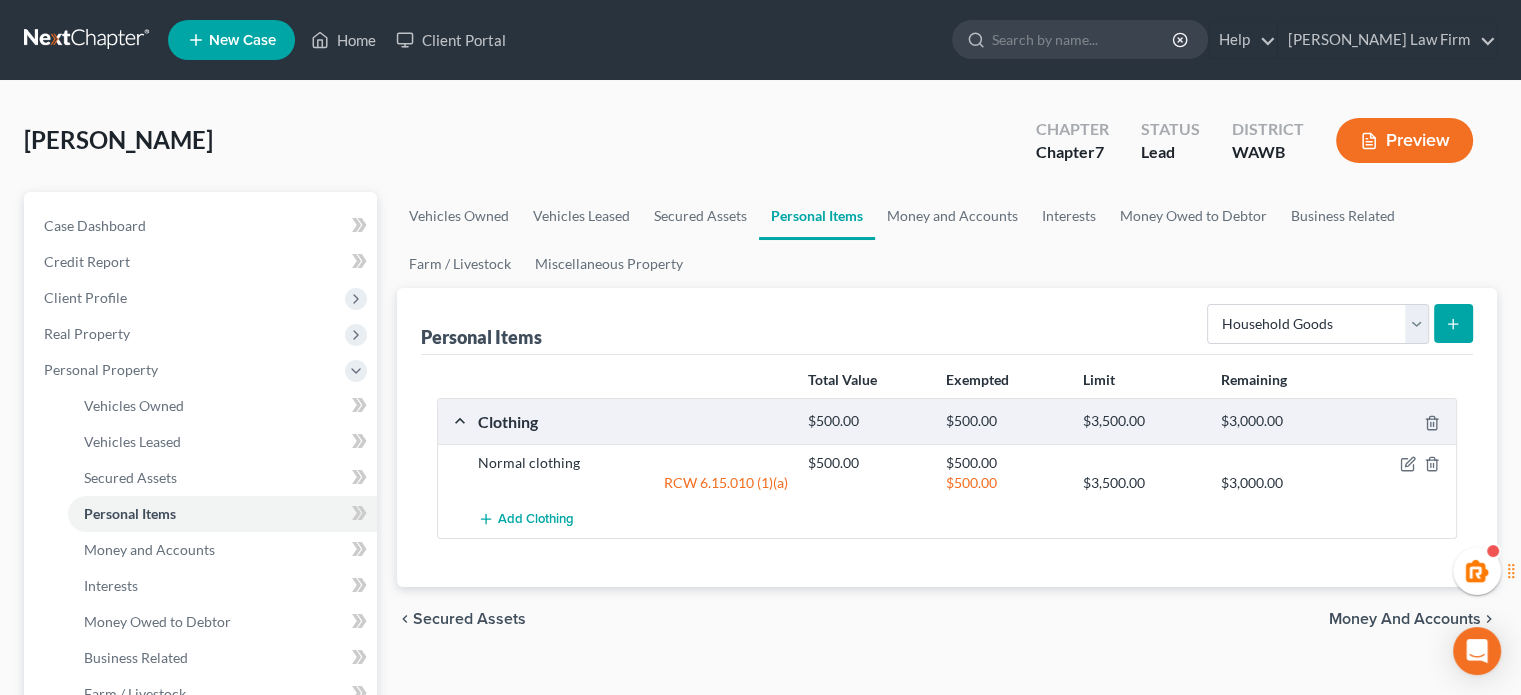 click at bounding box center (1453, 323) 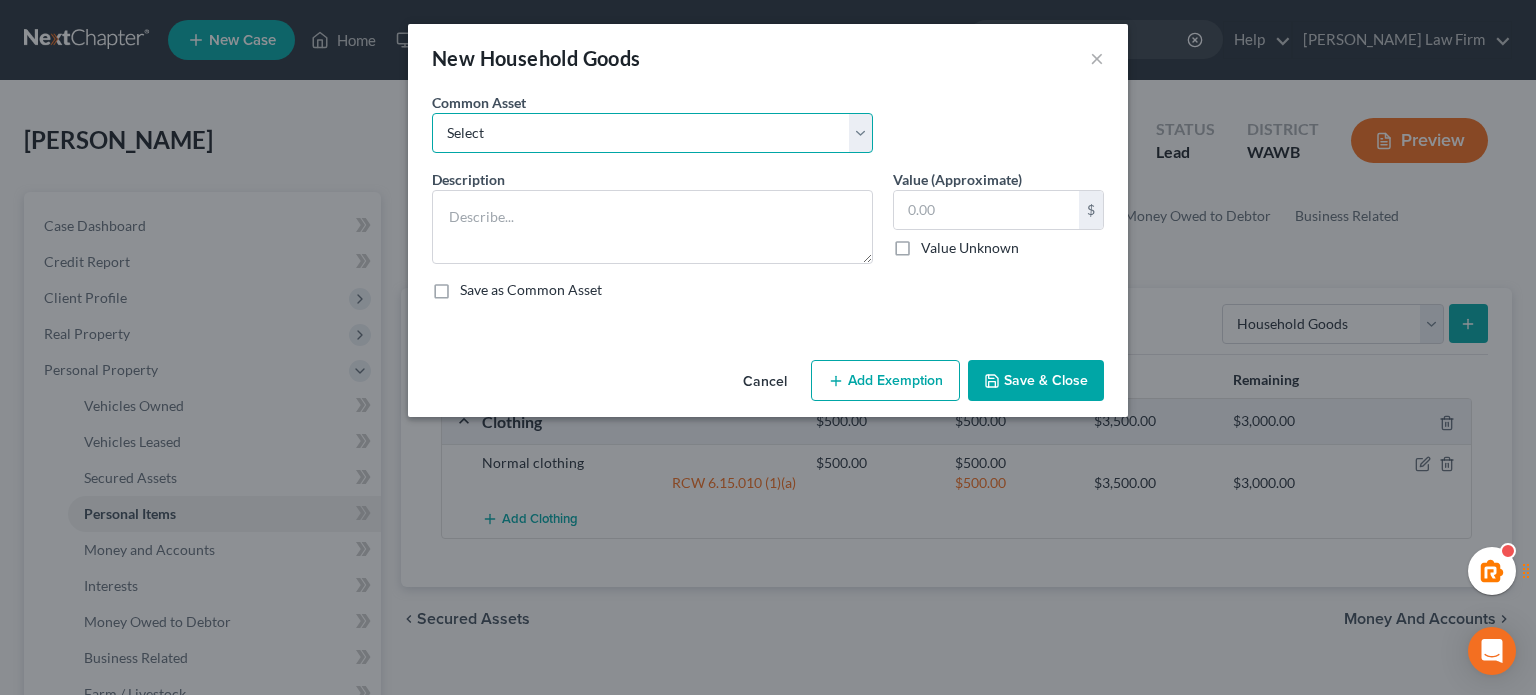 drag, startPoint x: 625, startPoint y: 150, endPoint x: 616, endPoint y: 145, distance: 10.29563 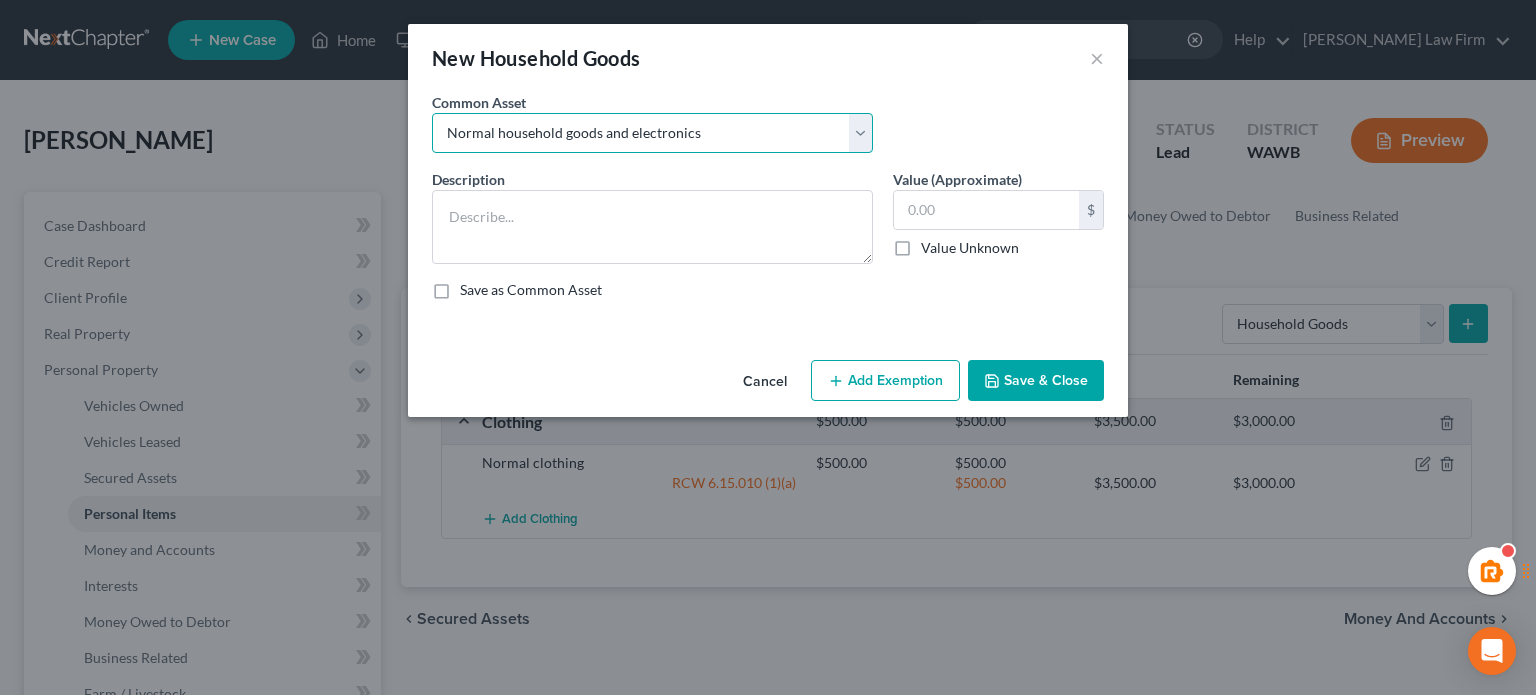 click on "Select Normal household goods and electronics Normal household goods and electronics" at bounding box center (652, 133) 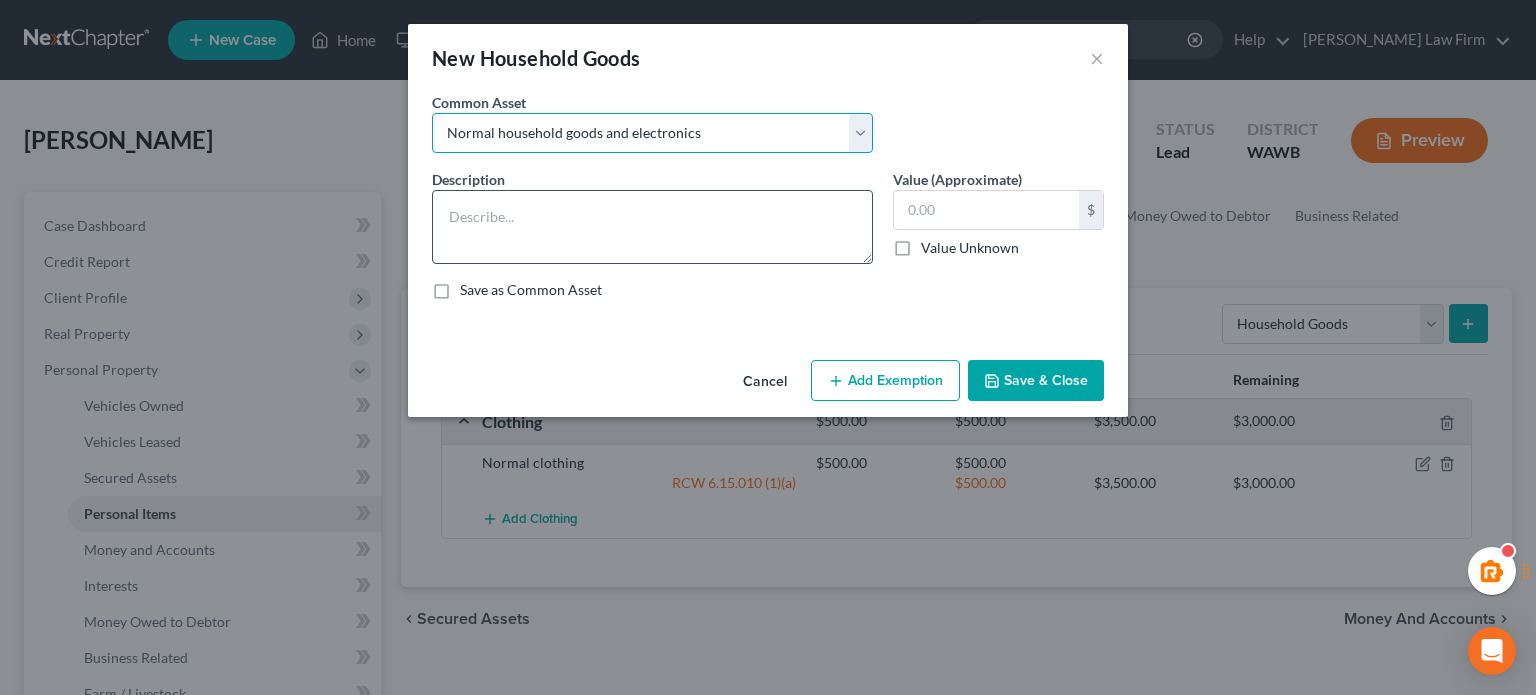 type on "Normal household goods and electronics" 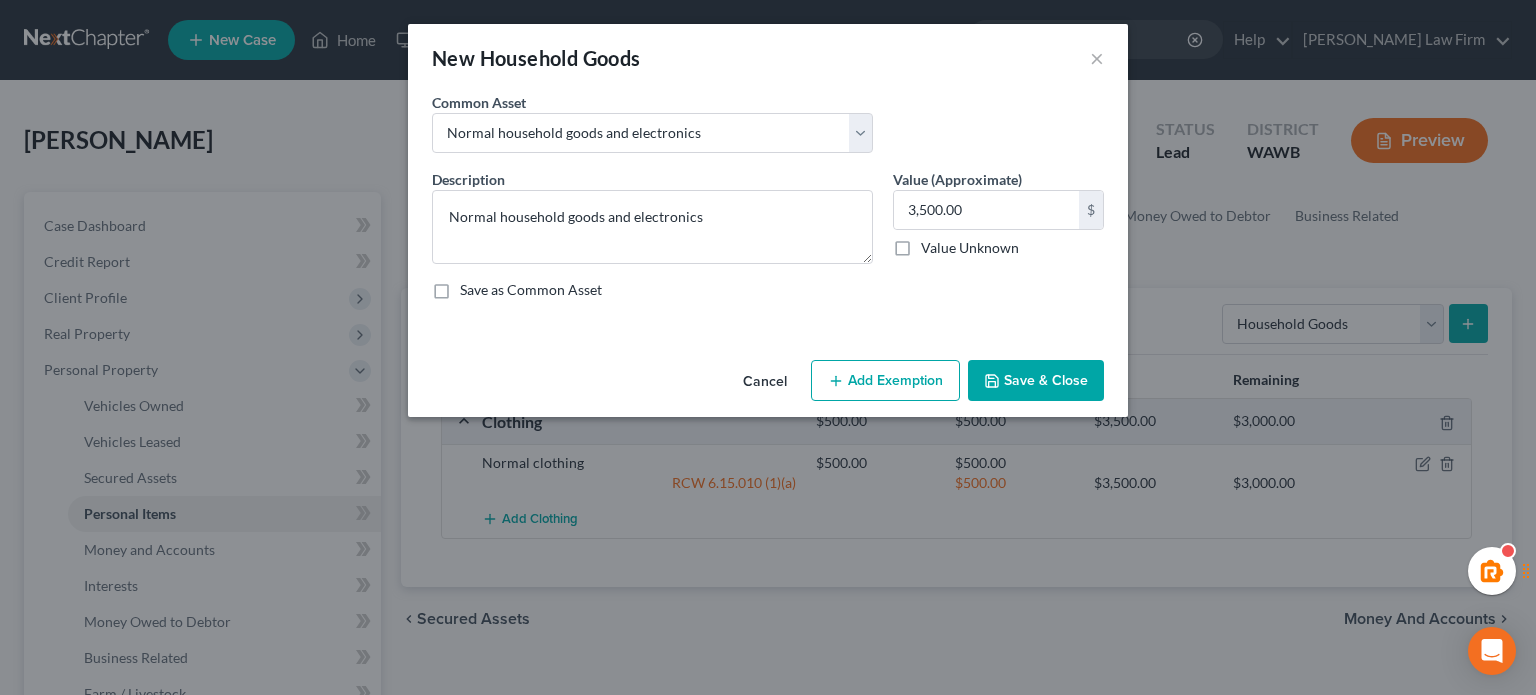 click on "Add Exemption" at bounding box center [885, 381] 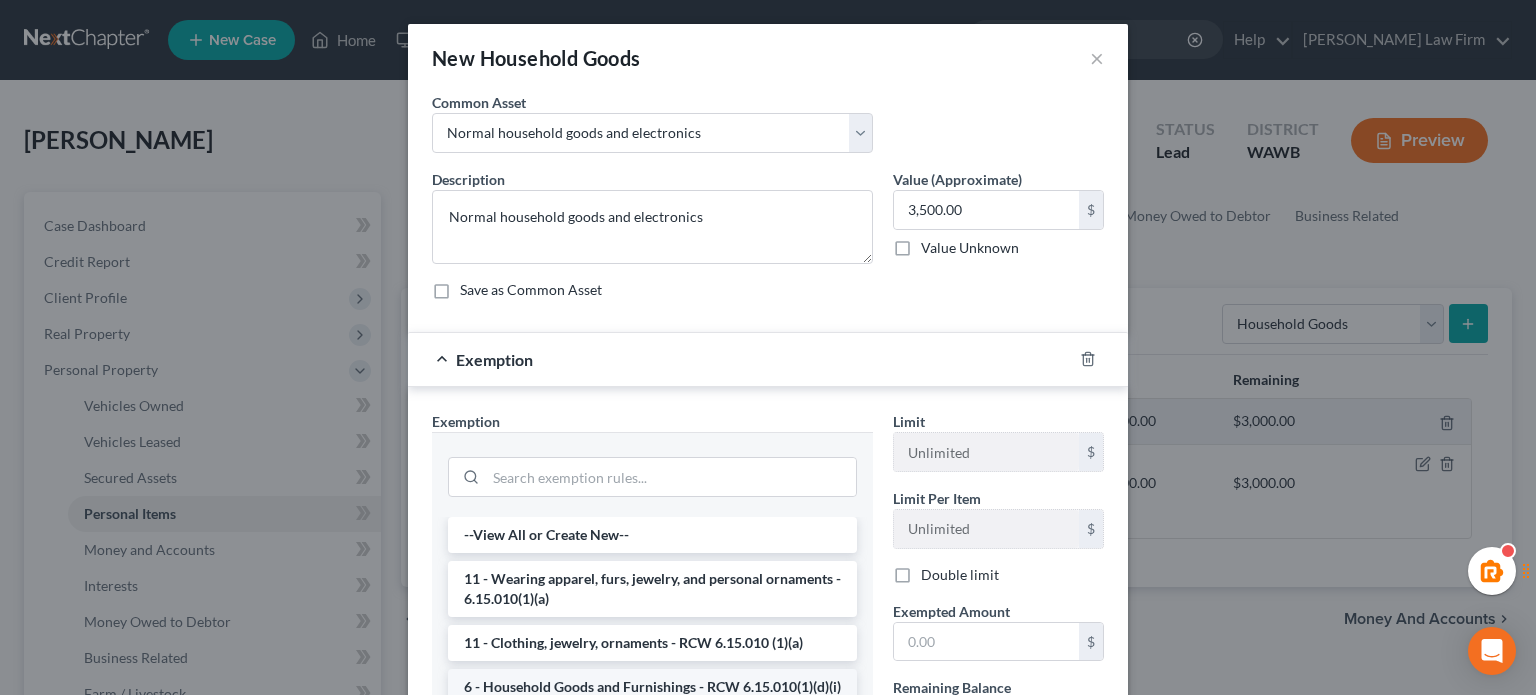 click on "6 - Household Goods and Furnishings - RCW 6.15.010(1)(d)(i)" at bounding box center (652, 687) 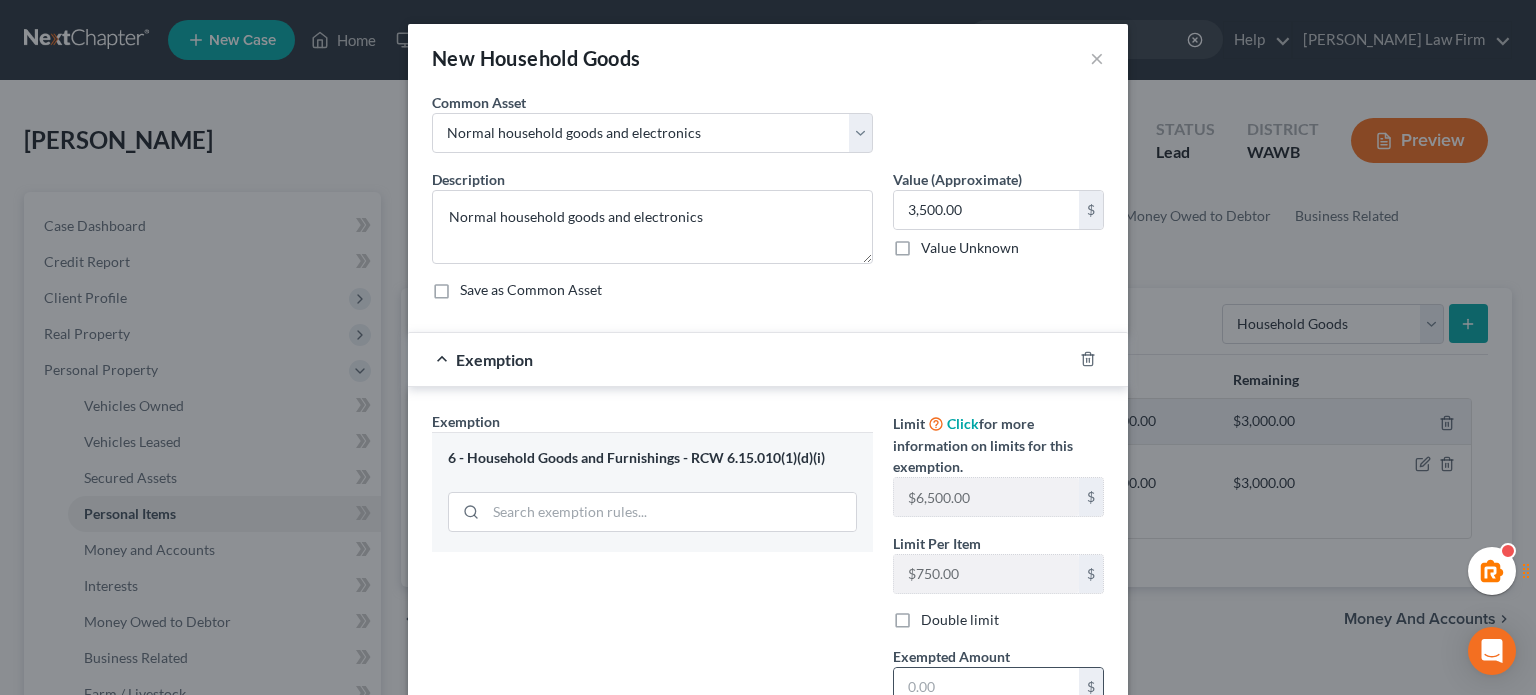 click at bounding box center [986, 687] 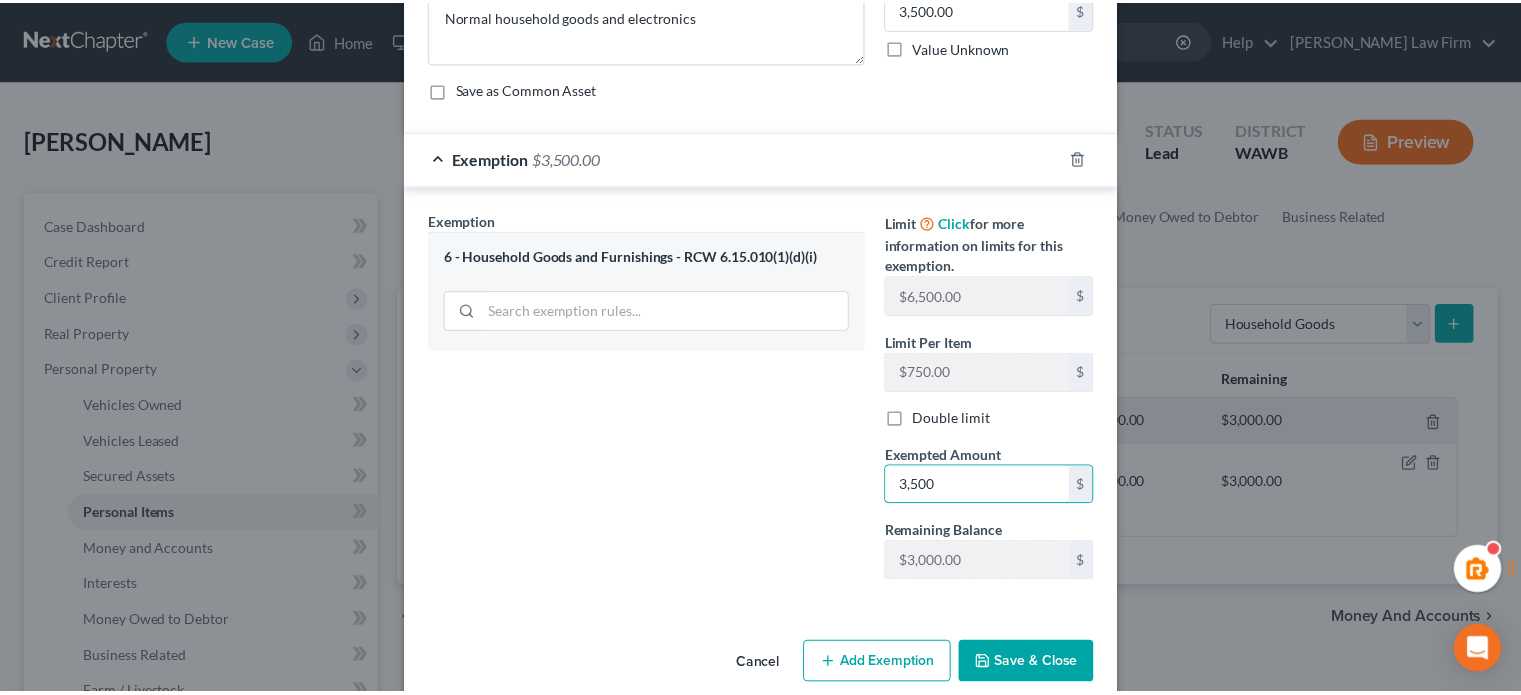 scroll, scrollTop: 228, scrollLeft: 0, axis: vertical 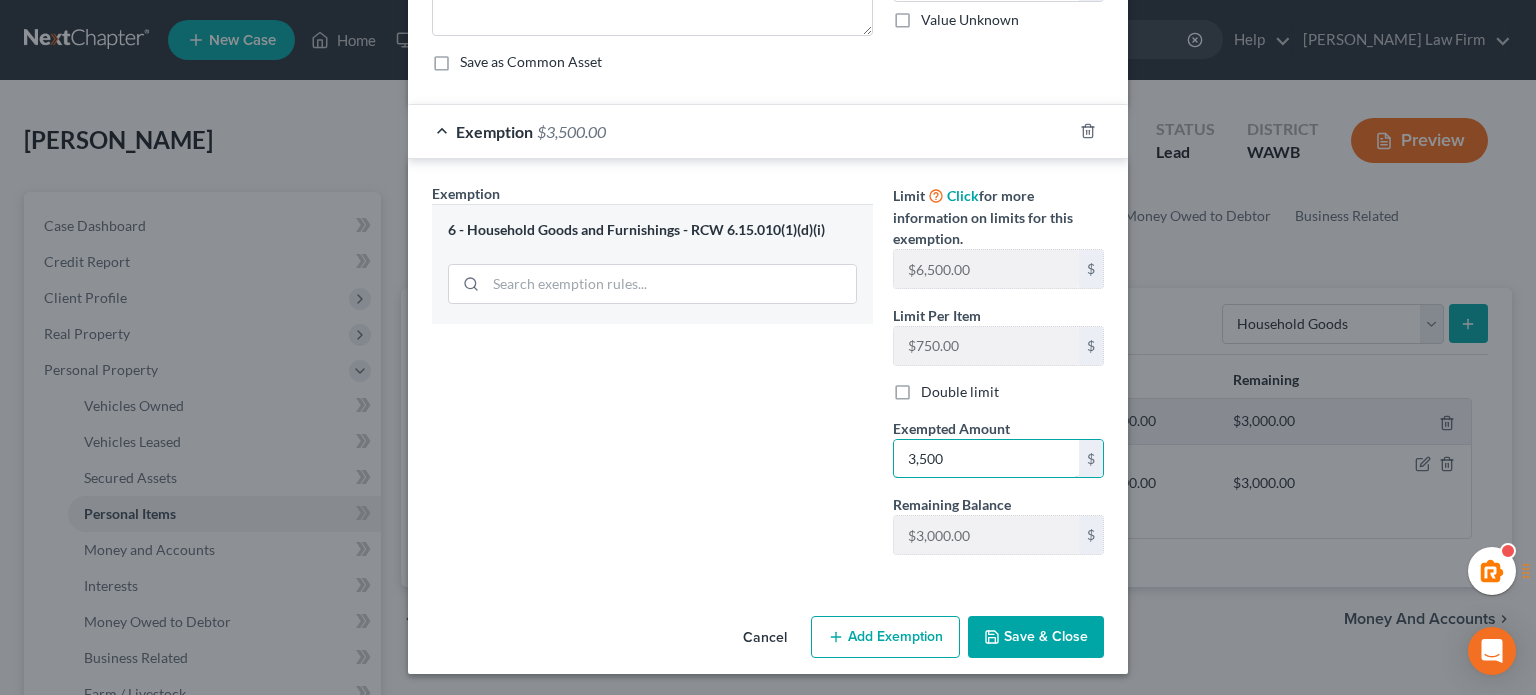 type on "3,500" 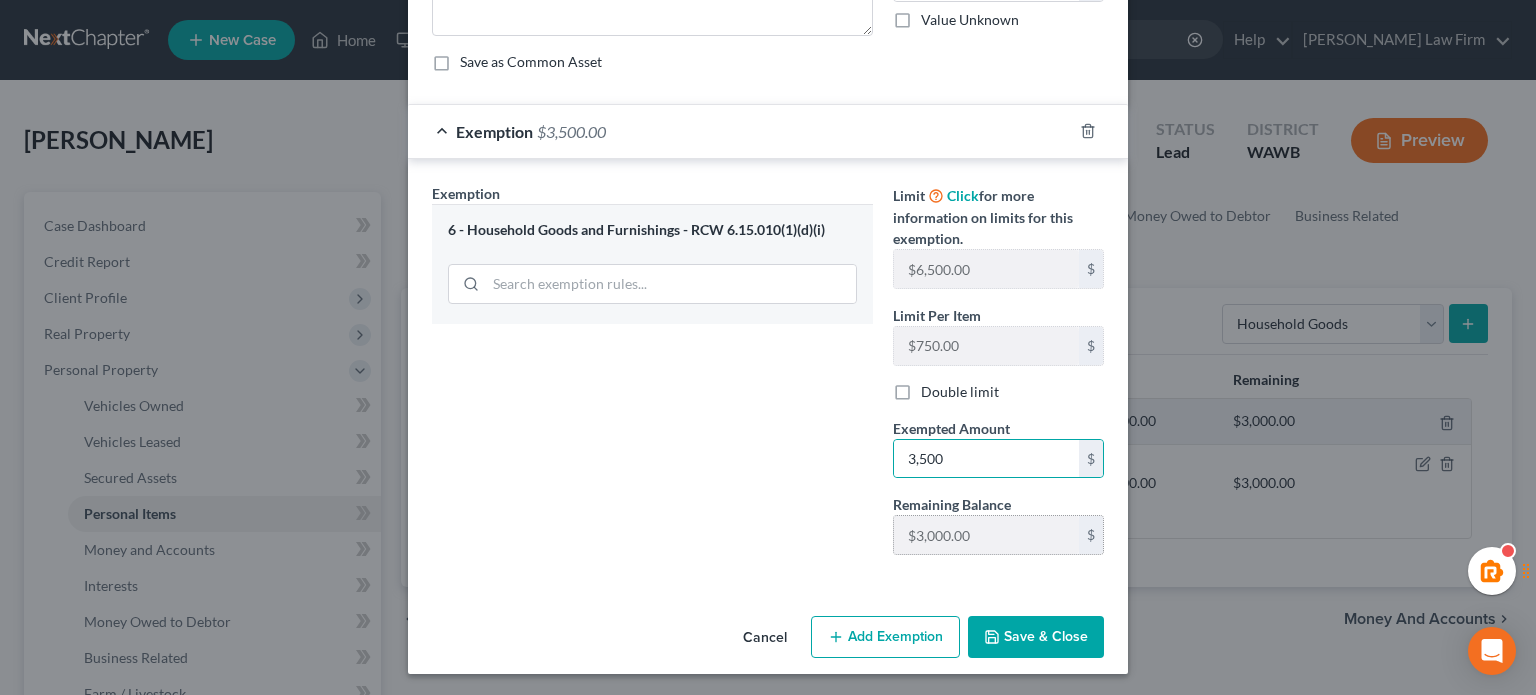 drag, startPoint x: 676, startPoint y: 513, endPoint x: 971, endPoint y: 552, distance: 297.5668 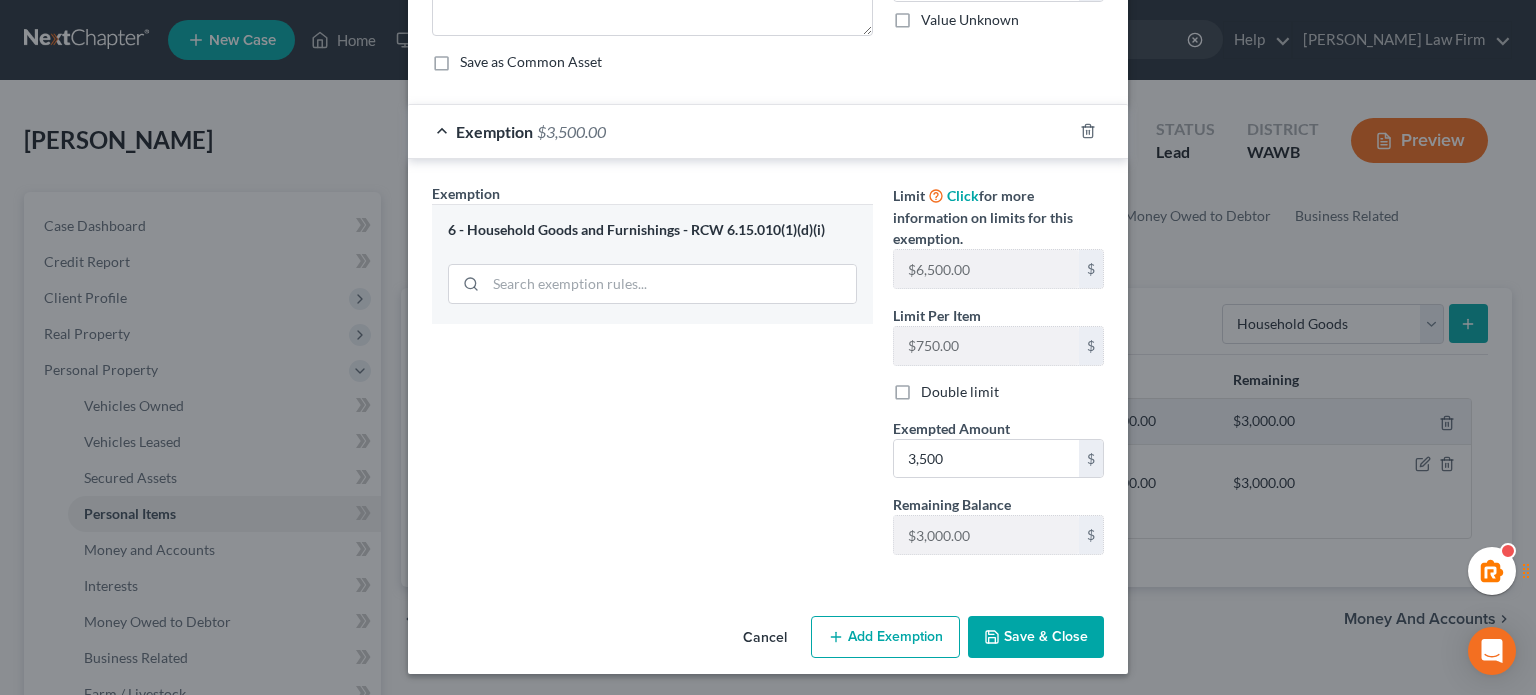 click on "Save & Close" at bounding box center (1036, 637) 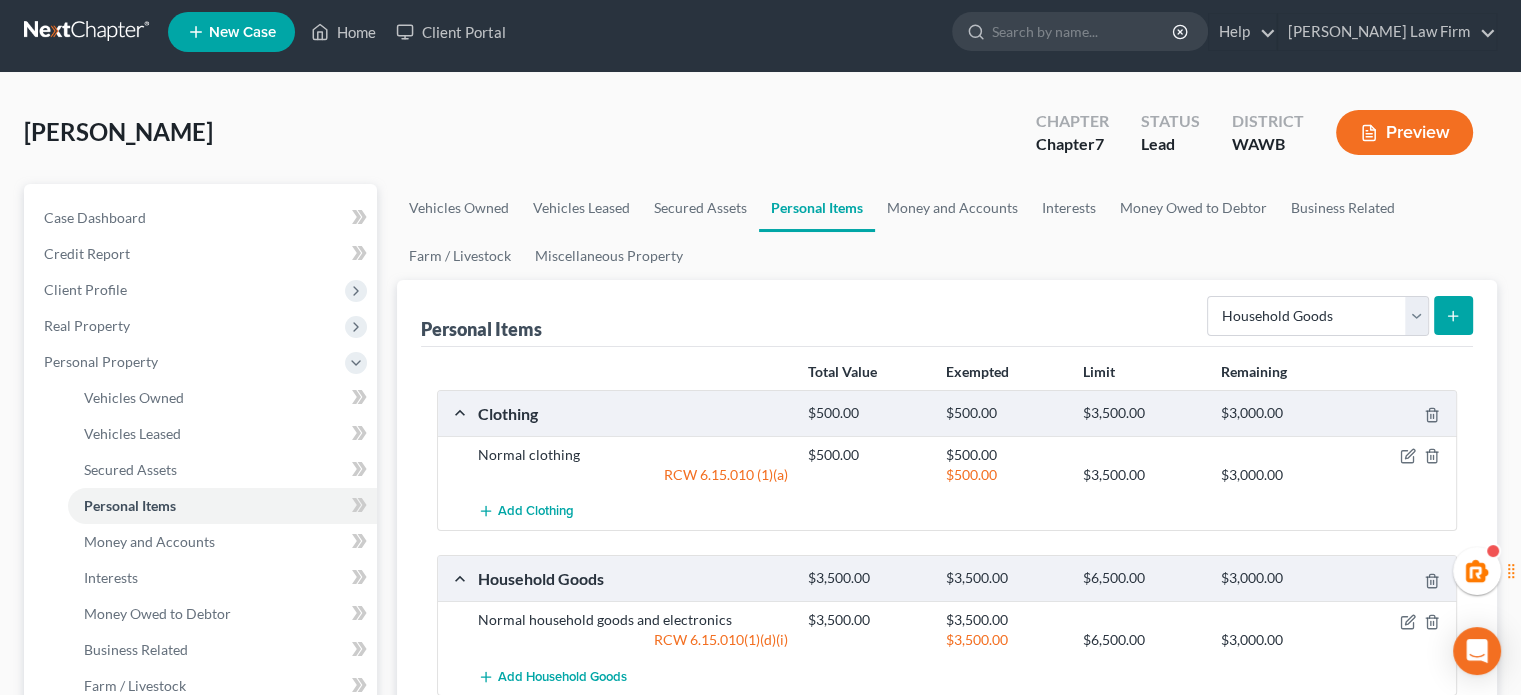 scroll, scrollTop: 0, scrollLeft: 0, axis: both 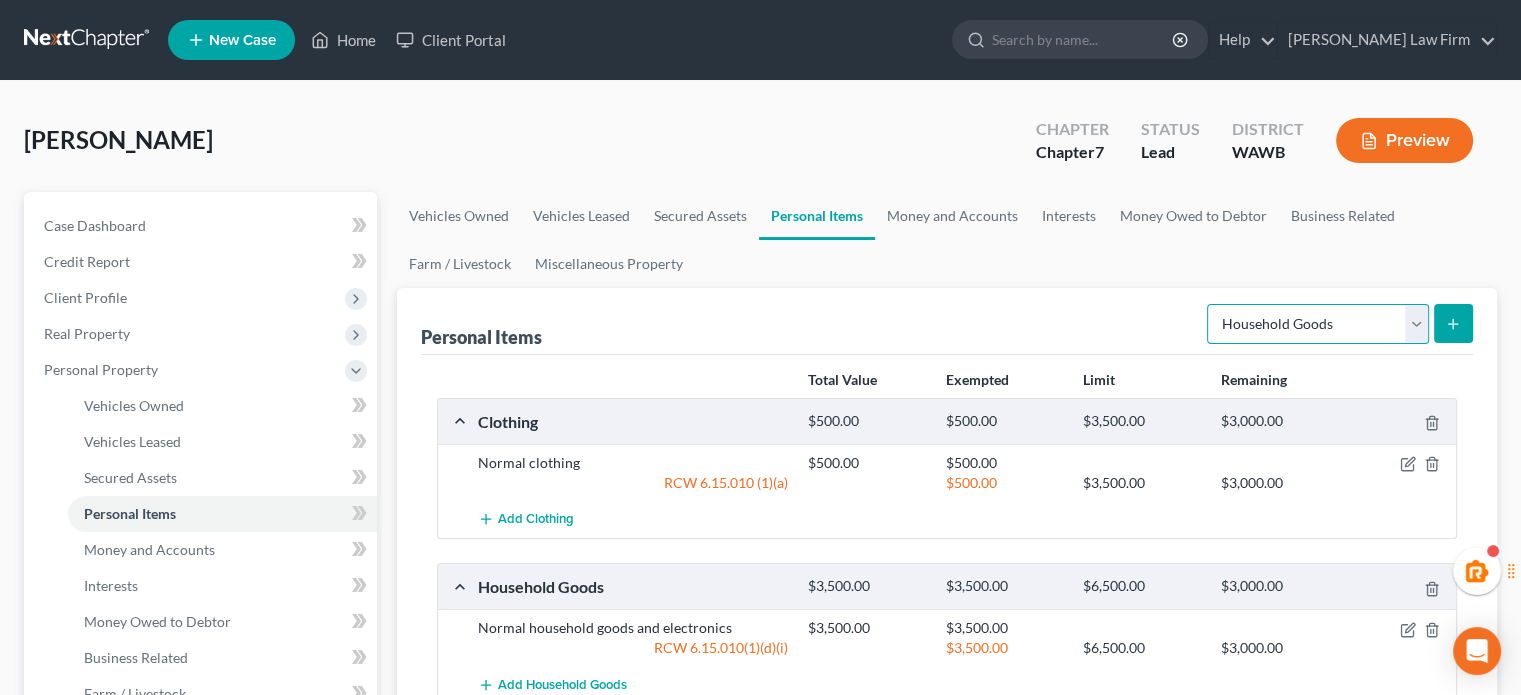 click on "Select Item Type Clothing Collectibles Of Value Electronics Firearms Household Goods Jewelry Other Pet(s) Sports & Hobby Equipment" at bounding box center [1318, 324] 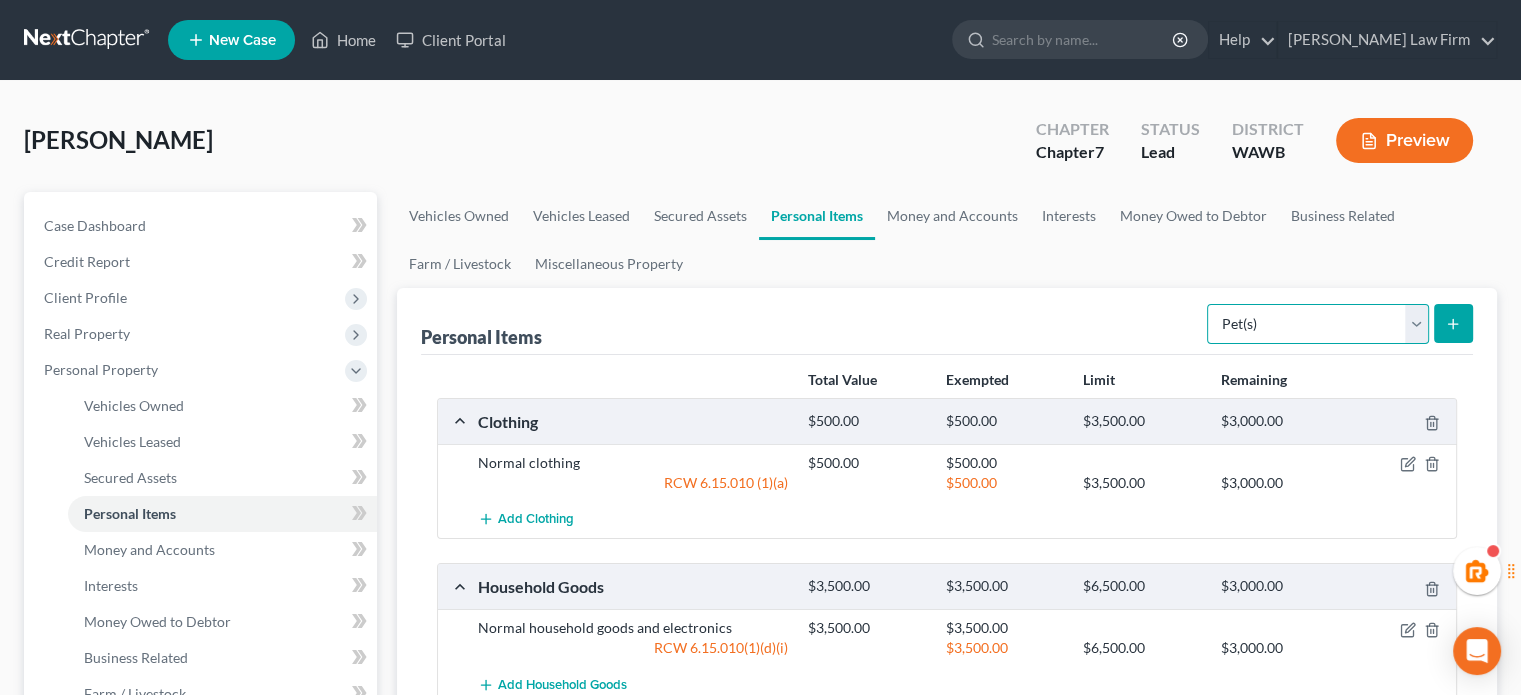 click on "Select Item Type Clothing Collectibles Of Value Electronics Firearms Household Goods Jewelry Other Pet(s) Sports & Hobby Equipment" at bounding box center [1318, 324] 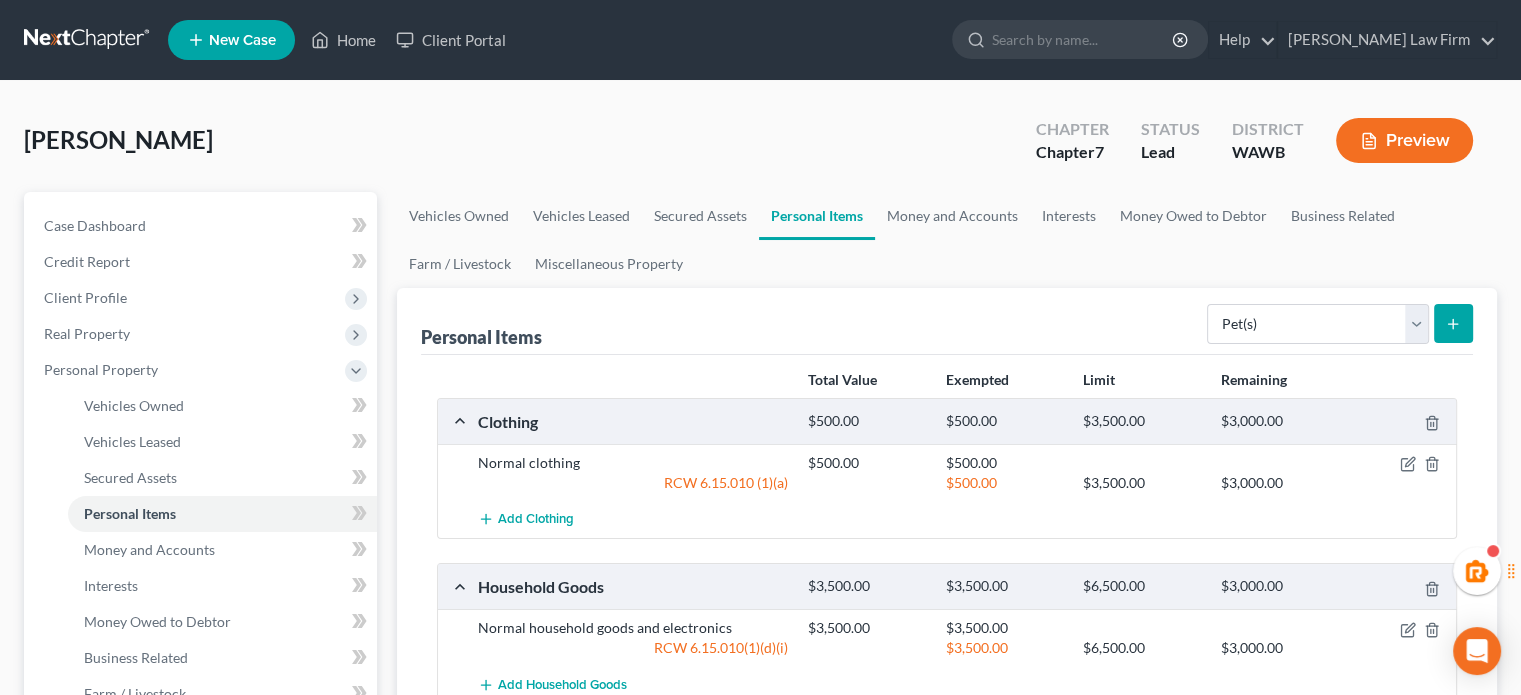 click at bounding box center [1453, 323] 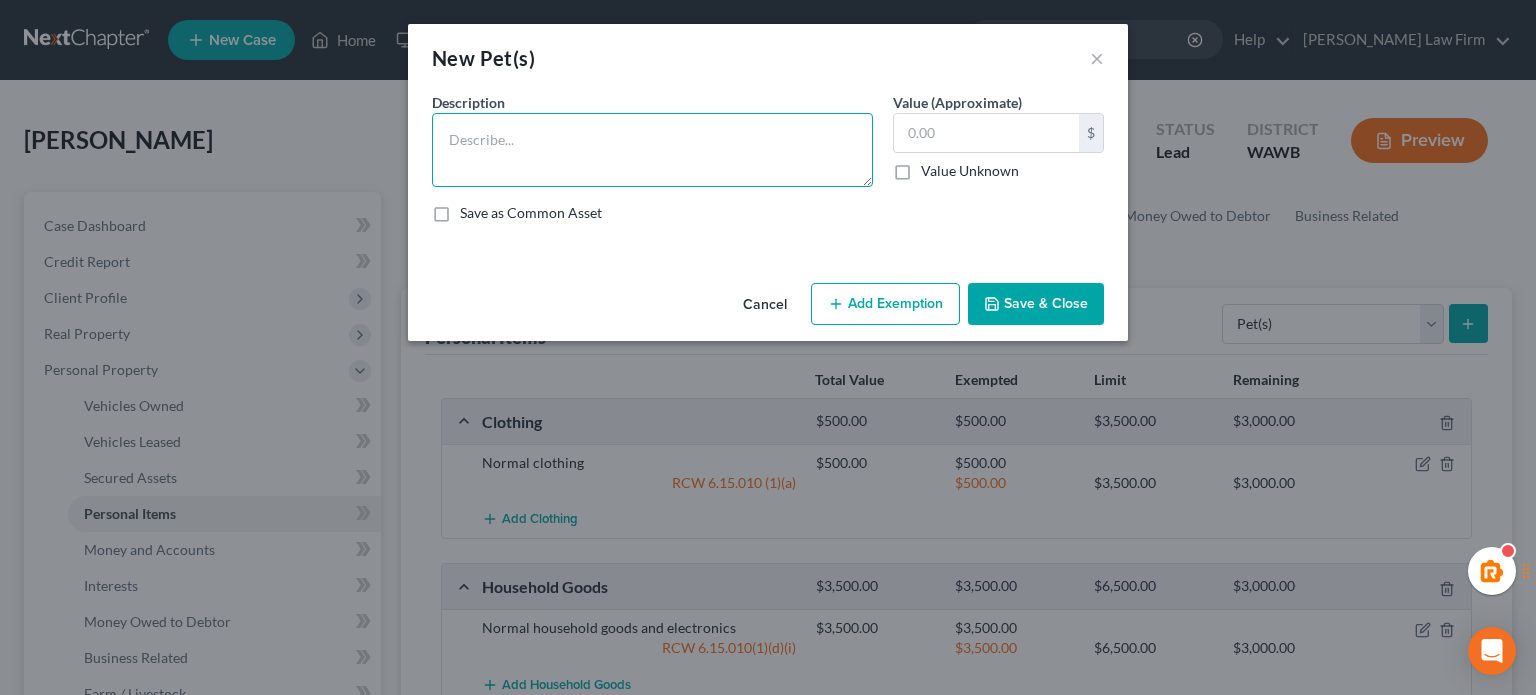 click at bounding box center (652, 150) 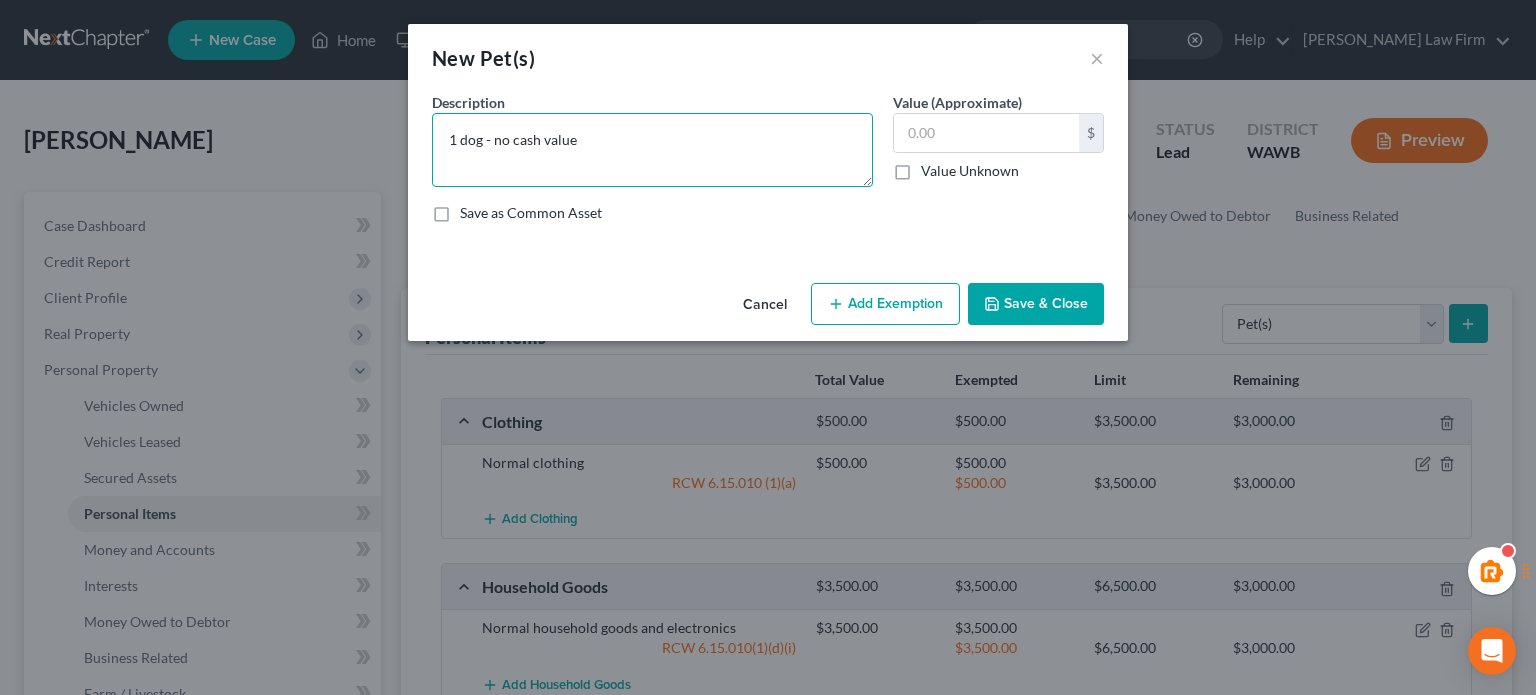 type on "1 dog - no cash value" 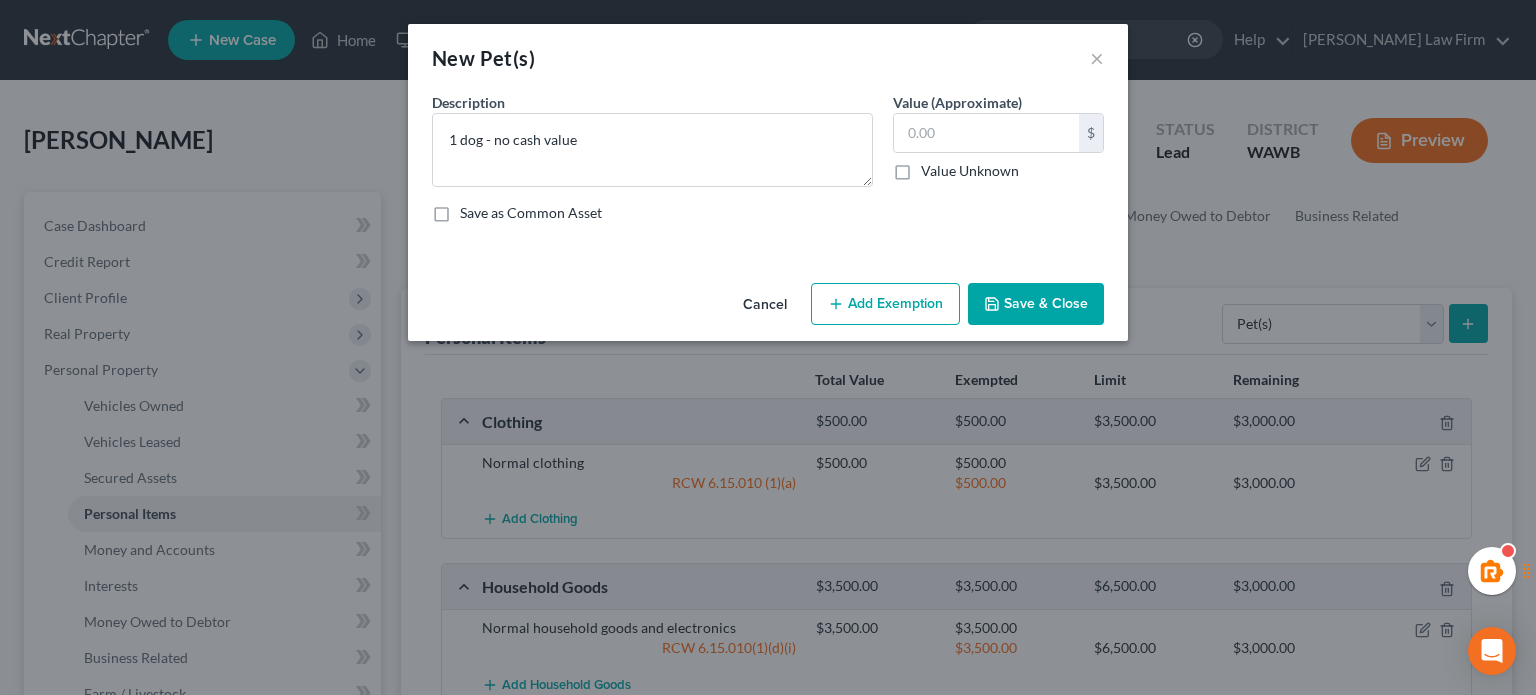 click on "Save & Close" at bounding box center (1036, 304) 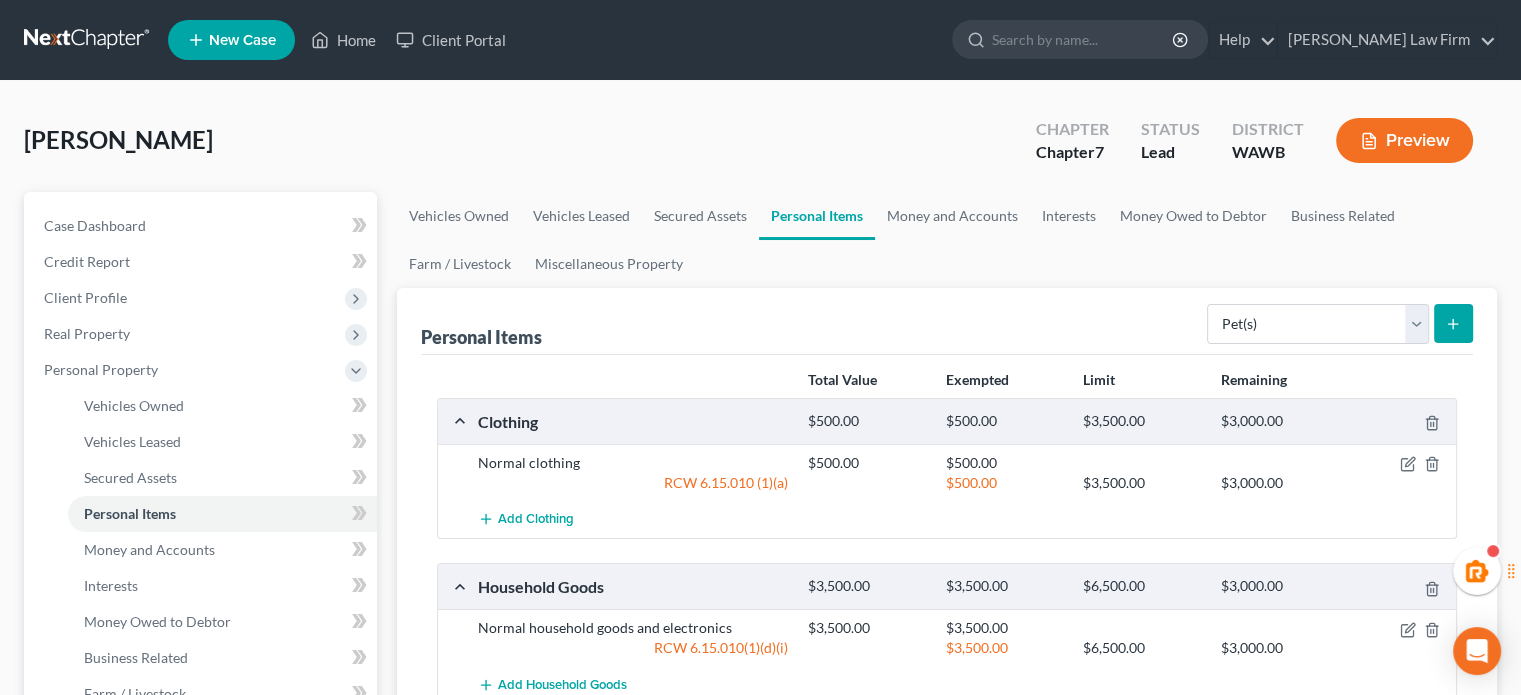 scroll, scrollTop: 333, scrollLeft: 0, axis: vertical 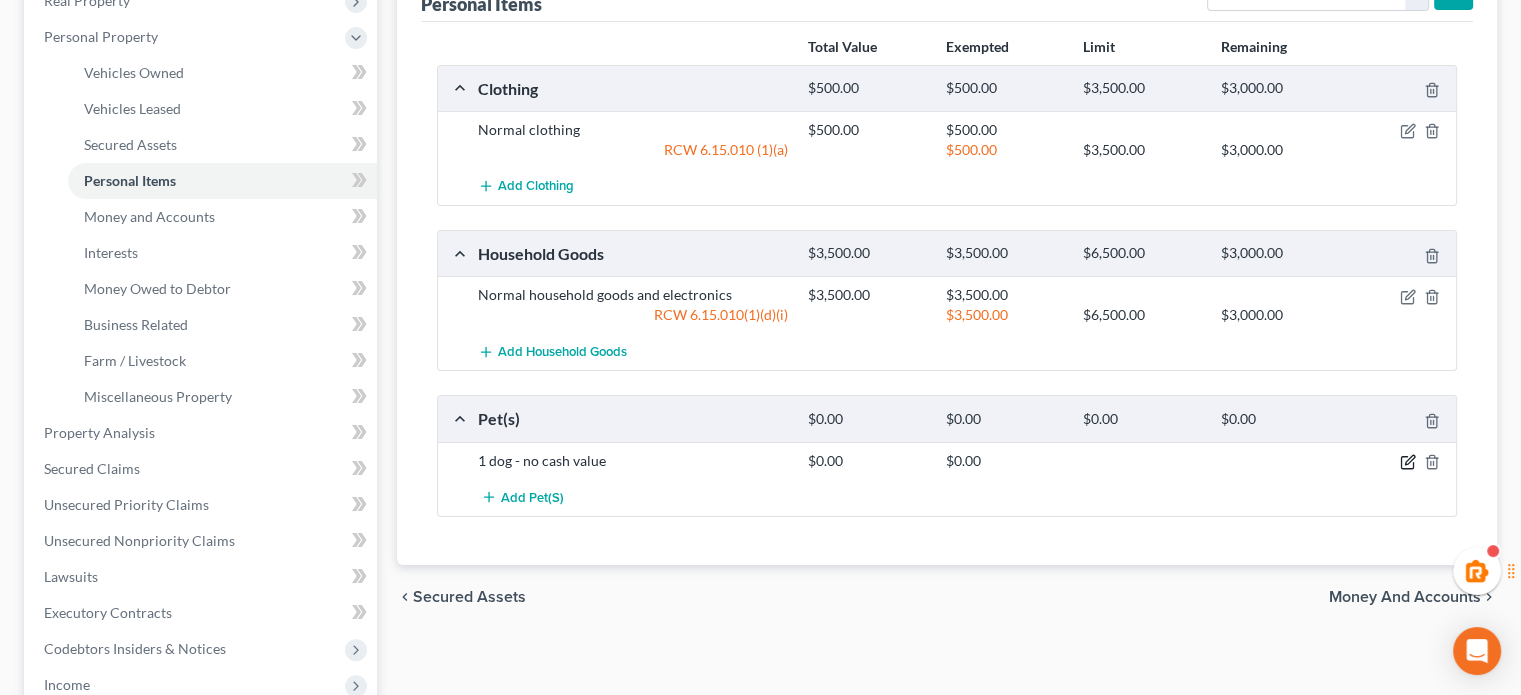 click 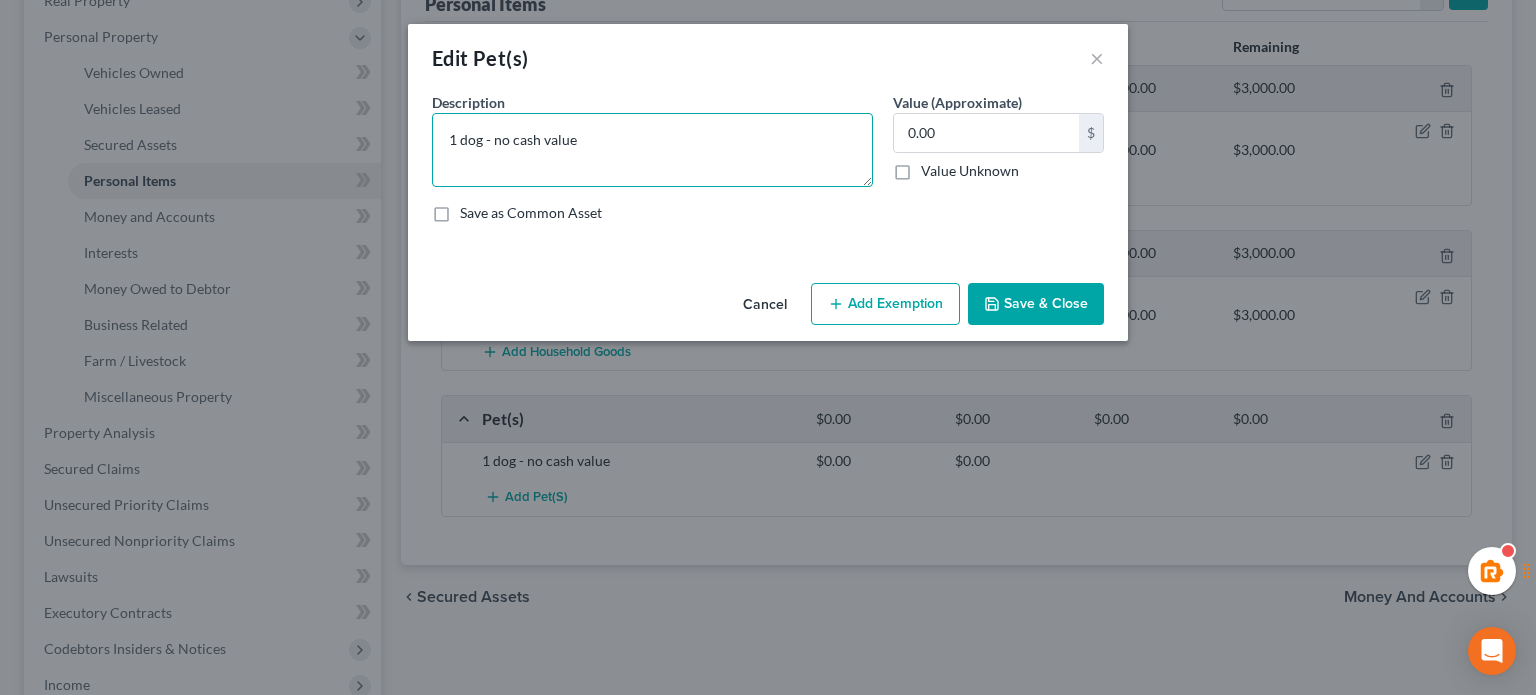 click on "1 dog - no cash value" at bounding box center [652, 150] 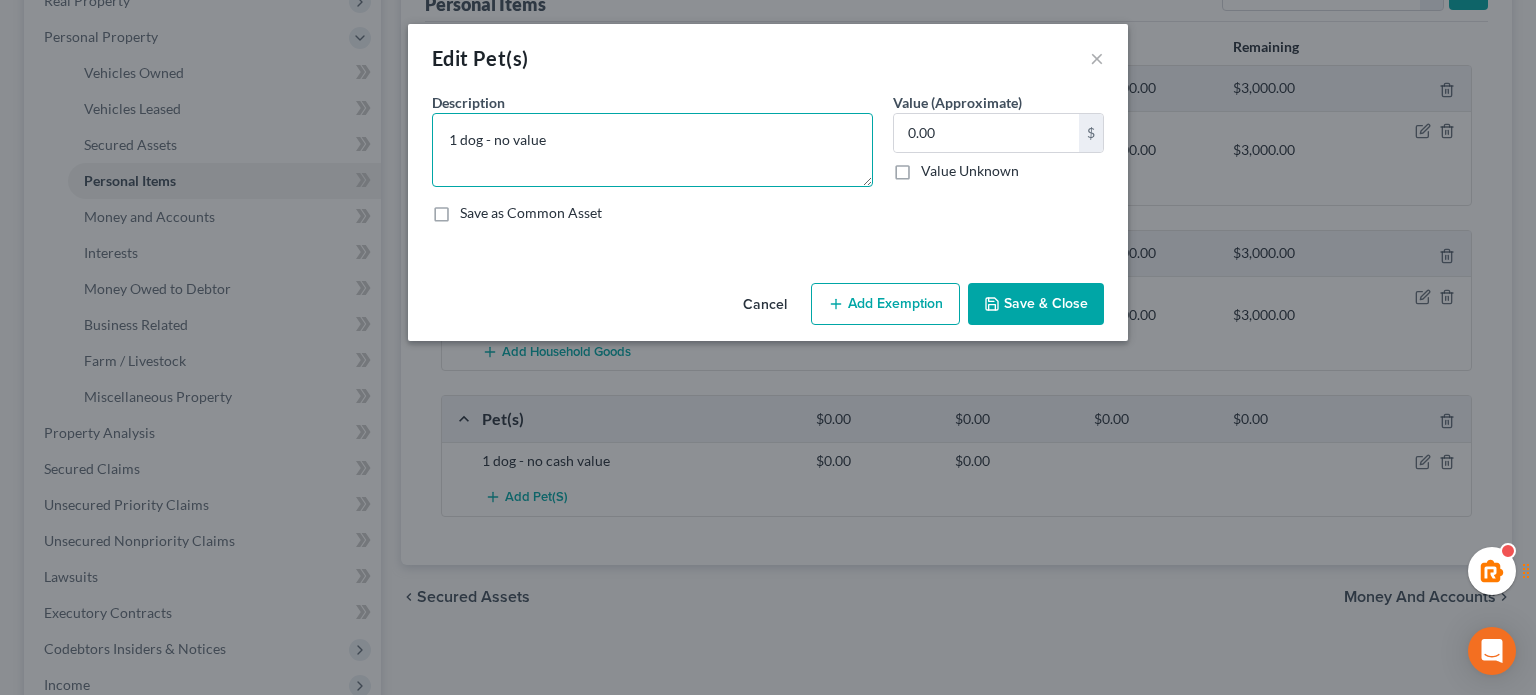 type on "1 dog - no value" 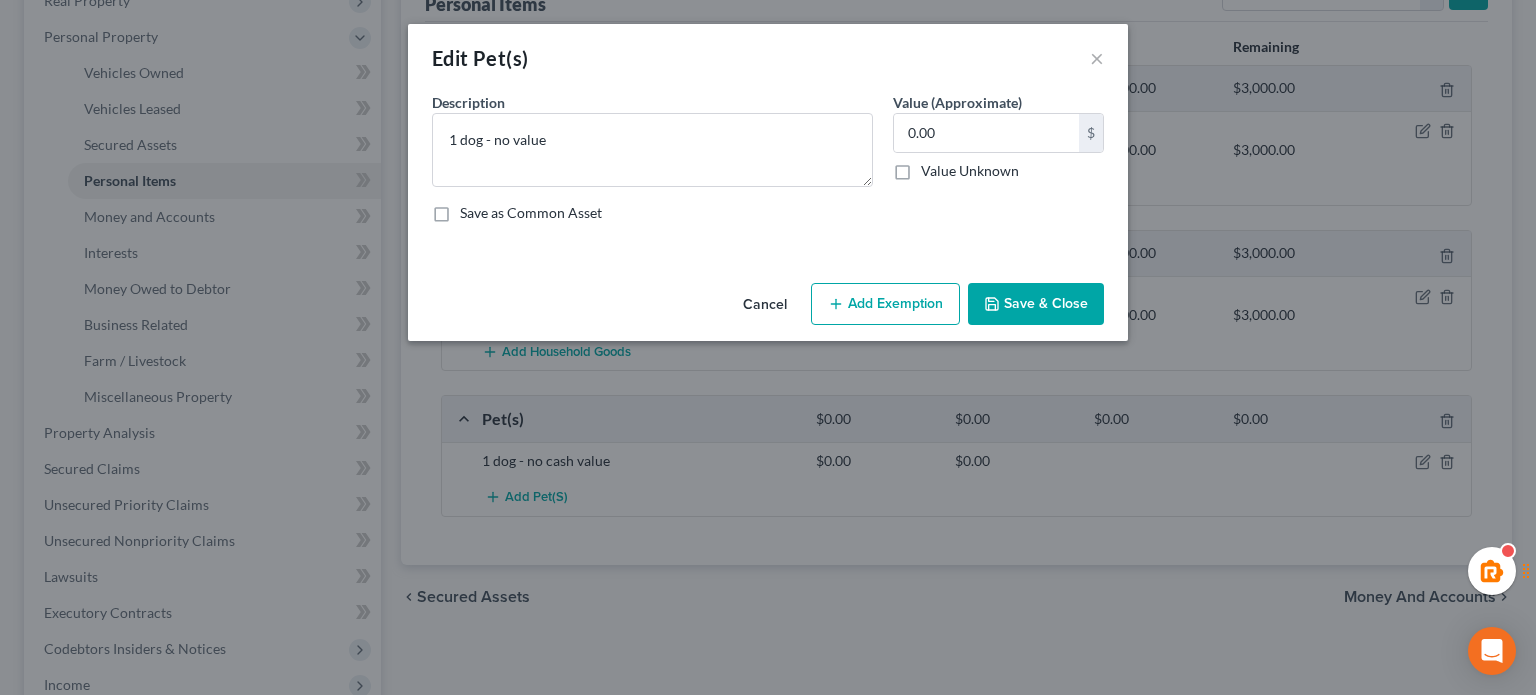 click on "Save & Close" at bounding box center (1036, 304) 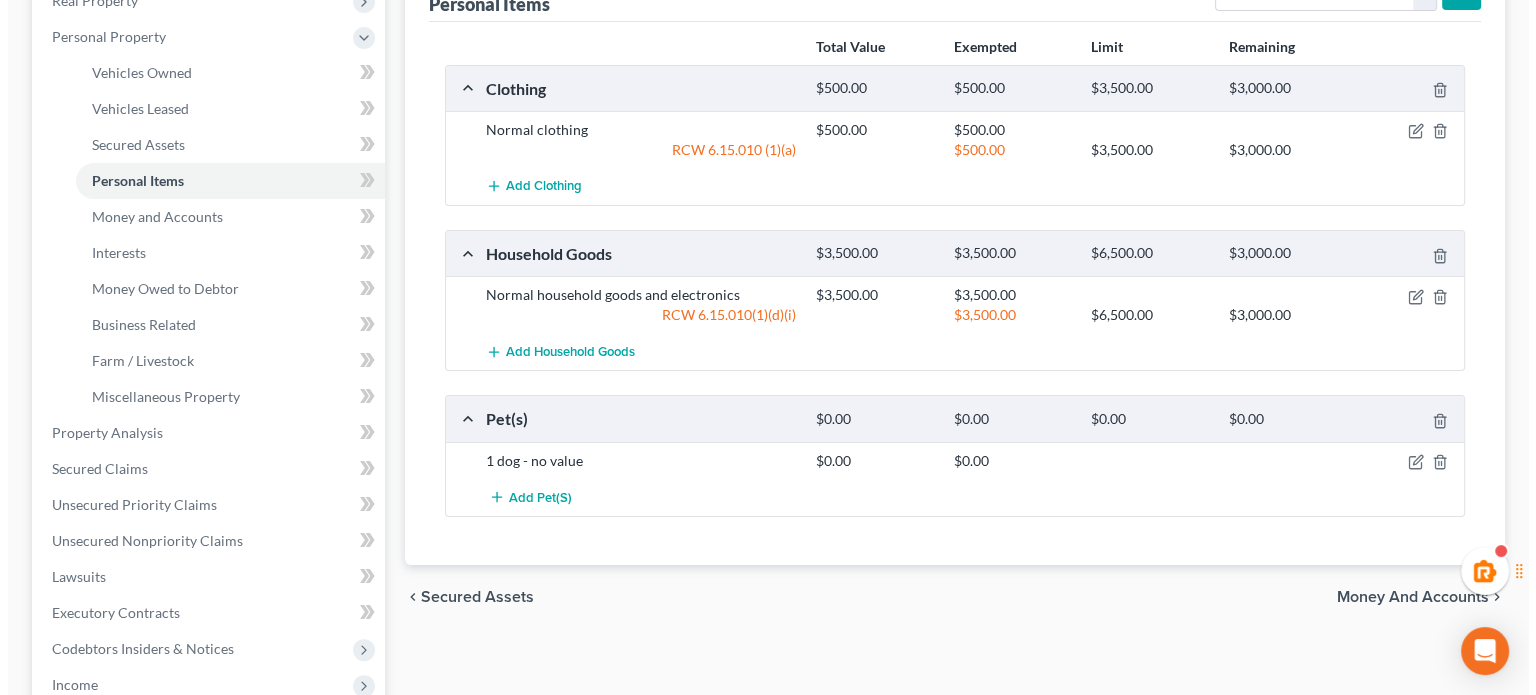 scroll, scrollTop: 0, scrollLeft: 0, axis: both 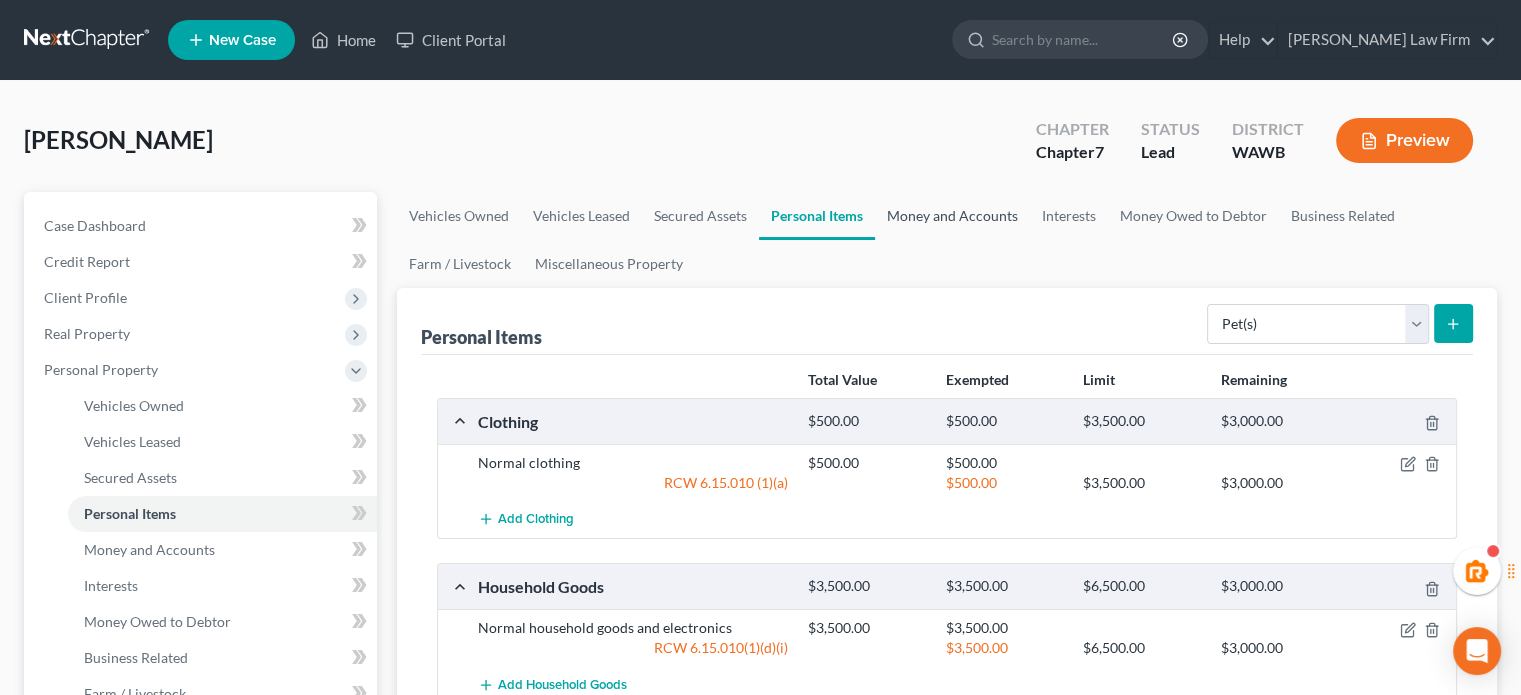 click on "Money and Accounts" at bounding box center (952, 216) 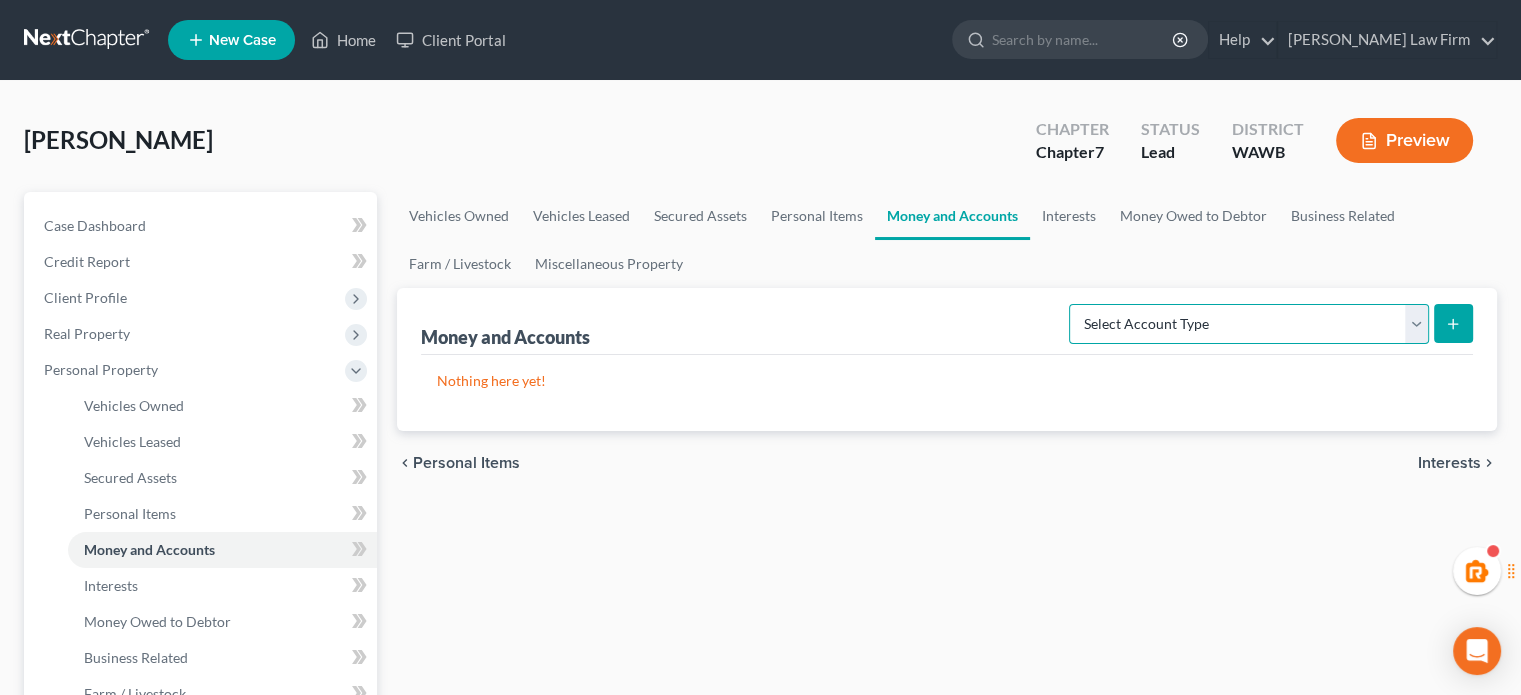 drag, startPoint x: 1196, startPoint y: 322, endPoint x: 1196, endPoint y: 339, distance: 17 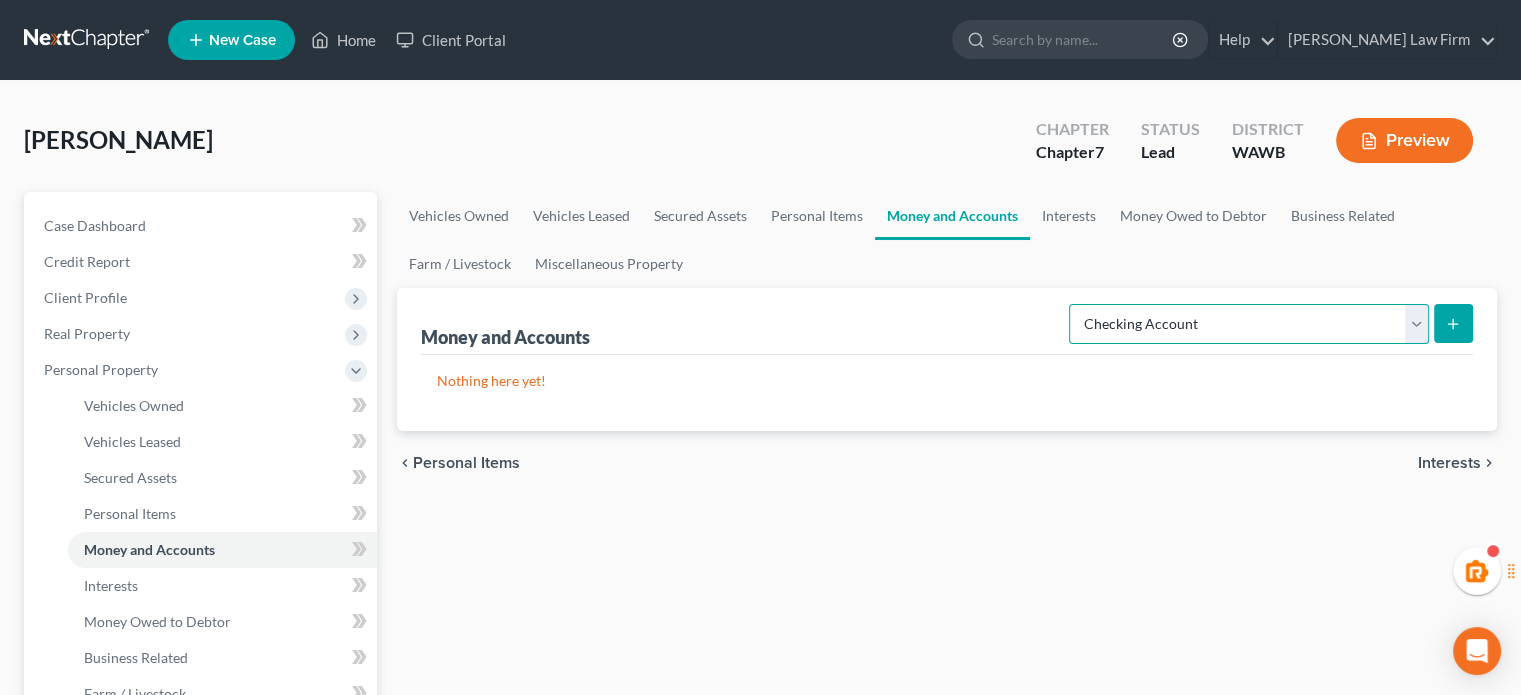 click on "Select Account Type Brokerage Cash on Hand Certificates of Deposit Checking Account Money Market Other (Credit Union, Health Savings Account, etc) Safe Deposit Box Savings Account Security Deposits or Prepayments" at bounding box center (1249, 324) 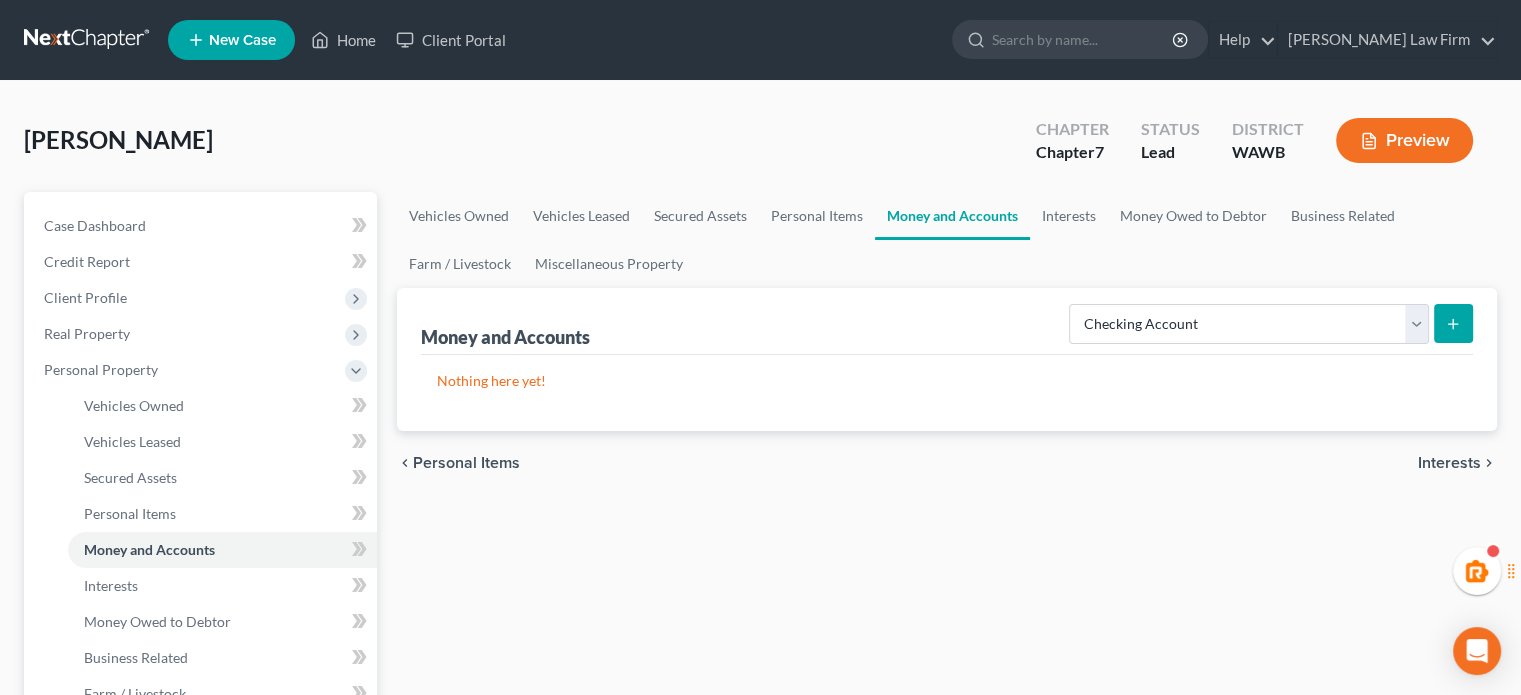 click on "Money and Accounts Select Account Type Brokerage Cash on Hand Certificates of Deposit Checking Account Money Market Other (Credit Union, Health Savings Account, etc) Safe Deposit Box Savings Account Security Deposits or Prepayments
Nothing here yet!
Please wait..." at bounding box center (947, 359) 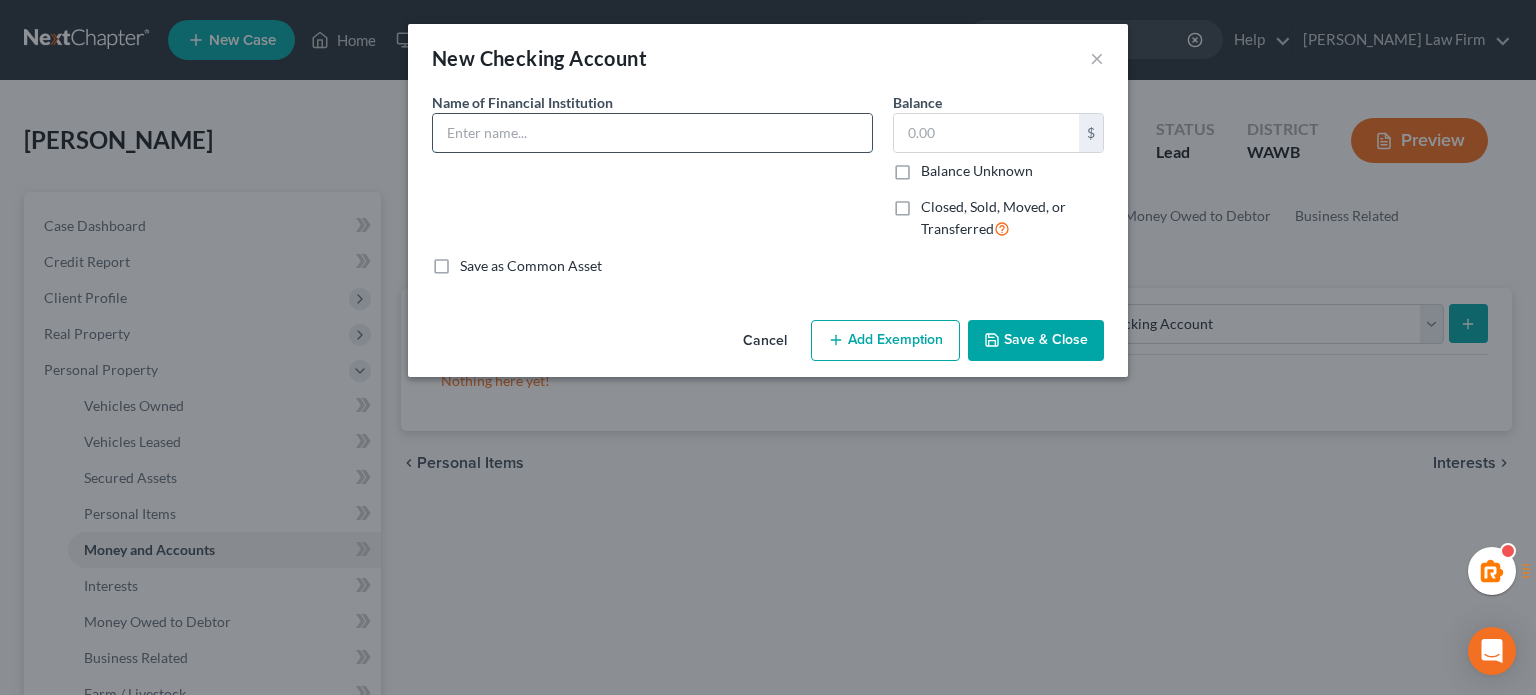 click at bounding box center [652, 133] 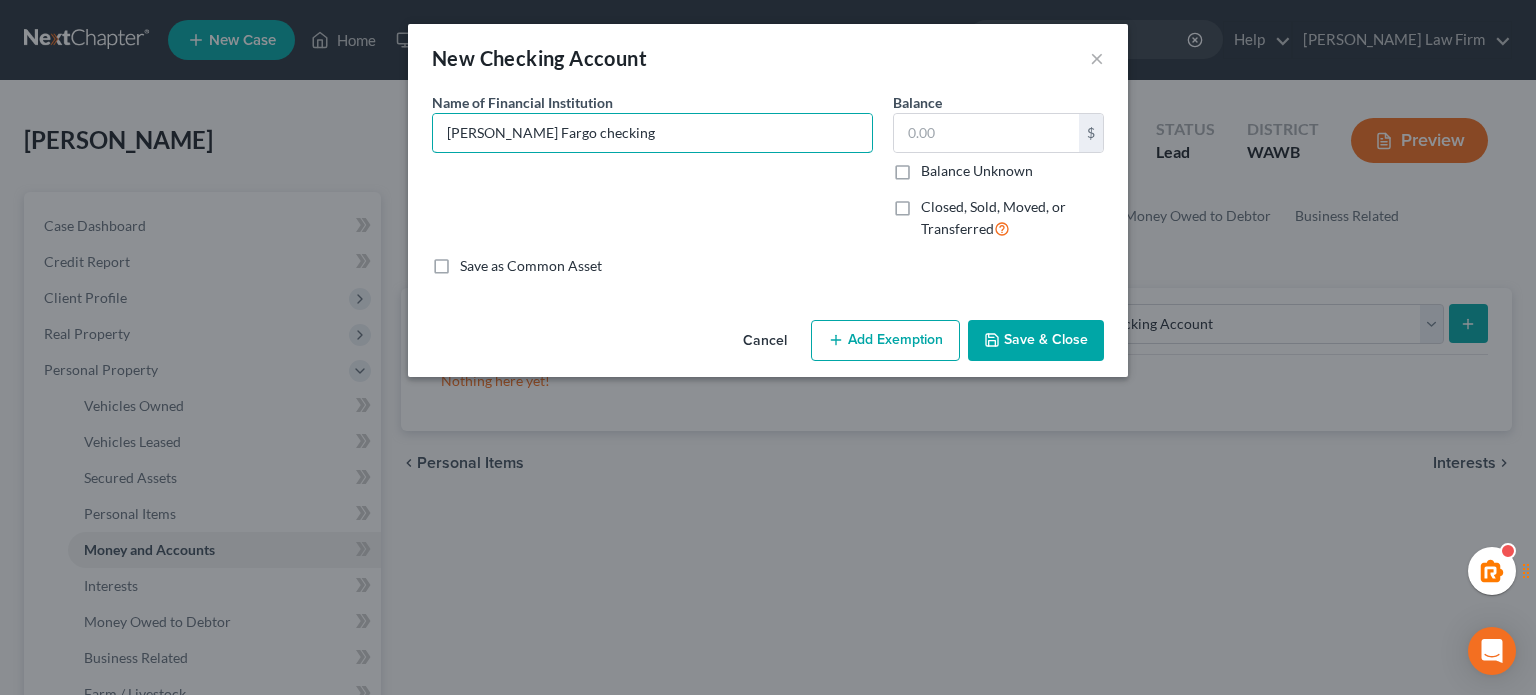 type on "Wells Fargo checking" 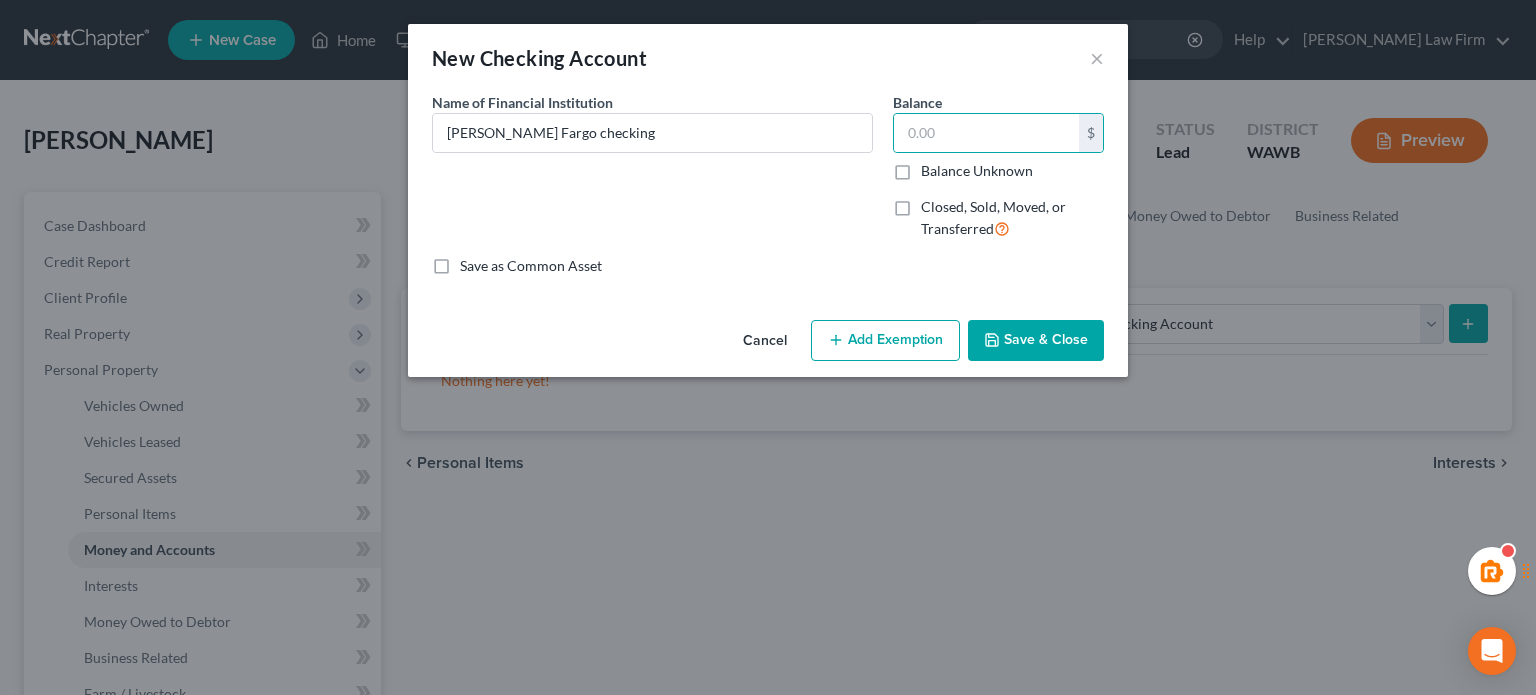 click on "An exemption set must first be selected from the Filing Information section. Common Asset Select
Name of Financial Institution
*
Wells Fargo checking Balance
$
Balance Unknown
Balance Undetermined
$
Balance Unknown
Closed, Sold, Moved, or Transferred  Save as Common Asset" at bounding box center [768, 202] 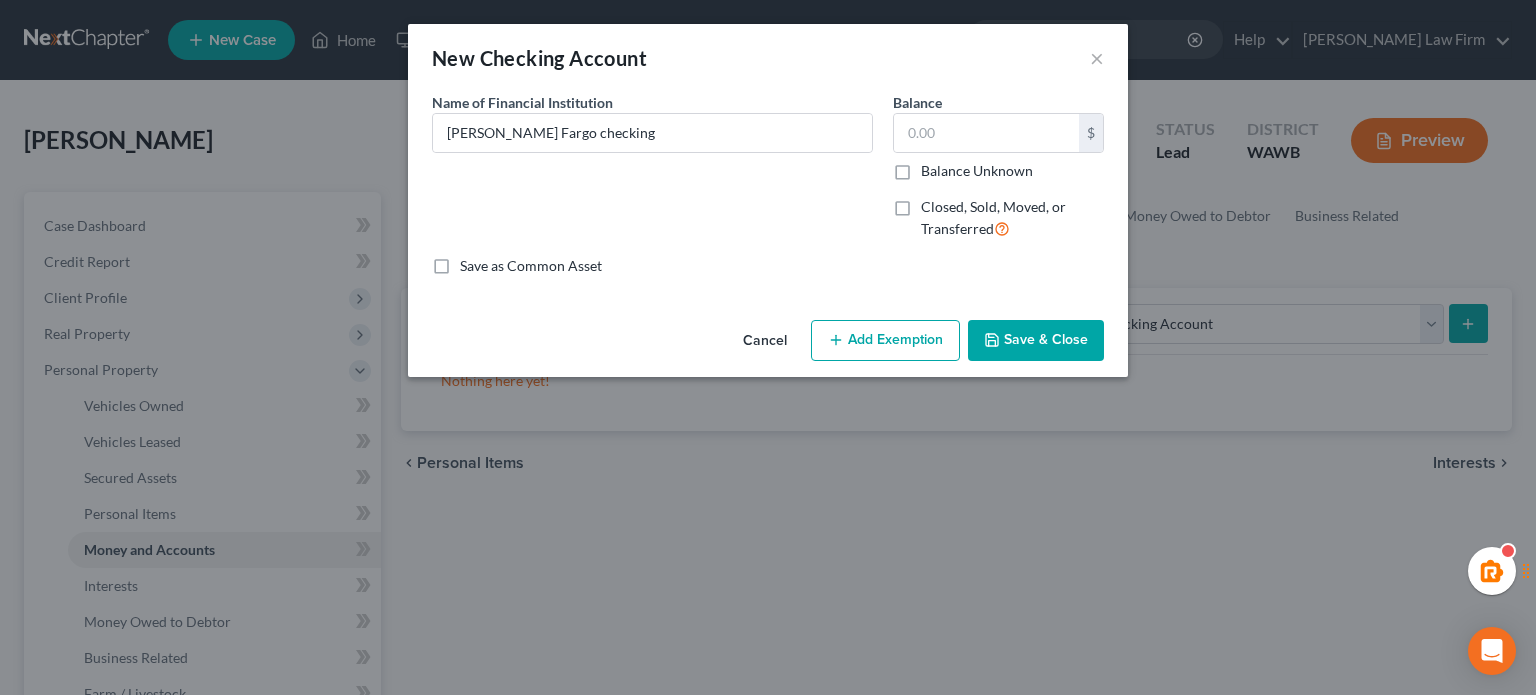 click on "Balance Unknown" at bounding box center (977, 171) 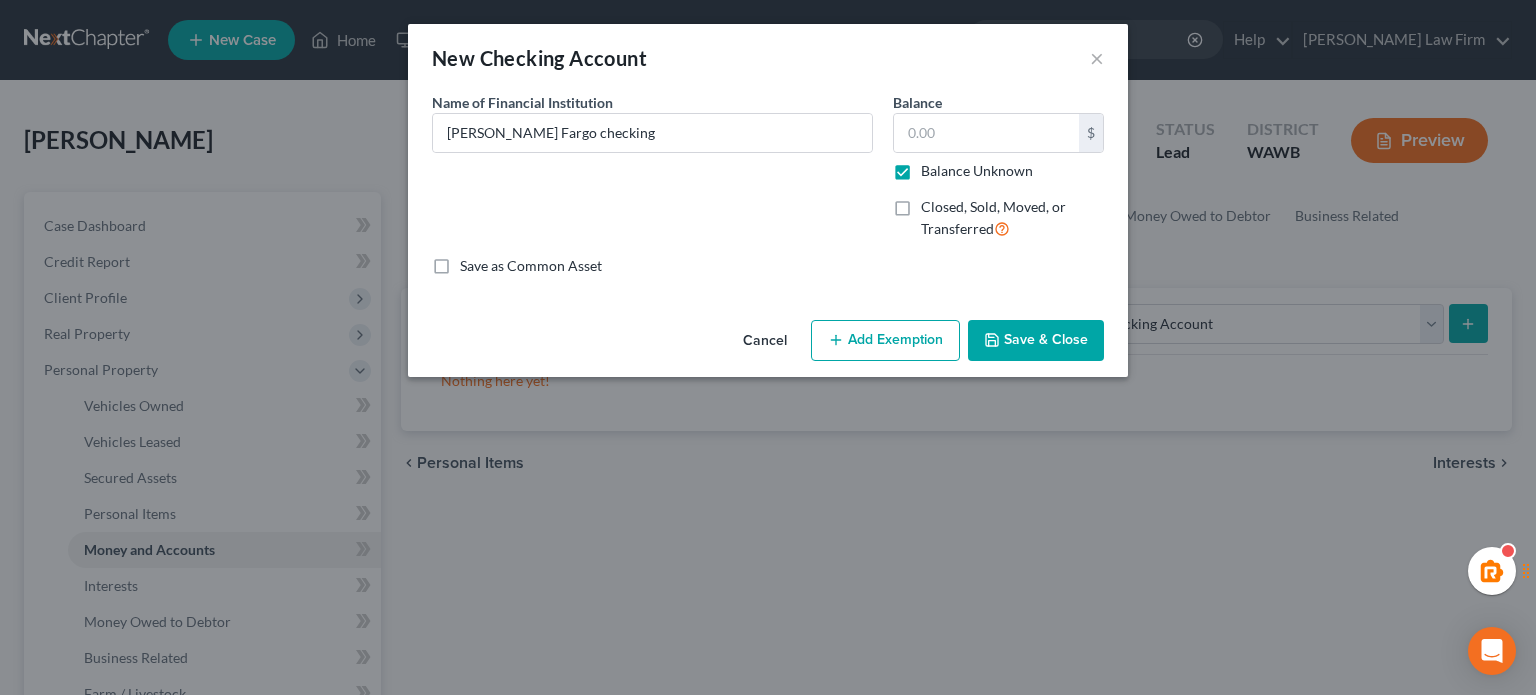 type on "0.00" 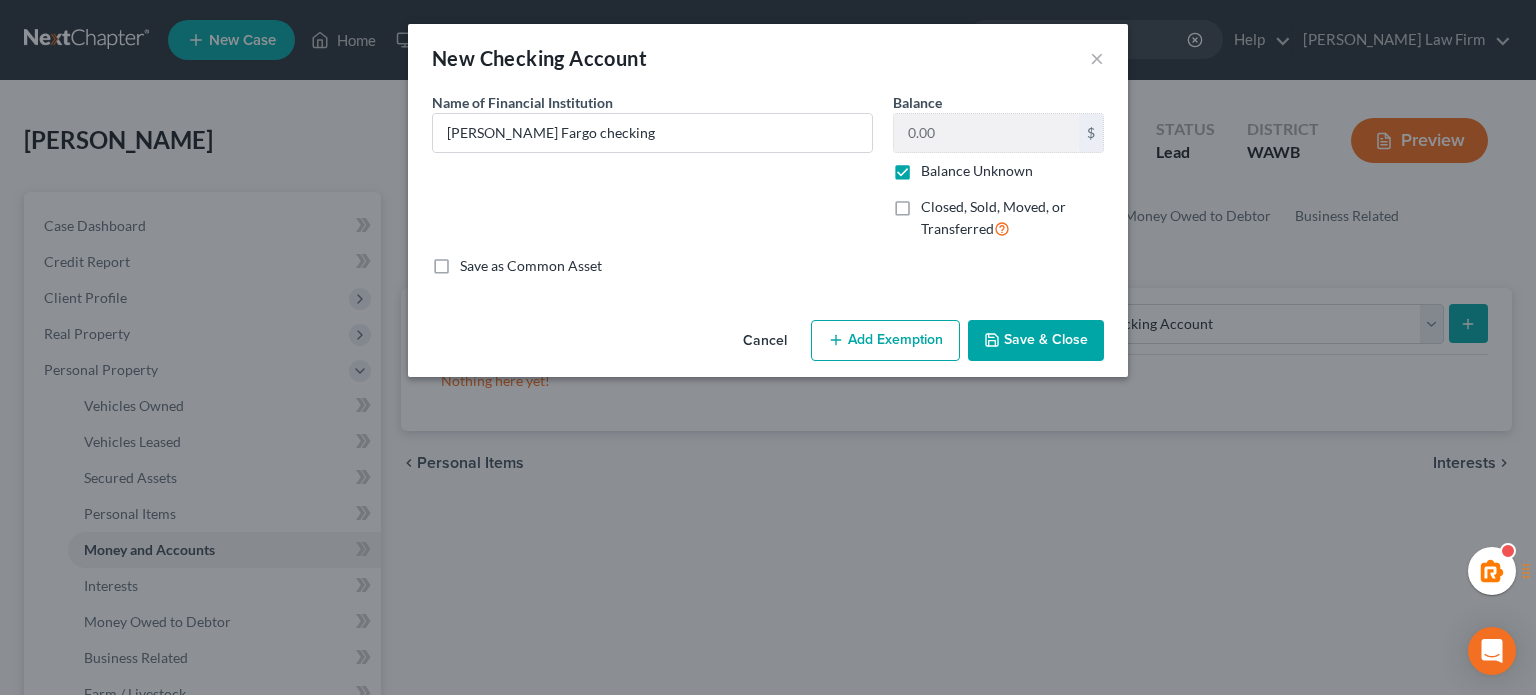 click on "0.00 $
Balance Unknown" at bounding box center (998, 147) 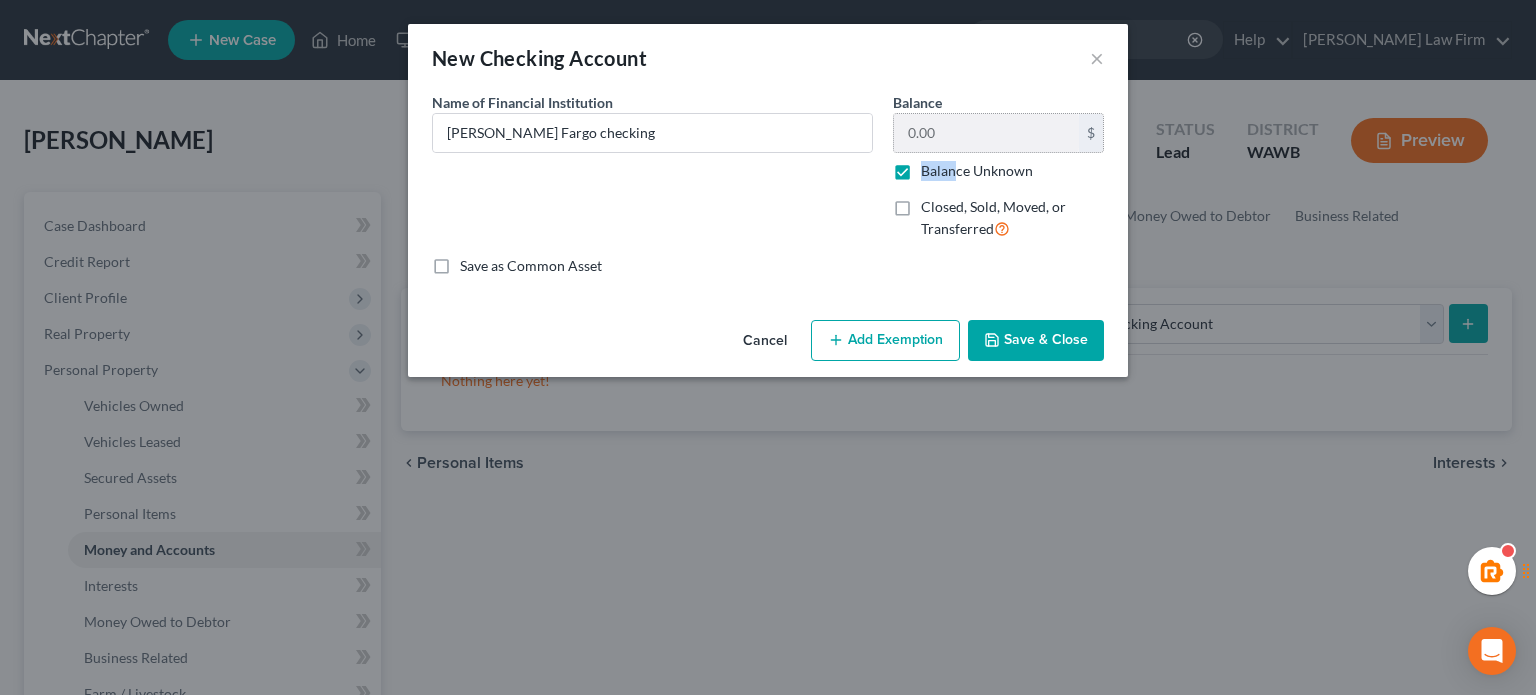 click on "Balance Unknown" at bounding box center (977, 171) 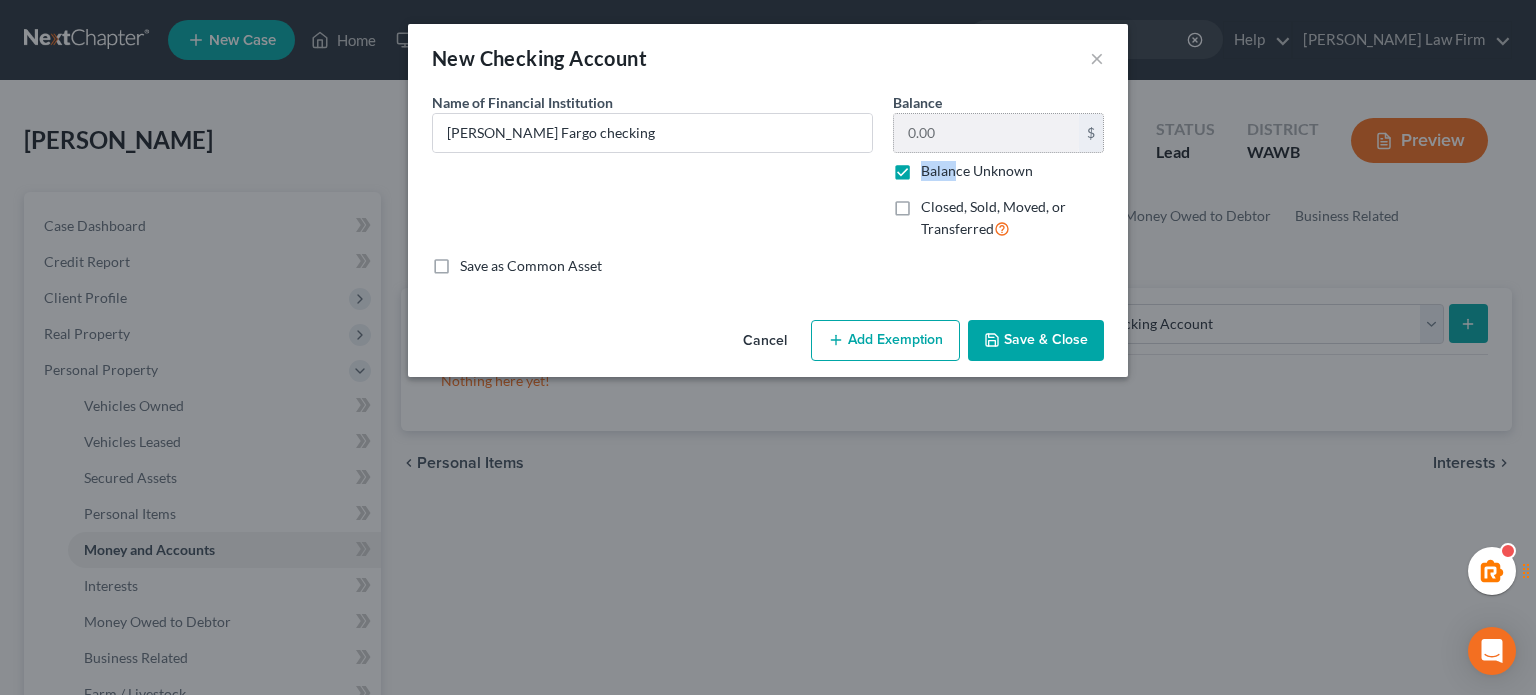 click on "Balance Unknown" at bounding box center (935, 167) 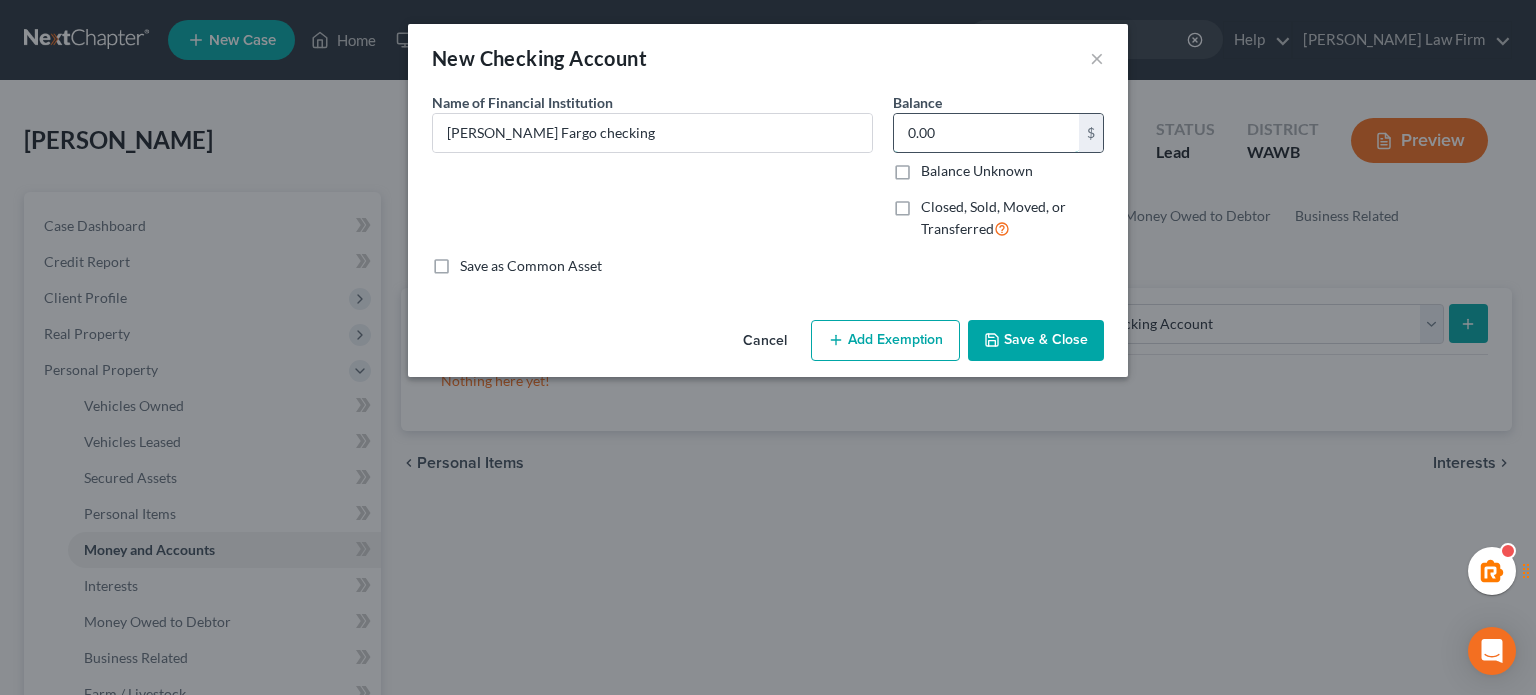 click on "0.00" at bounding box center [986, 133] 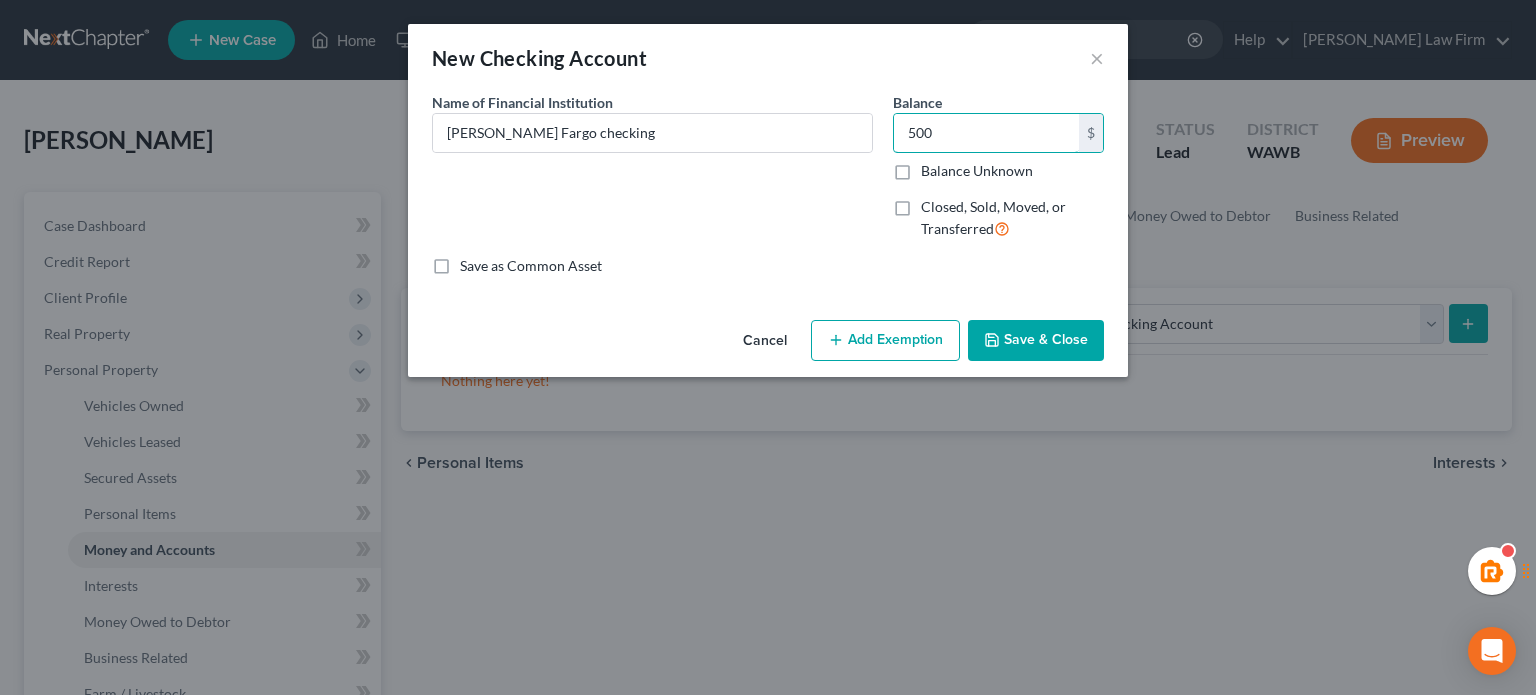 type on "500" 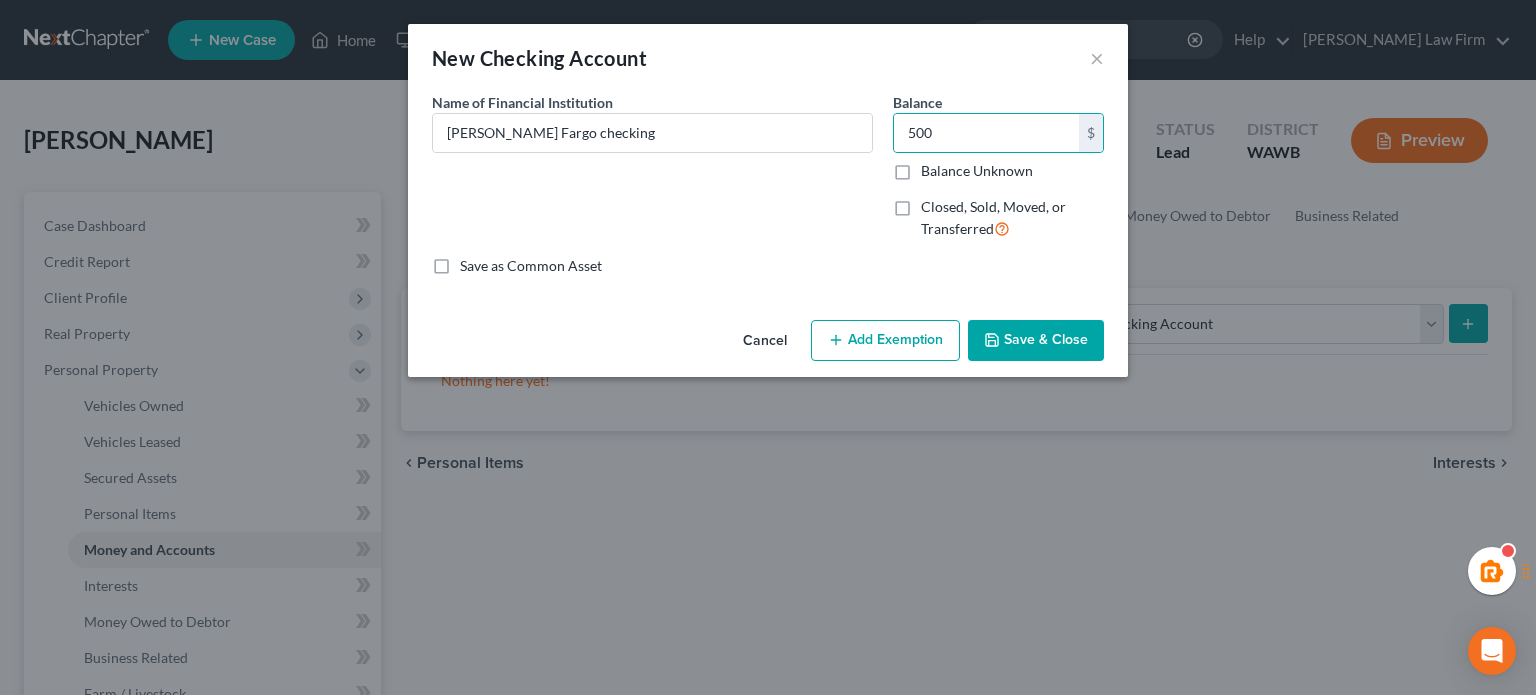 click on "Save & Close" at bounding box center [1036, 341] 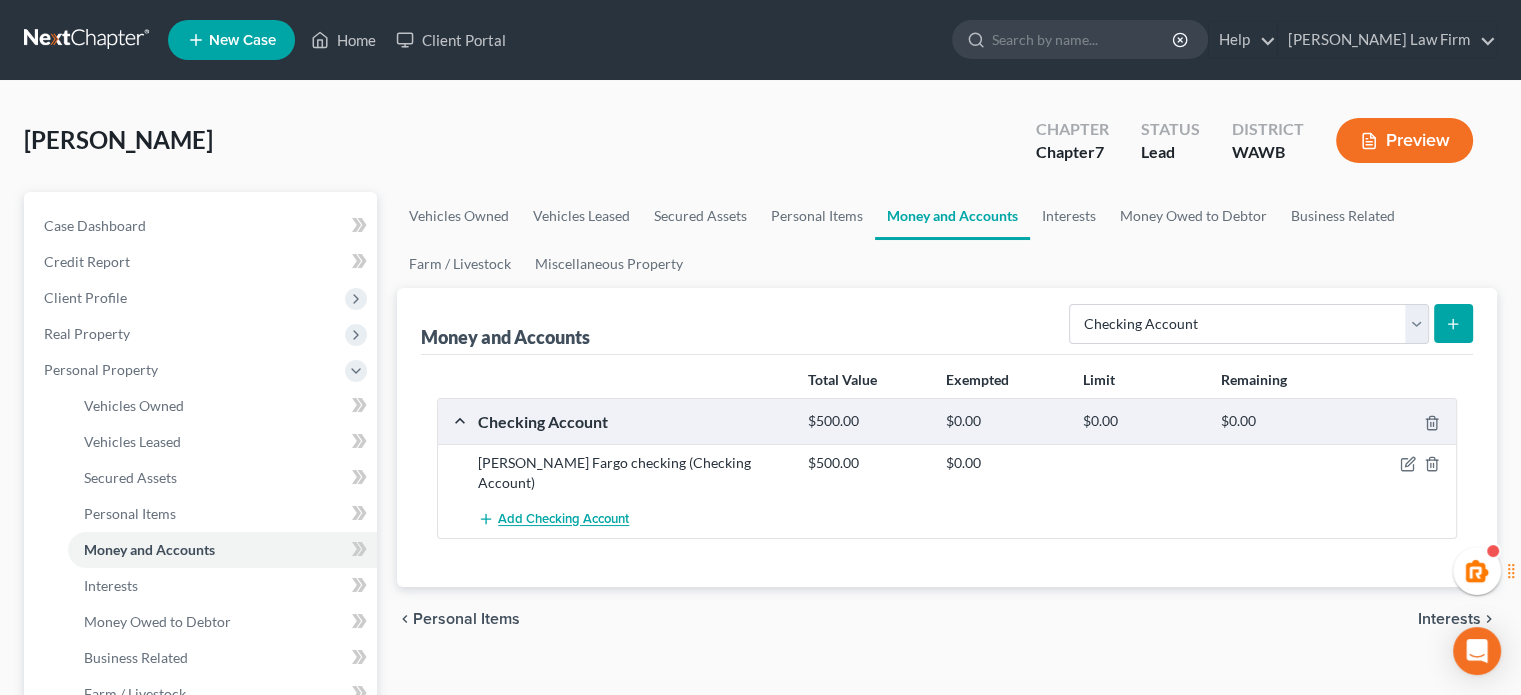 click on "Add Checking Account" at bounding box center [553, 519] 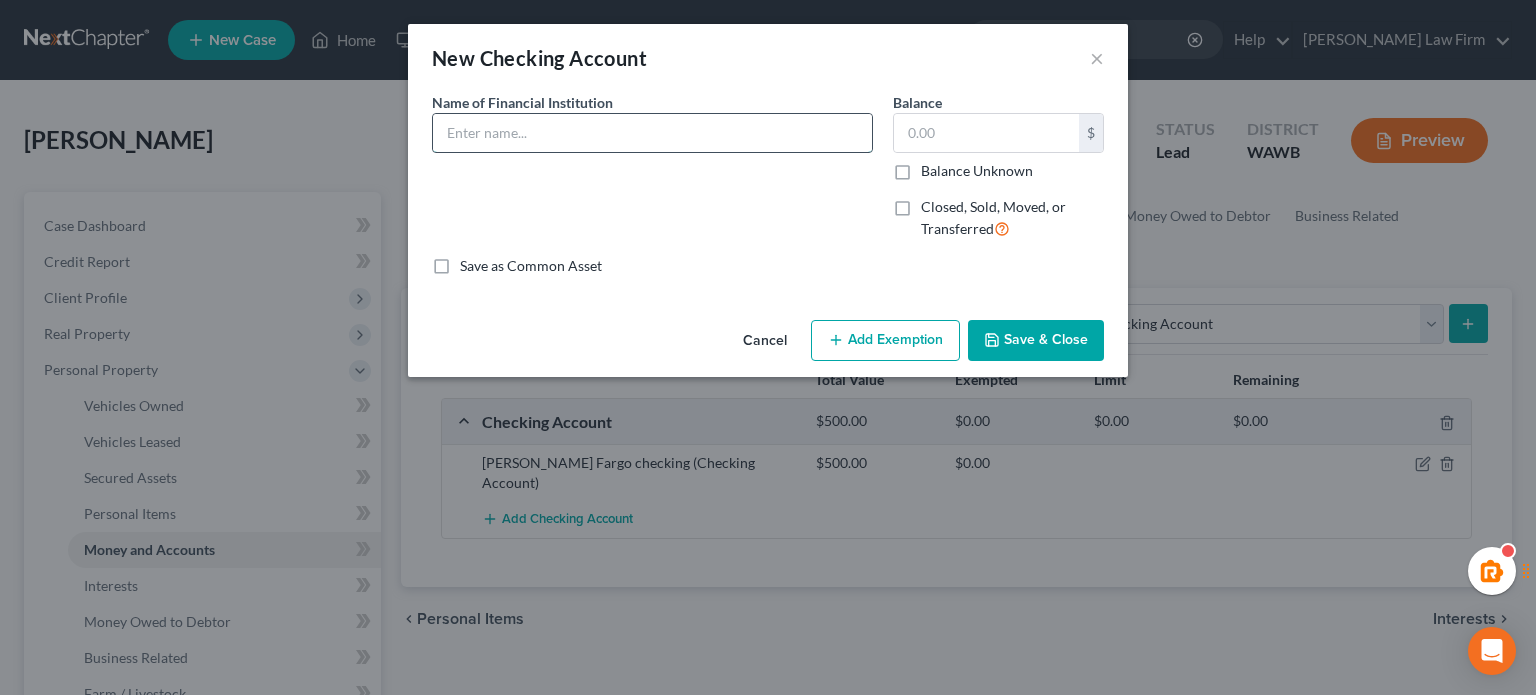 click at bounding box center [652, 133] 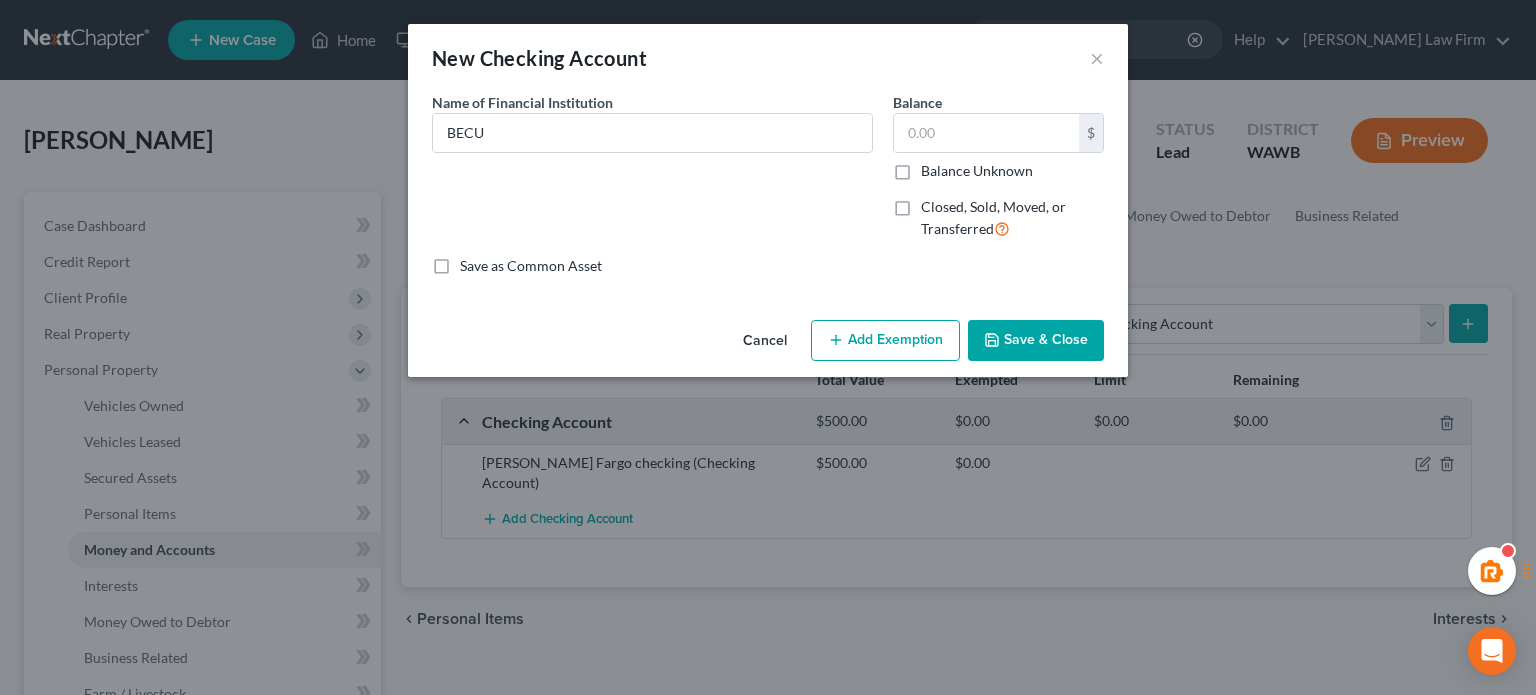 click on "Cancel" at bounding box center [765, 342] 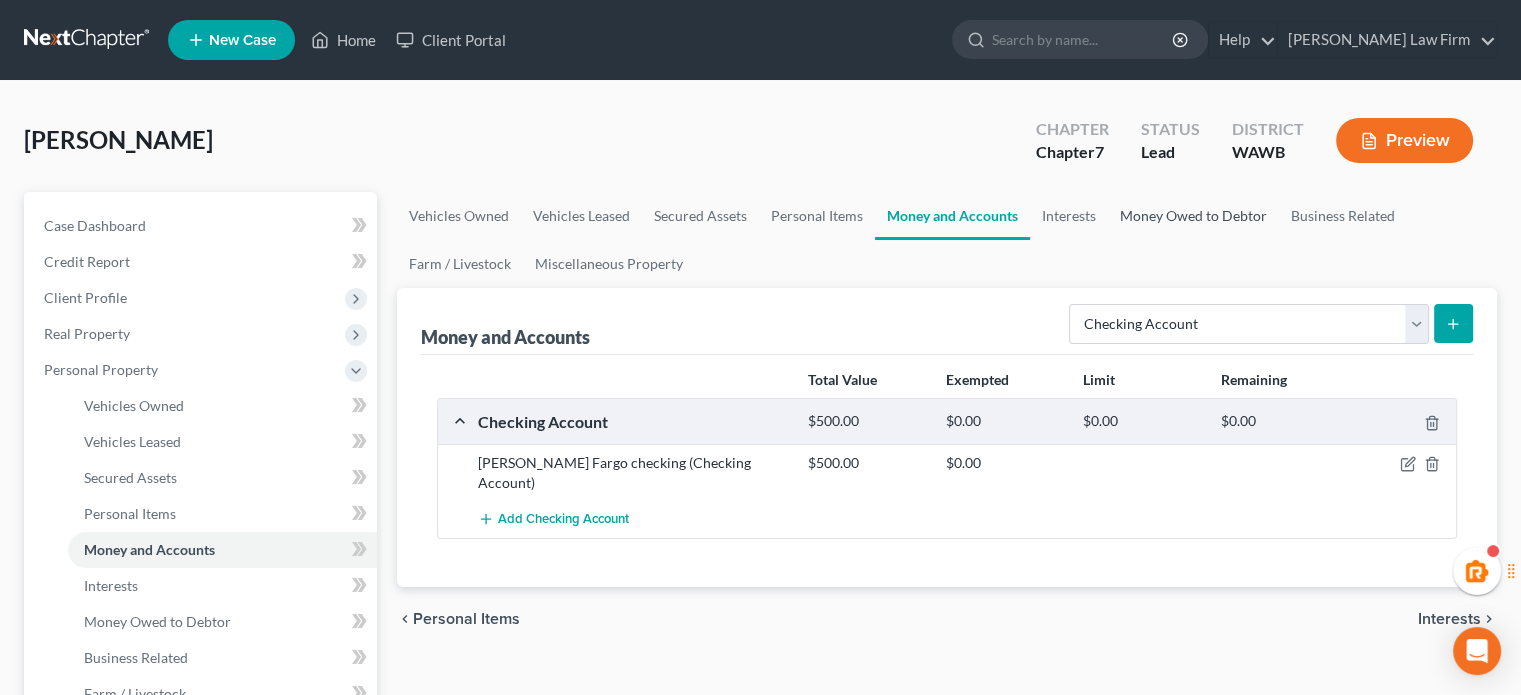 click on "Money Owed to Debtor" at bounding box center [1193, 216] 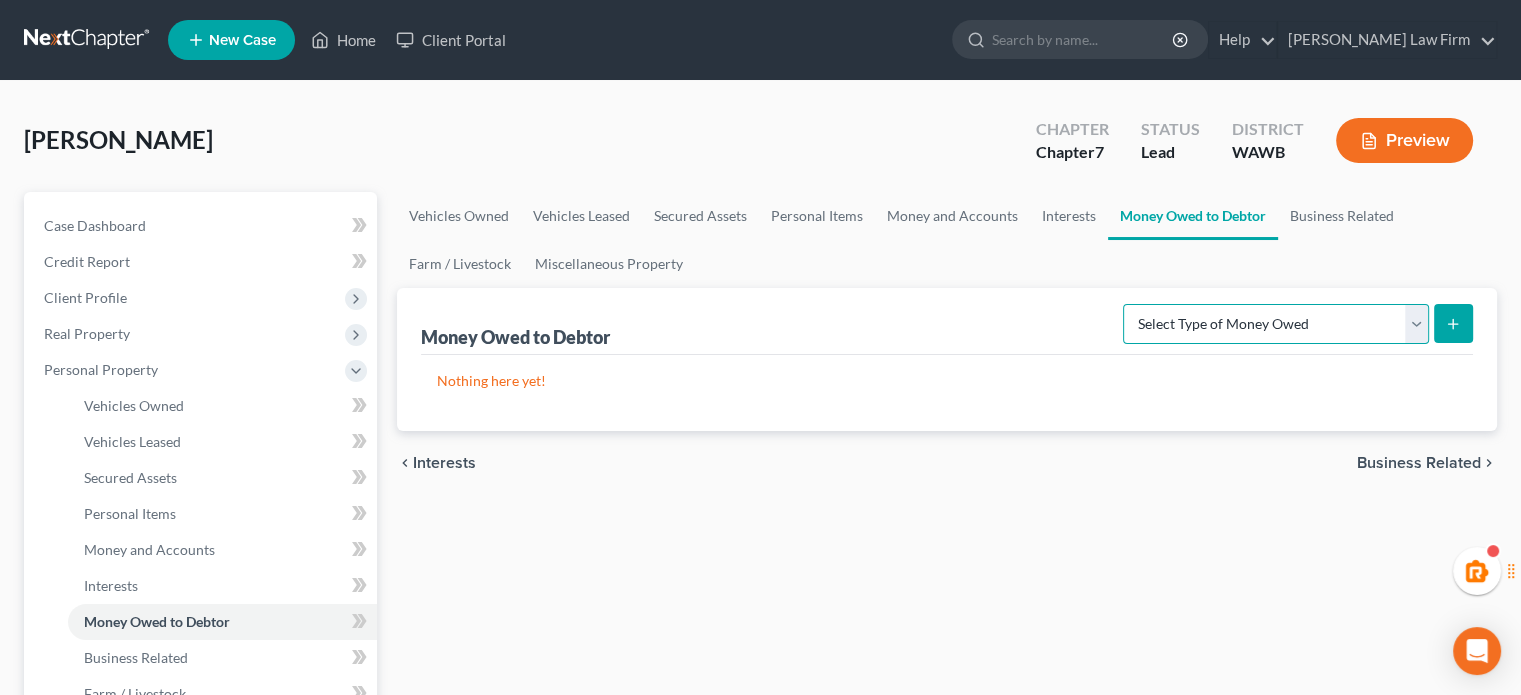 click on "Select Type of Money Owed Accounts Receivable Alimony Child Support Claims Against Third Parties Disability Benefits Disability Insurance Payments Divorce Settlements Equitable or Future Interests Expected Tax Refund and Unused NOLs Financial Assets Not Yet Listed Life Estate of Descendants Maintenance Other Contingent & Unliquidated Claims Property Settlements Sick or Vacation Pay Social Security Benefits Trusts Unpaid Loans Unpaid Wages Workers Compensation" at bounding box center (1276, 324) 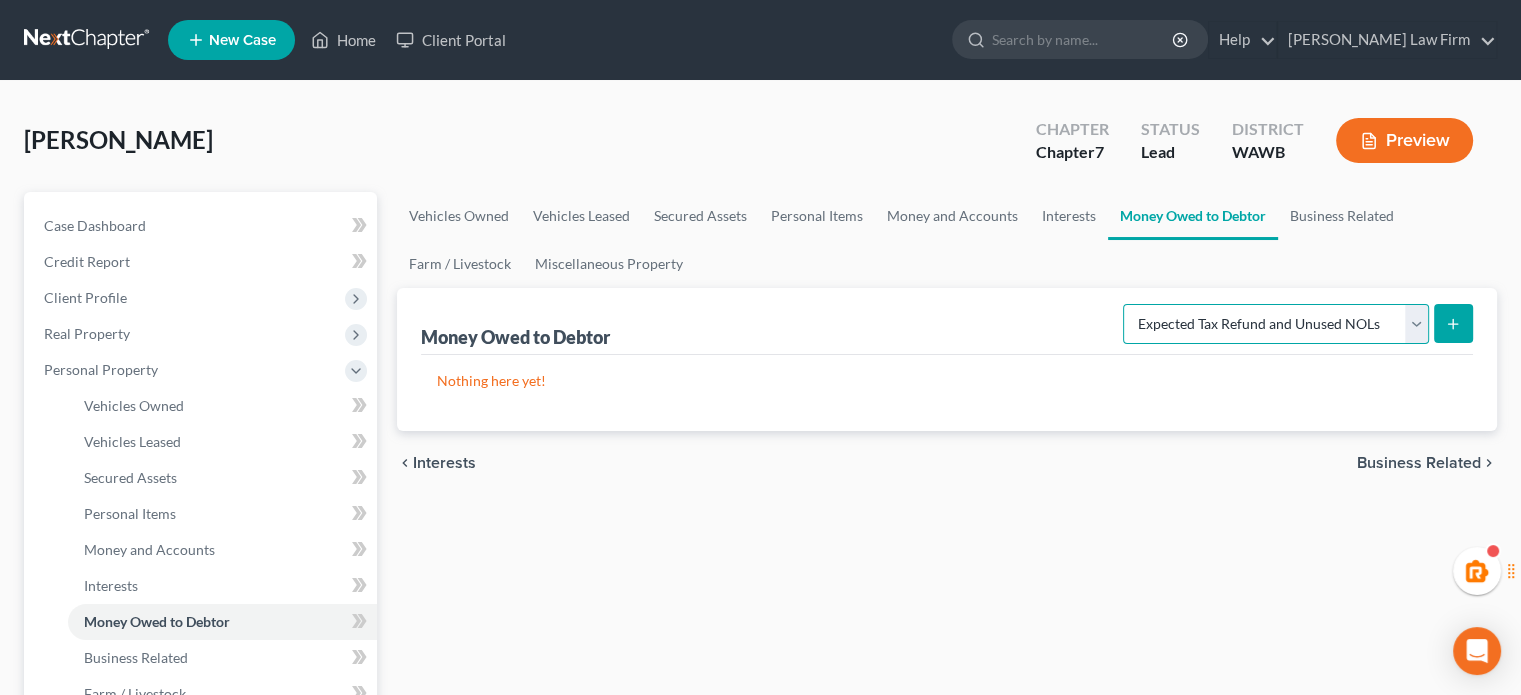click on "Select Type of Money Owed Accounts Receivable Alimony Child Support Claims Against Third Parties Disability Benefits Disability Insurance Payments Divorce Settlements Equitable or Future Interests Expected Tax Refund and Unused NOLs Financial Assets Not Yet Listed Life Estate of Descendants Maintenance Other Contingent & Unliquidated Claims Property Settlements Sick or Vacation Pay Social Security Benefits Trusts Unpaid Loans Unpaid Wages Workers Compensation" at bounding box center [1276, 324] 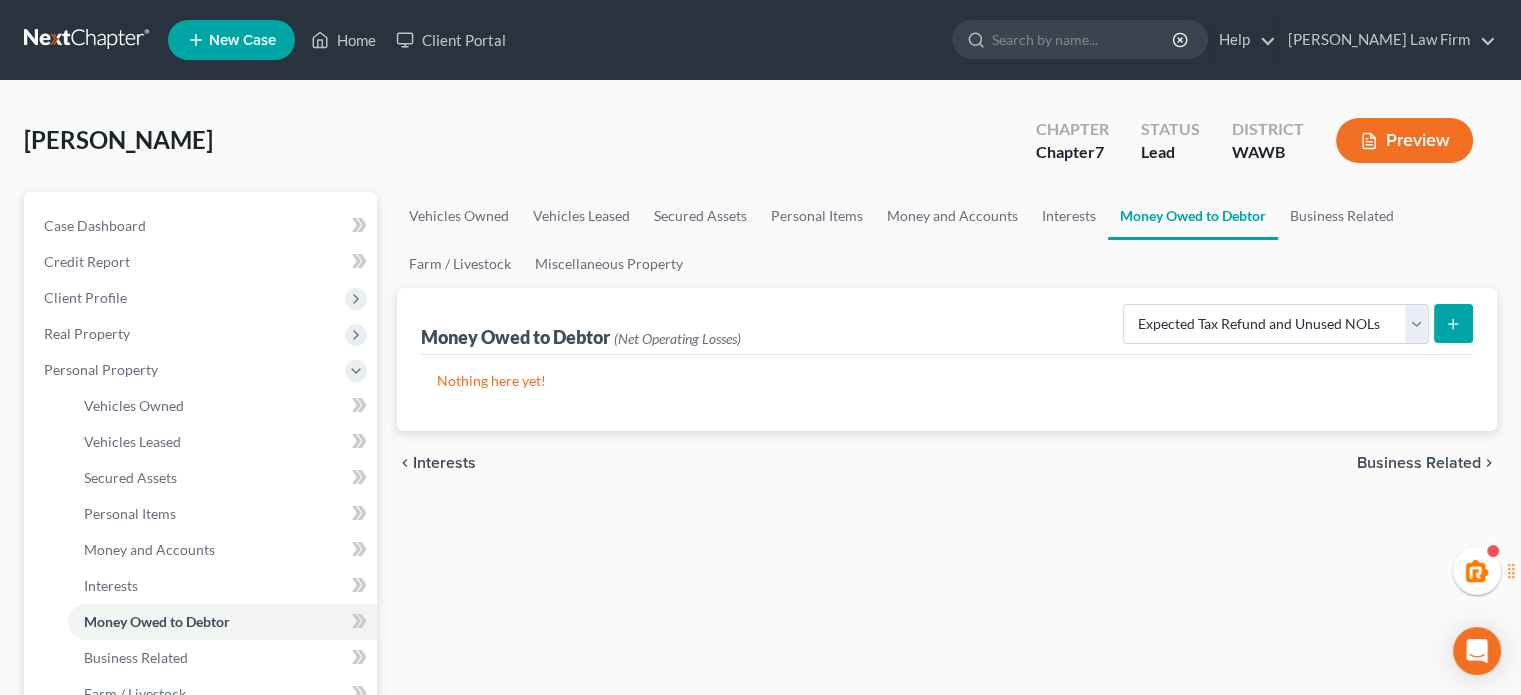 click on "Select Type of Money Owed Accounts Receivable Alimony Child Support Claims Against Third Parties Disability Benefits Disability Insurance Payments Divorce Settlements Equitable or Future Interests Expected Tax Refund and Unused NOLs Financial Assets Not Yet Listed Life Estate of Descendants Maintenance Other Contingent & Unliquidated Claims Property Settlements Sick or Vacation Pay Social Security Benefits Trusts Unpaid Loans Unpaid Wages Workers Compensation" at bounding box center (1294, 322) 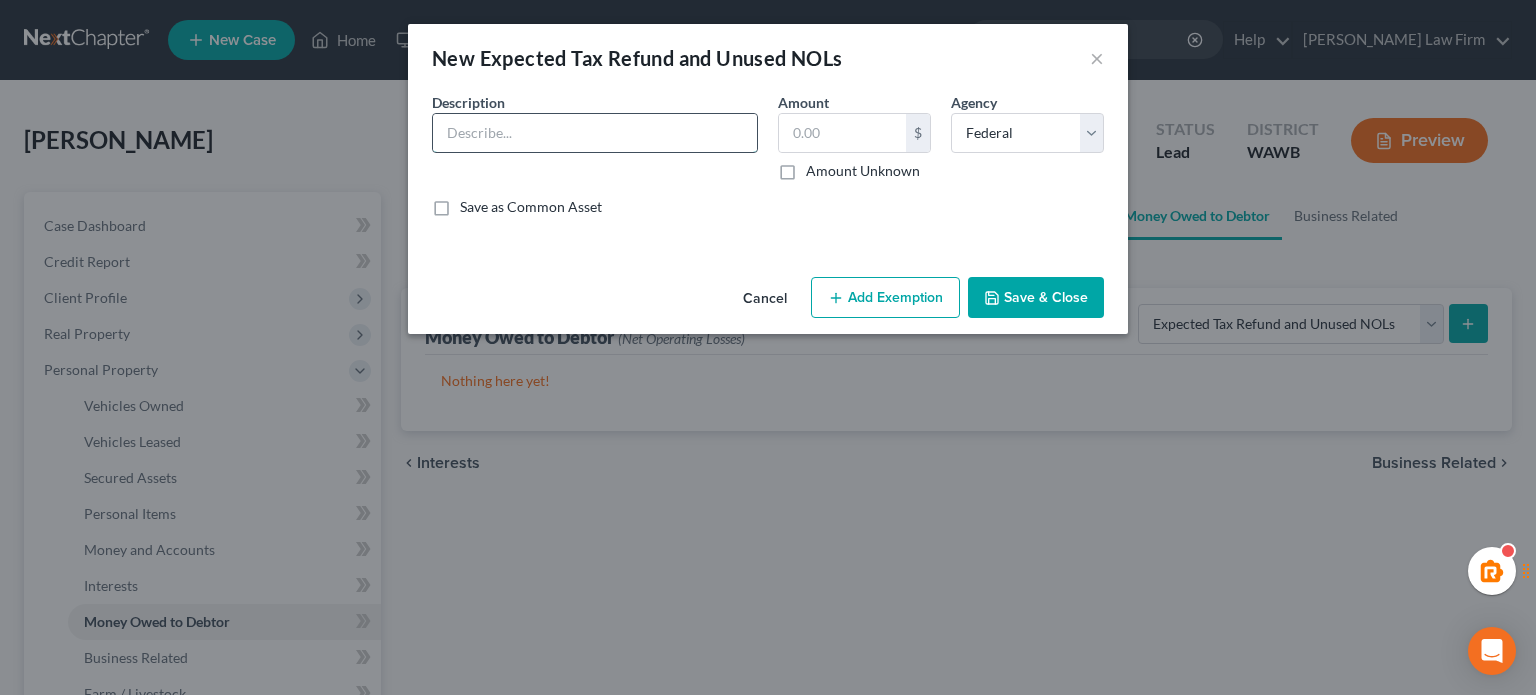 click at bounding box center [595, 133] 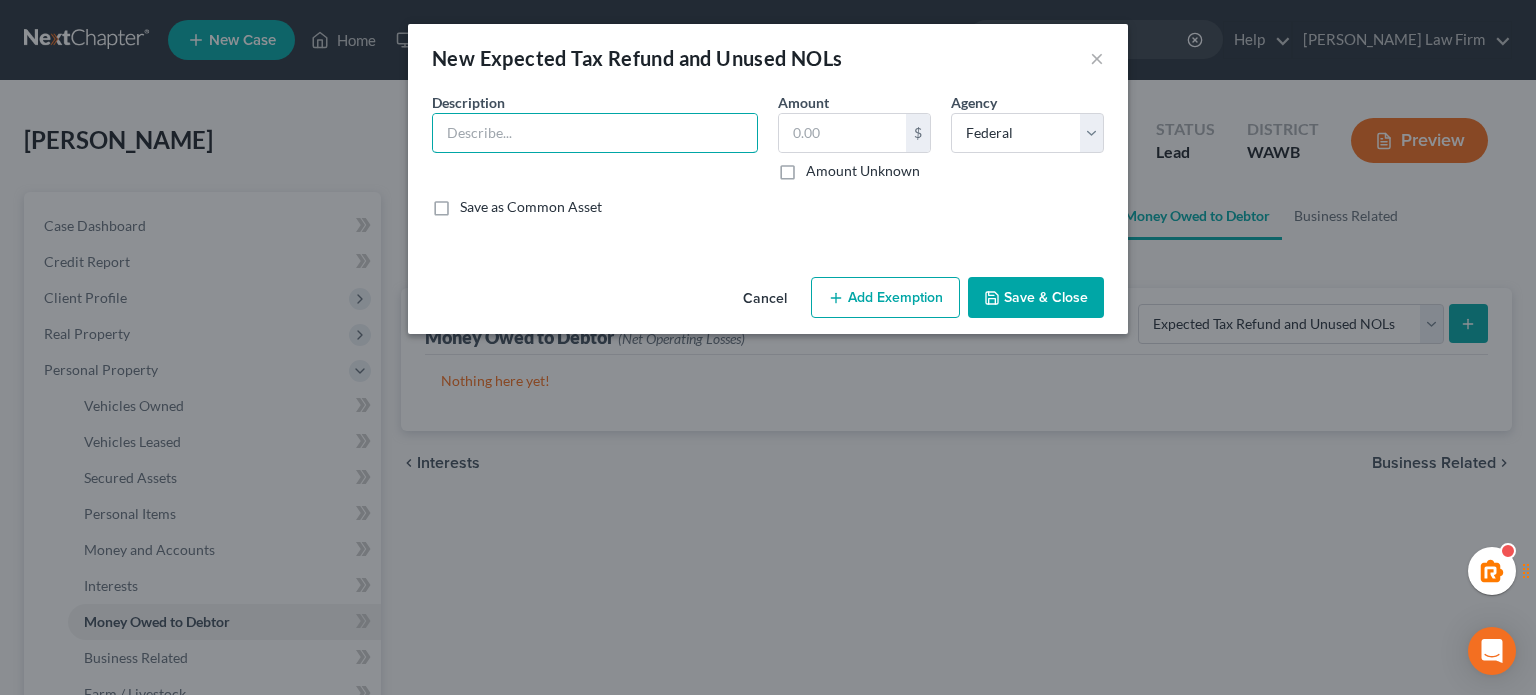 type on "Expected tax refund for 2024 (estimate)" 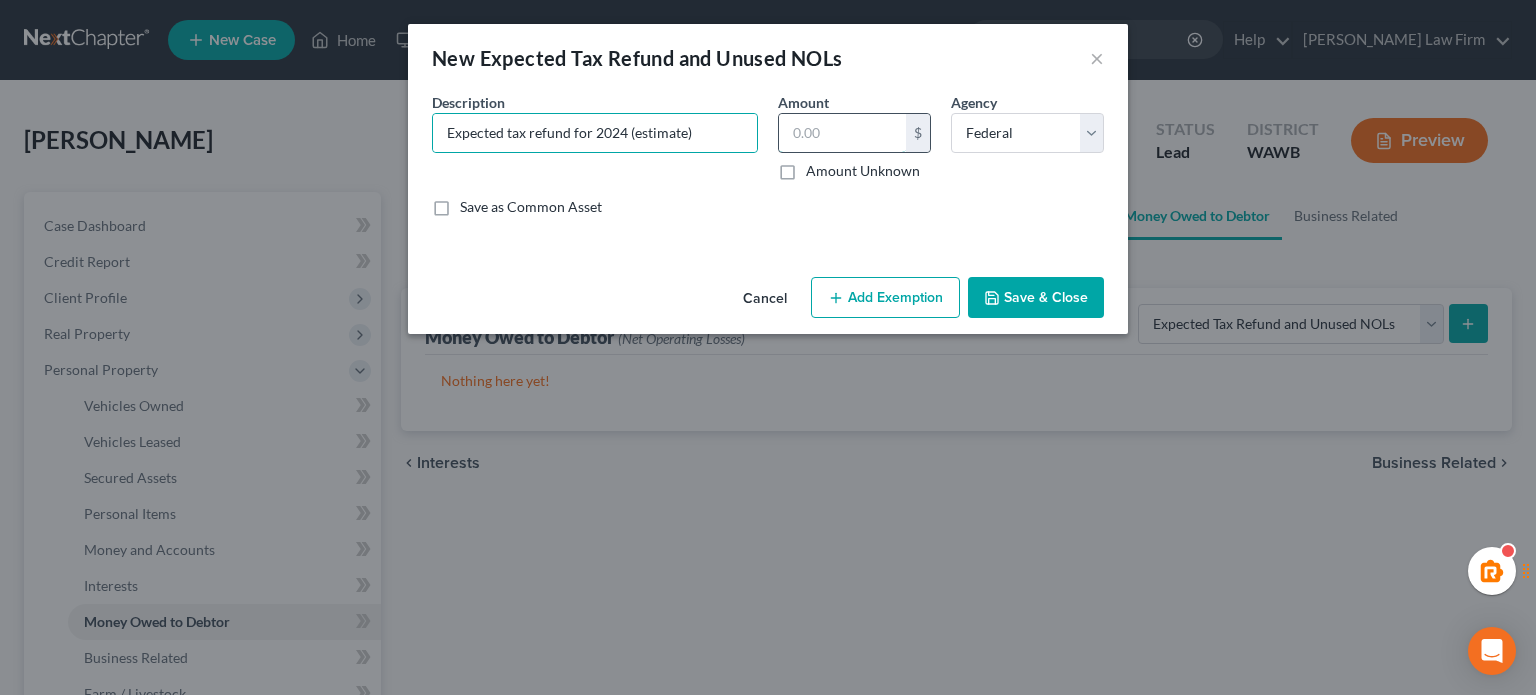 click at bounding box center [842, 133] 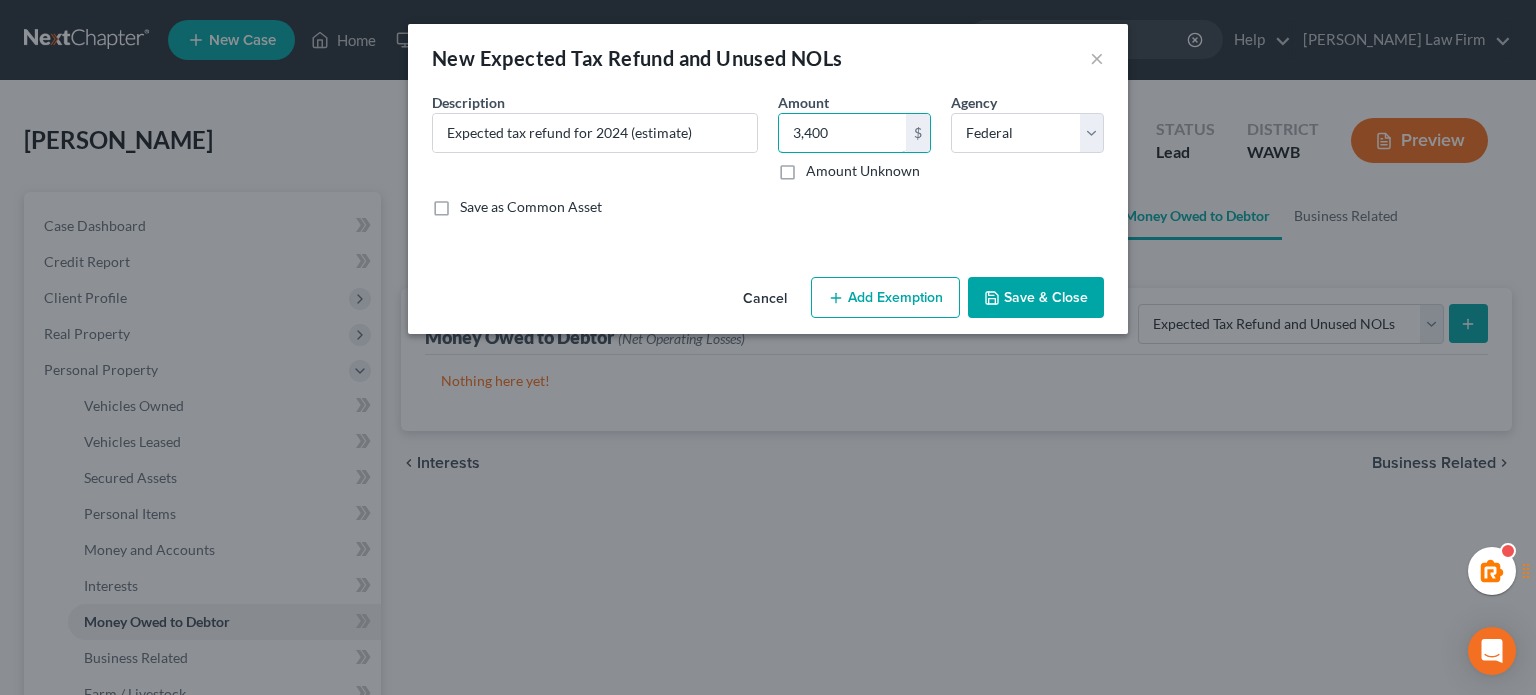 type on "3,400" 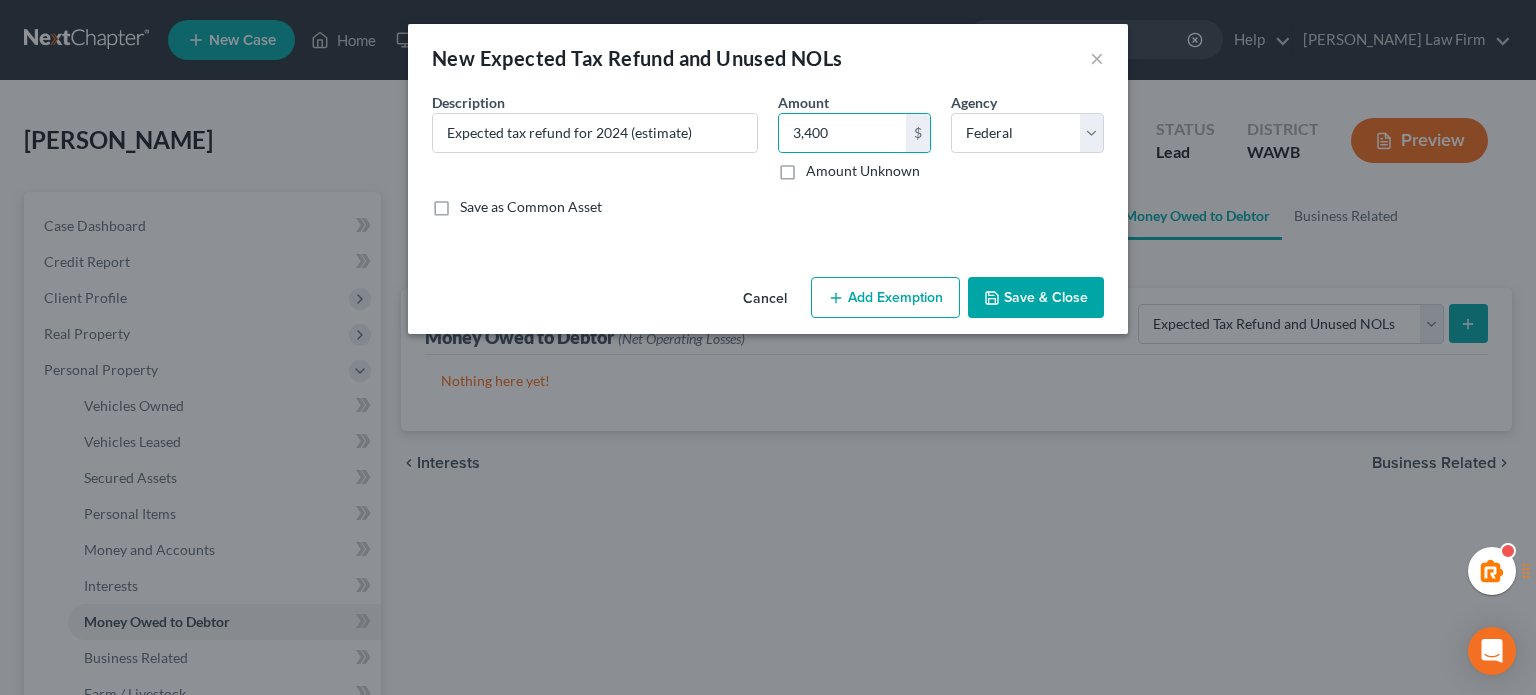click 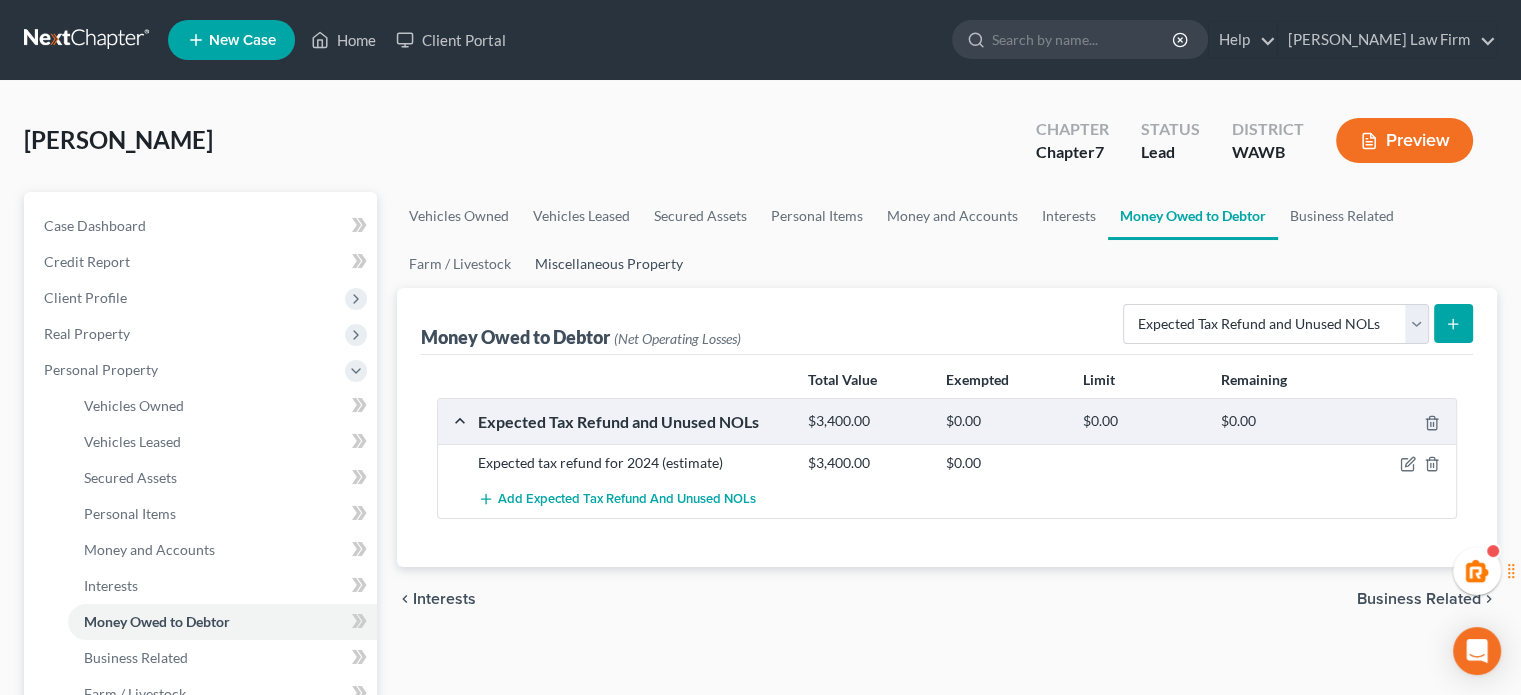 click on "Miscellaneous Property" at bounding box center (609, 264) 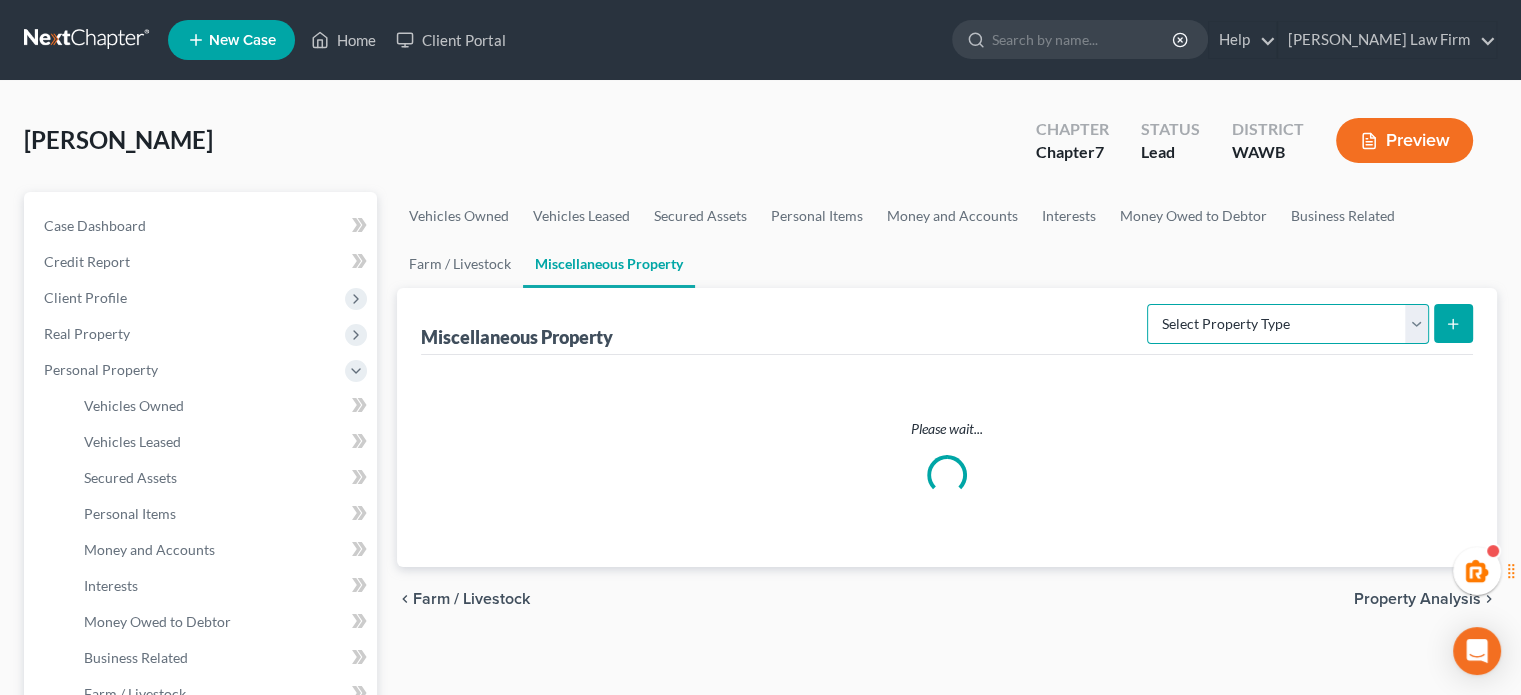 click on "Select Property Type Assigned for Creditor Benefit Within 1 Year Holding for Another Not Yet Listed Stored Within 1 Year Transferred" at bounding box center [1288, 324] 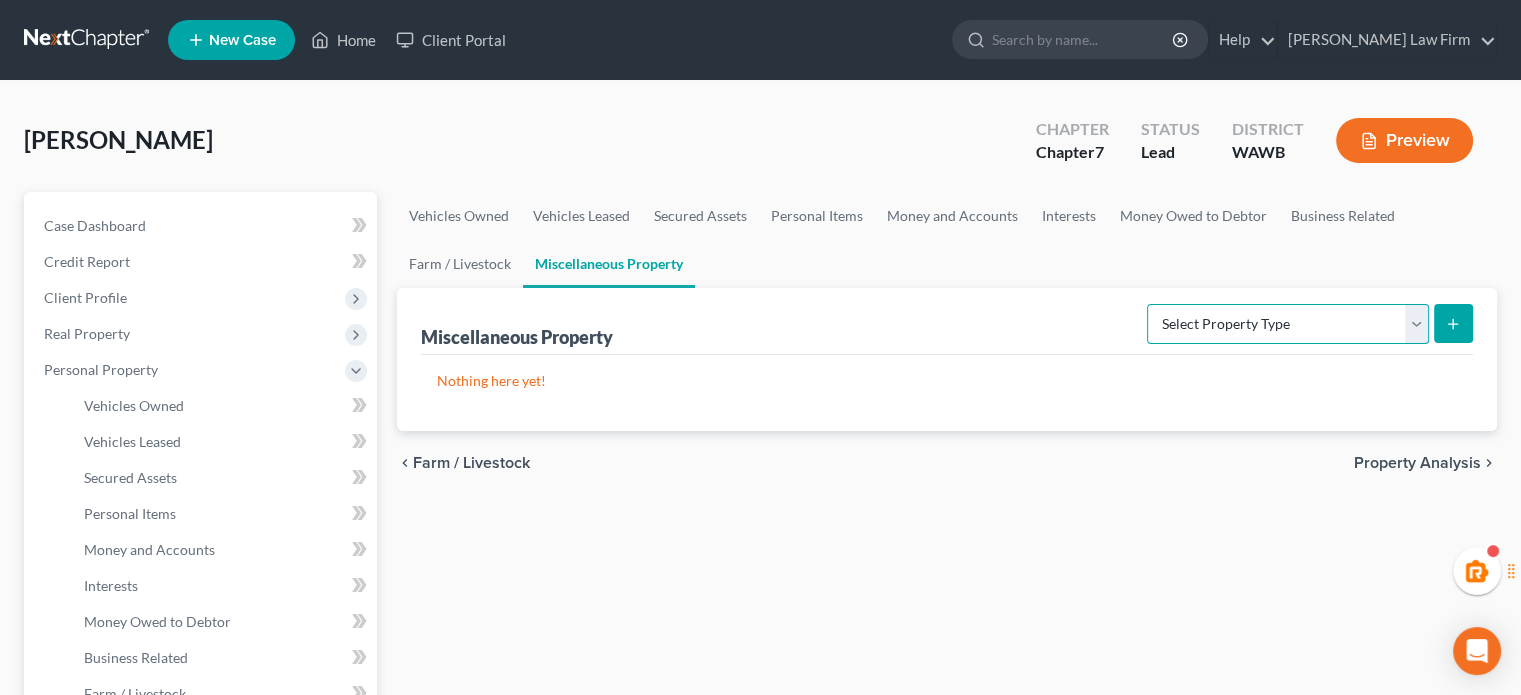 select on "transferred" 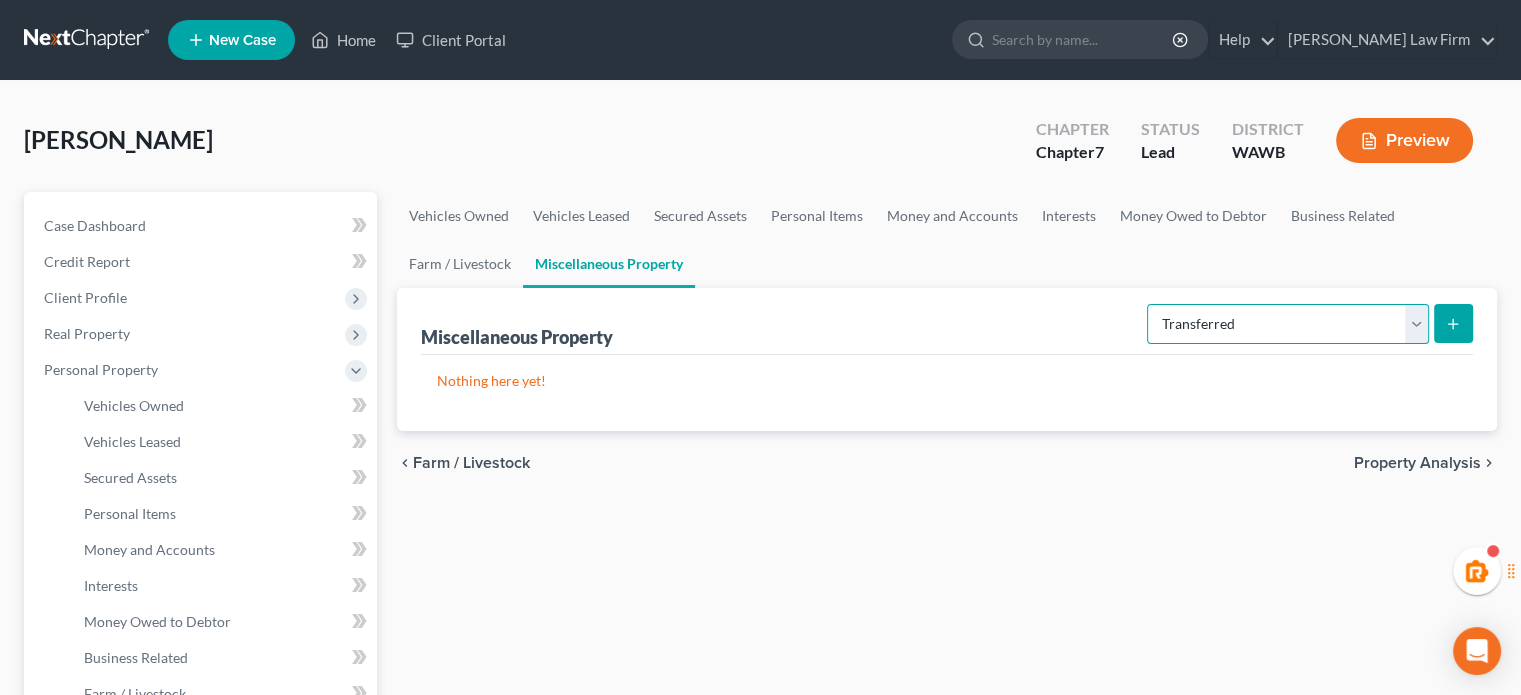 click on "Select Property Type Assigned for Creditor Benefit Within 1 Year Holding for Another Not Yet Listed Stored Within 1 Year Transferred" at bounding box center [1288, 324] 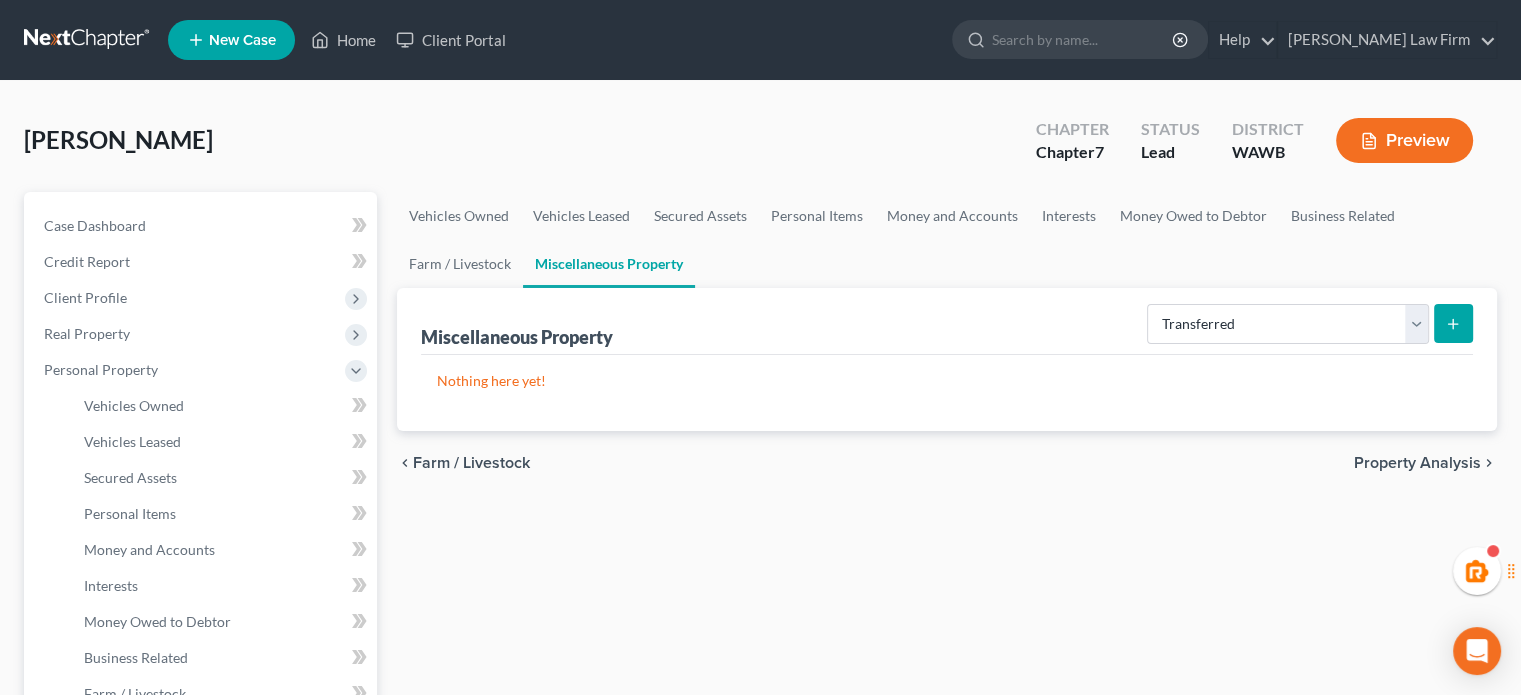 click at bounding box center [1453, 323] 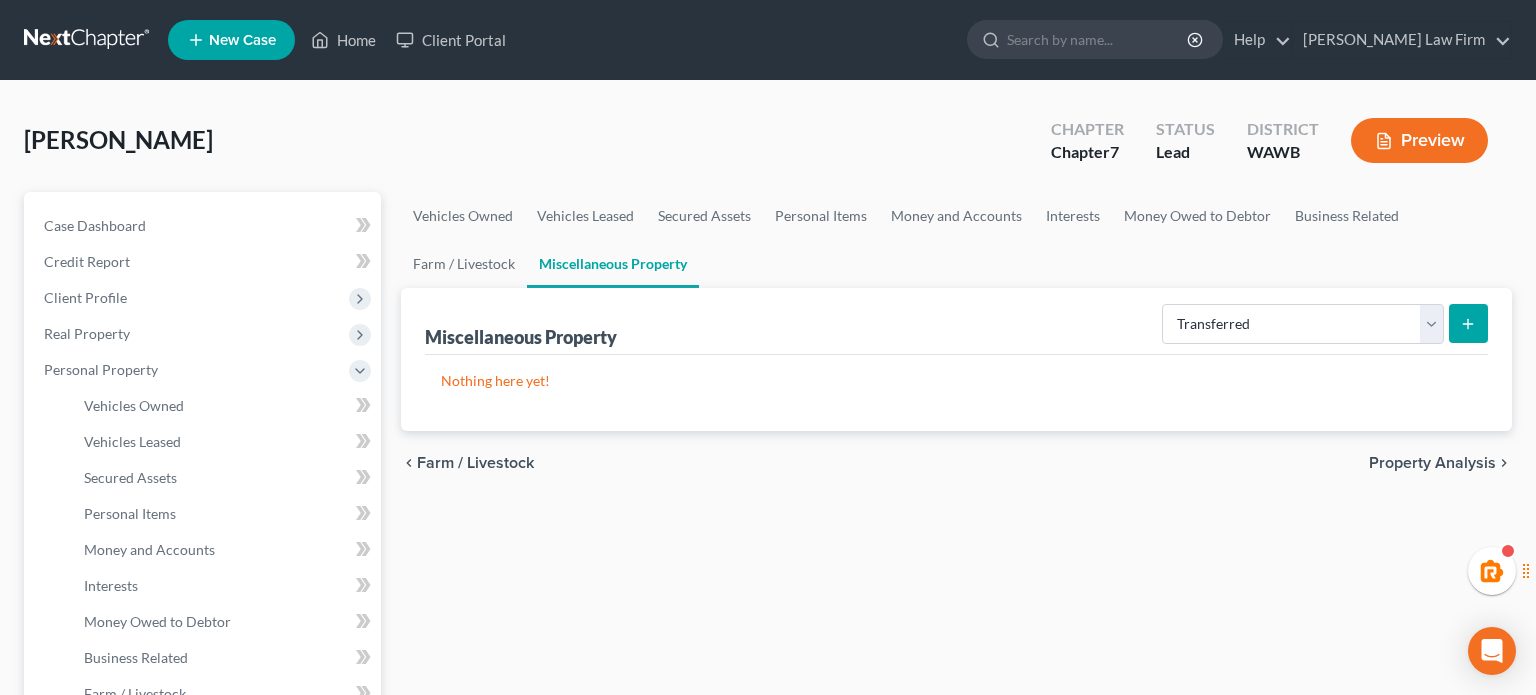 select on "Ordinary (within 2 years)" 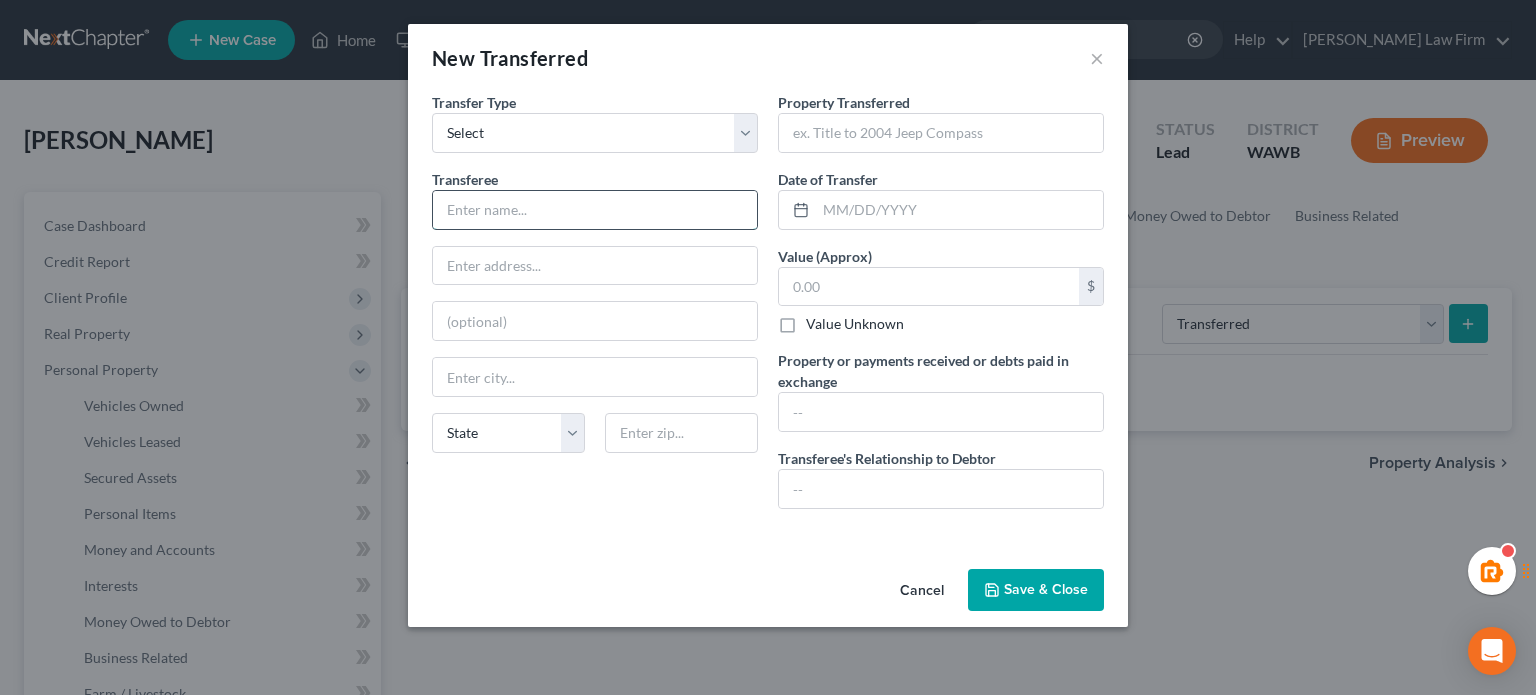 click at bounding box center [595, 210] 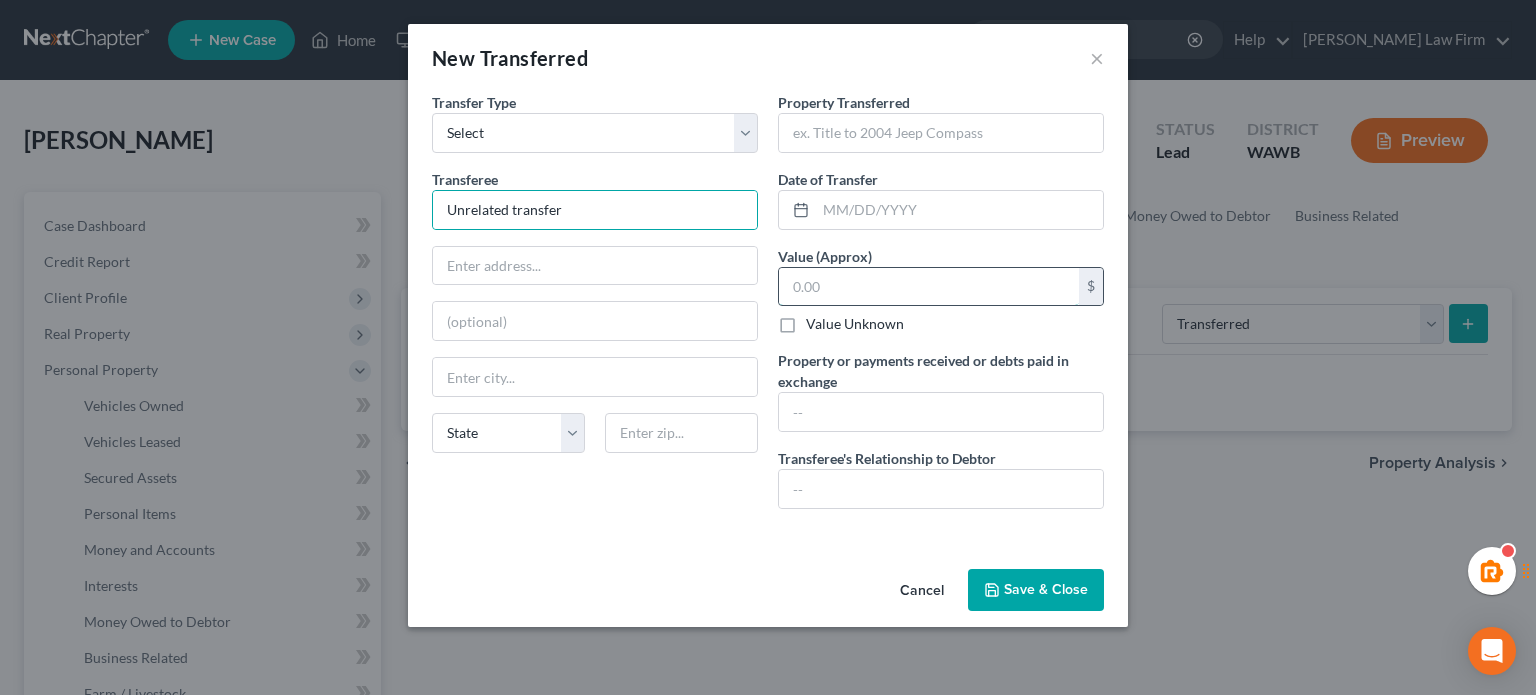 click at bounding box center [929, 287] 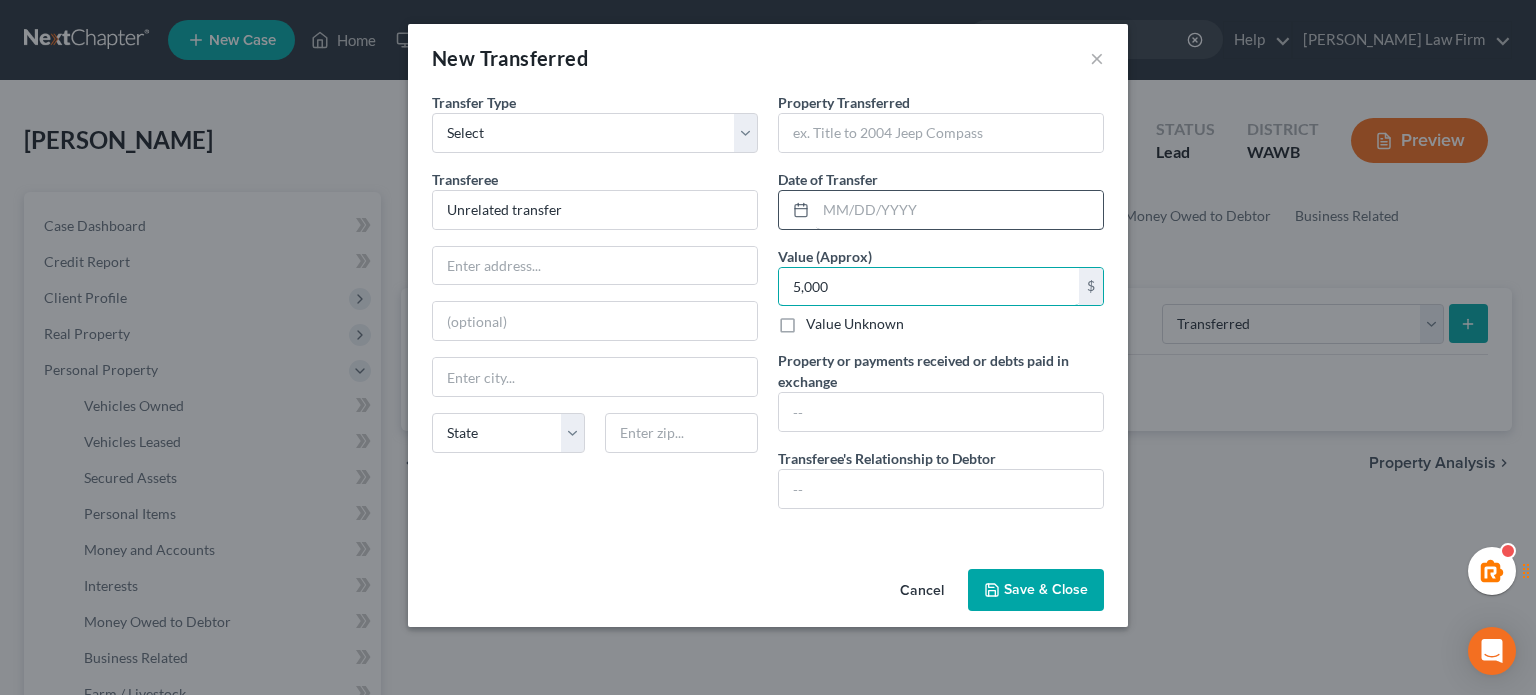 type on "5,000" 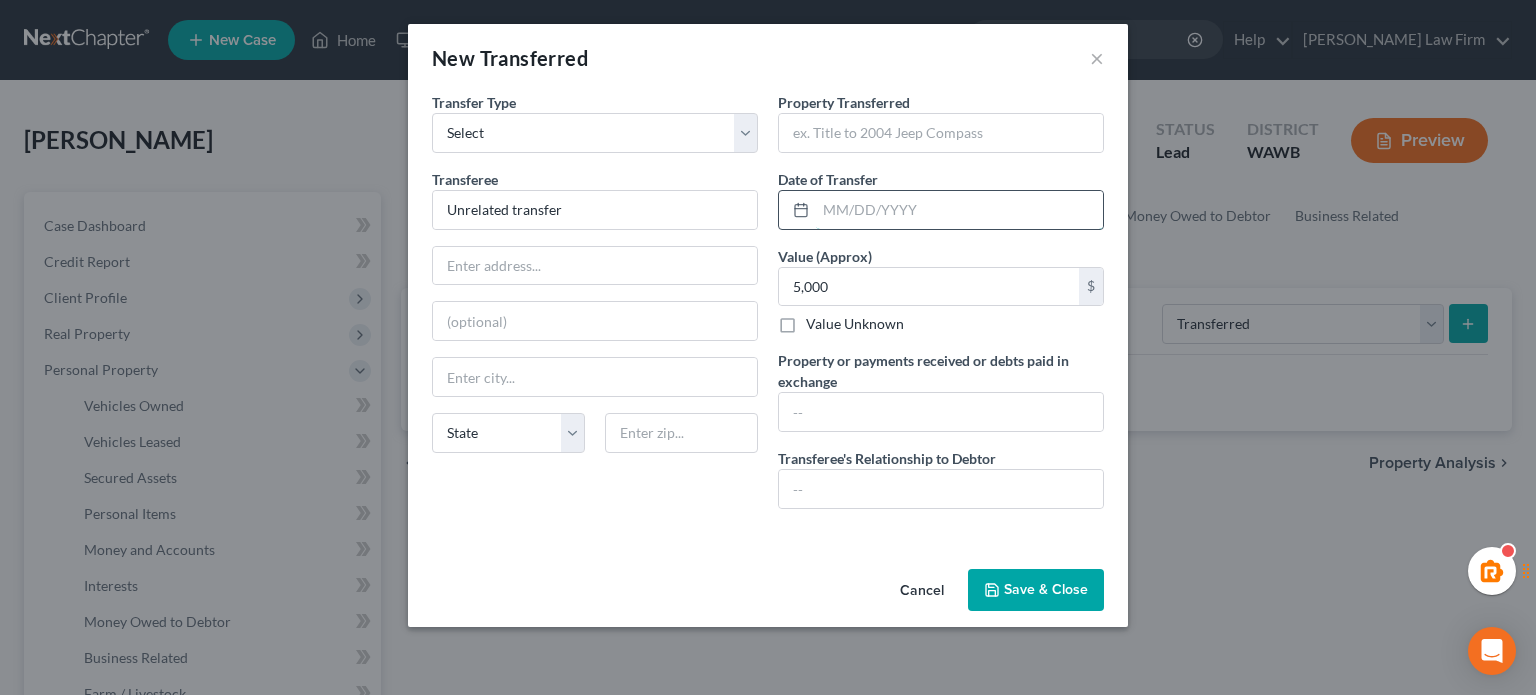 click at bounding box center [959, 210] 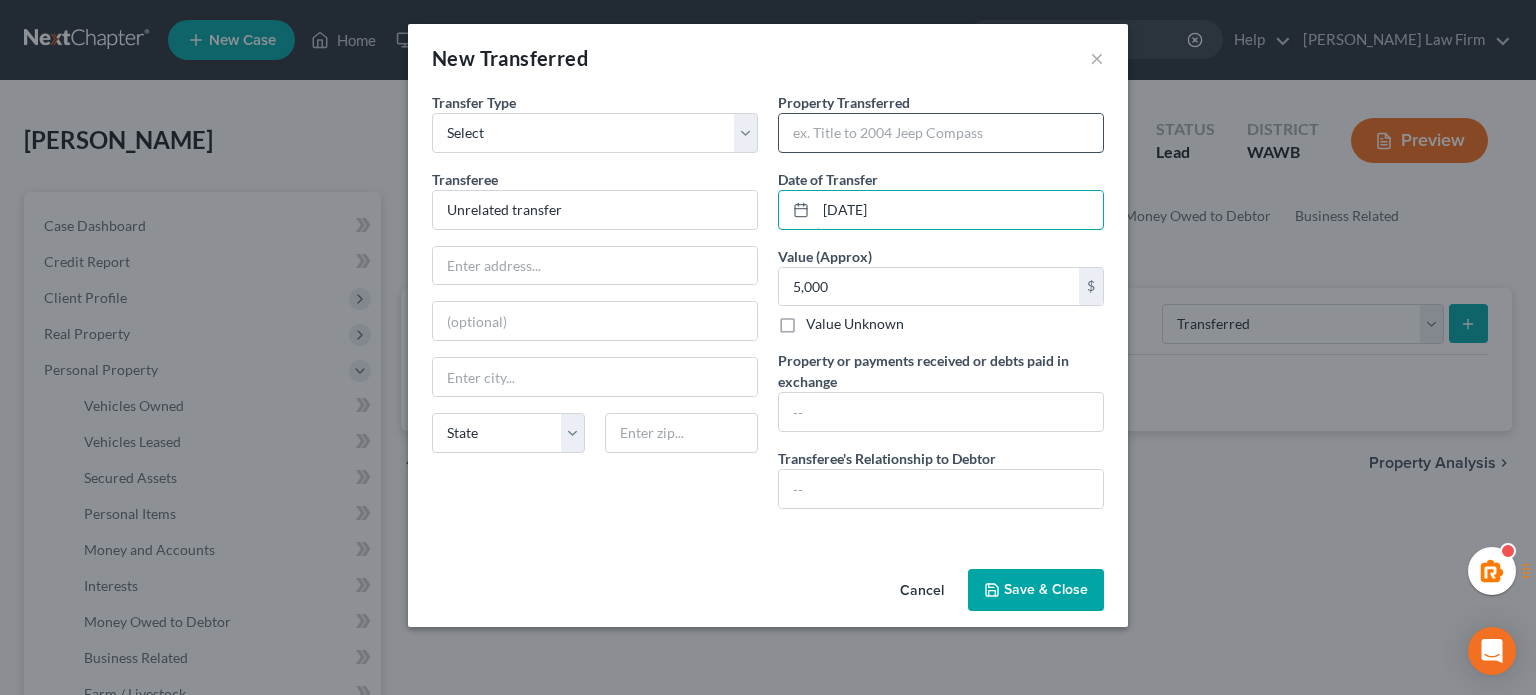 type on "01/01/2024" 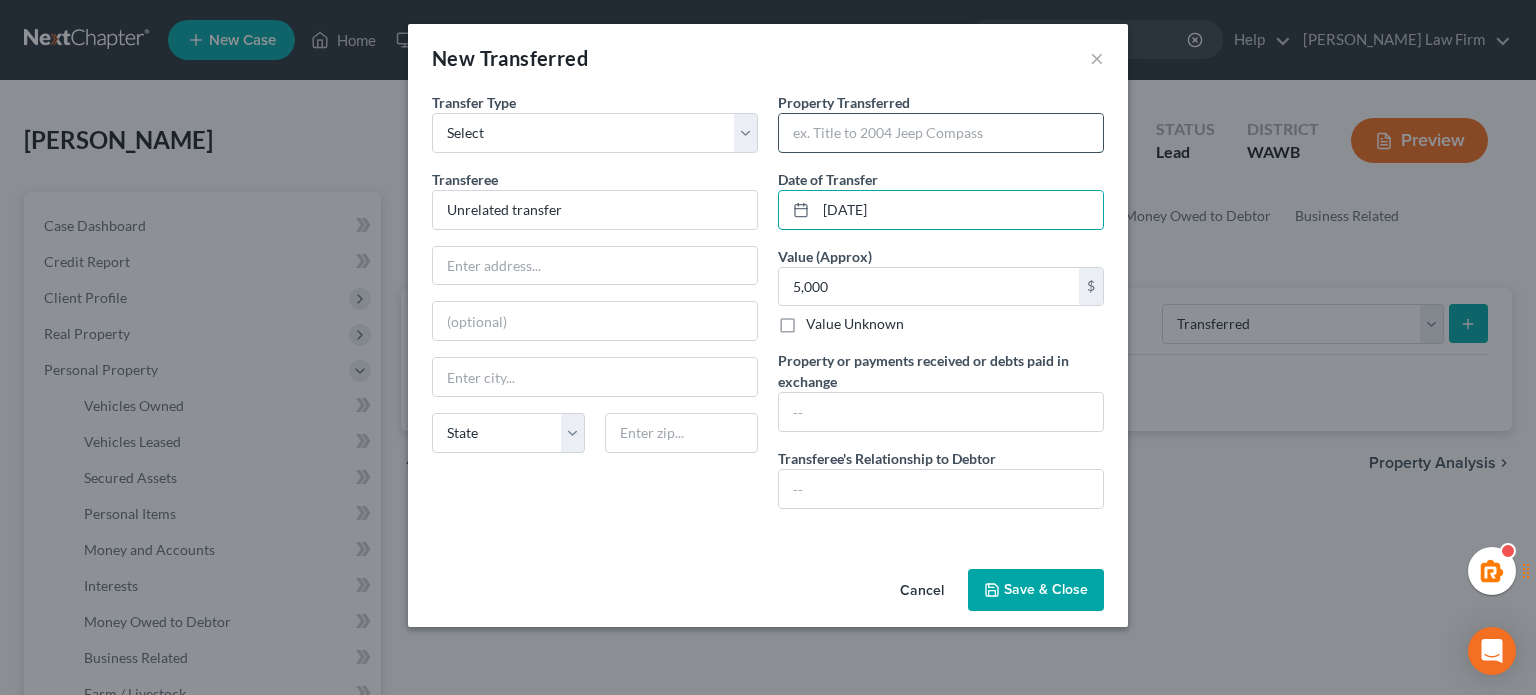 click at bounding box center [941, 133] 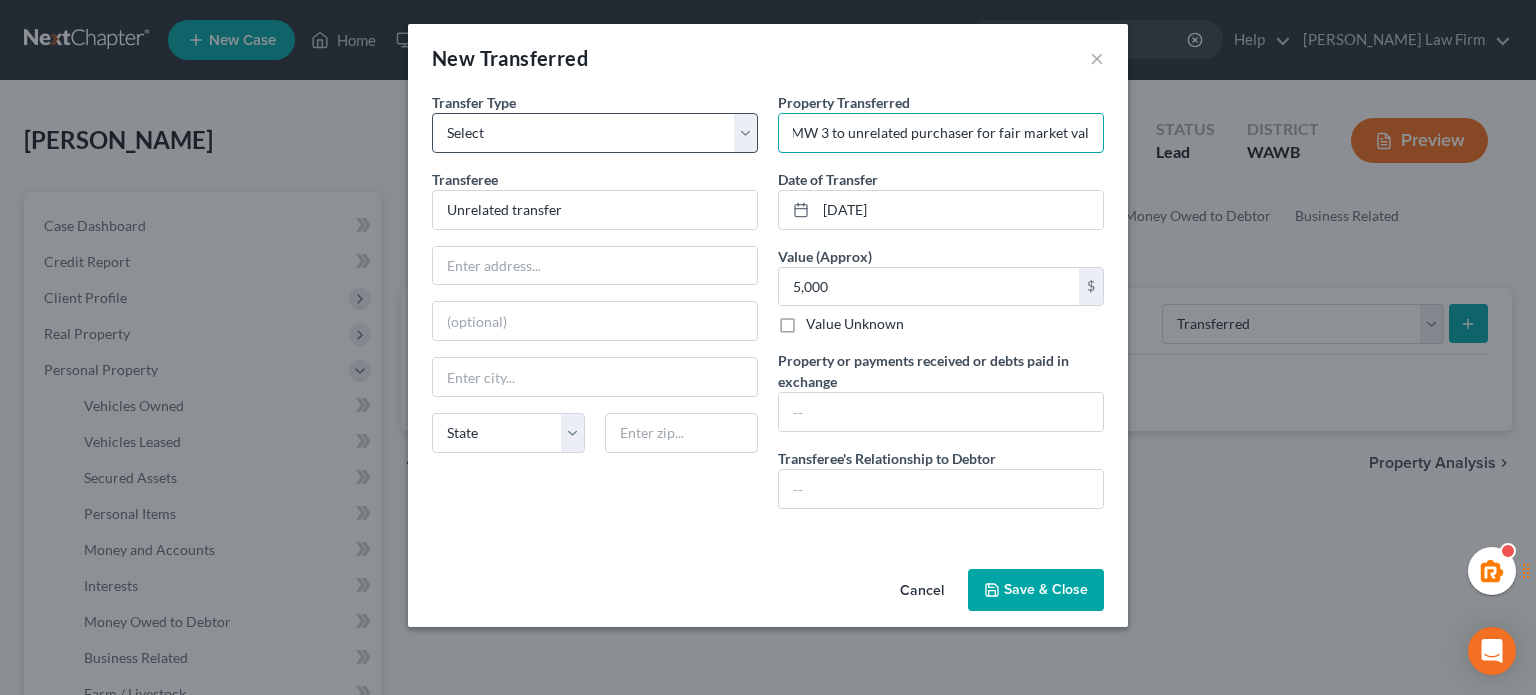 scroll, scrollTop: 0, scrollLeft: 84, axis: horizontal 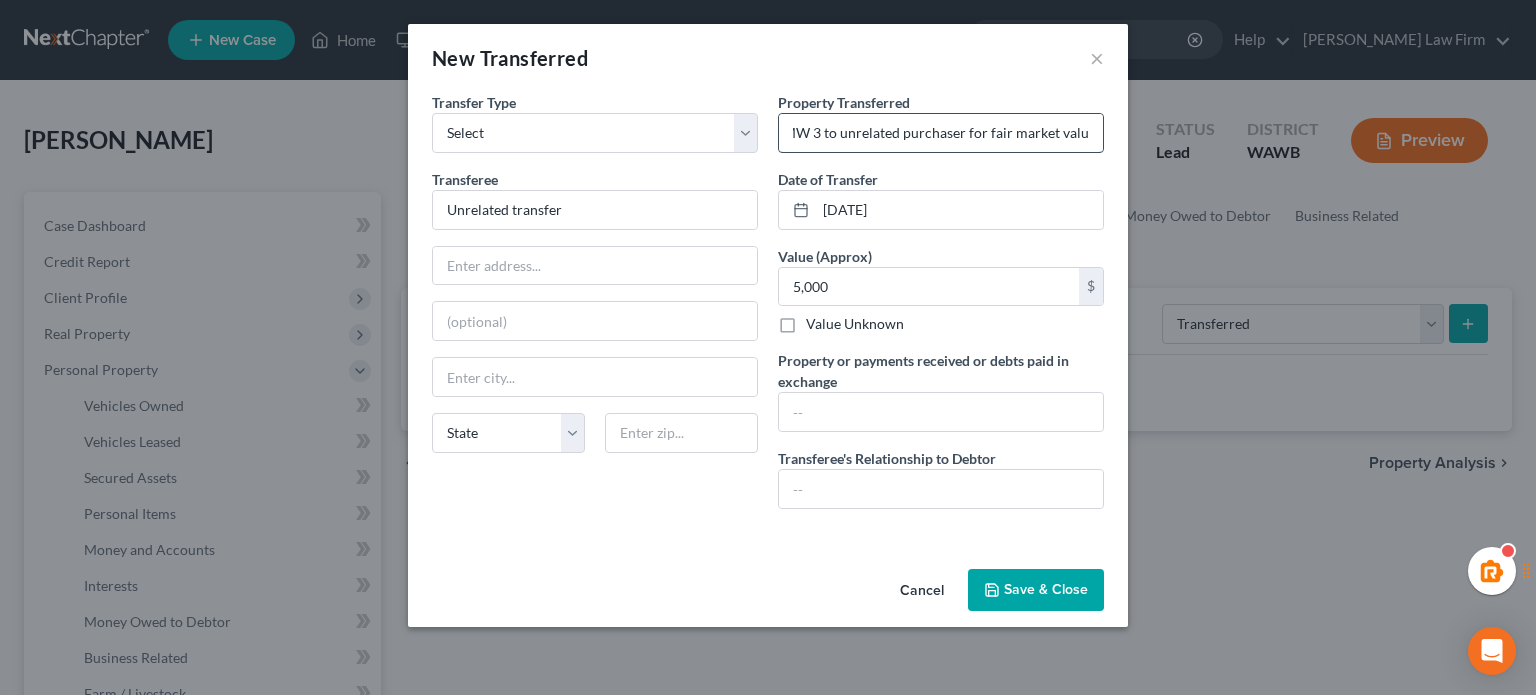 click on "Sold 2009 BMW 3 to unrelated purchaser for fair market value" at bounding box center [941, 133] 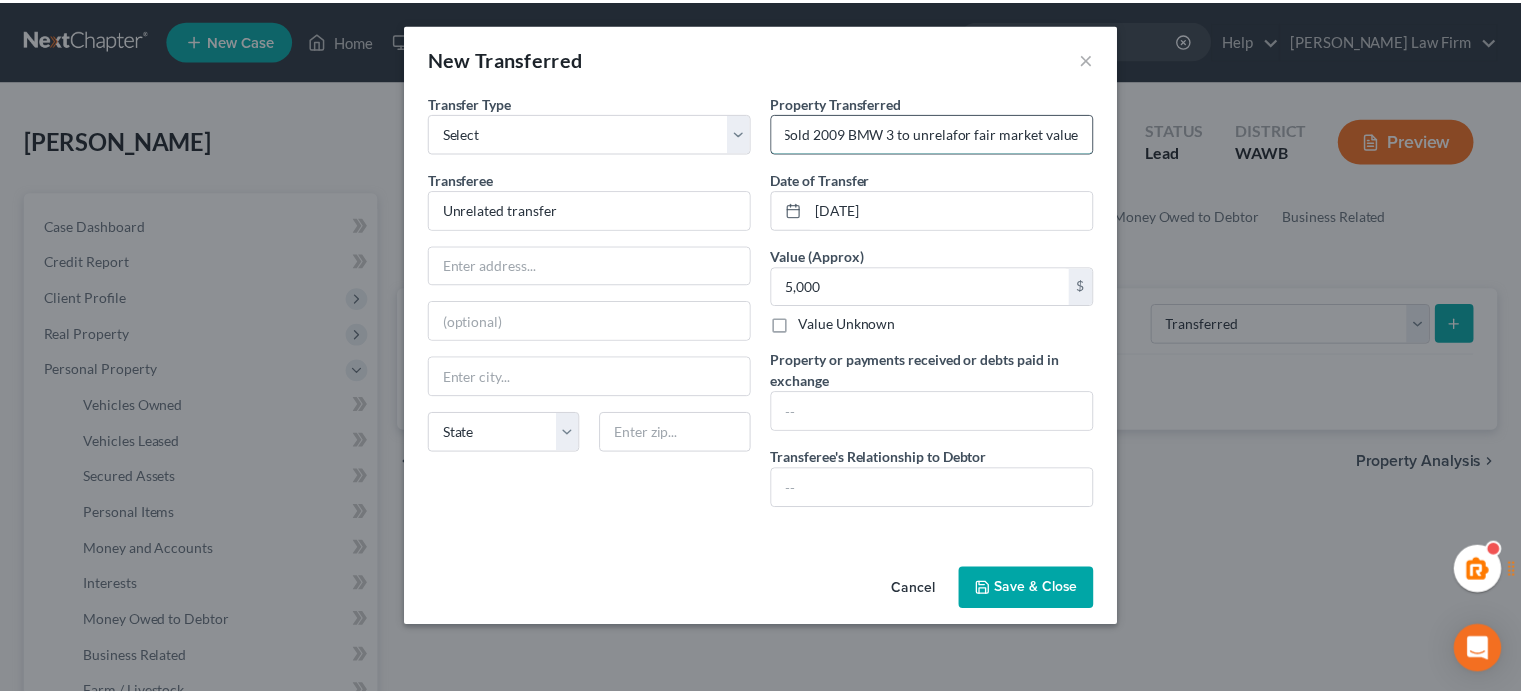 scroll, scrollTop: 0, scrollLeft: 0, axis: both 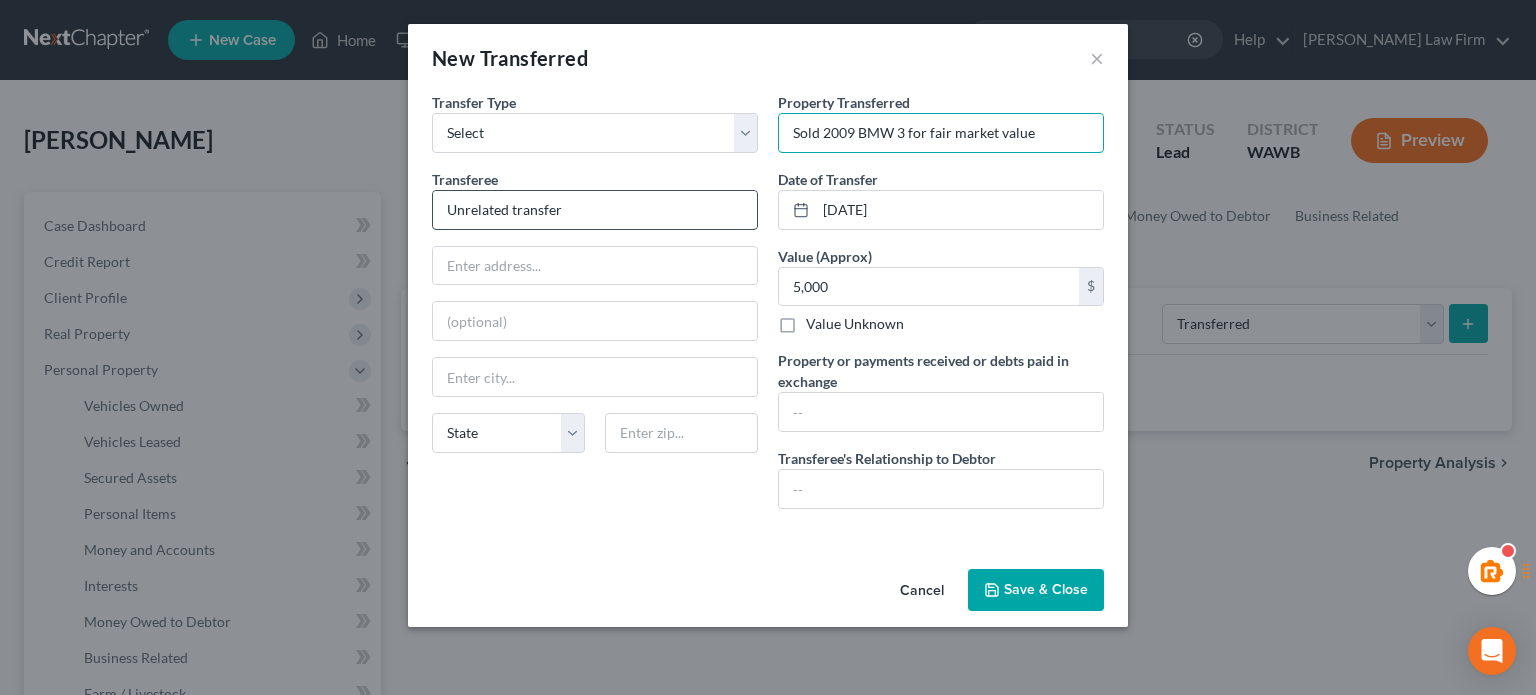 type on "Sold 2009 BMW 3 for fair market value" 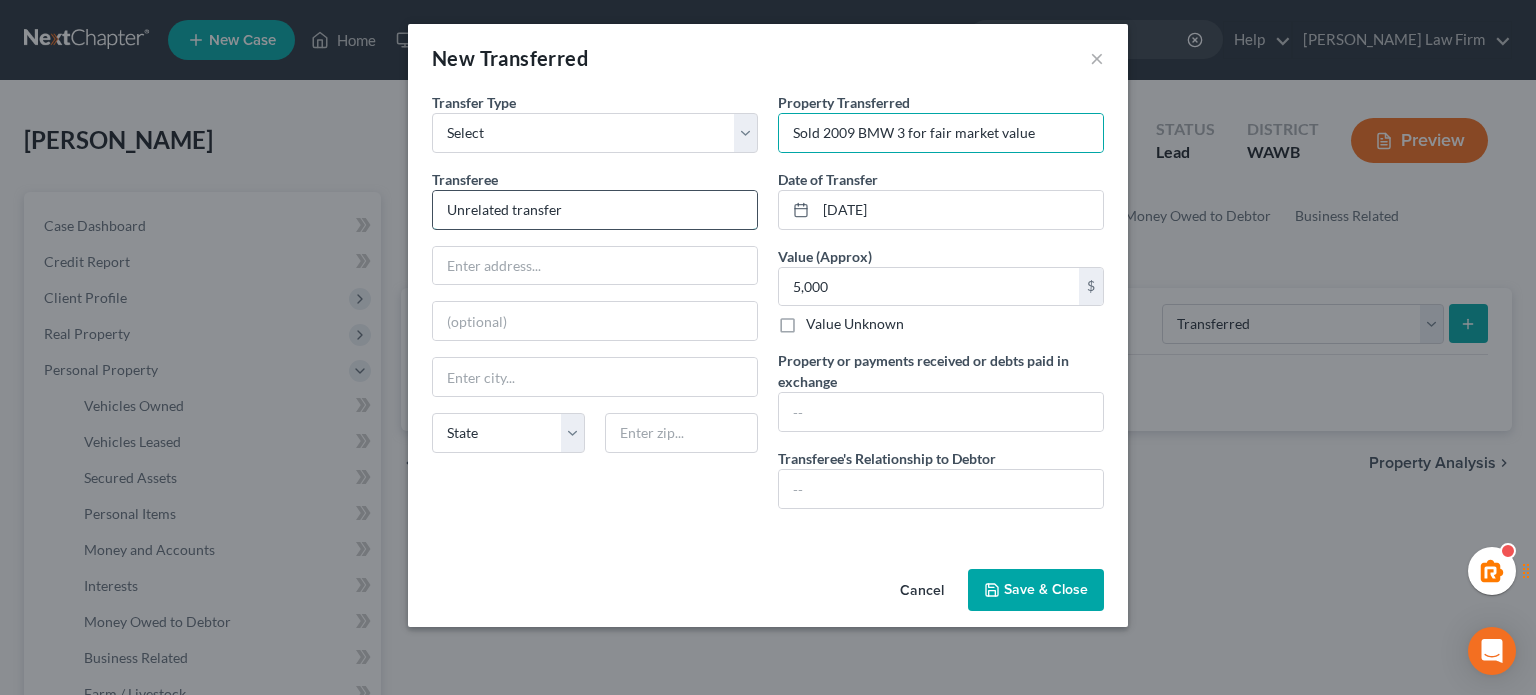 click on "Unrelated transfer" at bounding box center [595, 210] 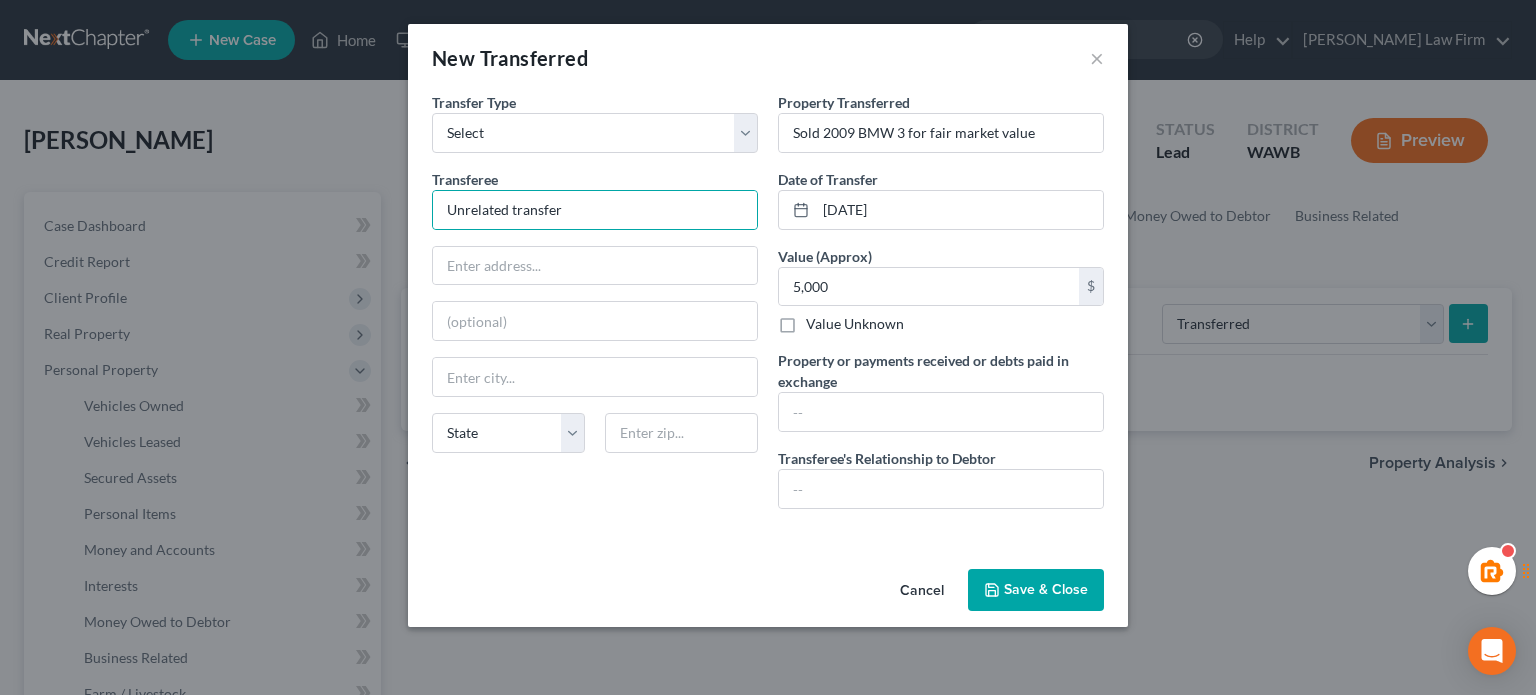 click on "New Transferred  ×" at bounding box center (768, 58) 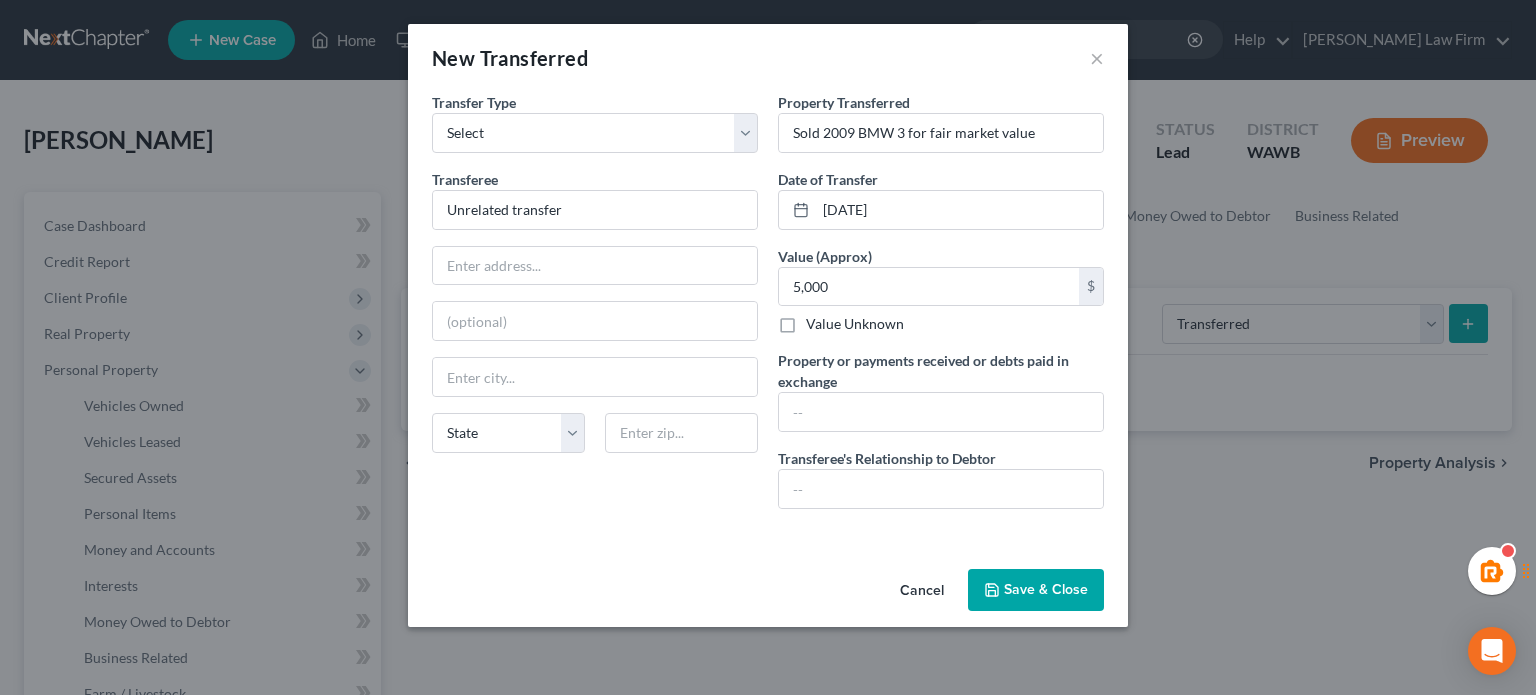 click on "Save & Close" at bounding box center [1036, 590] 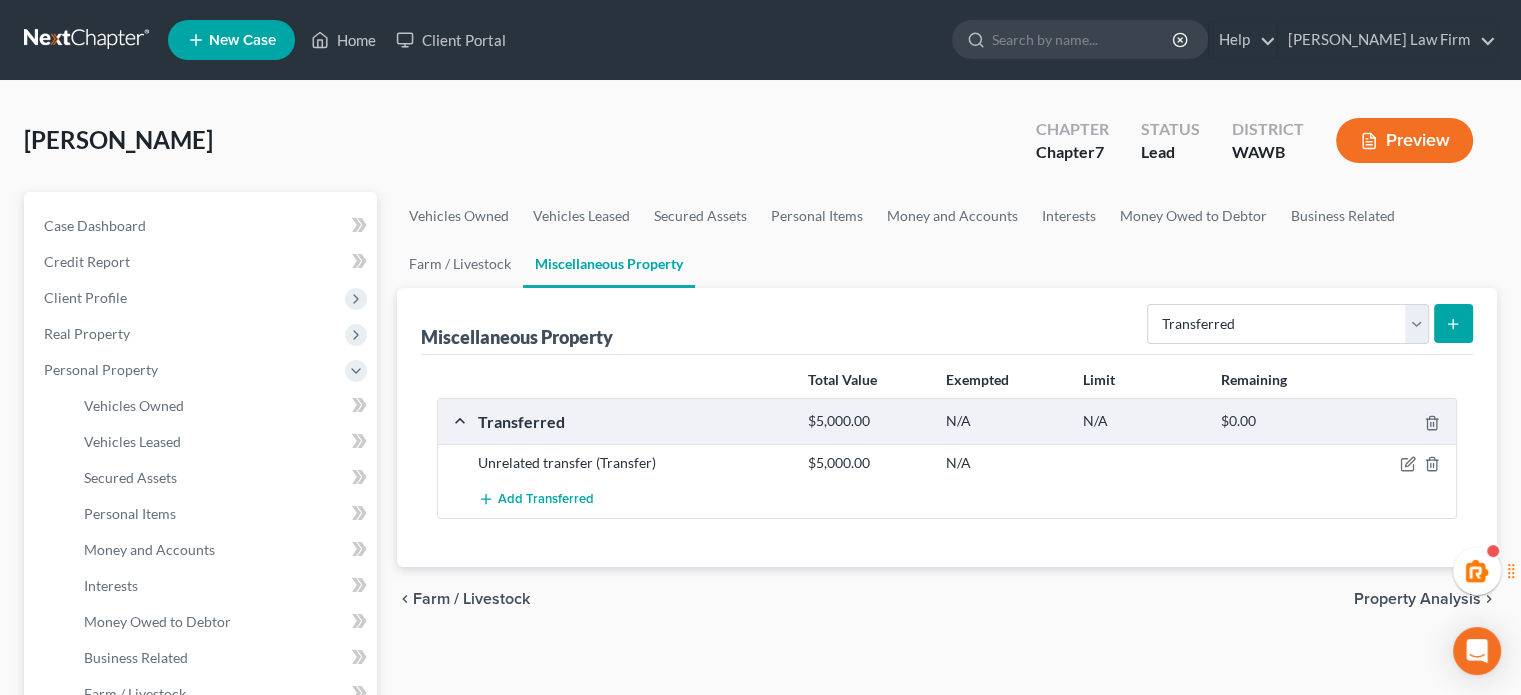 click on "chevron_left
Farm / Livestock
Property Analysis
chevron_right" at bounding box center (947, 599) 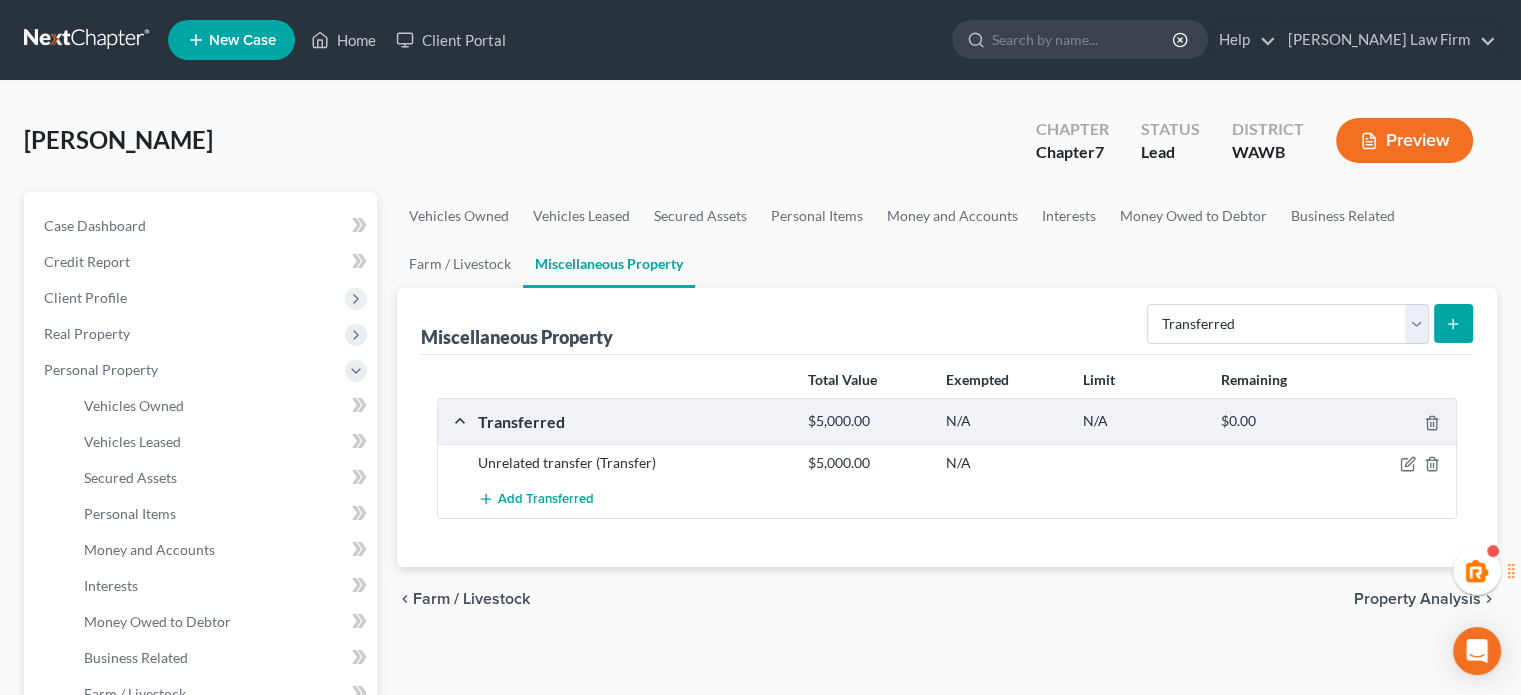 scroll, scrollTop: 333, scrollLeft: 0, axis: vertical 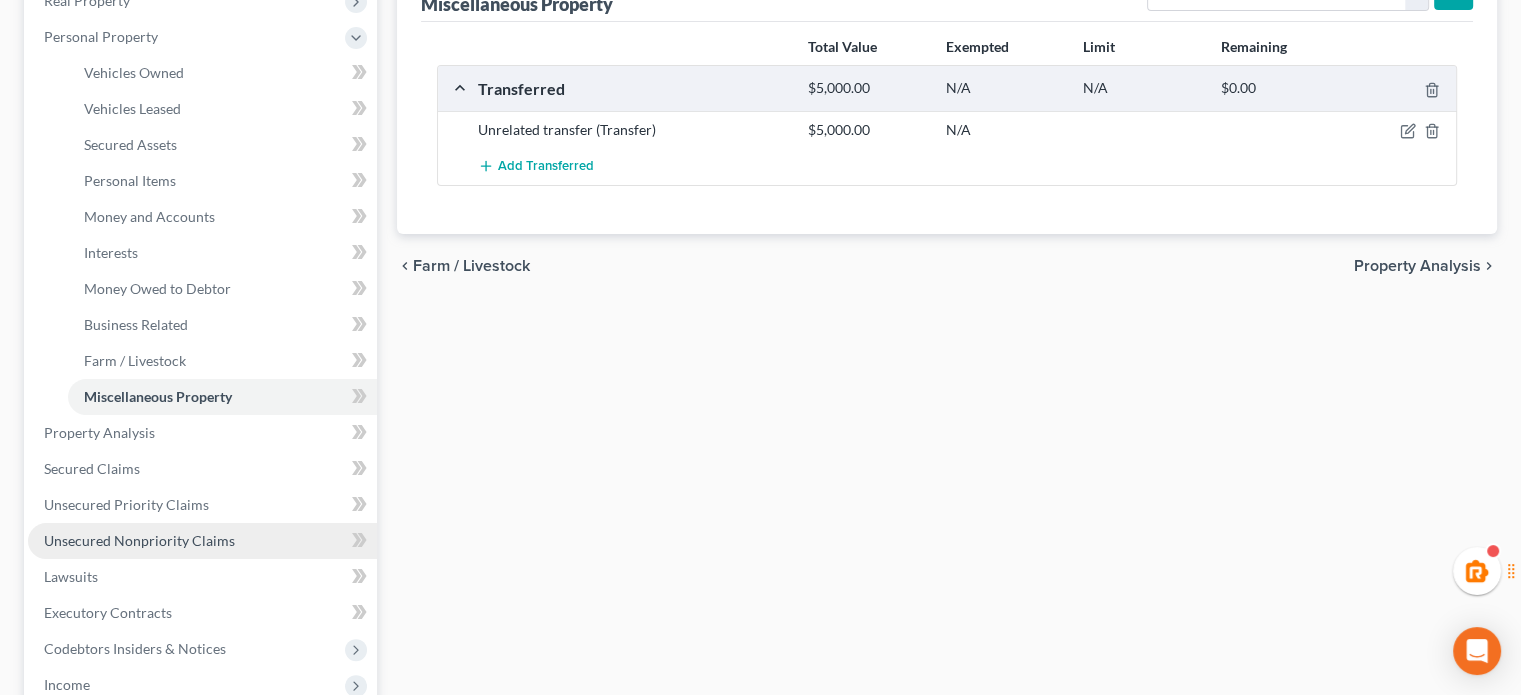 click on "Unsecured Nonpriority Claims" at bounding box center [202, 541] 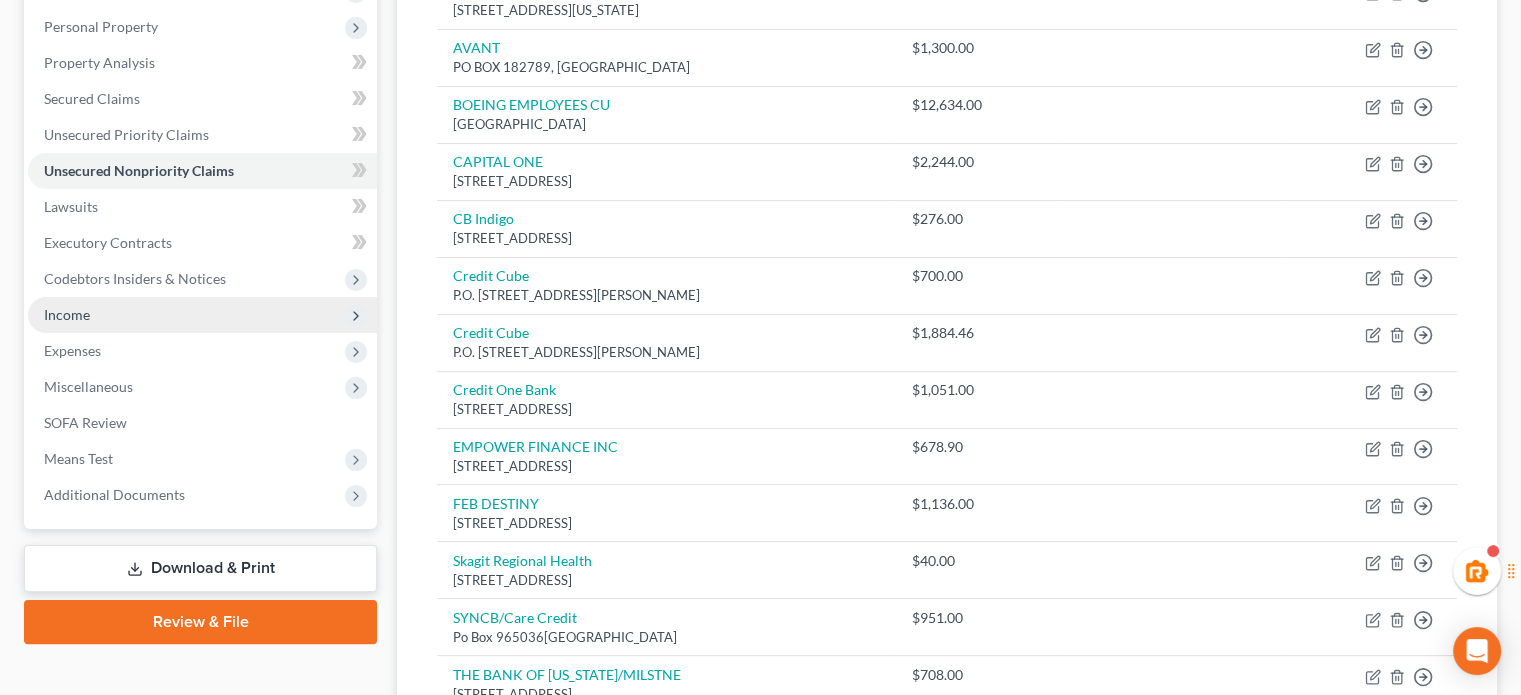 scroll, scrollTop: 333, scrollLeft: 0, axis: vertical 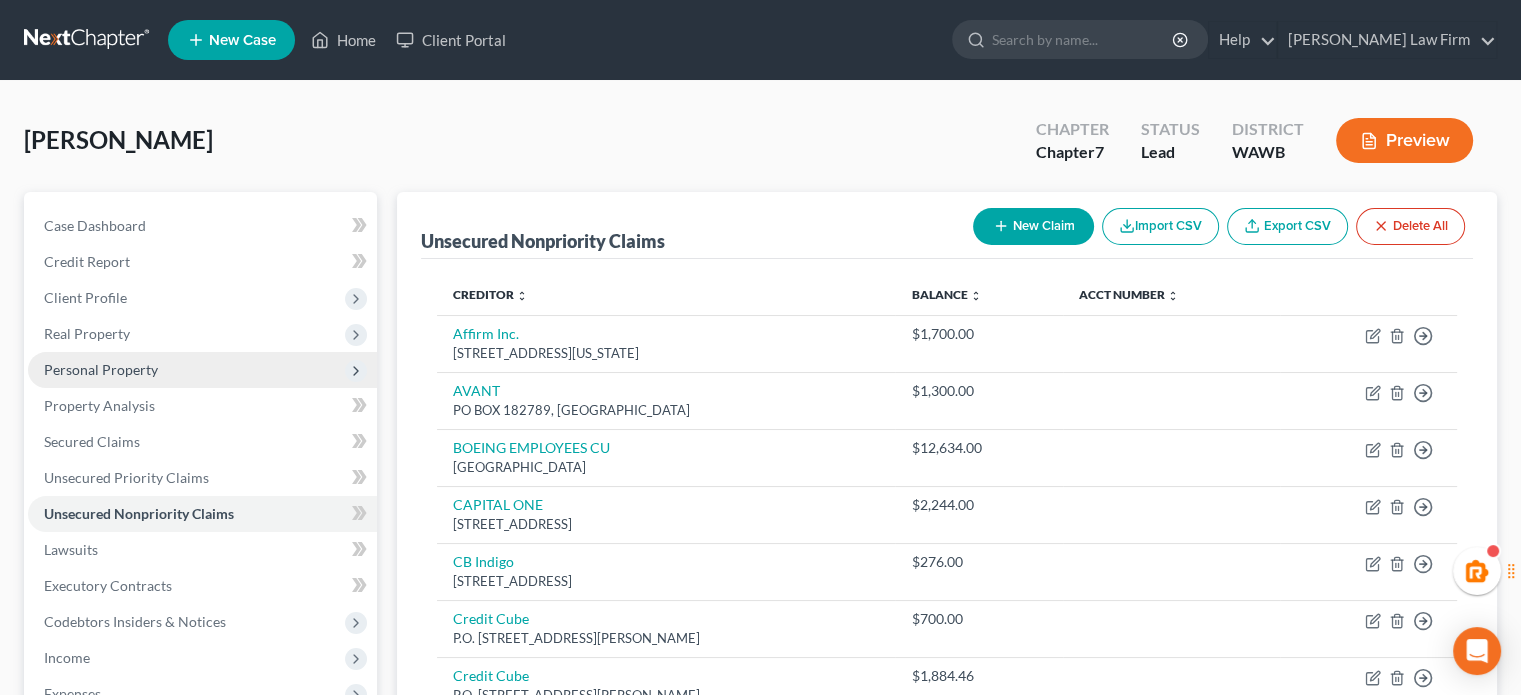 click on "Personal Property" at bounding box center (101, 369) 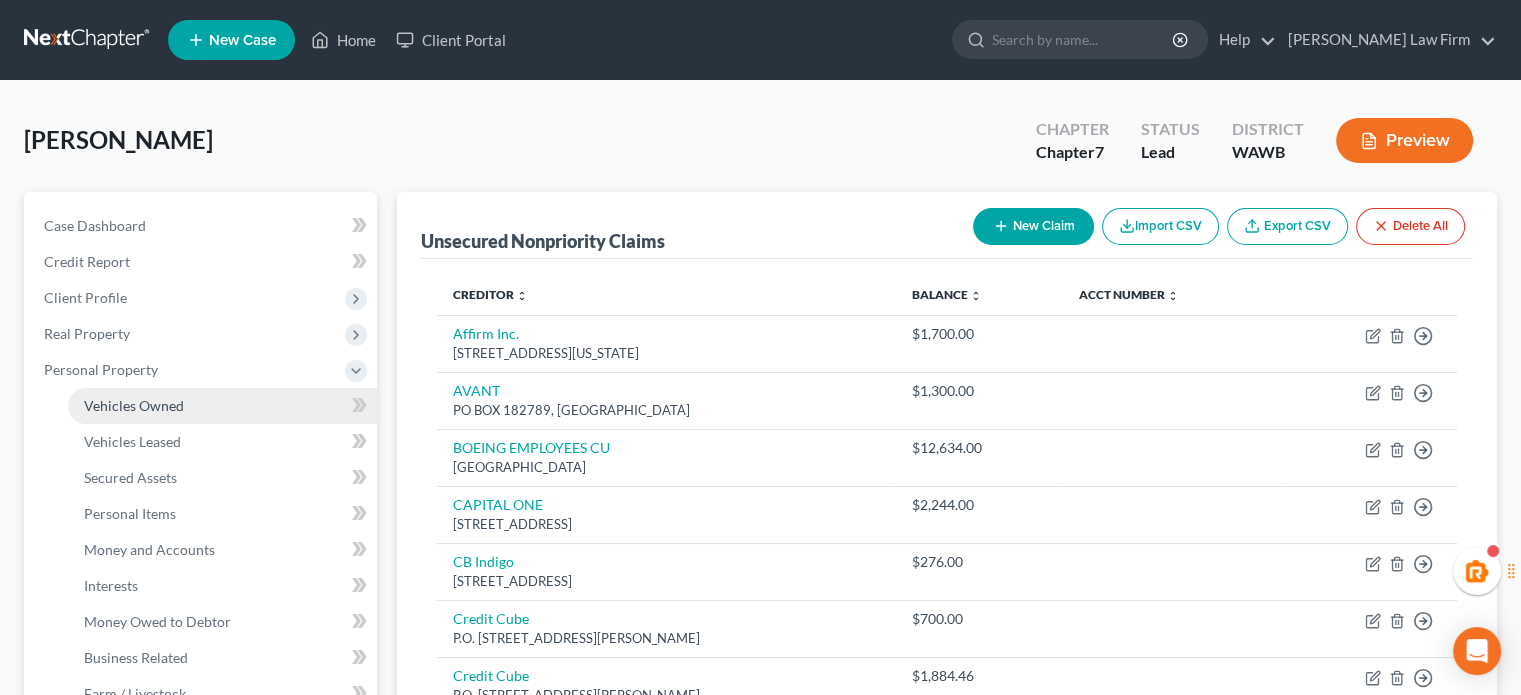 click on "Vehicles Owned" at bounding box center (134, 405) 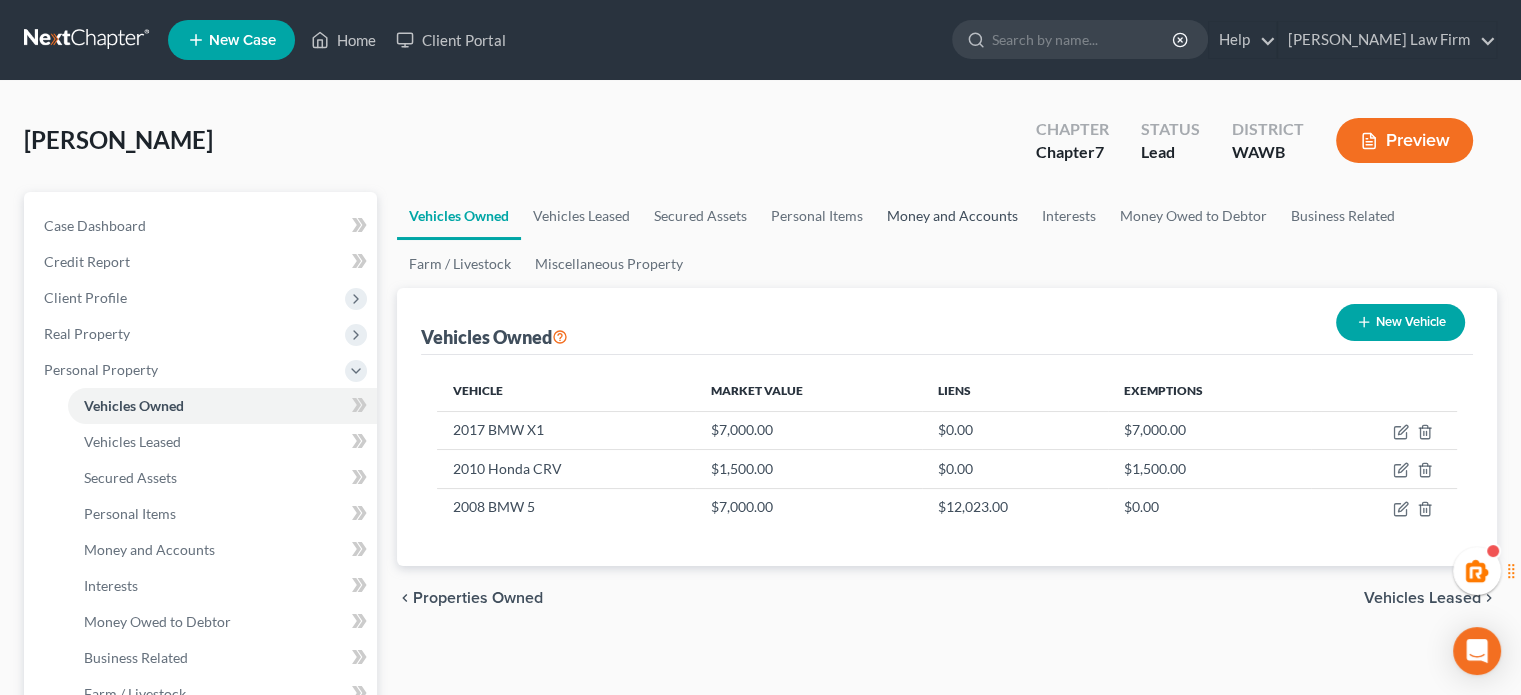 click on "Money and Accounts" at bounding box center (952, 216) 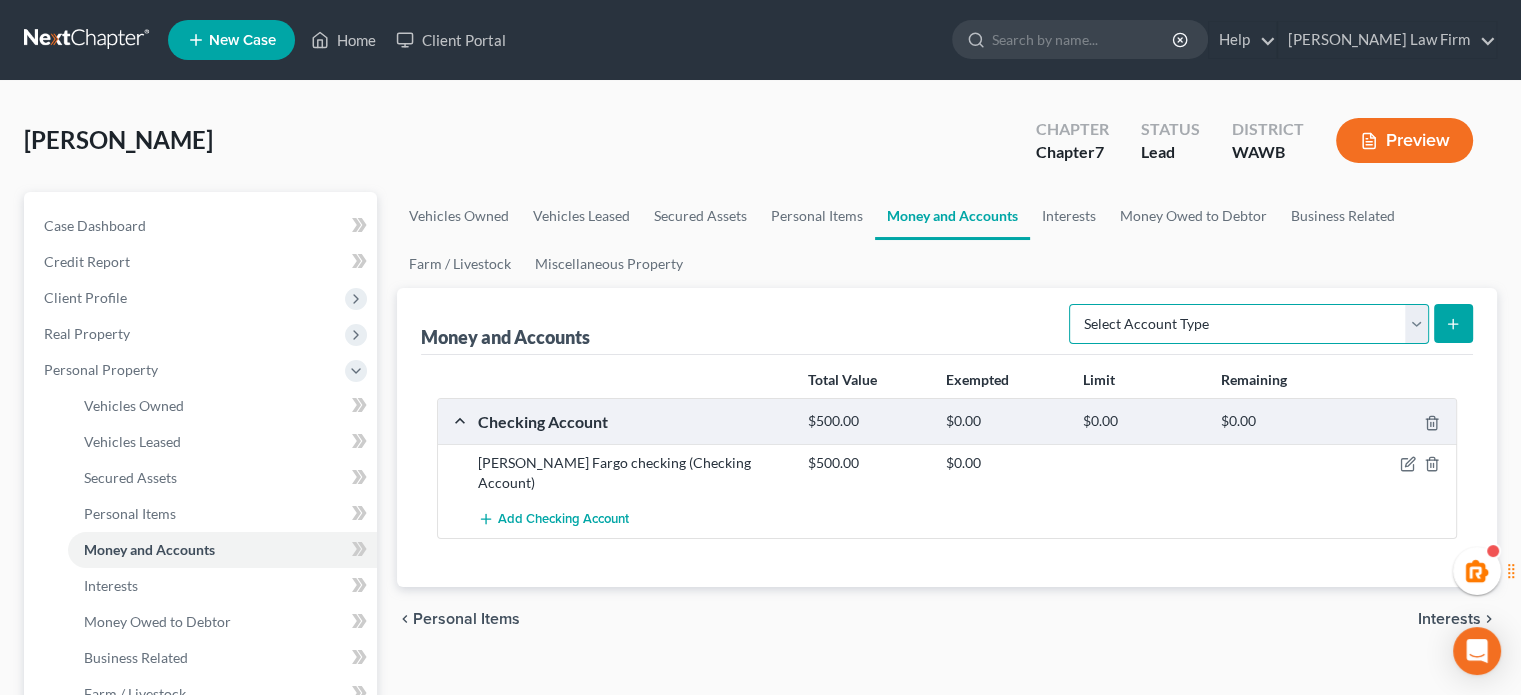 click on "Select Account Type Brokerage Cash on Hand Certificates of Deposit Checking Account Money Market Other (Credit Union, Health Savings Account, etc) Safe Deposit Box Savings Account Security Deposits or Prepayments" at bounding box center (1249, 324) 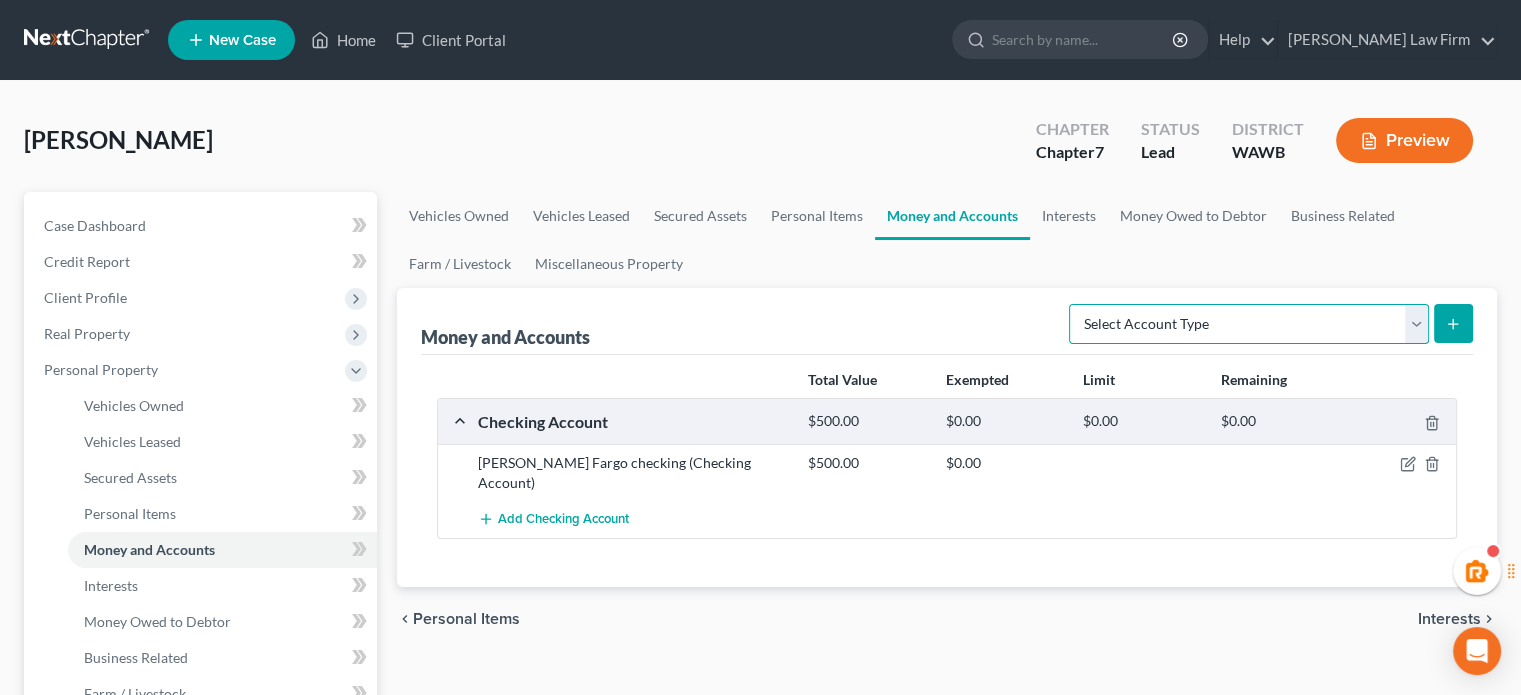 select on "checking" 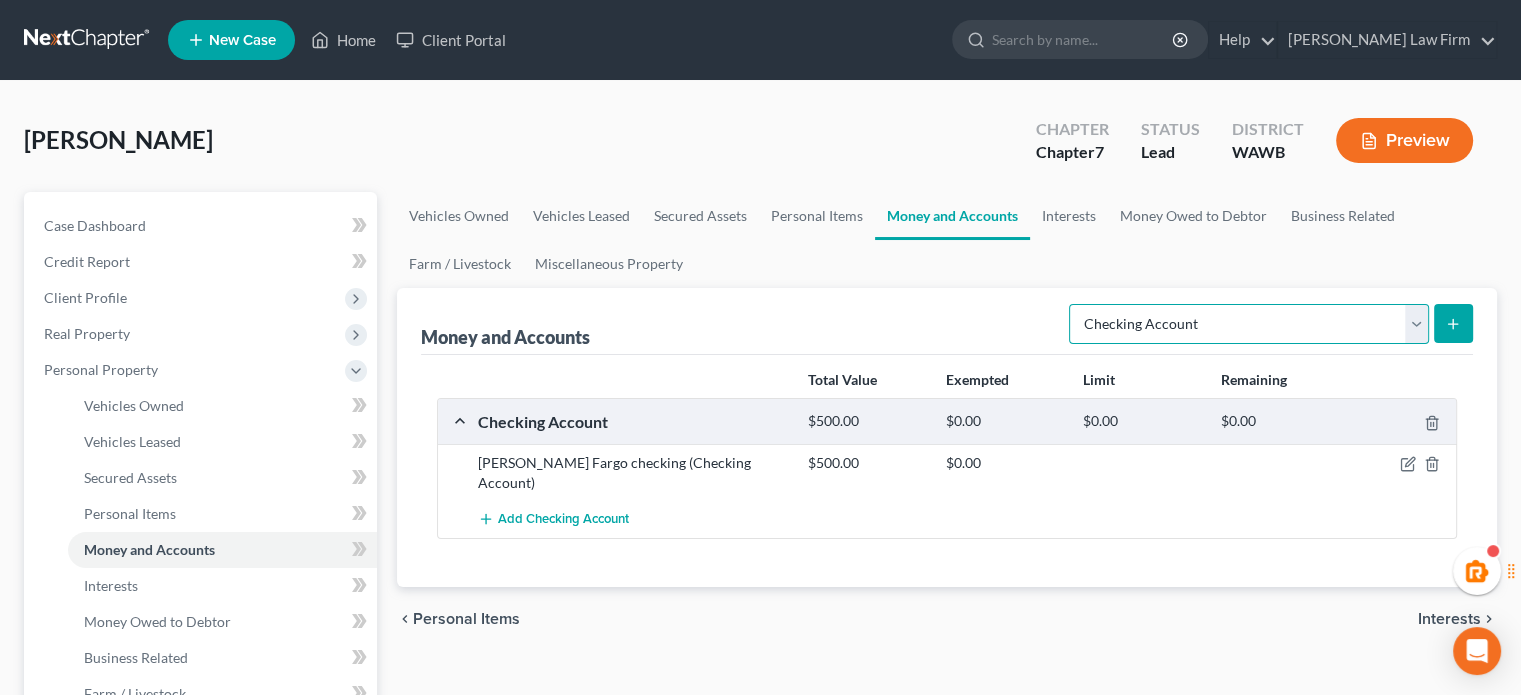 click on "Select Account Type Brokerage Cash on Hand Certificates of Deposit Checking Account Money Market Other (Credit Union, Health Savings Account, etc) Safe Deposit Box Savings Account Security Deposits or Prepayments" at bounding box center [1249, 324] 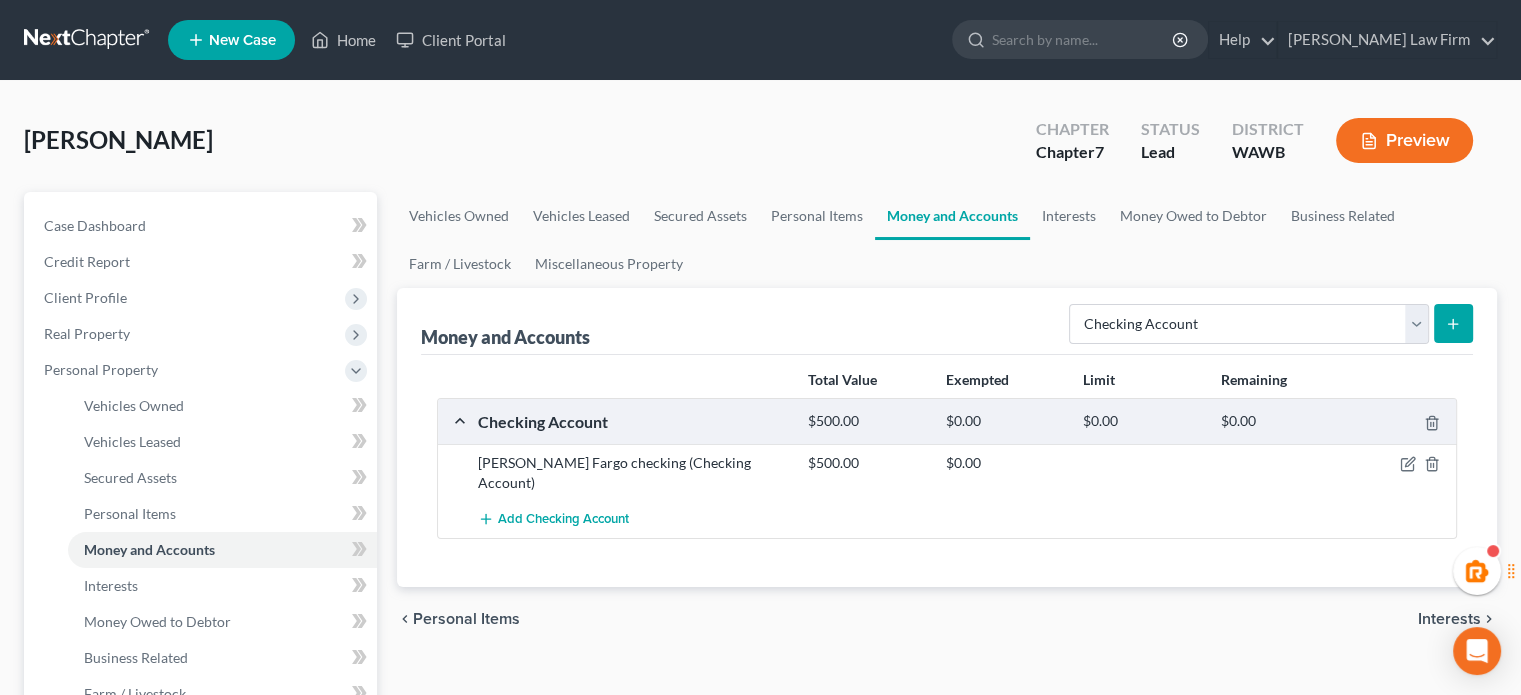 click 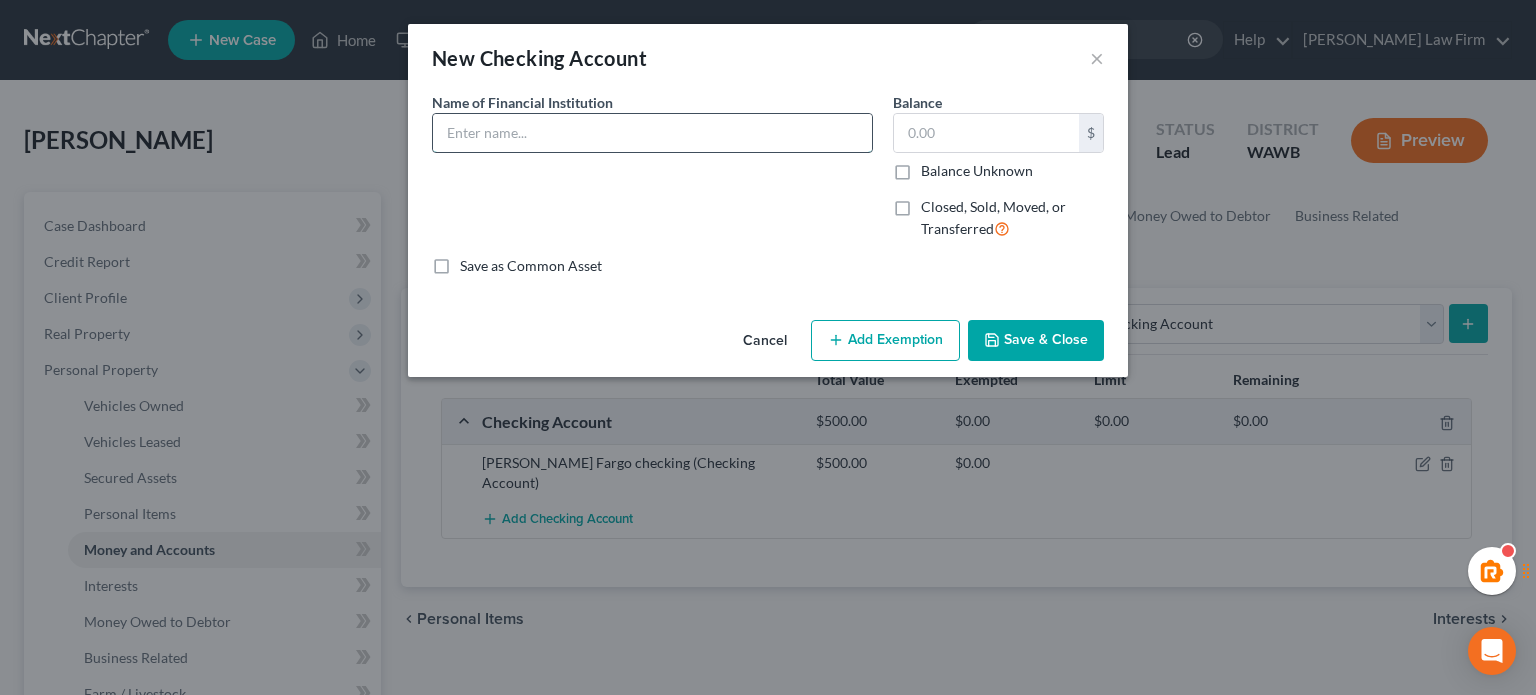 click at bounding box center [652, 133] 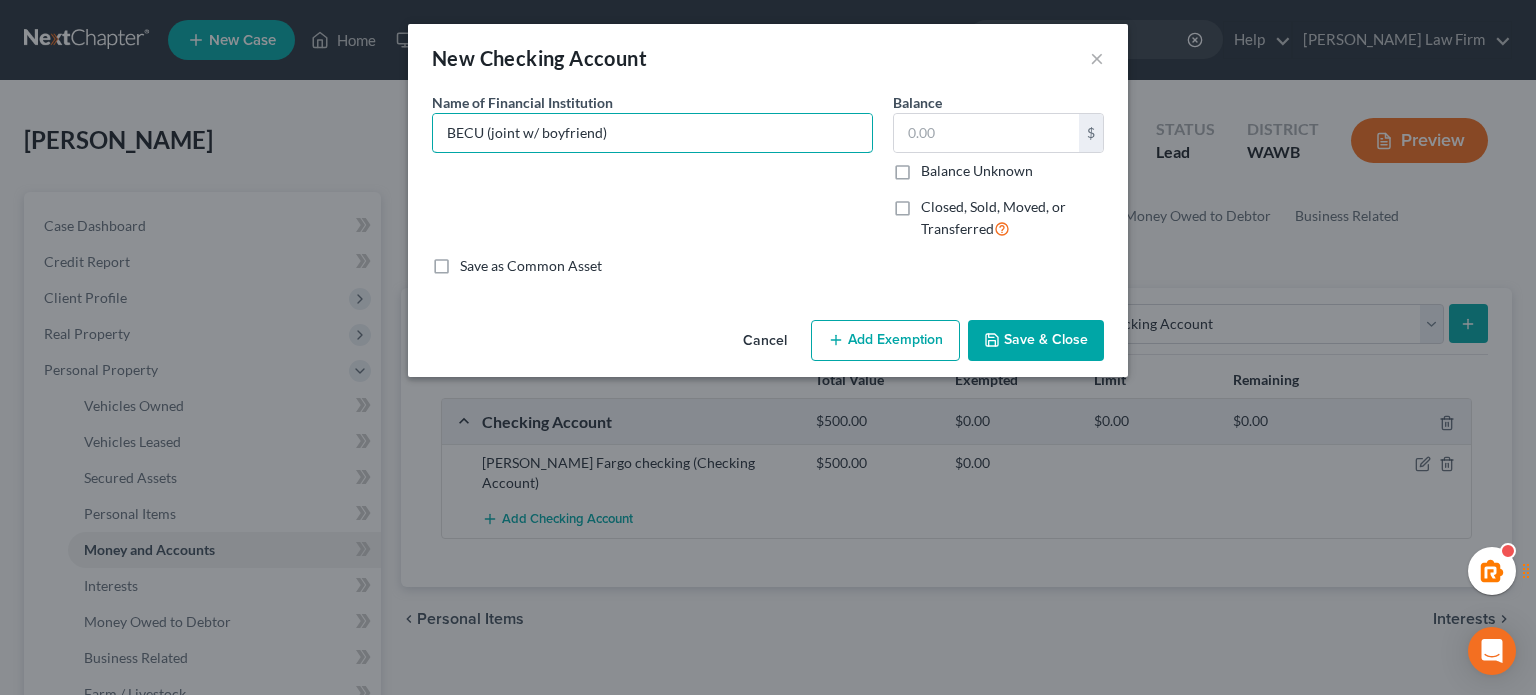 type on "BECU (joint w/ boyfriend)" 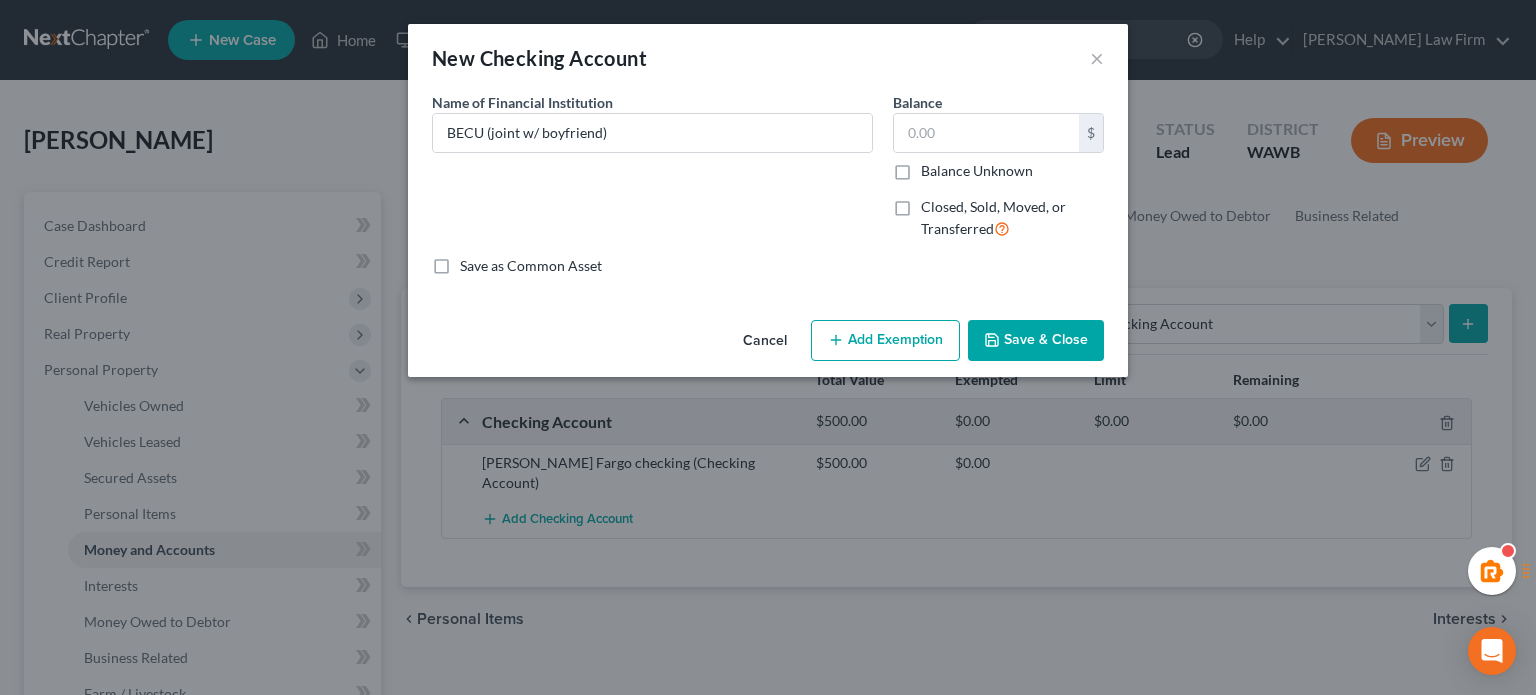 click on "Save & Close" at bounding box center [1036, 341] 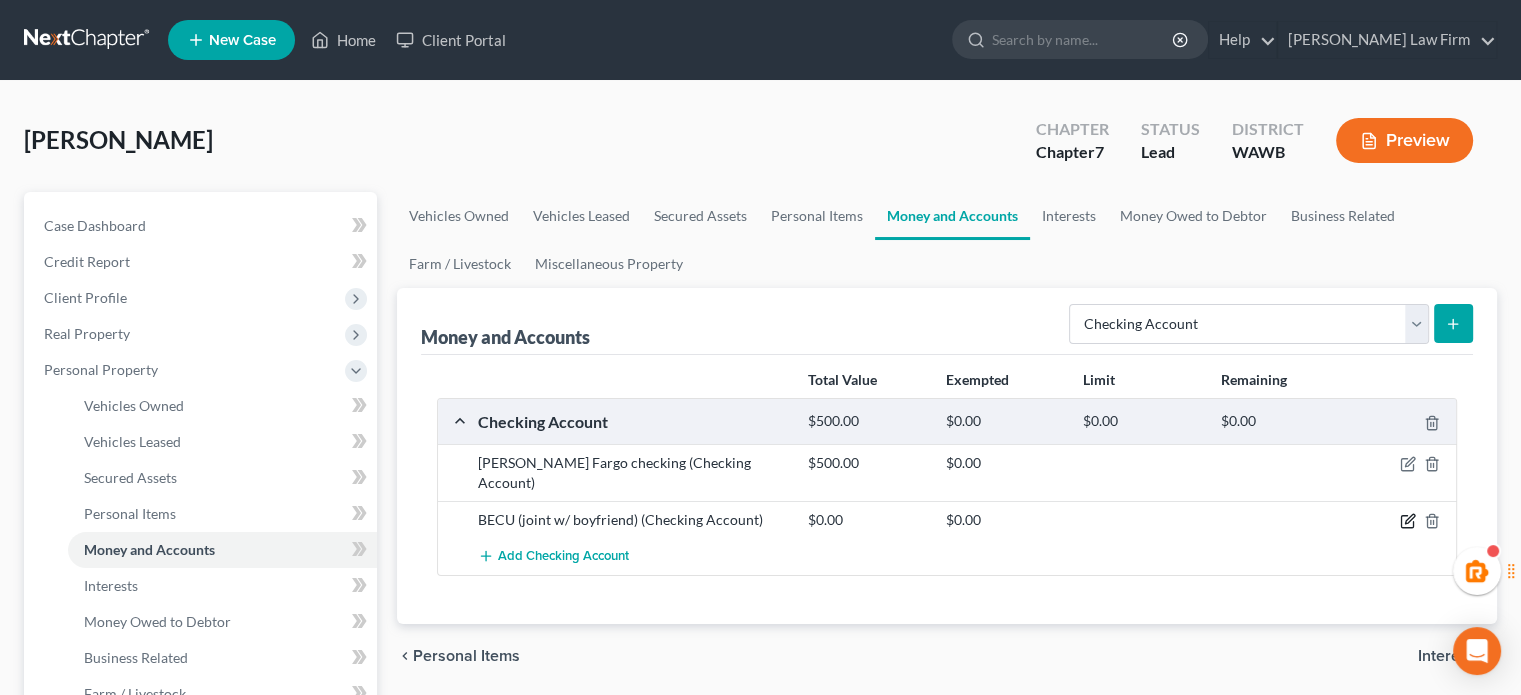 click 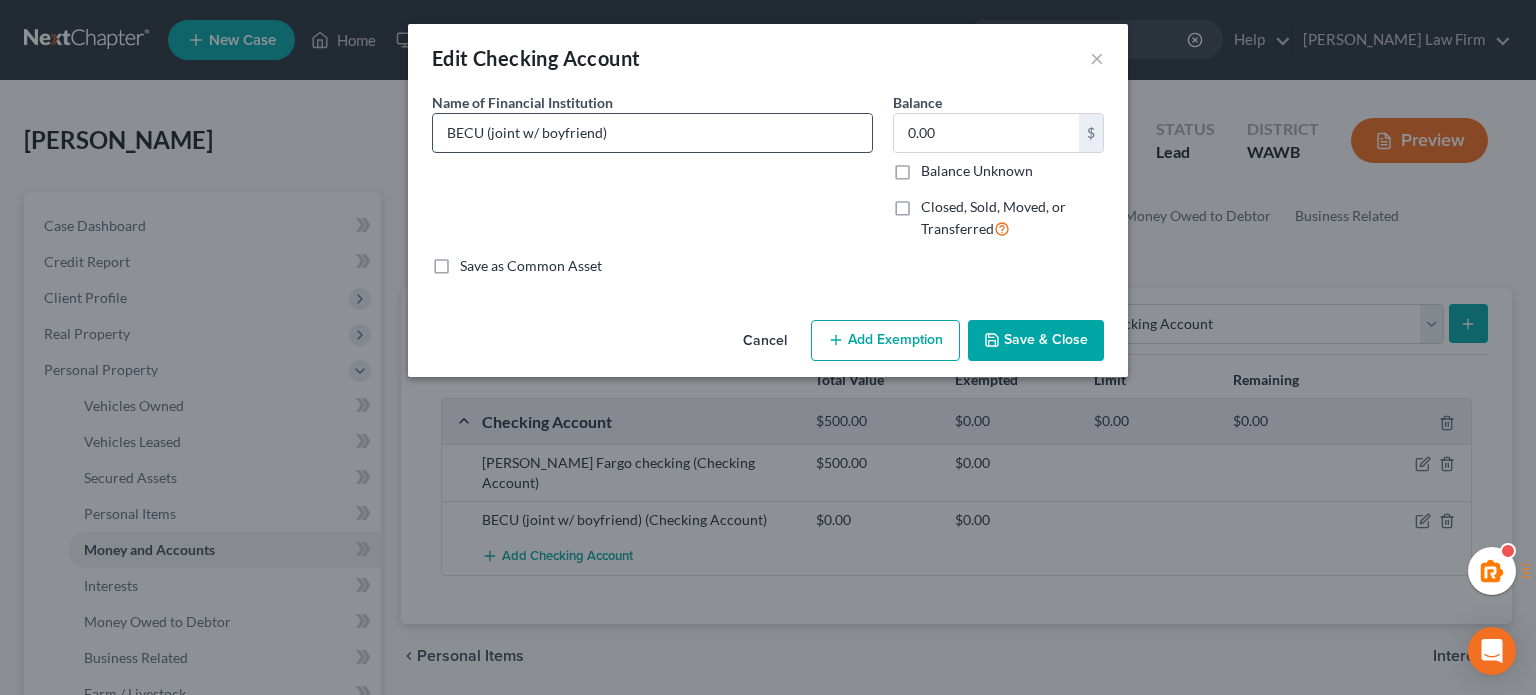click on "BECU (joint w/ boyfriend)" at bounding box center (652, 133) 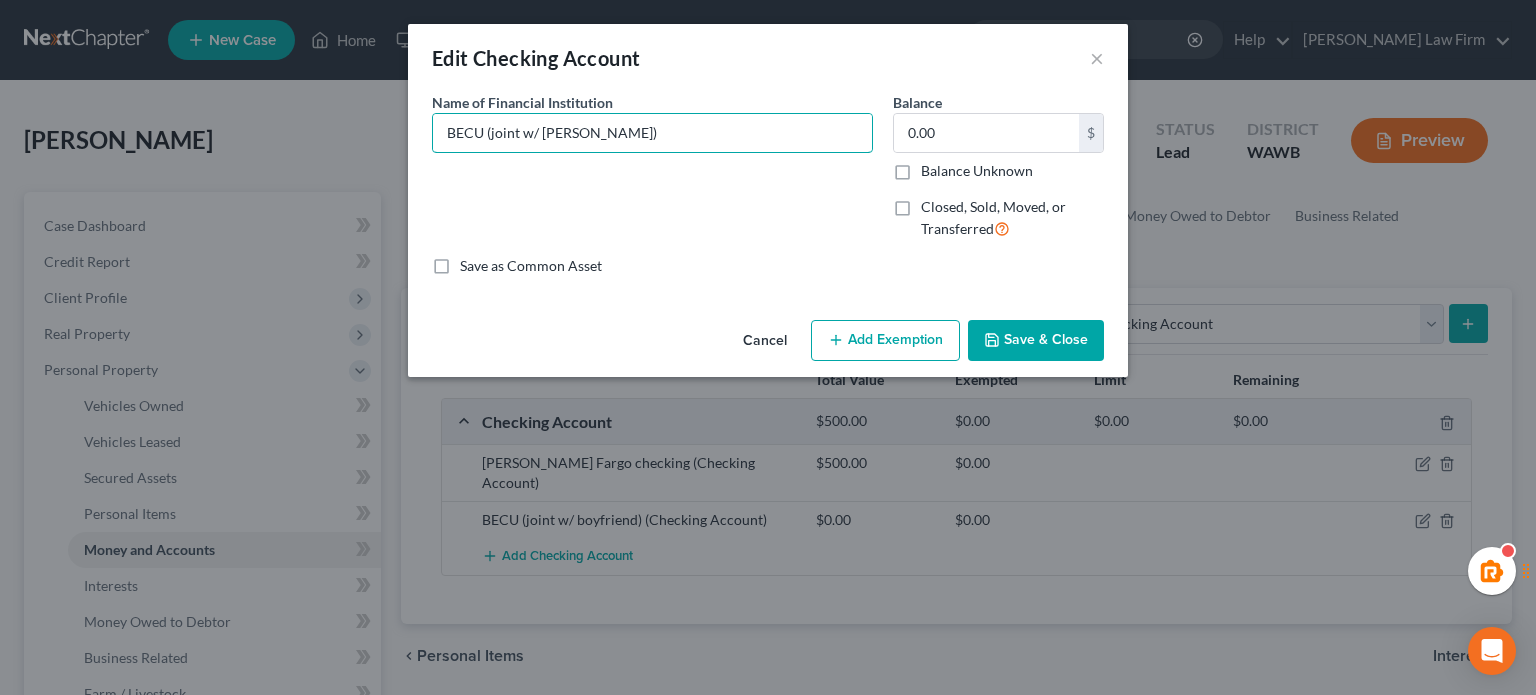 type on "BECU (joint w/ Zach Barth)" 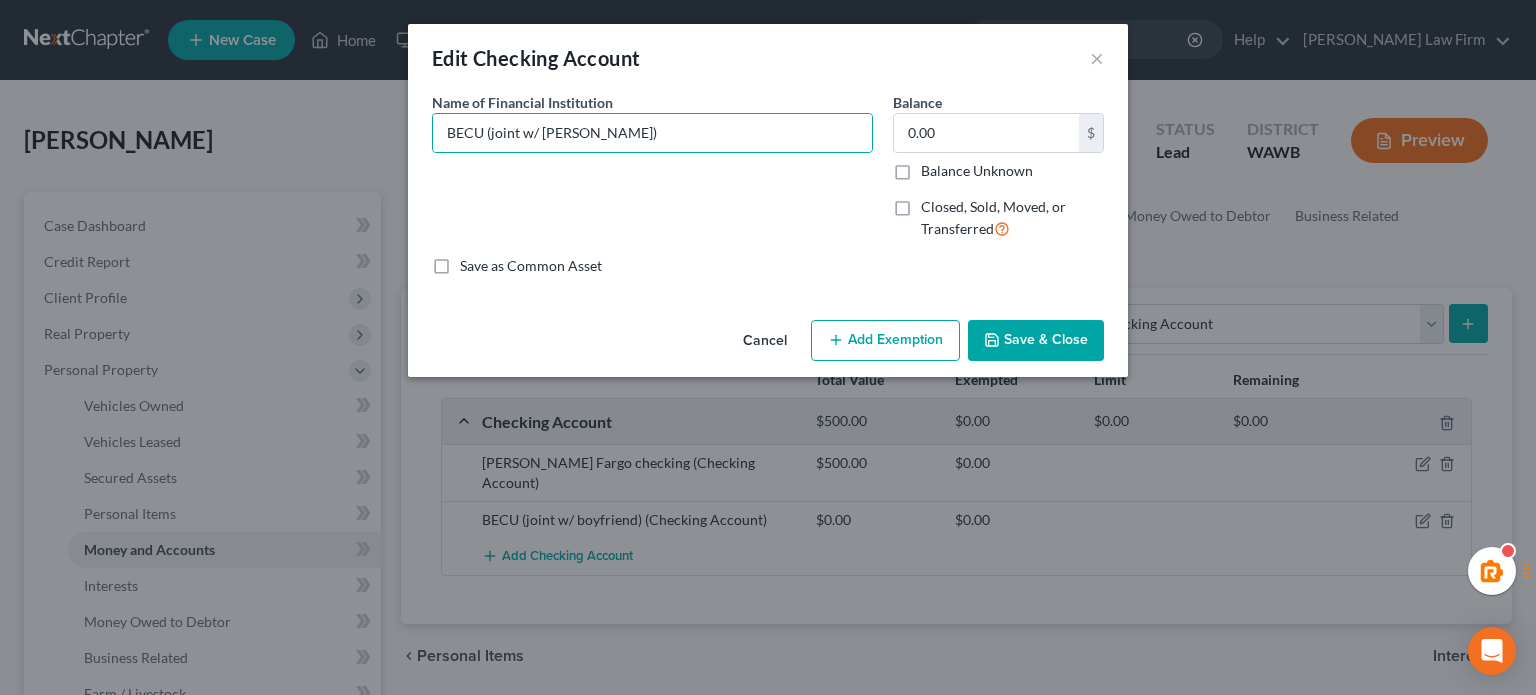 click on "Save & Close" at bounding box center (1036, 341) 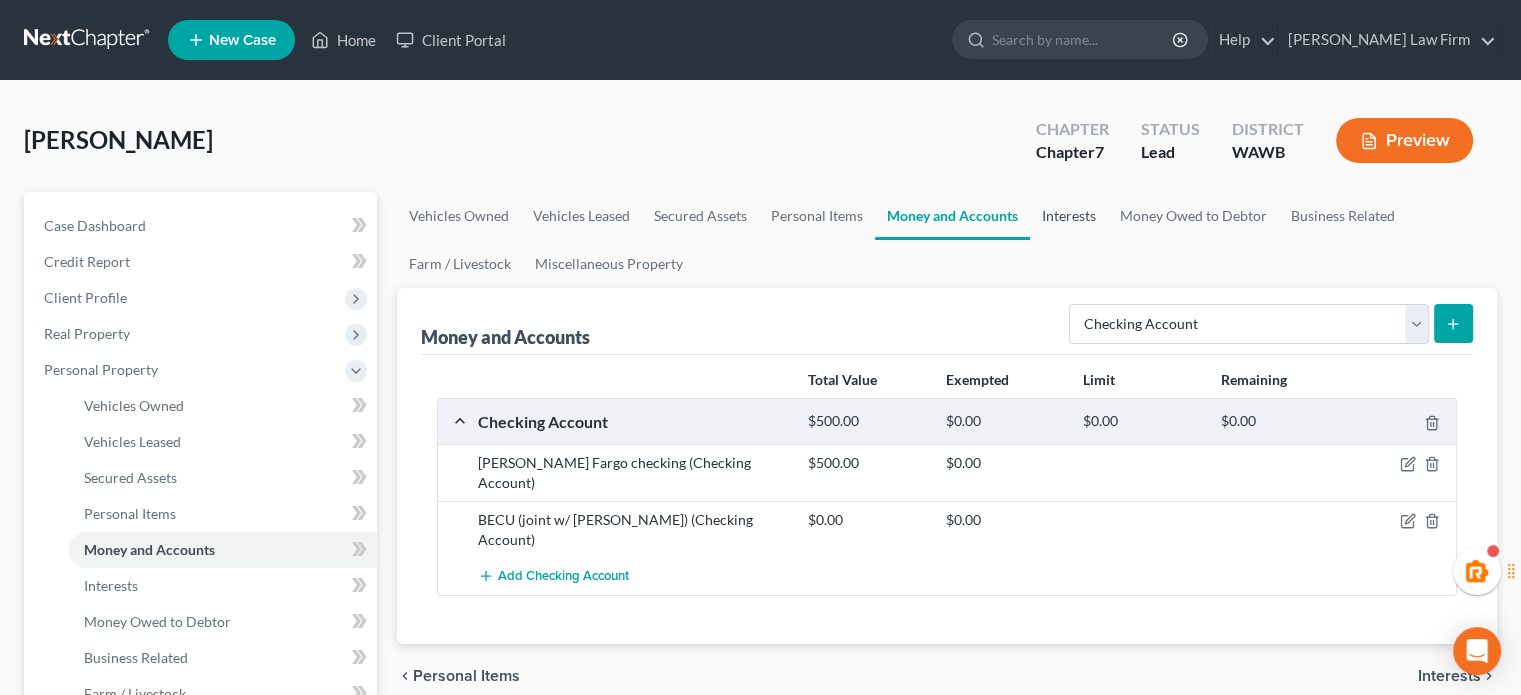 click on "Interests" at bounding box center (1069, 216) 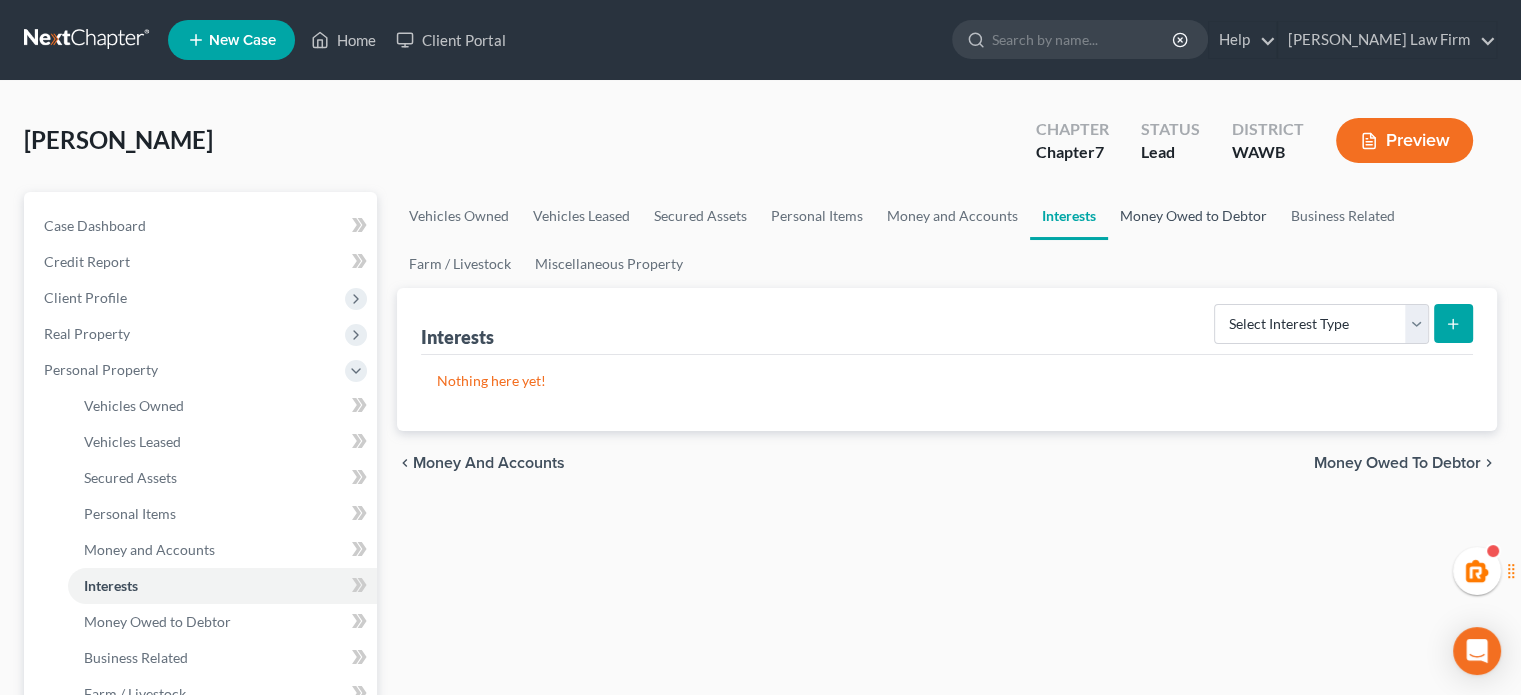 click on "Money Owed to Debtor" at bounding box center [1193, 216] 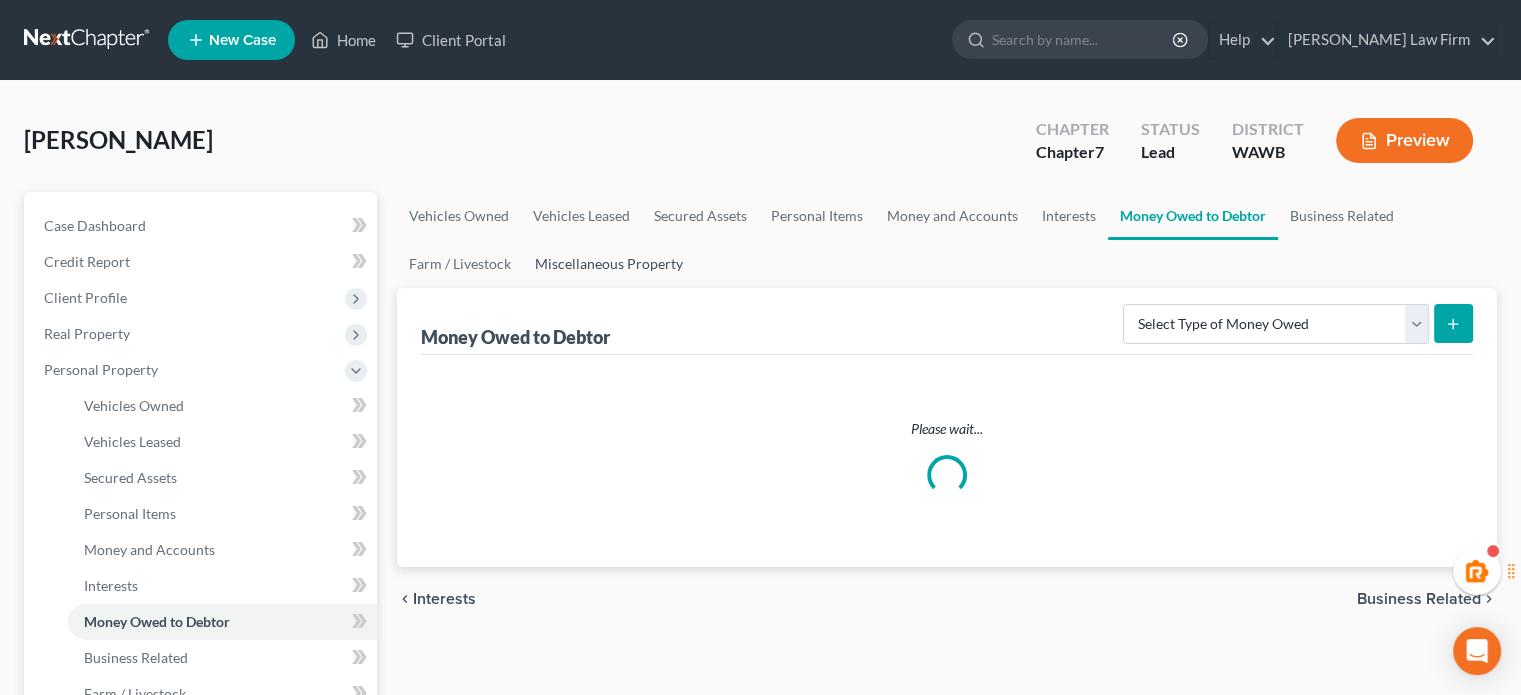 click on "Miscellaneous Property" at bounding box center (609, 264) 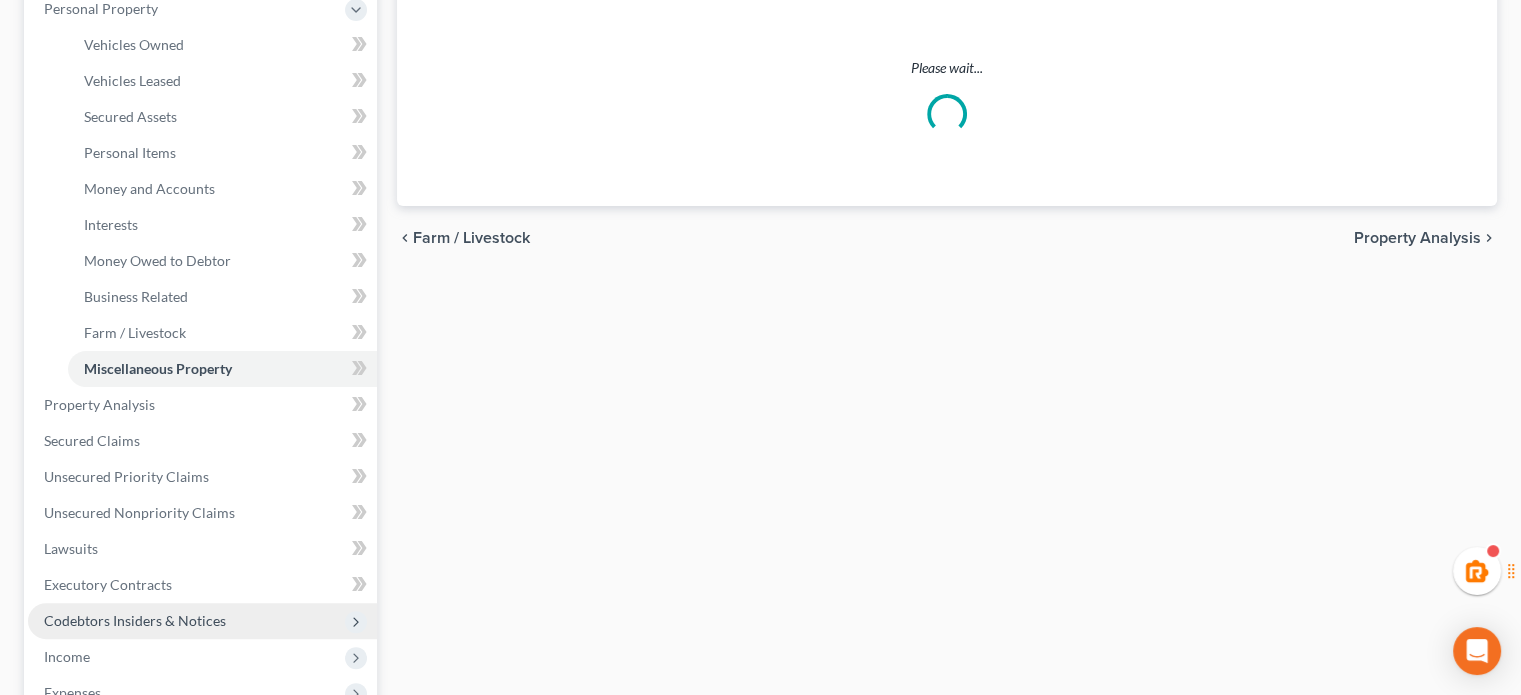 scroll, scrollTop: 666, scrollLeft: 0, axis: vertical 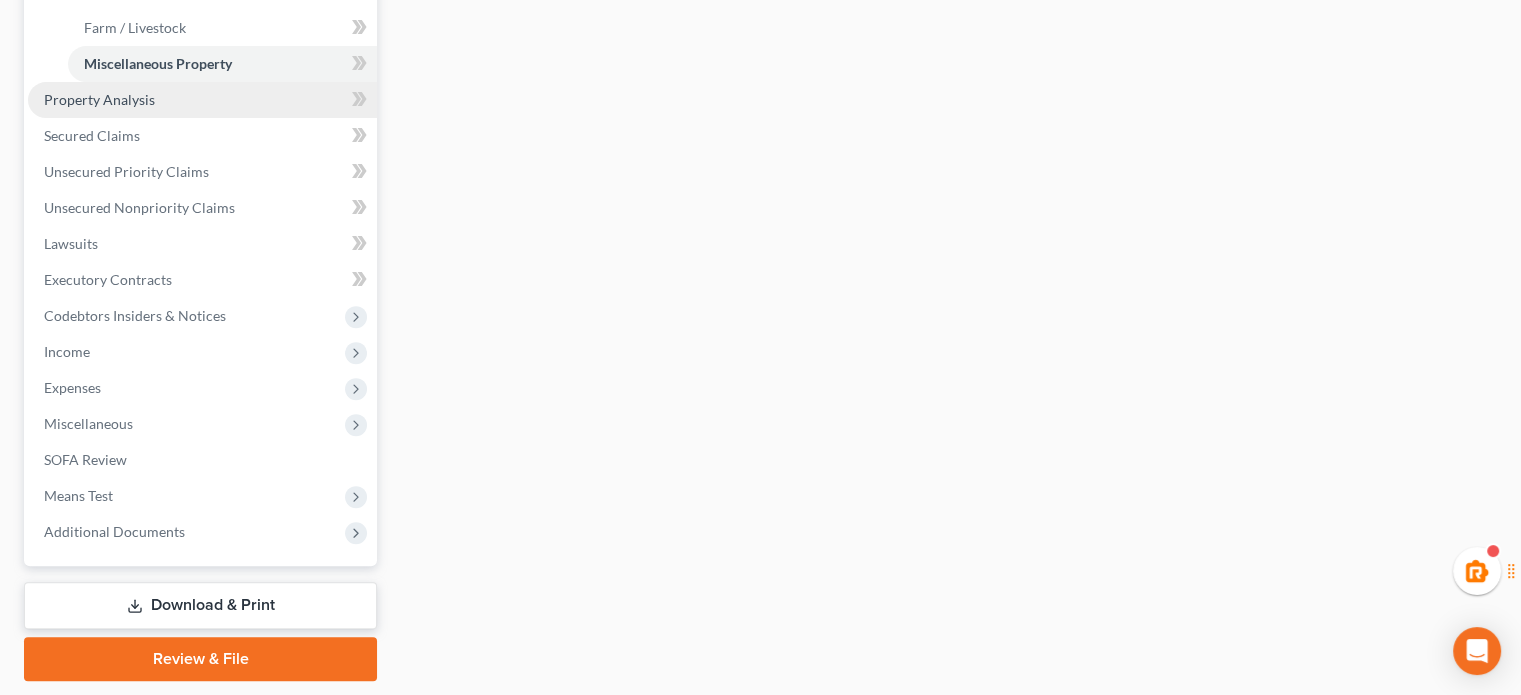 click on "Property Analysis" at bounding box center [202, 100] 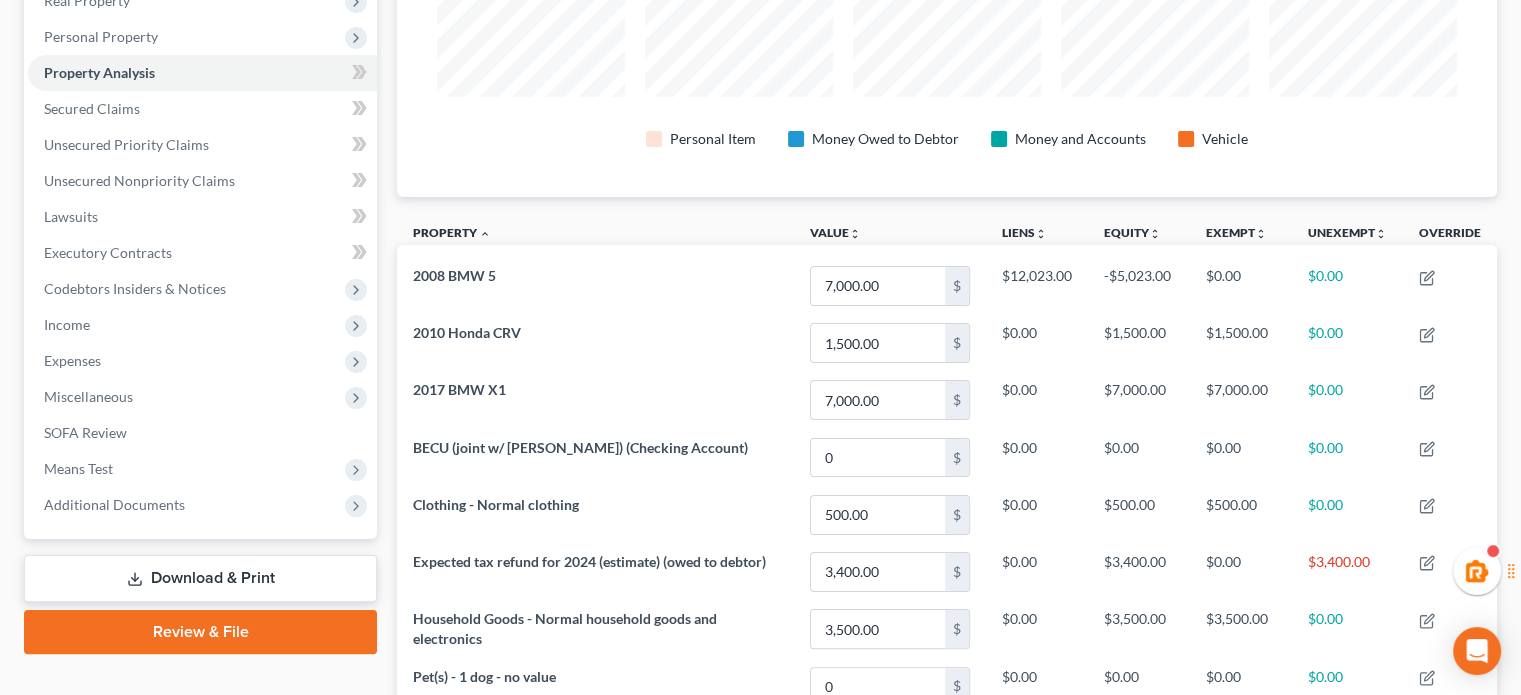 scroll, scrollTop: 11, scrollLeft: 0, axis: vertical 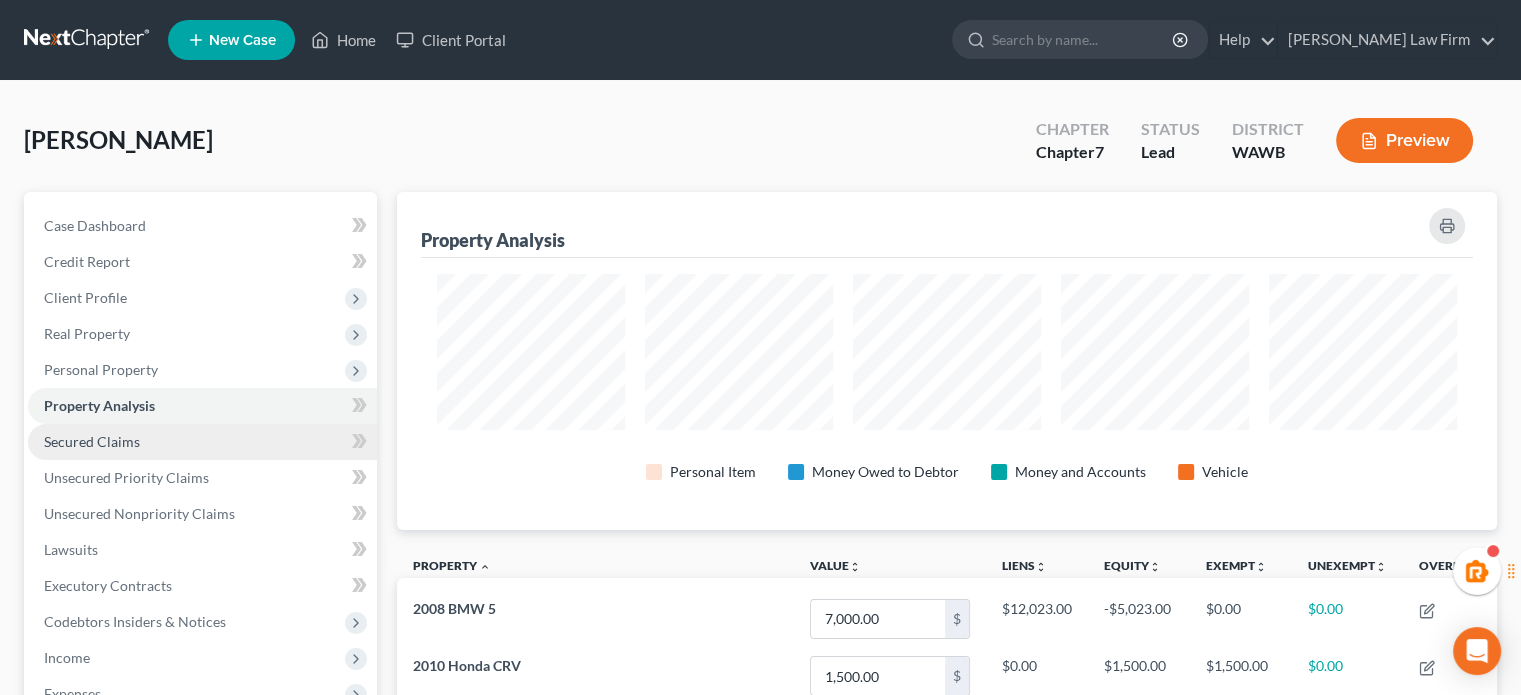 click on "Secured Claims" at bounding box center [92, 441] 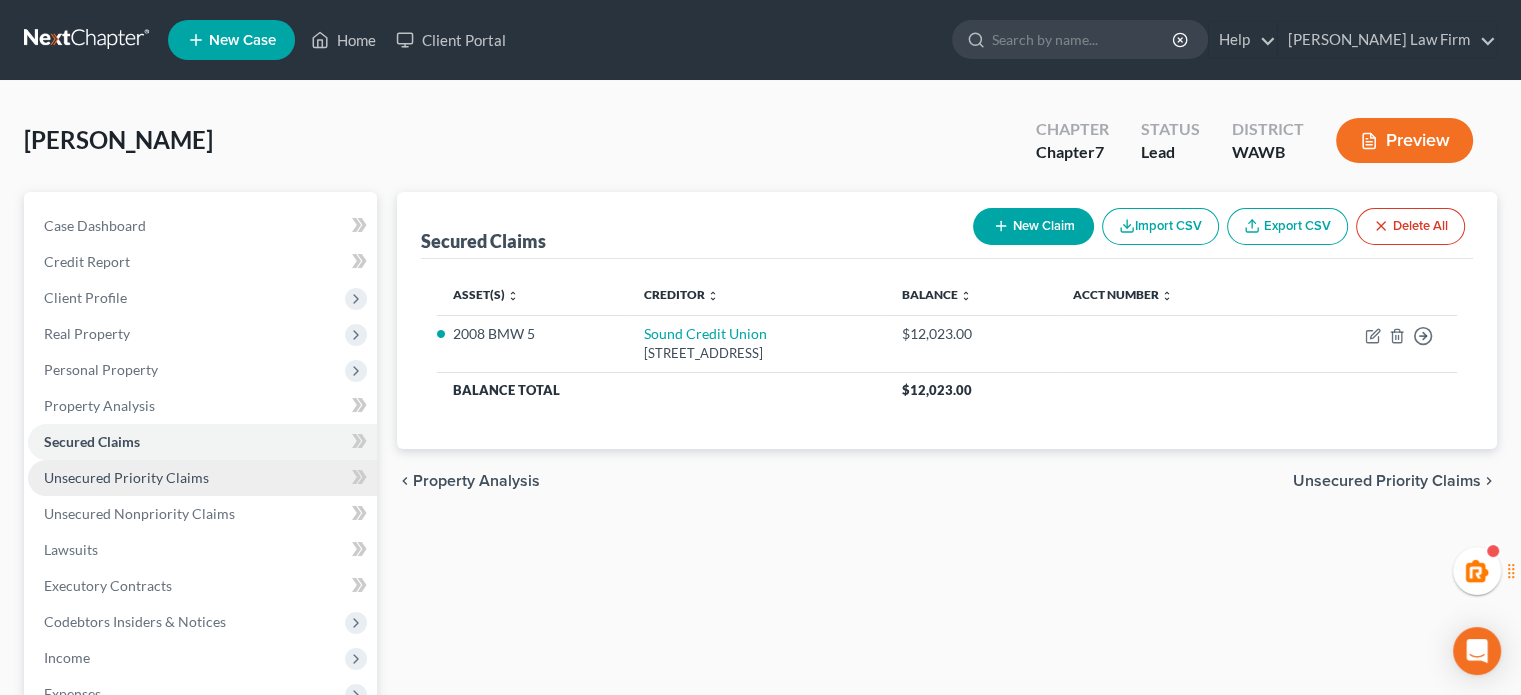 click on "Unsecured Priority Claims" at bounding box center [126, 477] 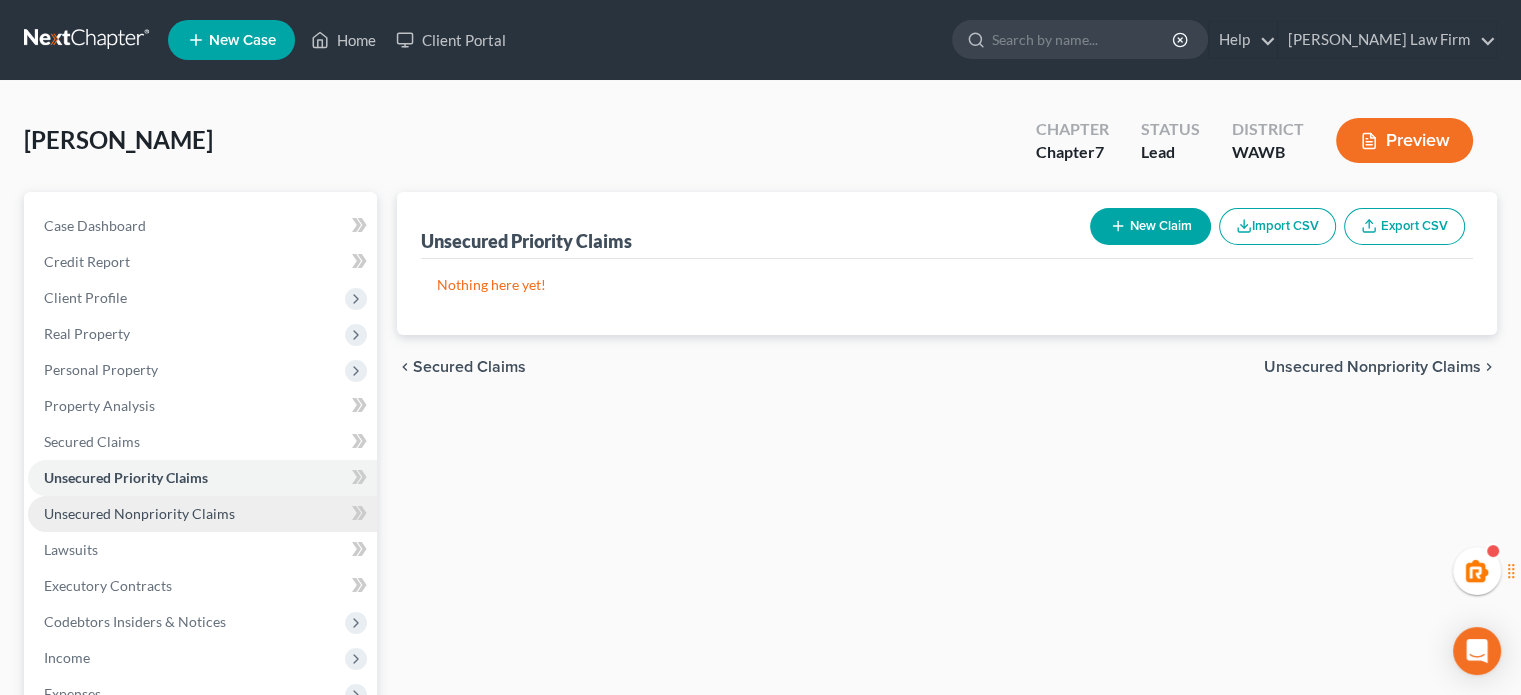 click on "Unsecured Nonpriority Claims" at bounding box center (139, 513) 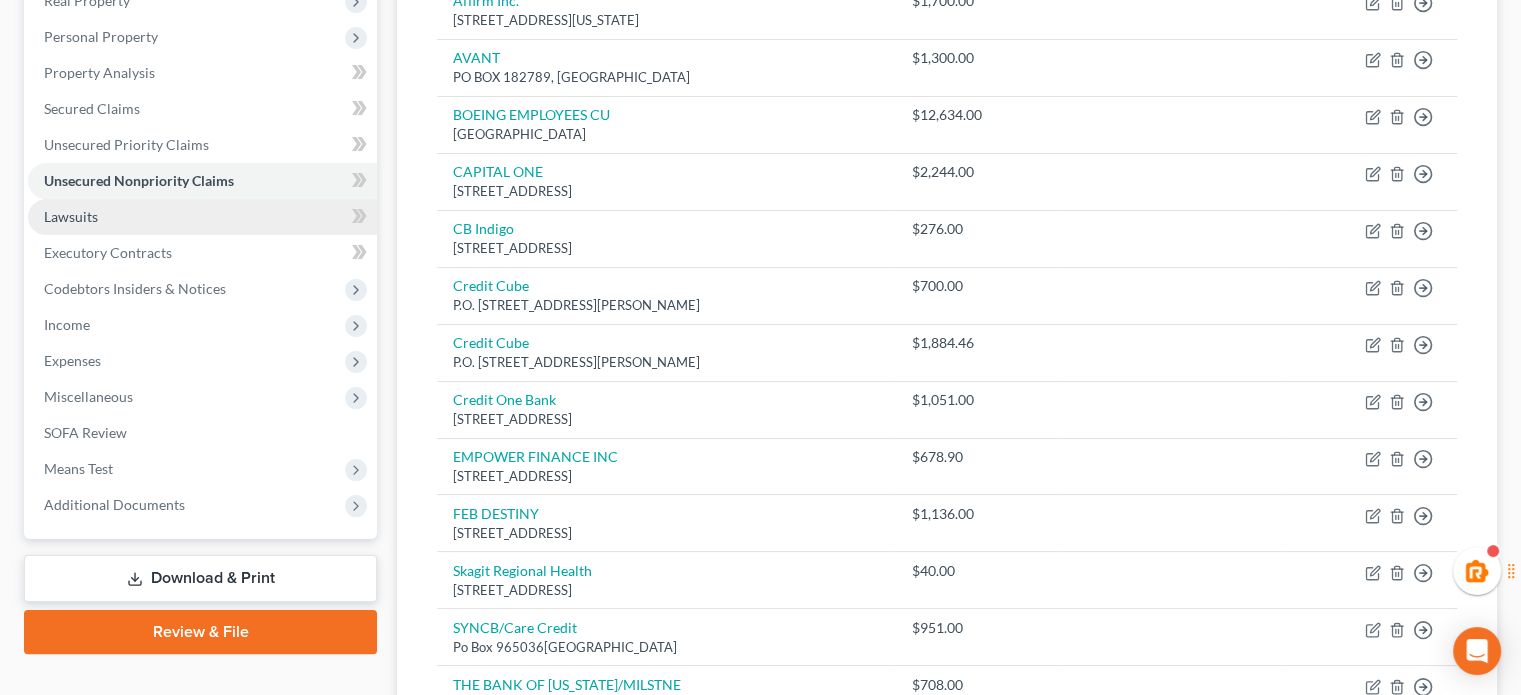 click on "Lawsuits" at bounding box center [202, 217] 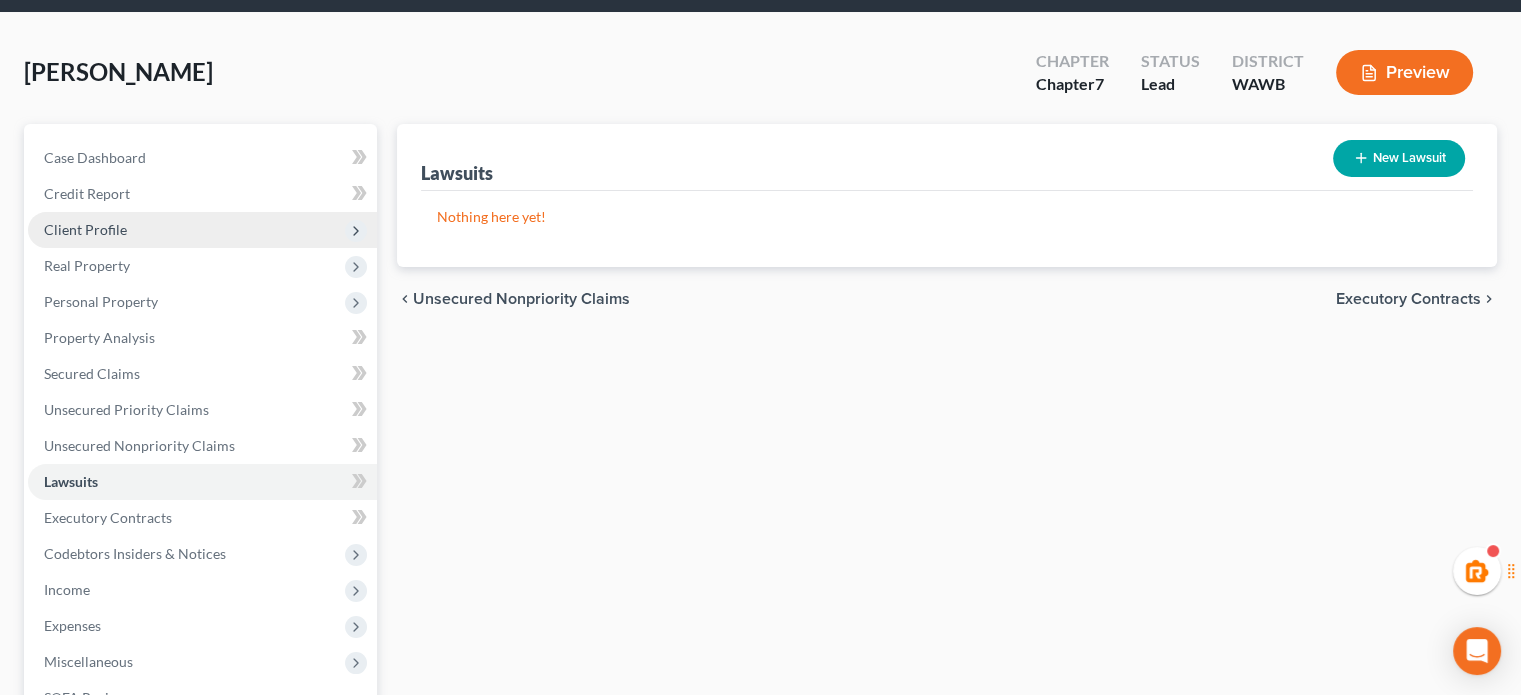 scroll, scrollTop: 0, scrollLeft: 0, axis: both 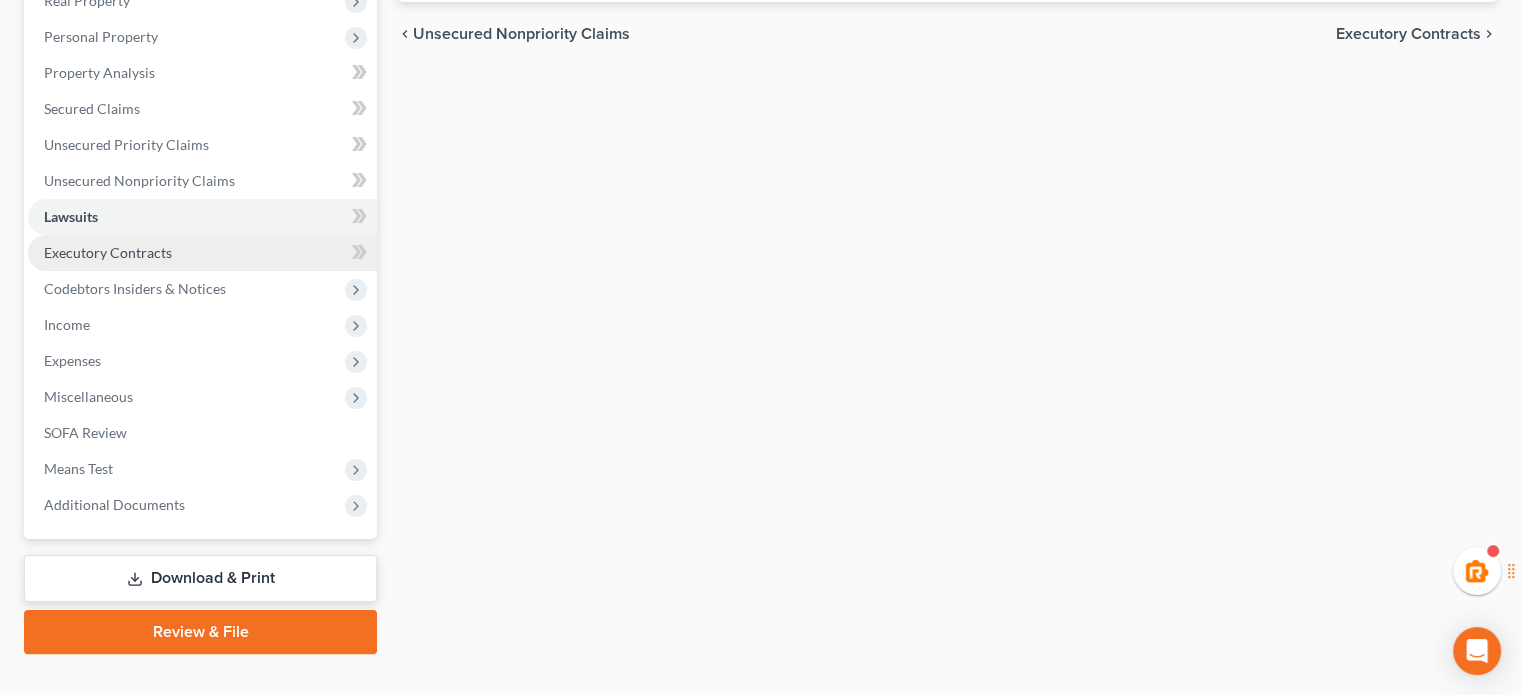 click on "Executory Contracts" at bounding box center [202, 253] 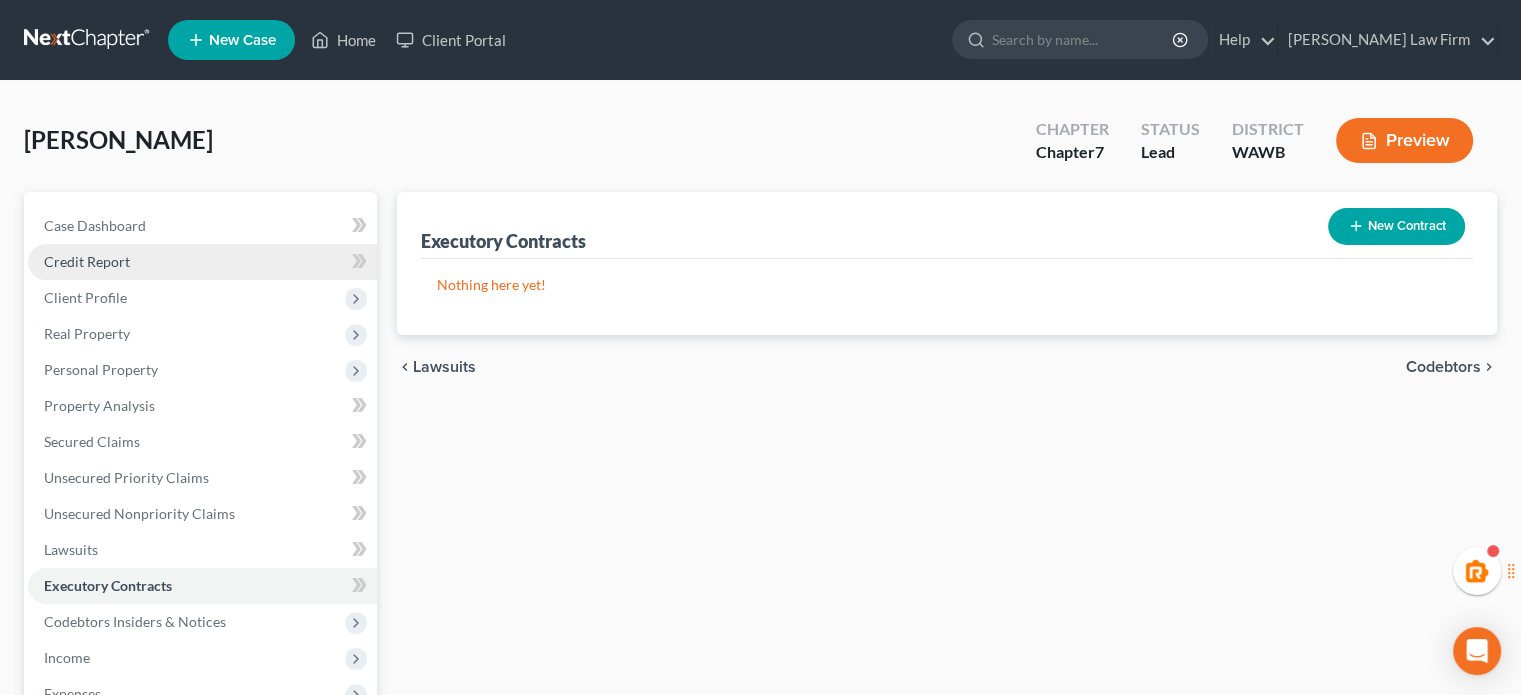 scroll, scrollTop: 333, scrollLeft: 0, axis: vertical 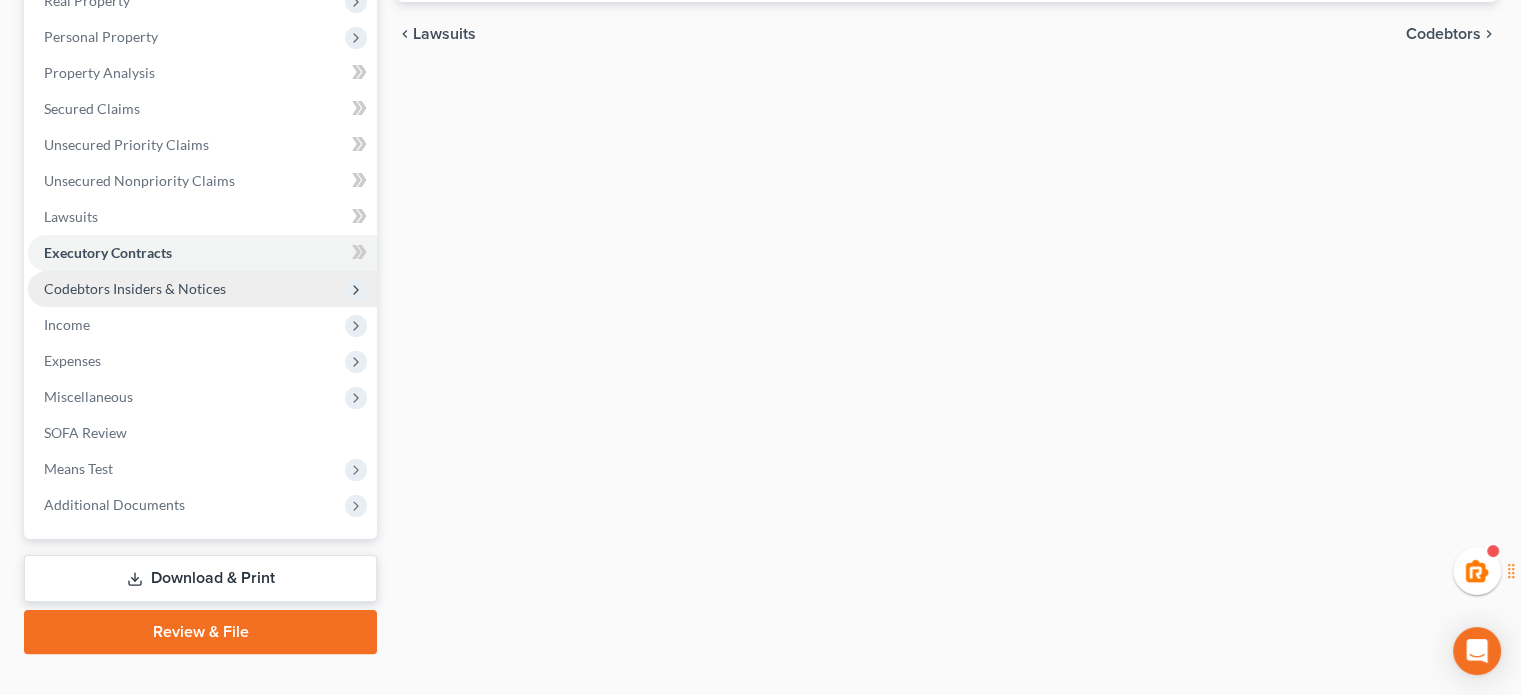 click on "Codebtors Insiders & Notices" at bounding box center (135, 288) 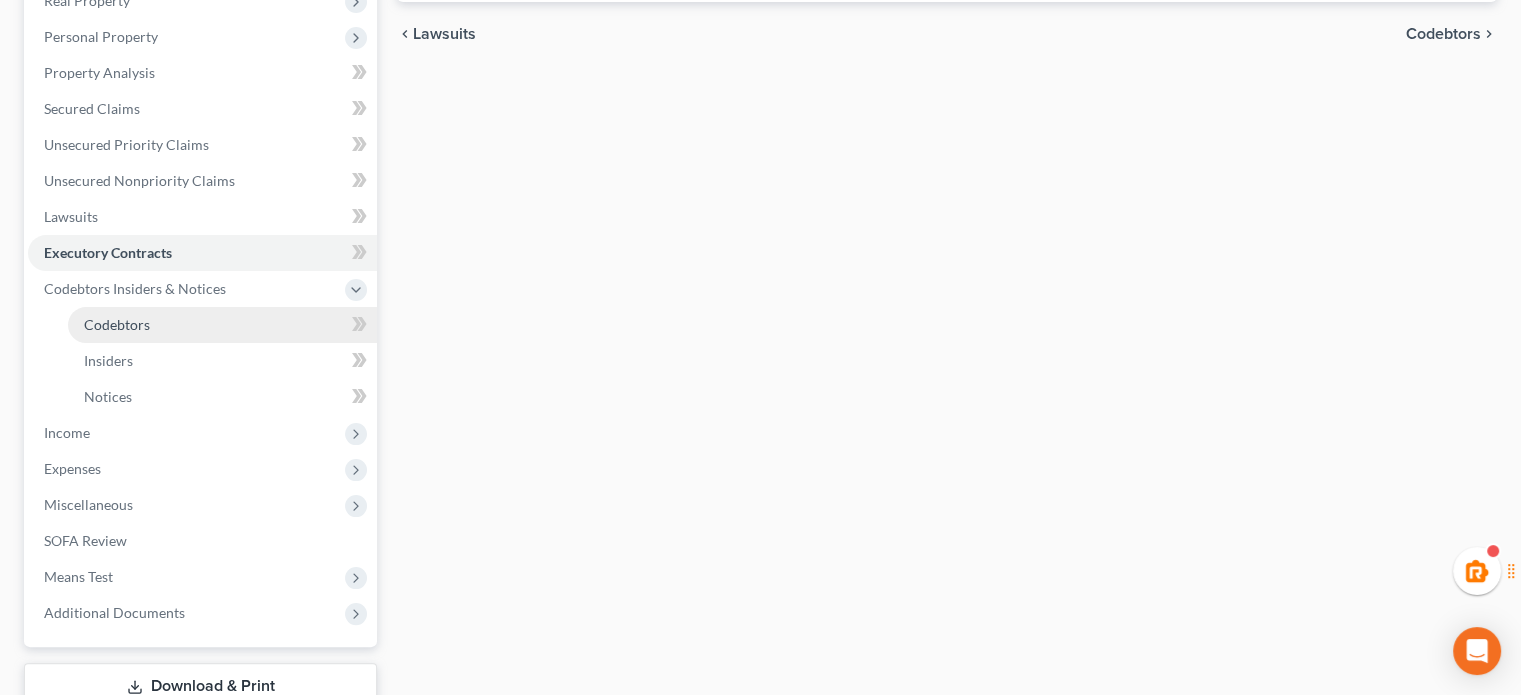 click on "Codebtors" at bounding box center (222, 325) 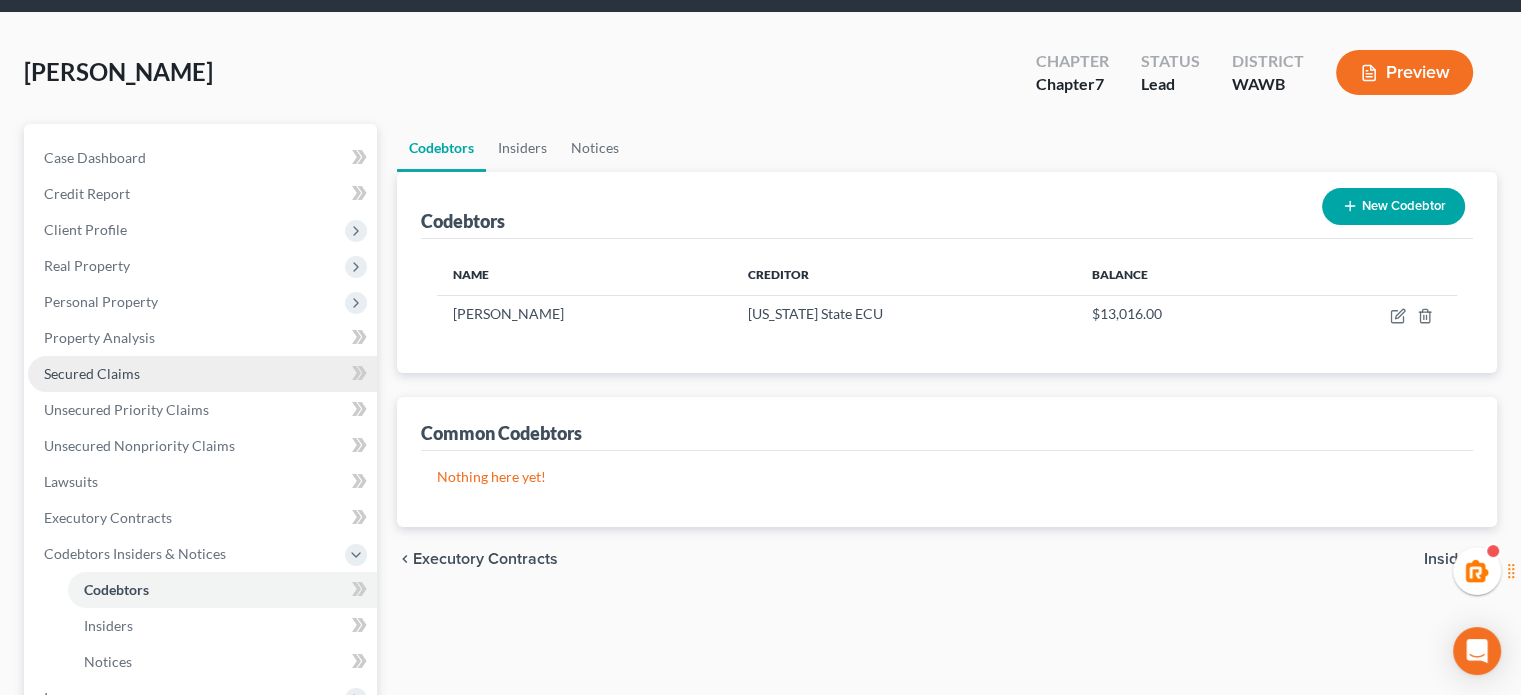 scroll, scrollTop: 0, scrollLeft: 0, axis: both 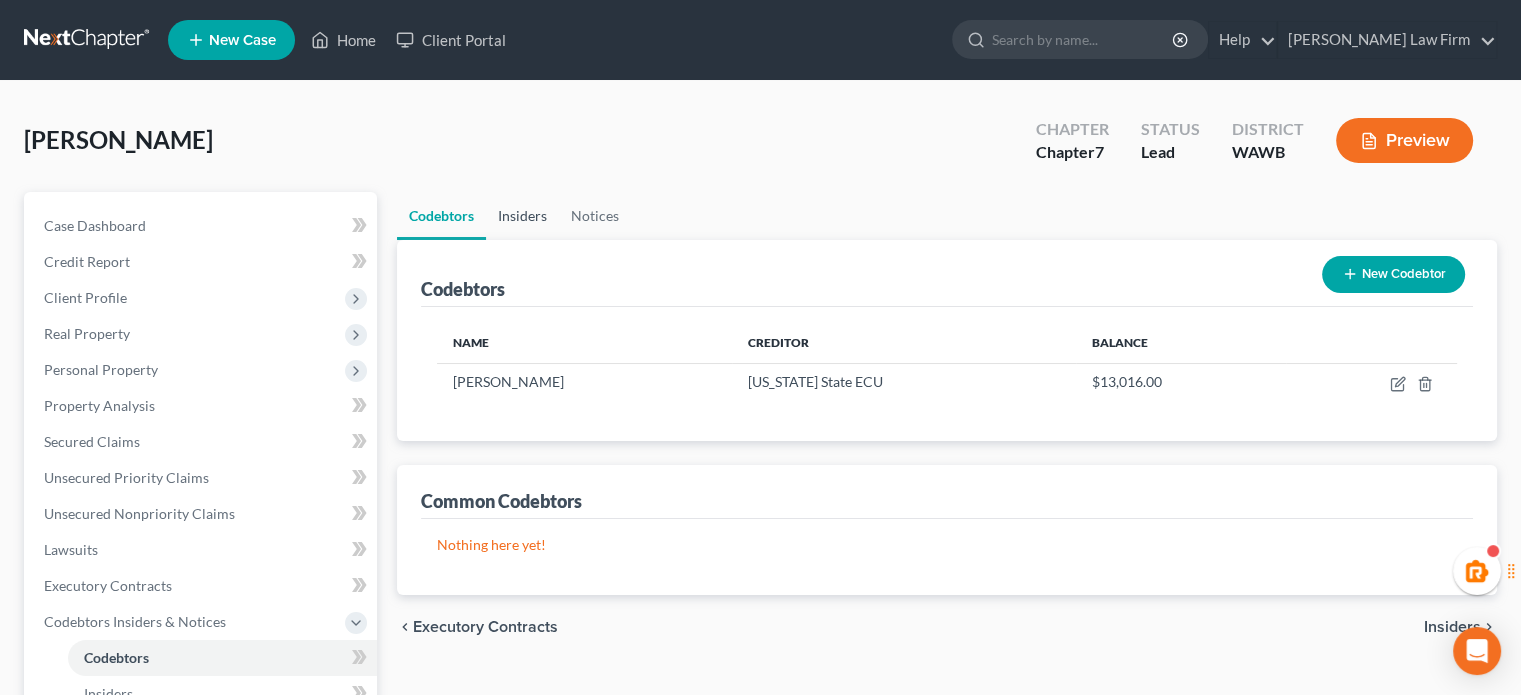 click on "Insiders" at bounding box center [522, 216] 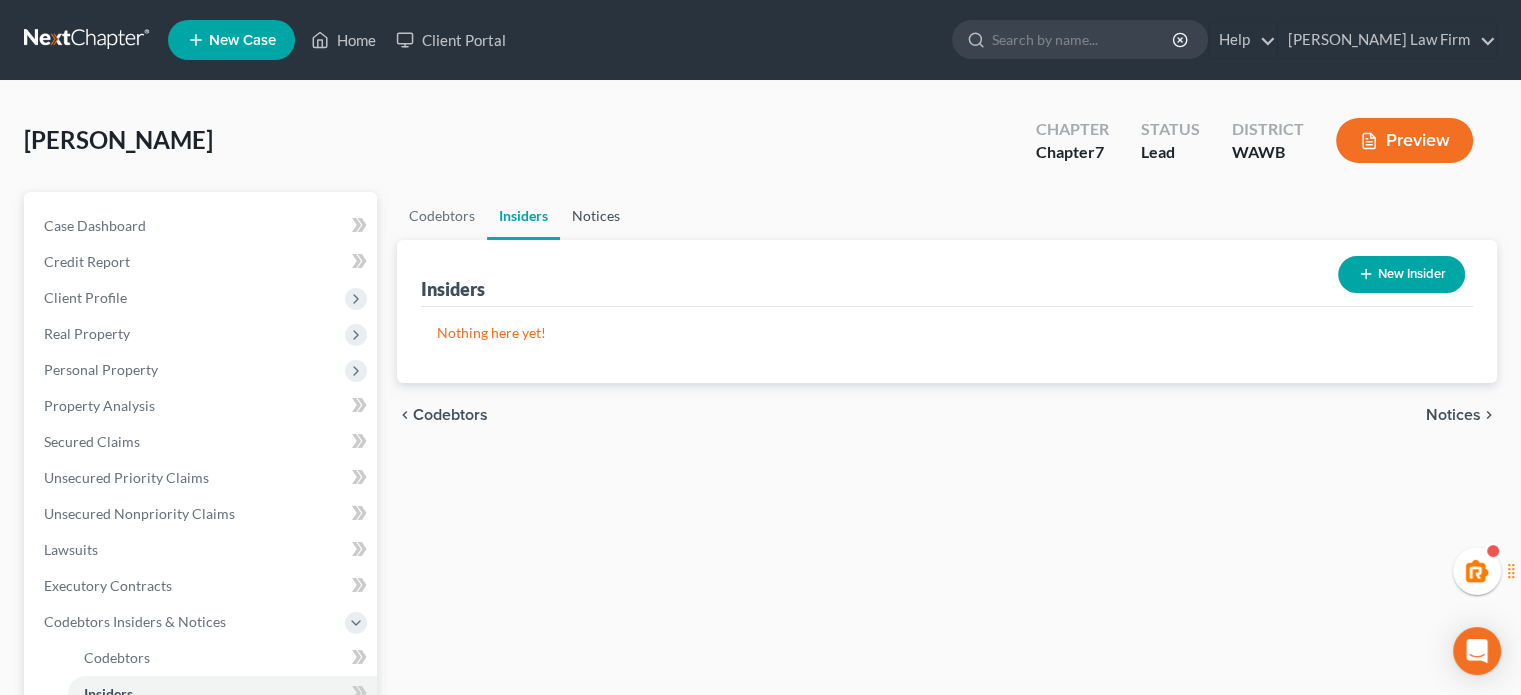 click on "Notices" at bounding box center (596, 216) 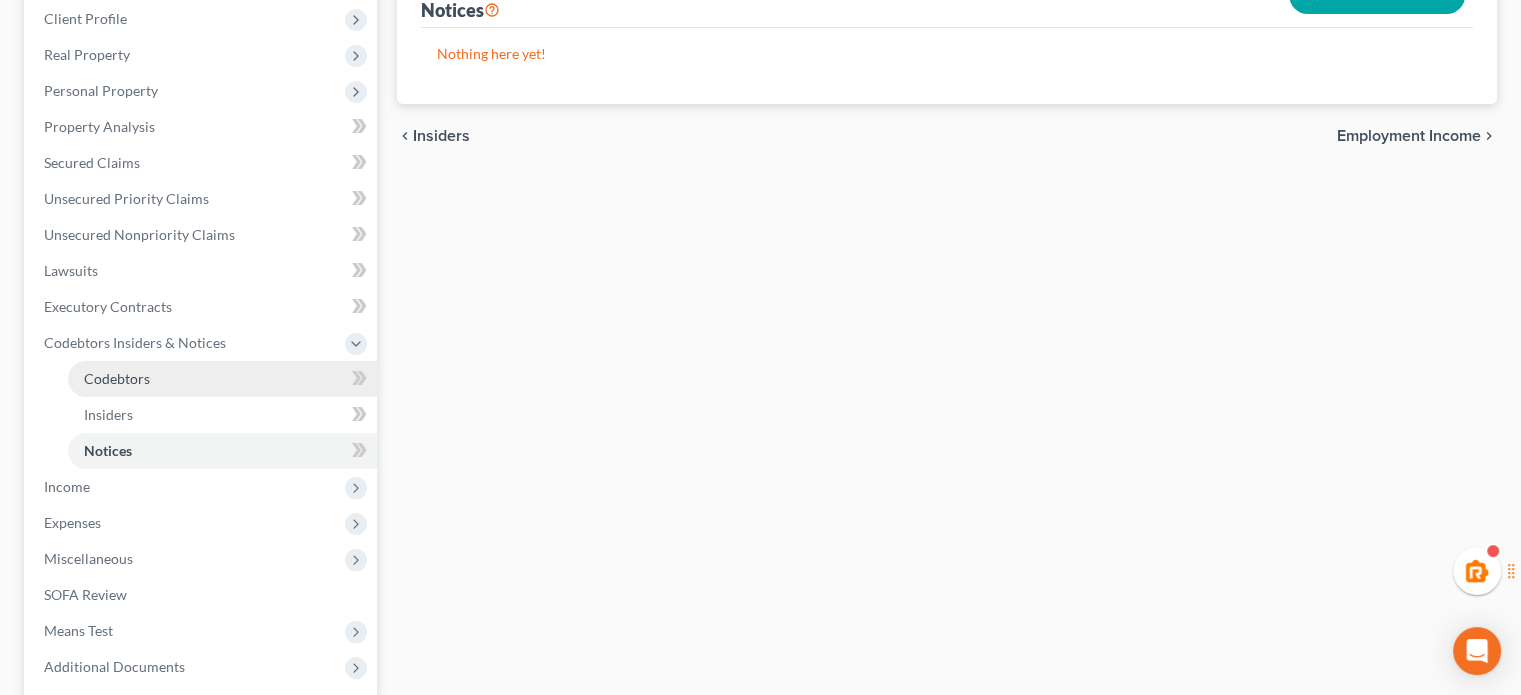 scroll, scrollTop: 333, scrollLeft: 0, axis: vertical 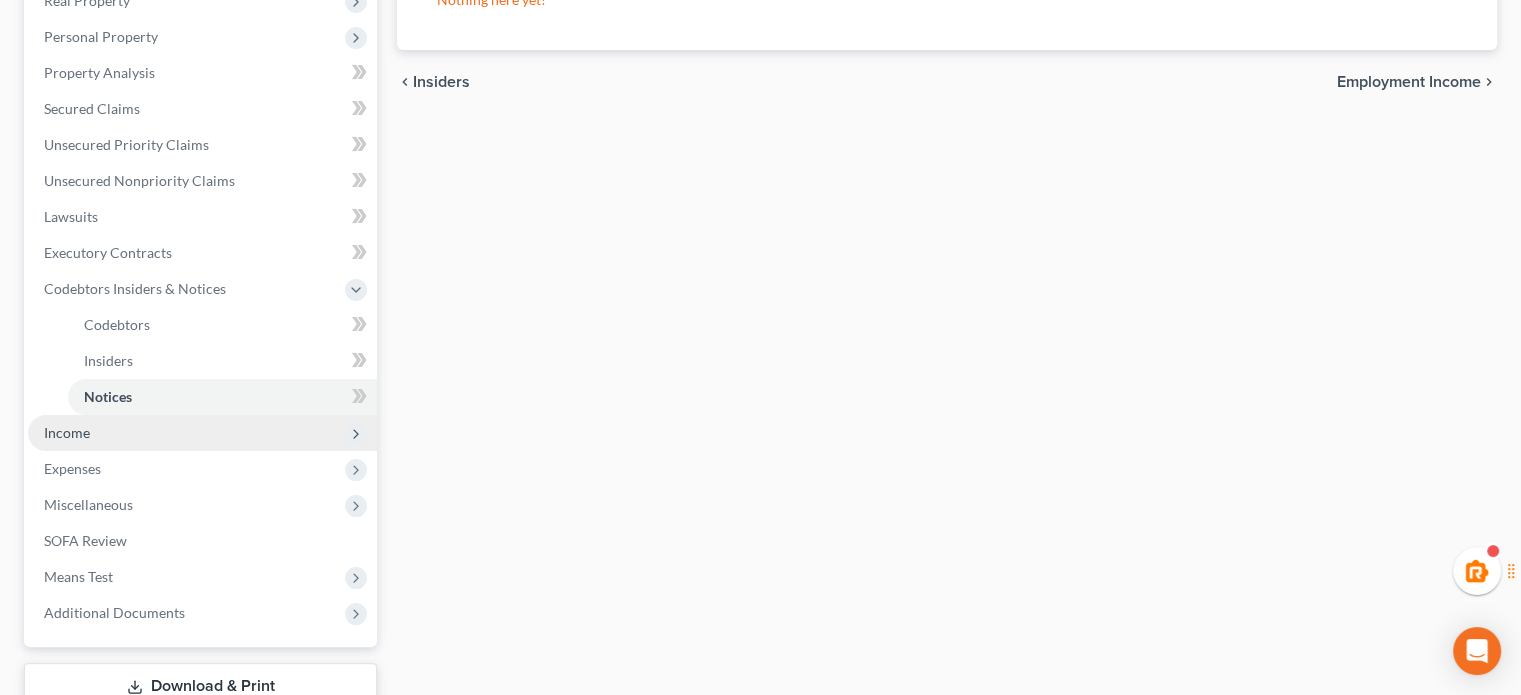 click on "Income" at bounding box center [202, 433] 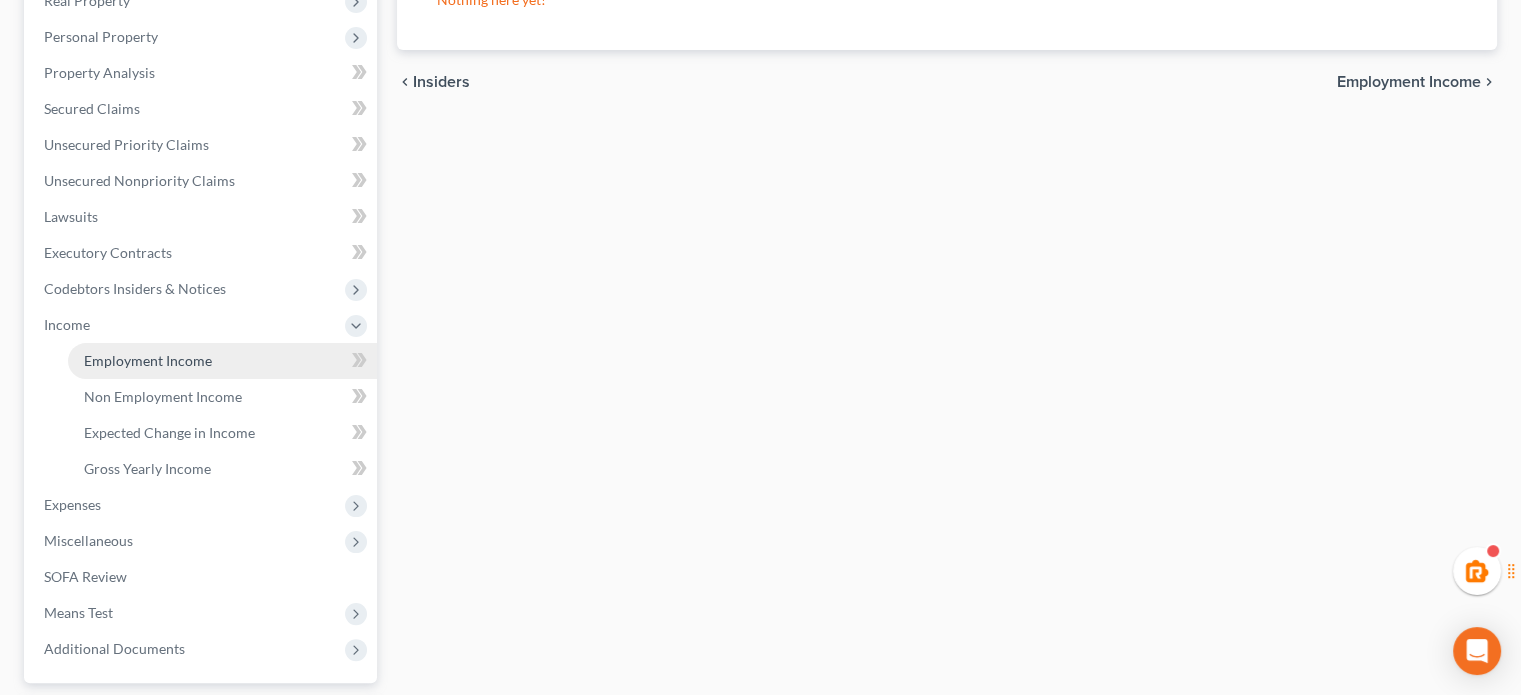 click on "Employment Income" at bounding box center [222, 361] 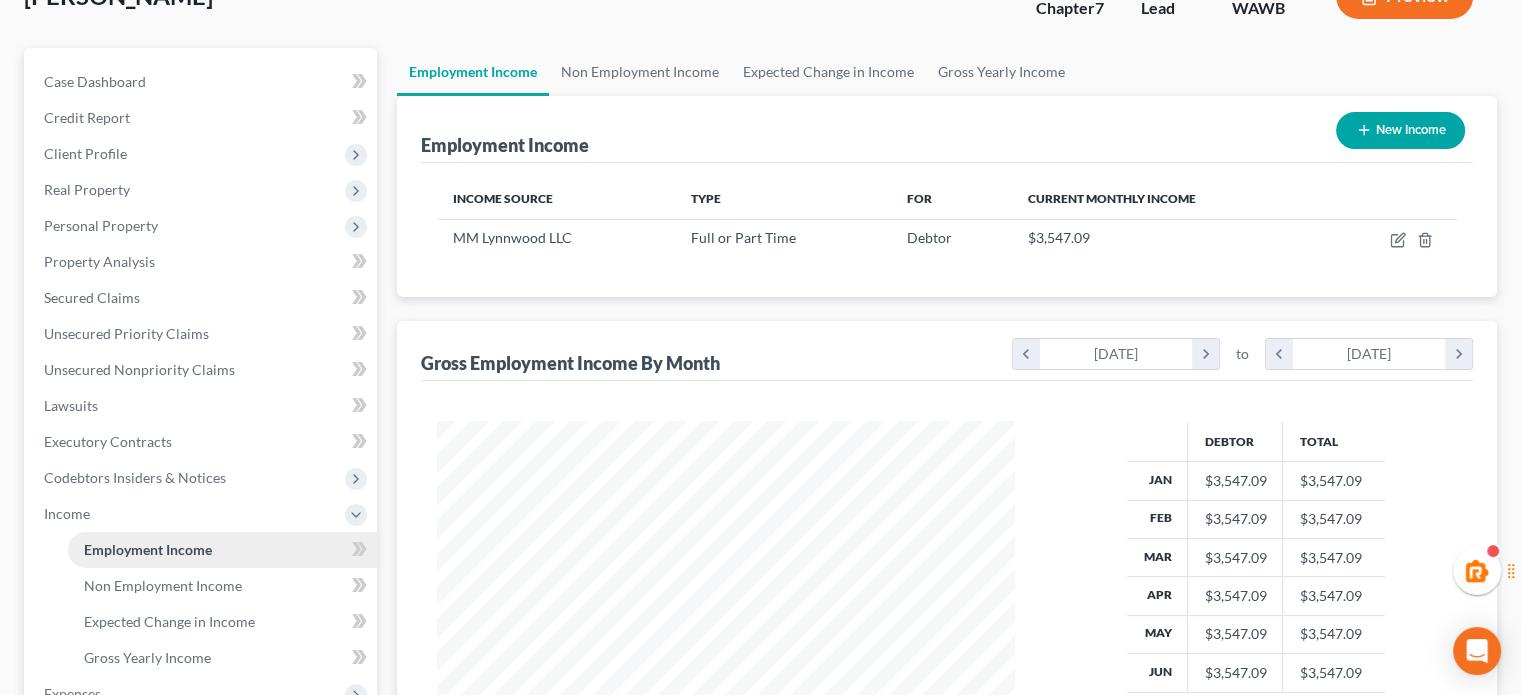 scroll, scrollTop: 0, scrollLeft: 0, axis: both 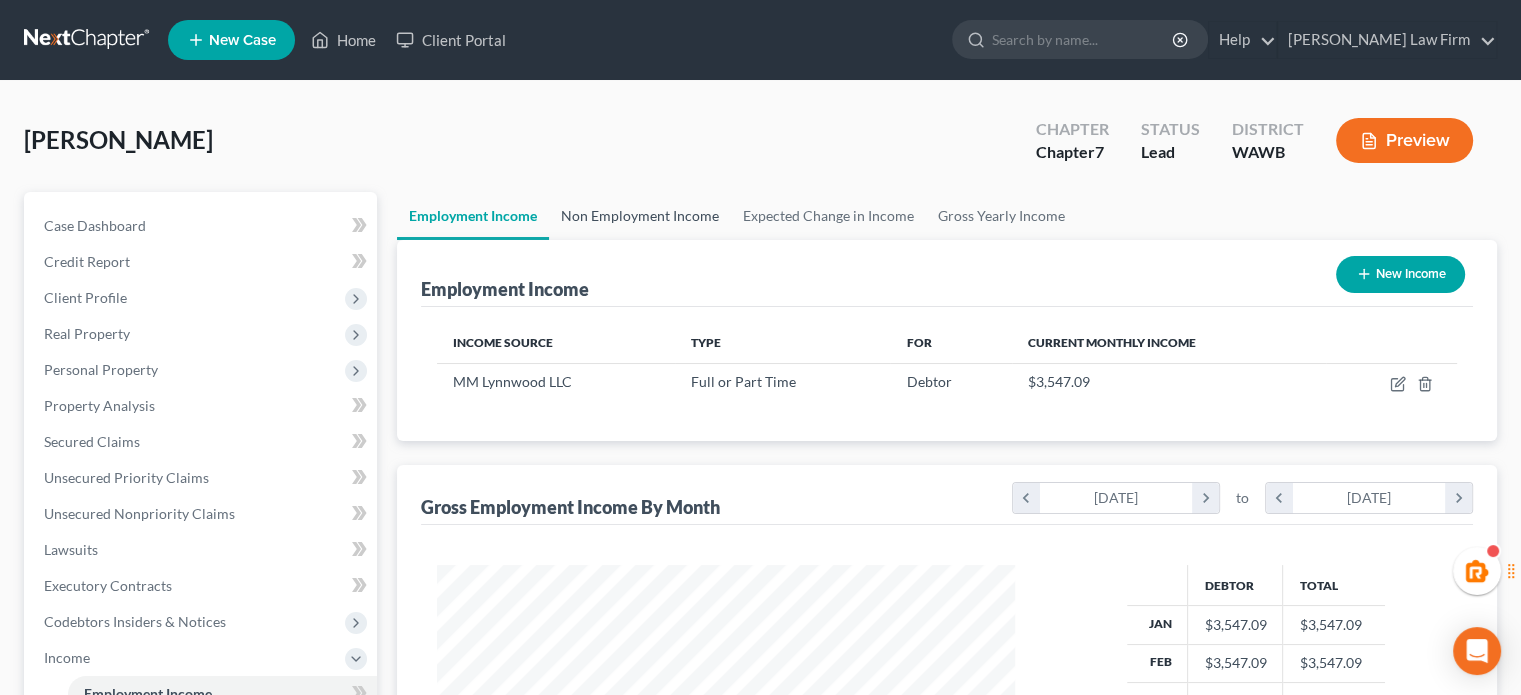 click on "Non Employment Income" at bounding box center (640, 216) 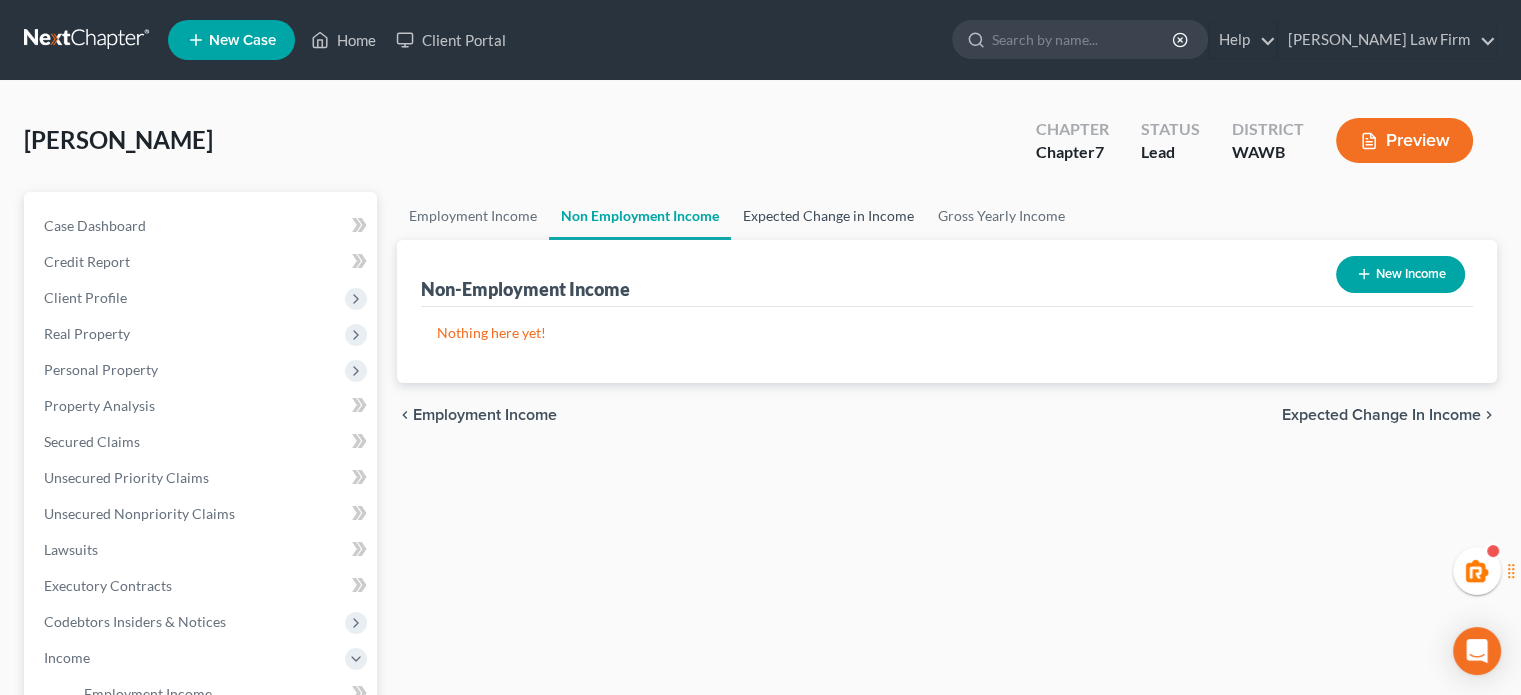 click on "Expected Change in Income" at bounding box center (828, 216) 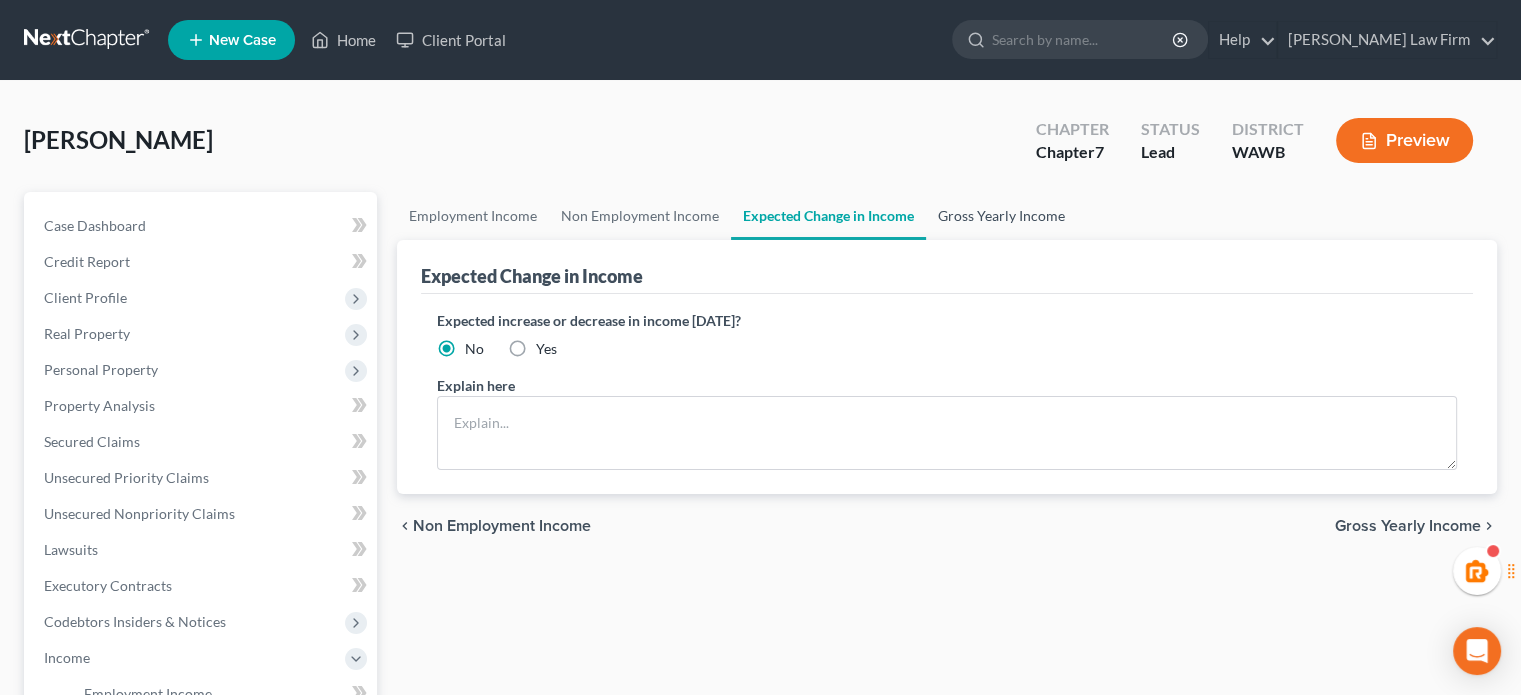 click on "Gross Yearly Income" at bounding box center [1001, 216] 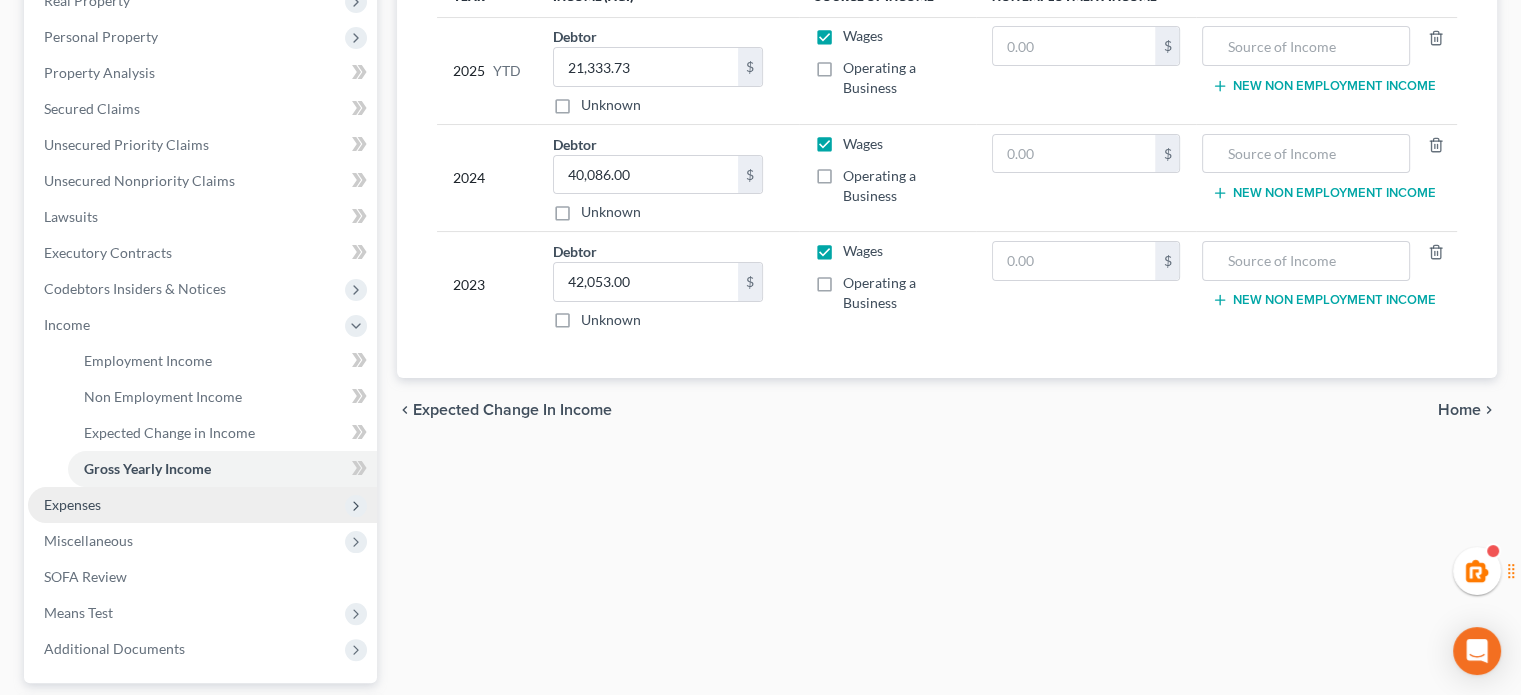 click on "Expenses" at bounding box center (202, 505) 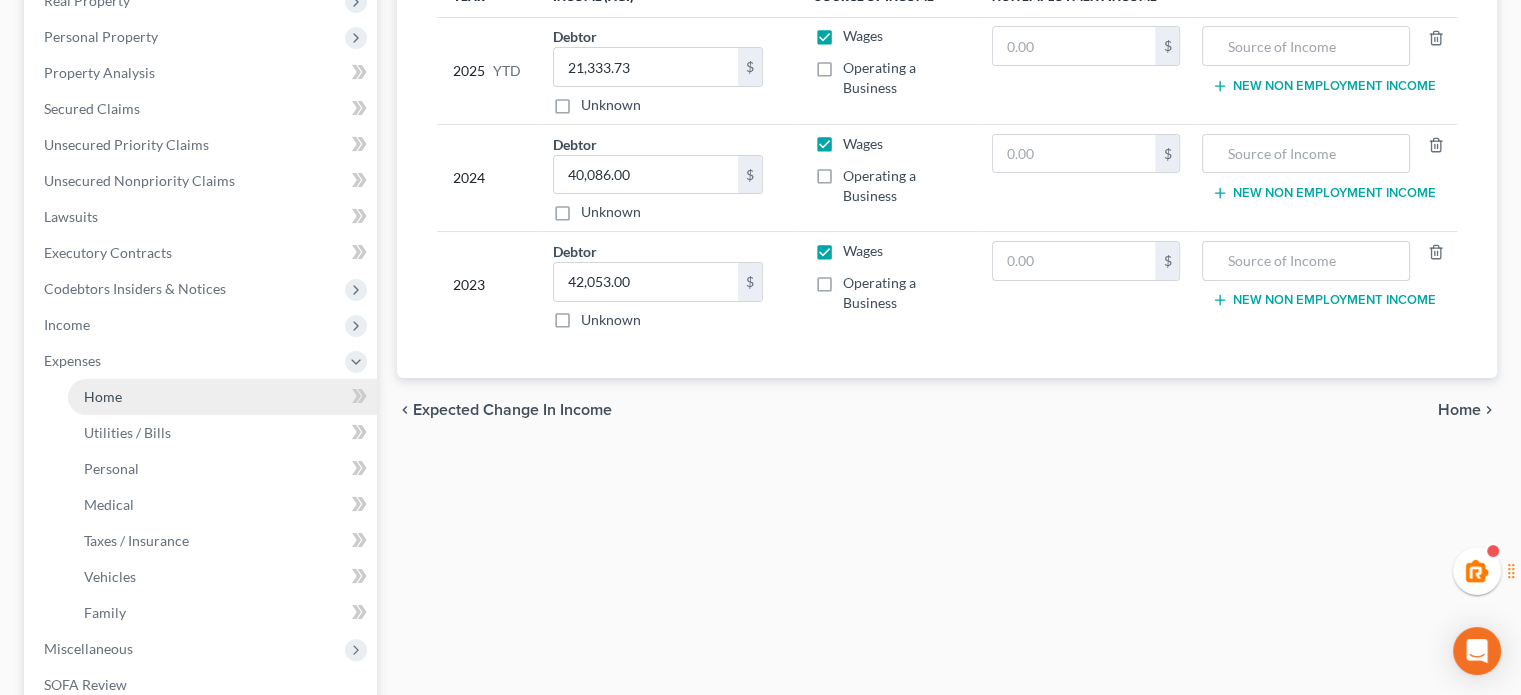 click on "Home" at bounding box center [222, 397] 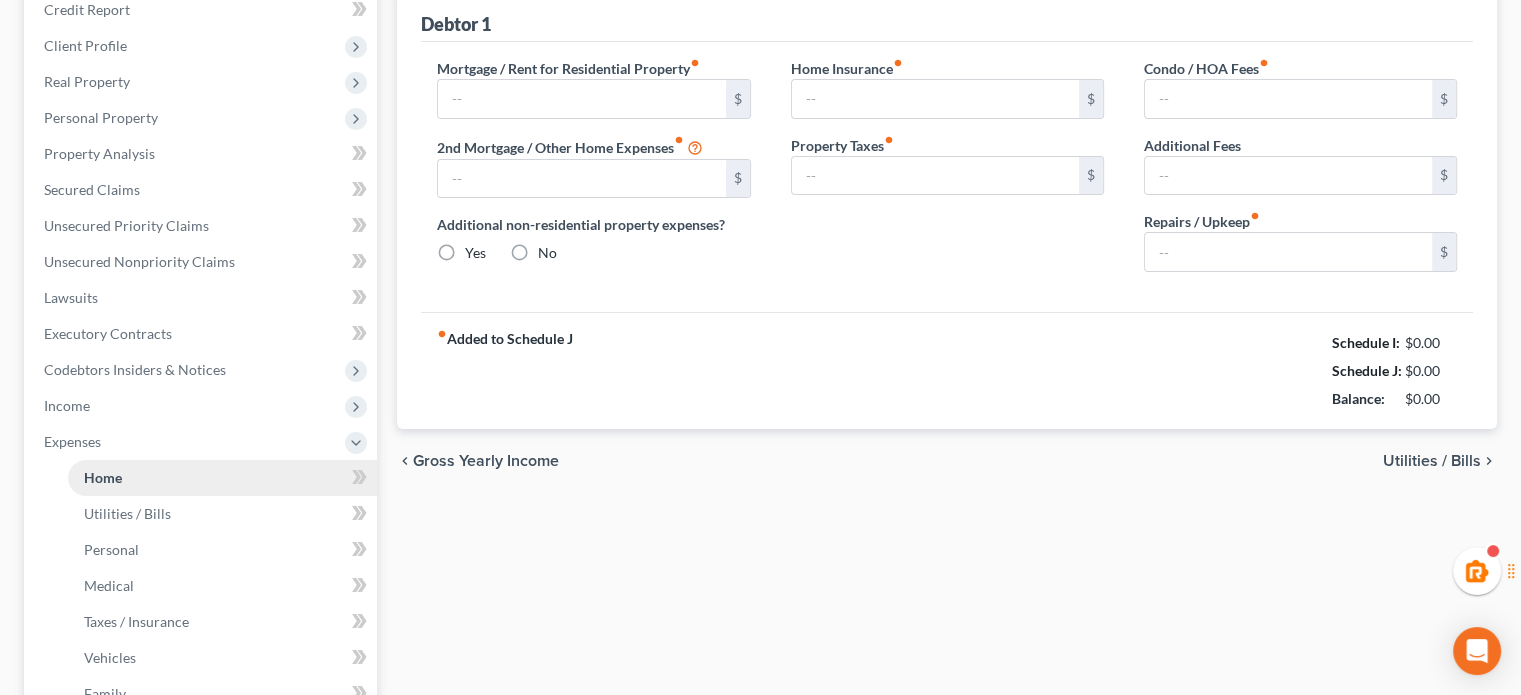 type on "1,000.00" 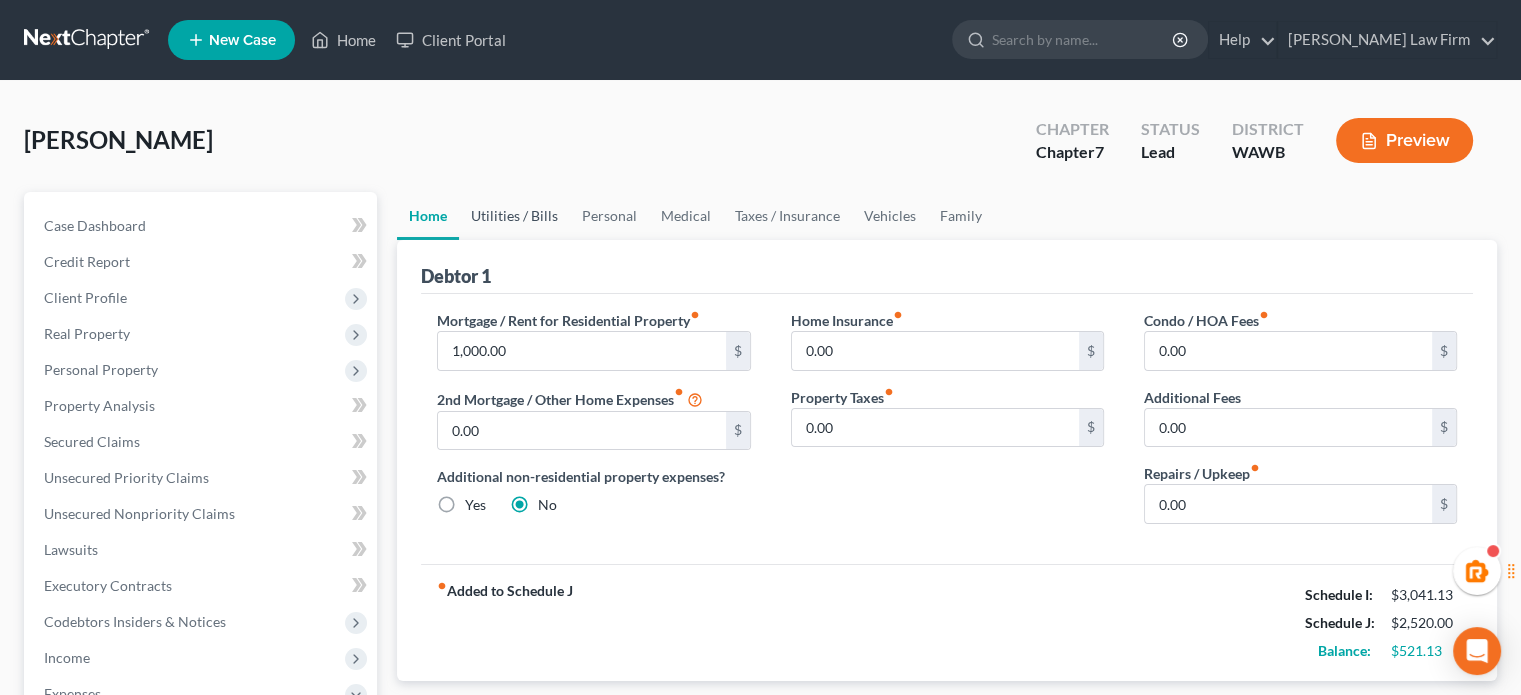 click on "Utilities / Bills" at bounding box center (514, 216) 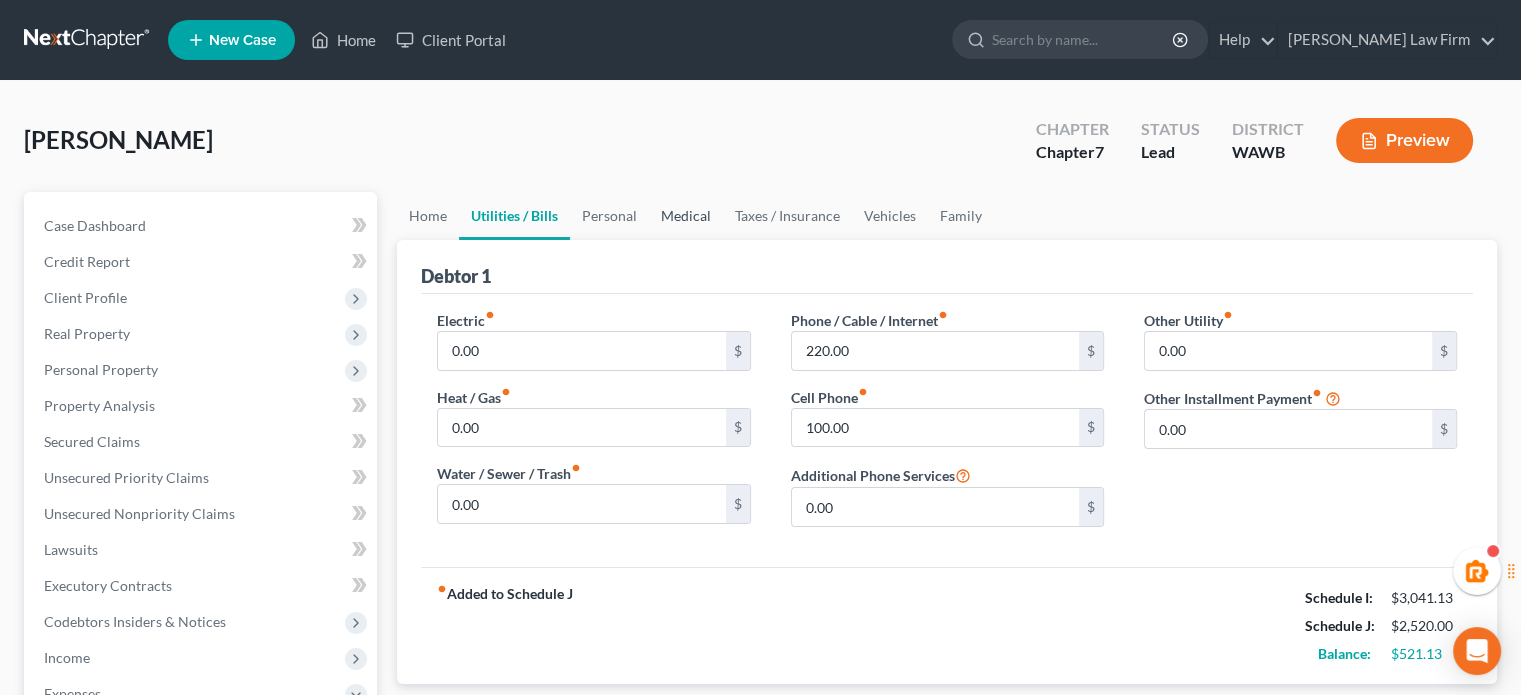 click on "Medical" at bounding box center (686, 216) 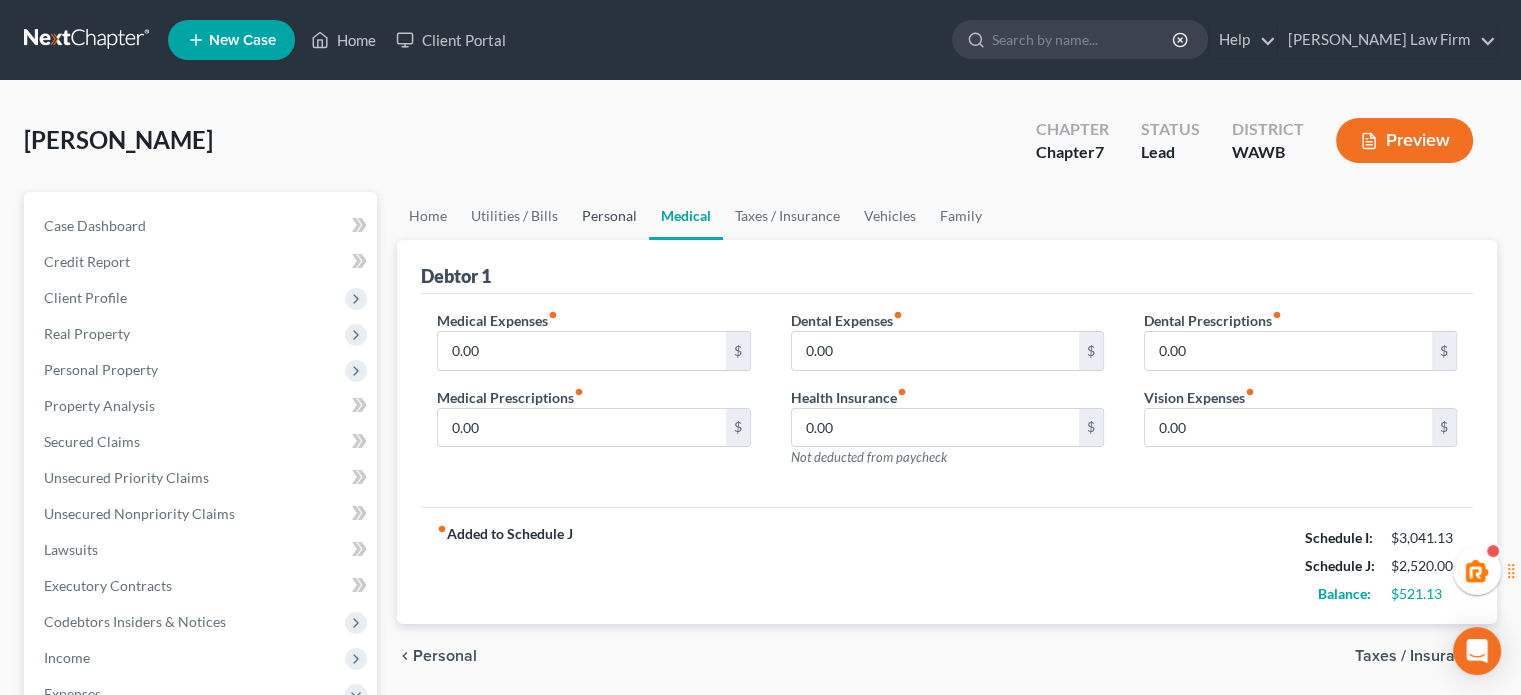 click on "Personal" at bounding box center (609, 216) 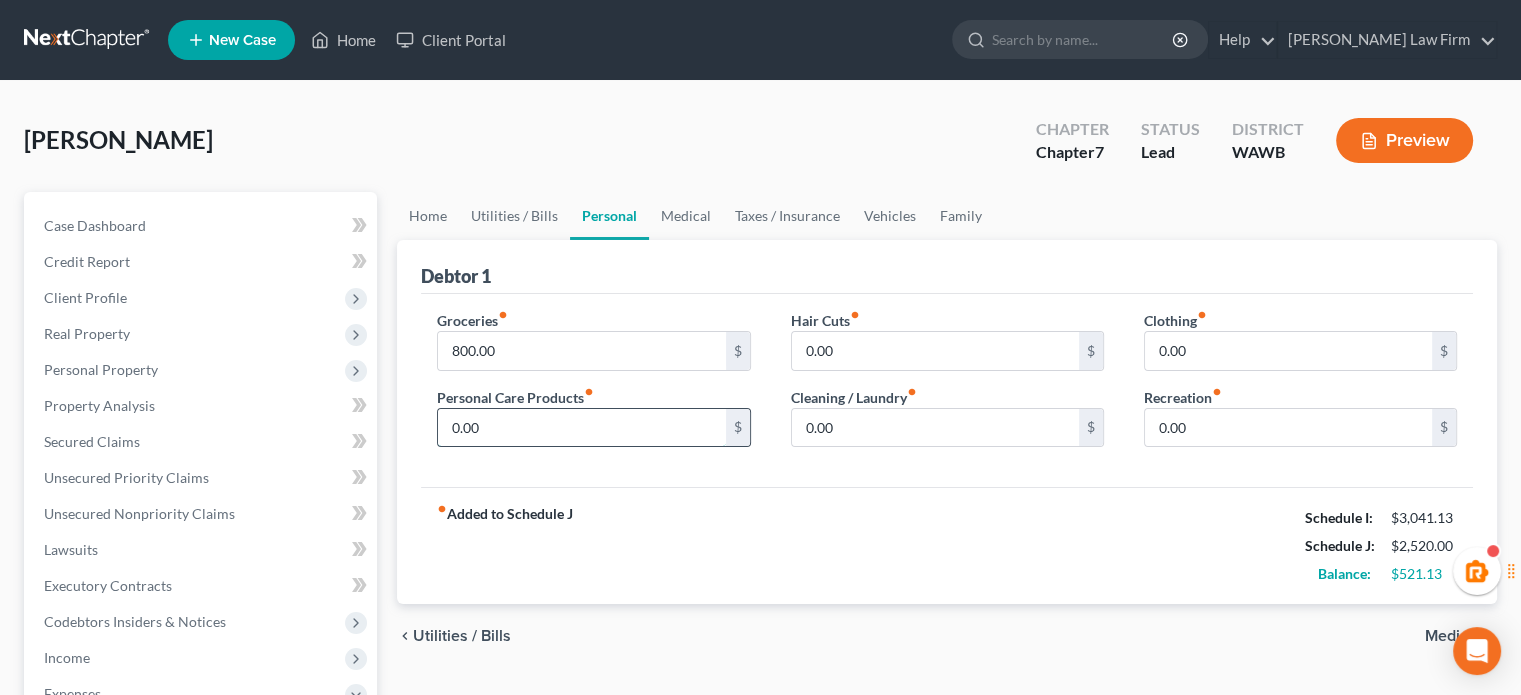 click on "0.00" at bounding box center [581, 428] 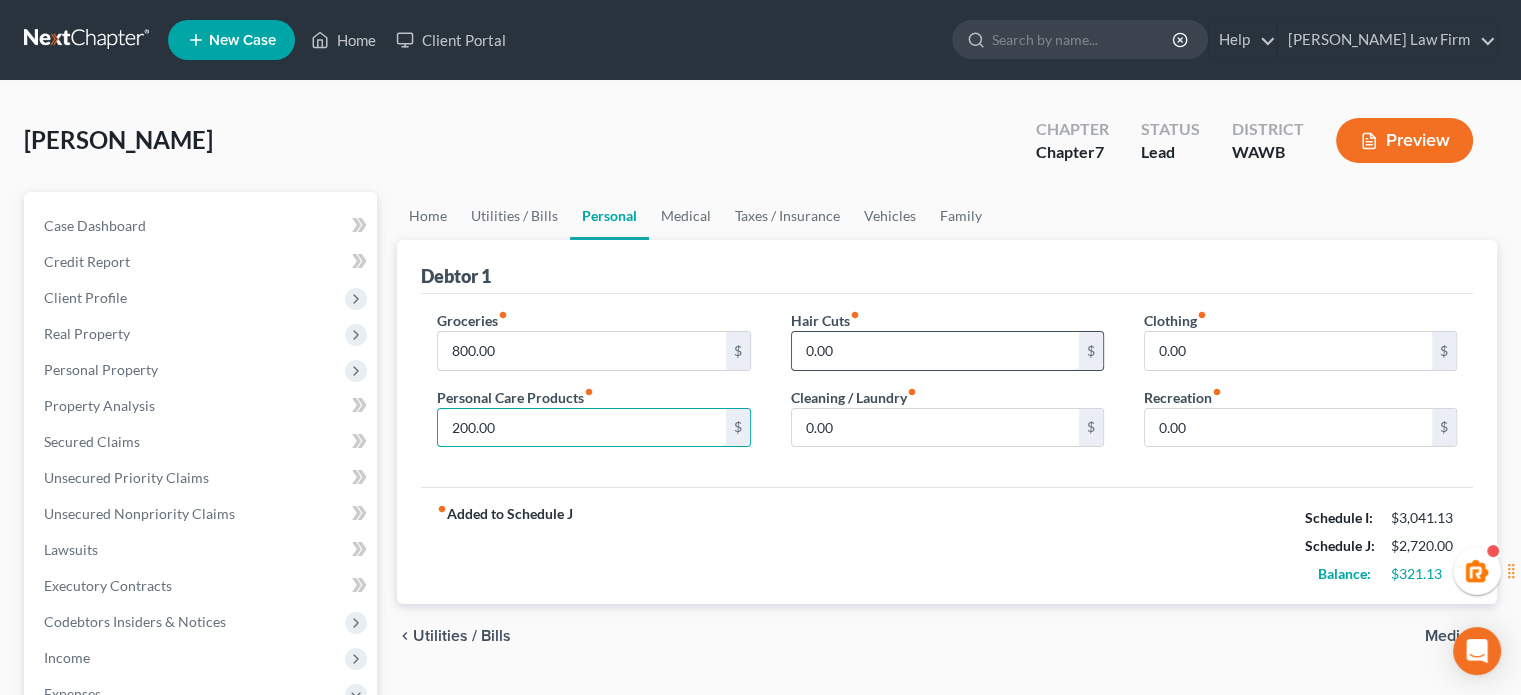 type on "200.00" 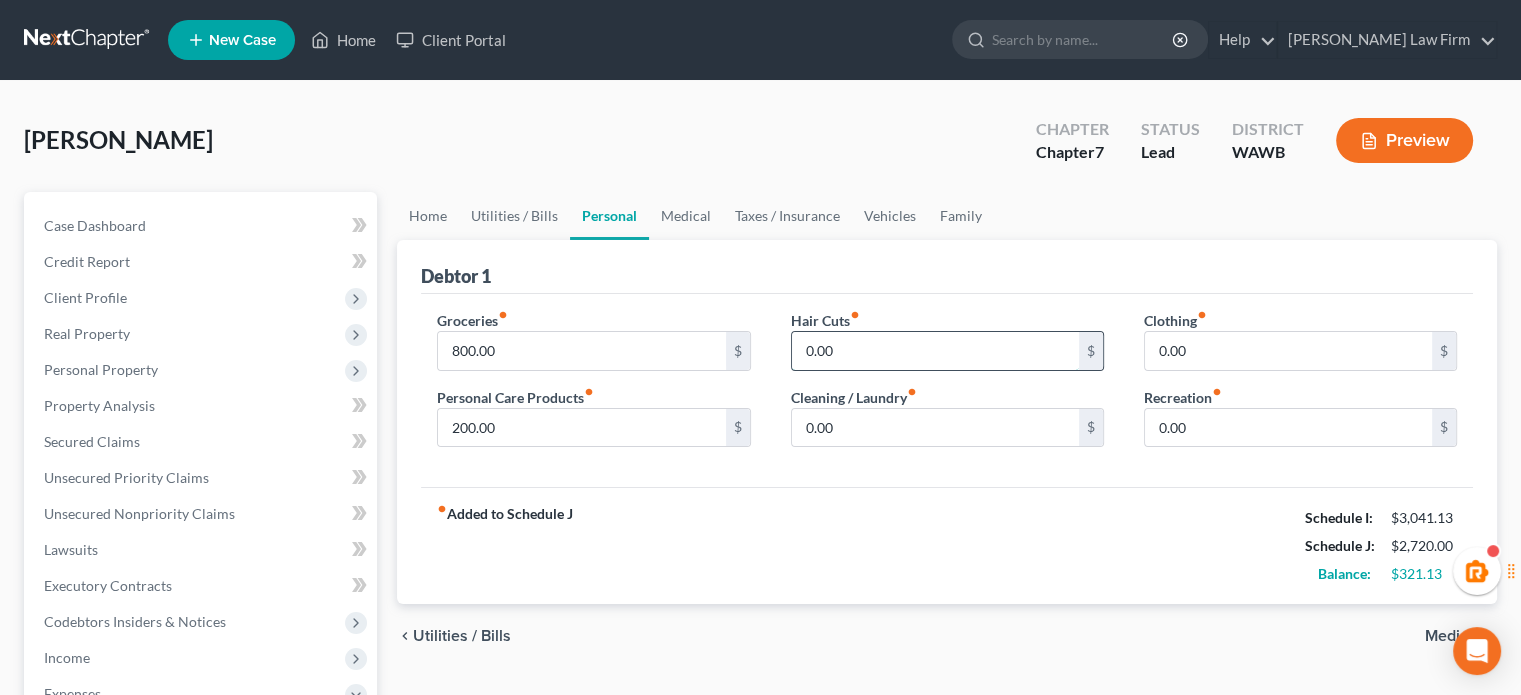 click on "0.00" at bounding box center (935, 351) 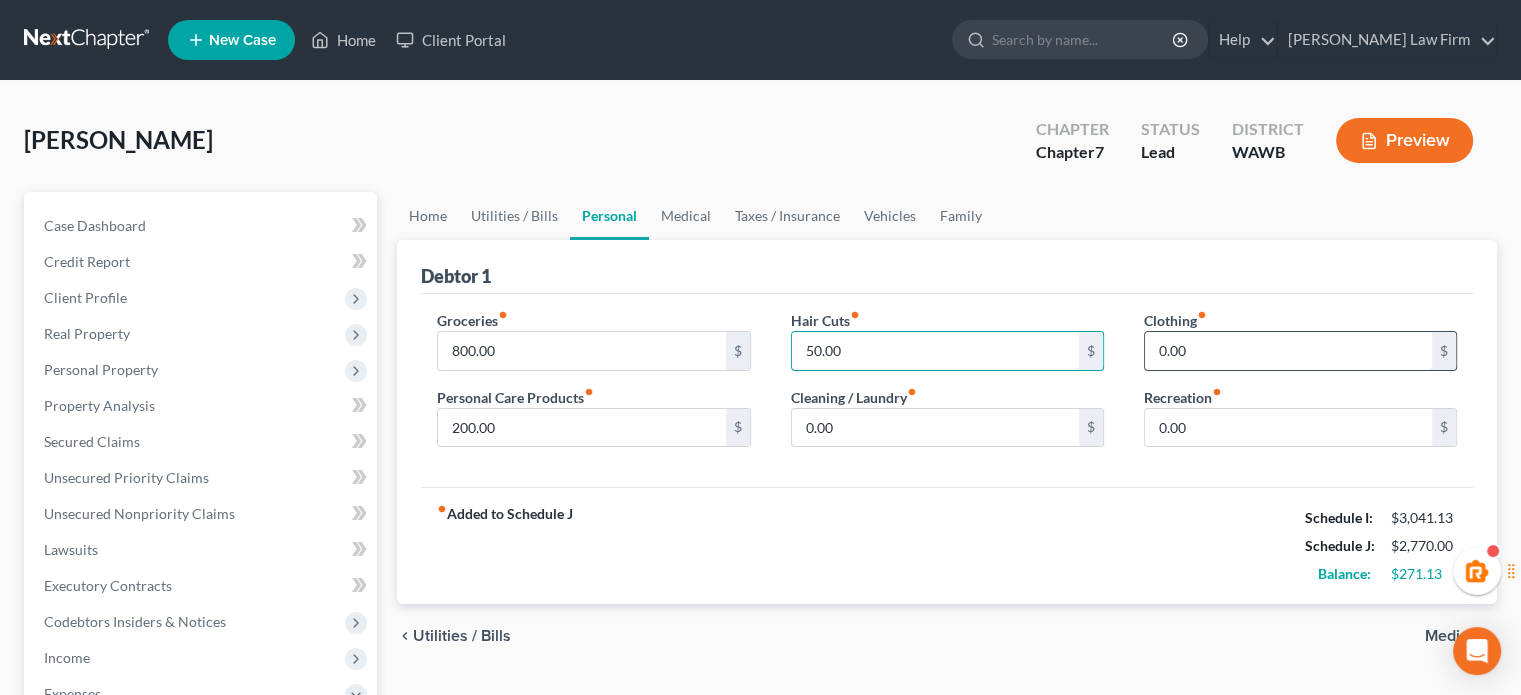 type on "50.00" 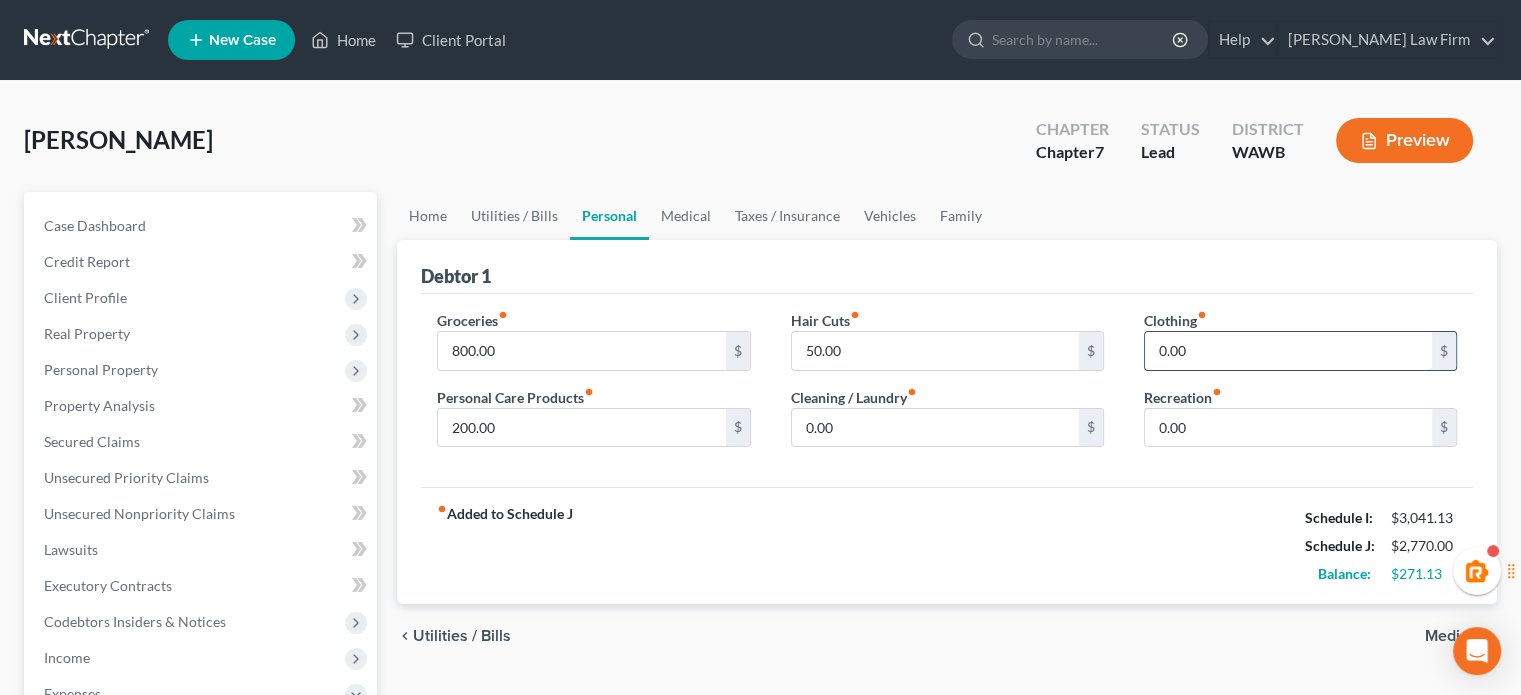 click on "0.00" at bounding box center [1288, 351] 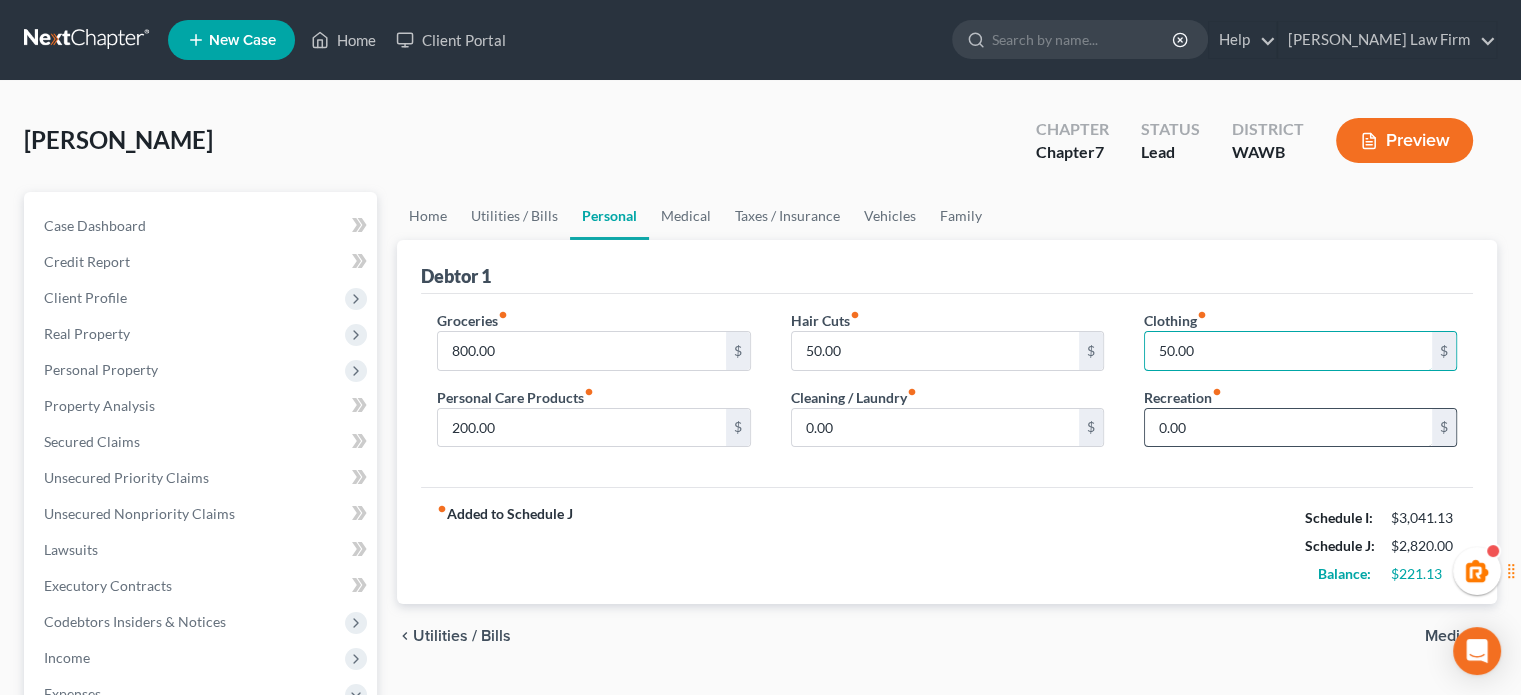 type on "50.00" 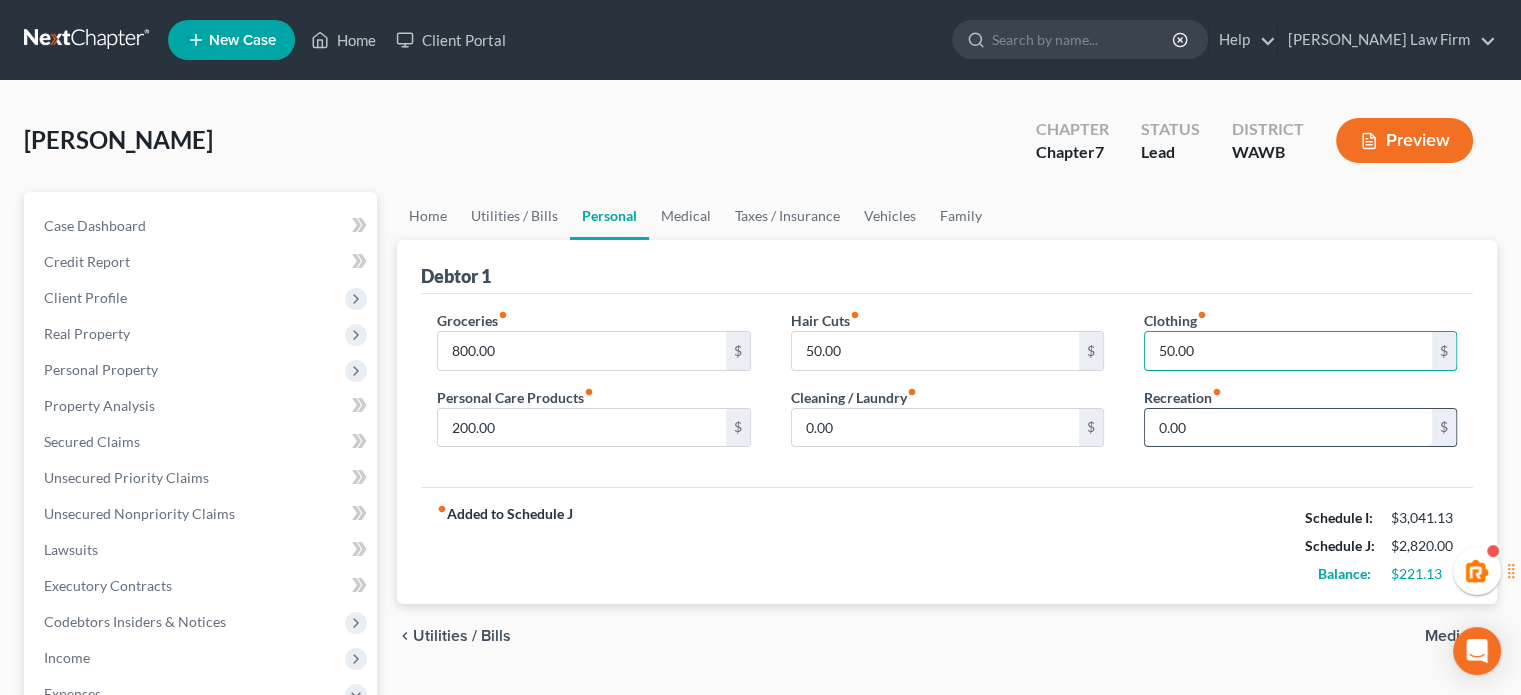 click on "0.00" at bounding box center (1288, 428) 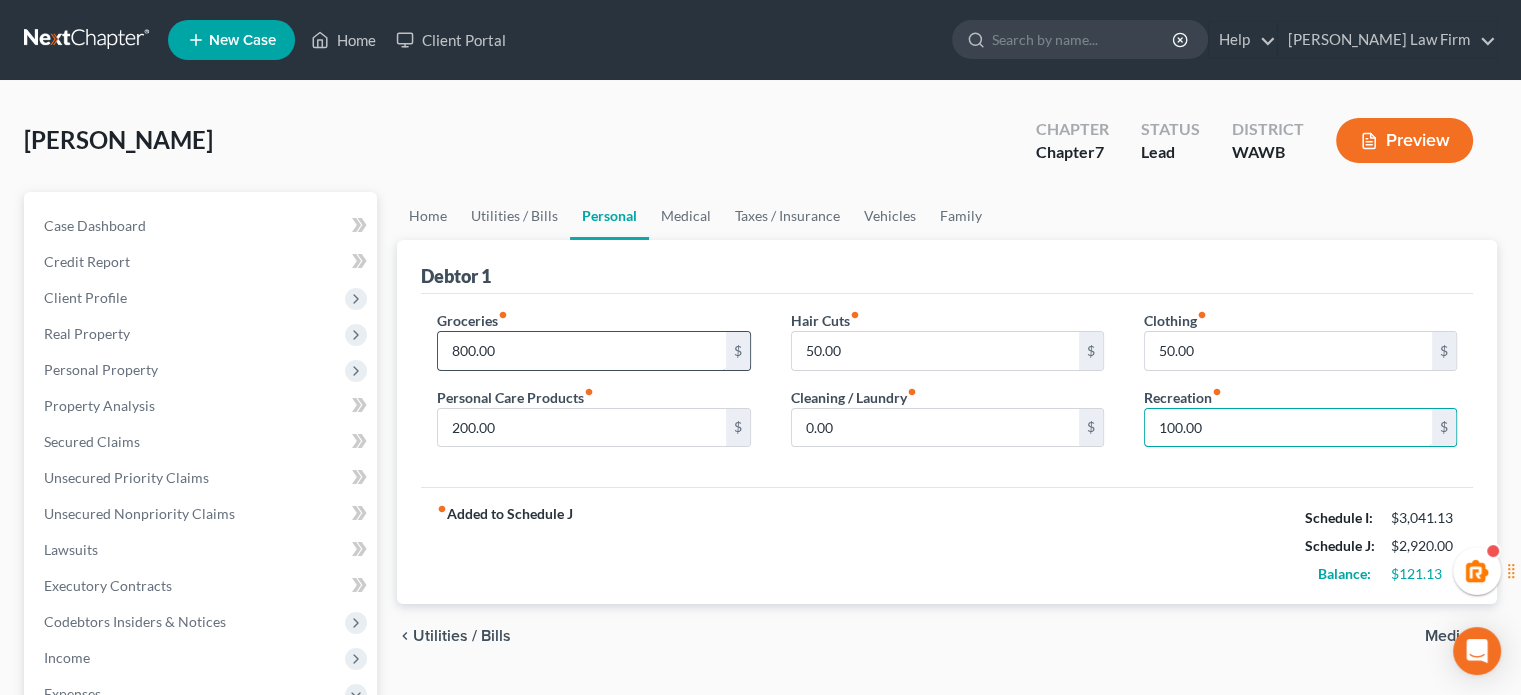 type on "100.00" 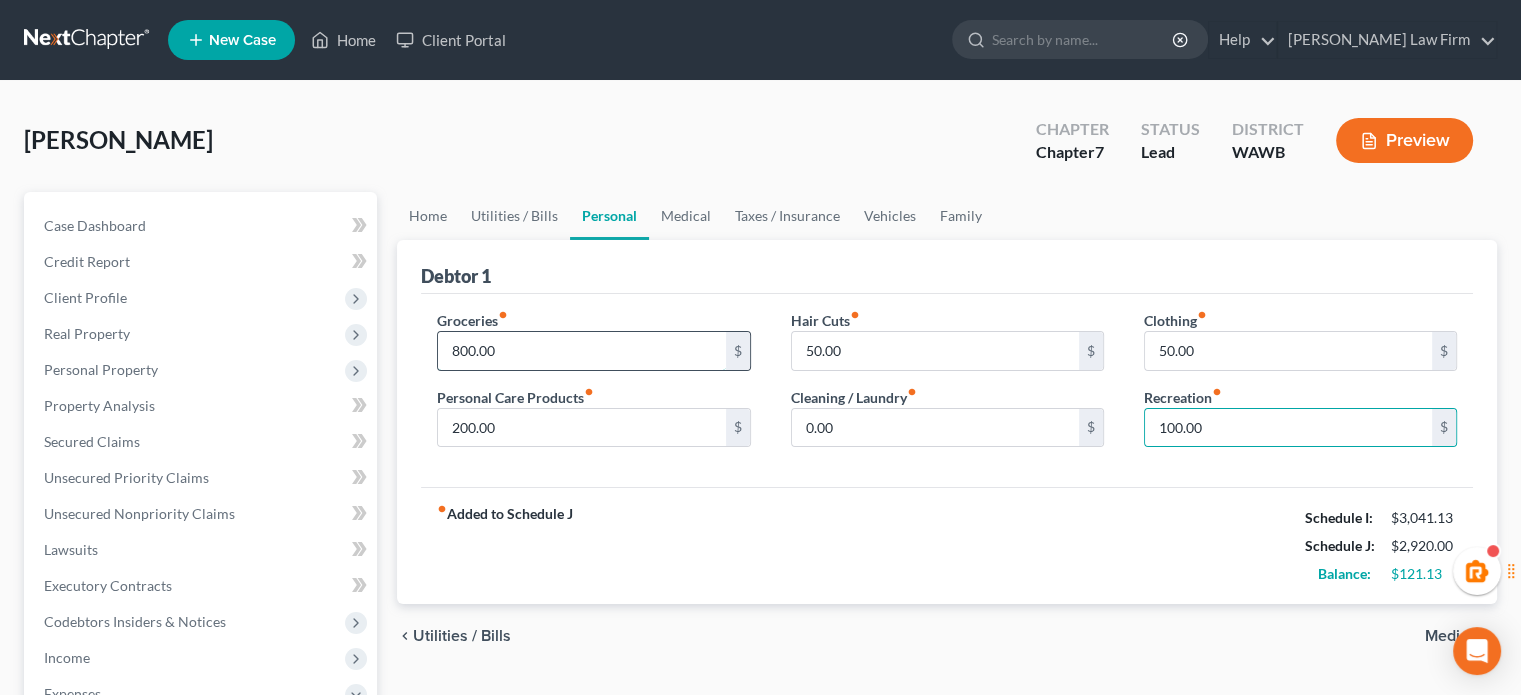 click on "800.00" at bounding box center [581, 351] 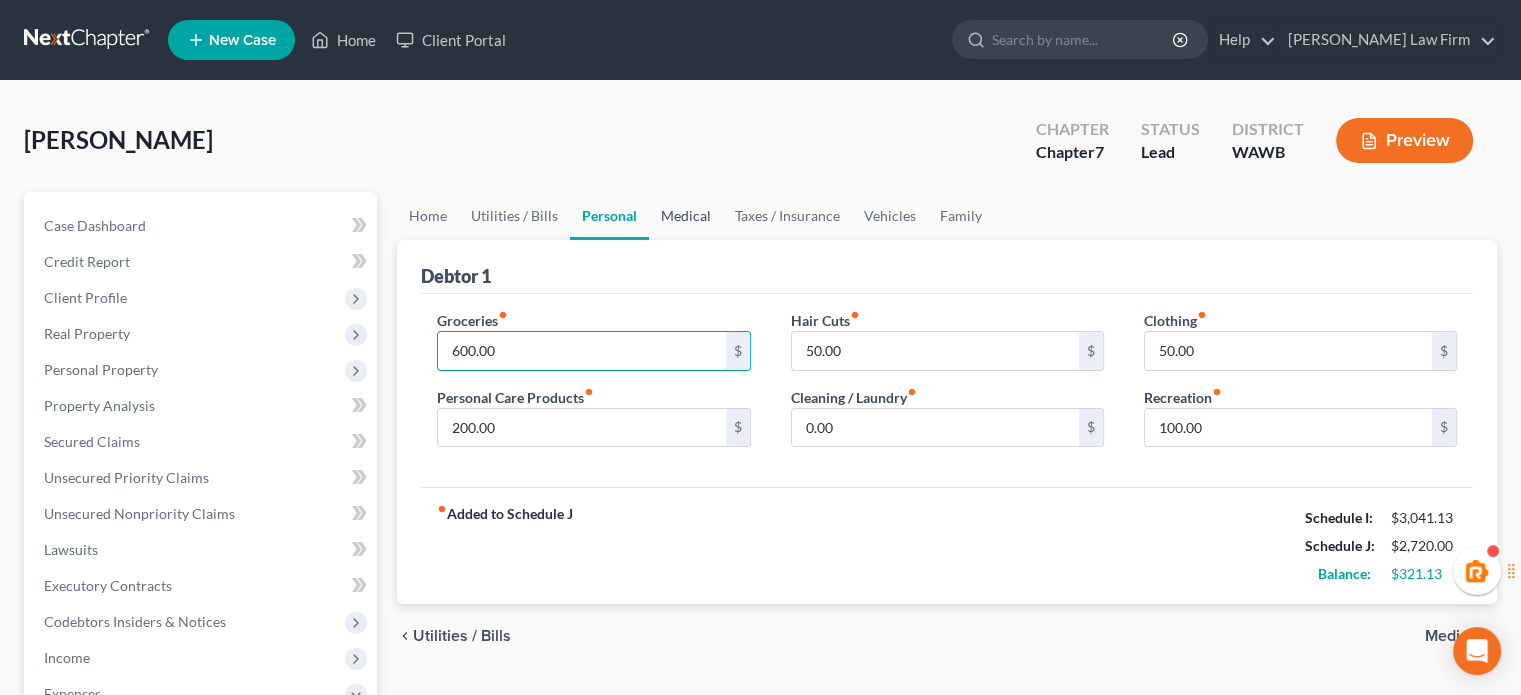 type on "600.00" 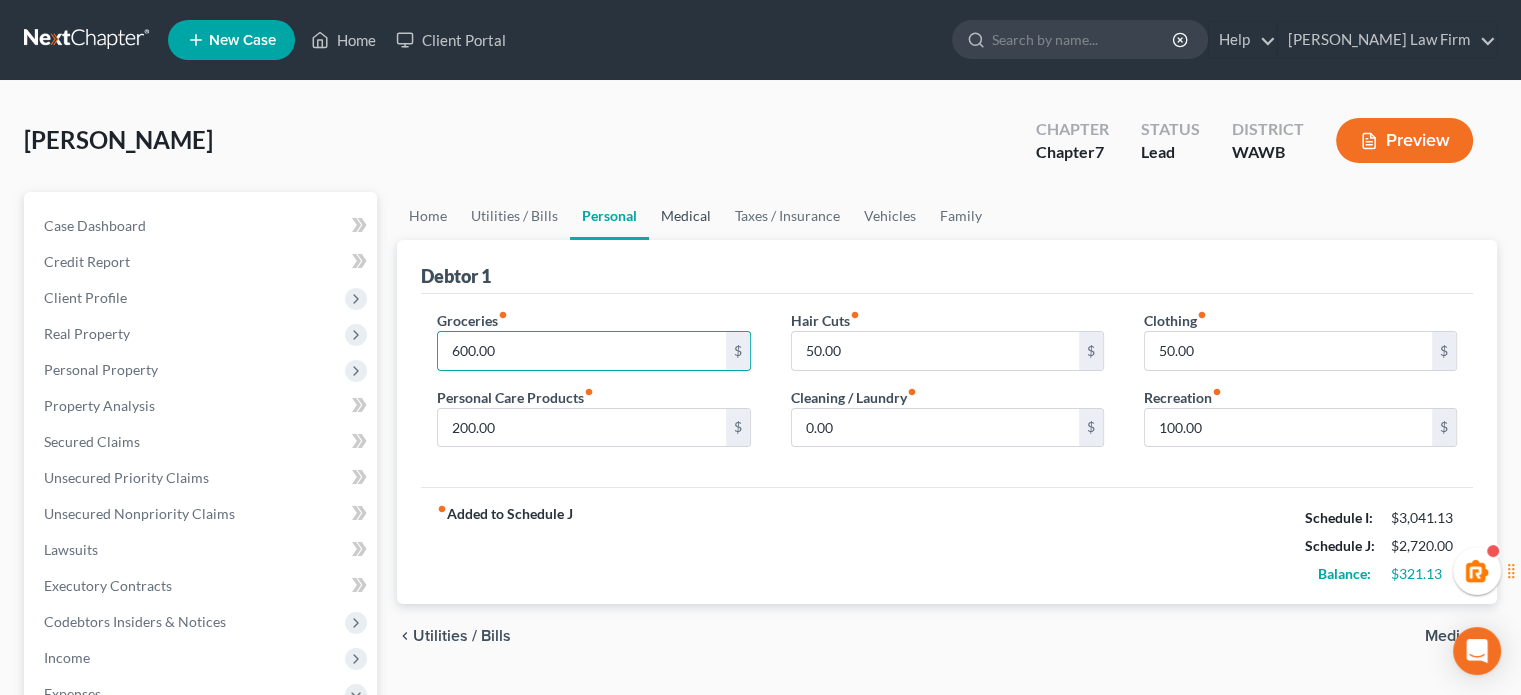 click on "Medical" at bounding box center (686, 216) 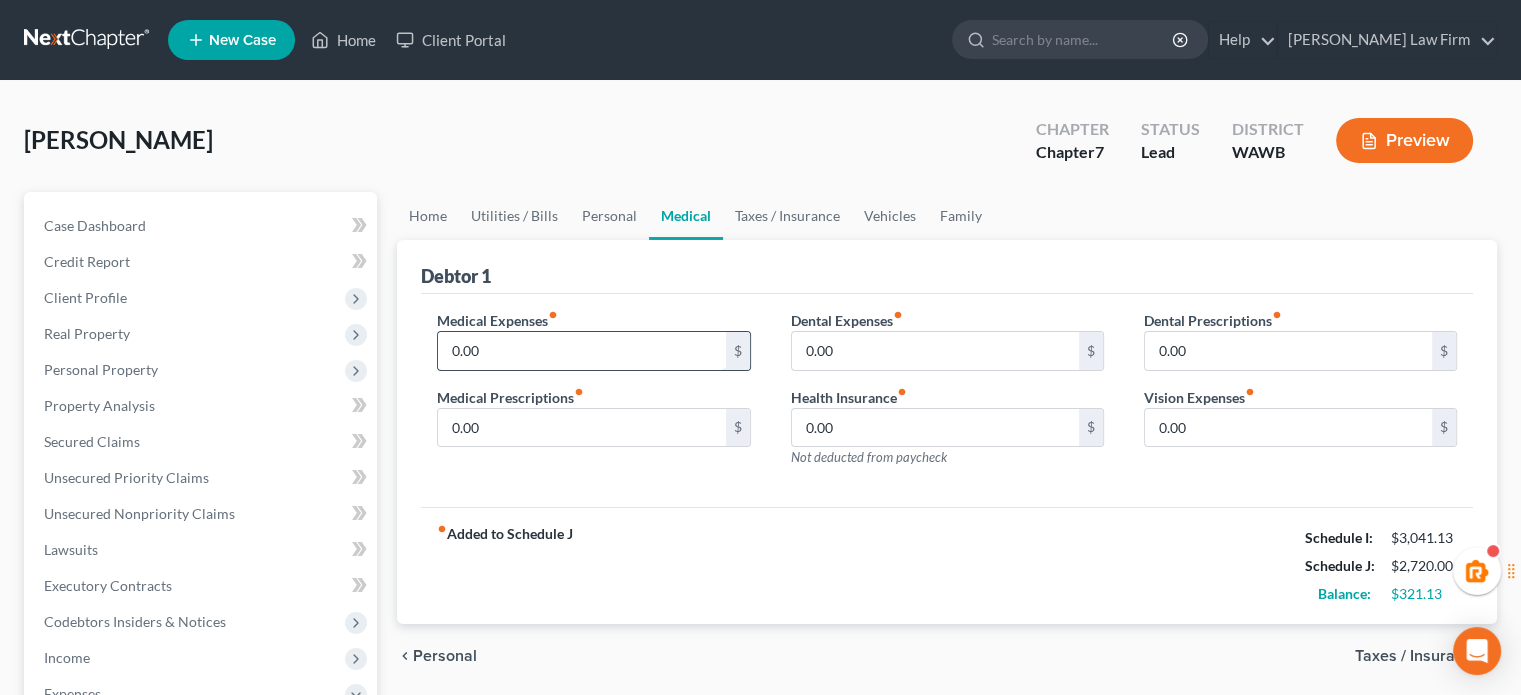 click on "0.00" at bounding box center (581, 351) 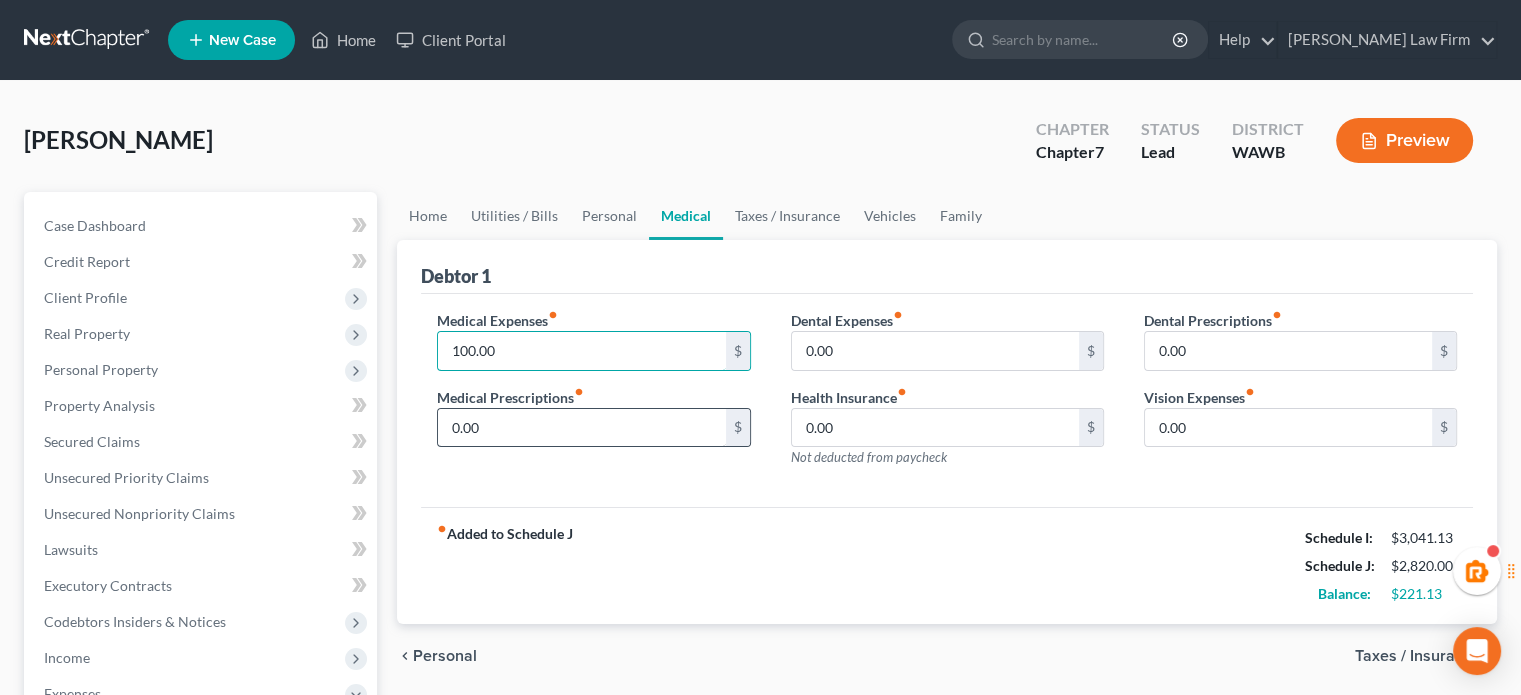 type on "100.00" 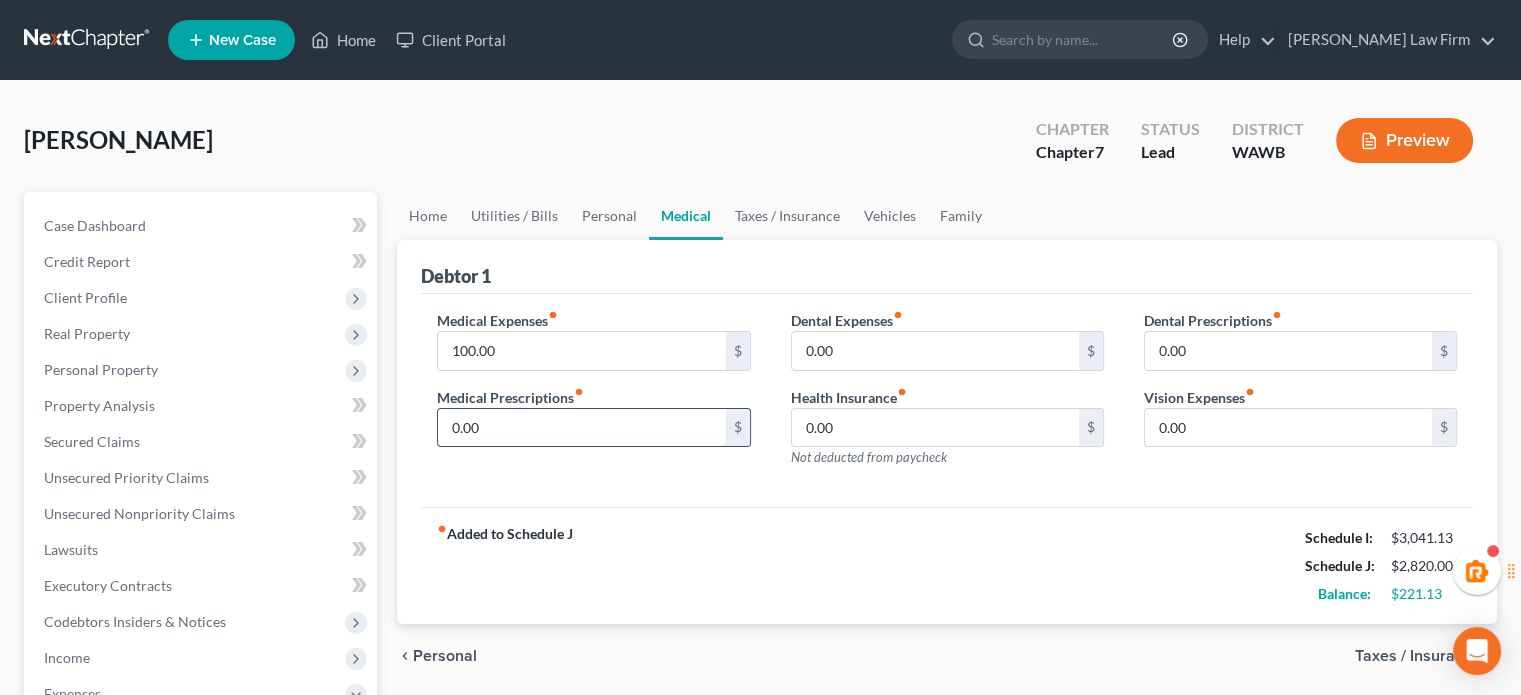 click on "0.00" at bounding box center [581, 428] 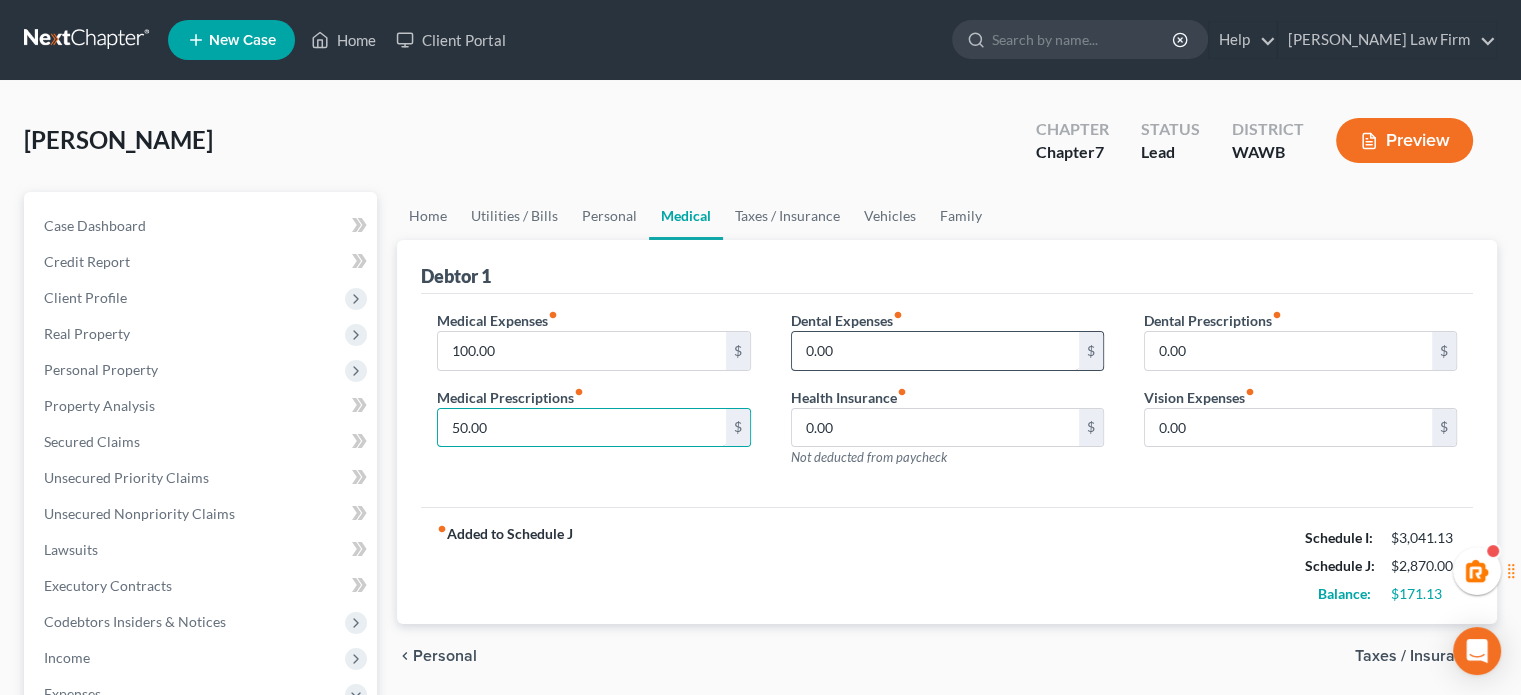 type on "50.00" 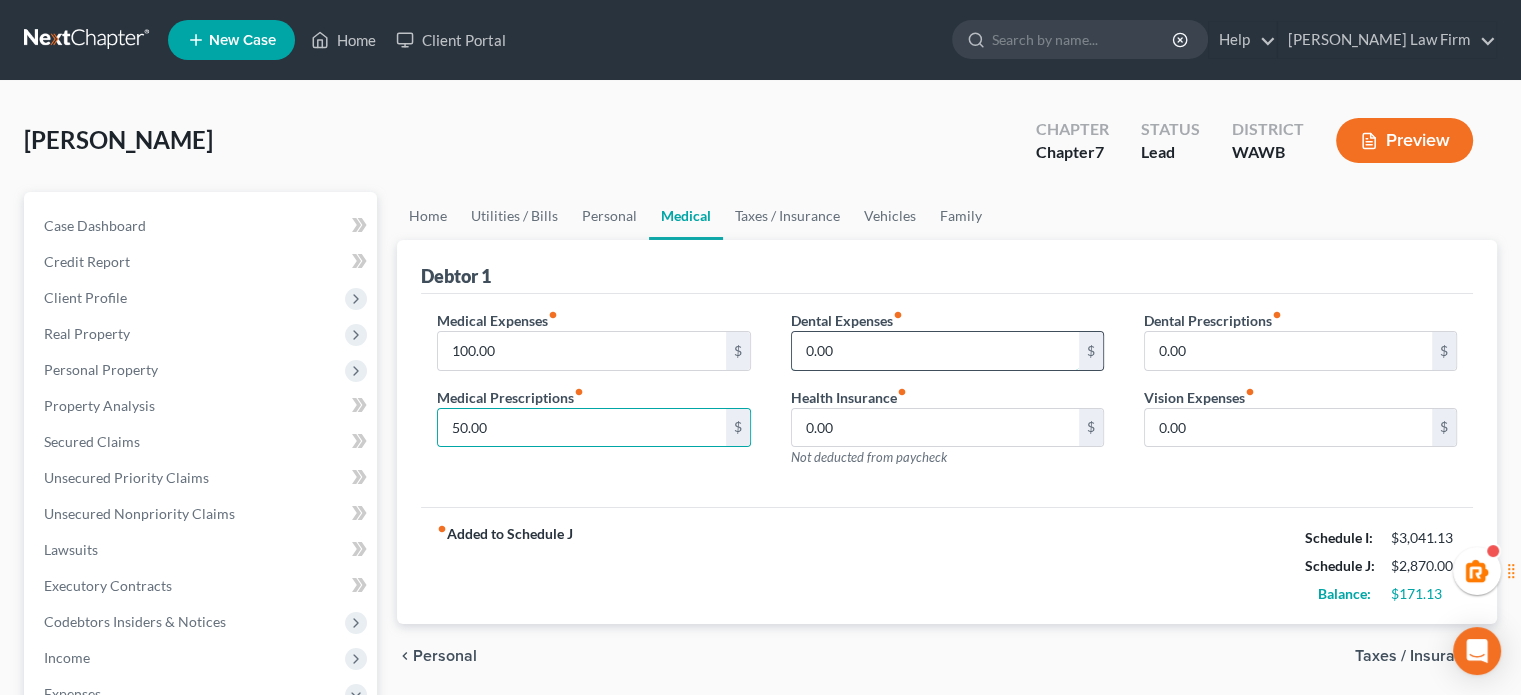 click on "0.00" at bounding box center (935, 351) 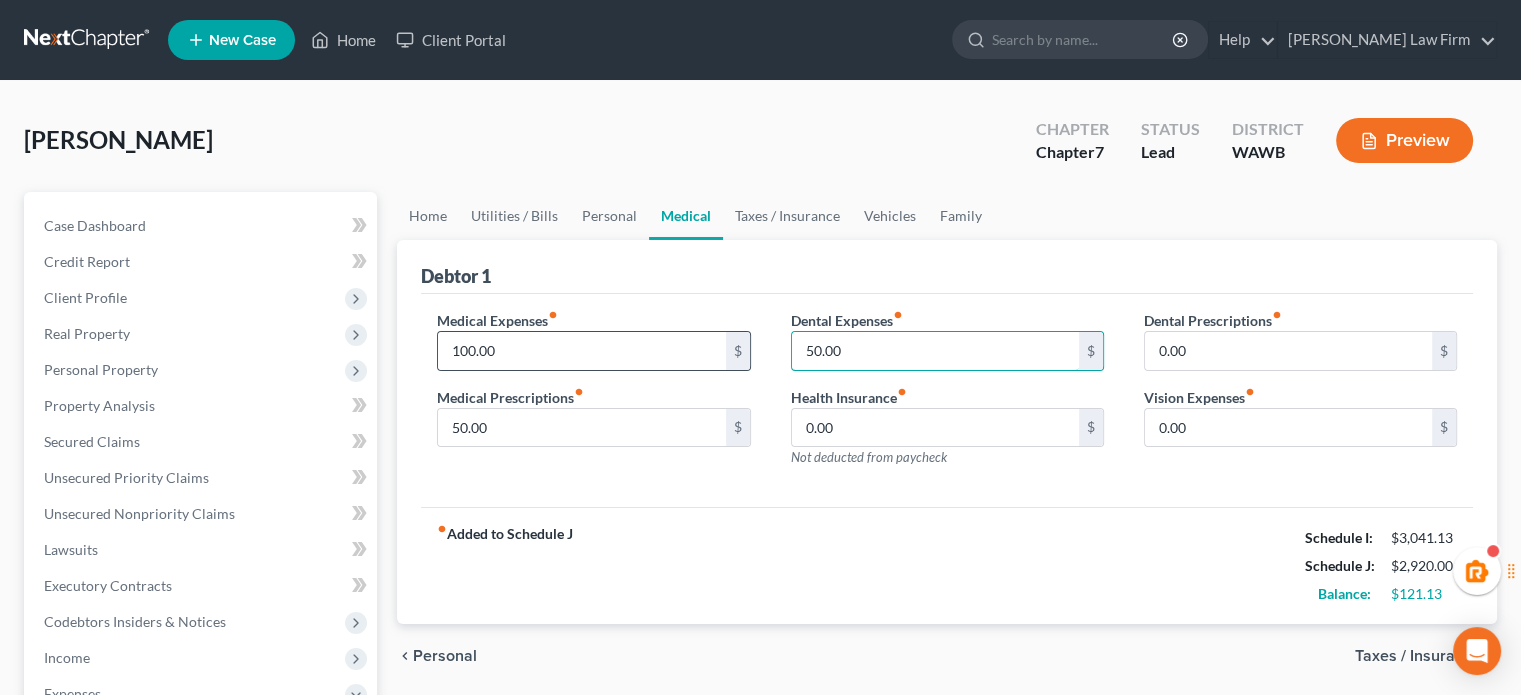 type on "50.00" 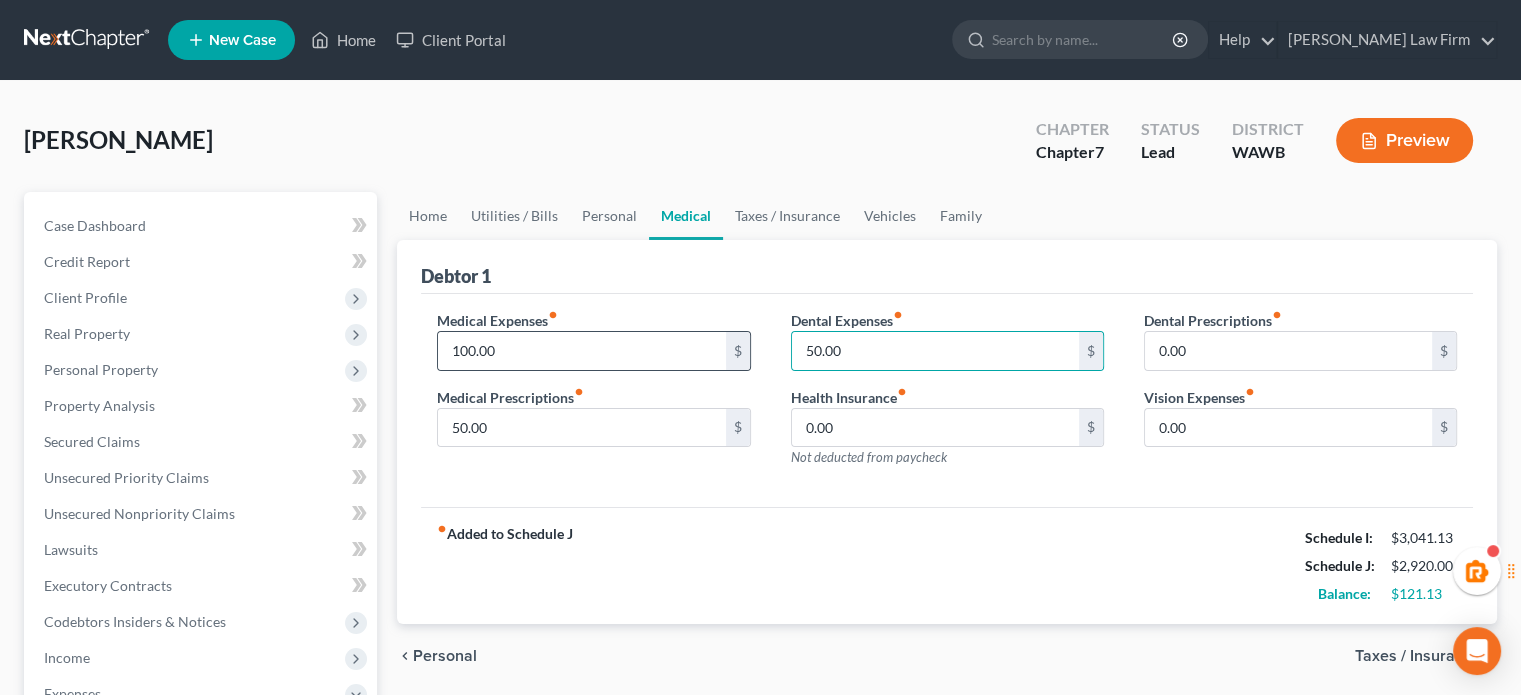 click on "100.00 $" at bounding box center (593, 351) 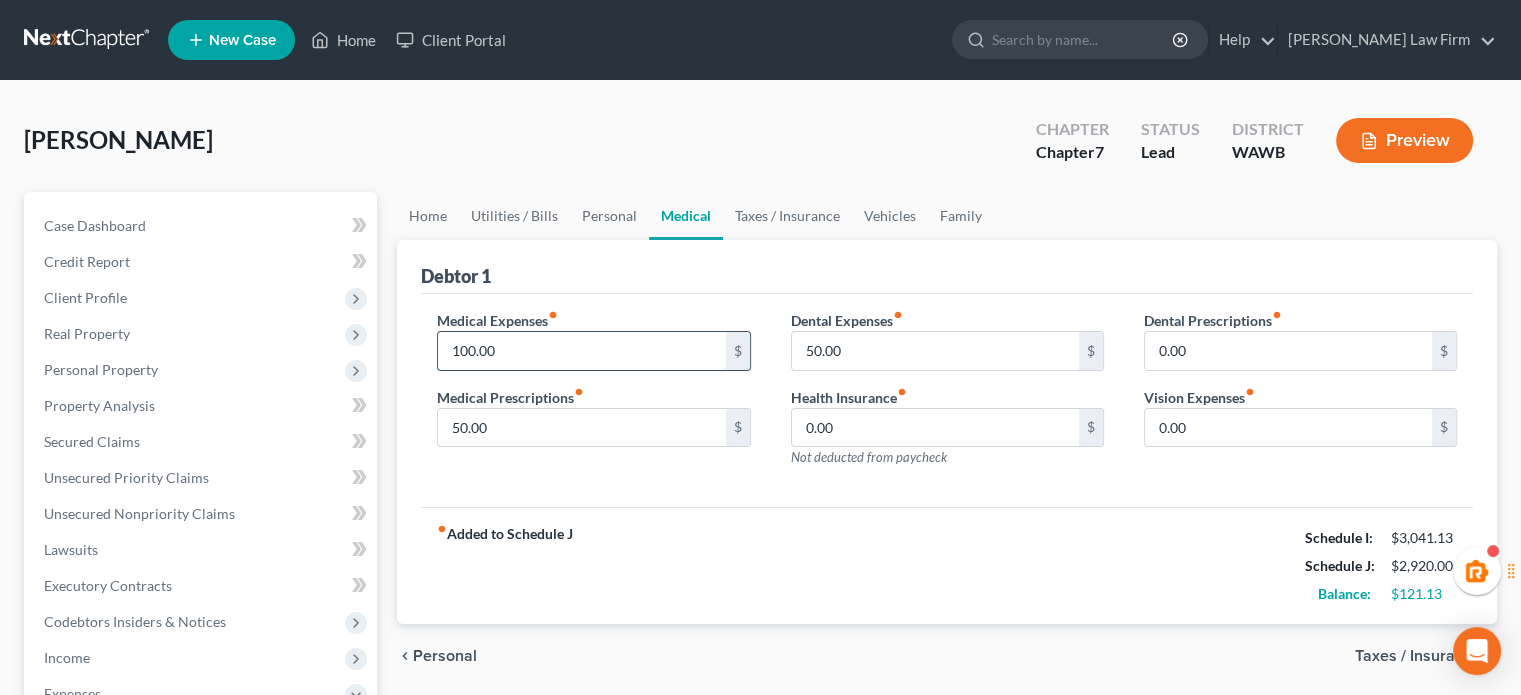 click on "100.00" at bounding box center [581, 351] 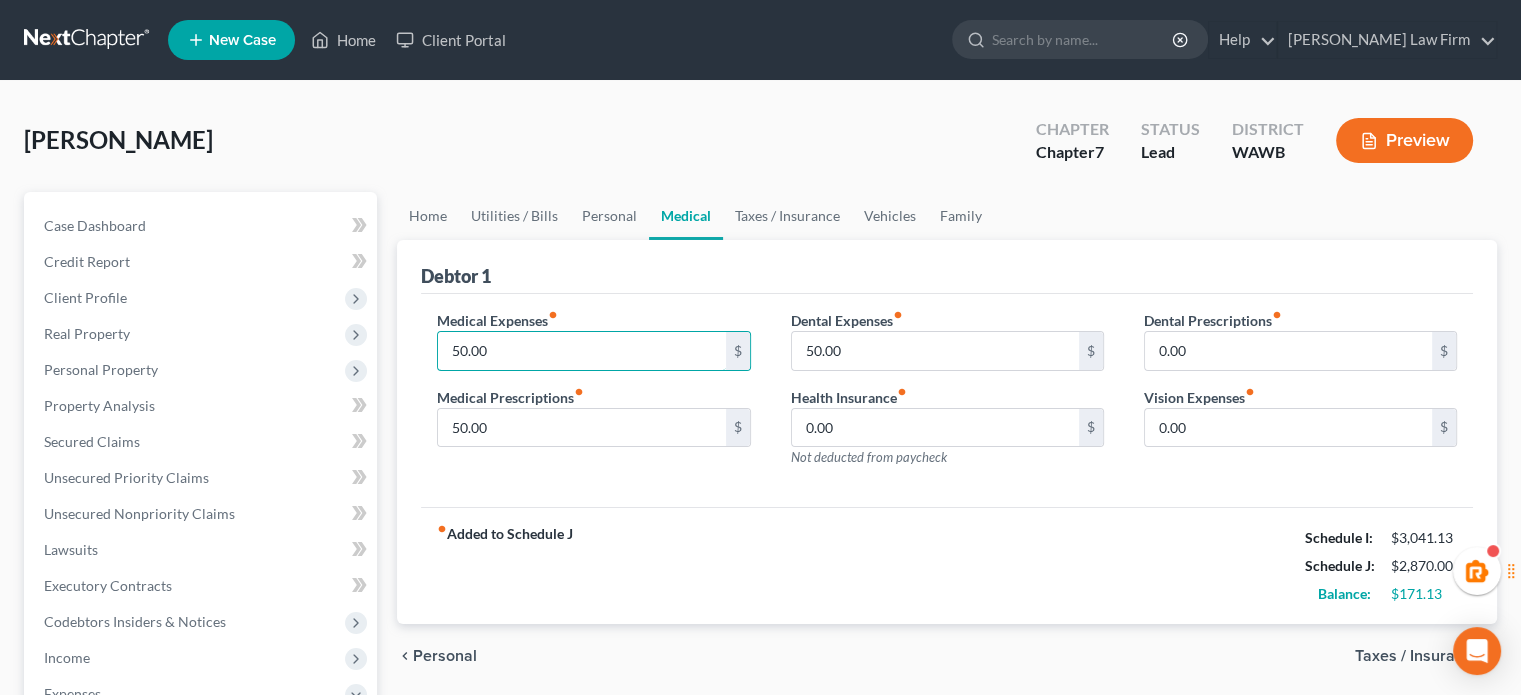 type on "50.00" 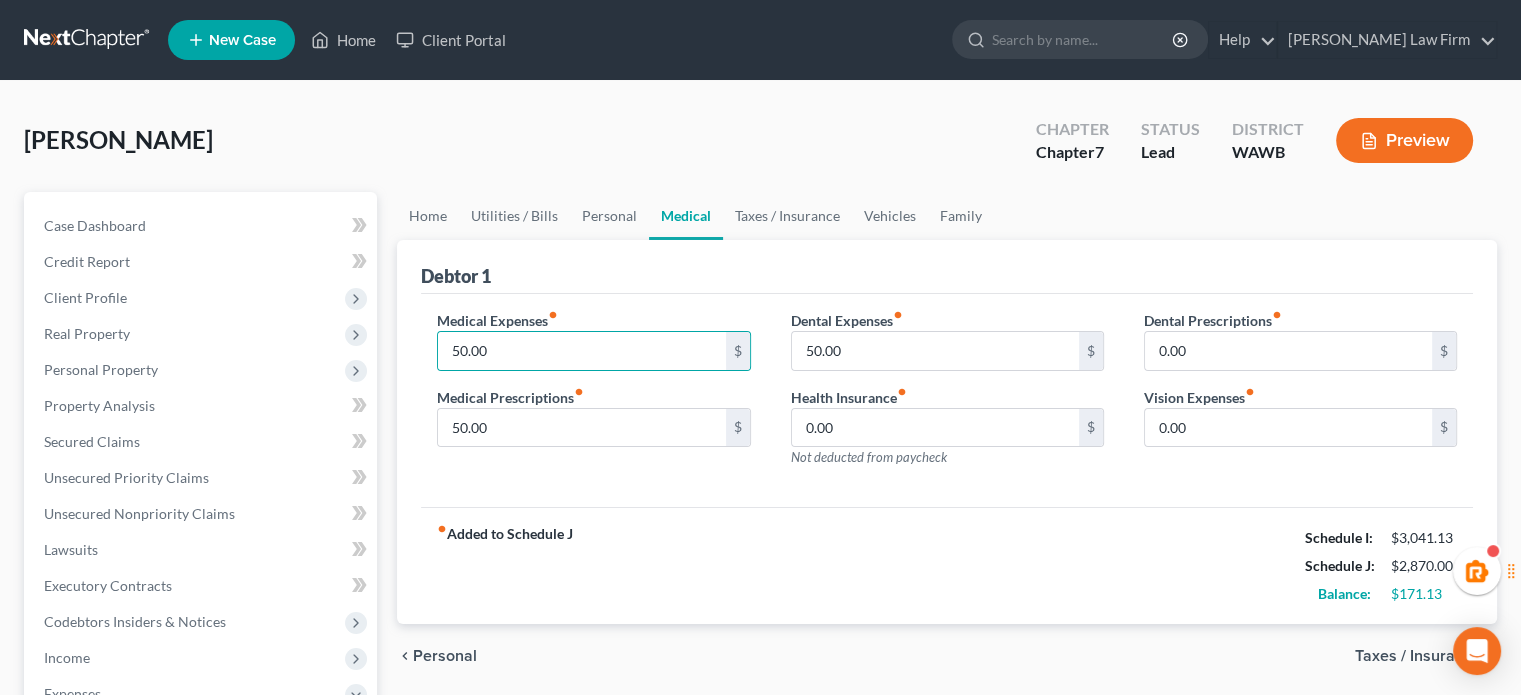 click on "fiber_manual_record  Added to Schedule J Schedule I: $3,041.13 Schedule J: $2,870.00 Balance: $171.13" at bounding box center [947, 565] 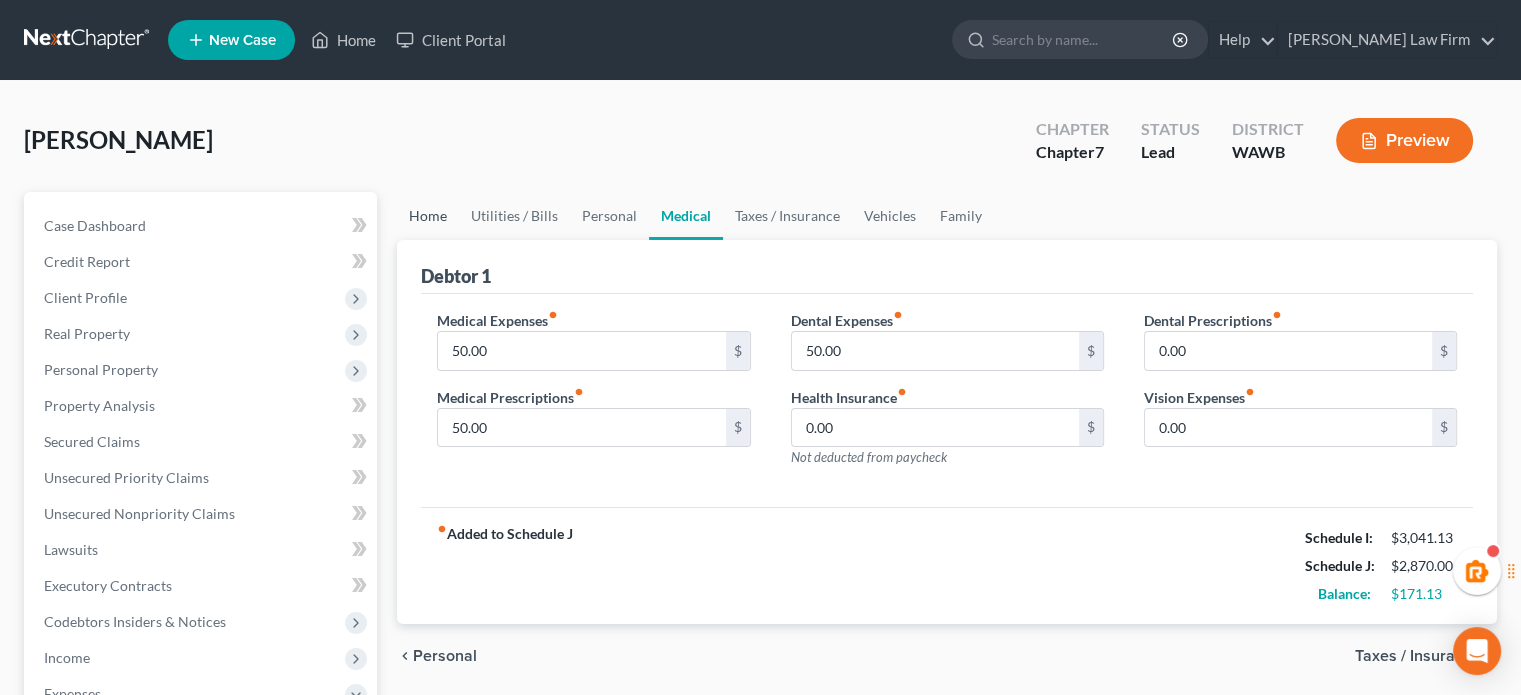 click on "Home" at bounding box center (428, 216) 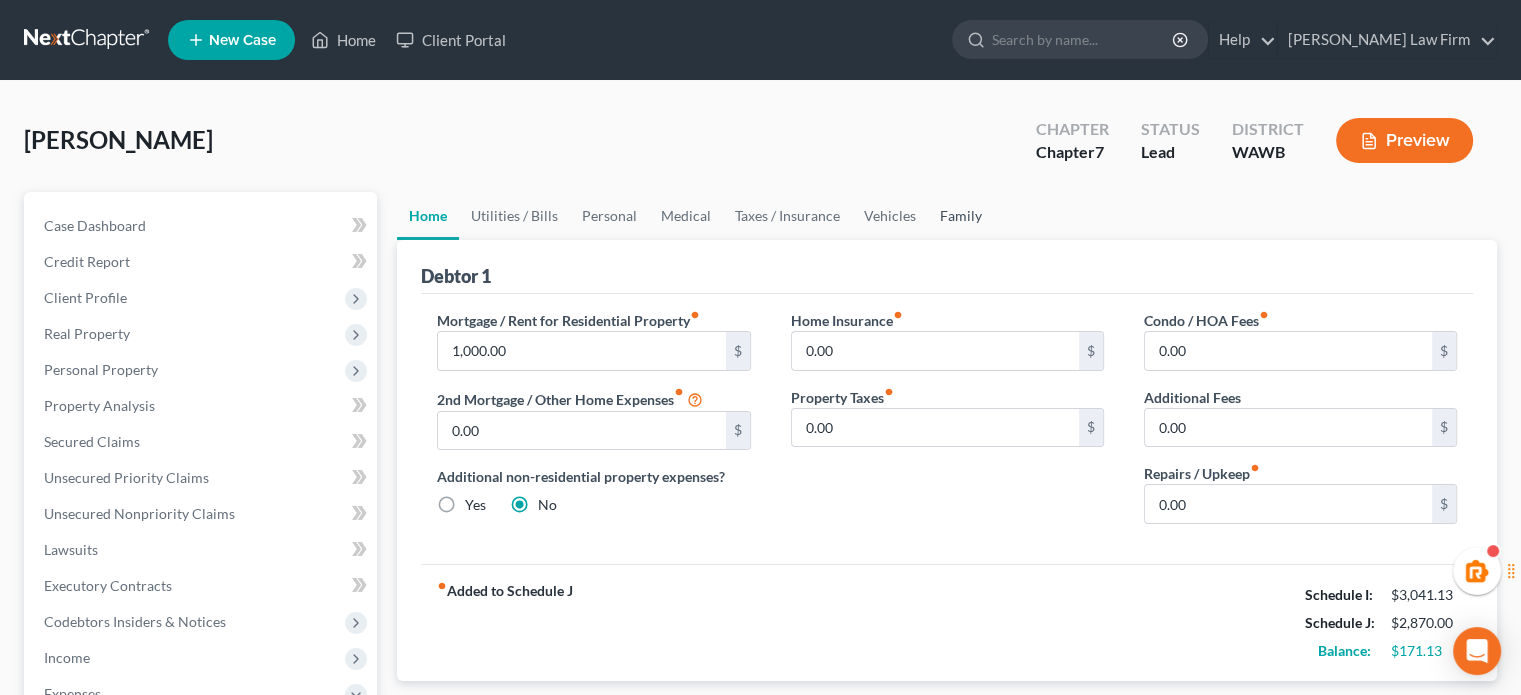 click on "Family" at bounding box center (961, 216) 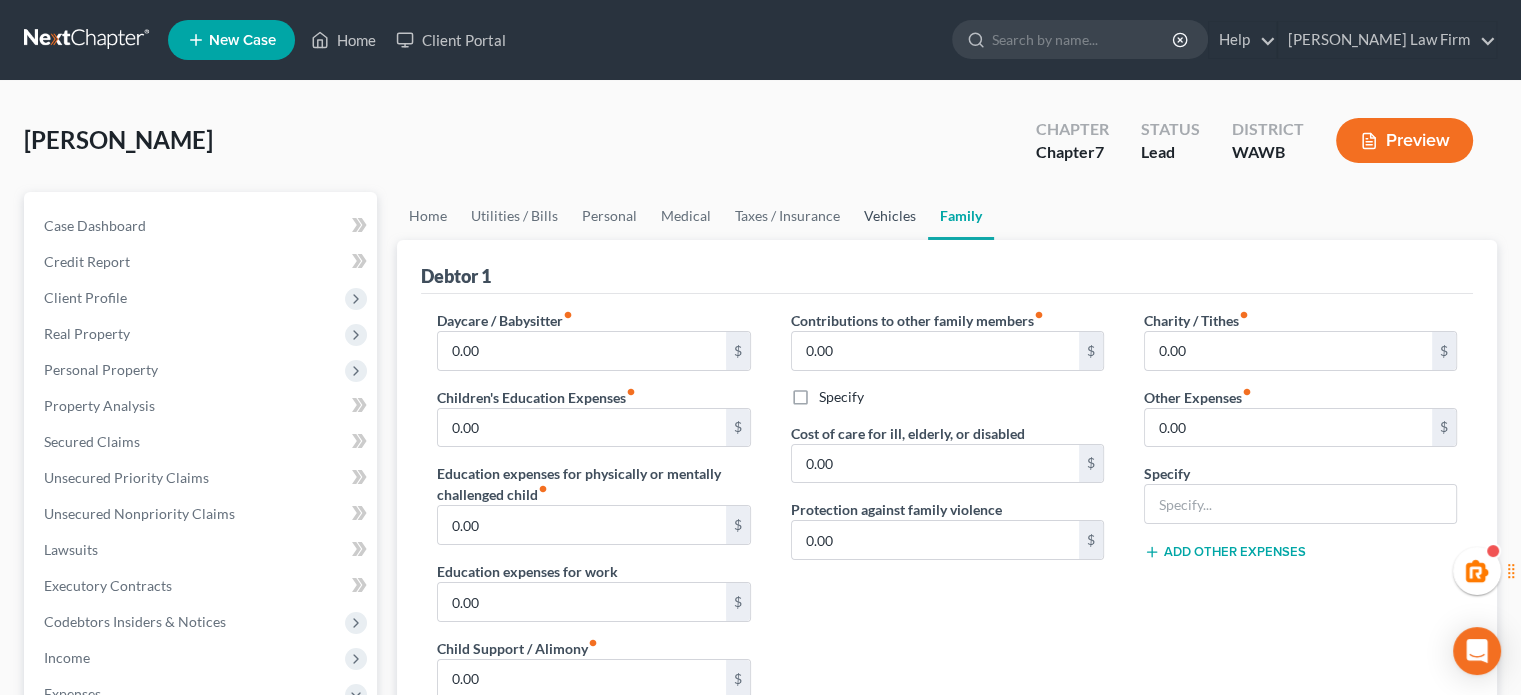 click on "Vehicles" at bounding box center (890, 216) 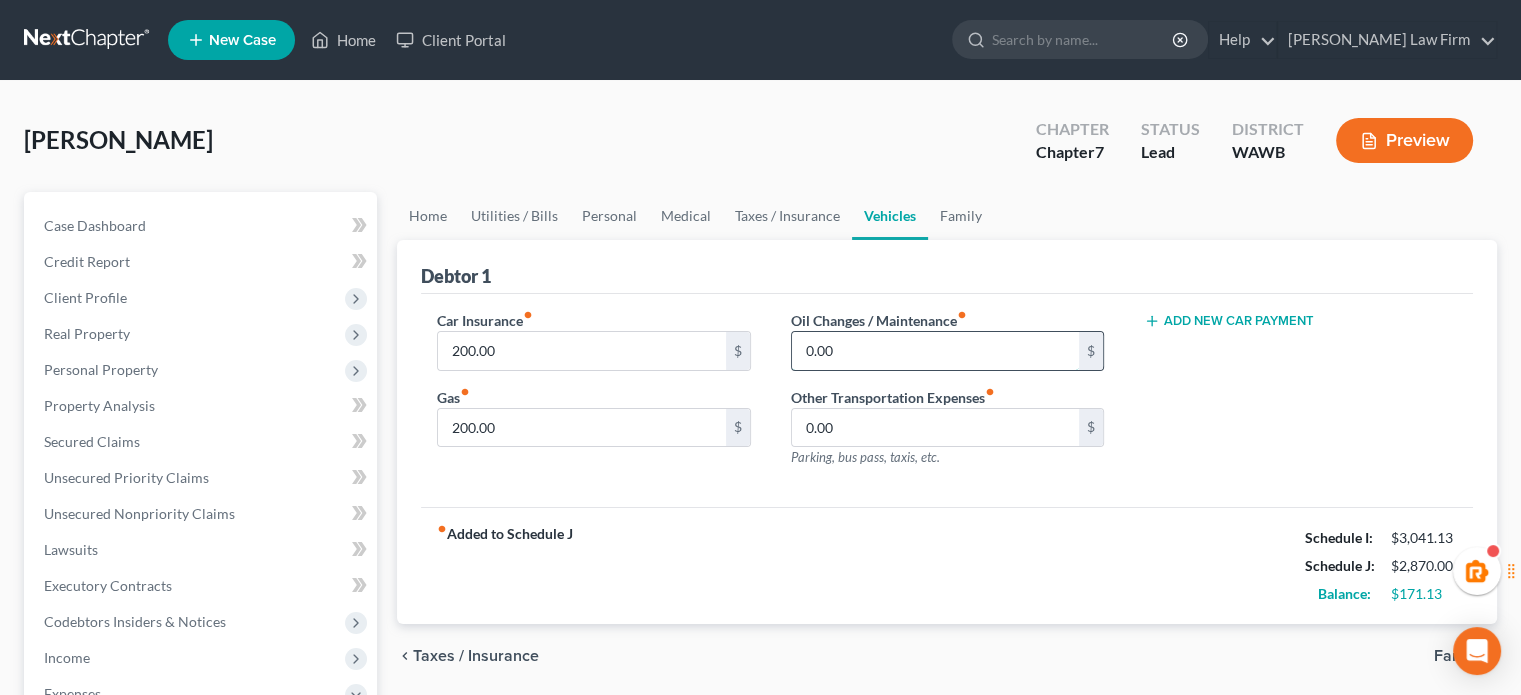 click on "0.00" at bounding box center [935, 351] 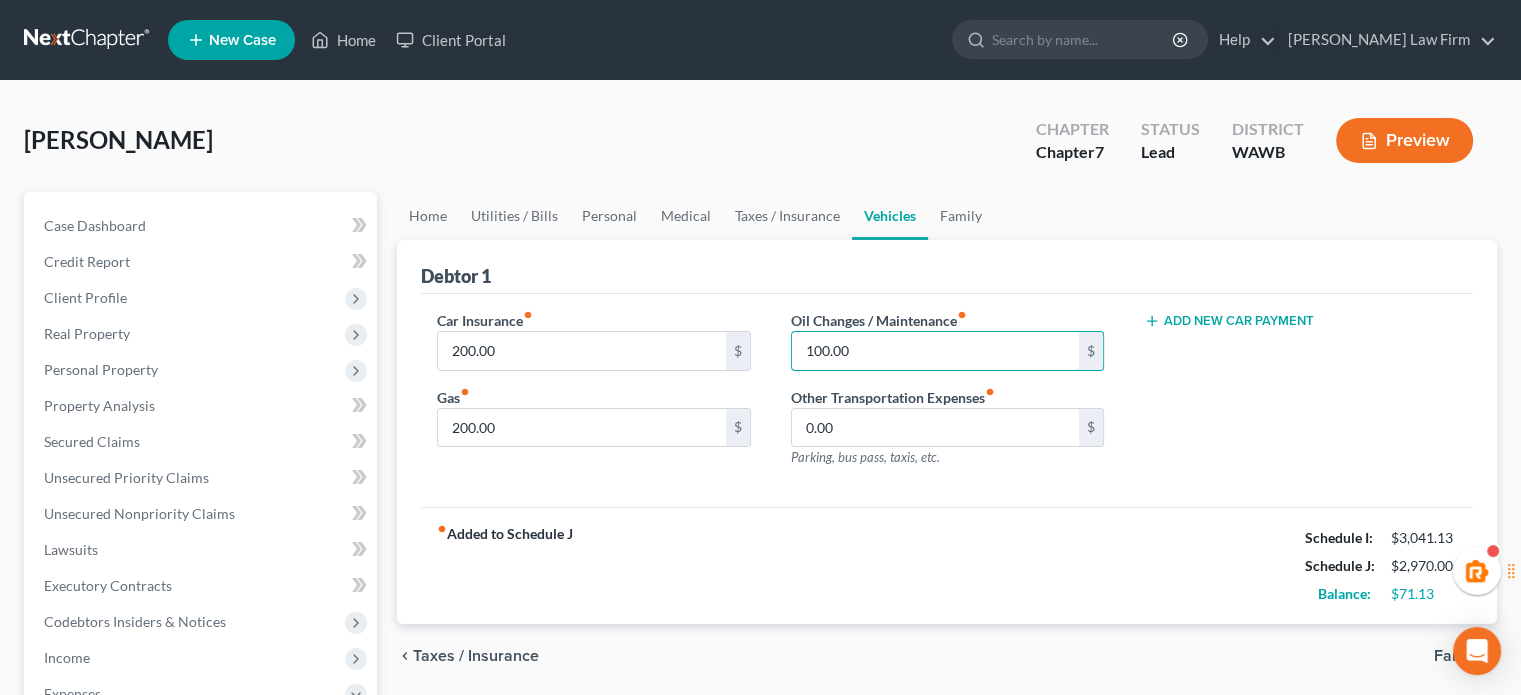 type on "100.00" 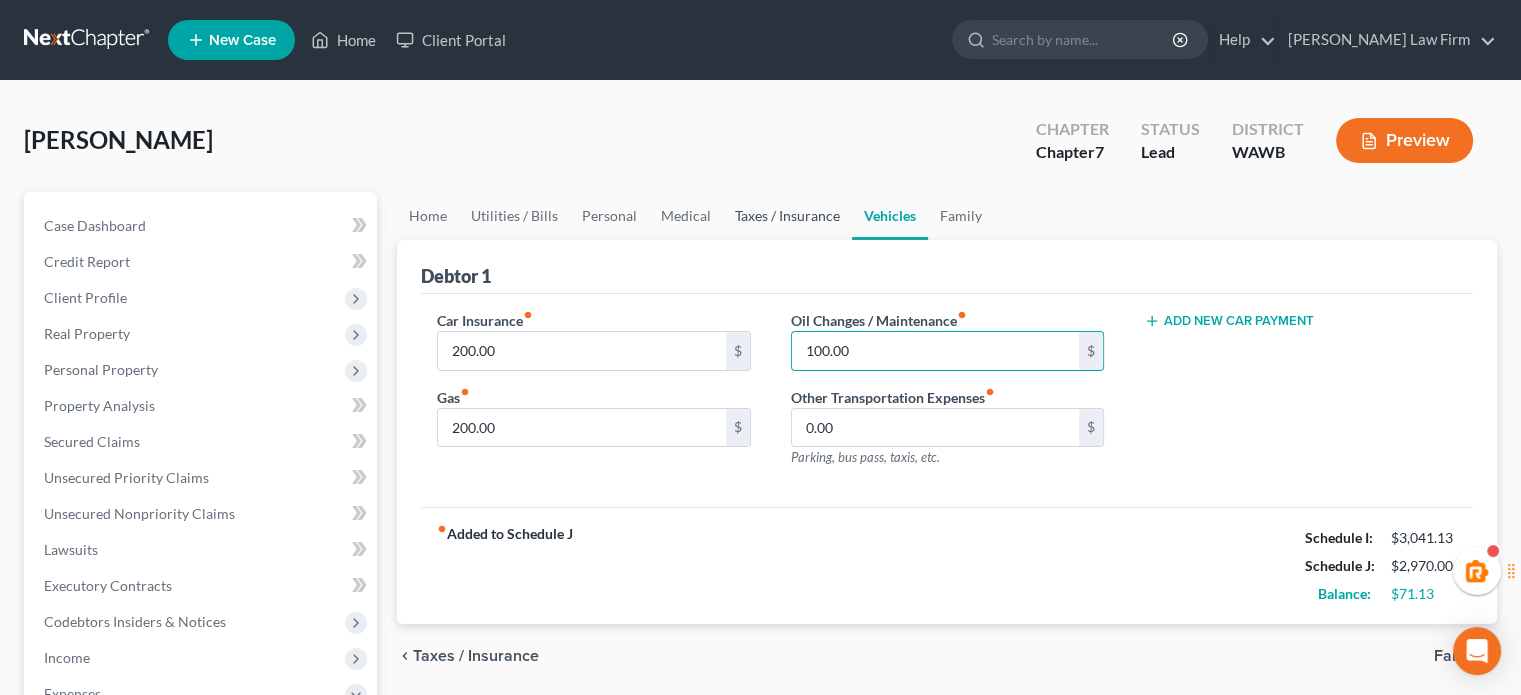 click on "Taxes / Insurance" at bounding box center [787, 216] 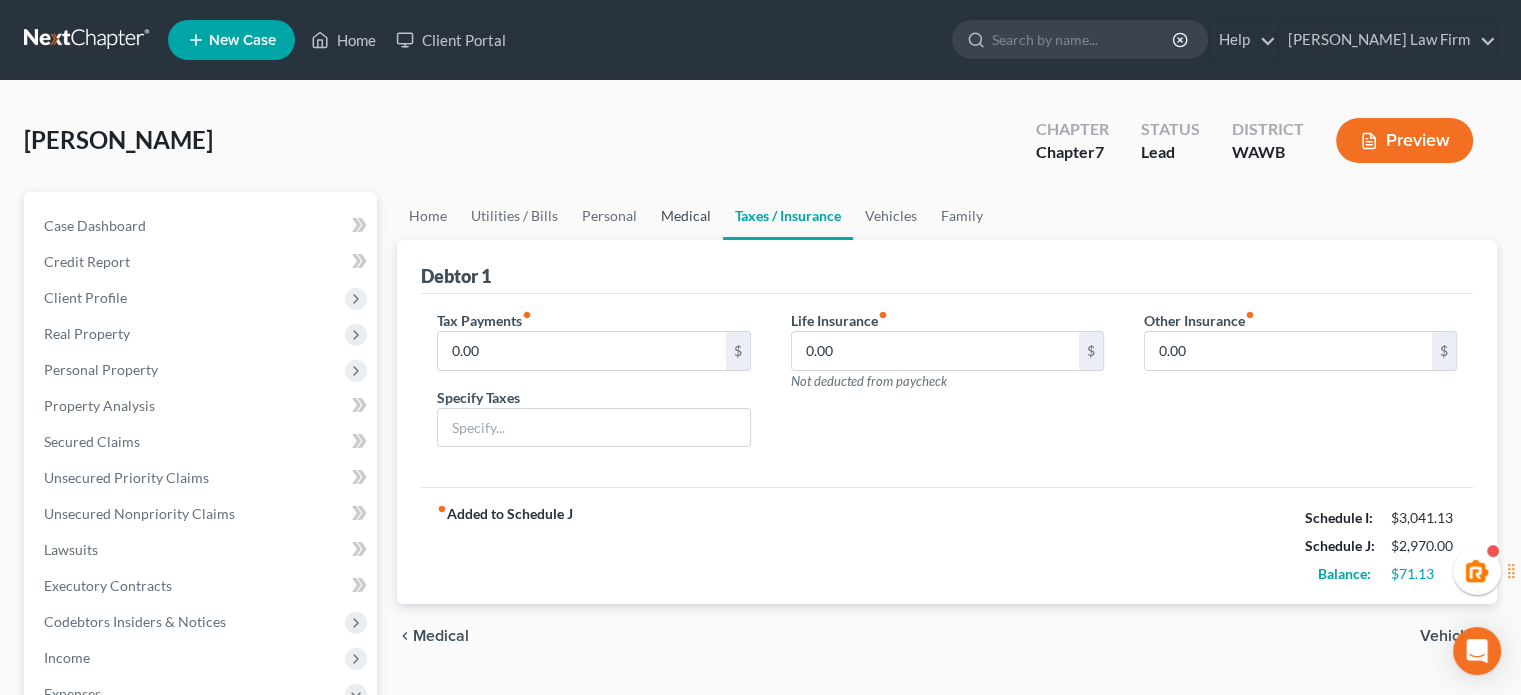 click on "Medical" at bounding box center (686, 216) 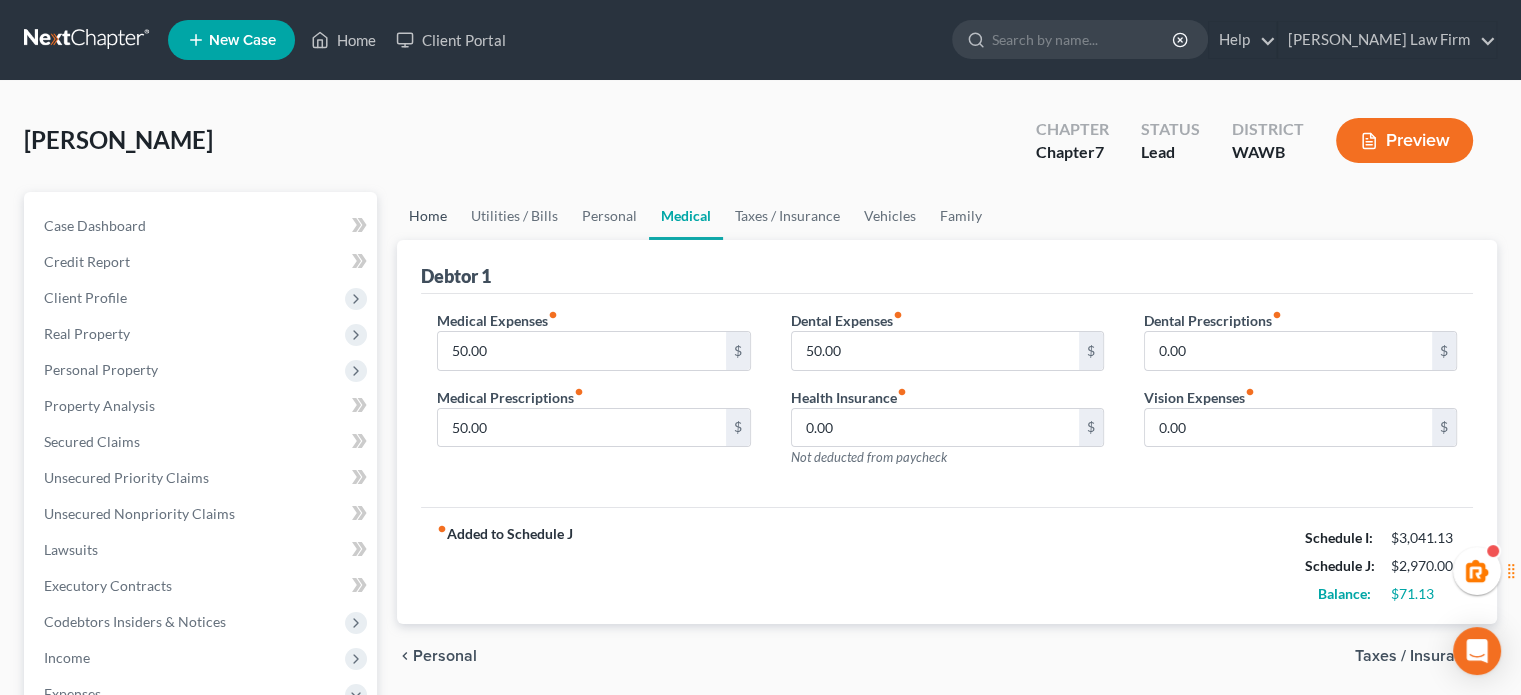 click on "Home" at bounding box center [428, 216] 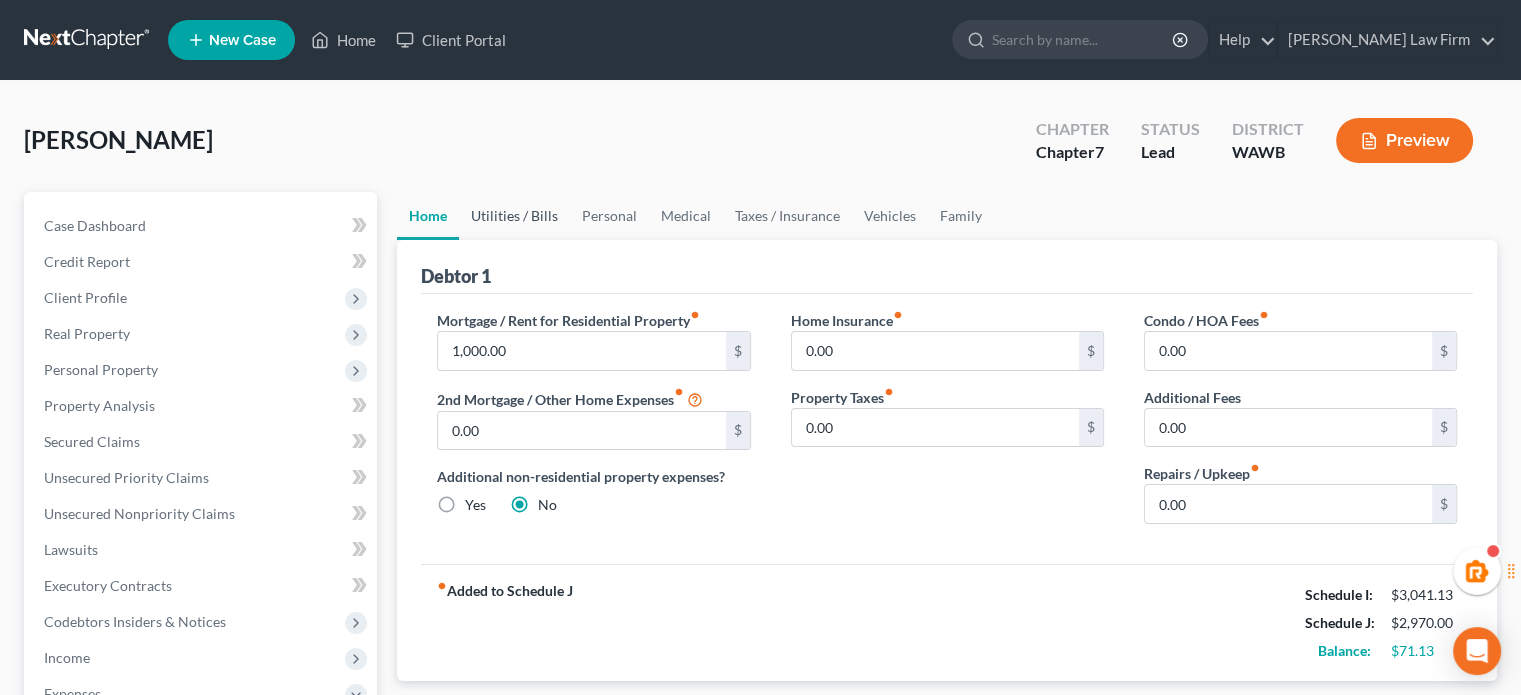click on "Utilities / Bills" at bounding box center (514, 216) 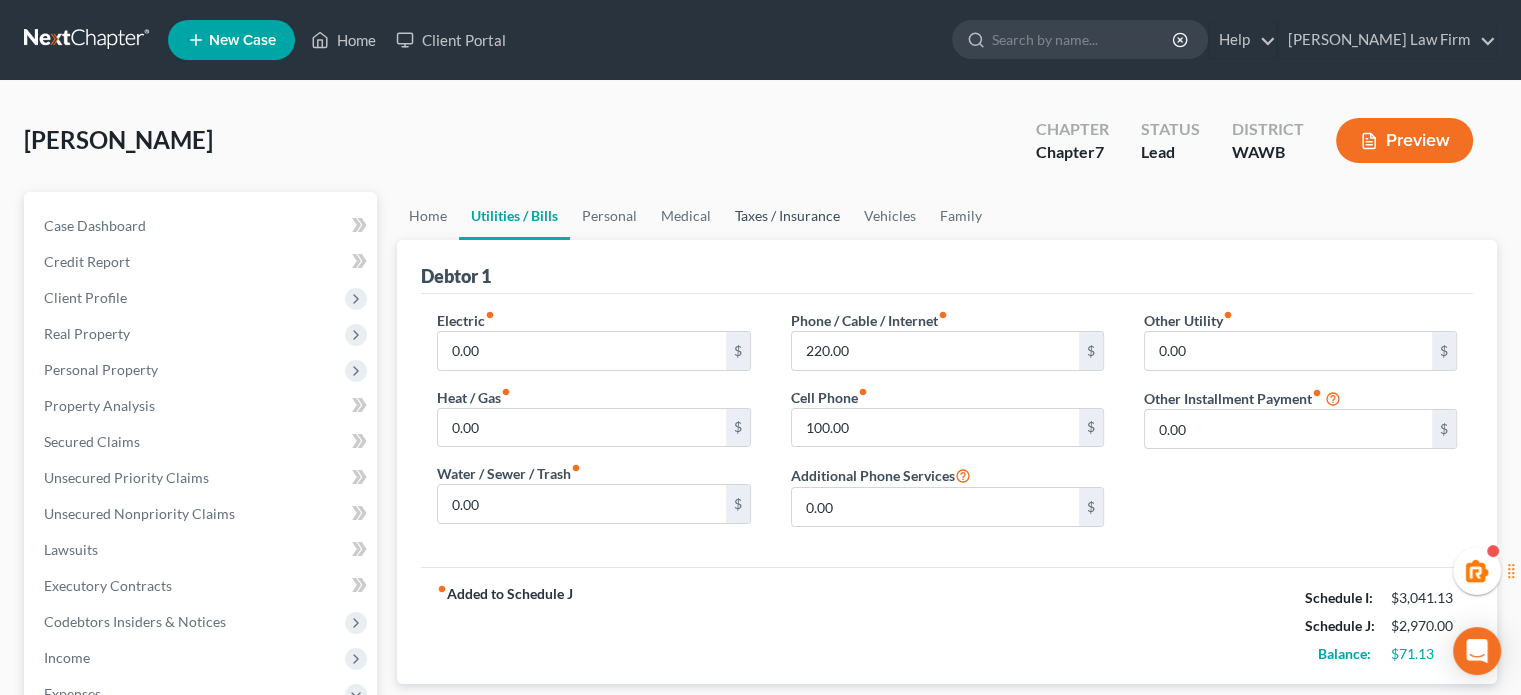 click on "Taxes / Insurance" at bounding box center [787, 216] 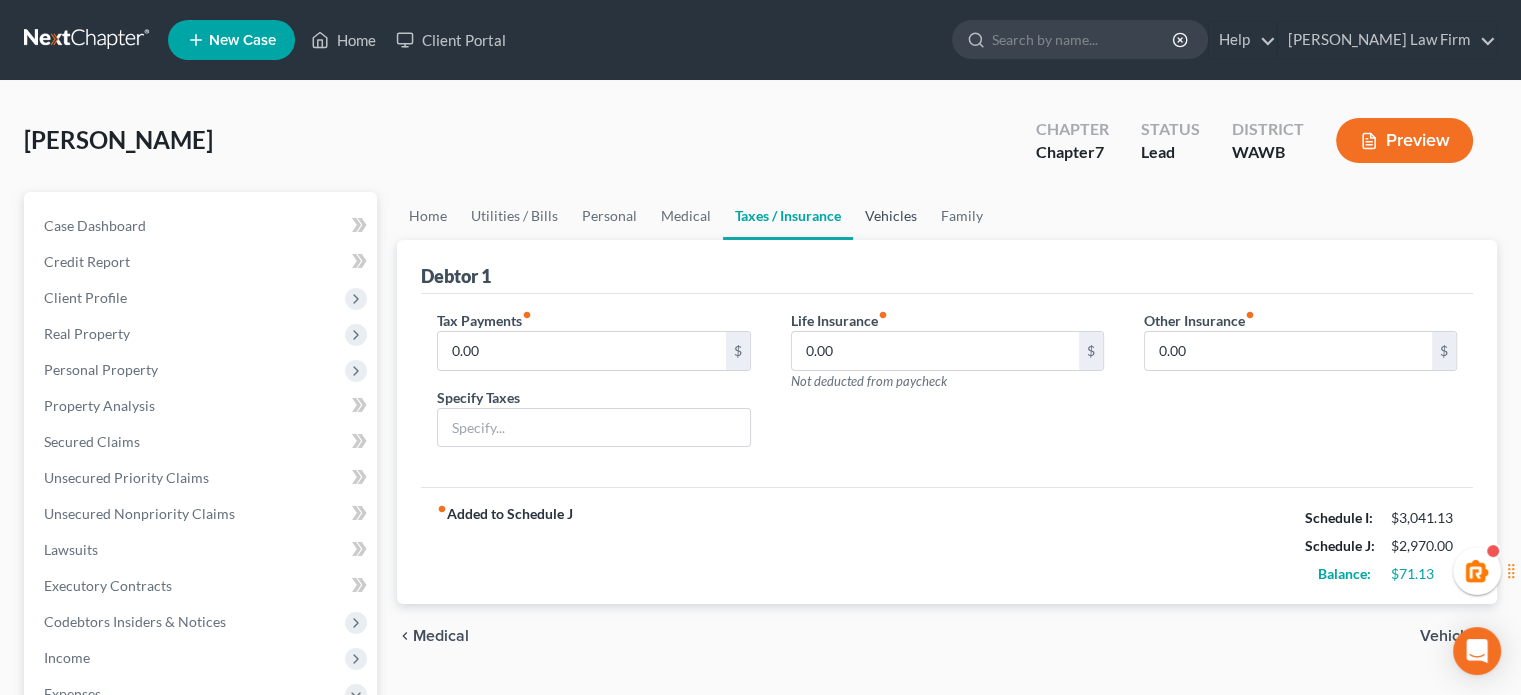 click on "Vehicles" at bounding box center (891, 216) 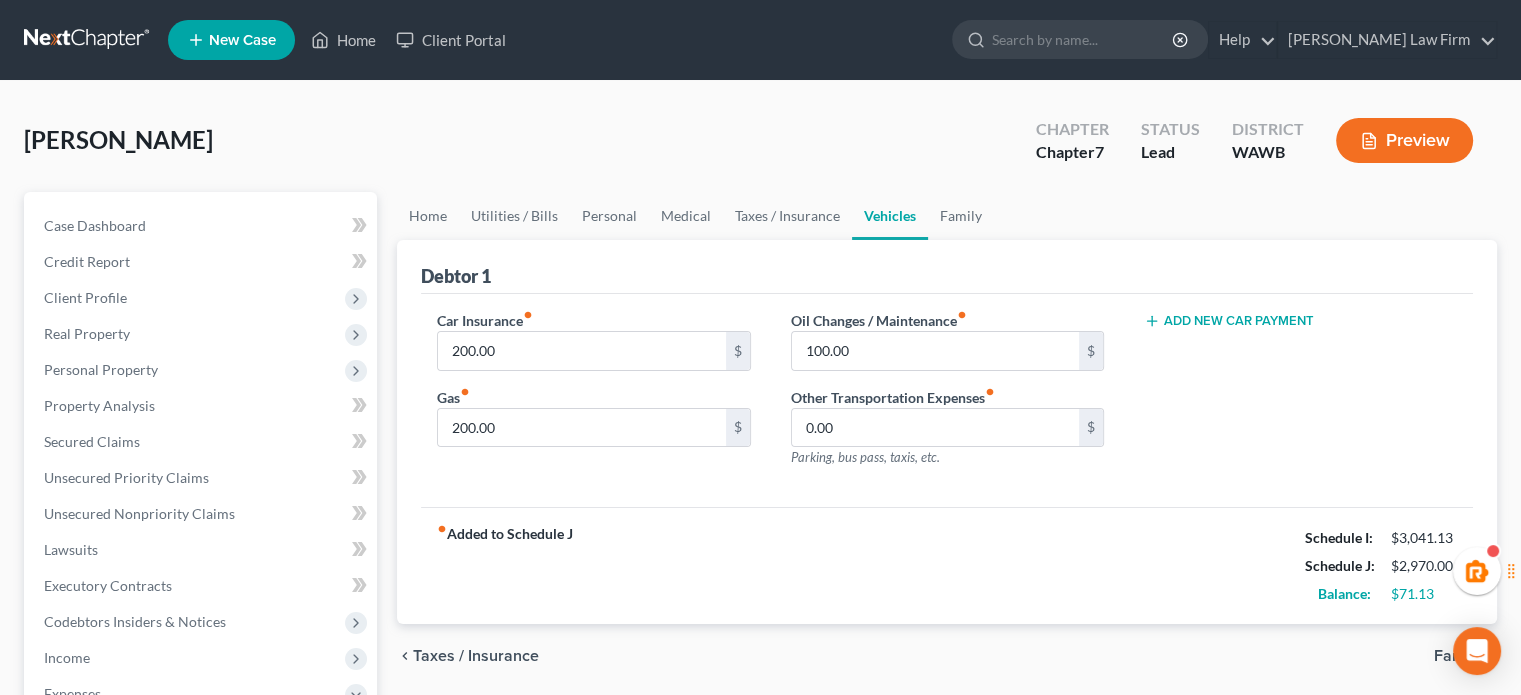scroll, scrollTop: 333, scrollLeft: 0, axis: vertical 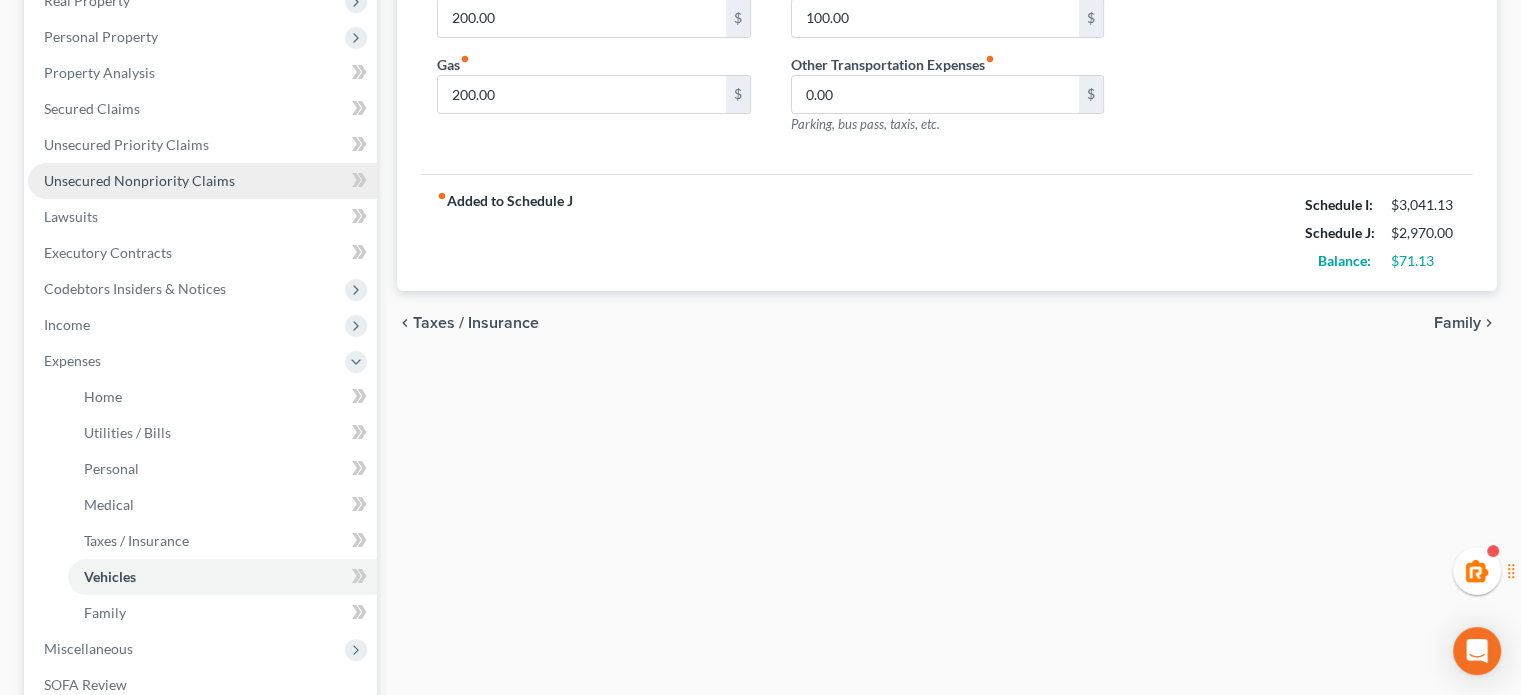 click on "Unsecured Nonpriority Claims" at bounding box center [139, 180] 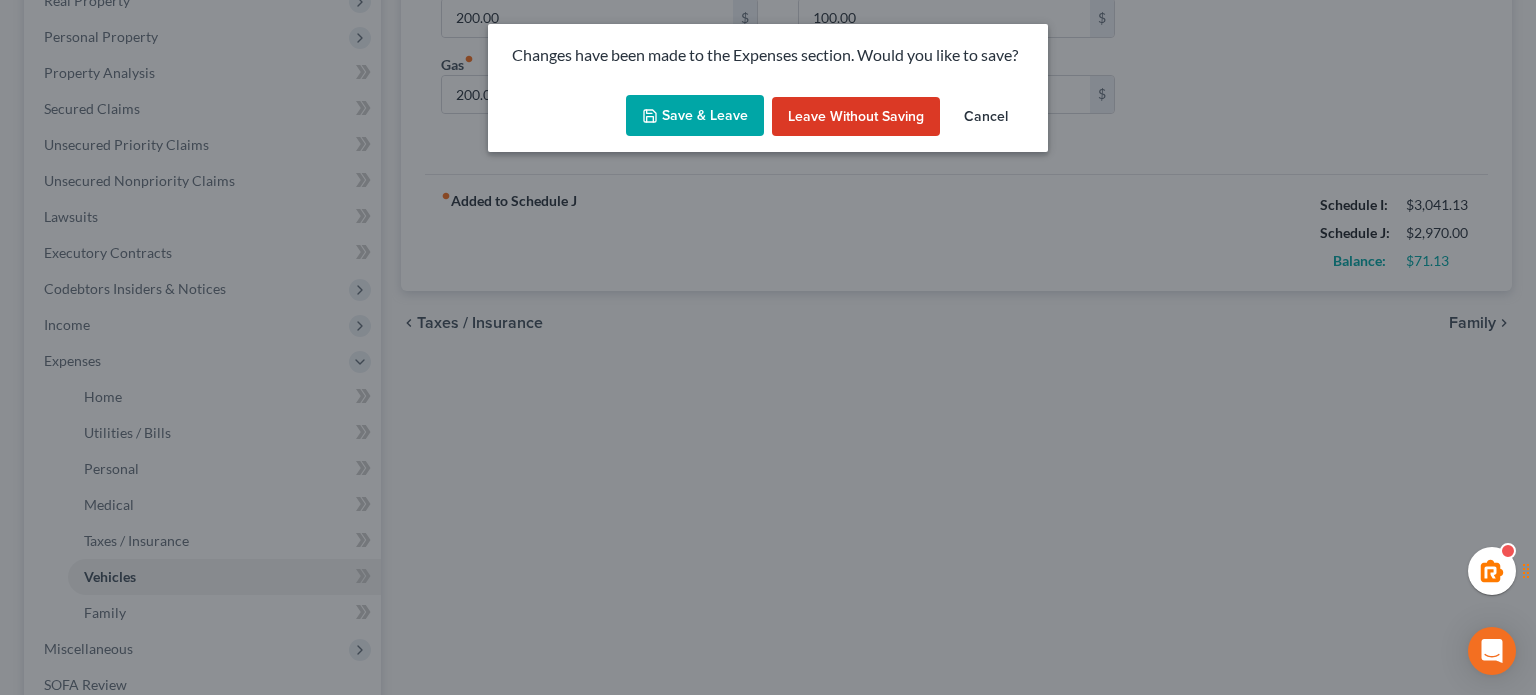 click on "Save & Leave" at bounding box center [695, 116] 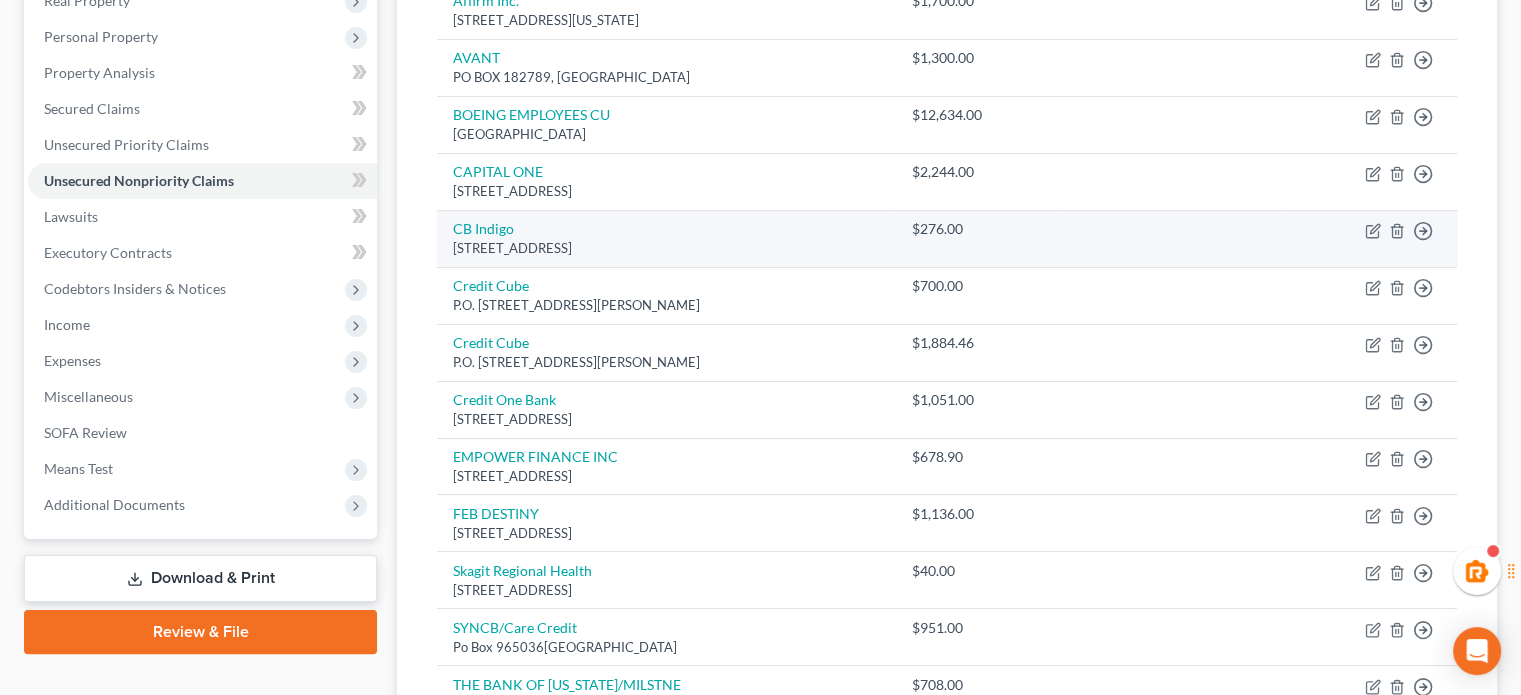 scroll, scrollTop: 666, scrollLeft: 0, axis: vertical 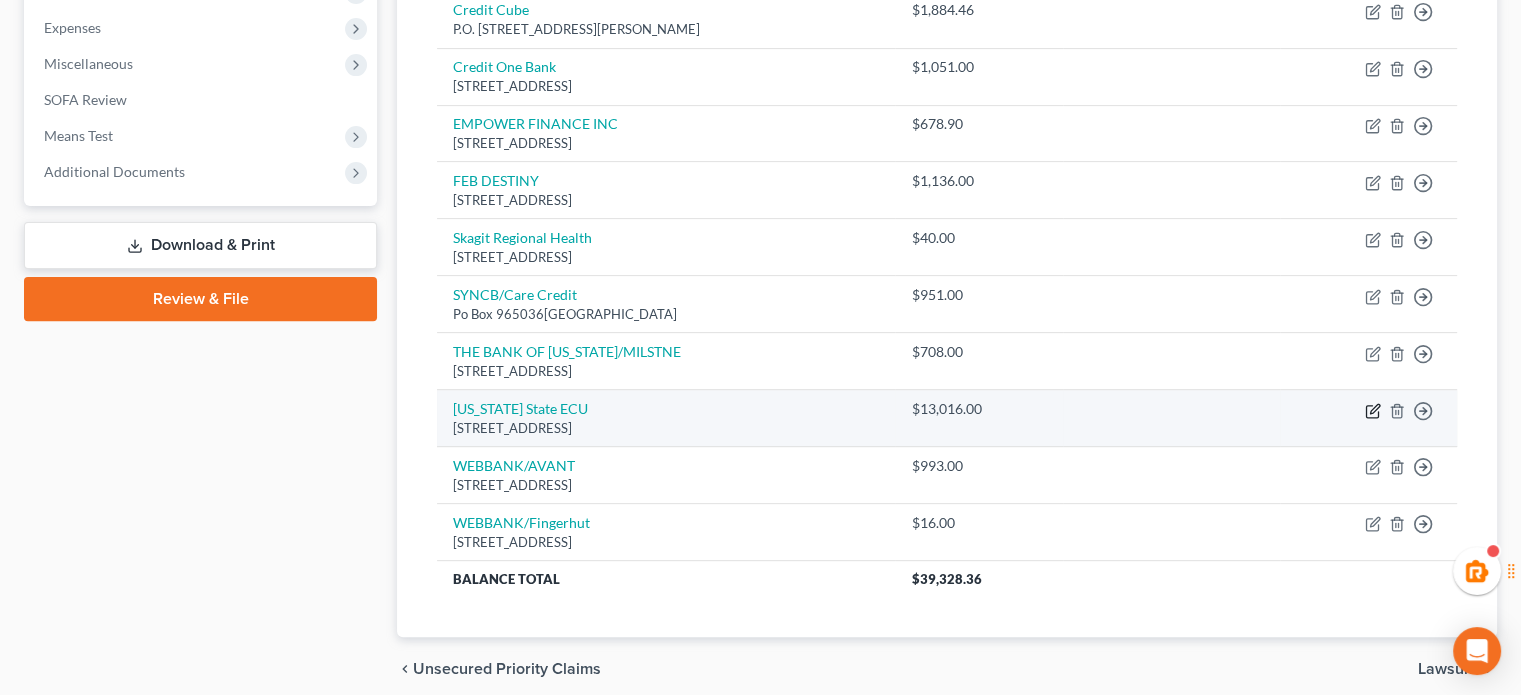 click 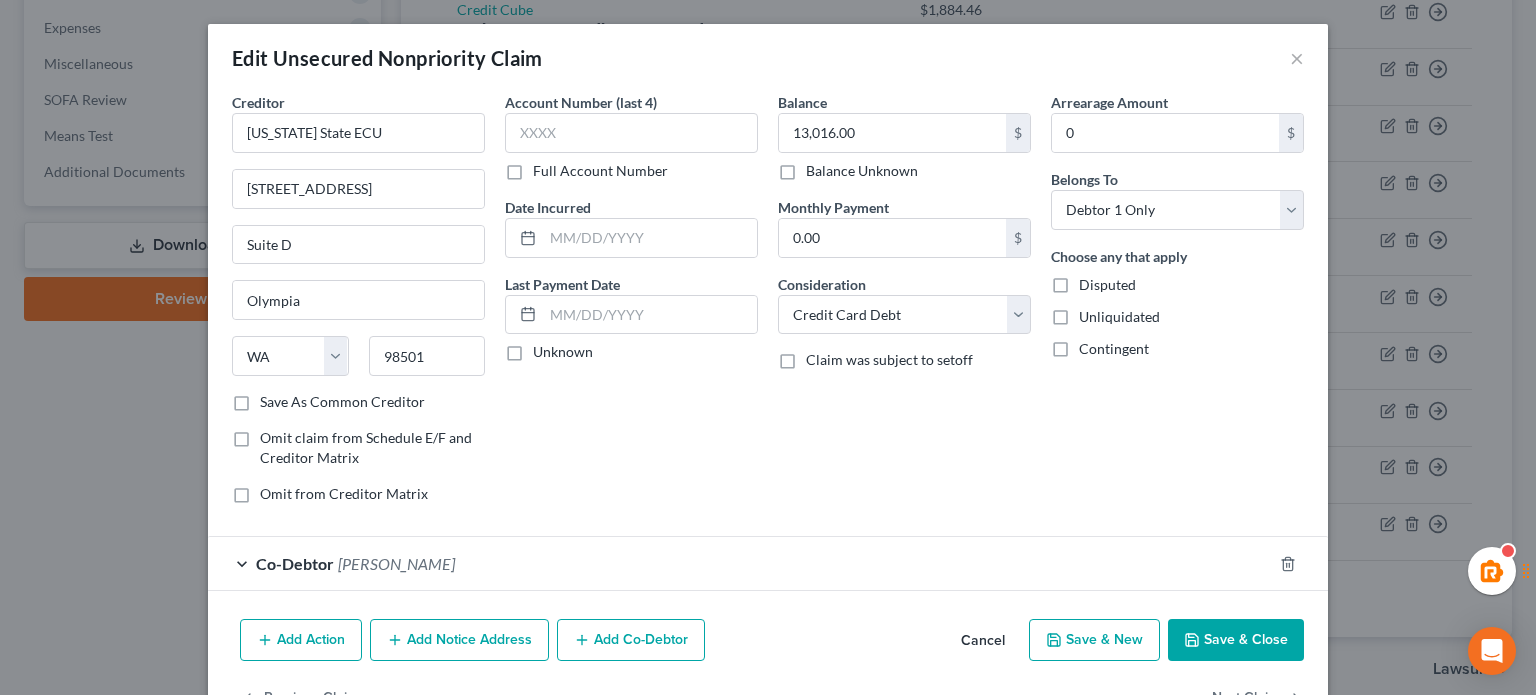 click on "Edit Unsecured Nonpriority Claim  ×" at bounding box center (768, 58) 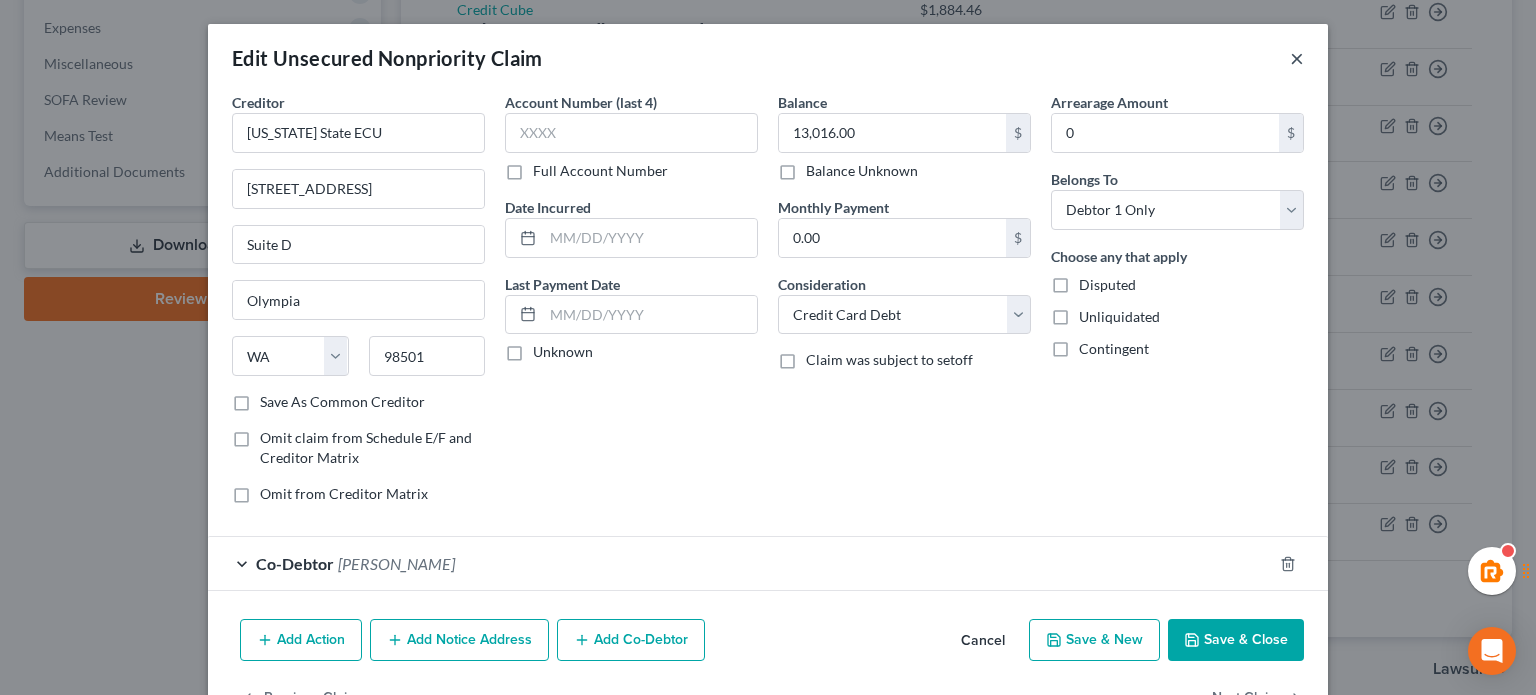 click on "×" at bounding box center (1297, 58) 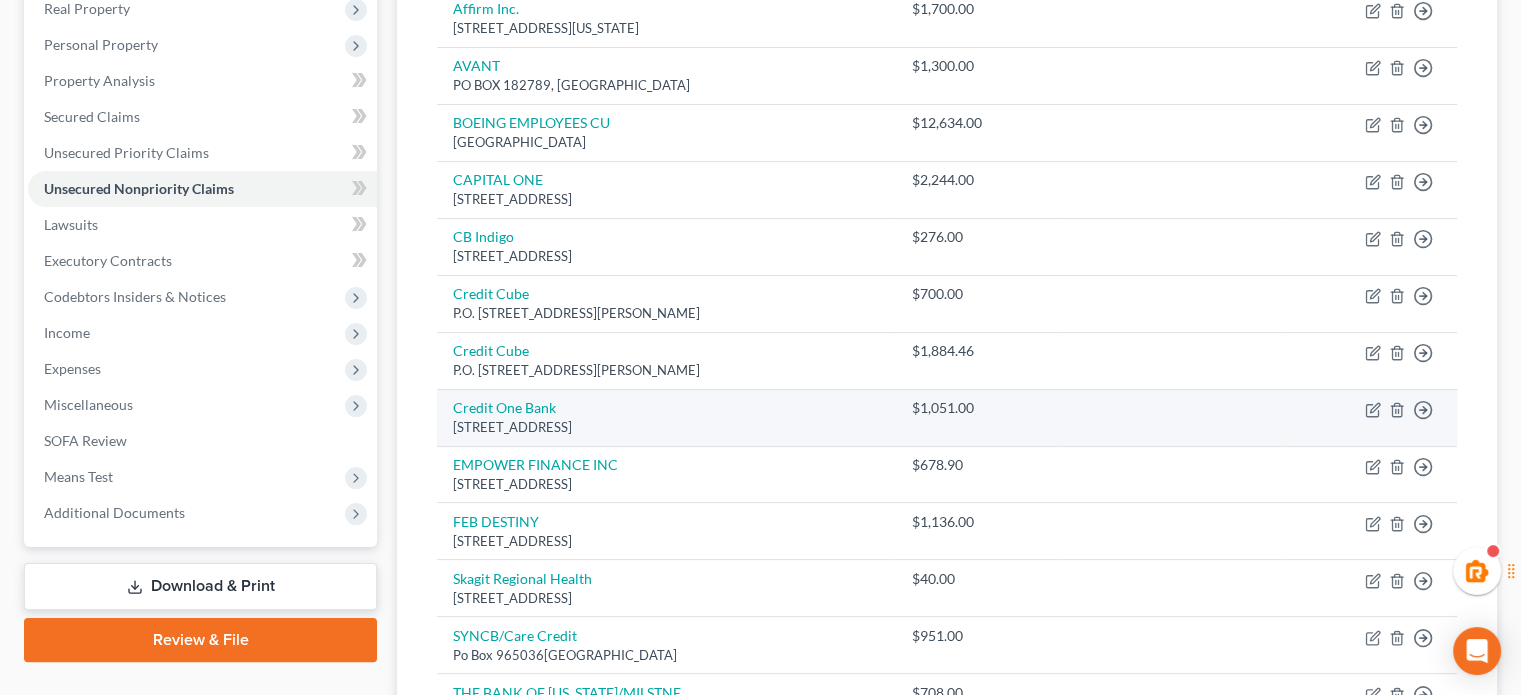 scroll, scrollTop: 333, scrollLeft: 0, axis: vertical 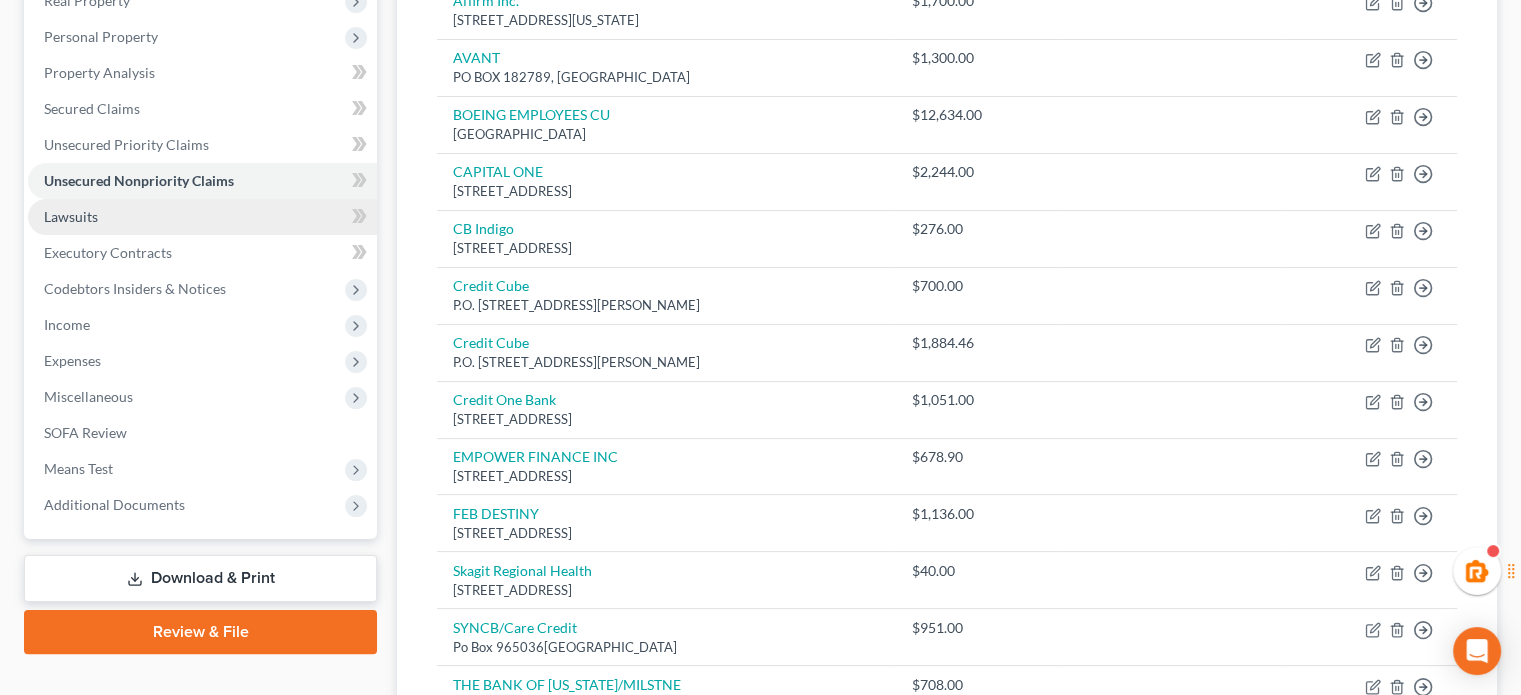 click on "Lawsuits" at bounding box center [202, 217] 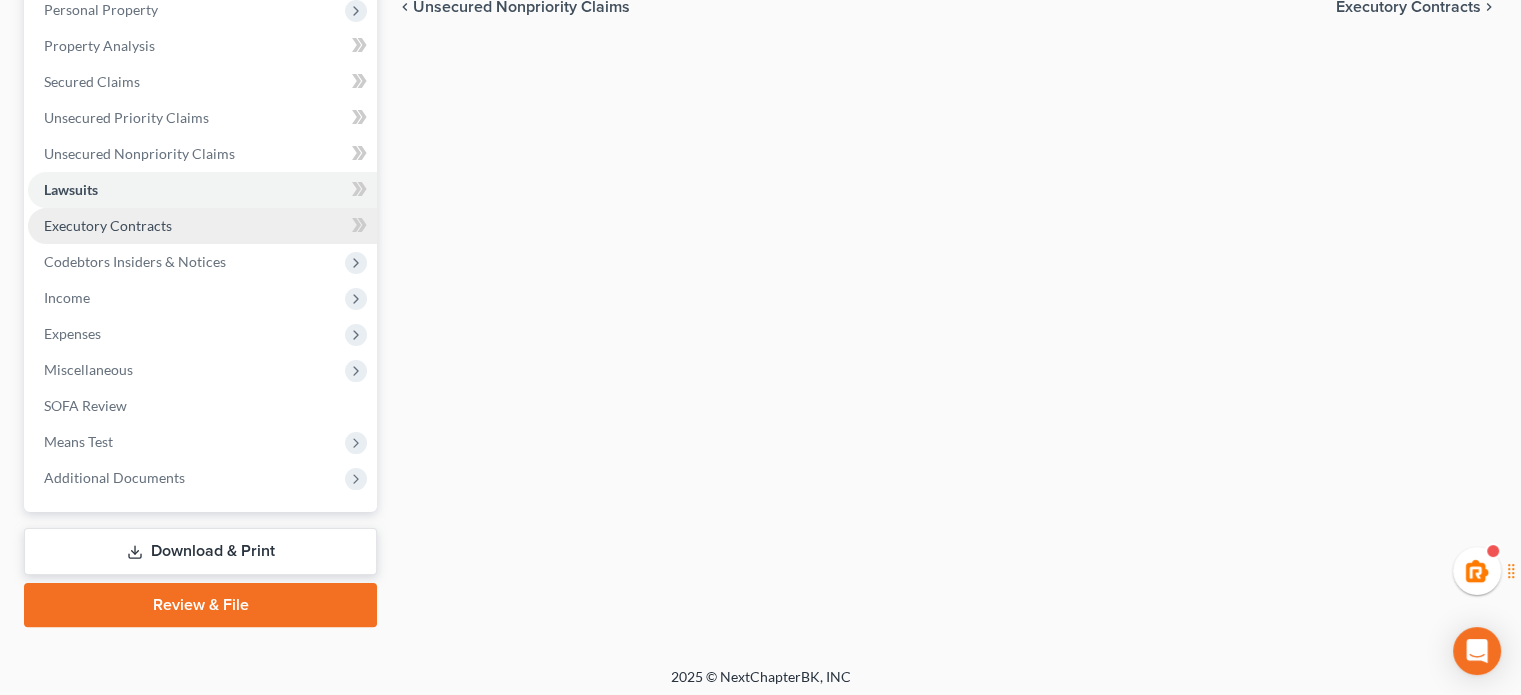 scroll, scrollTop: 366, scrollLeft: 0, axis: vertical 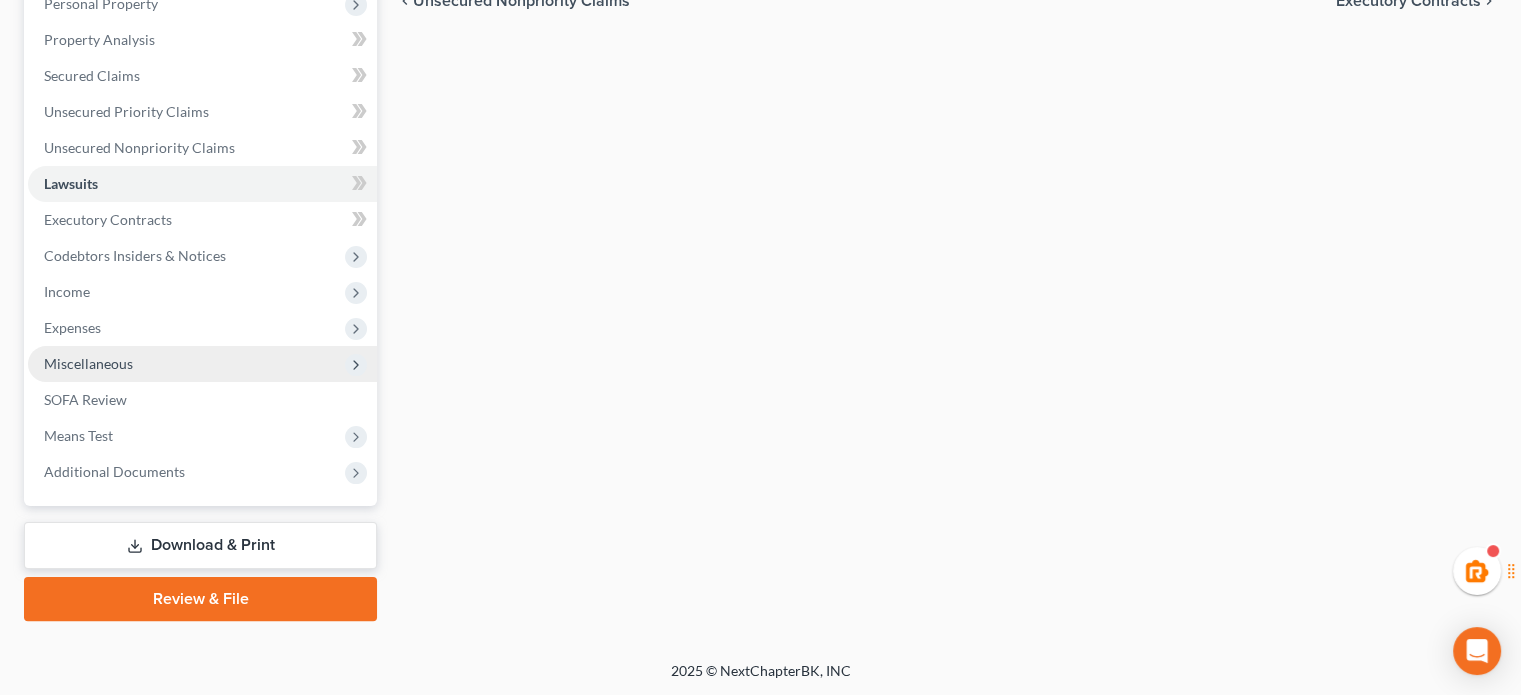 click on "Miscellaneous" at bounding box center (202, 364) 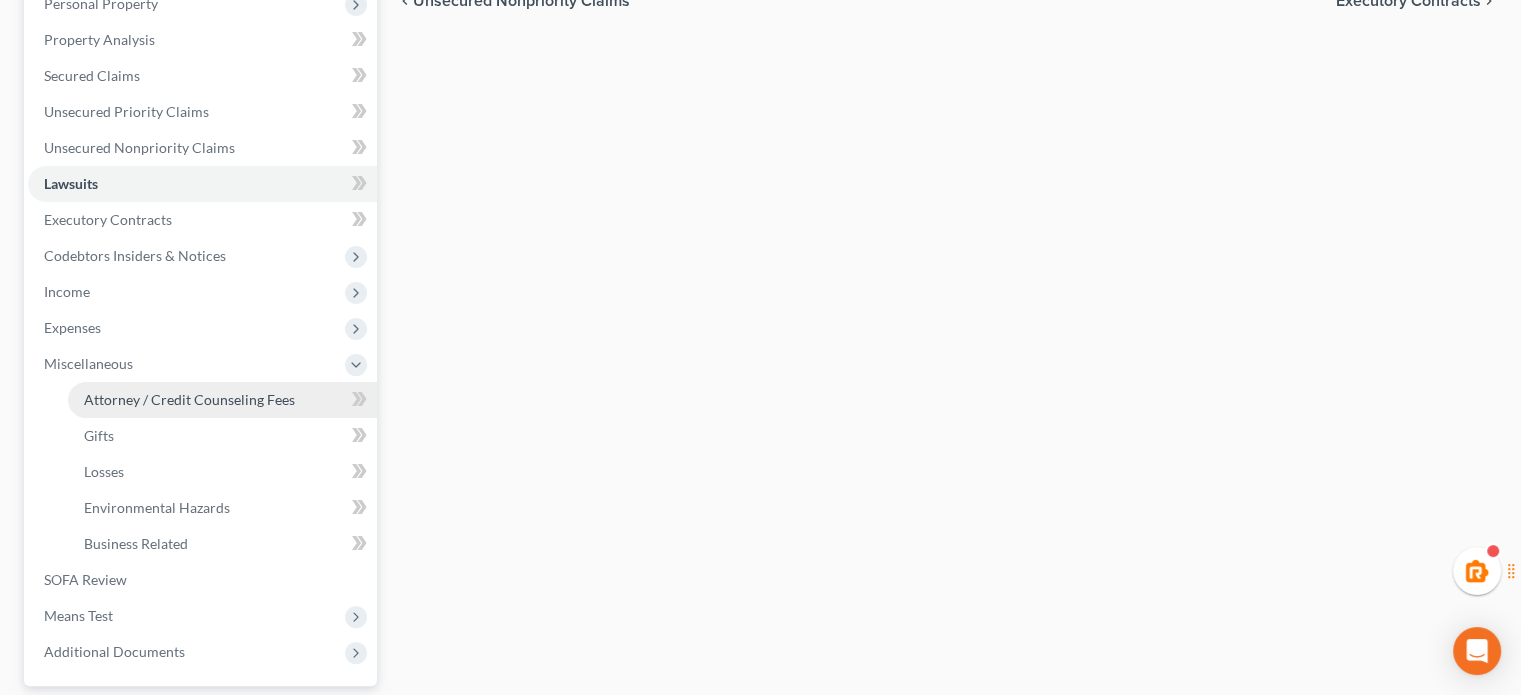 click on "Attorney / Credit Counseling Fees" at bounding box center [189, 399] 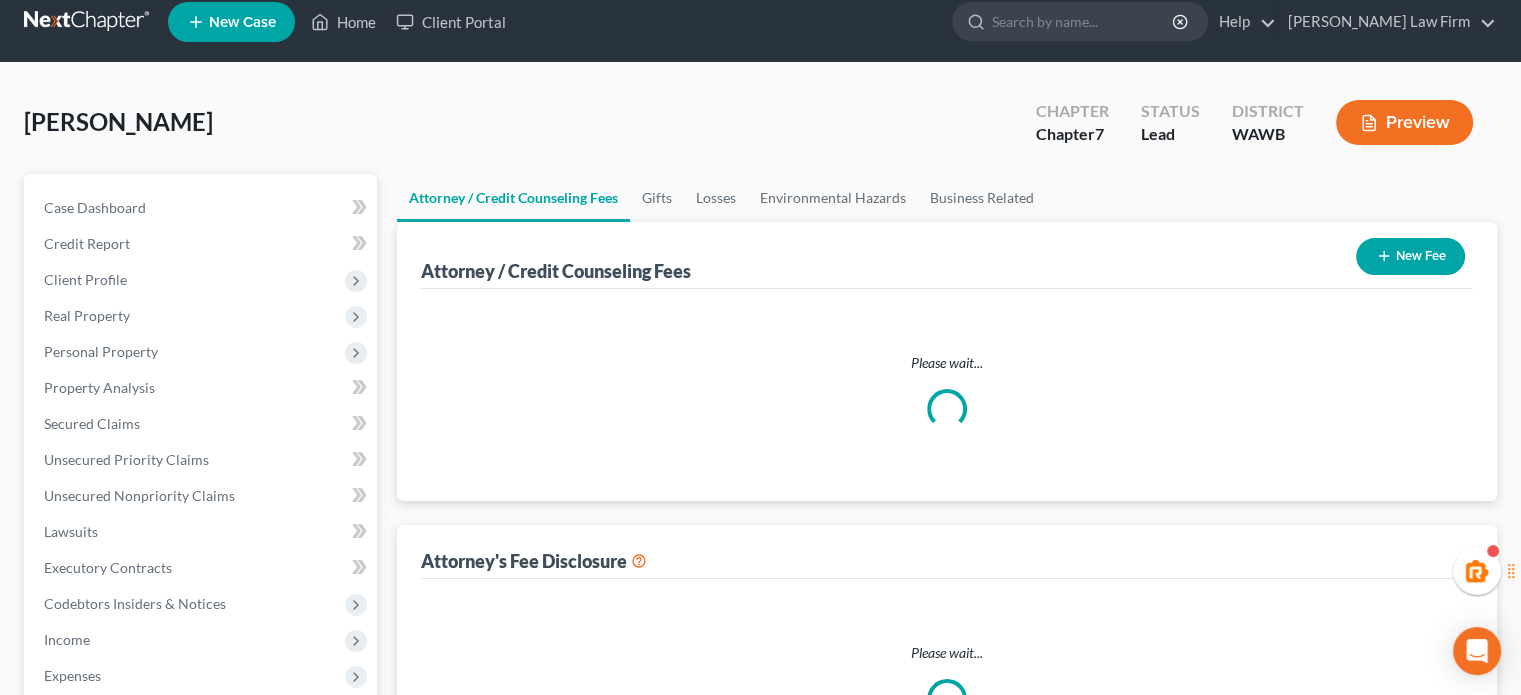 scroll, scrollTop: 0, scrollLeft: 0, axis: both 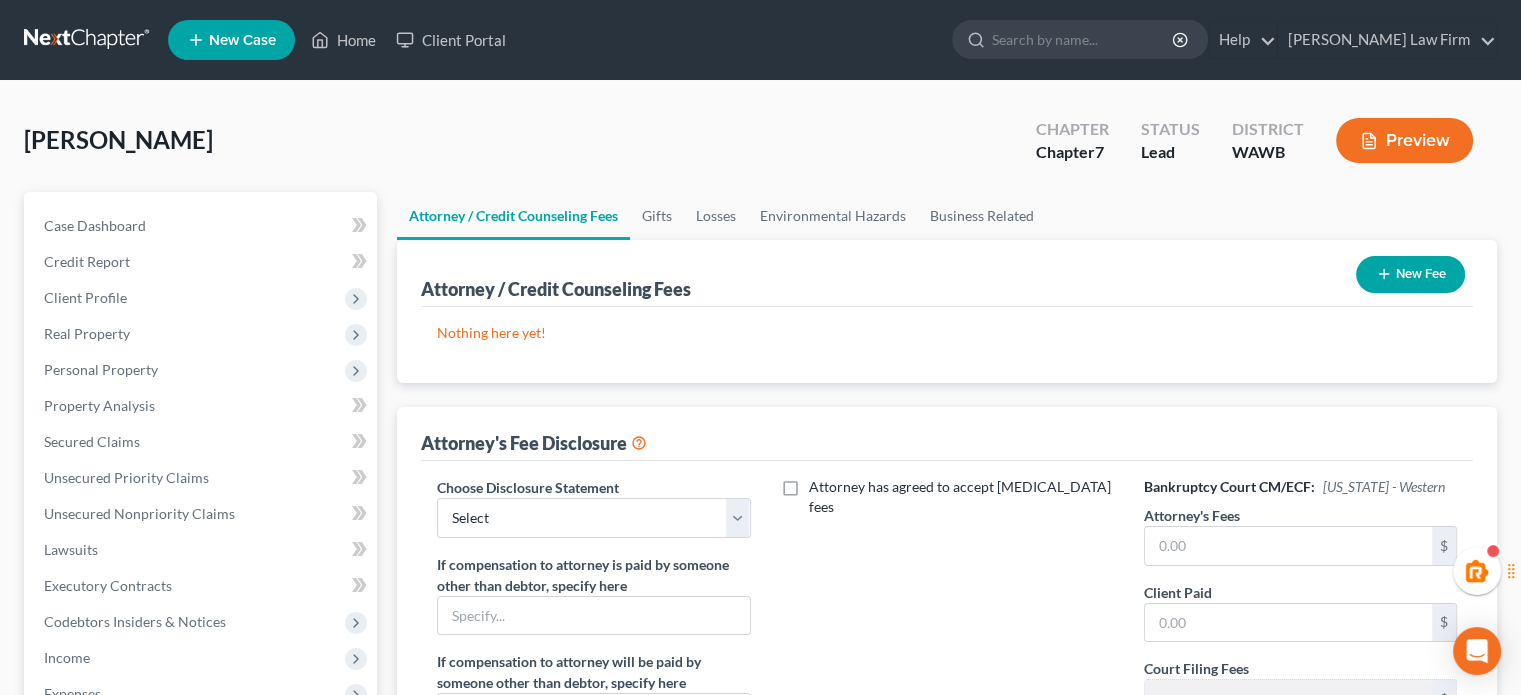 click on "New Fee" at bounding box center (1410, 274) 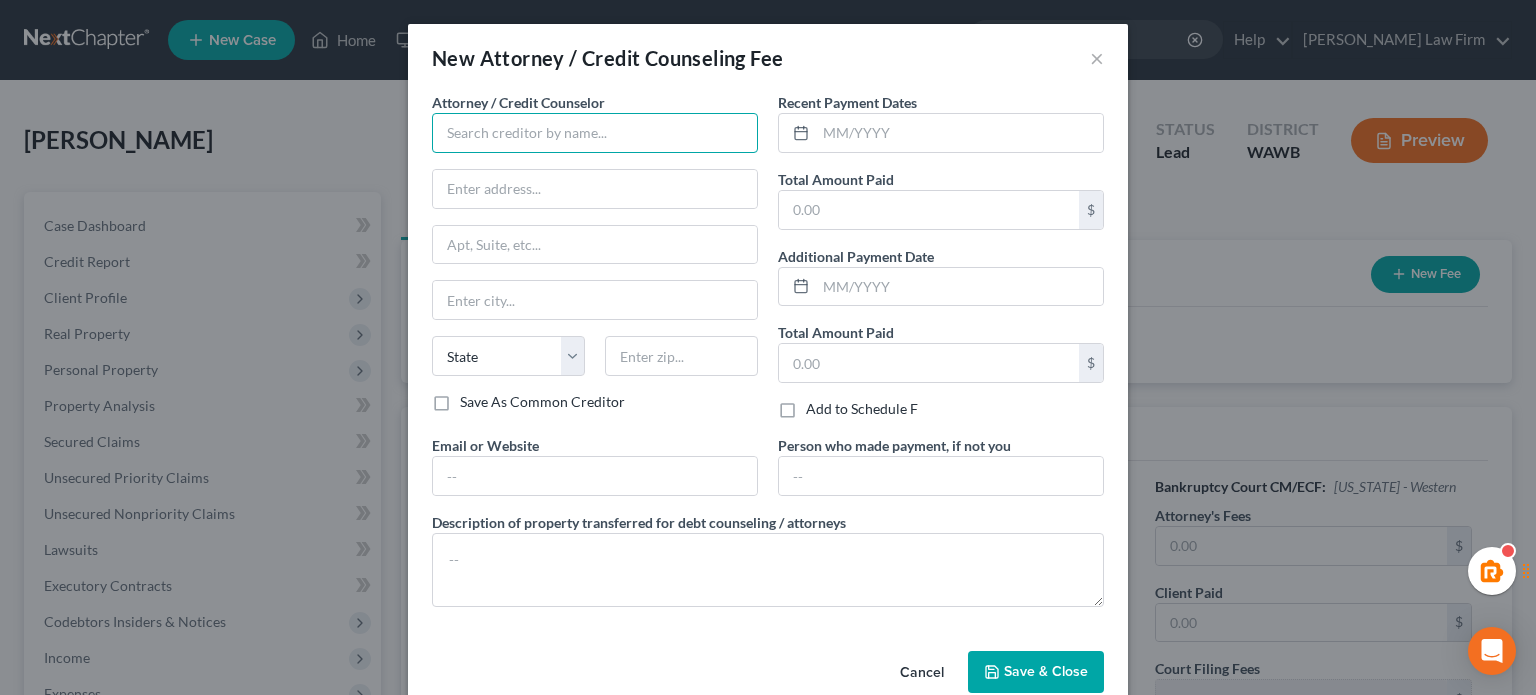 click at bounding box center [595, 133] 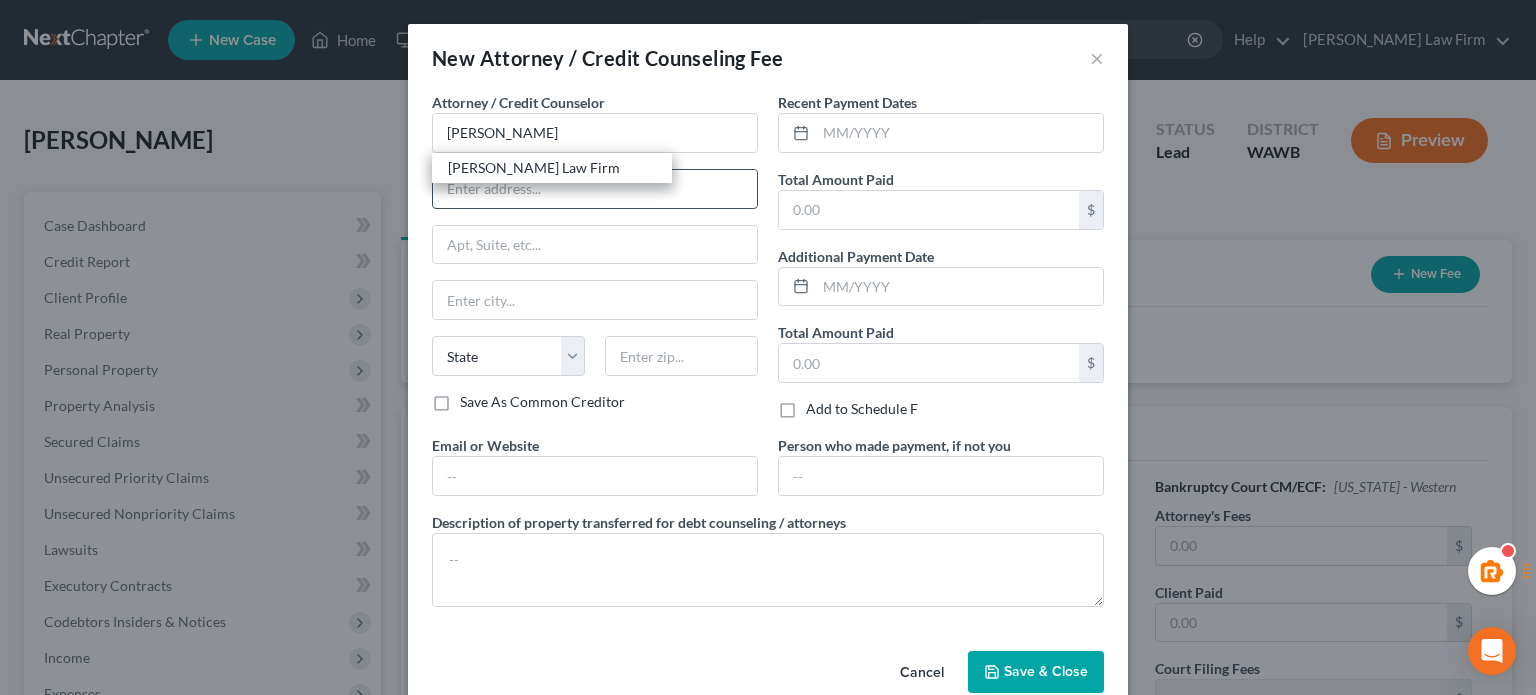 click on "[PERSON_NAME] Law Firm" at bounding box center (552, 168) 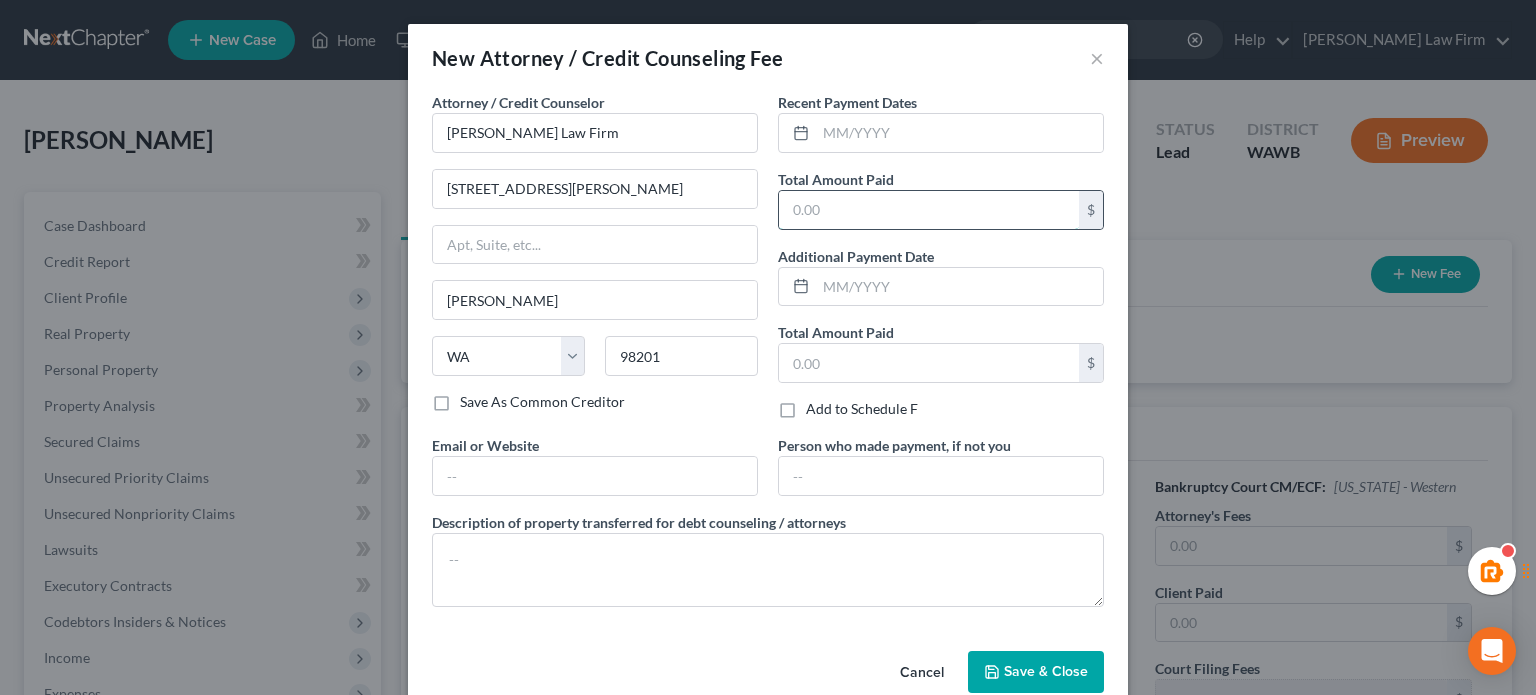 click at bounding box center [929, 210] 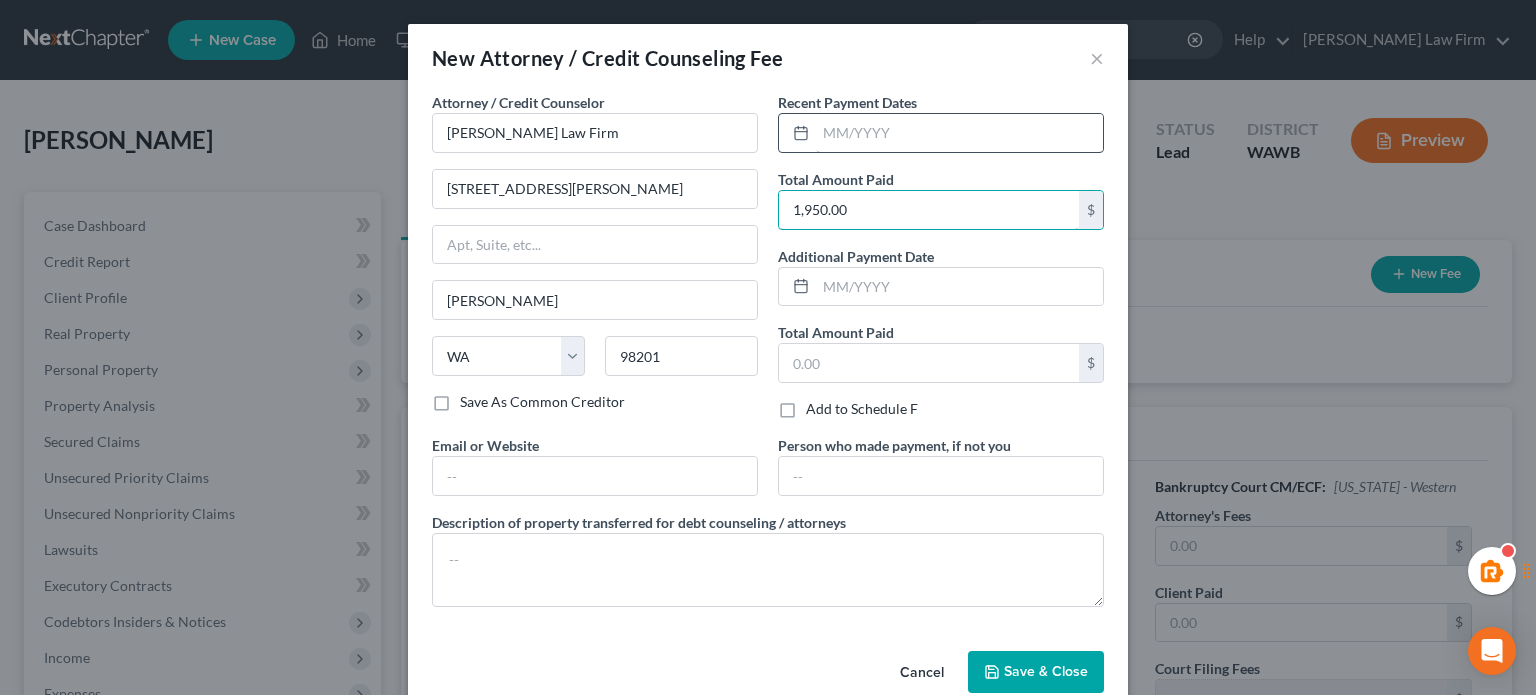type on "1,950.00" 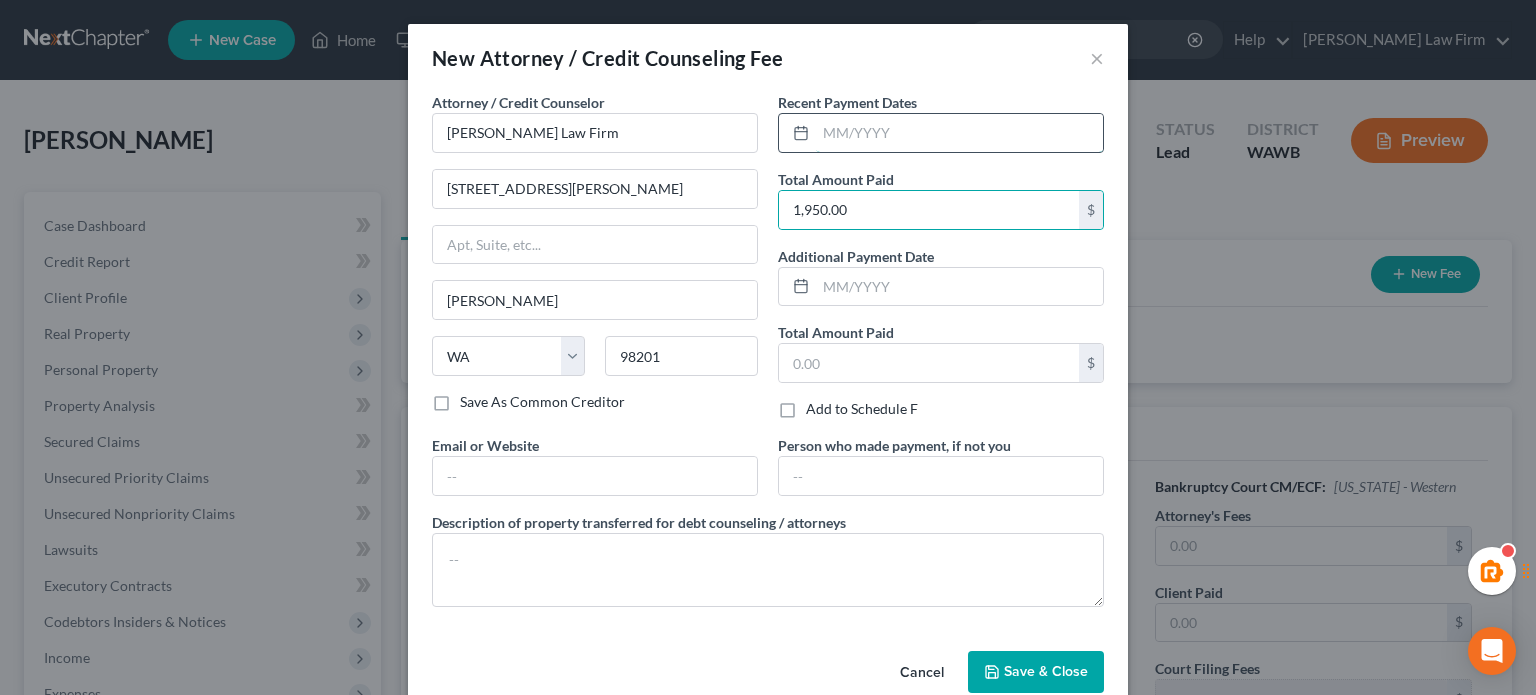 drag, startPoint x: 834, startPoint y: 144, endPoint x: 846, endPoint y: 144, distance: 12 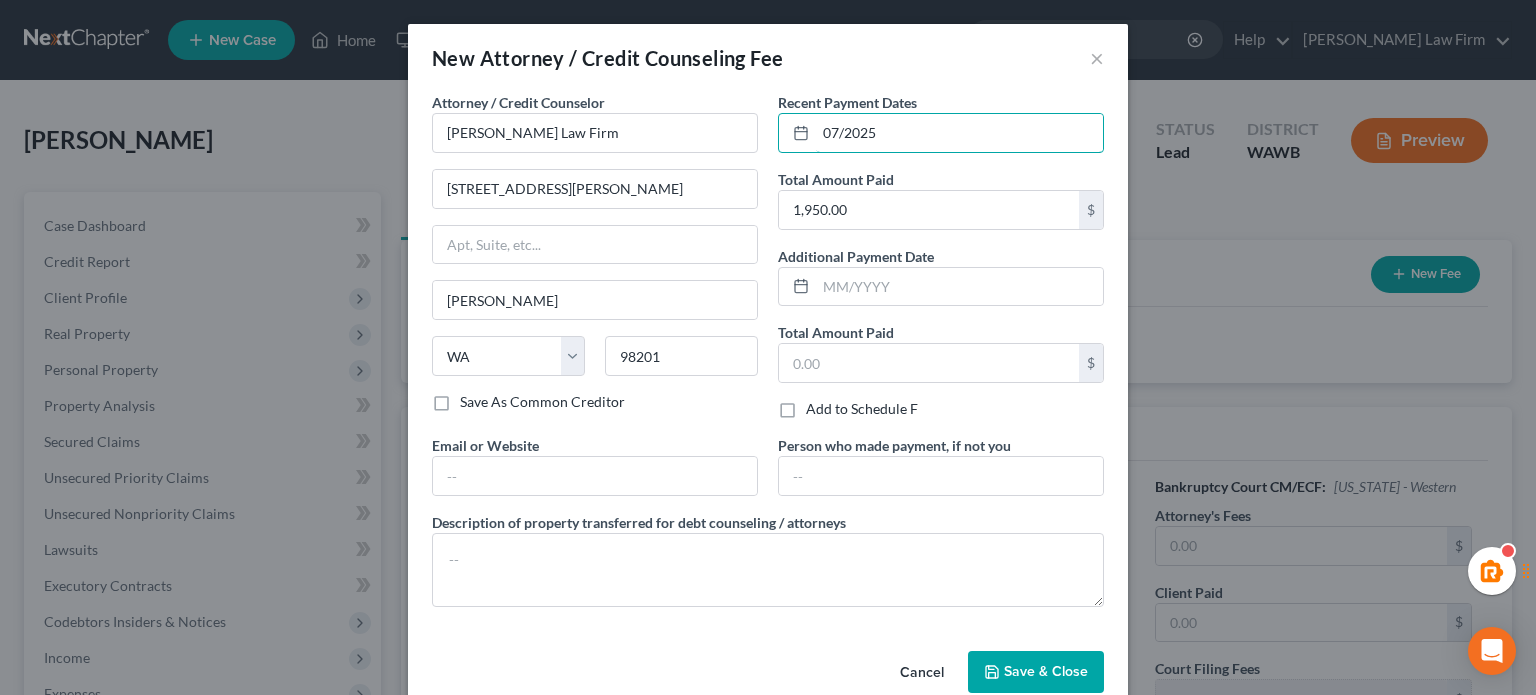 type on "07/2025" 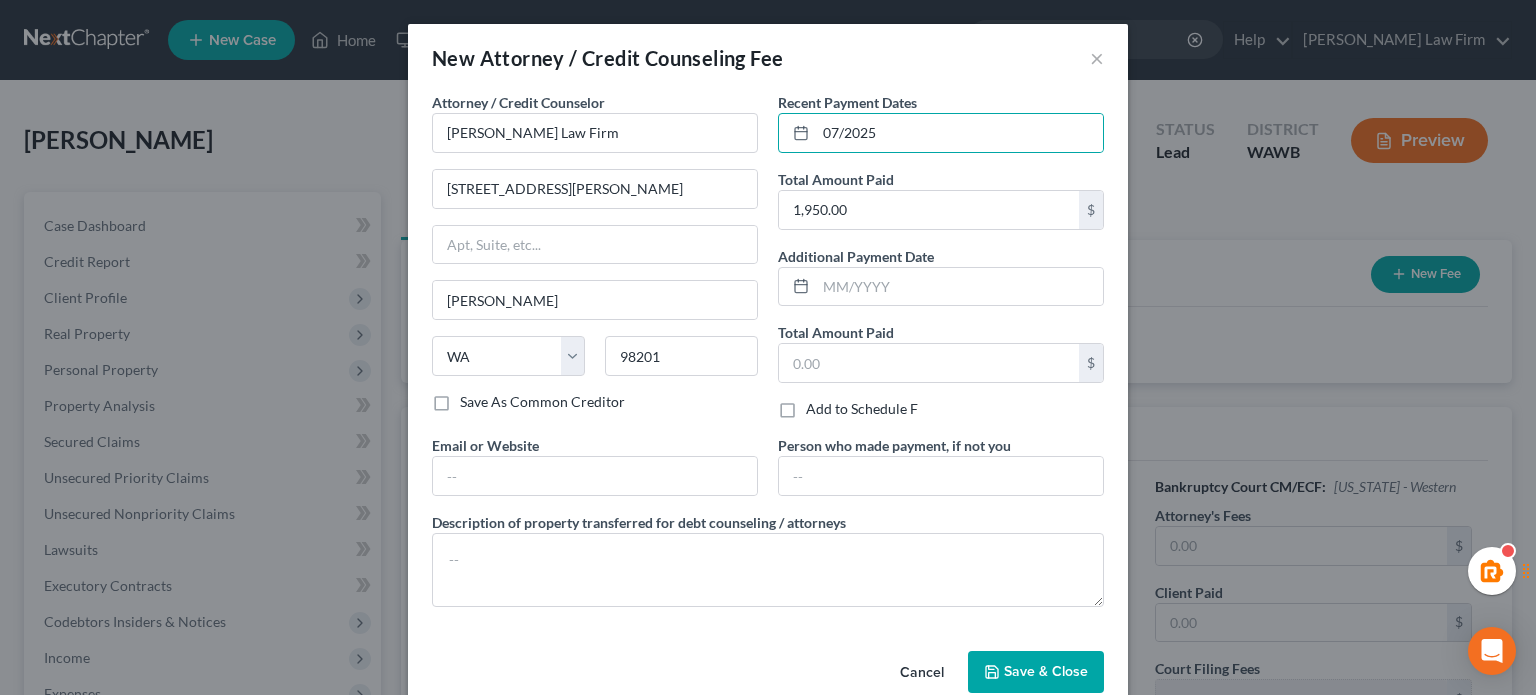click on "Save & Close" at bounding box center (1036, 672) 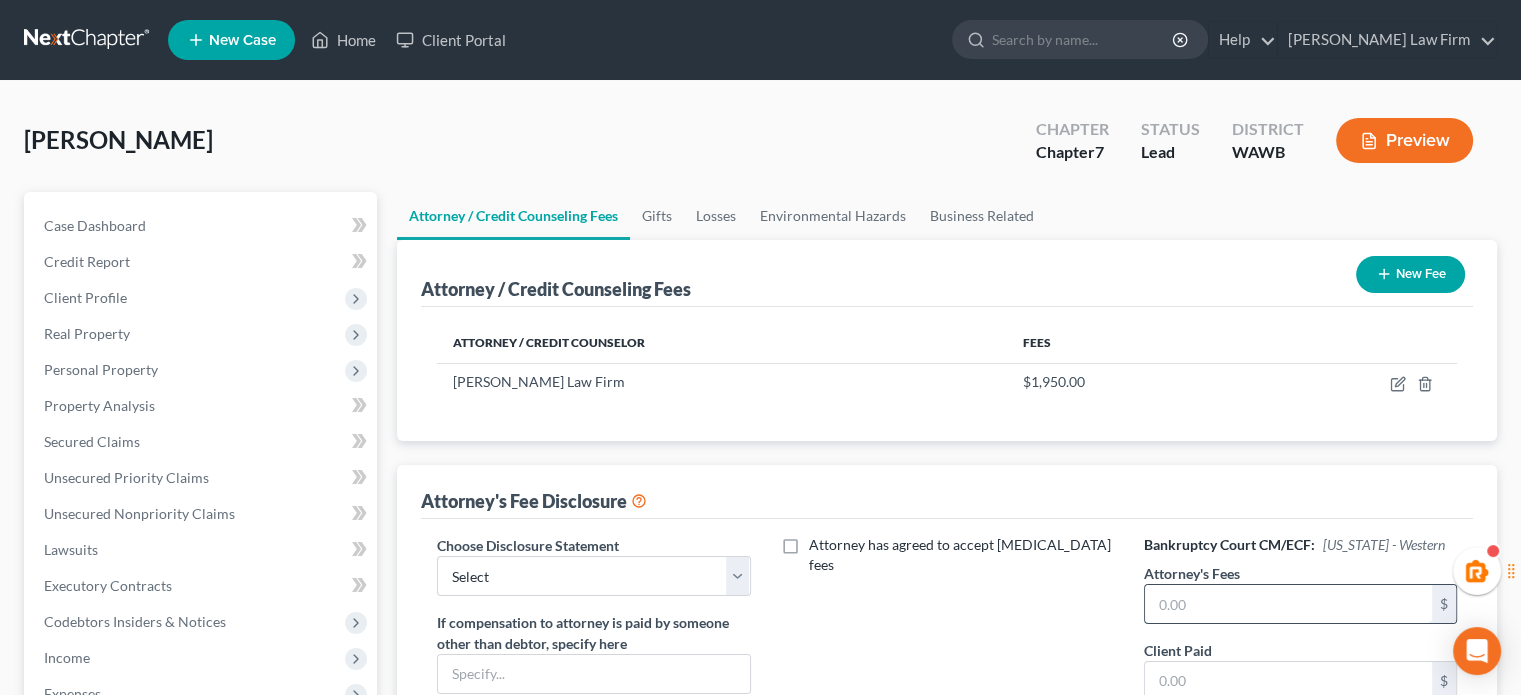 click at bounding box center (1288, 604) 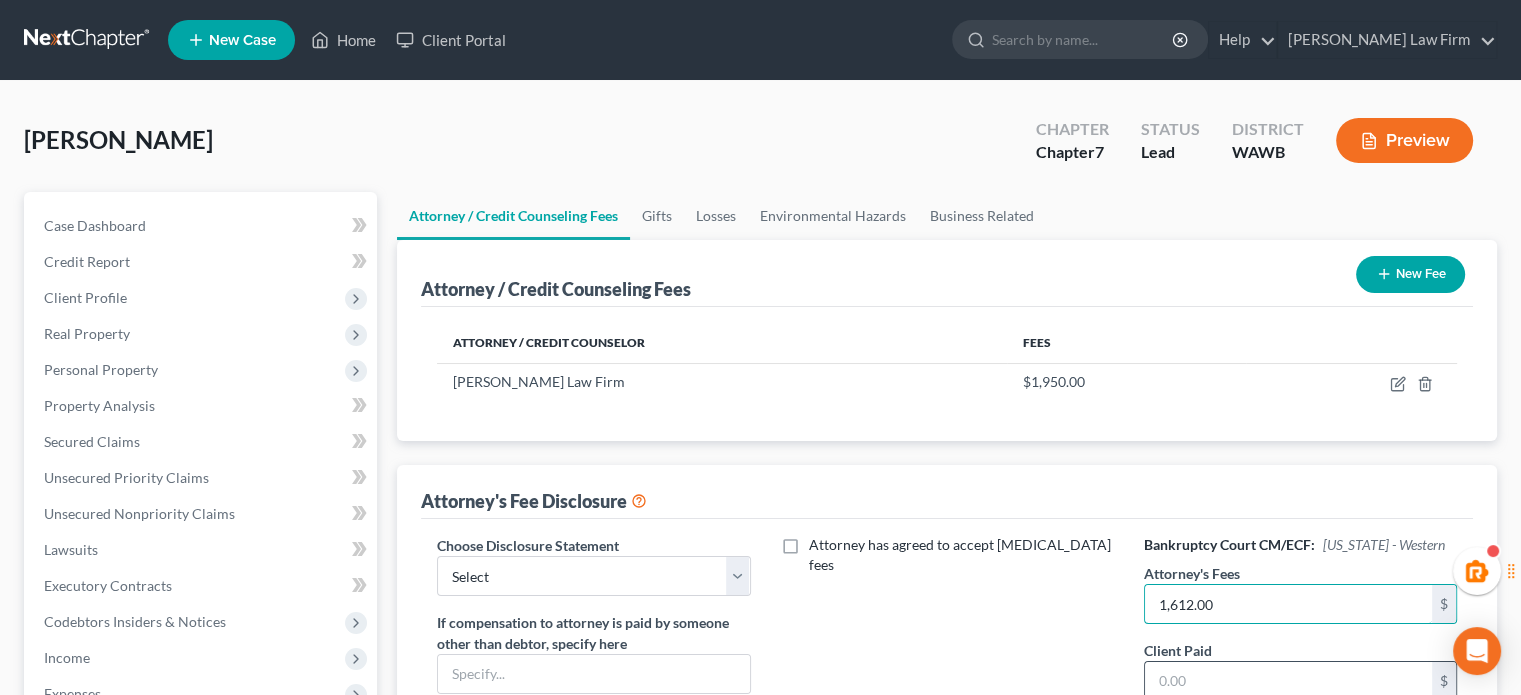 type on "1,612.00" 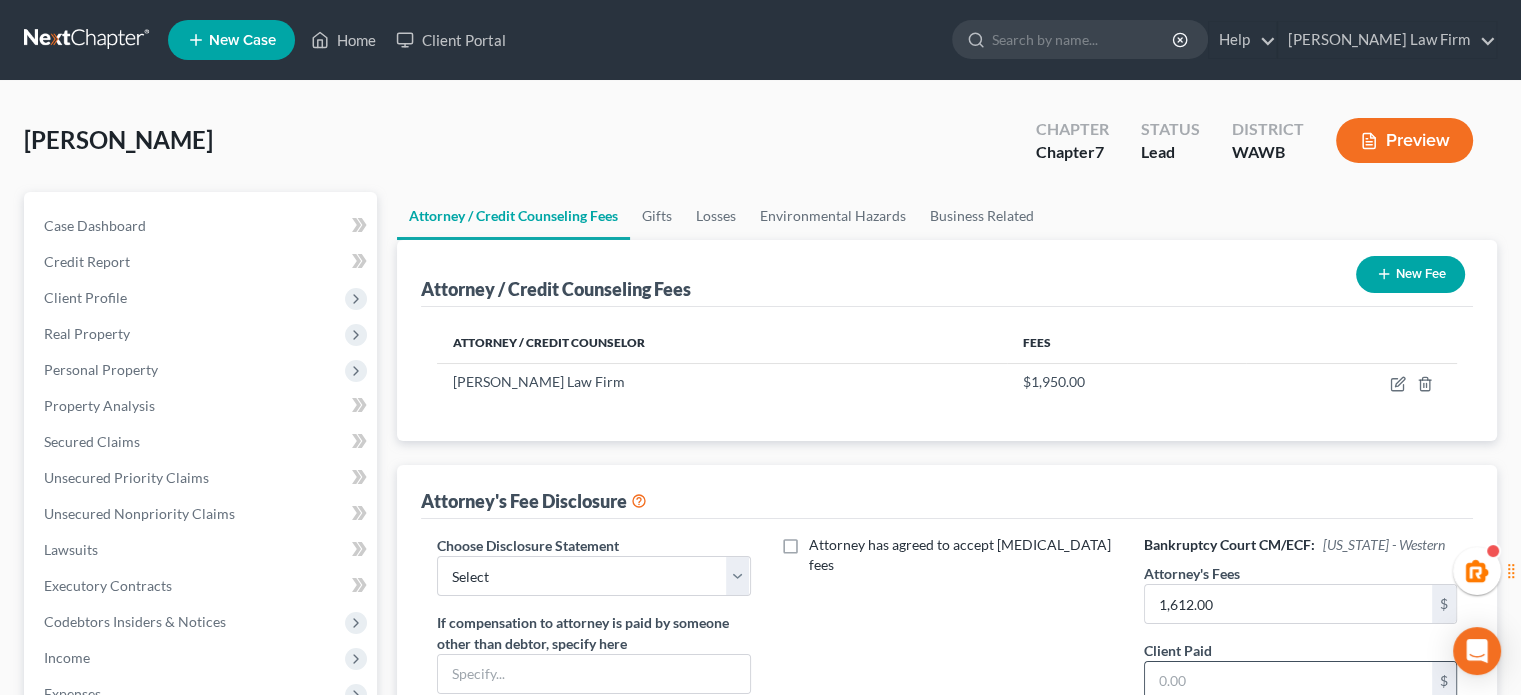 drag, startPoint x: 1242, startPoint y: 665, endPoint x: 1288, endPoint y: 691, distance: 52.83938 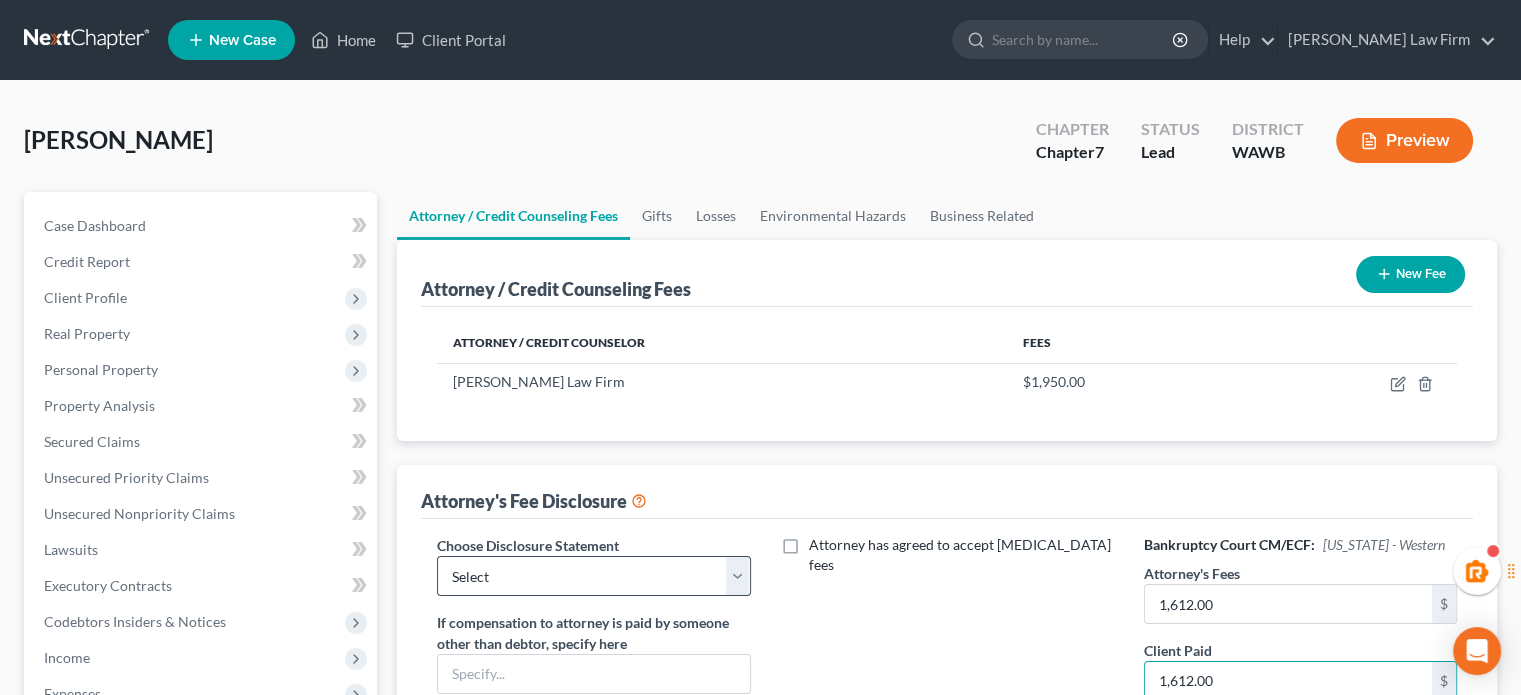 type on "1,612.00" 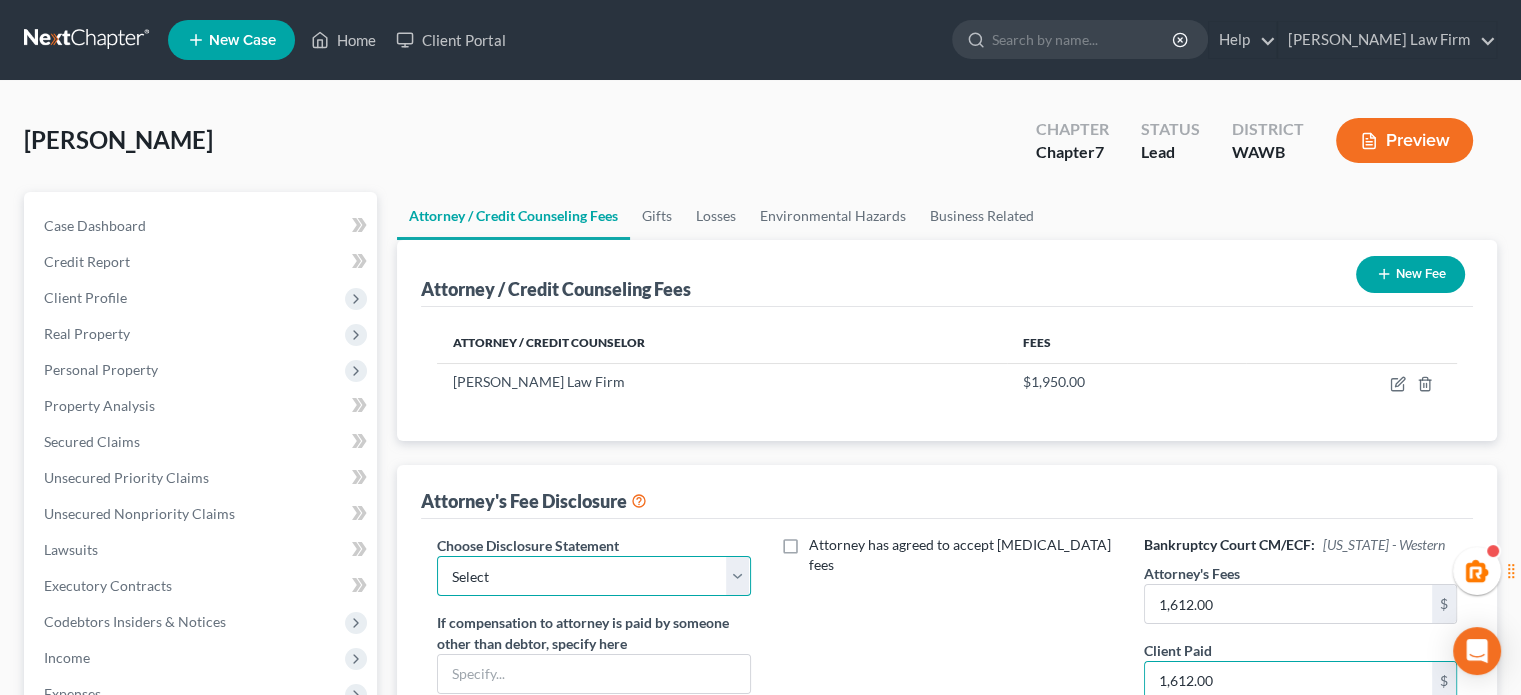 drag, startPoint x: 621, startPoint y: 559, endPoint x: 625, endPoint y: 573, distance: 14.56022 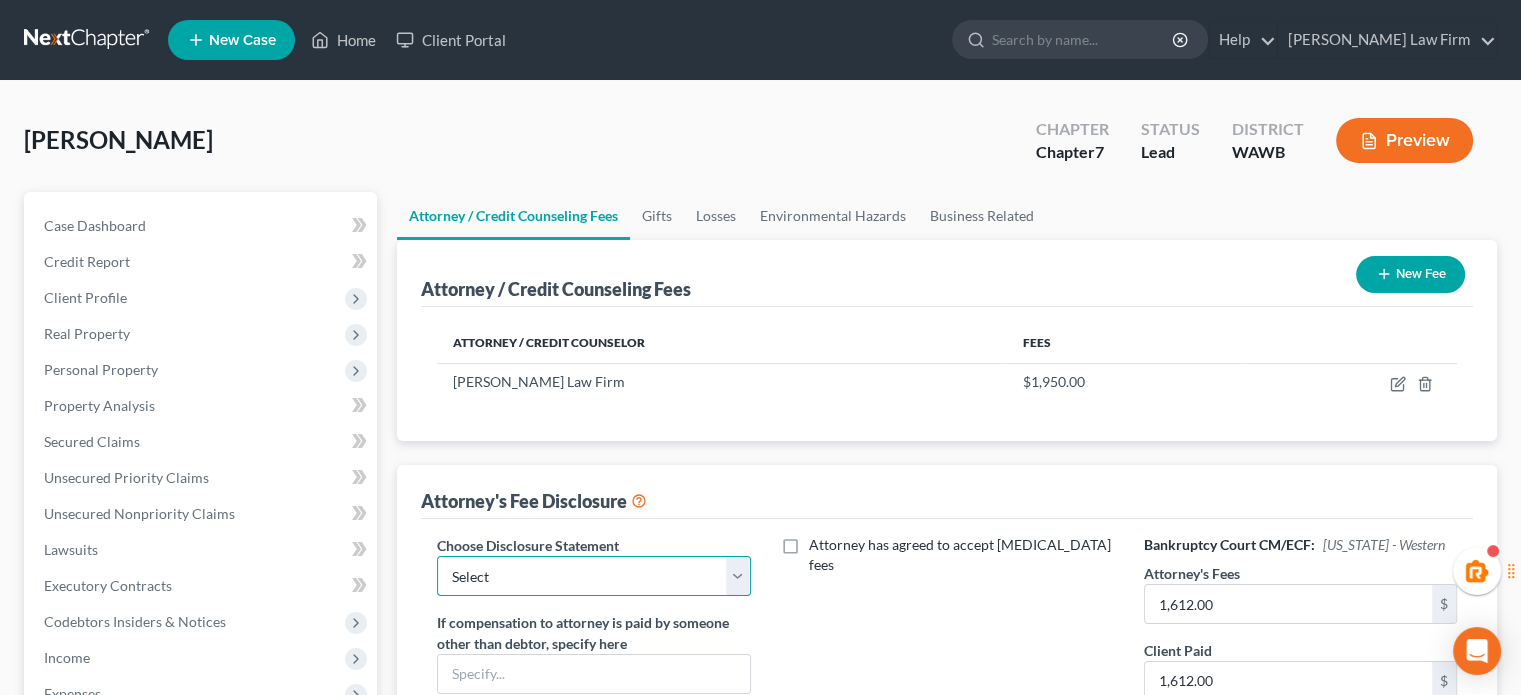 select on "1" 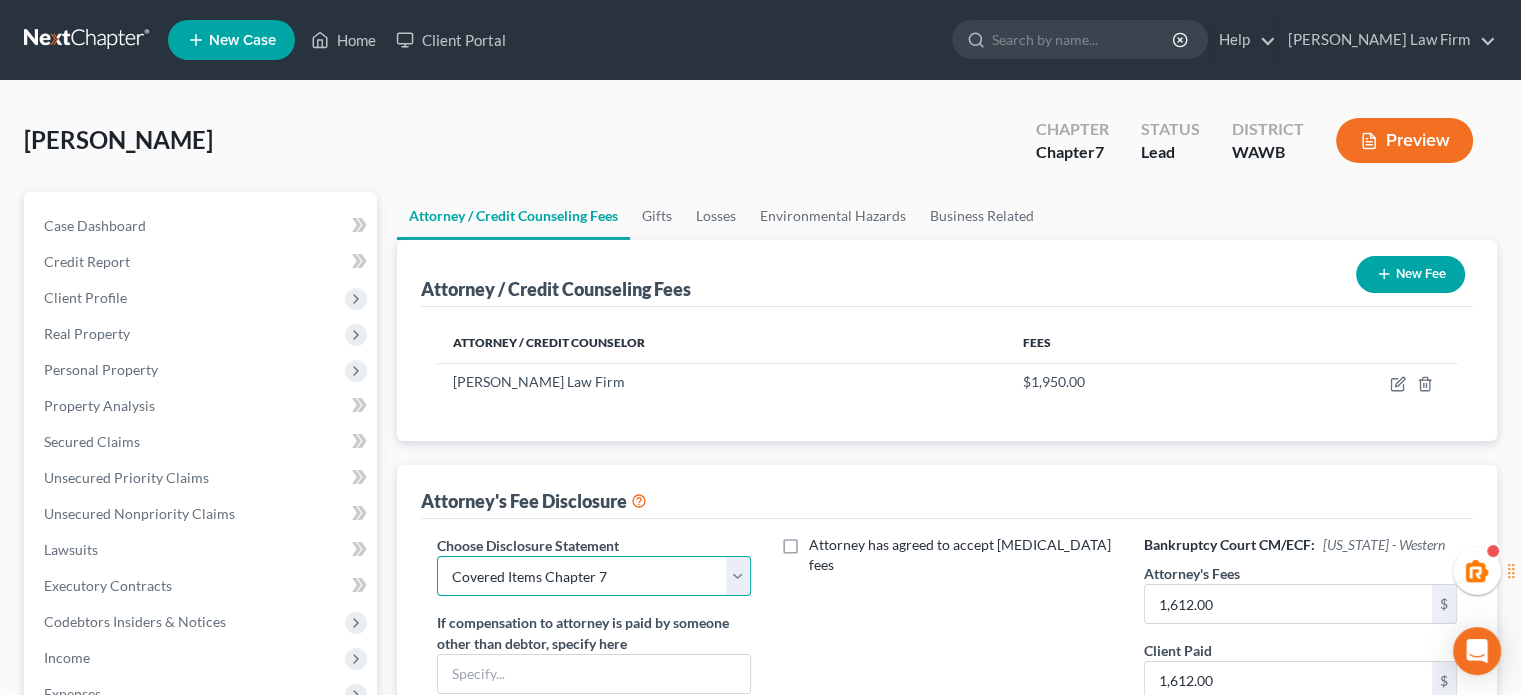 click on "Select Covered Items Chapter 13 Covered Items Chapter 7" at bounding box center [593, 576] 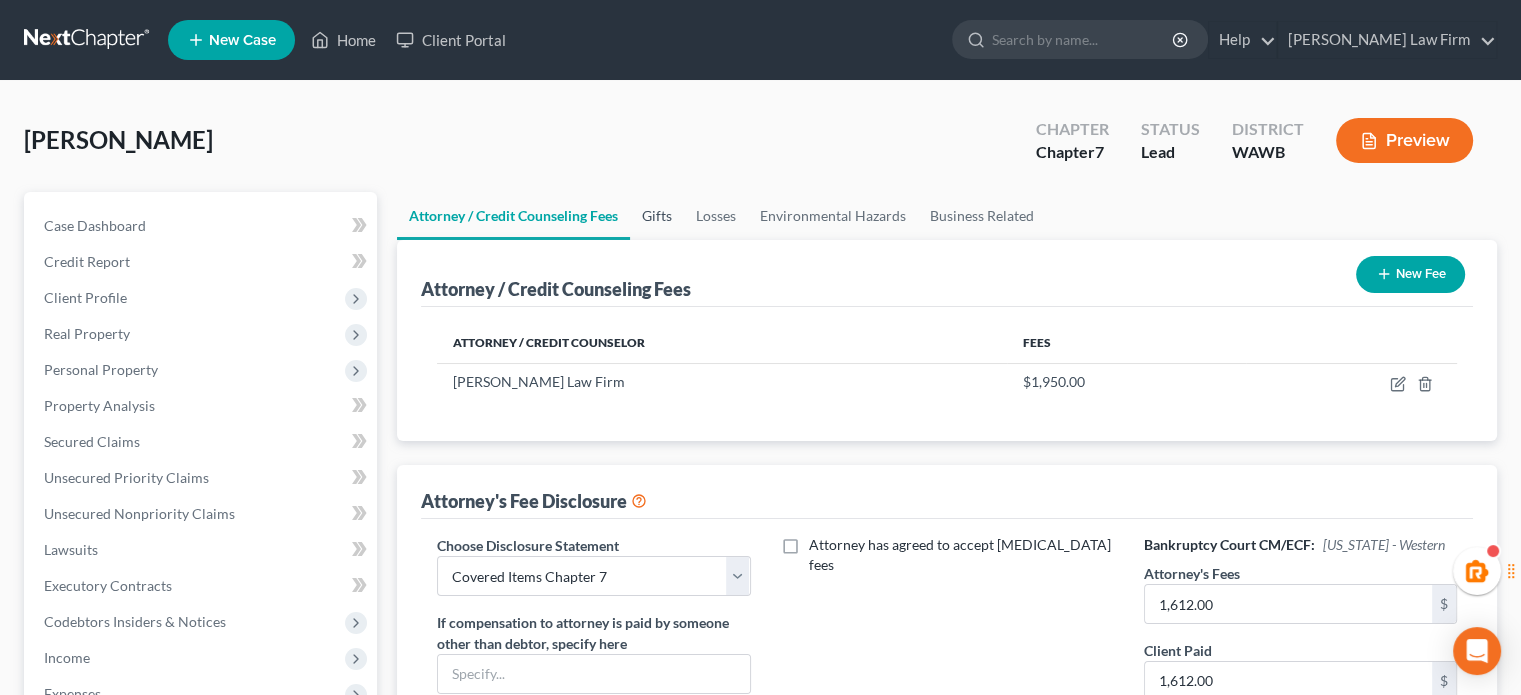 click on "Gifts" at bounding box center [657, 216] 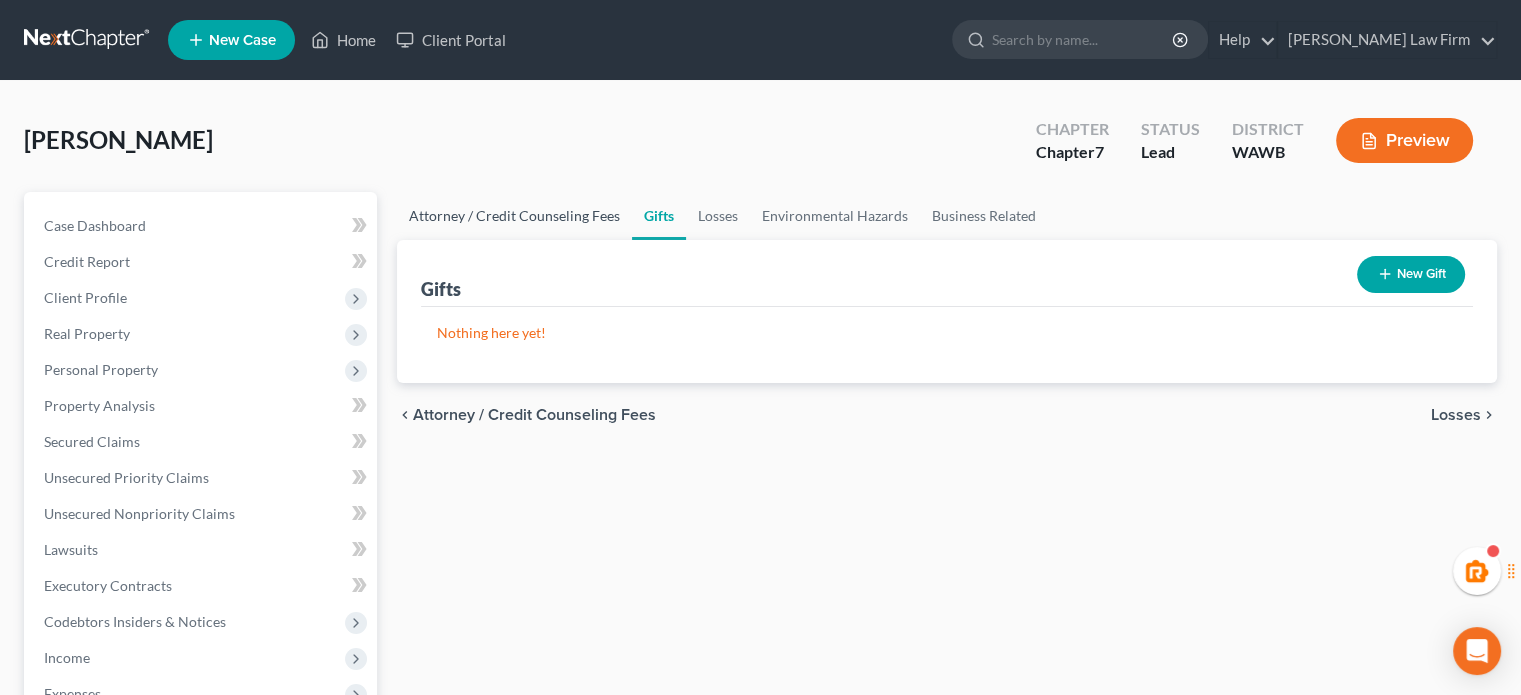 click on "Attorney / Credit Counseling Fees" at bounding box center (514, 216) 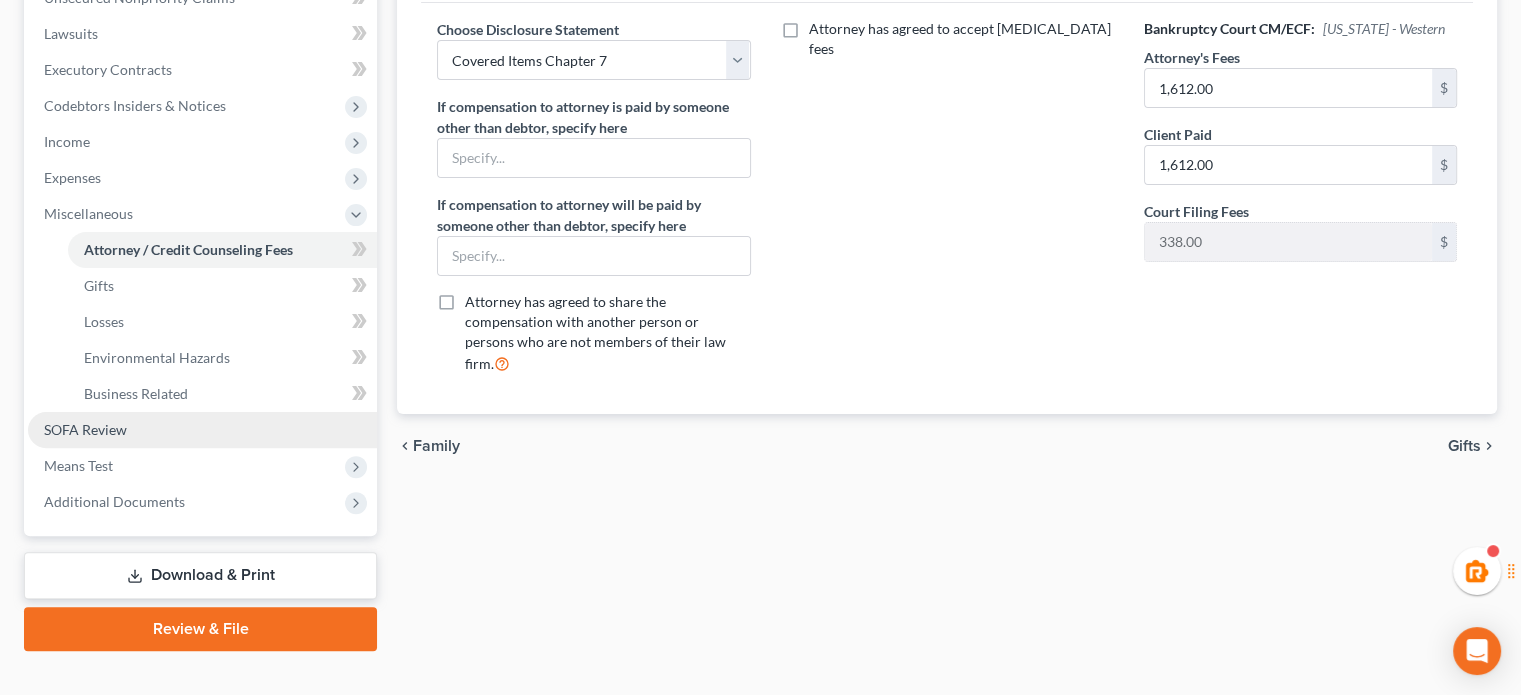 scroll, scrollTop: 546, scrollLeft: 0, axis: vertical 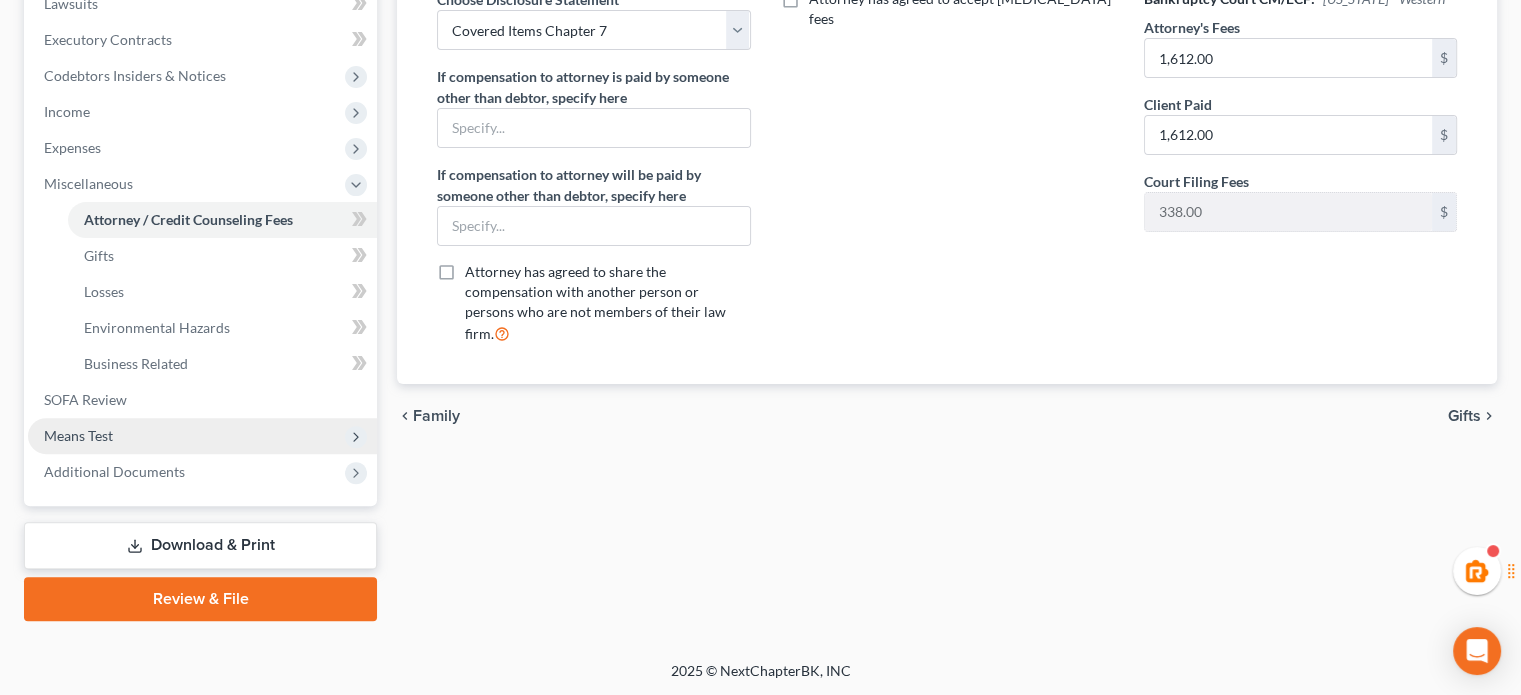 click on "Means Test" at bounding box center (202, 436) 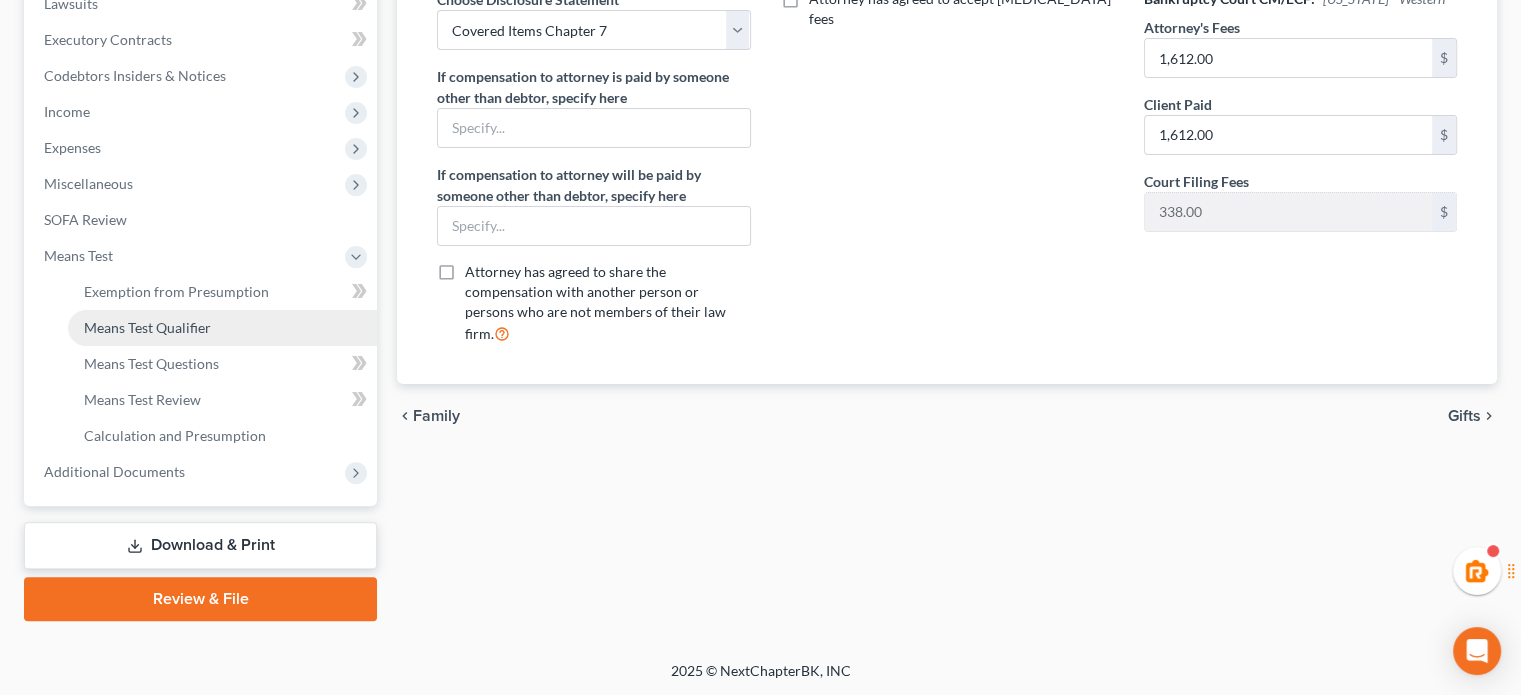 click on "Means Test Qualifier" at bounding box center [222, 328] 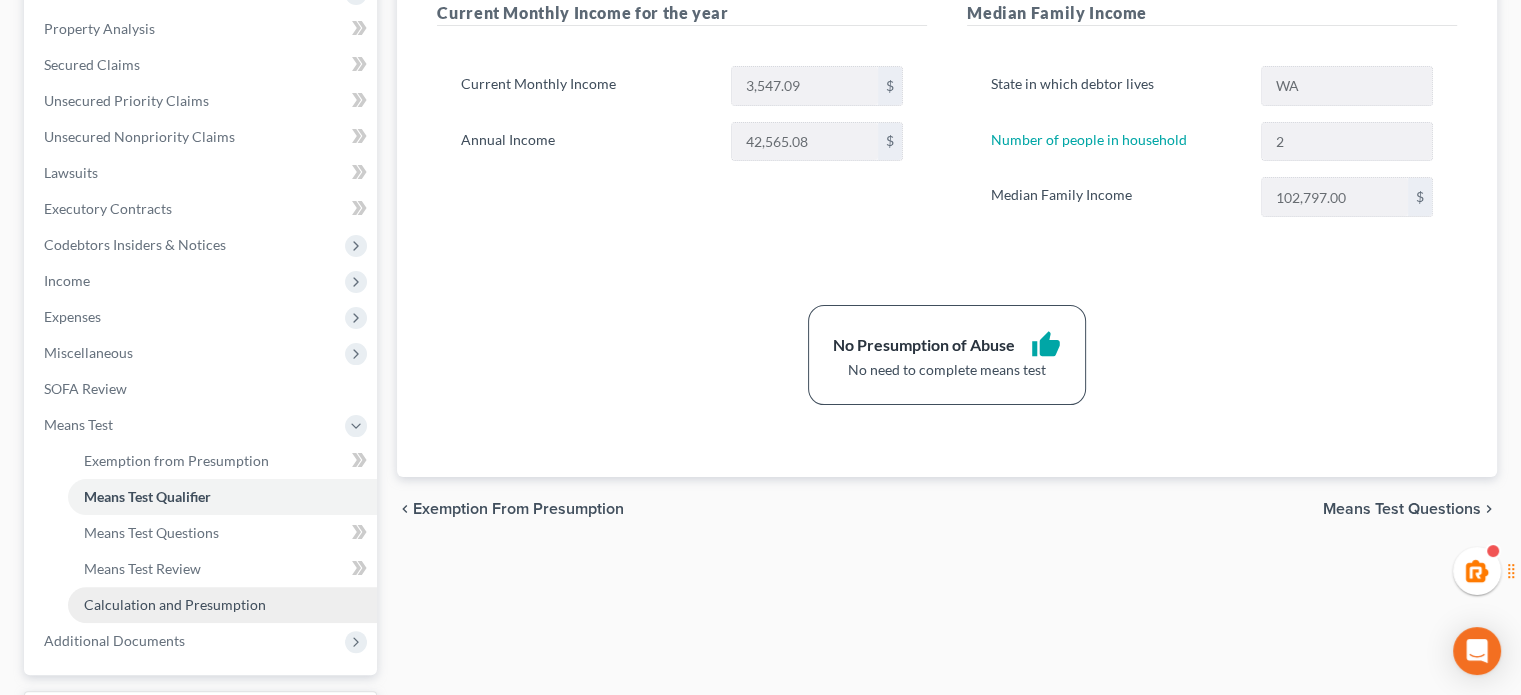 scroll, scrollTop: 546, scrollLeft: 0, axis: vertical 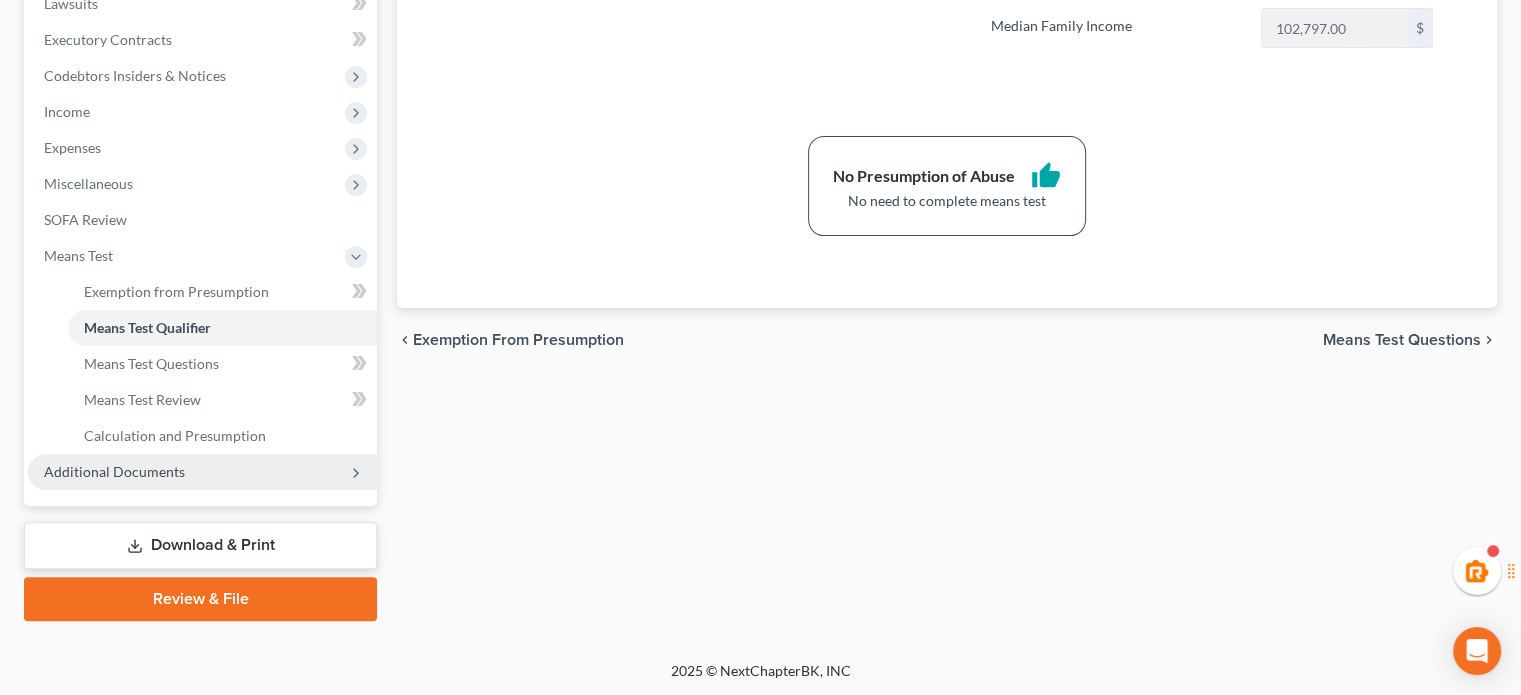 click on "Additional Documents" at bounding box center [202, 472] 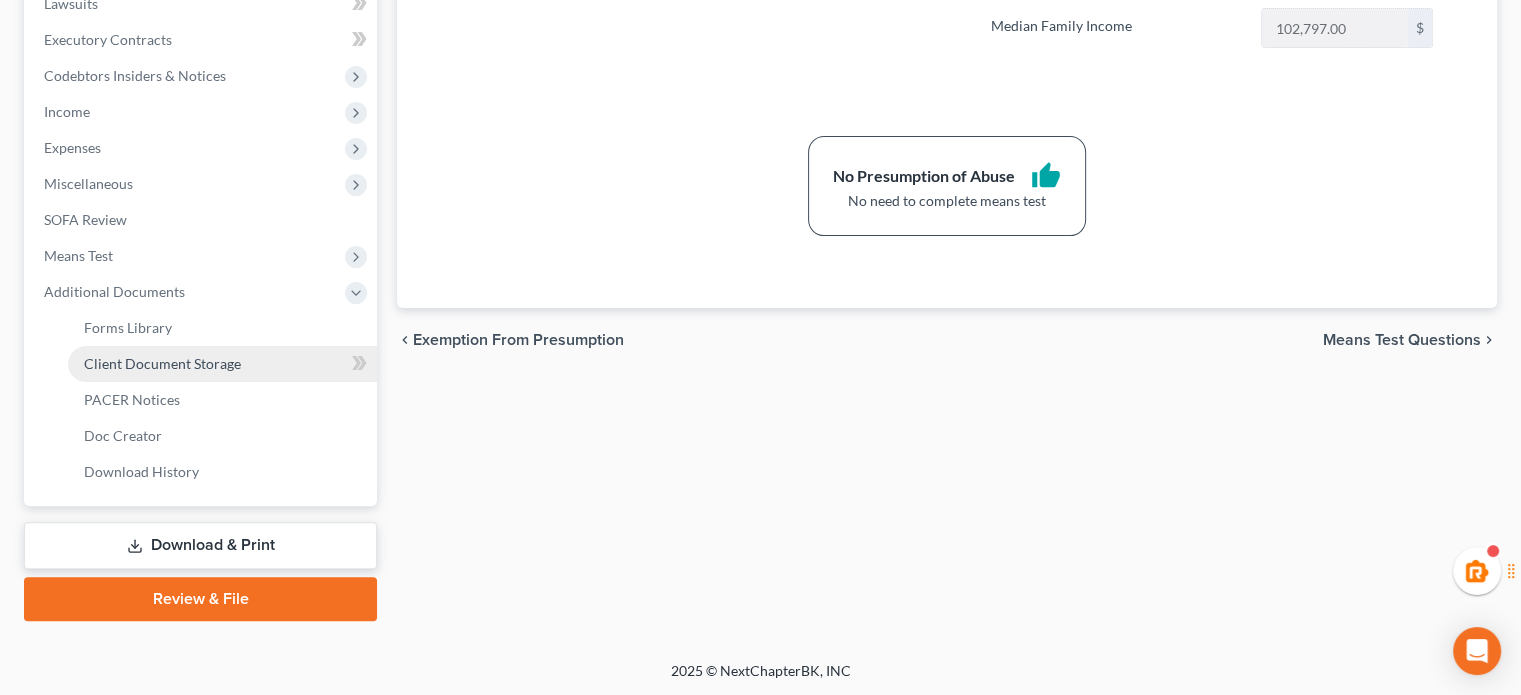 click on "Client Document Storage" at bounding box center (162, 363) 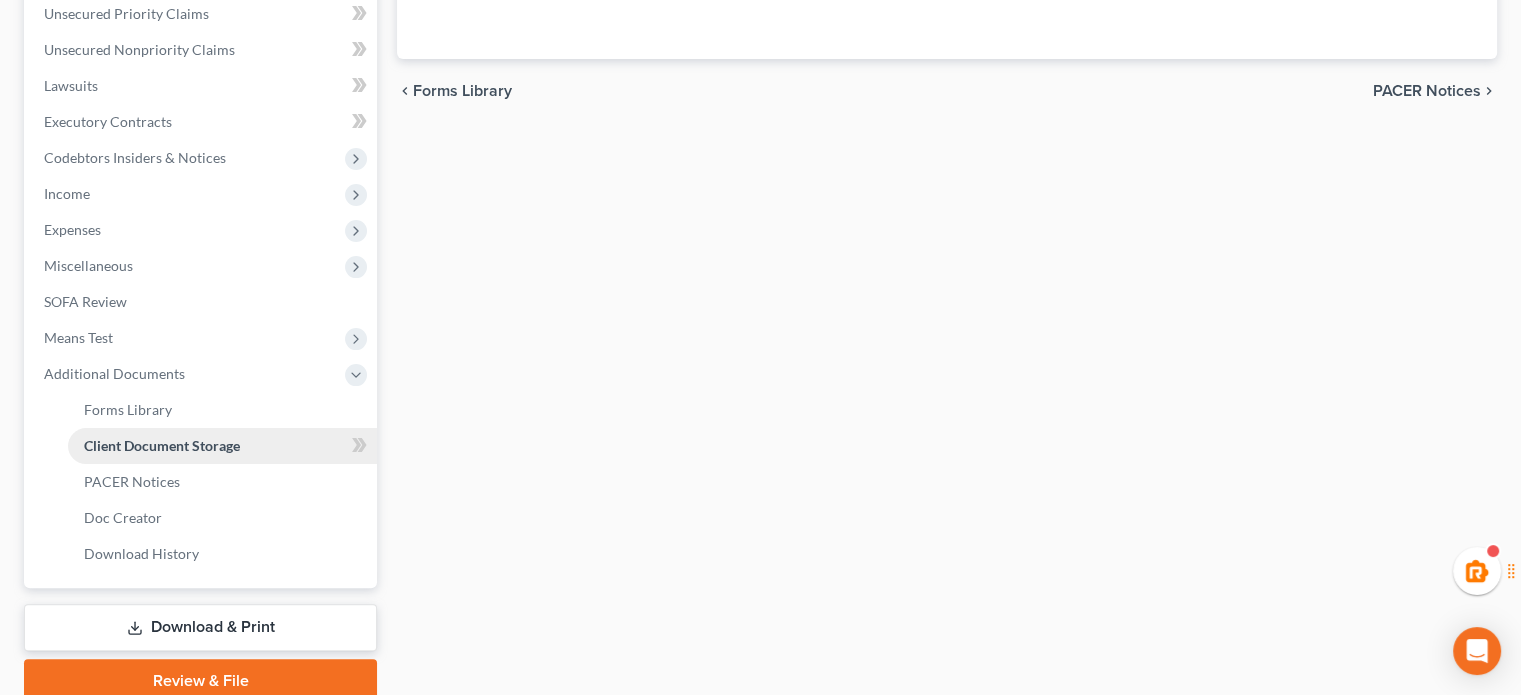 select on "0" 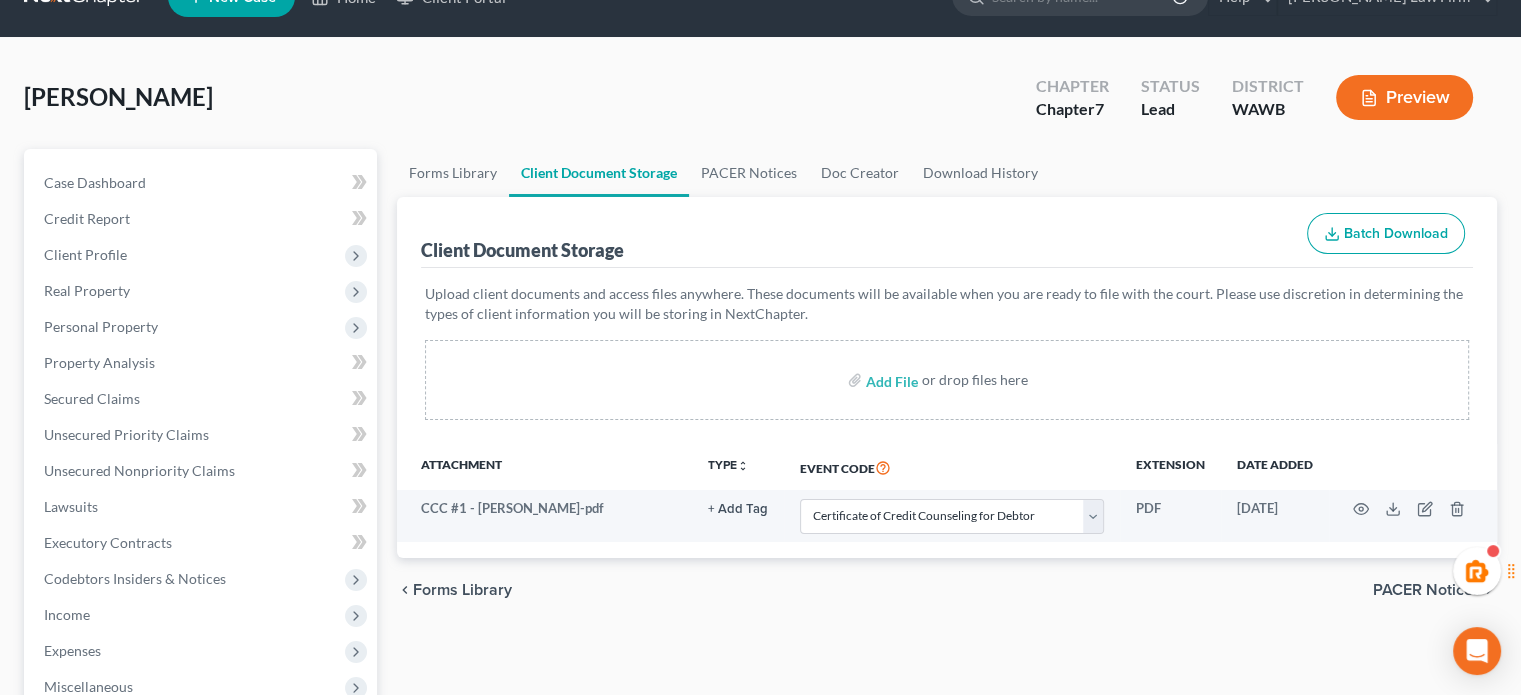 scroll, scrollTop: 0, scrollLeft: 0, axis: both 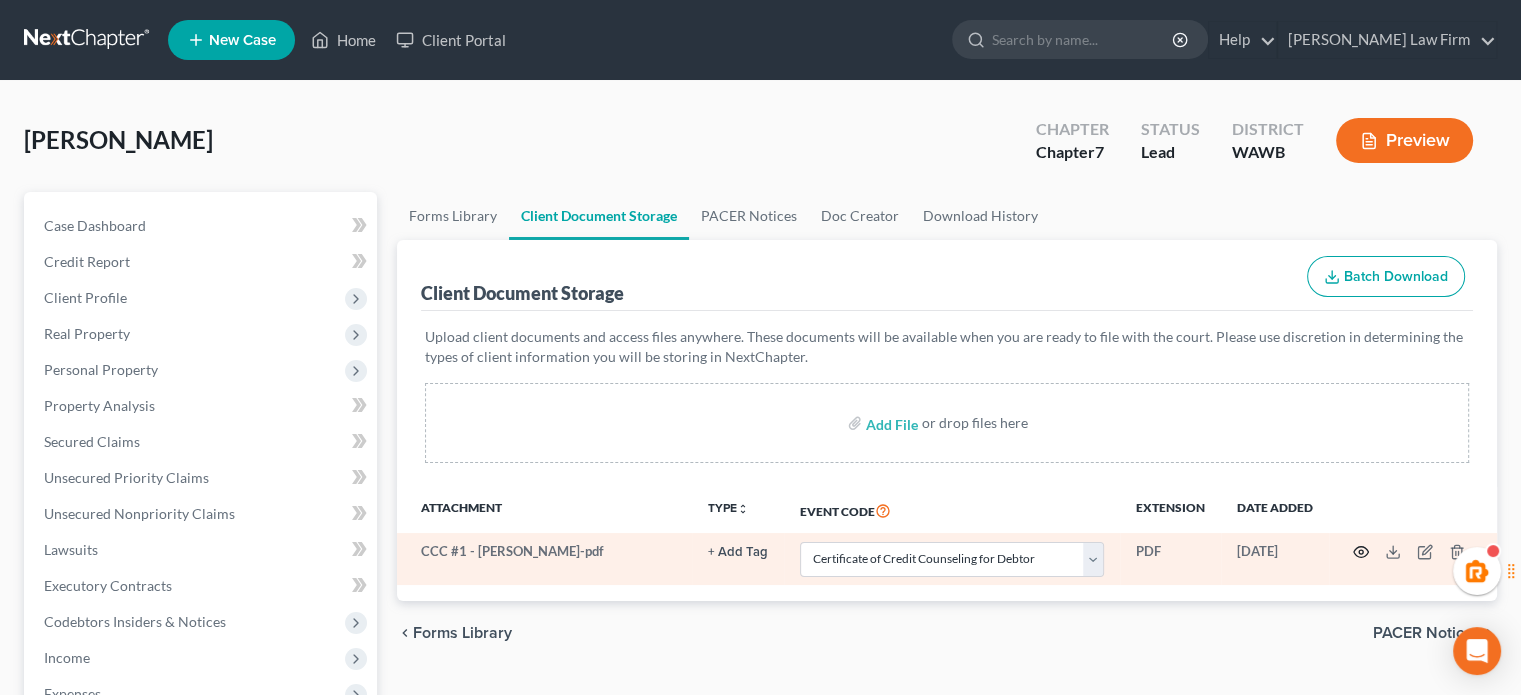 click 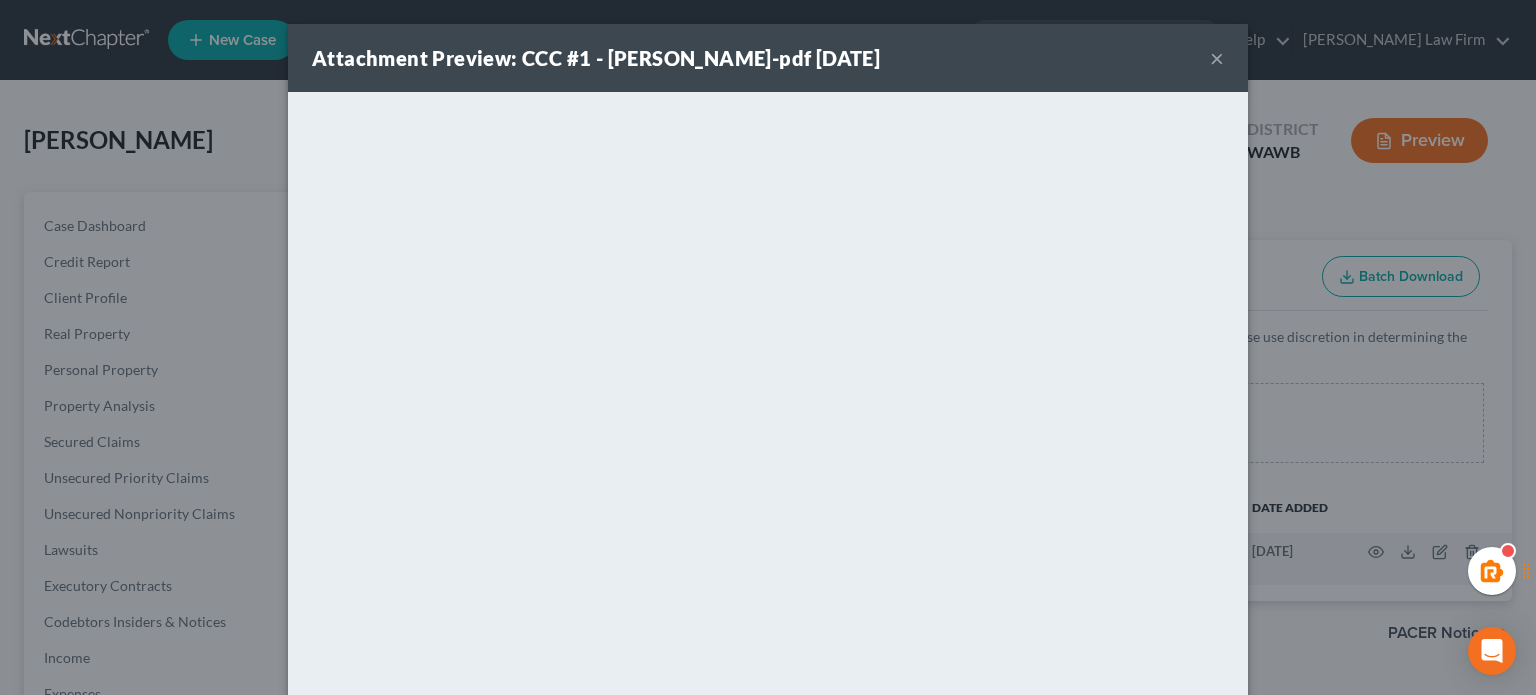 click on "×" at bounding box center (1217, 58) 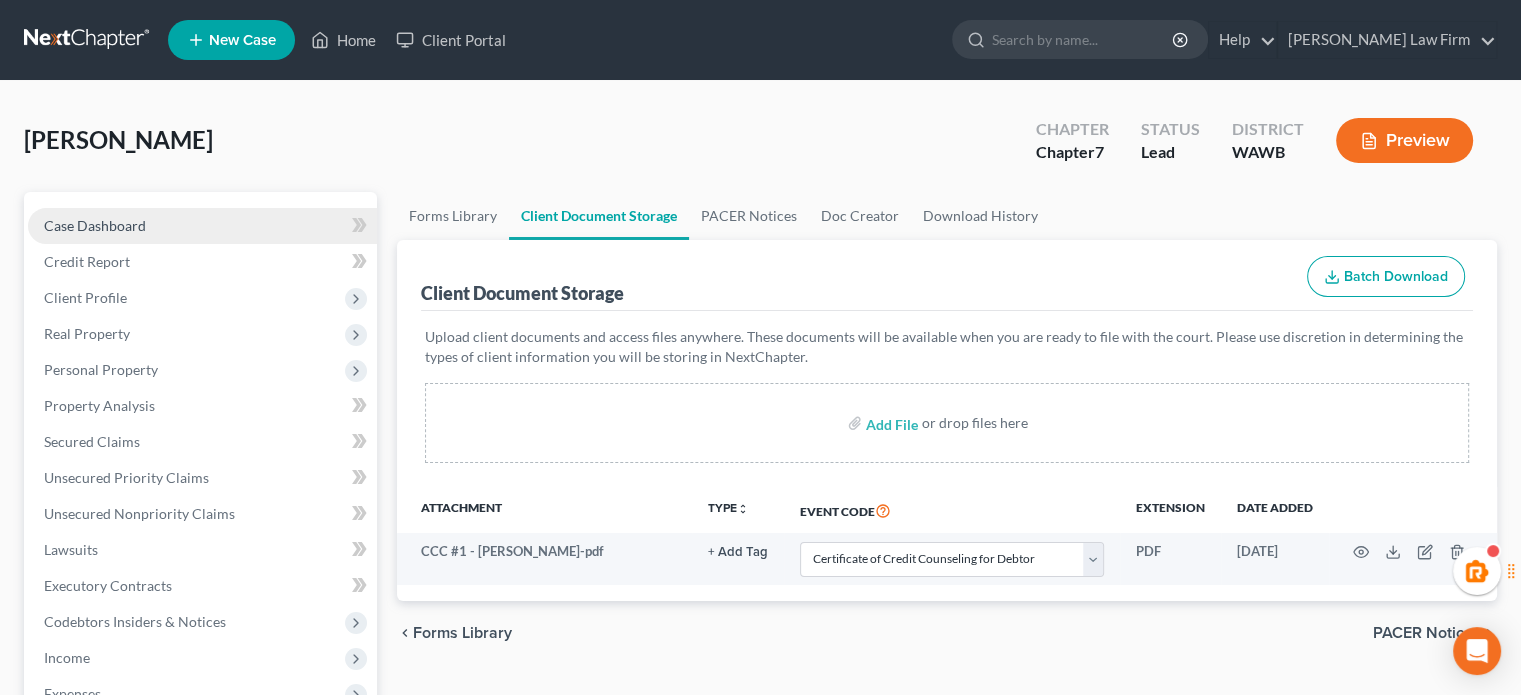 click on "Case Dashboard" at bounding box center (202, 226) 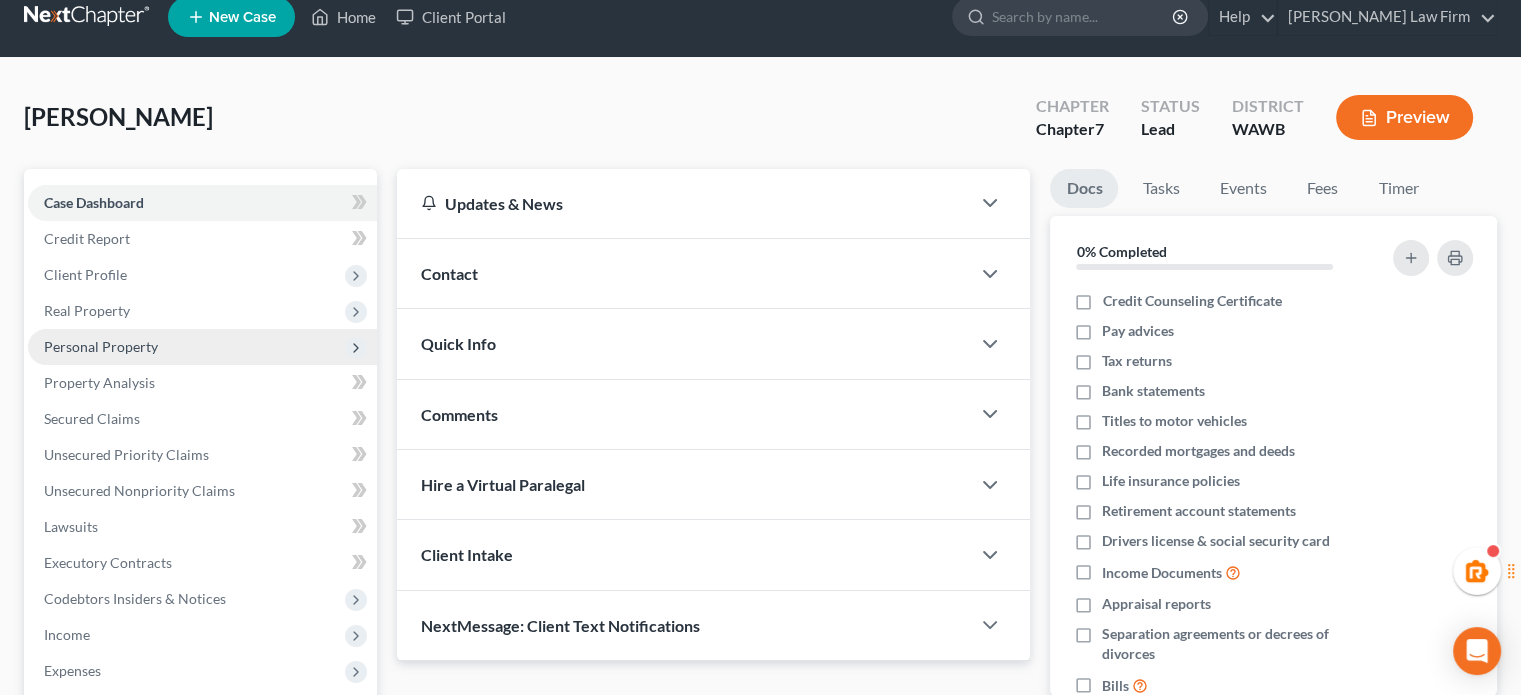 scroll, scrollTop: 0, scrollLeft: 0, axis: both 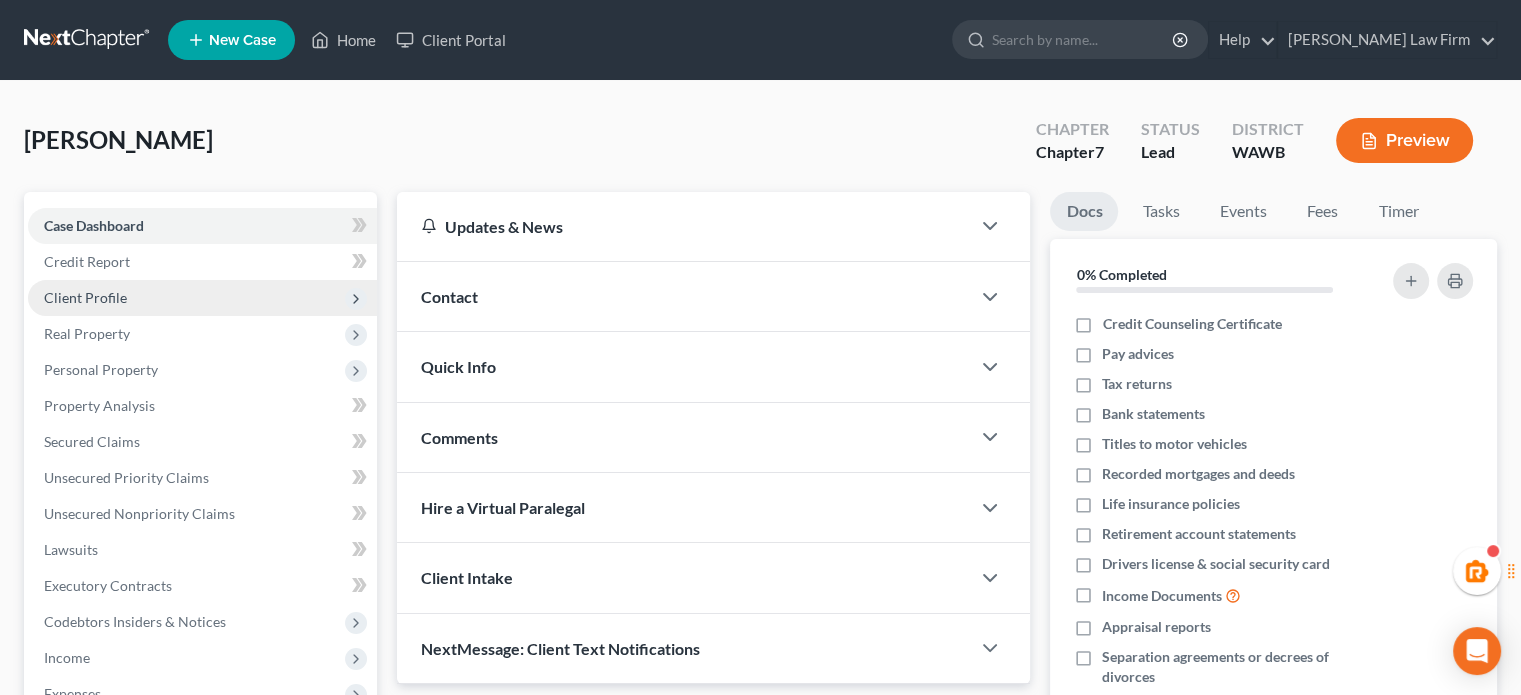 click on "Client Profile" at bounding box center [202, 298] 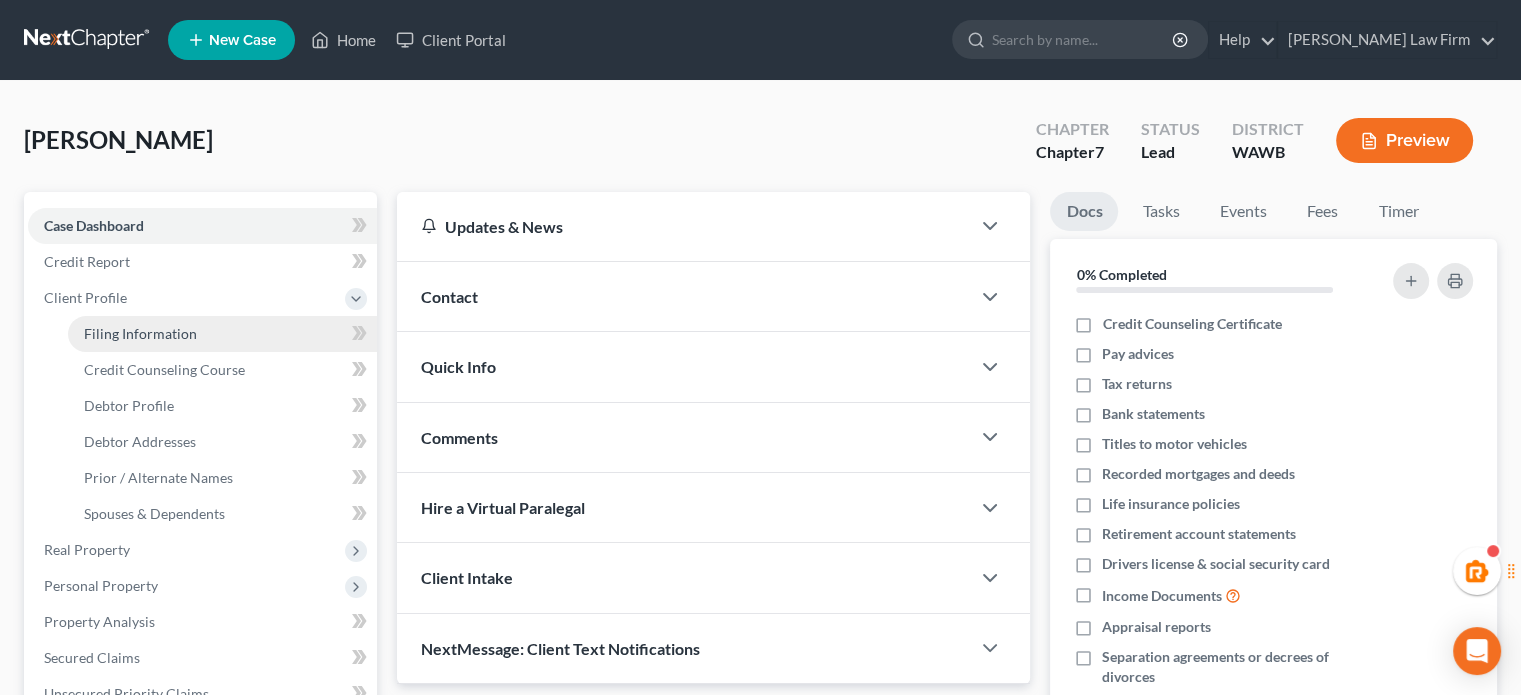 click on "Filing Information" at bounding box center [140, 333] 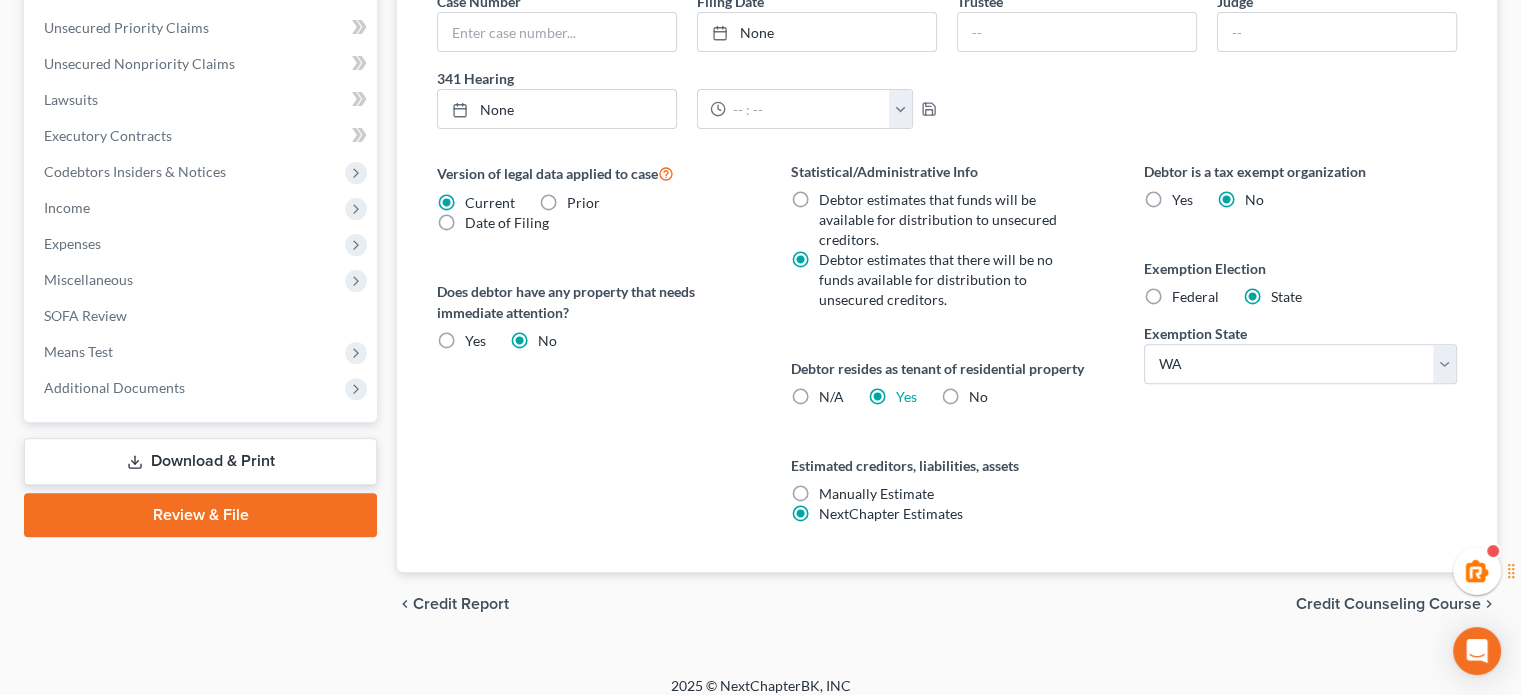 scroll, scrollTop: 0, scrollLeft: 0, axis: both 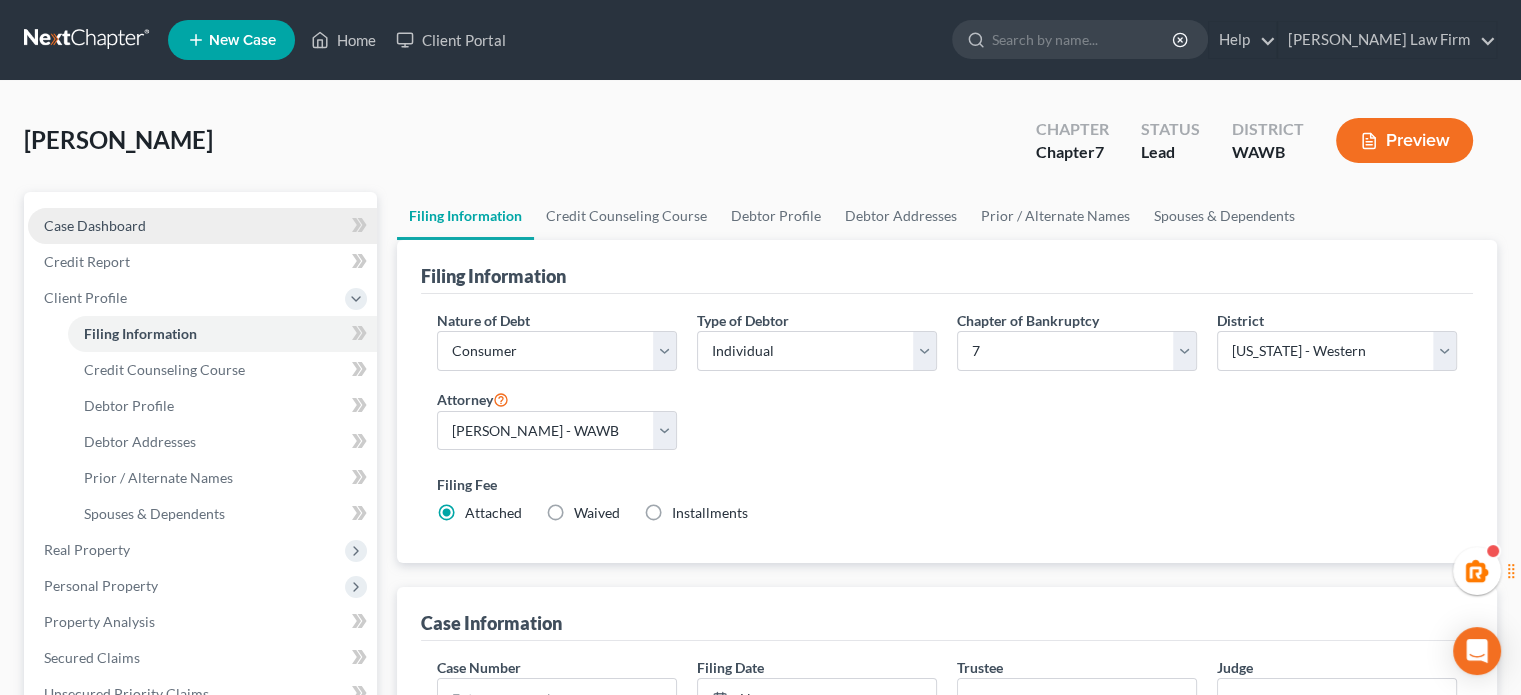 click on "Case Dashboard" at bounding box center [202, 226] 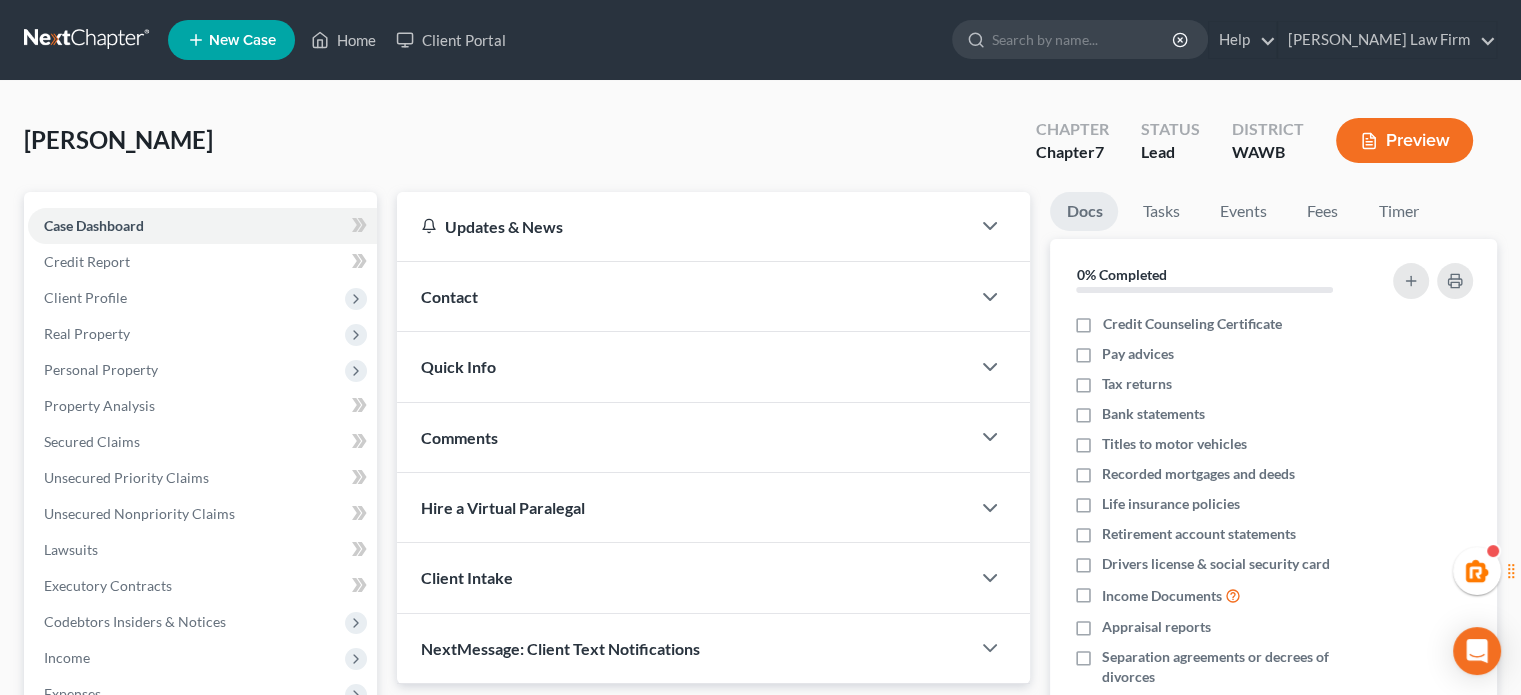 click at bounding box center (88, 40) 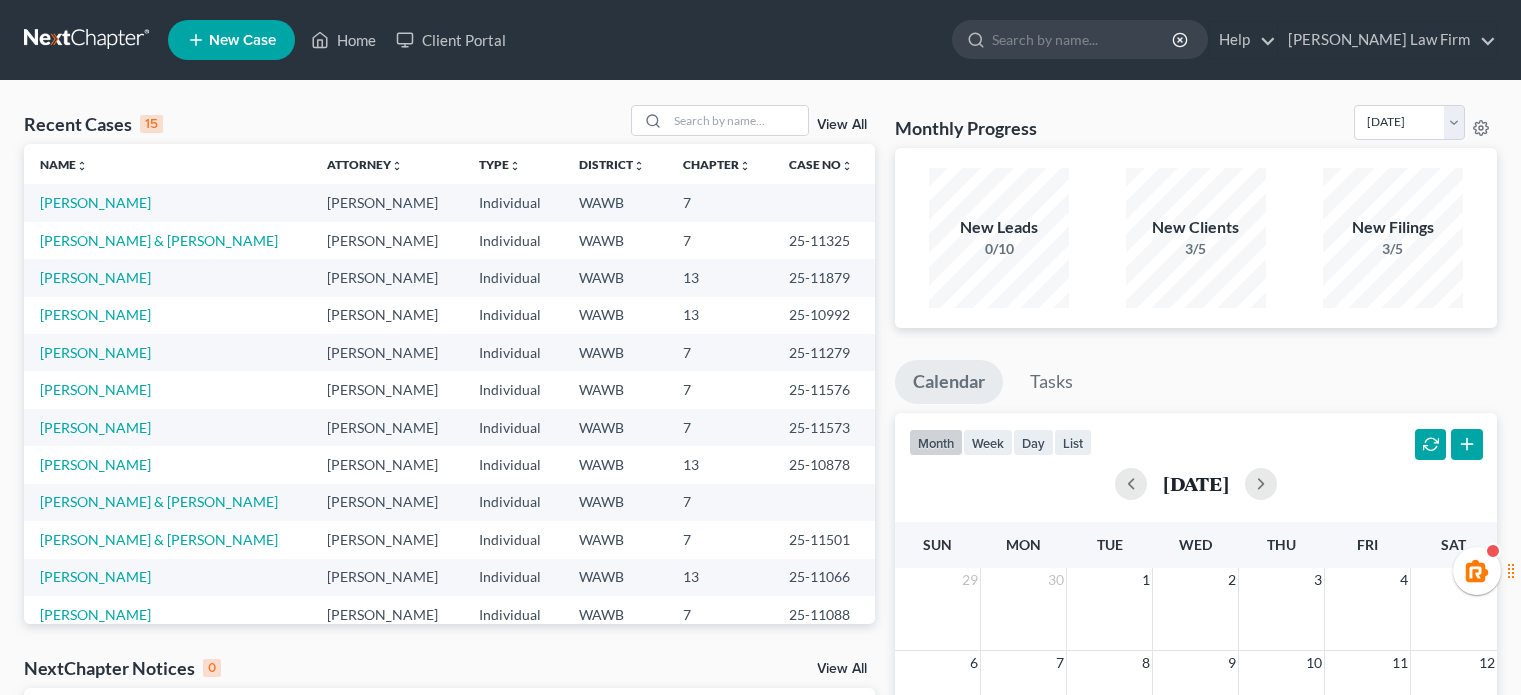scroll, scrollTop: 0, scrollLeft: 0, axis: both 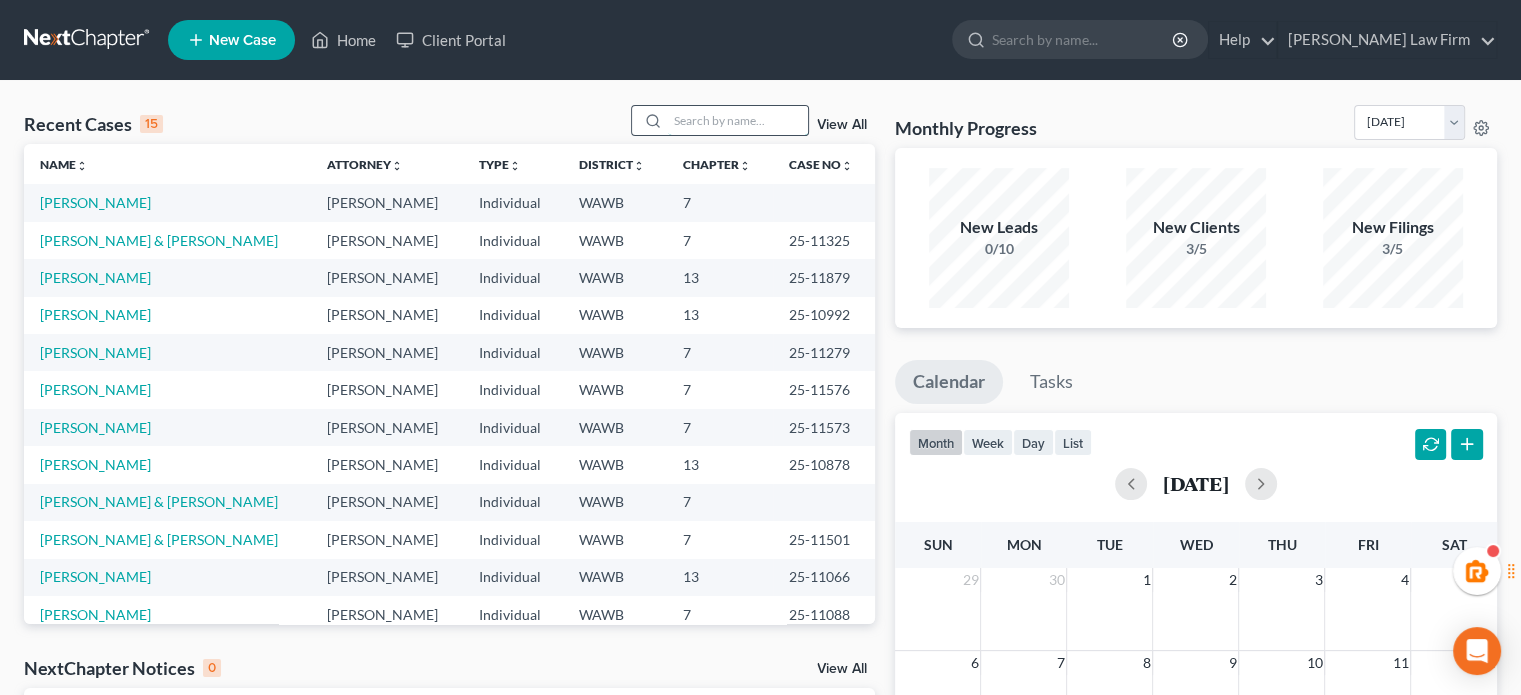 click at bounding box center (738, 120) 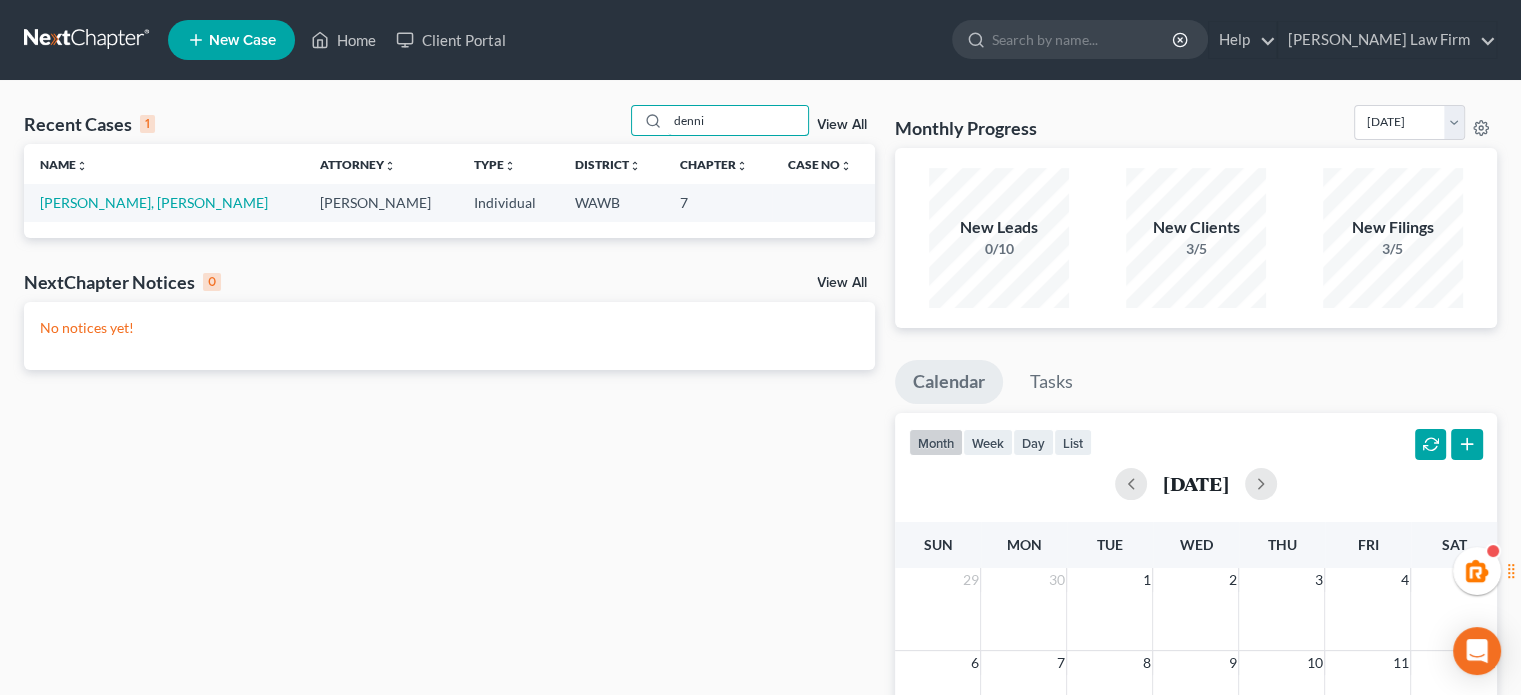 type on "denni" 